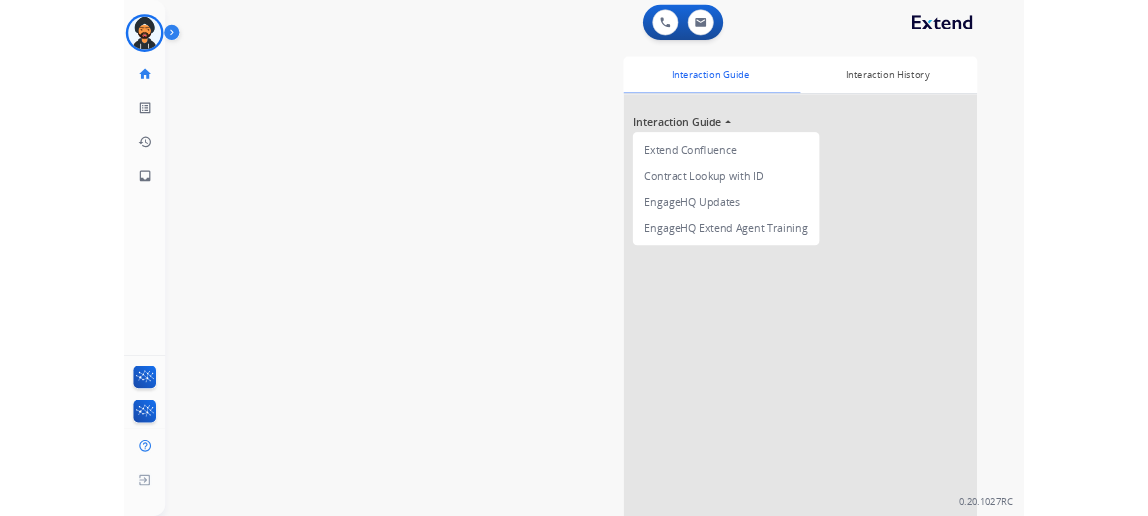 scroll, scrollTop: 0, scrollLeft: 0, axis: both 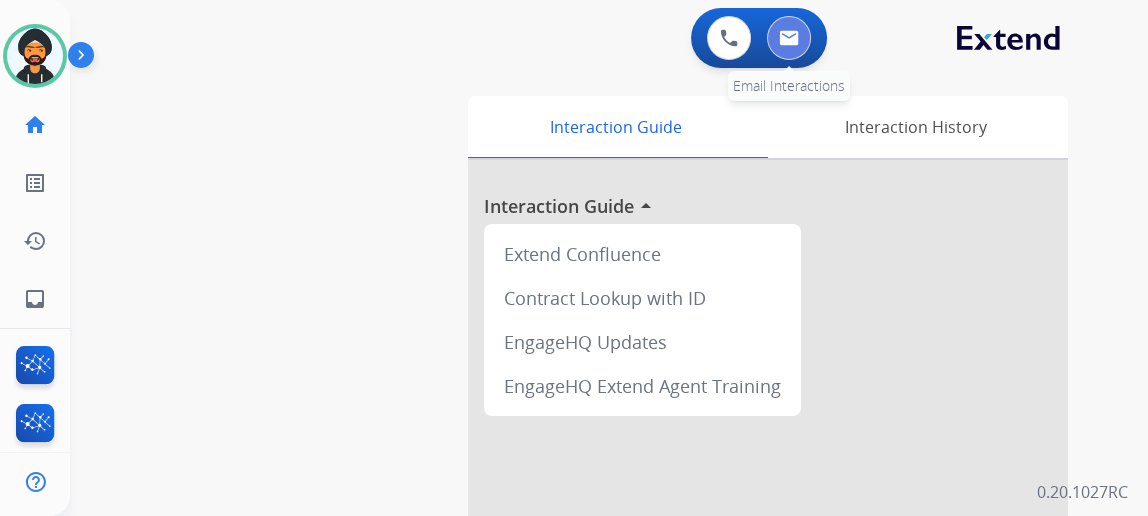 click at bounding box center [789, 38] 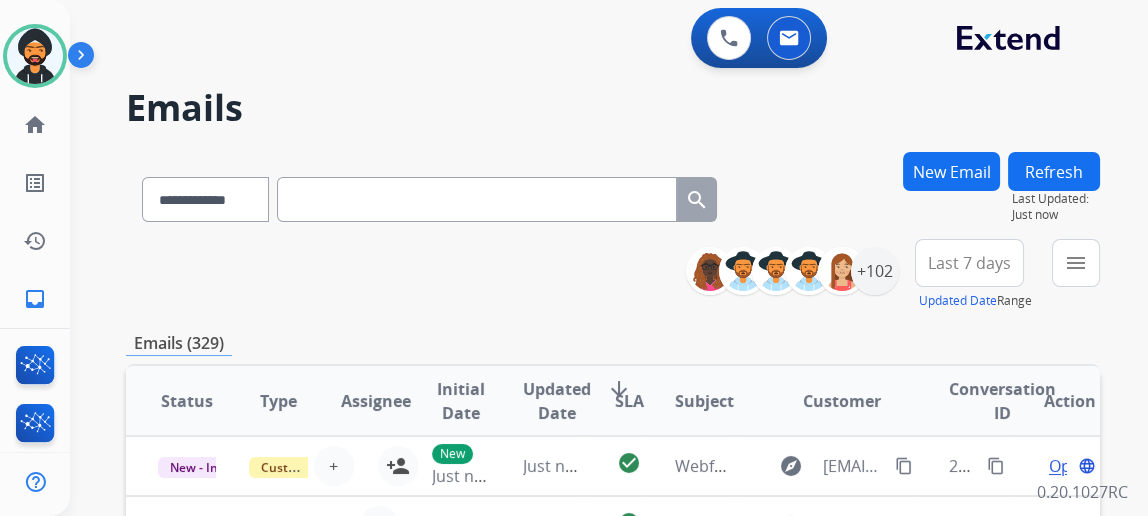 scroll, scrollTop: 1, scrollLeft: 0, axis: vertical 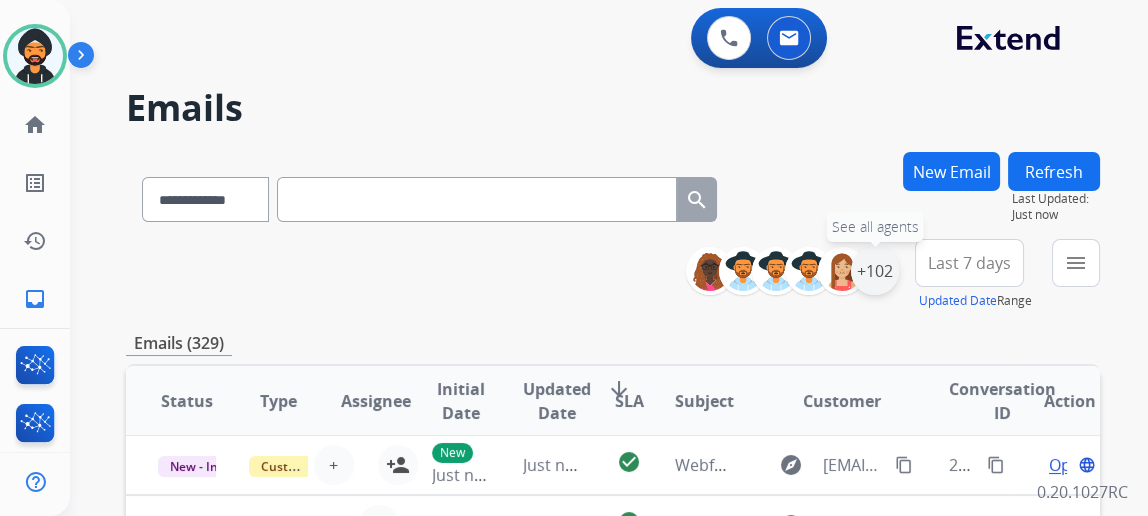 click on "+102" at bounding box center (875, 271) 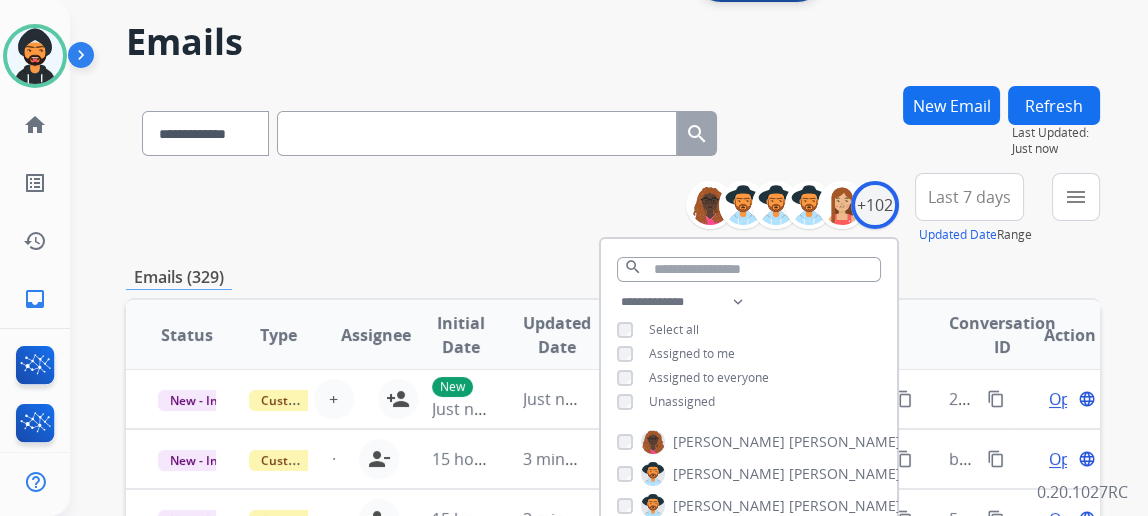 scroll, scrollTop: 90, scrollLeft: 0, axis: vertical 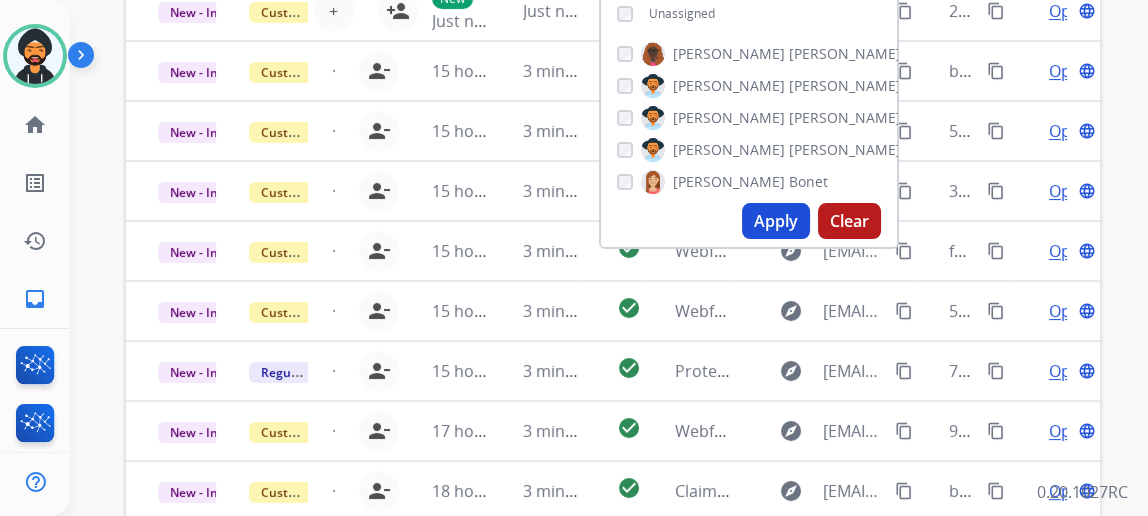 click on "Apply" at bounding box center [776, 221] 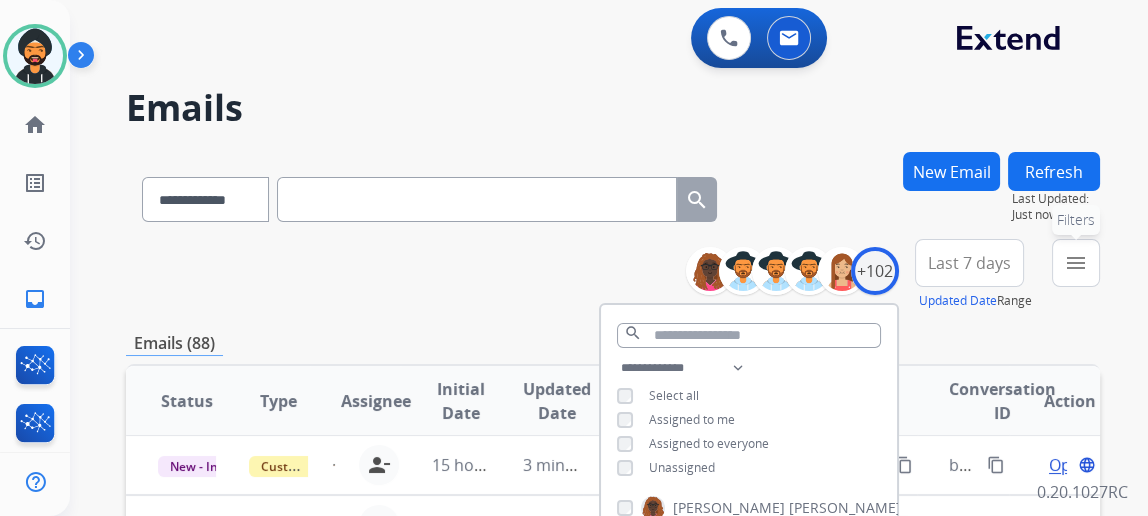 click on "menu" at bounding box center (1076, 263) 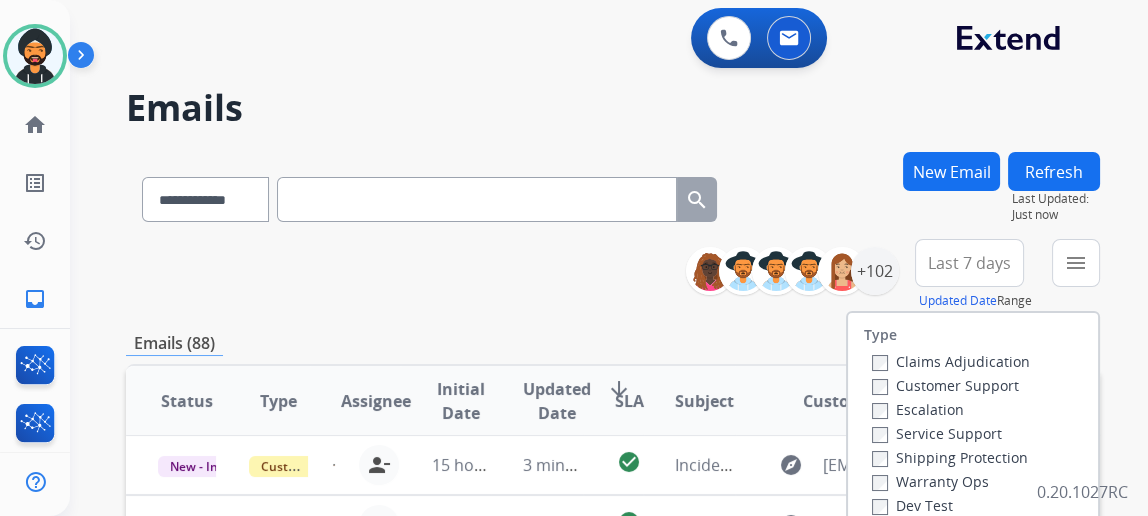 scroll, scrollTop: 181, scrollLeft: 0, axis: vertical 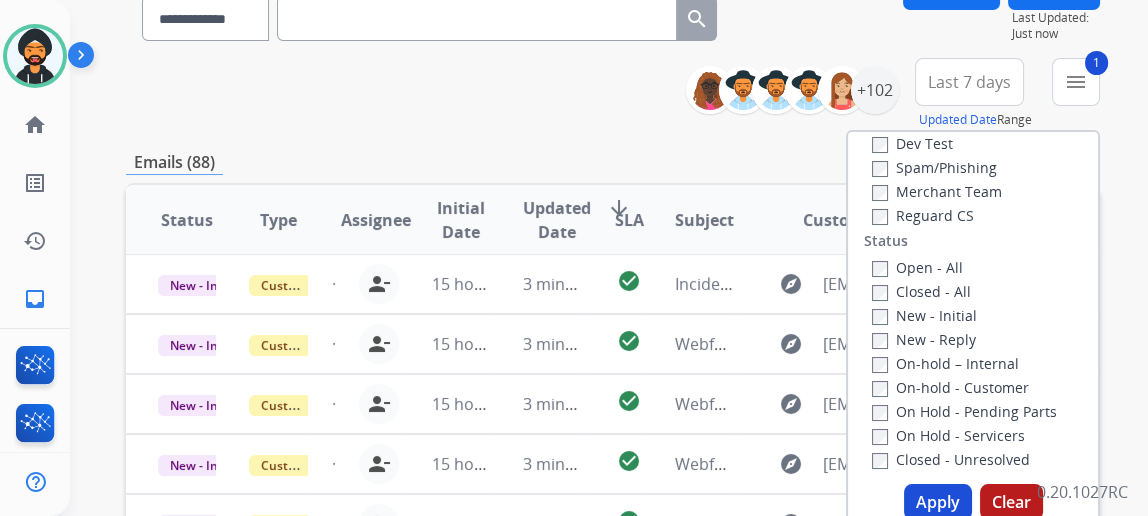 click on "Apply" at bounding box center [938, 502] 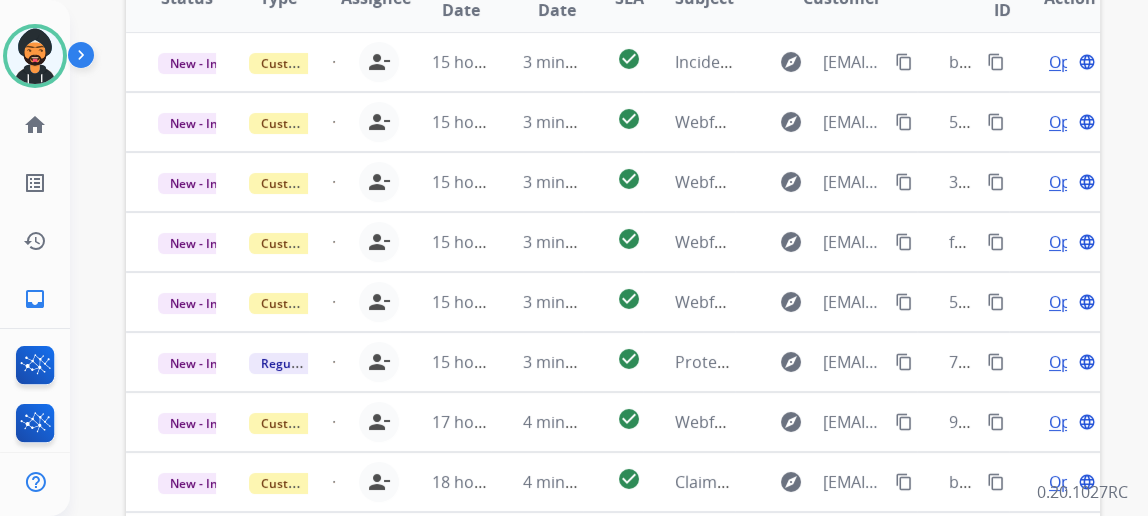 scroll, scrollTop: 636, scrollLeft: 0, axis: vertical 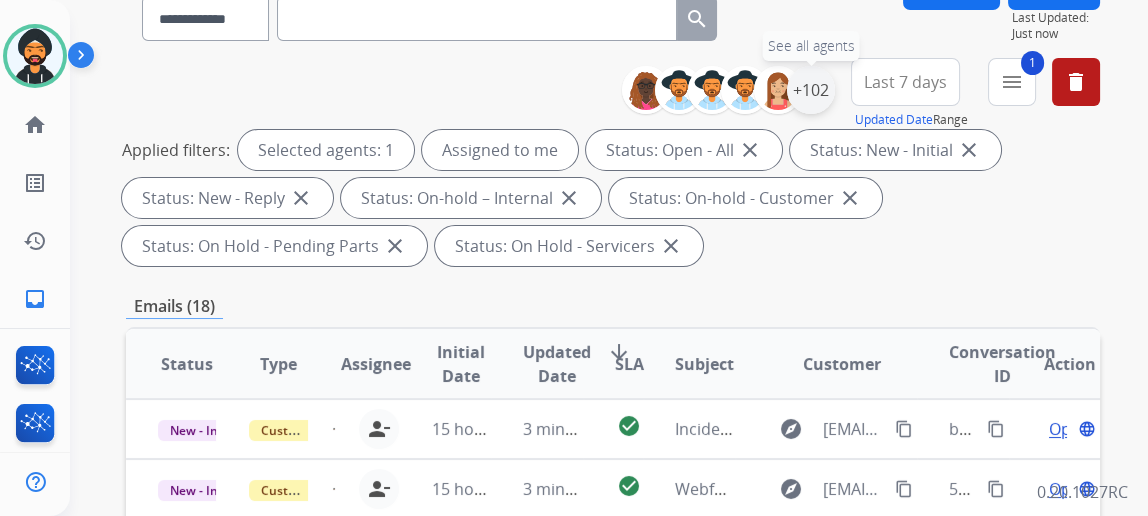 click on "+102" at bounding box center [811, 90] 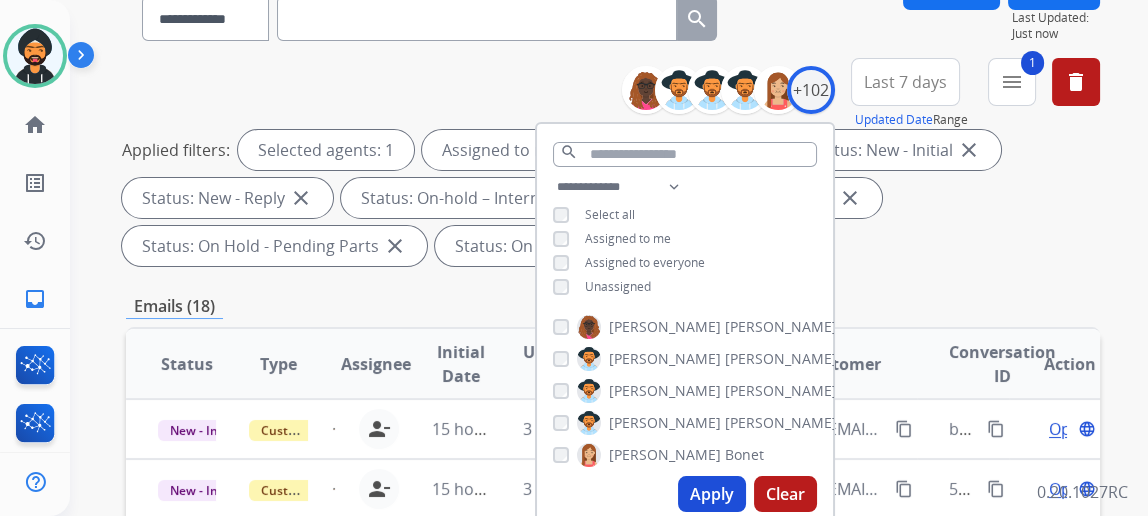 click on "Apply" at bounding box center [712, 494] 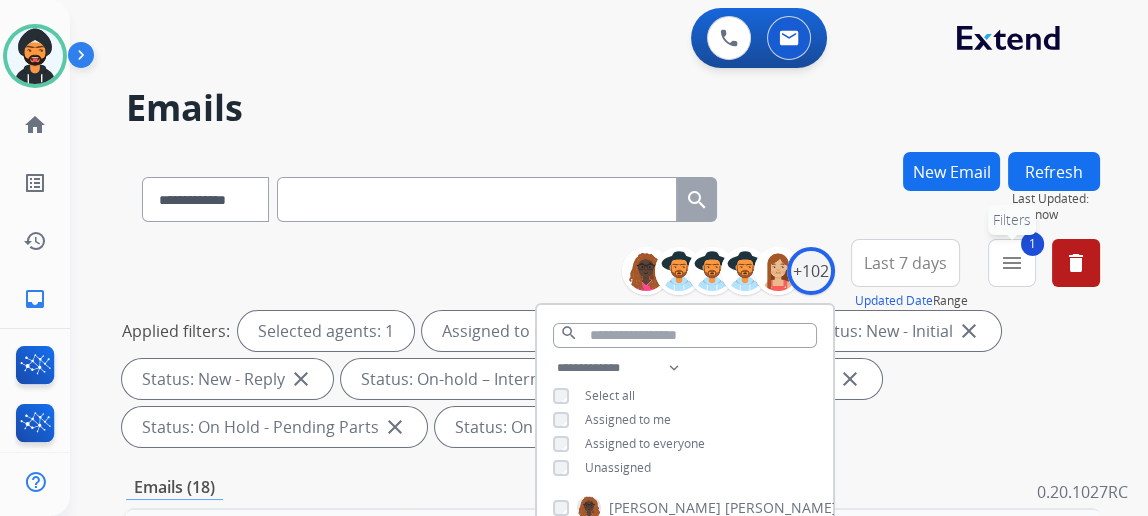 click on "menu" at bounding box center (1012, 263) 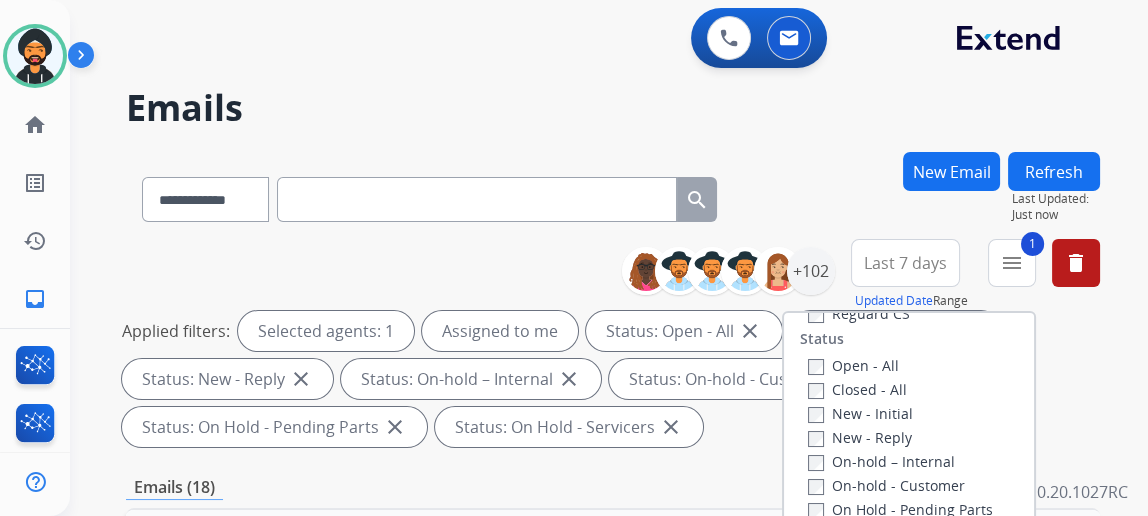 scroll, scrollTop: 272, scrollLeft: 0, axis: vertical 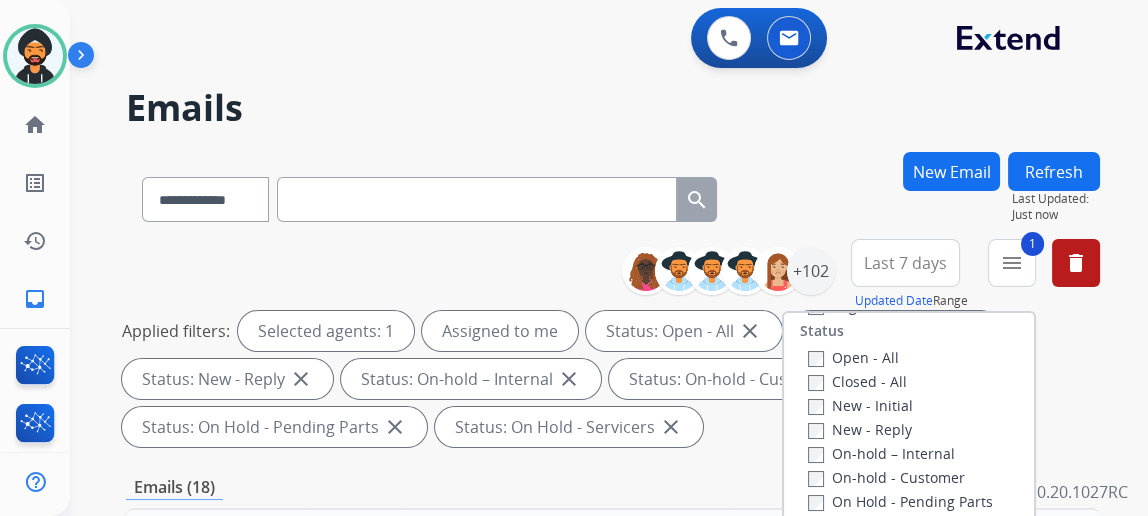 drag, startPoint x: 1107, startPoint y: 328, endPoint x: 1070, endPoint y: 333, distance: 37.336308 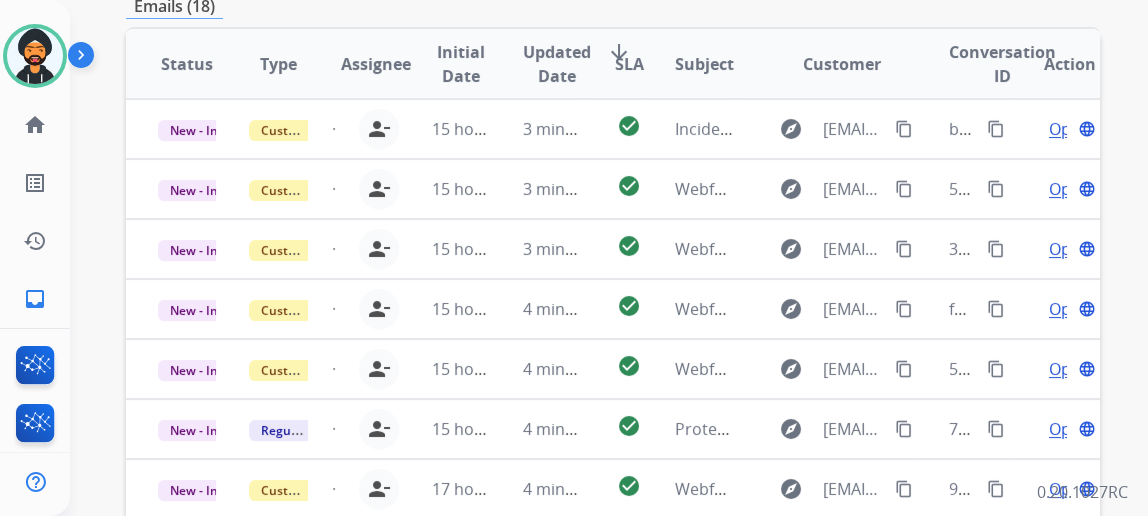 scroll, scrollTop: 476, scrollLeft: 0, axis: vertical 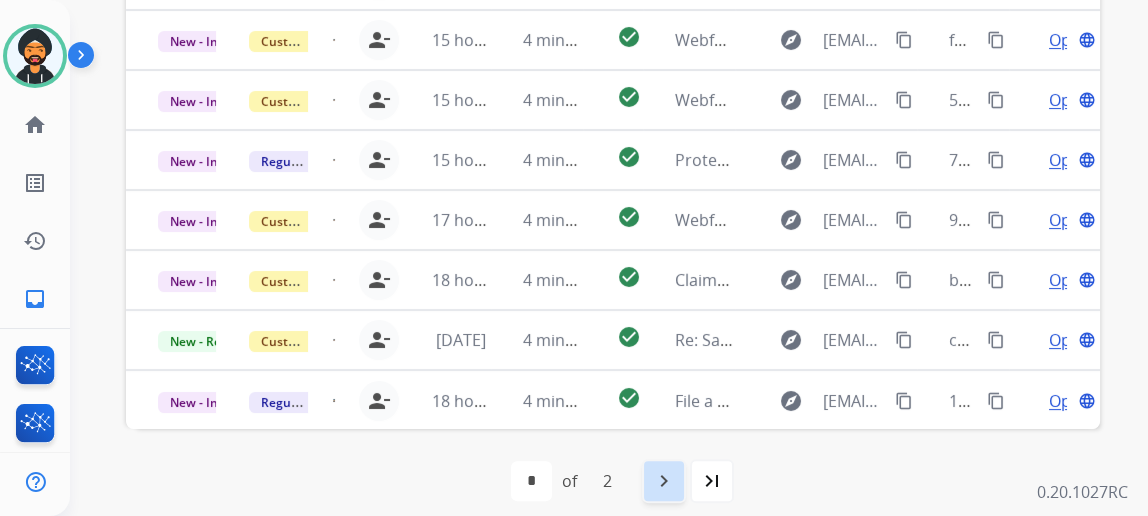click on "navigate_next" at bounding box center (664, 481) 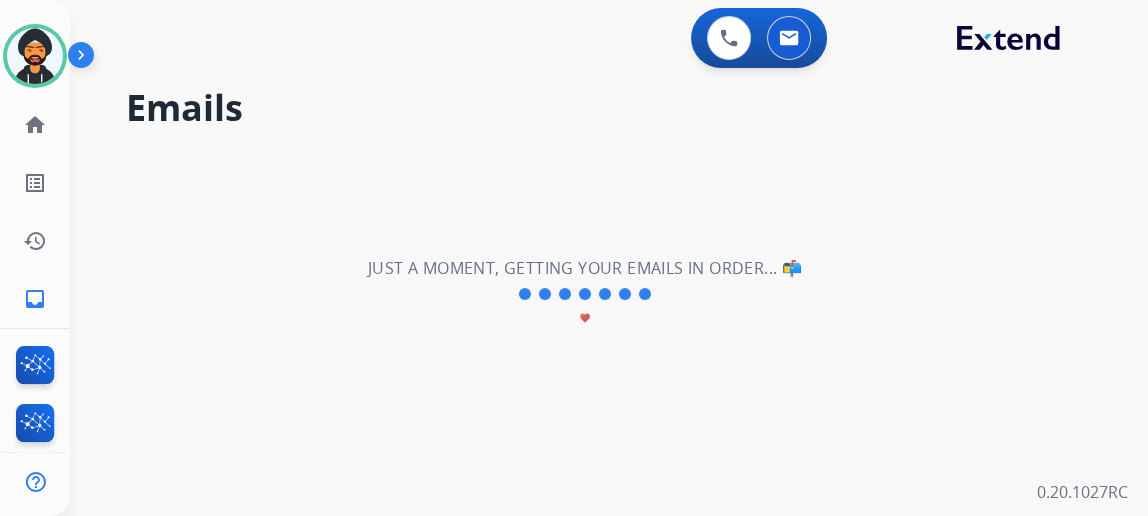 scroll, scrollTop: 0, scrollLeft: 0, axis: both 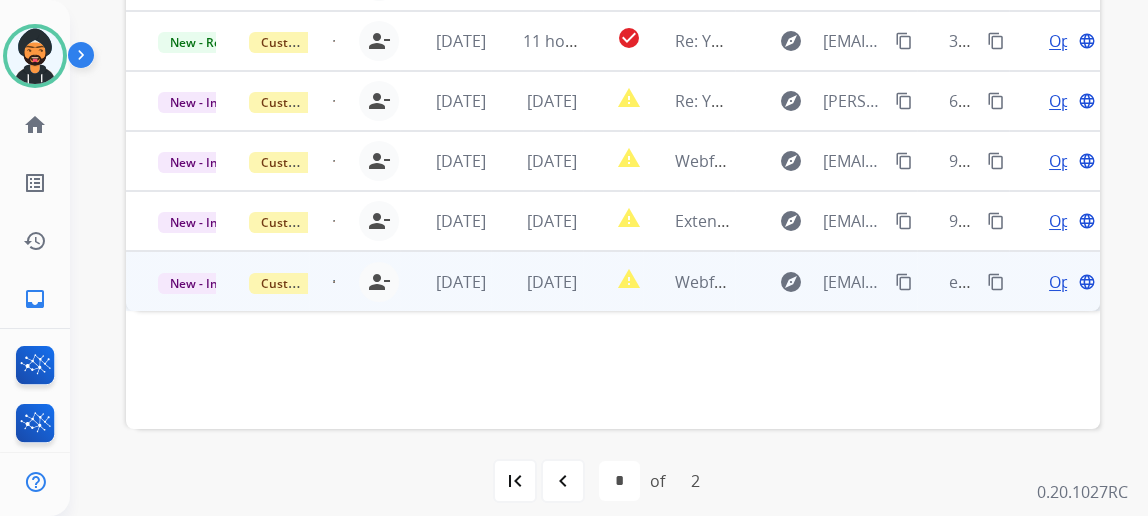 click on "Open" at bounding box center [1069, 282] 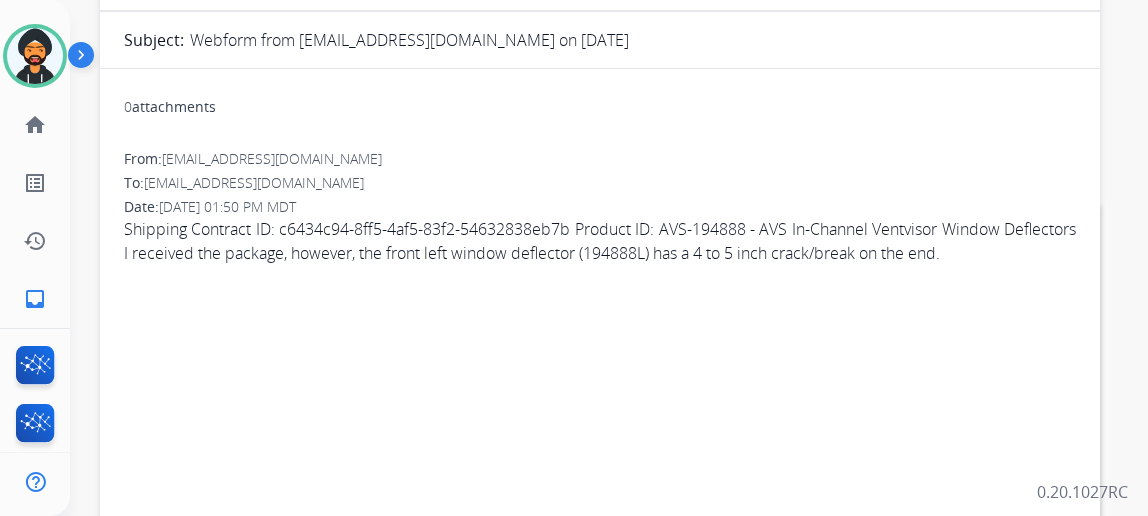 scroll, scrollTop: 363, scrollLeft: 0, axis: vertical 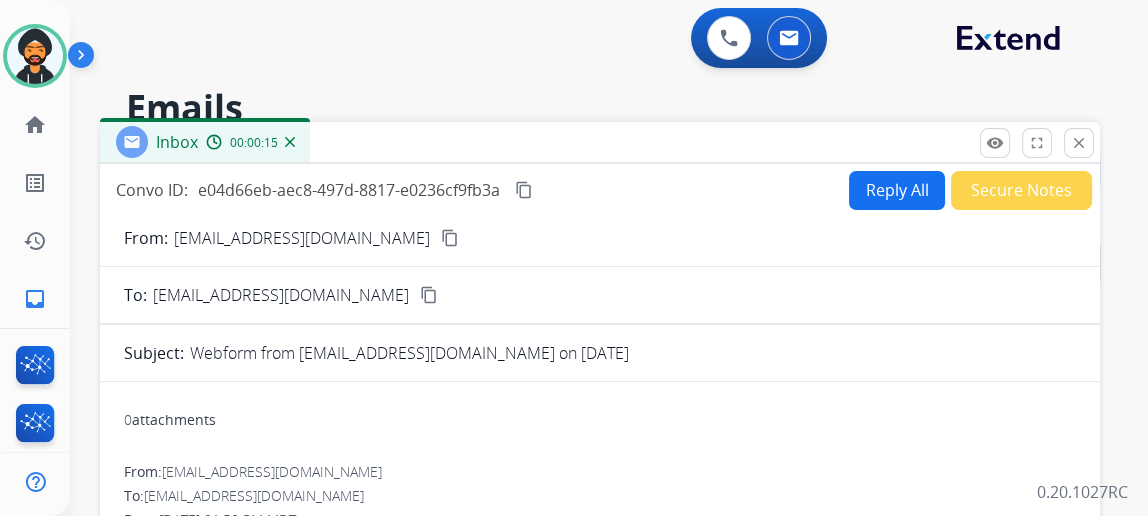 click on "Reply All" at bounding box center [897, 190] 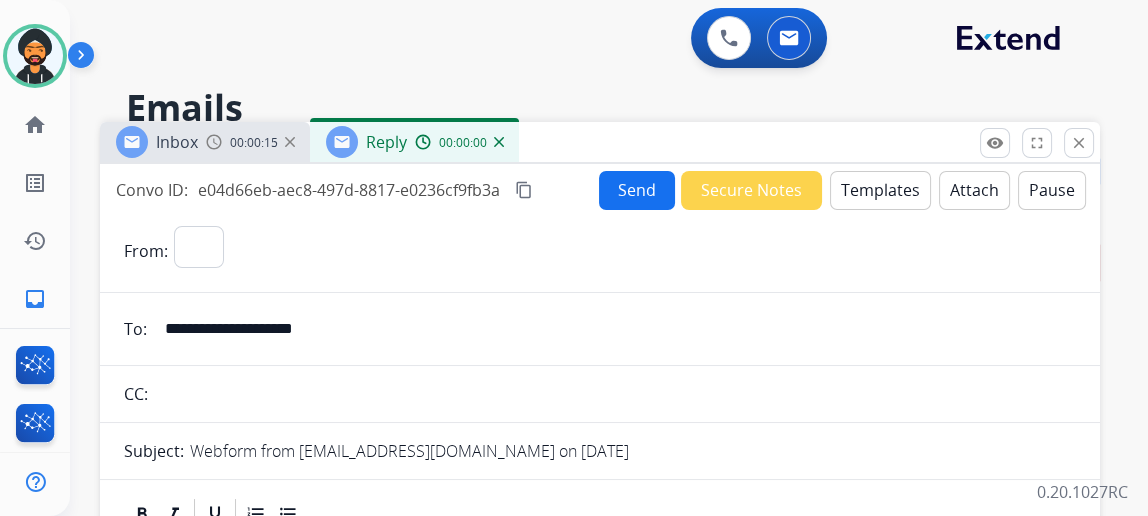 select on "**********" 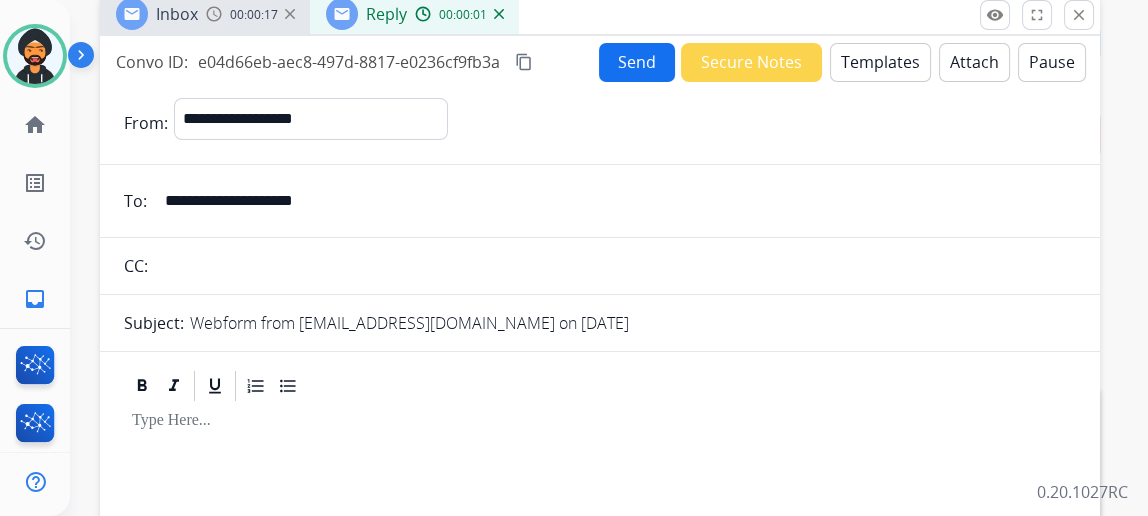 scroll, scrollTop: 0, scrollLeft: 0, axis: both 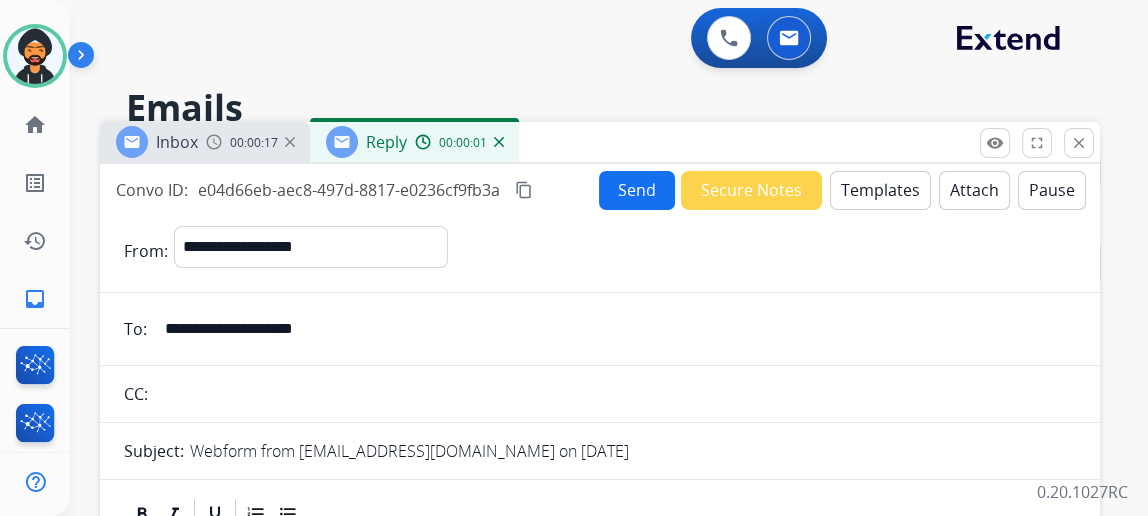 click on "Templates" at bounding box center [880, 190] 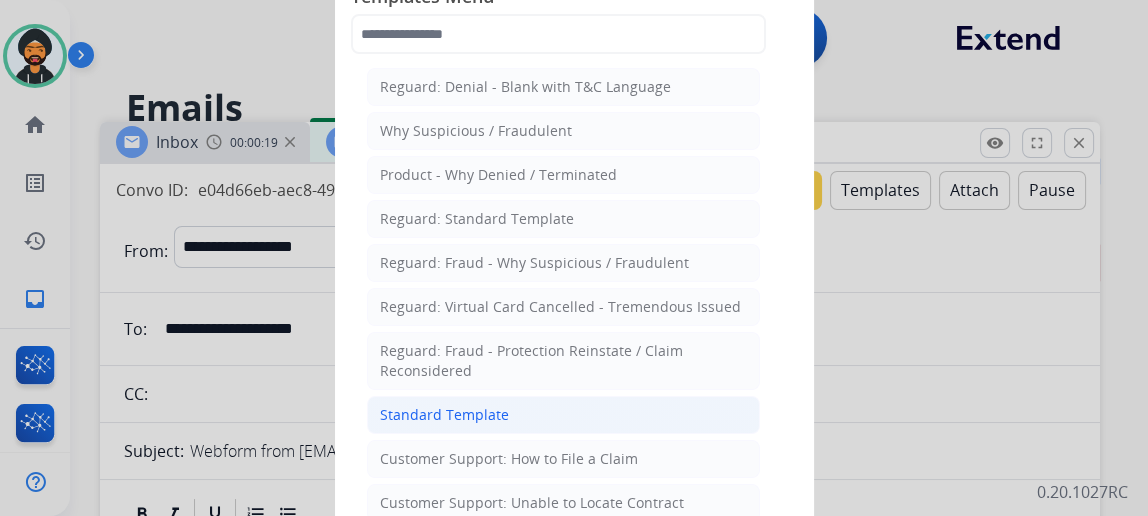 click on "Standard Template" 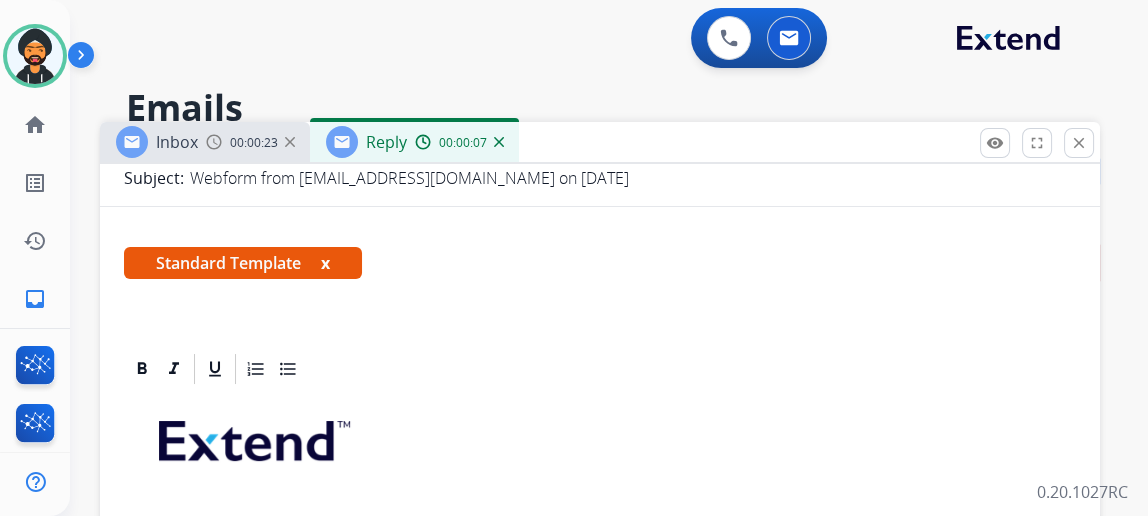 scroll, scrollTop: 120, scrollLeft: 0, axis: vertical 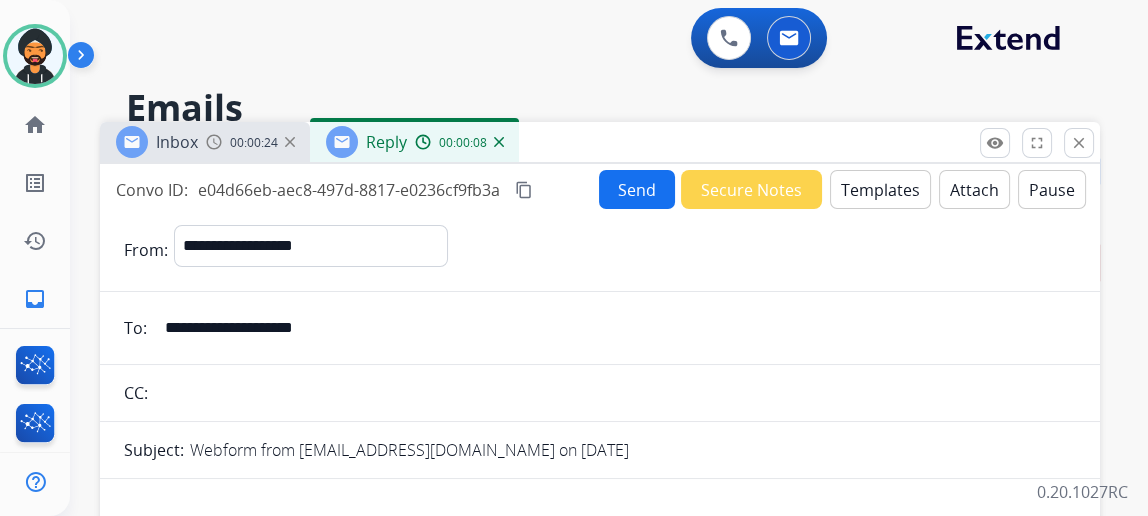 click on "Templates" at bounding box center [880, 189] 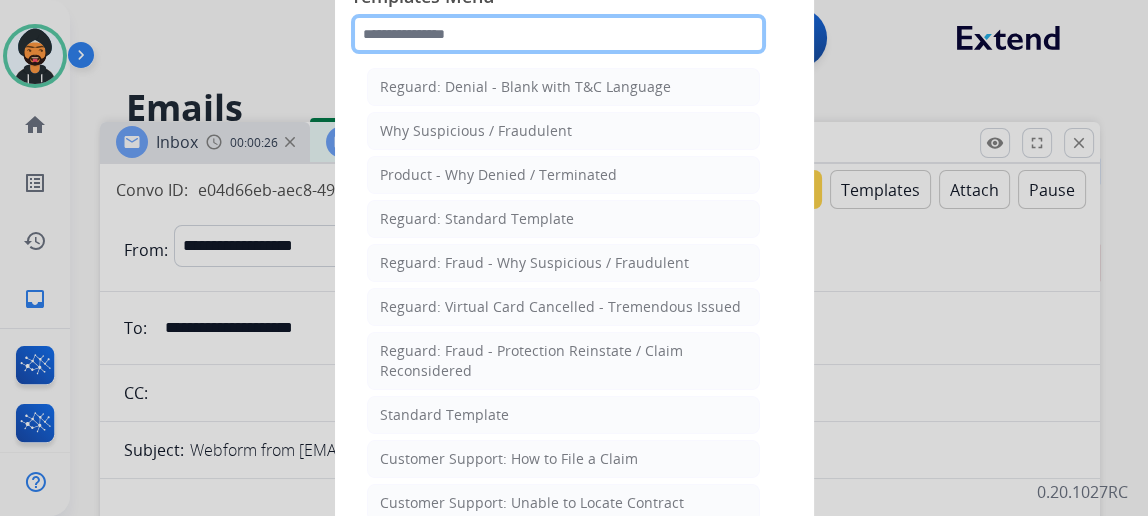 click 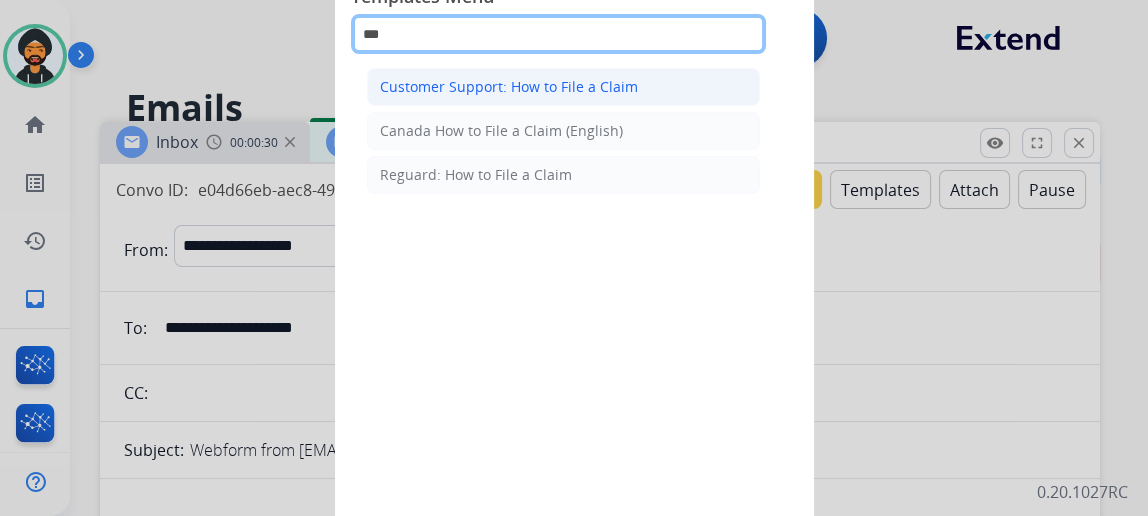 type on "***" 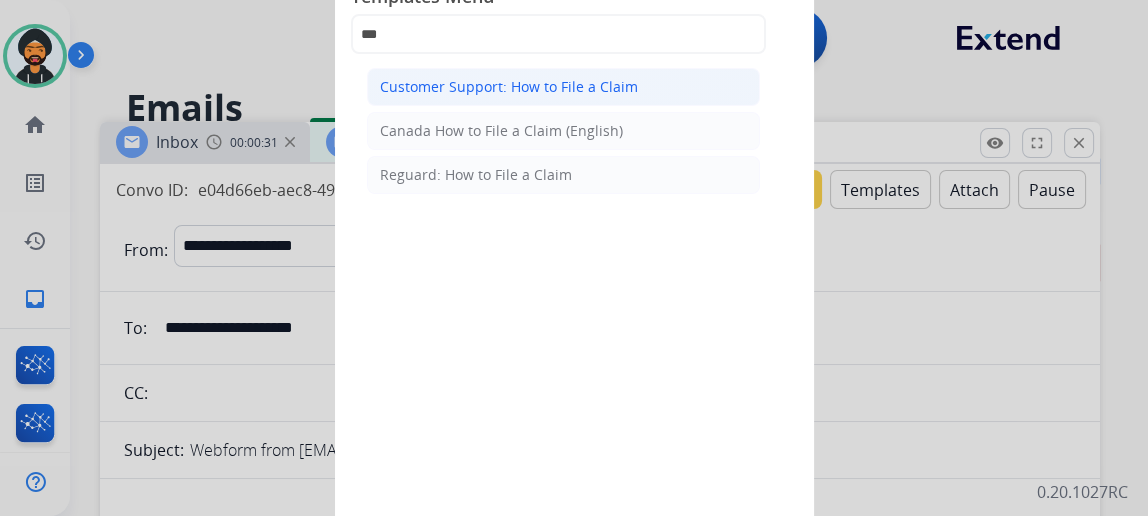 click on "Customer Support: How to File a Claim" 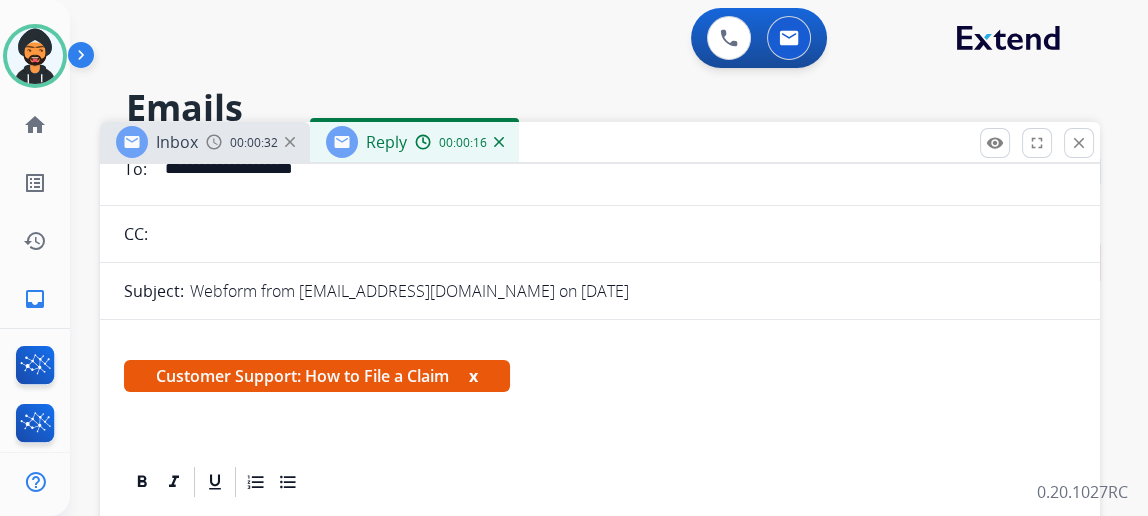 scroll, scrollTop: 382, scrollLeft: 0, axis: vertical 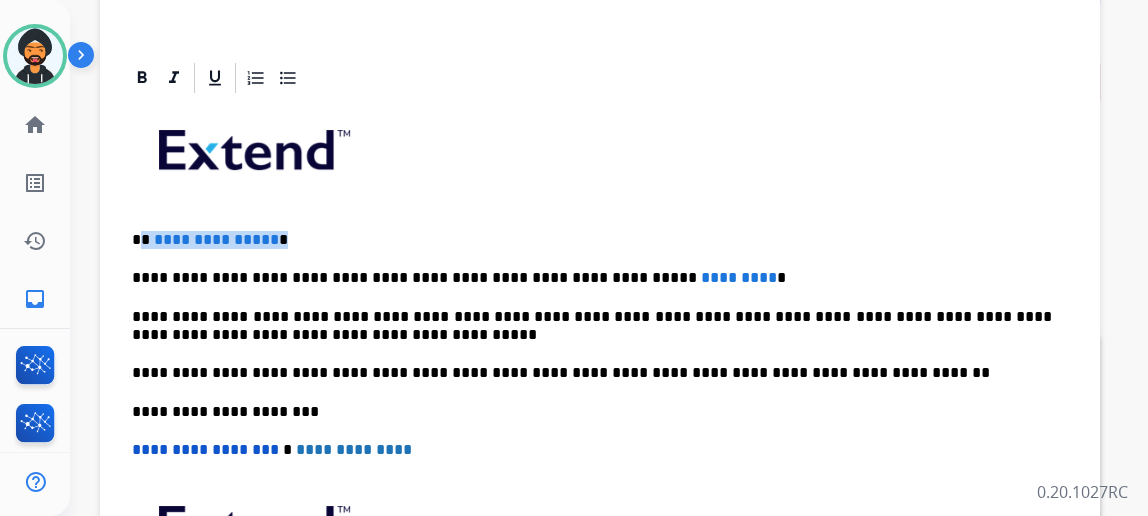 drag, startPoint x: 287, startPoint y: 228, endPoint x: 159, endPoint y: 223, distance: 128.09763 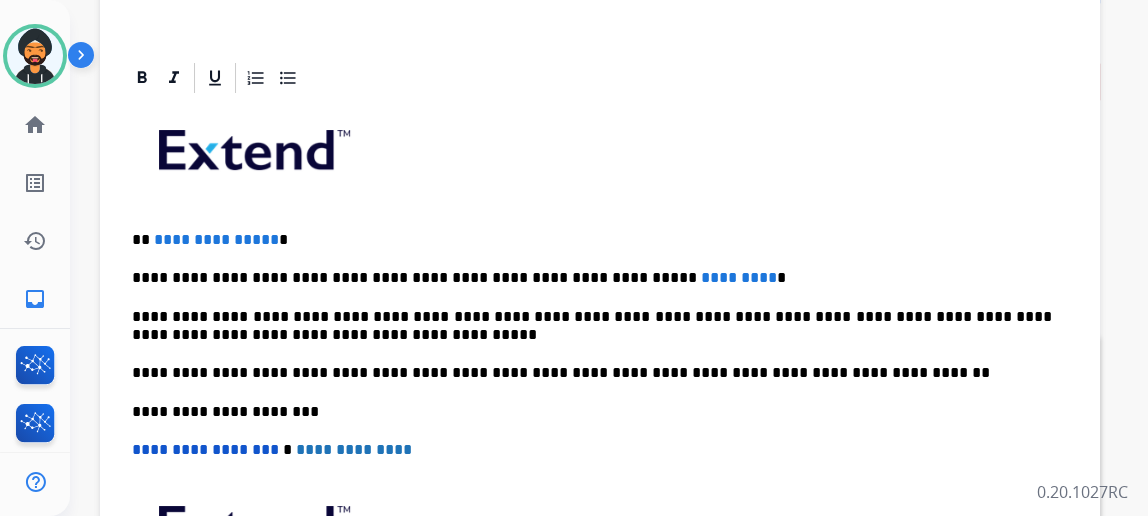 click at bounding box center [600, 157] 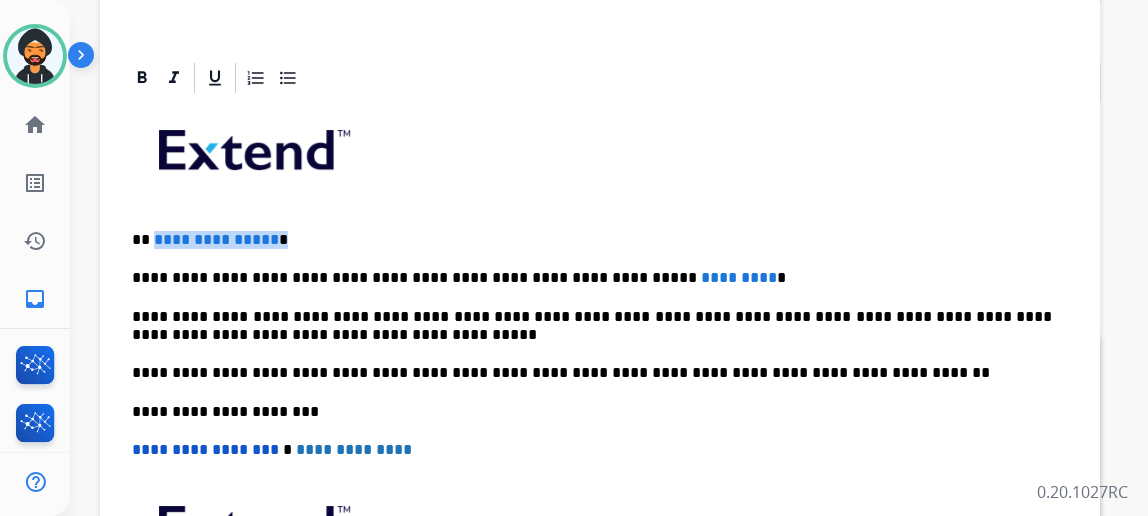 drag, startPoint x: 293, startPoint y: 231, endPoint x: 168, endPoint y: 234, distance: 125.035995 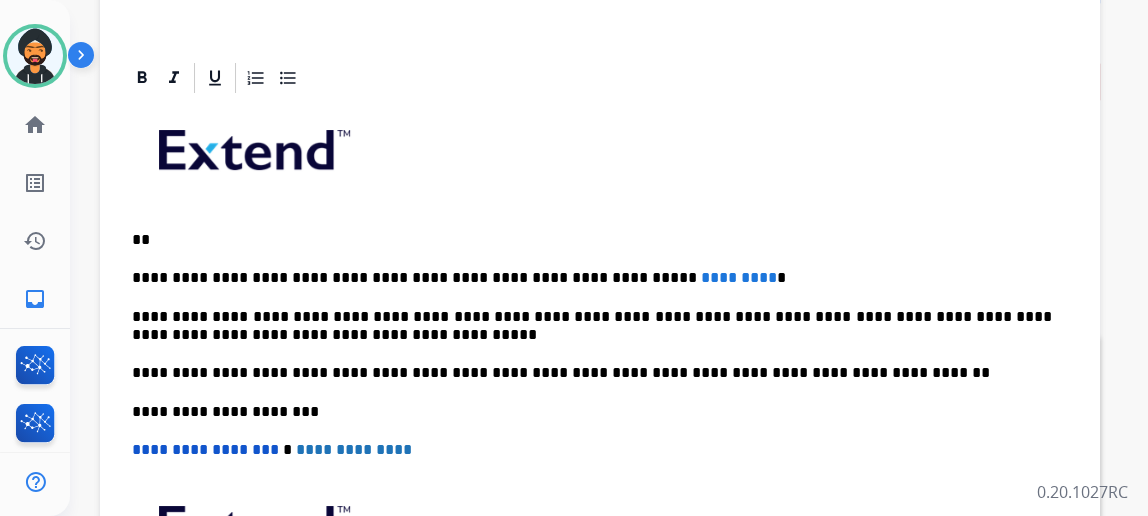 type 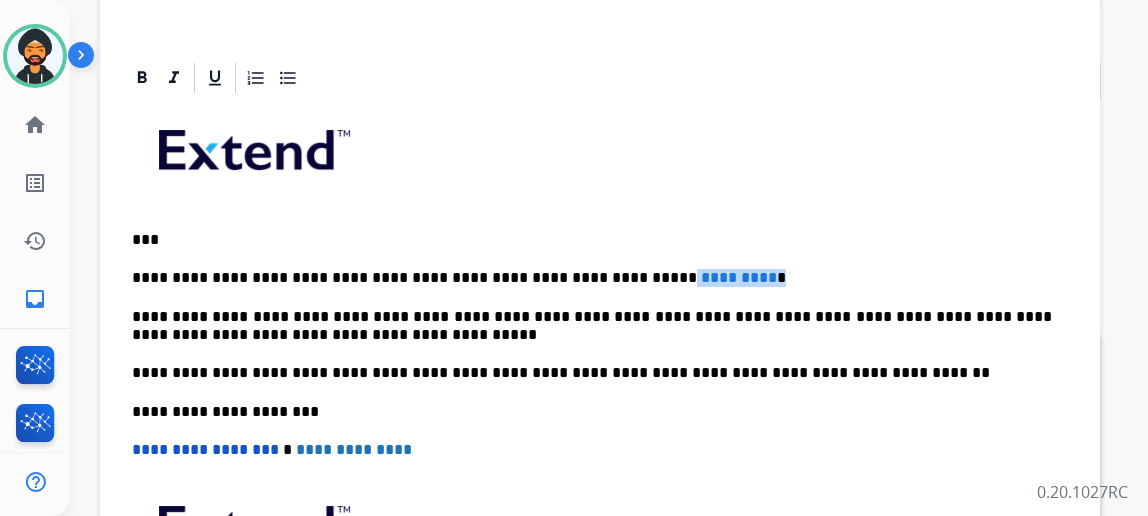drag, startPoint x: 724, startPoint y: 262, endPoint x: 604, endPoint y: 267, distance: 120.10412 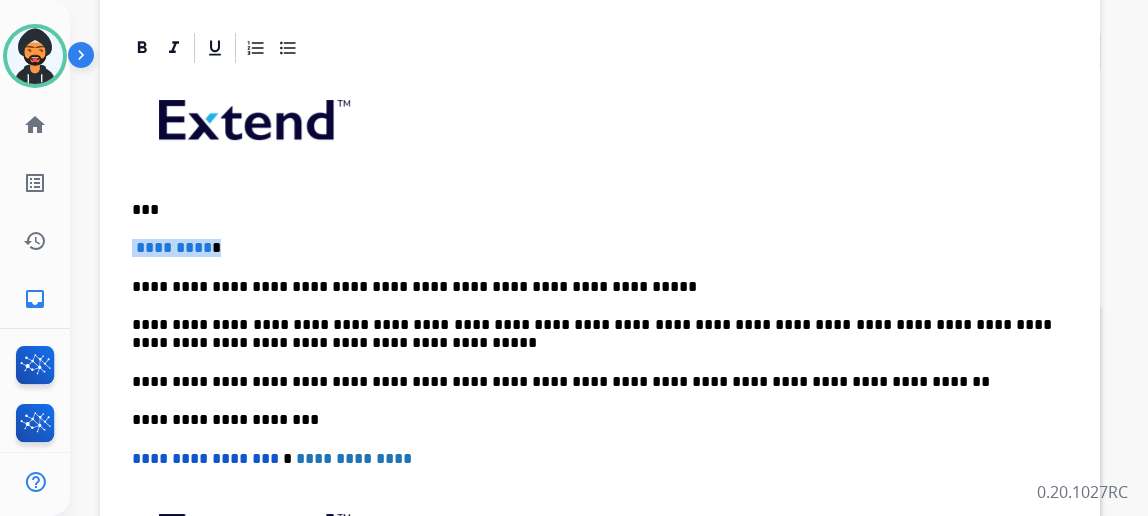 scroll, scrollTop: 181, scrollLeft: 0, axis: vertical 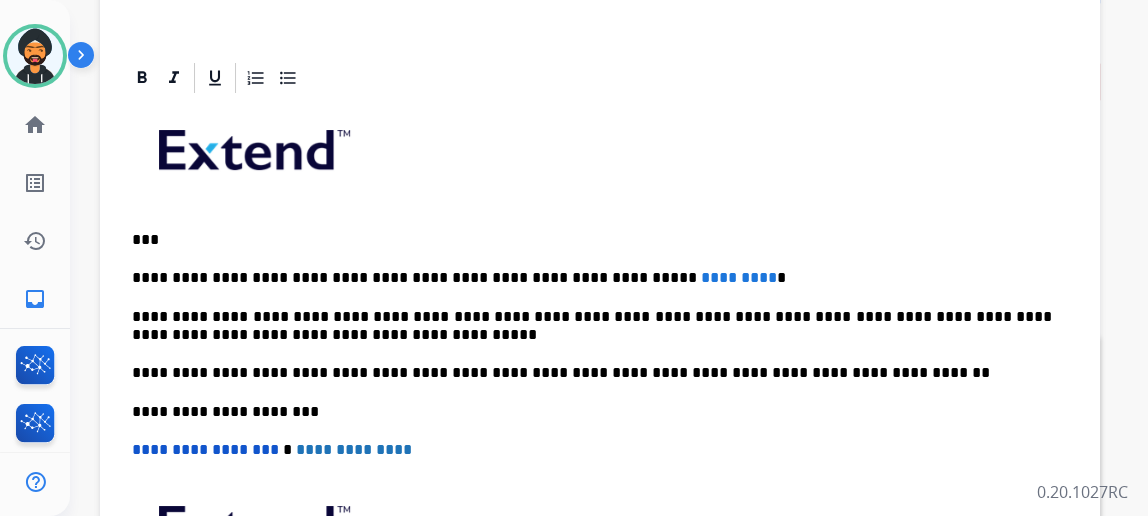 click on "***" at bounding box center [592, 240] 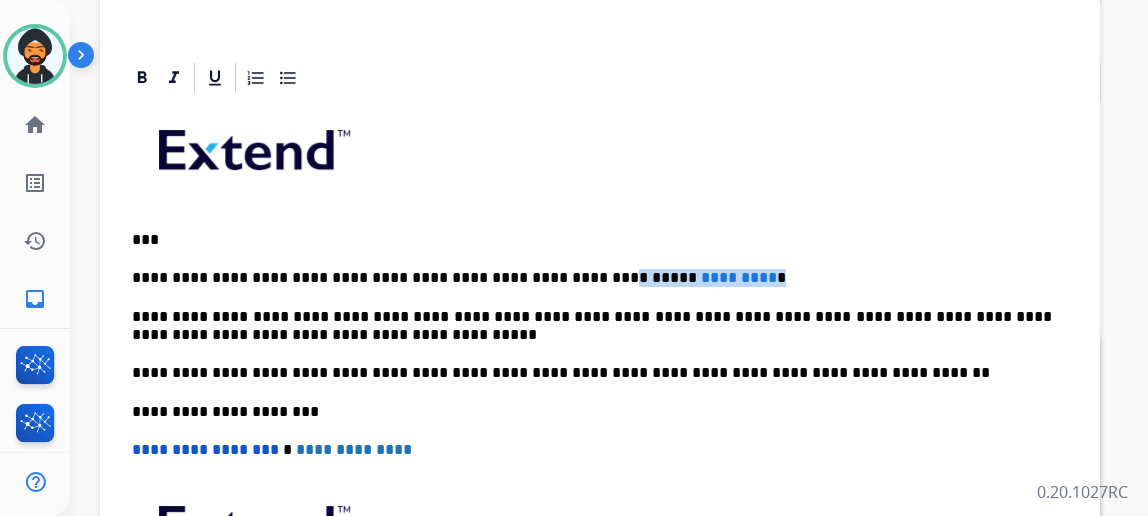 drag, startPoint x: 750, startPoint y: 268, endPoint x: 555, endPoint y: 266, distance: 195.01025 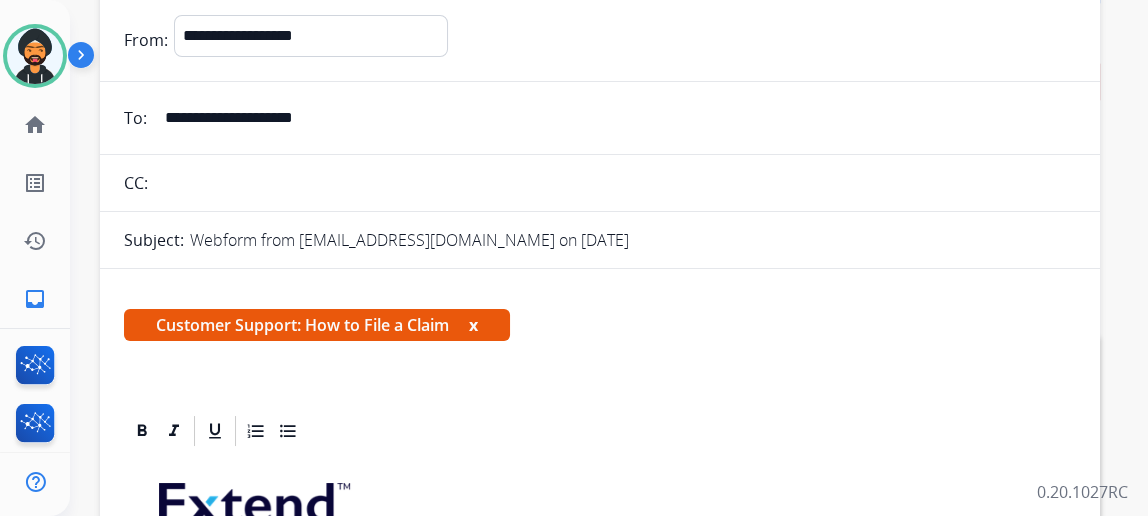 scroll, scrollTop: 0, scrollLeft: 0, axis: both 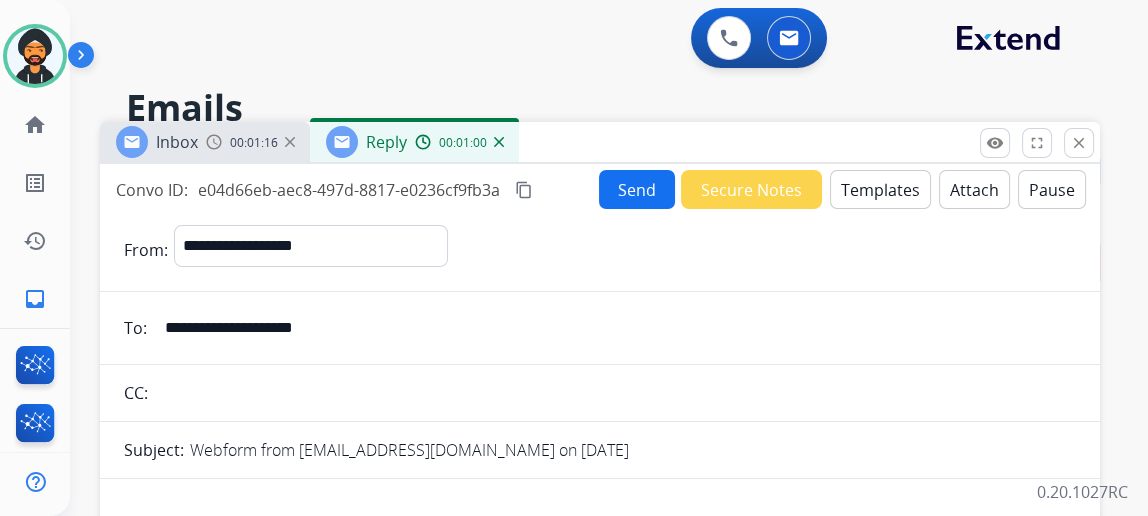 click on "Send" at bounding box center [637, 189] 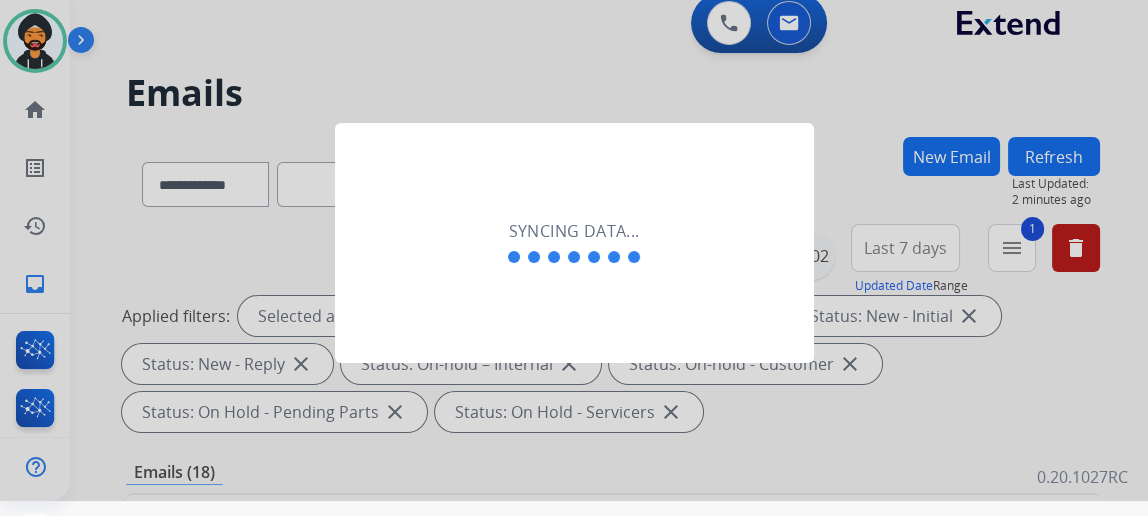 scroll, scrollTop: 0, scrollLeft: 0, axis: both 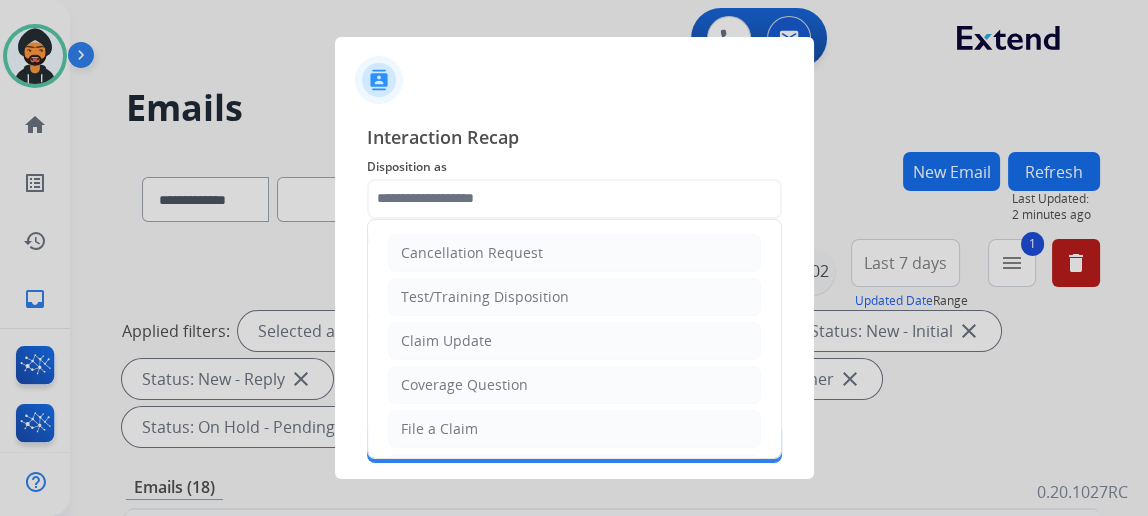 drag, startPoint x: 456, startPoint y: 417, endPoint x: 463, endPoint y: 332, distance: 85.28775 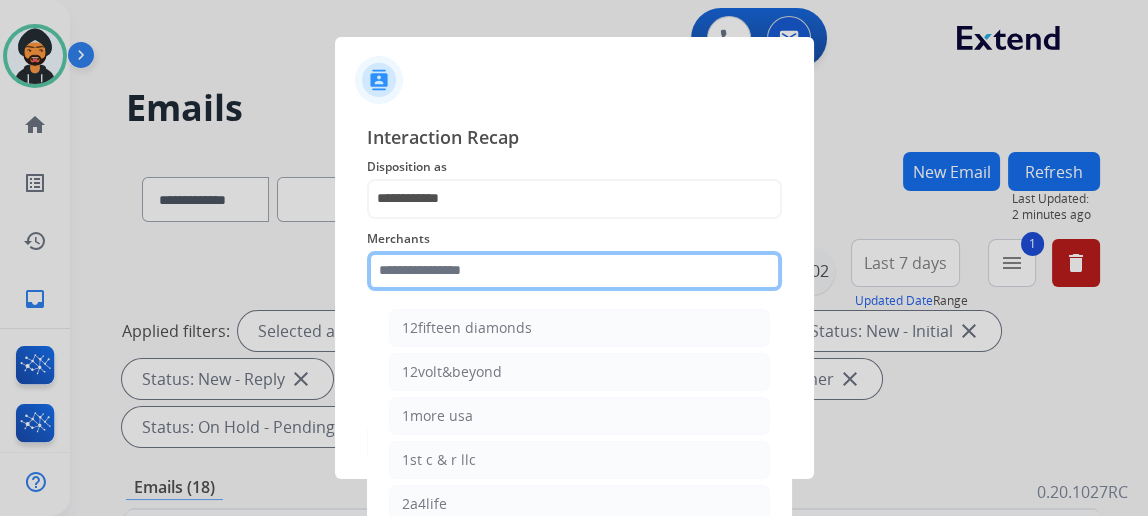 click 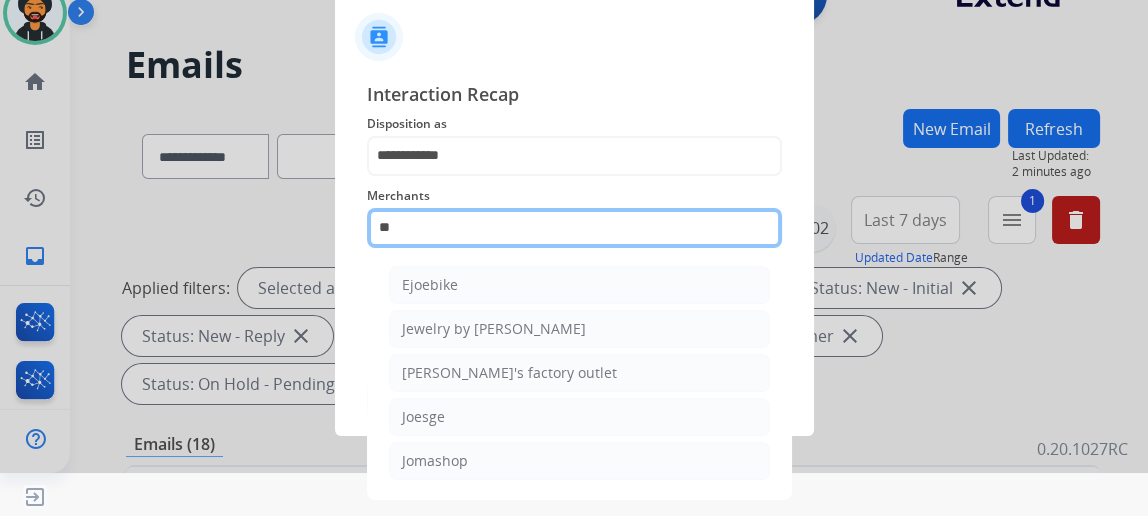 scroll, scrollTop: 43, scrollLeft: 0, axis: vertical 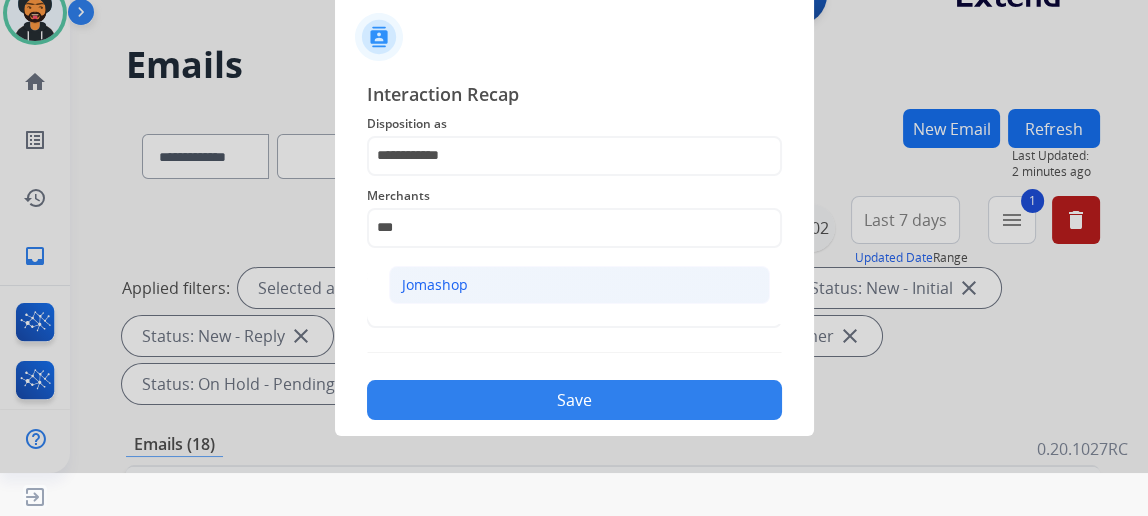 click on "Jomashop" 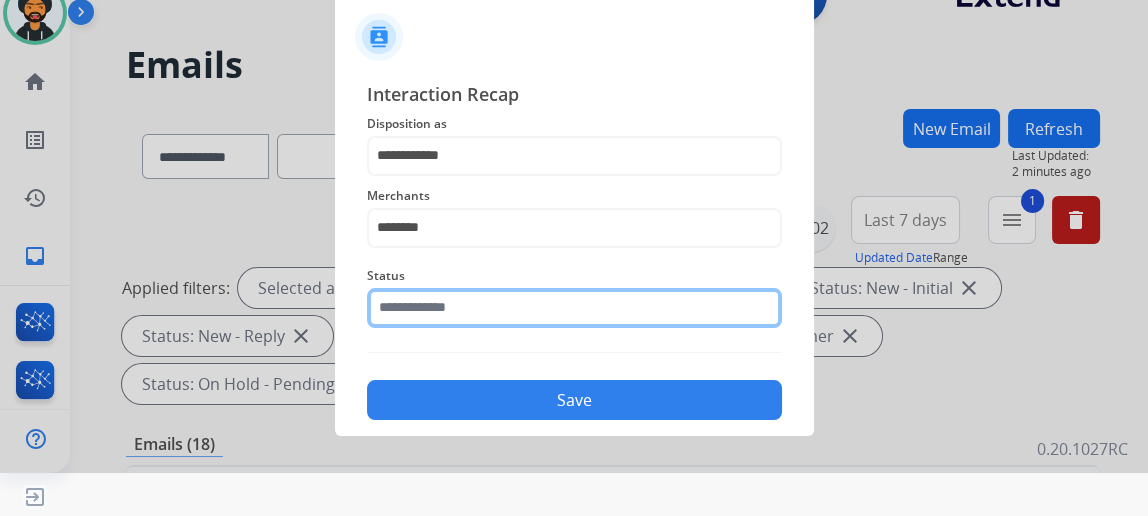 click 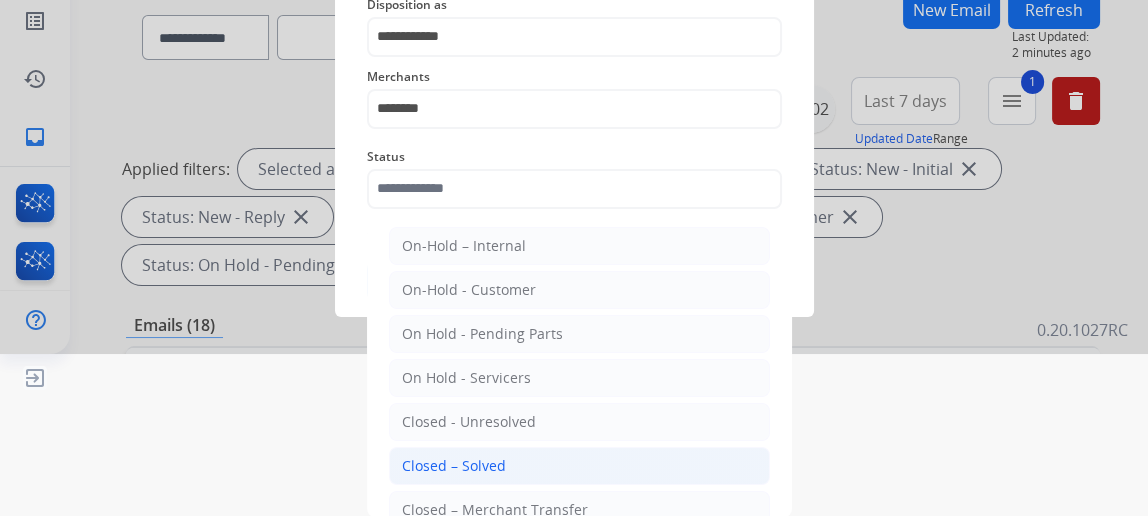 click on "Closed – Solved" 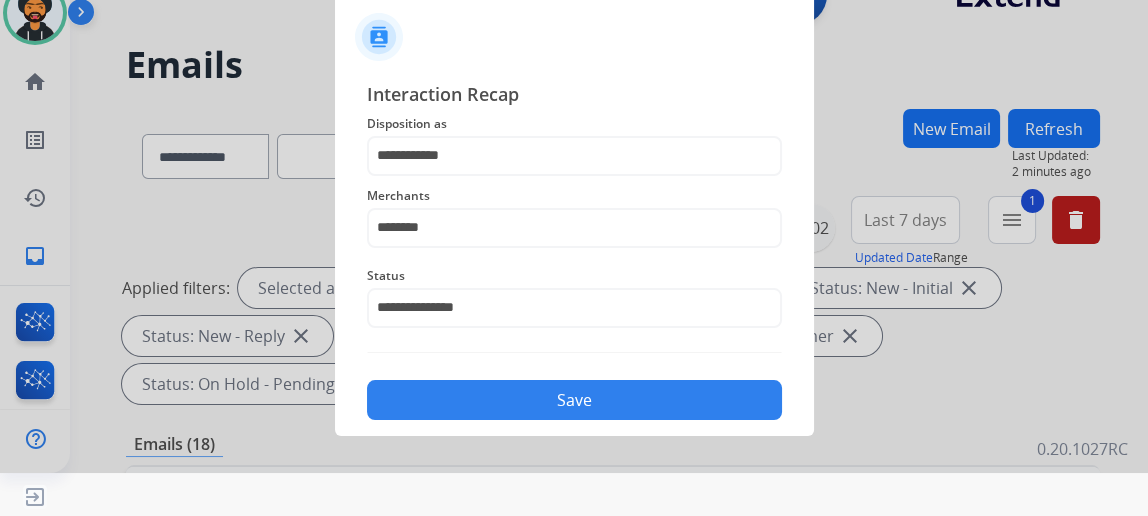 scroll, scrollTop: 43, scrollLeft: 0, axis: vertical 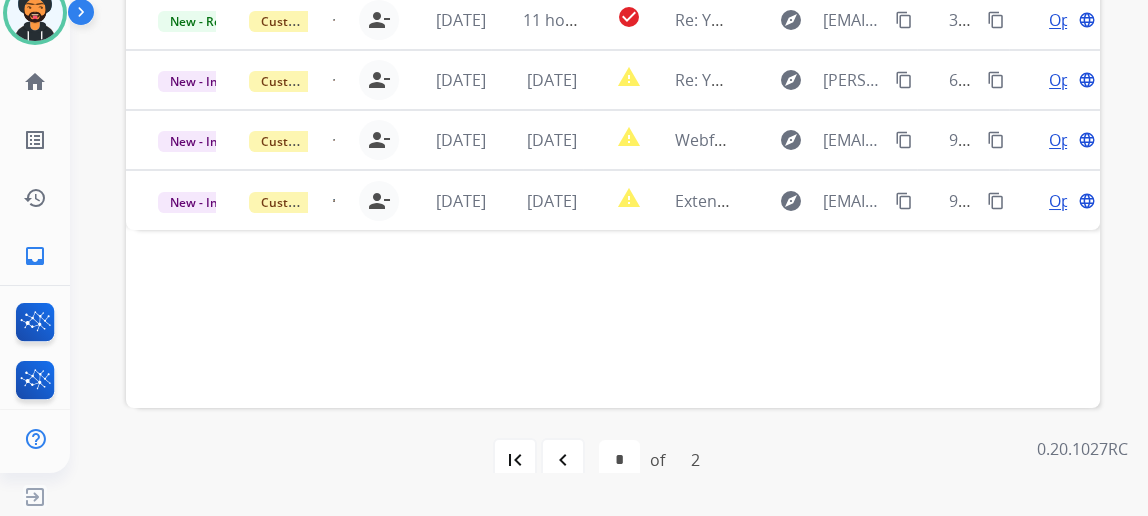 click on "navigate_before" at bounding box center (563, 460) 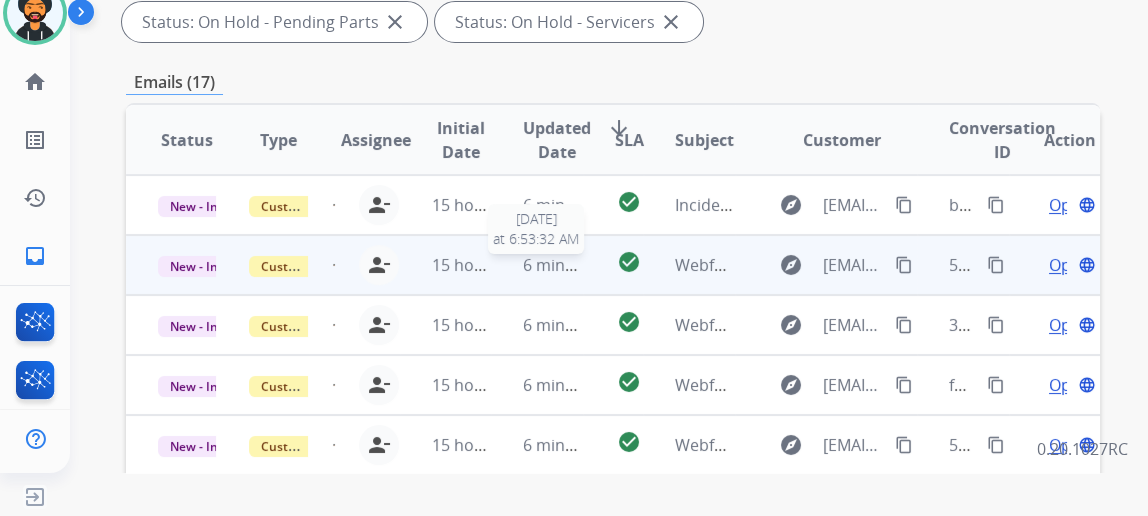 scroll, scrollTop: 363, scrollLeft: 0, axis: vertical 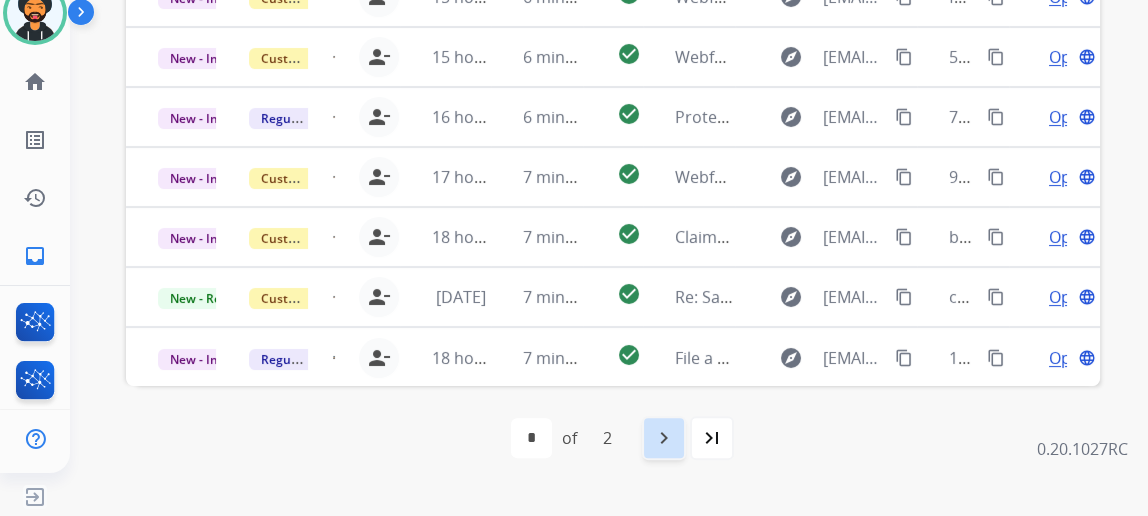 click on "navigate_next" at bounding box center (664, 438) 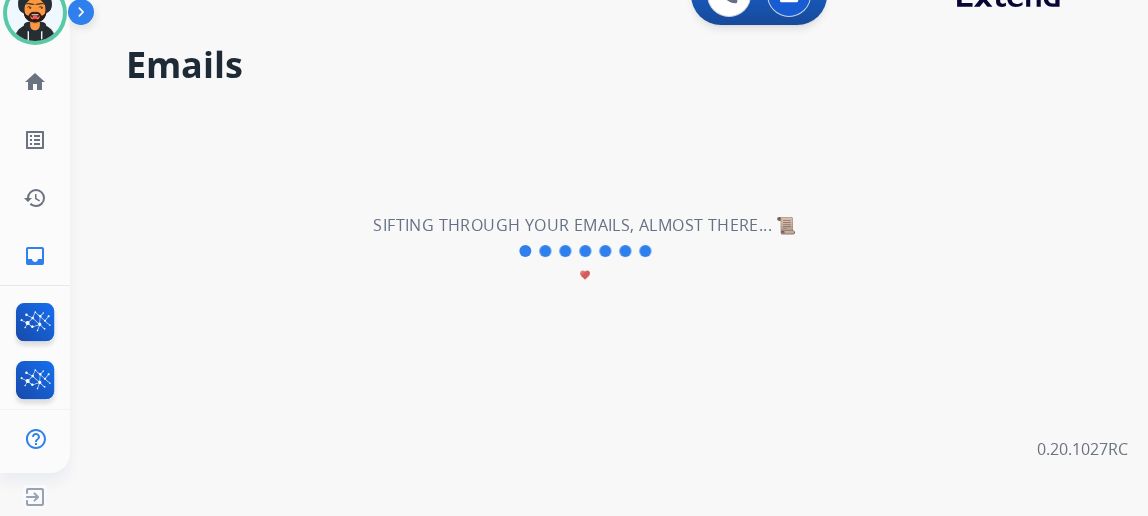 scroll, scrollTop: 0, scrollLeft: 0, axis: both 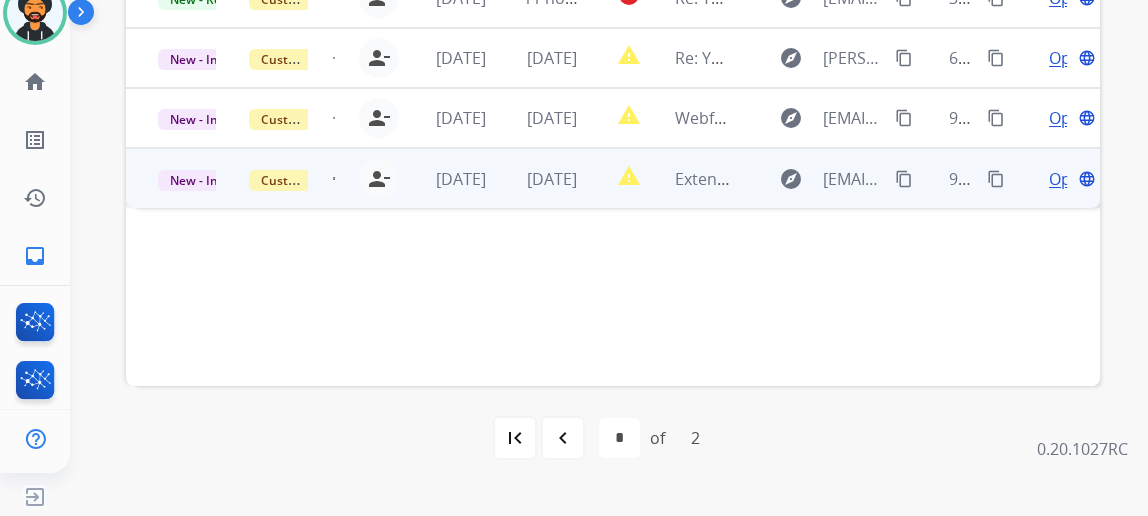 click on "Open" at bounding box center (1069, 179) 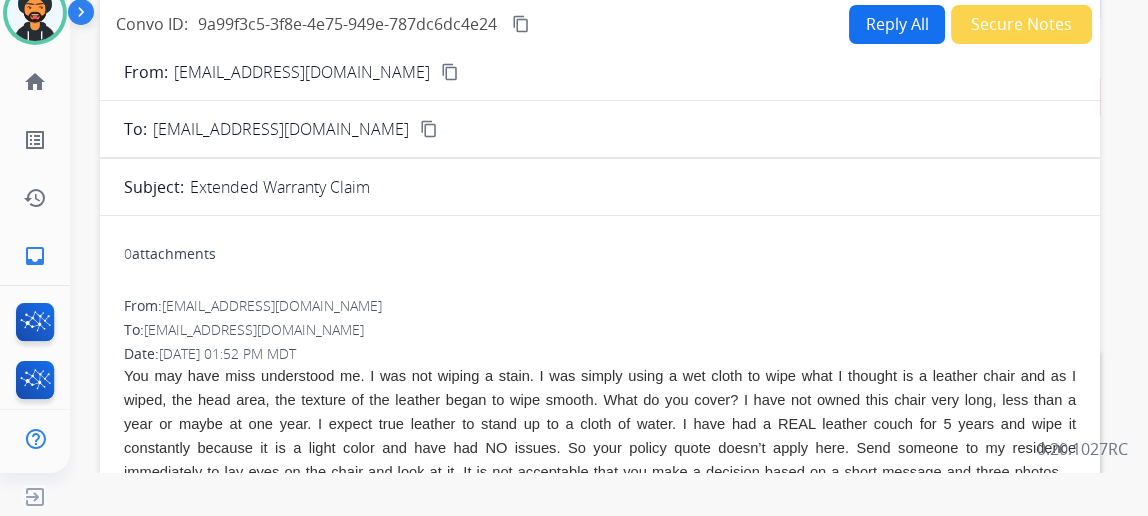 scroll, scrollTop: 22, scrollLeft: 0, axis: vertical 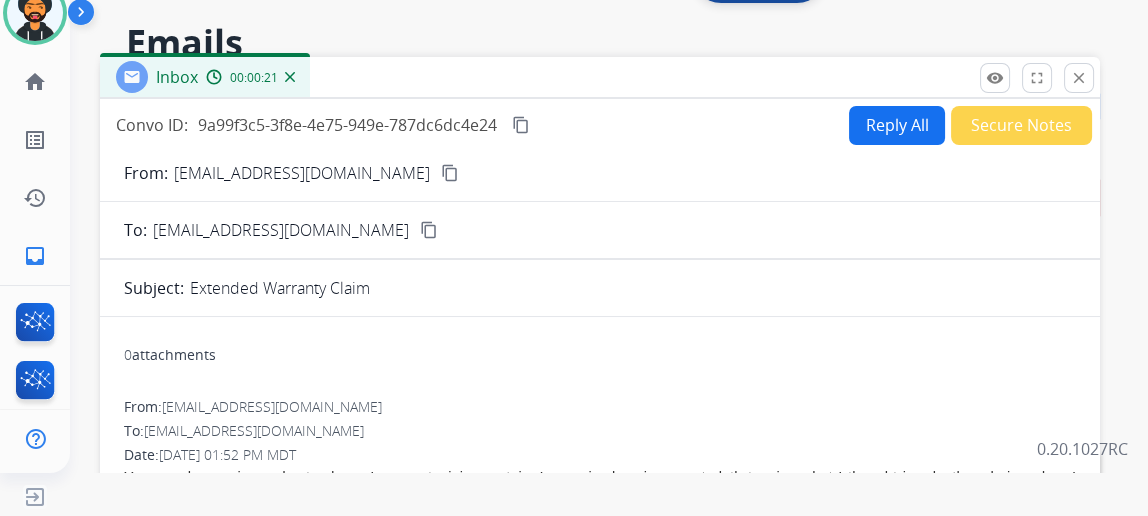 click on "content_copy" at bounding box center [450, 173] 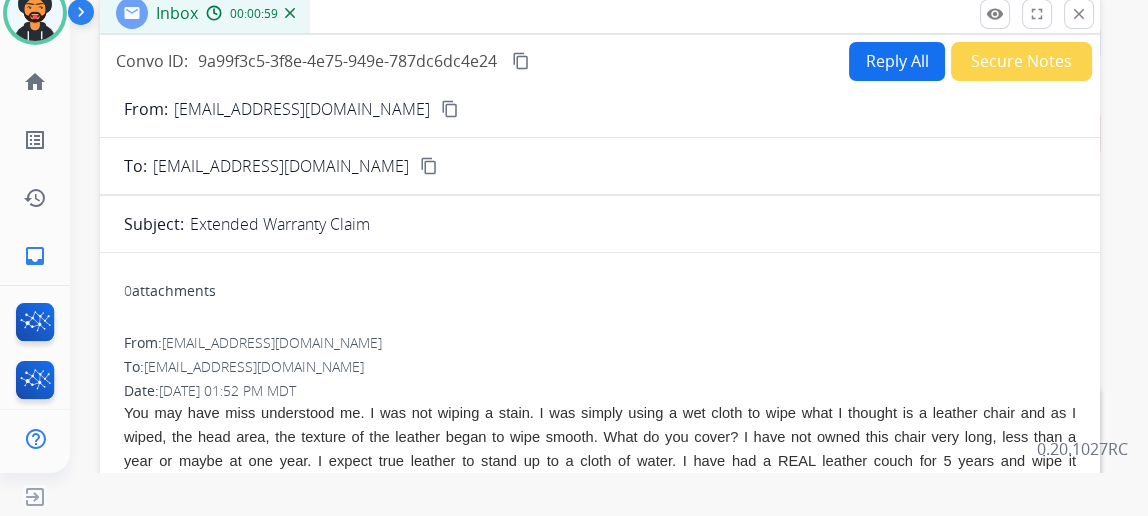 scroll, scrollTop: 0, scrollLeft: 0, axis: both 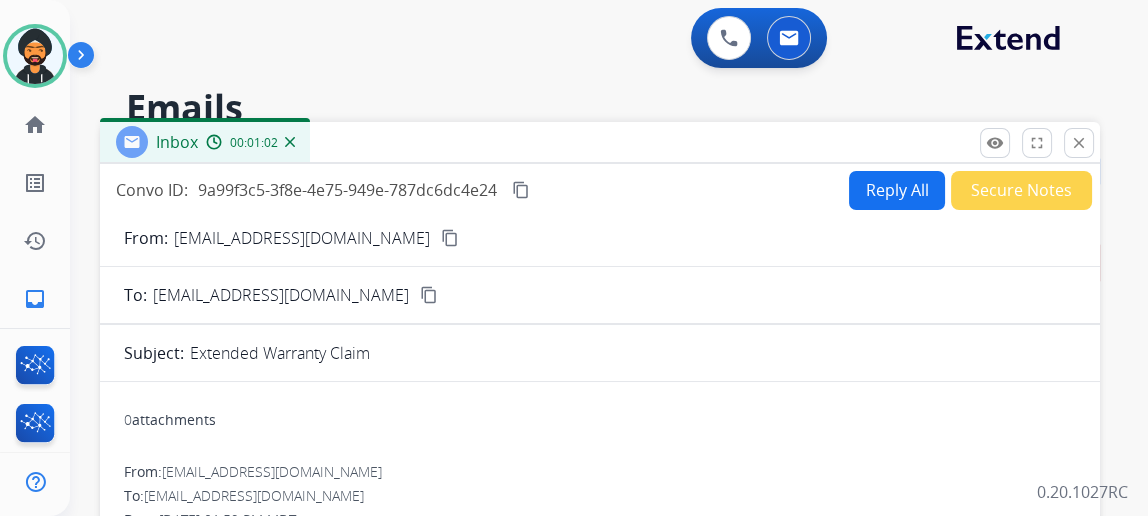 click on "Reply All" at bounding box center (897, 190) 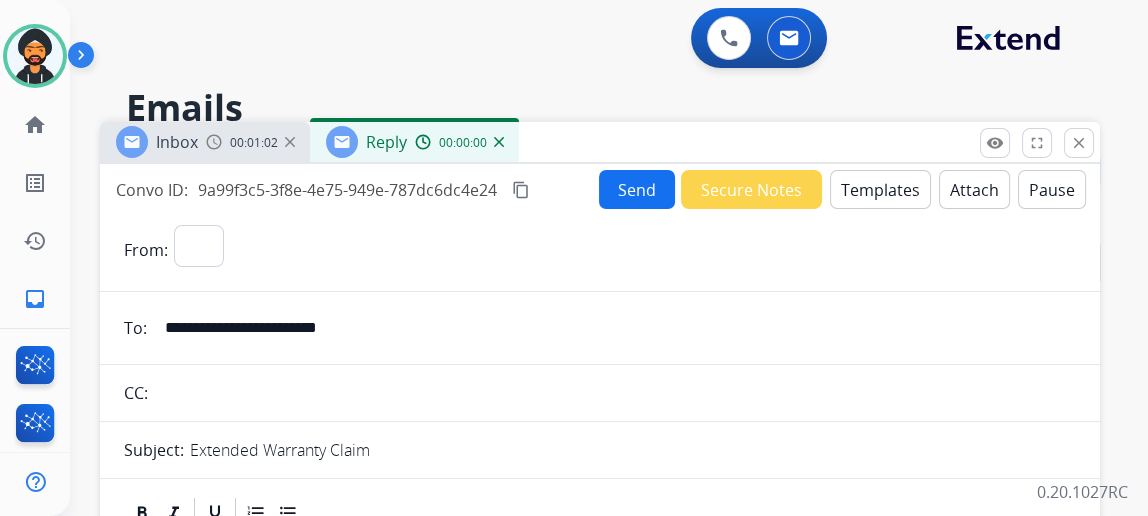 select on "**********" 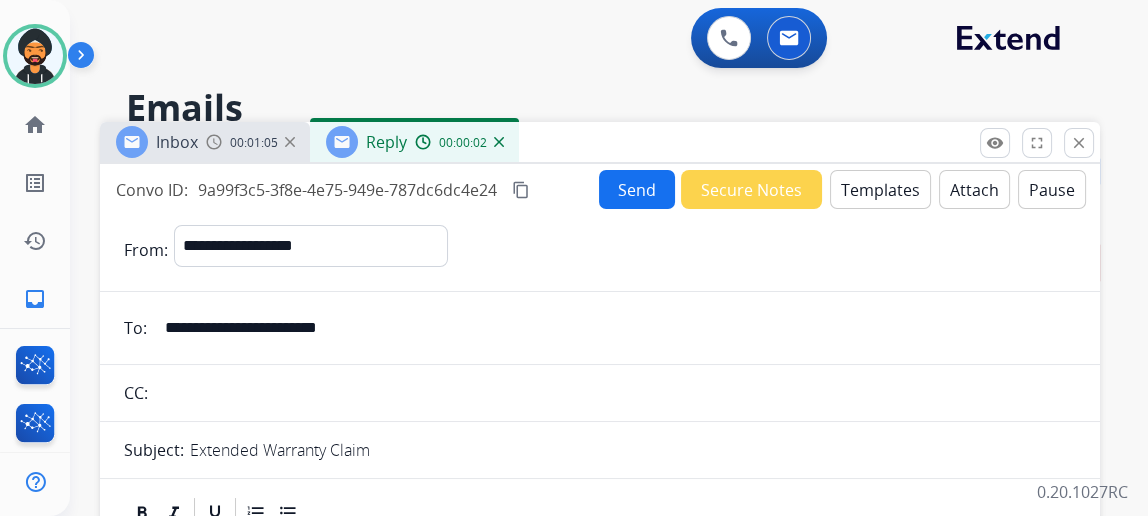 click on "Attach" at bounding box center [974, 189] 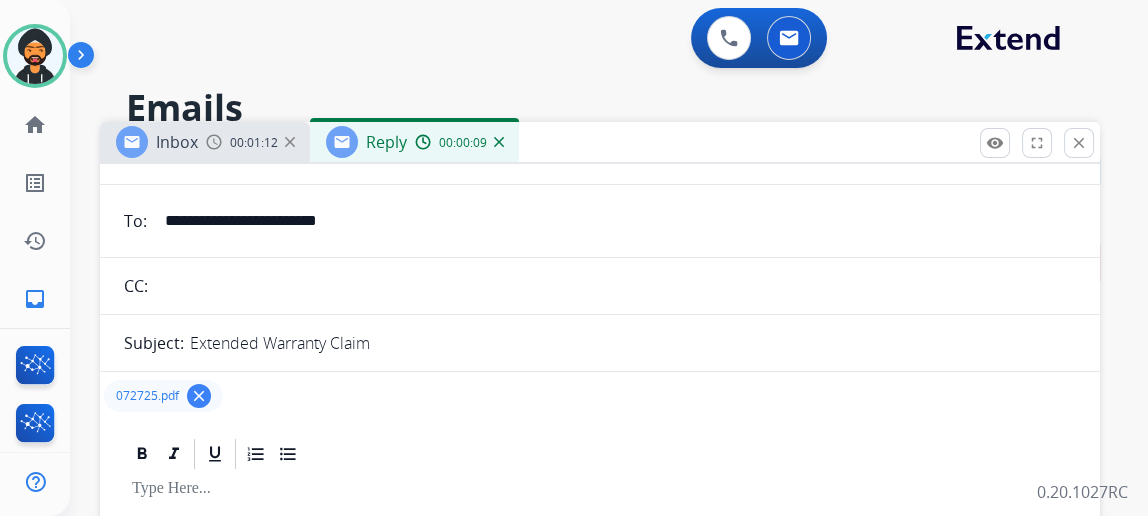 scroll, scrollTop: 129, scrollLeft: 0, axis: vertical 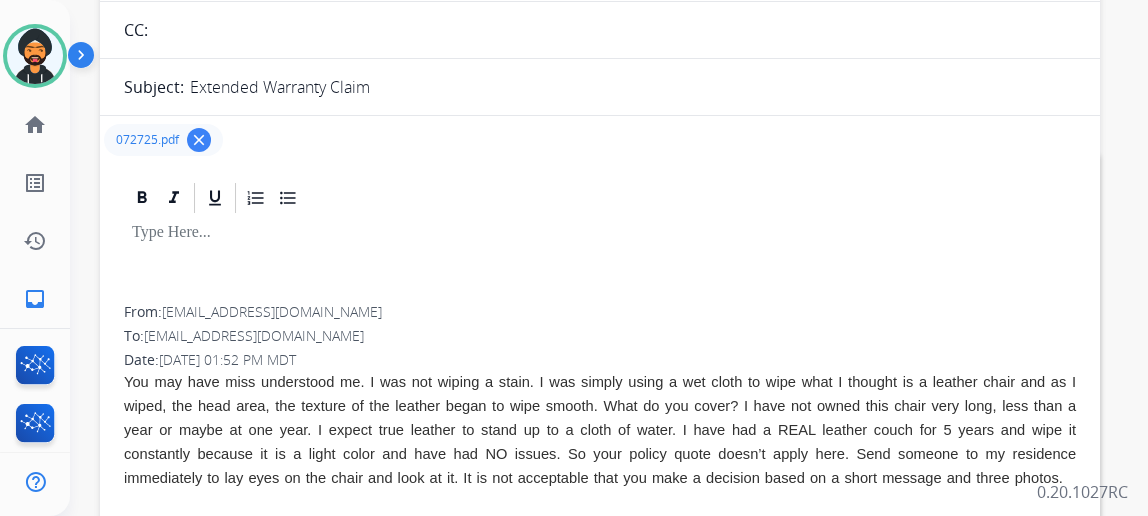 click on "From:  [EMAIL_ADDRESS][DOMAIN_NAME]   To:  [EMAIL_ADDRESS][DOMAIN_NAME]  Date:  [DATE] 01:52 PM MDT You may have miss understood me. I was not wiping a stain. I was simply using a wet cloth to wipe what I thought is a leather chair and as I wiped, the head area, the texture of the leather began to wipe smooth. What do you cover? I have not owned this chair very long, less than a year or maybe at one year. I expect true leather to stand up to a cloth of water. I have had a REAL leather couch for 5 years and wipe it constantly because it is a light color and have had NO issues. So your policy quote doesn’t apply here. Send someone to my residence immediately to lay eyes on the chair and look at it. It is not acceptable that you make a decision based on a short message and three photos. Thank you for your time. [PERSON_NAME] [PHONE_NUMBER]" at bounding box center [600, 467] 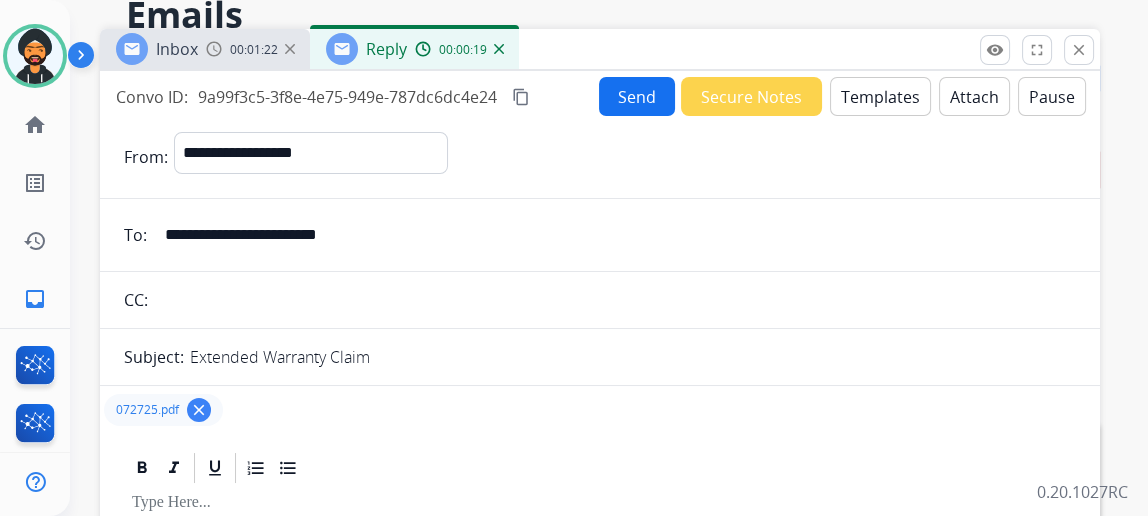 scroll, scrollTop: 0, scrollLeft: 0, axis: both 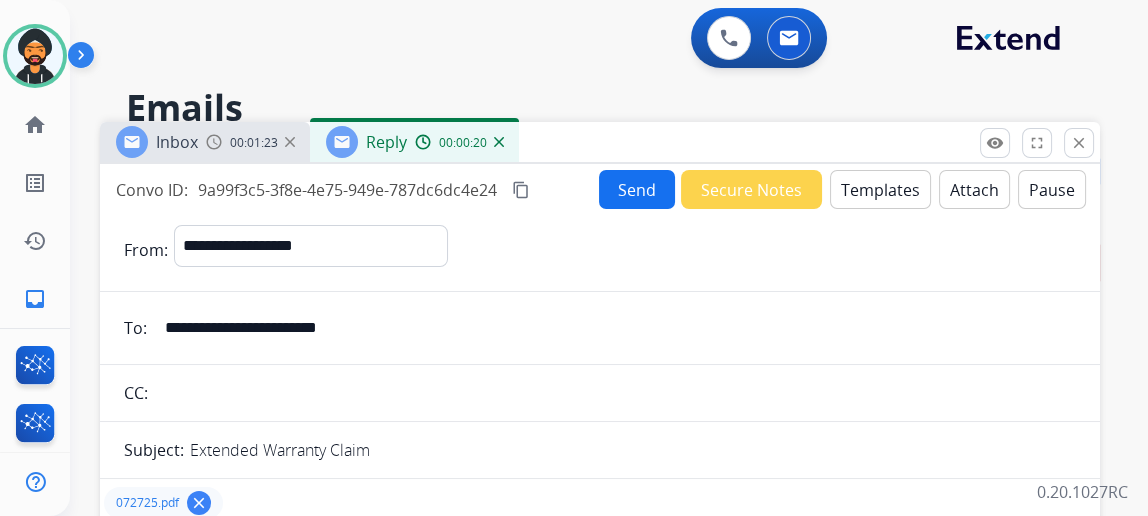 click on "Templates" at bounding box center [880, 189] 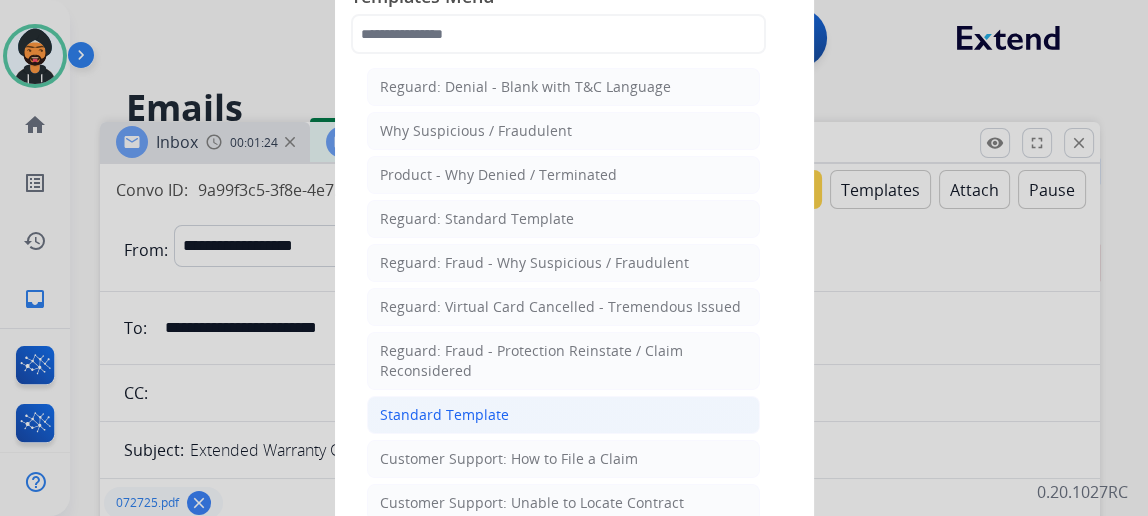 click on "Standard Template" 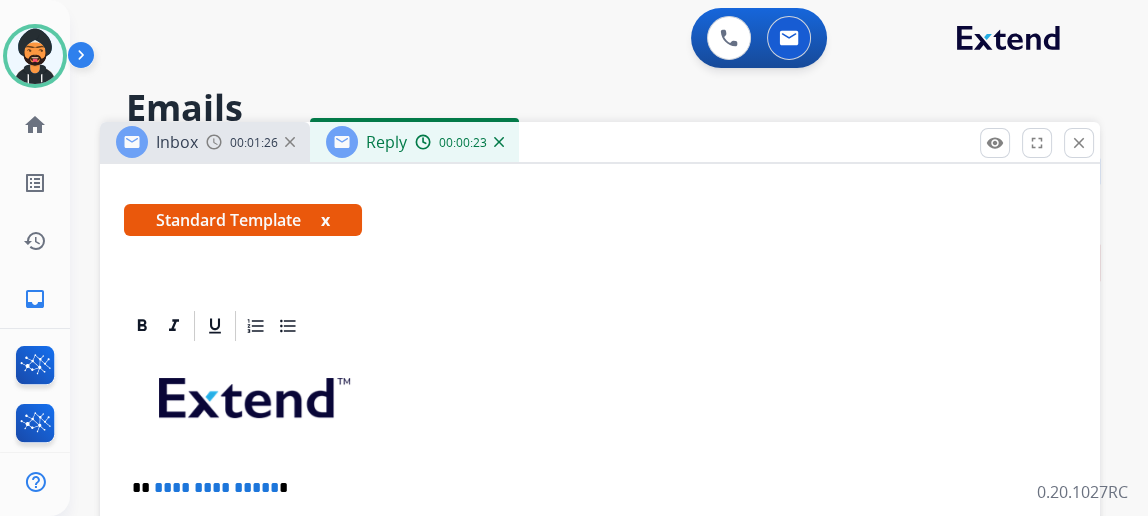 scroll, scrollTop: 636, scrollLeft: 0, axis: vertical 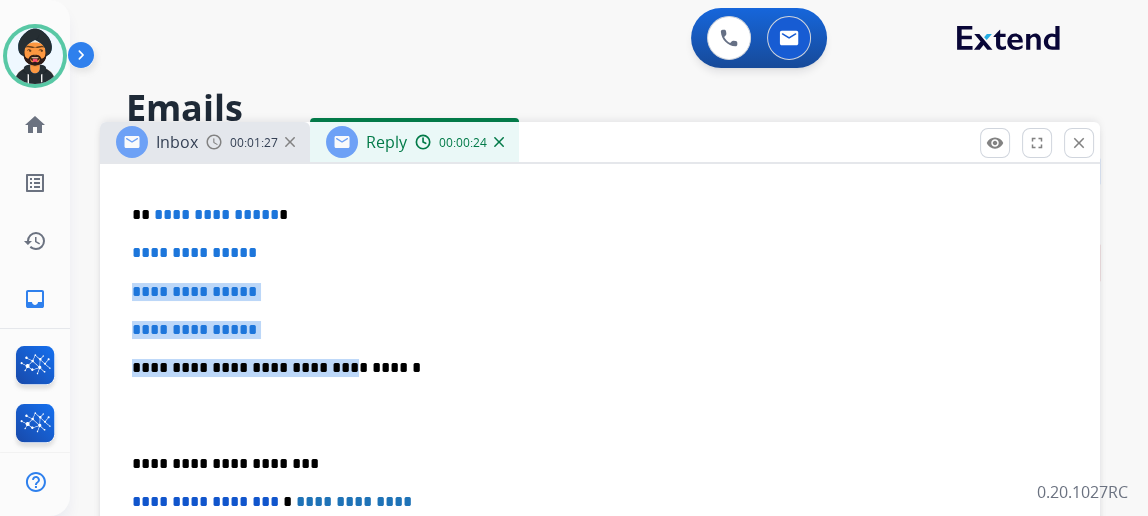 drag, startPoint x: 329, startPoint y: 337, endPoint x: 112, endPoint y: 280, distance: 224.36131 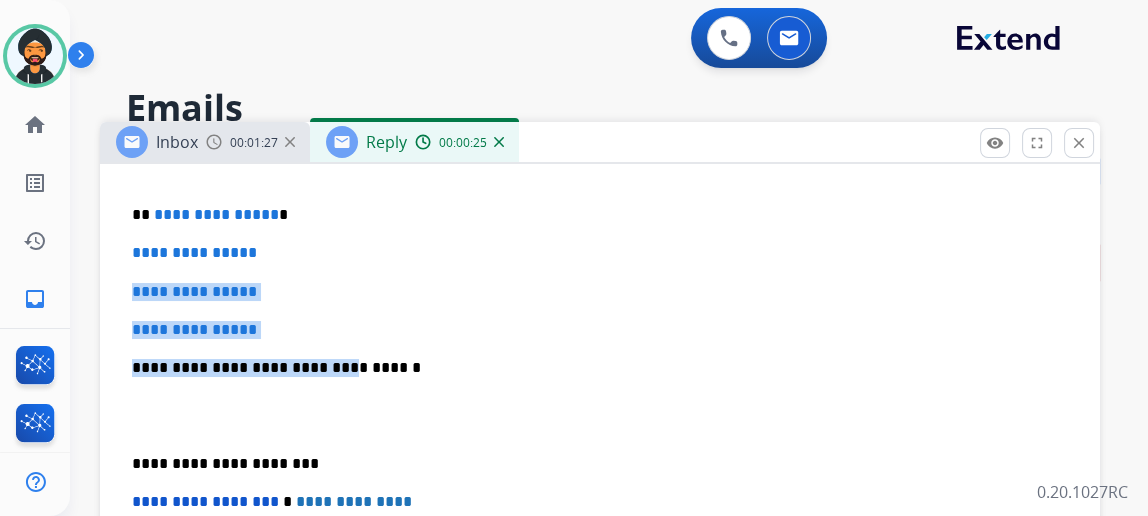 drag, startPoint x: 401, startPoint y: 303, endPoint x: 355, endPoint y: 314, distance: 47.296936 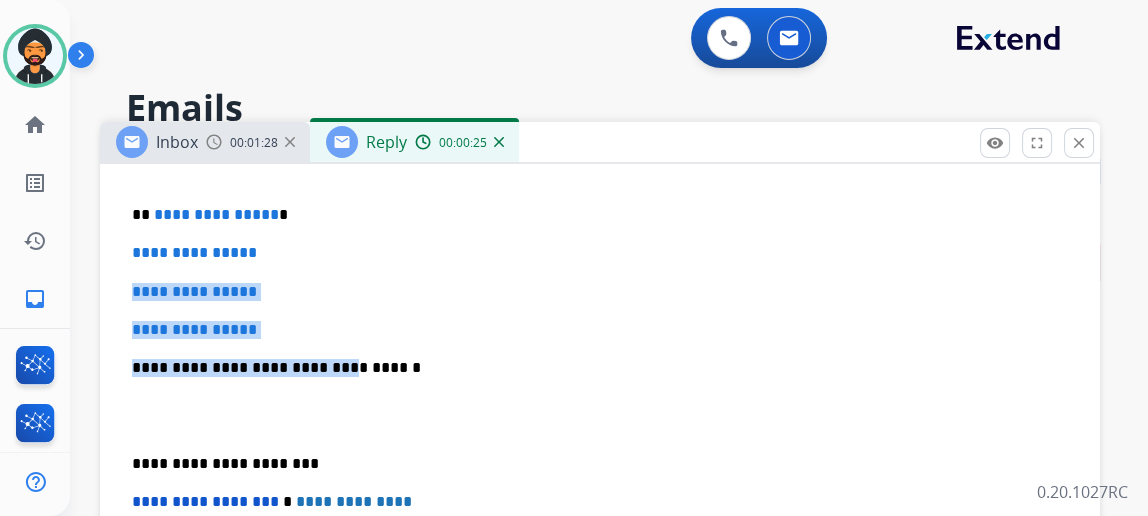 click on "**********" at bounding box center [600, 415] 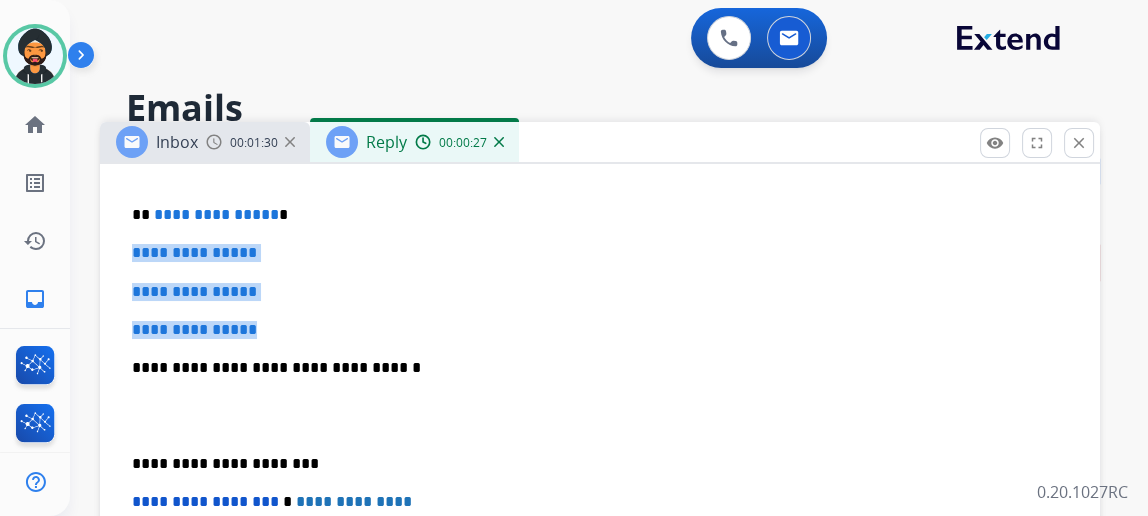 drag, startPoint x: 243, startPoint y: 326, endPoint x: 119, endPoint y: 251, distance: 144.91722 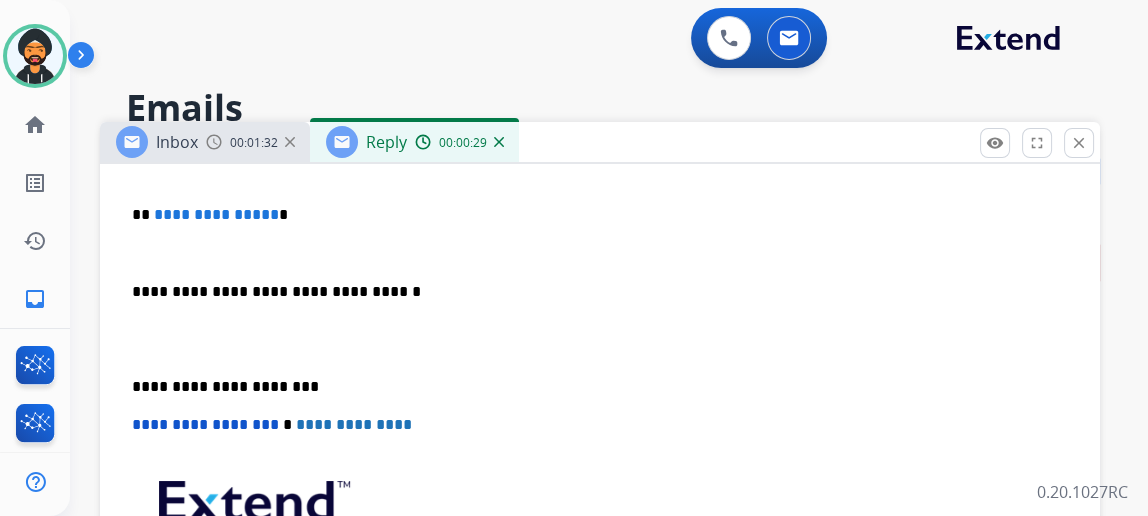 type 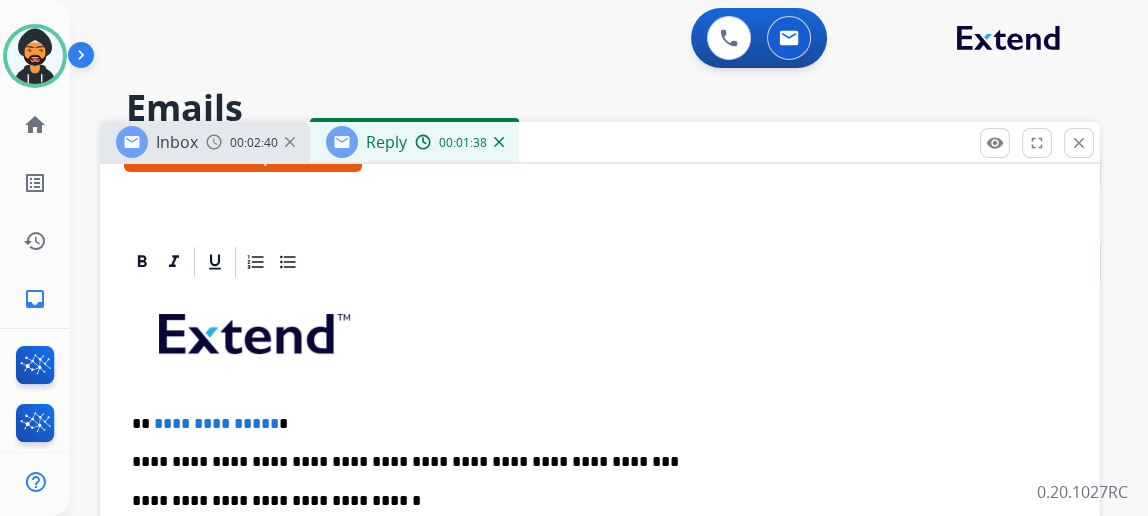 scroll, scrollTop: 454, scrollLeft: 0, axis: vertical 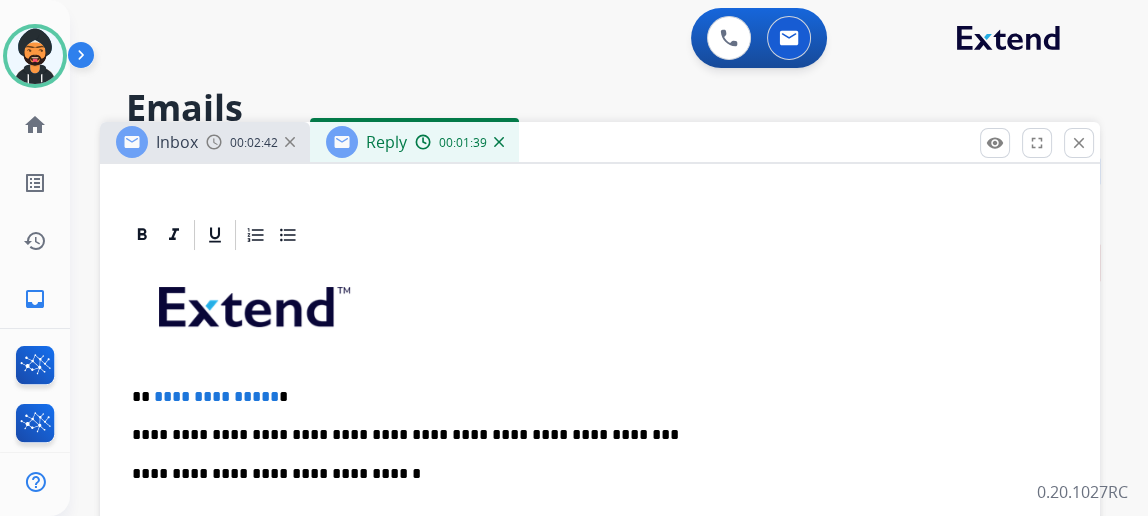 click on "**********" at bounding box center [592, 397] 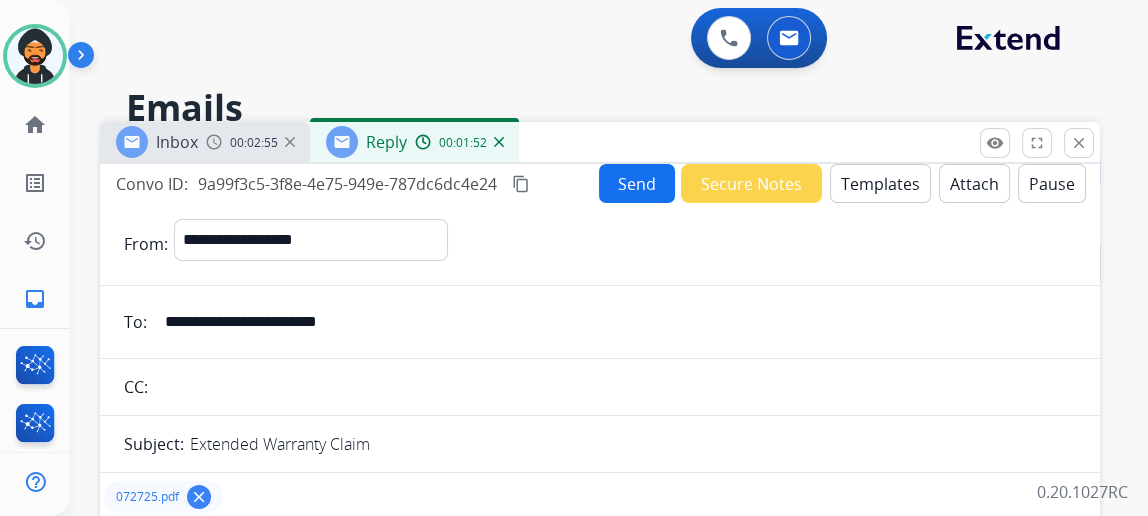 scroll, scrollTop: 0, scrollLeft: 0, axis: both 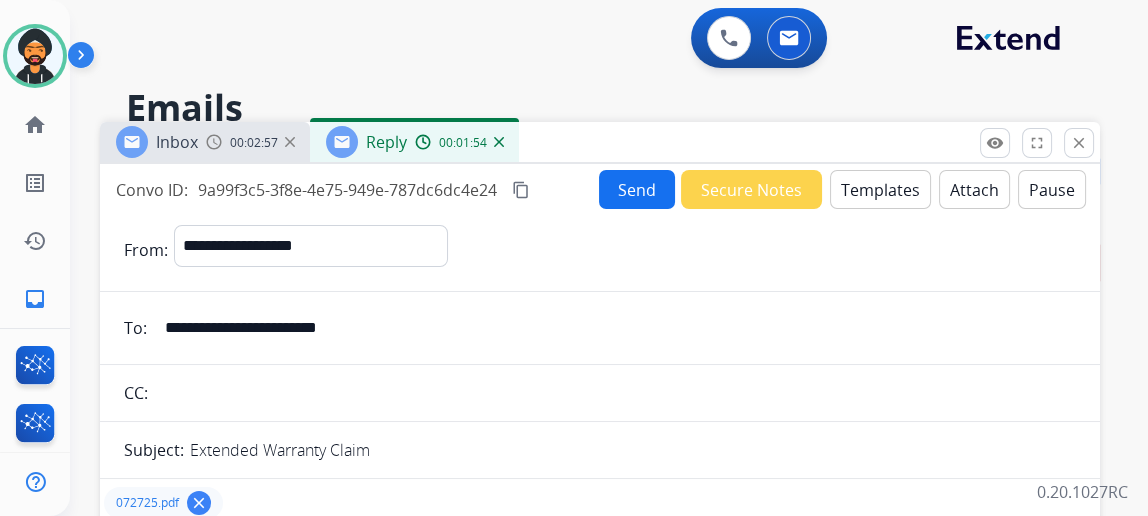 click on "Send" at bounding box center [637, 189] 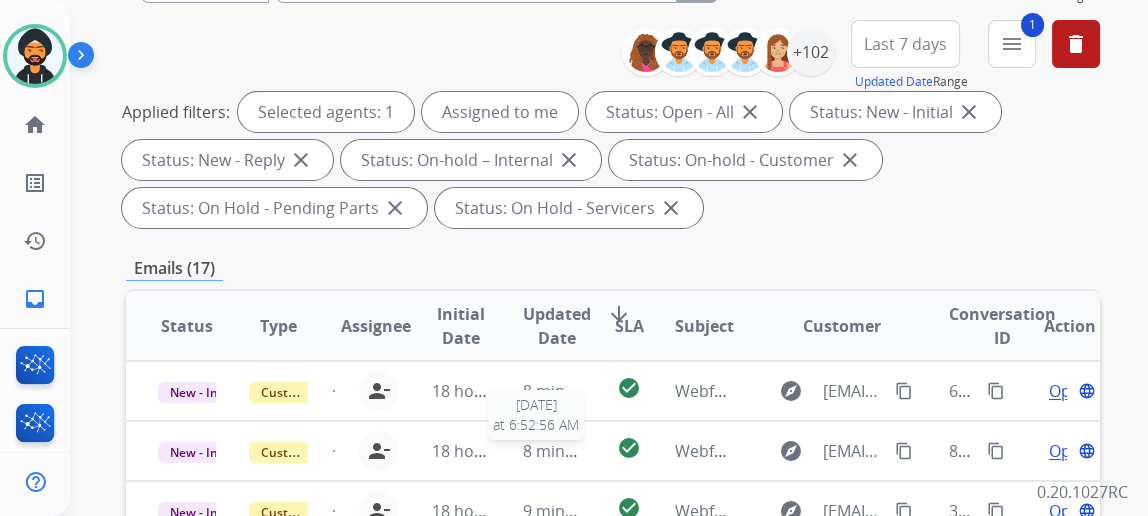 scroll, scrollTop: 0, scrollLeft: 0, axis: both 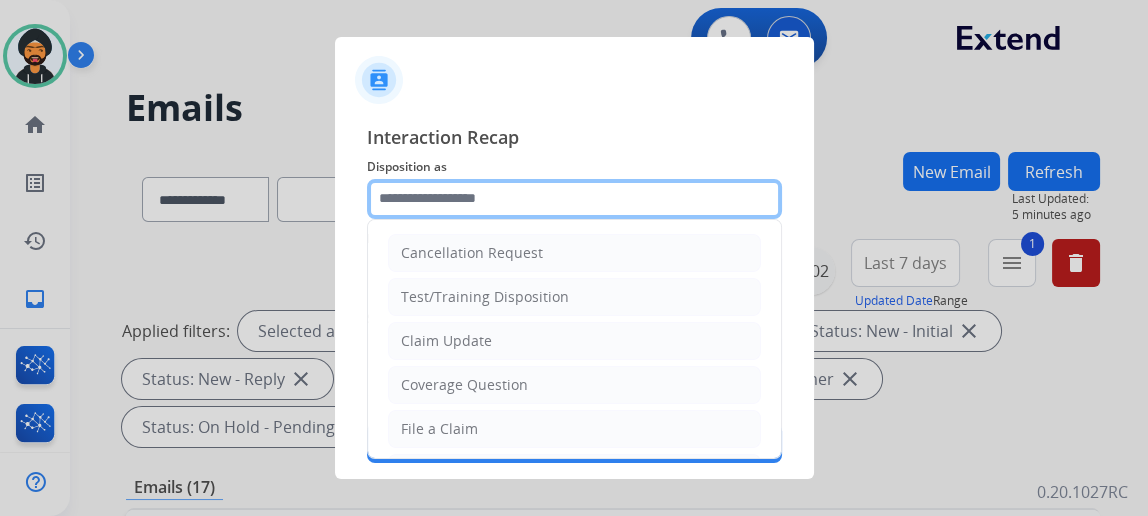 click 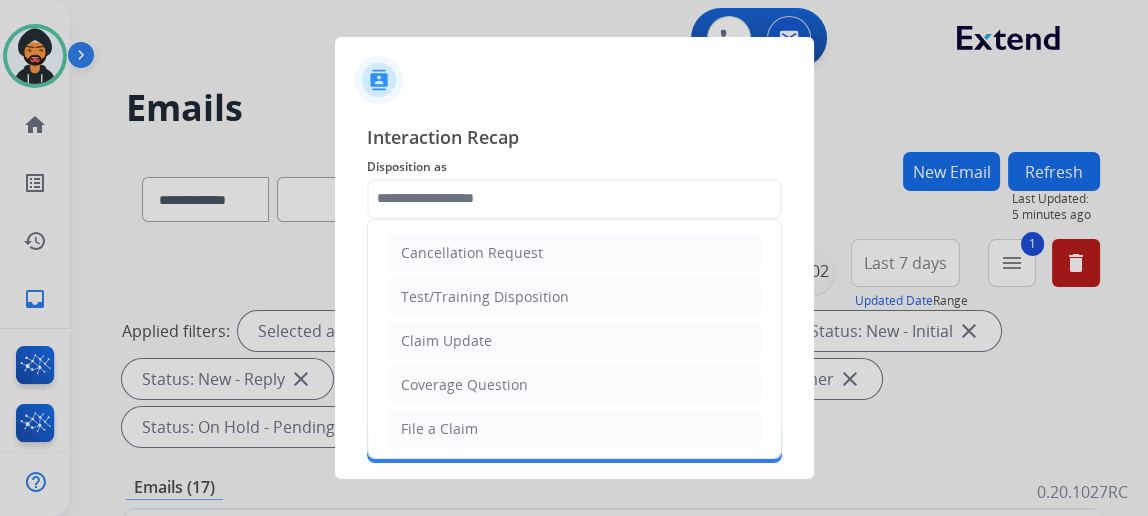 drag, startPoint x: 453, startPoint y: 382, endPoint x: 410, endPoint y: 324, distance: 72.20111 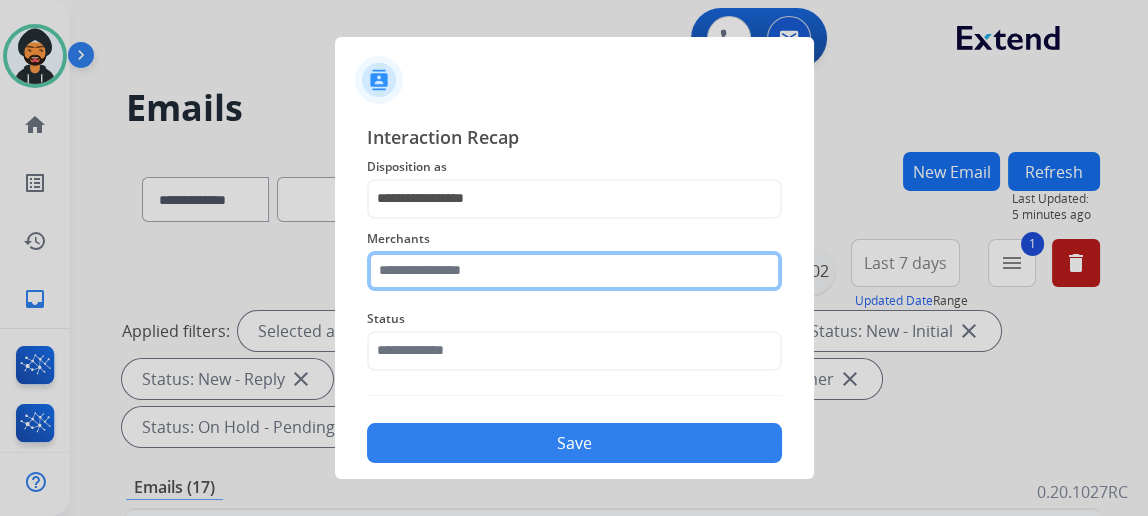 click 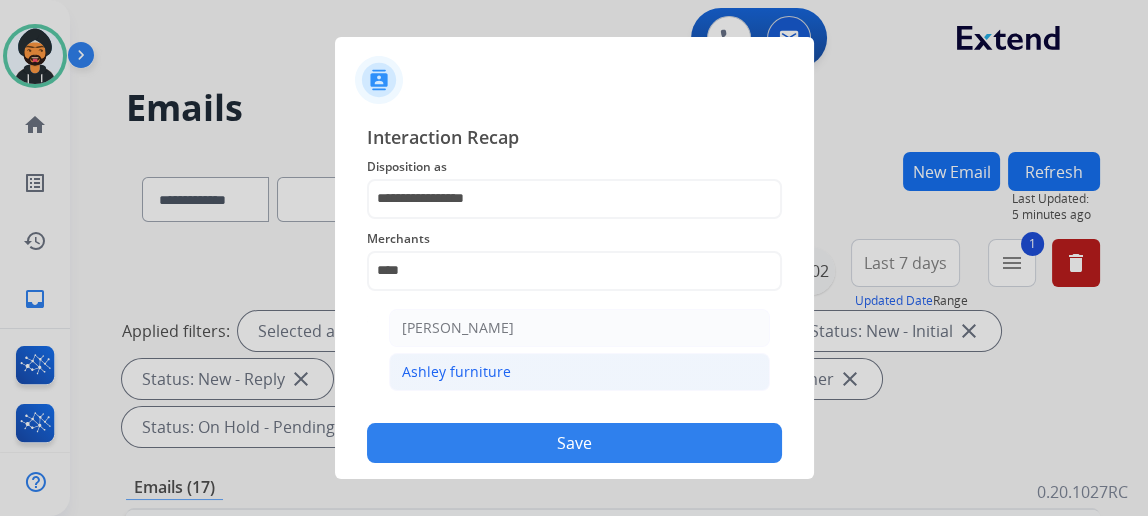 click on "Ashley furniture" 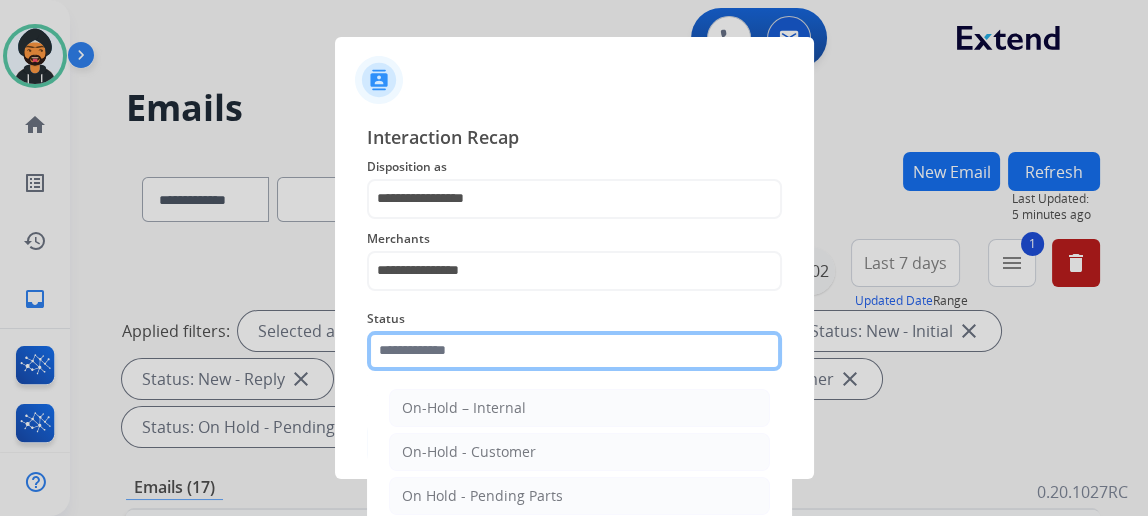click 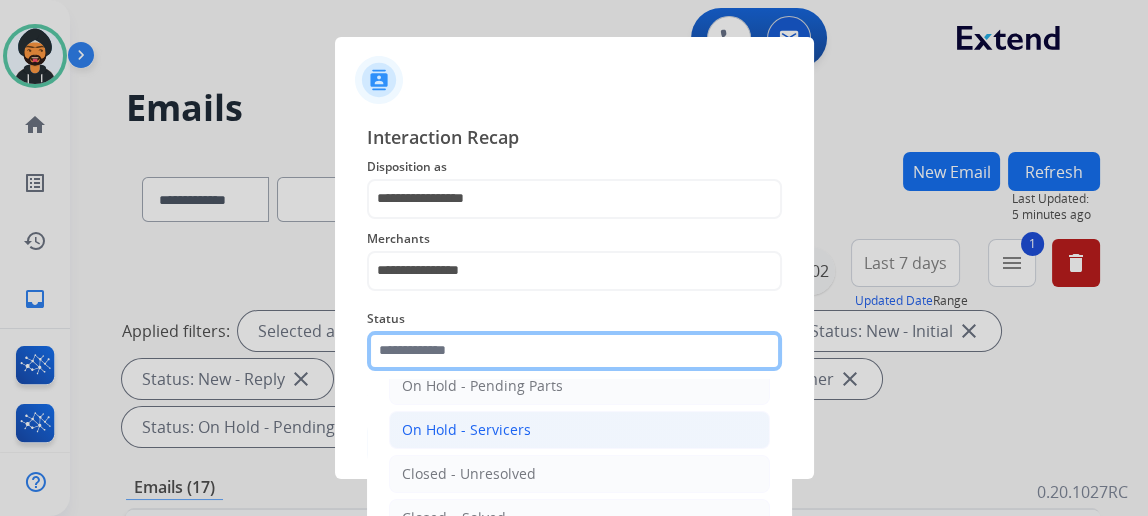 scroll, scrollTop: 112, scrollLeft: 0, axis: vertical 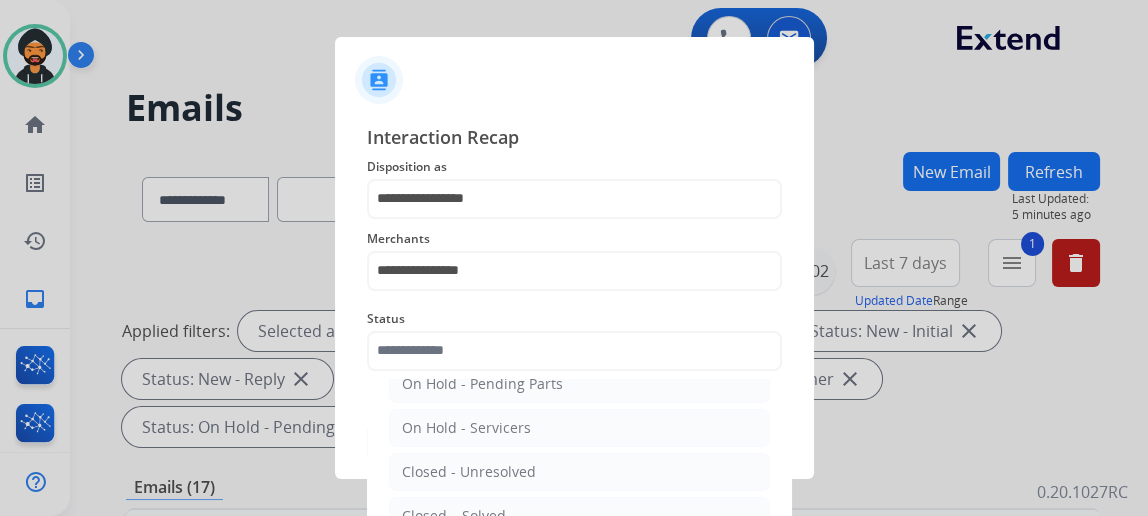 click on "Closed – Solved" 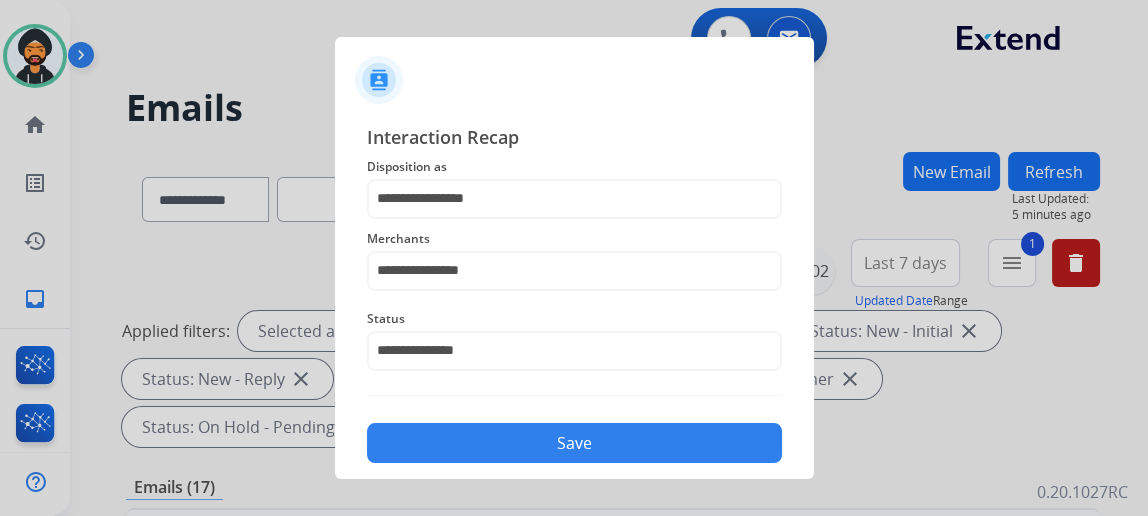 click on "Save" 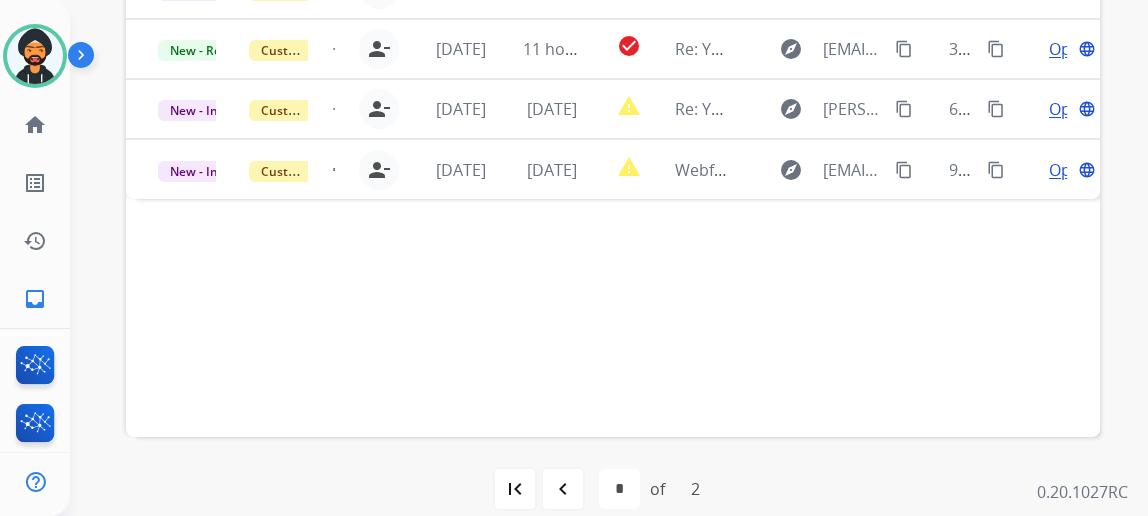 scroll, scrollTop: 749, scrollLeft: 0, axis: vertical 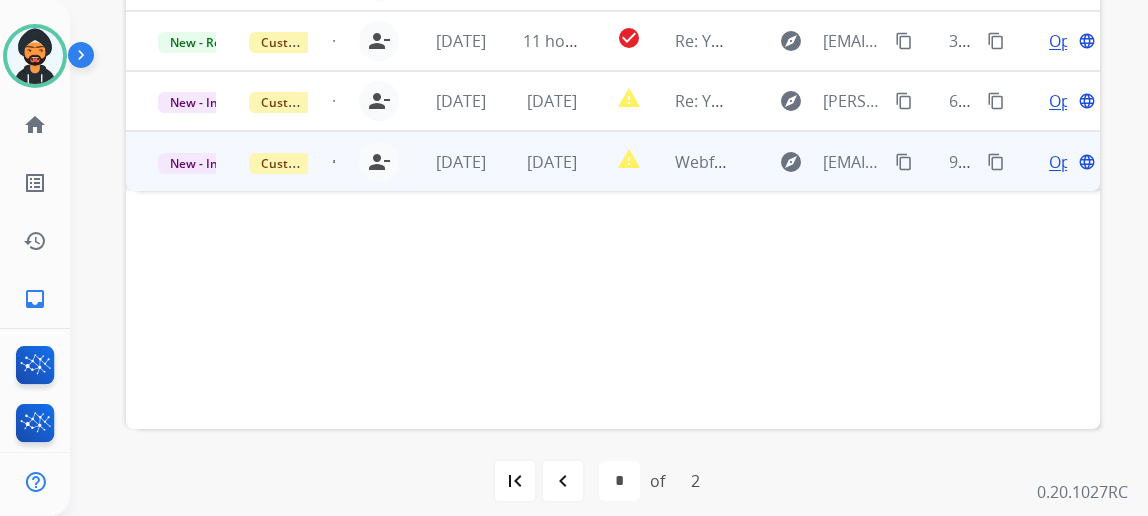 click on "Open" at bounding box center [1069, 162] 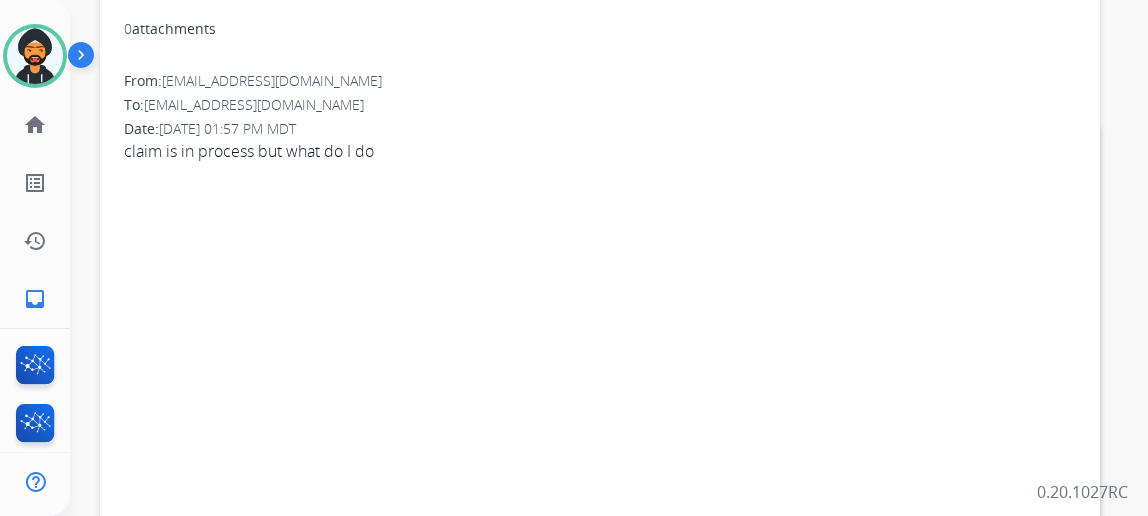 scroll, scrollTop: 113, scrollLeft: 0, axis: vertical 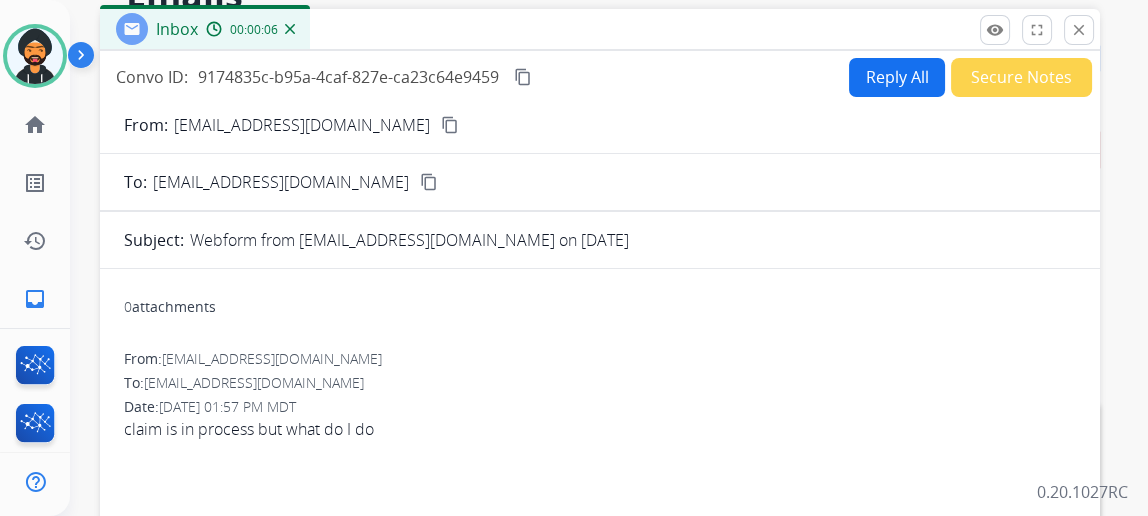 click on "content_copy" at bounding box center (450, 125) 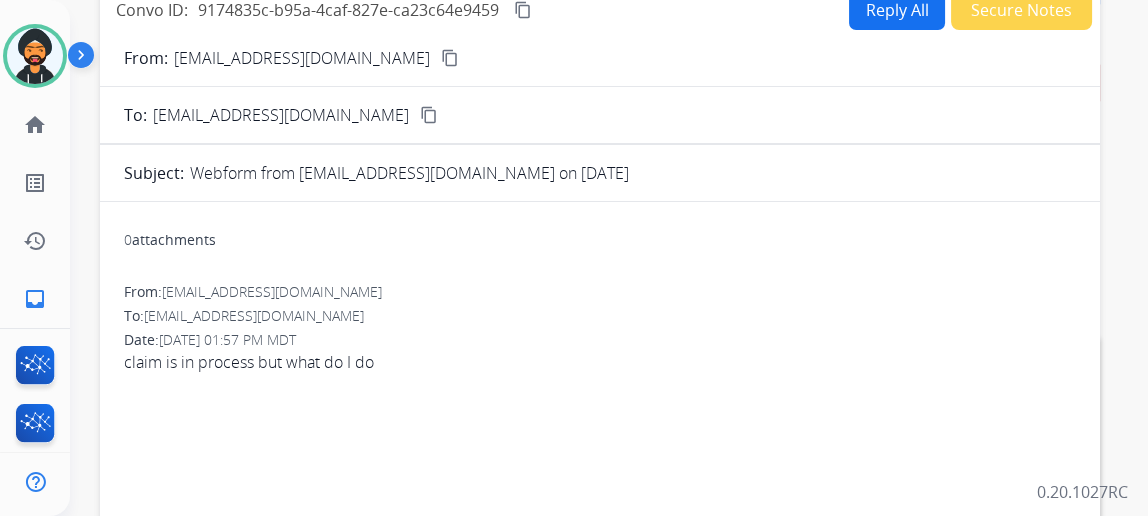 scroll, scrollTop: 0, scrollLeft: 0, axis: both 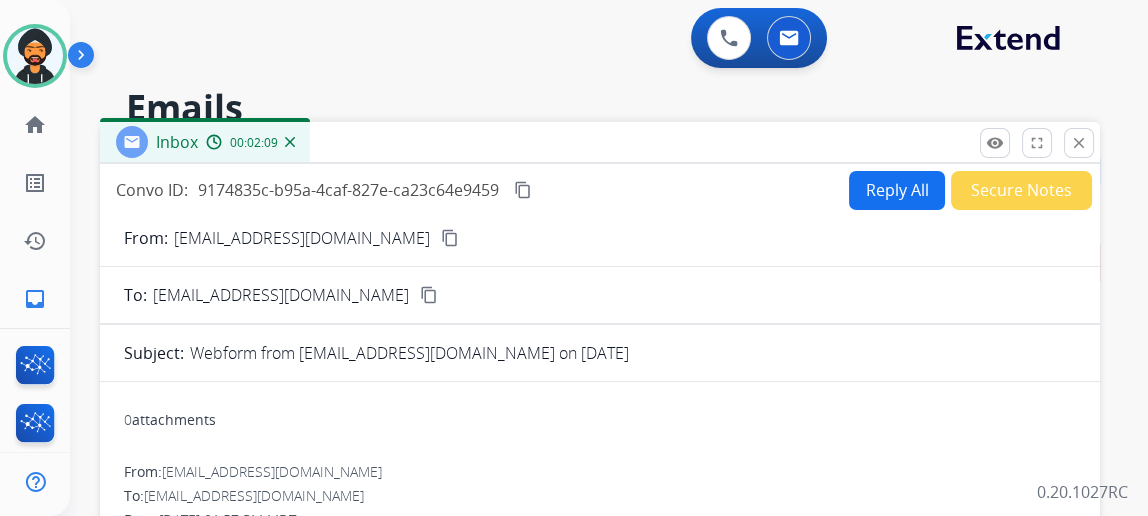 click on "Reply All" at bounding box center [897, 190] 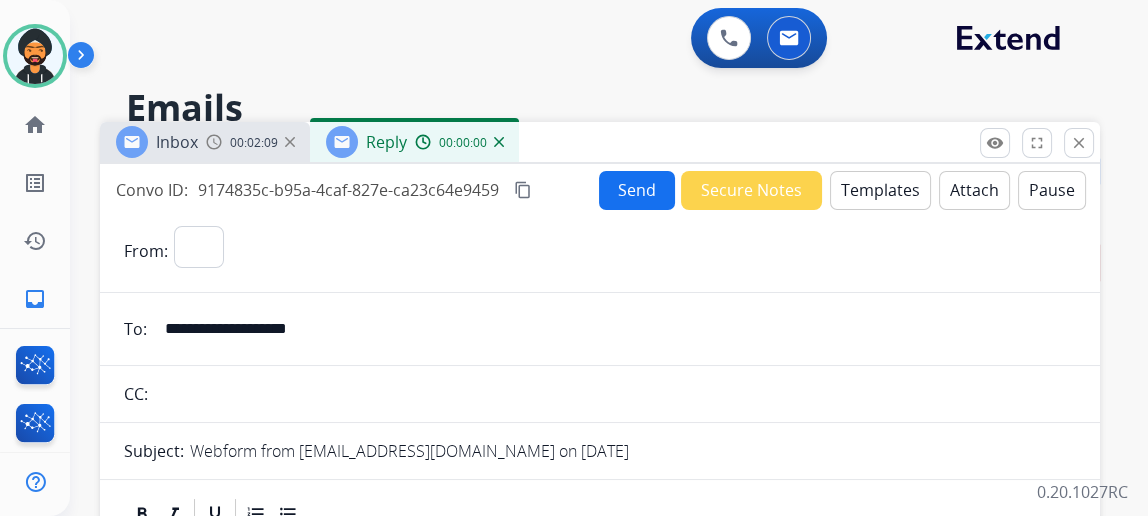 select on "**********" 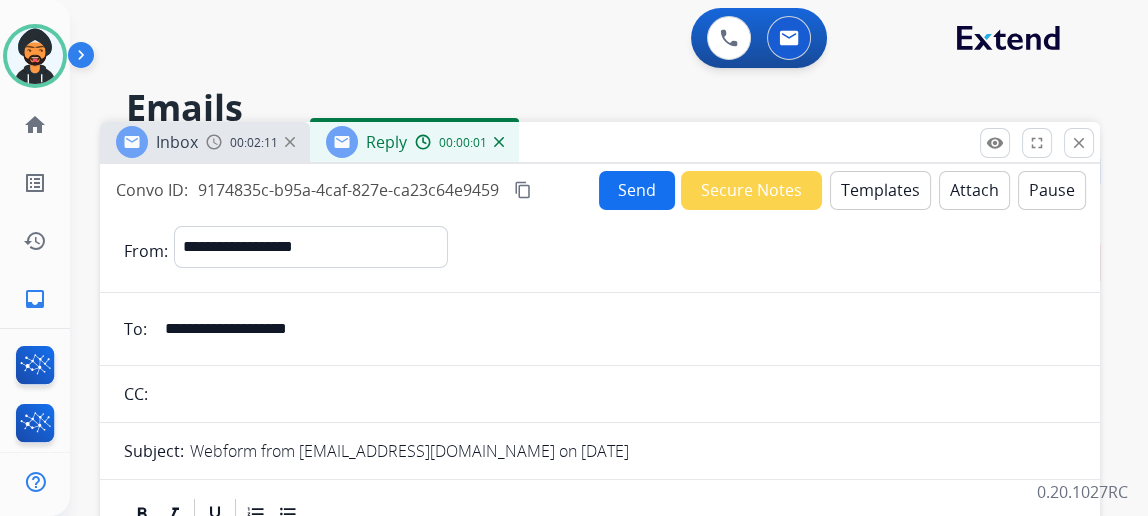 click on "Templates" at bounding box center [880, 190] 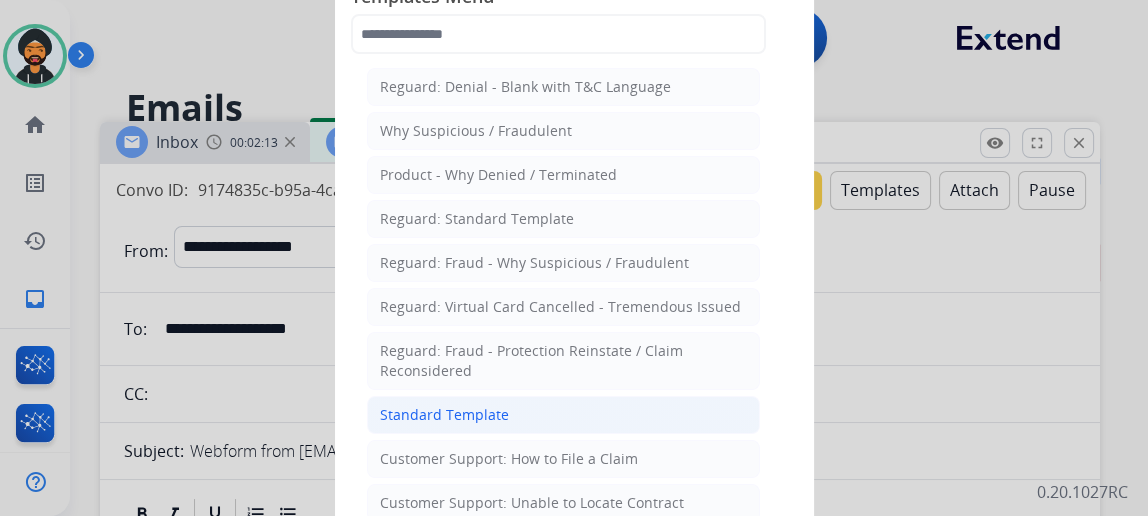 click on "Standard Template" 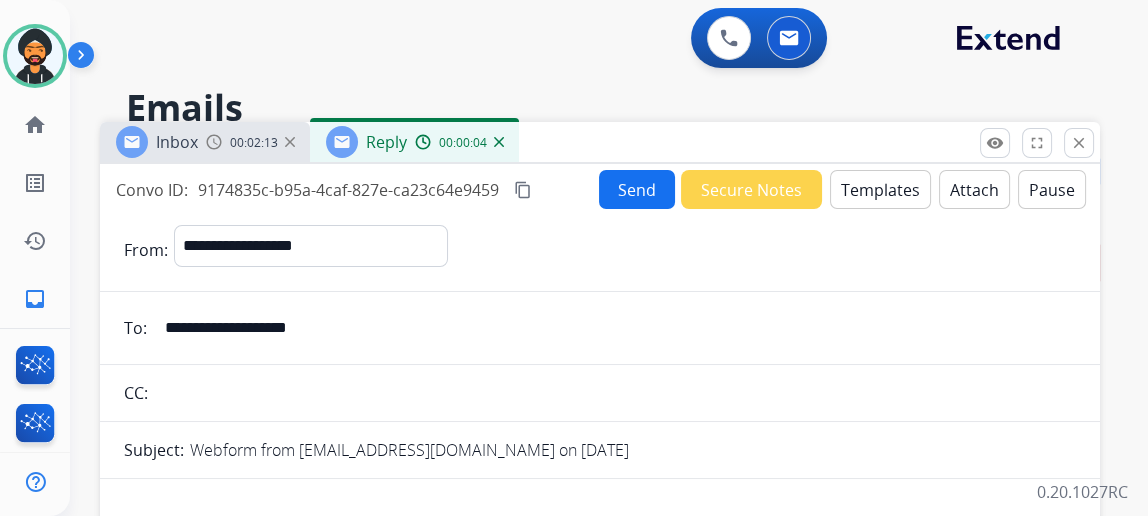 scroll, scrollTop: 363, scrollLeft: 0, axis: vertical 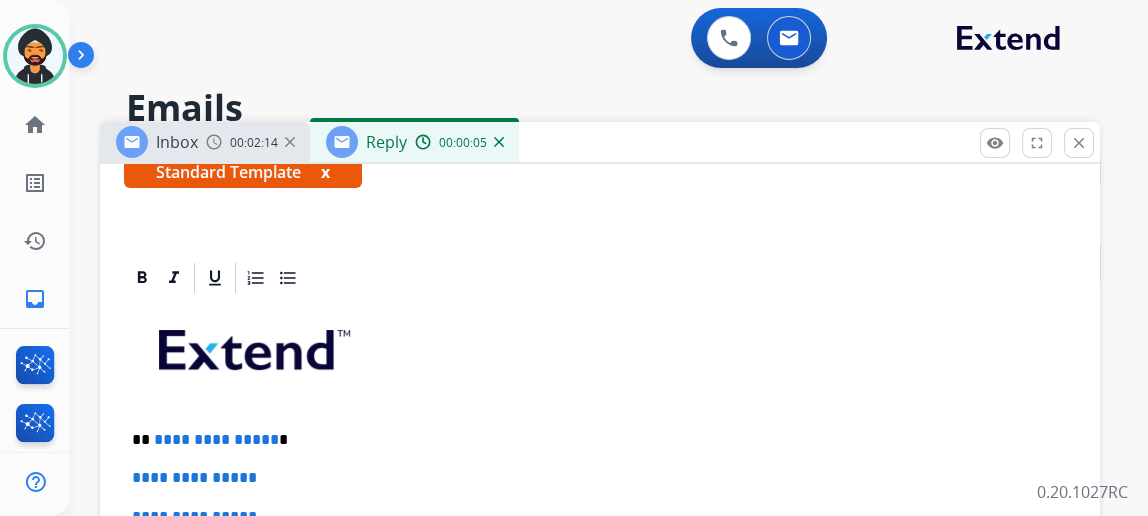 click on "**********" at bounding box center [592, 440] 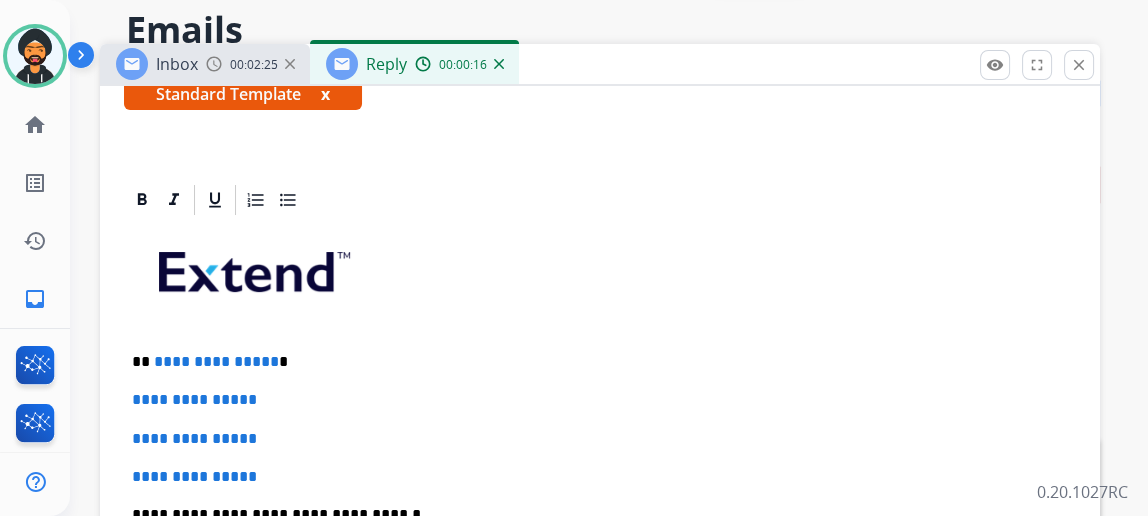 scroll, scrollTop: 181, scrollLeft: 0, axis: vertical 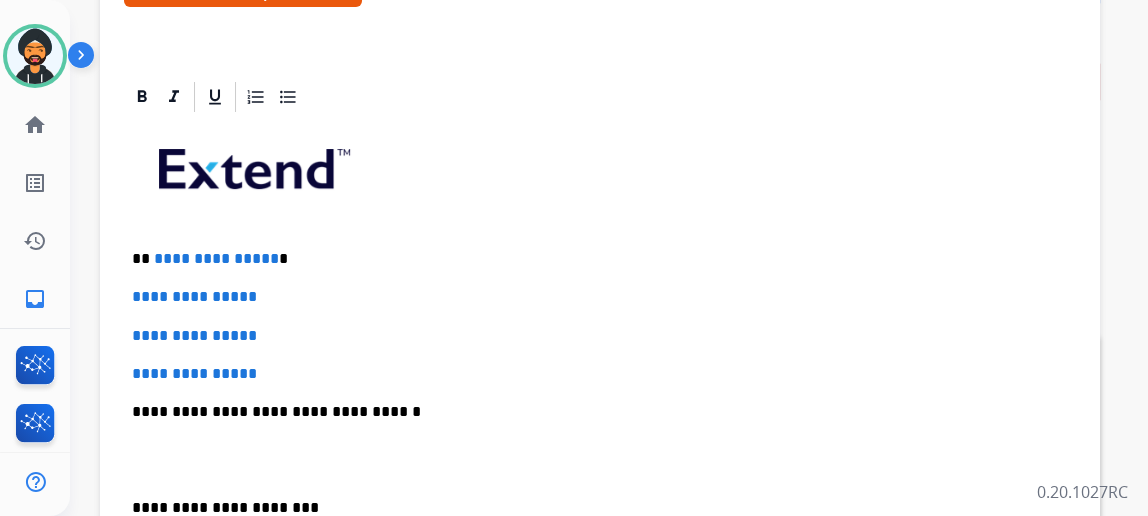 click on "**********" at bounding box center [592, 259] 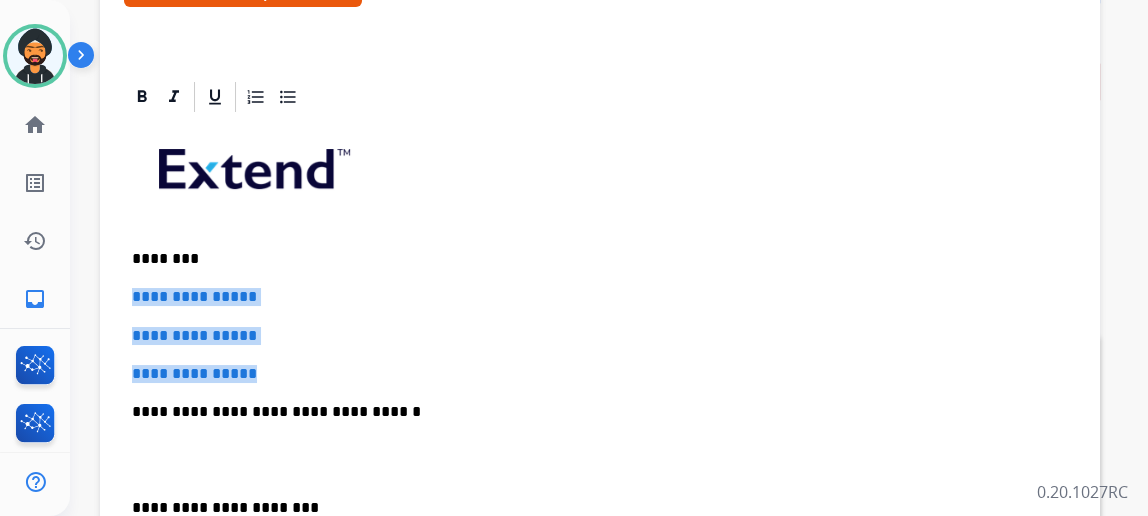 drag, startPoint x: 292, startPoint y: 371, endPoint x: 113, endPoint y: 297, distance: 193.69305 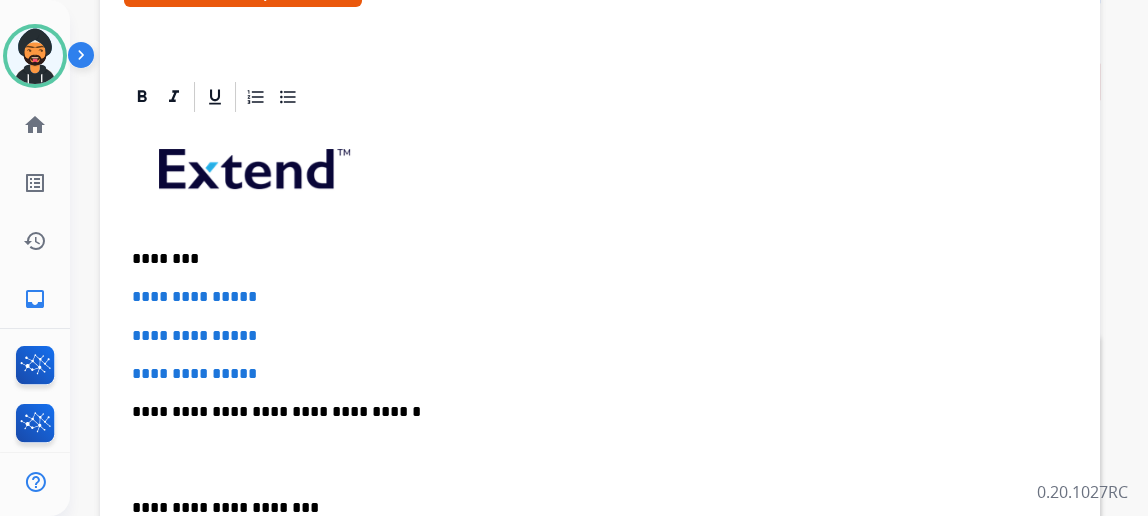 scroll, scrollTop: 358, scrollLeft: 0, axis: vertical 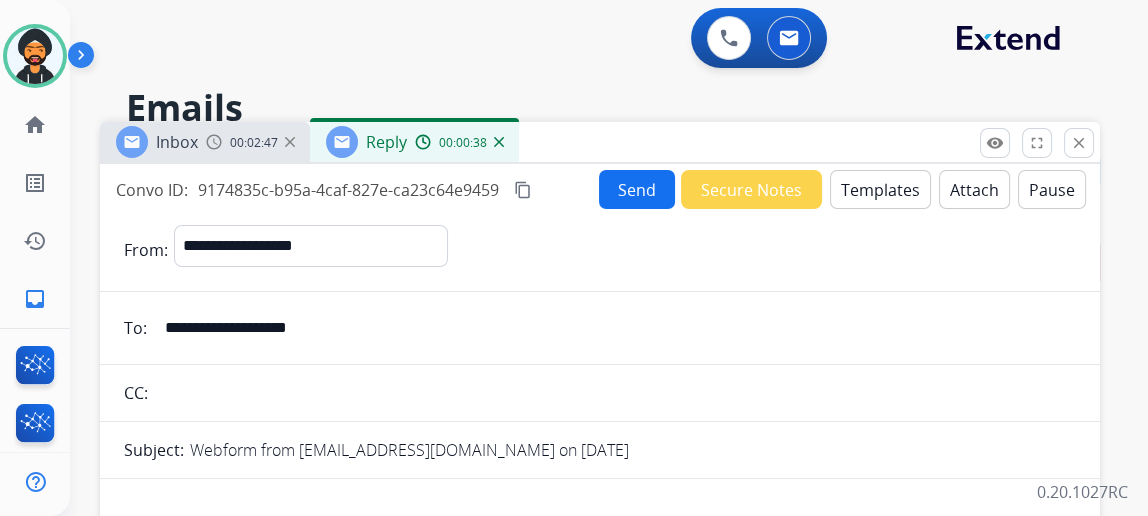 click on "Send" at bounding box center [637, 189] 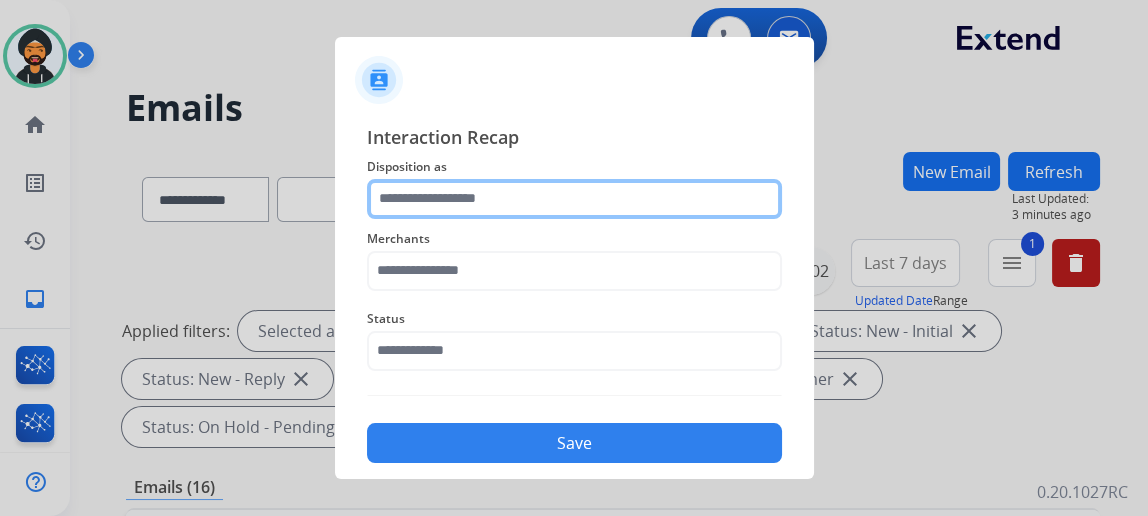 click 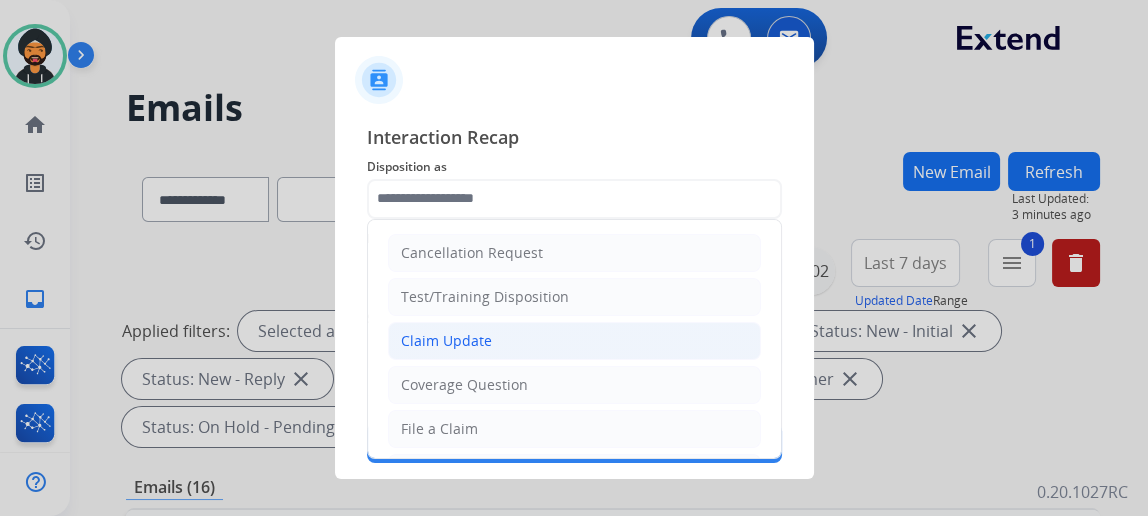 click on "Claim Update" 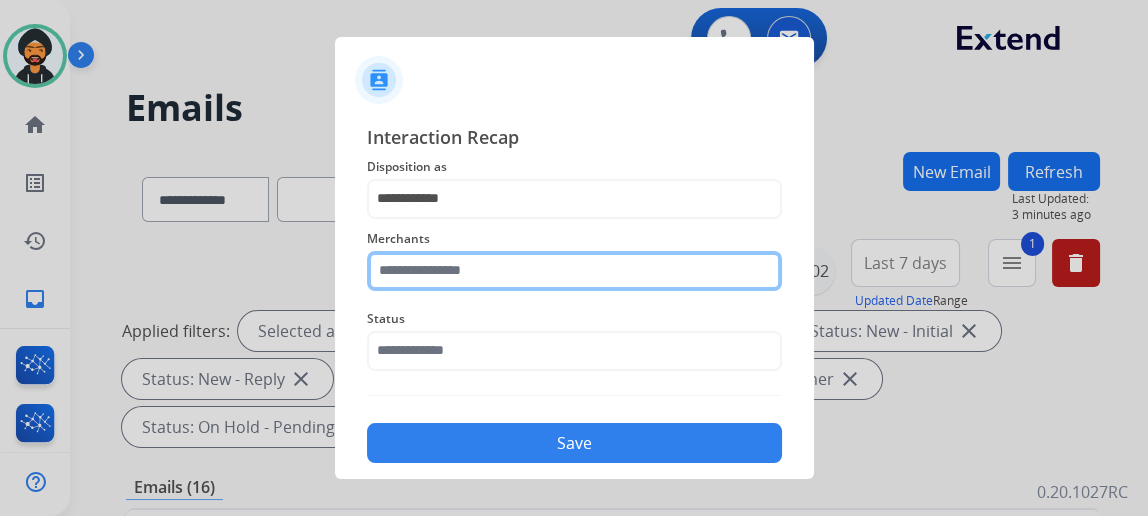 click 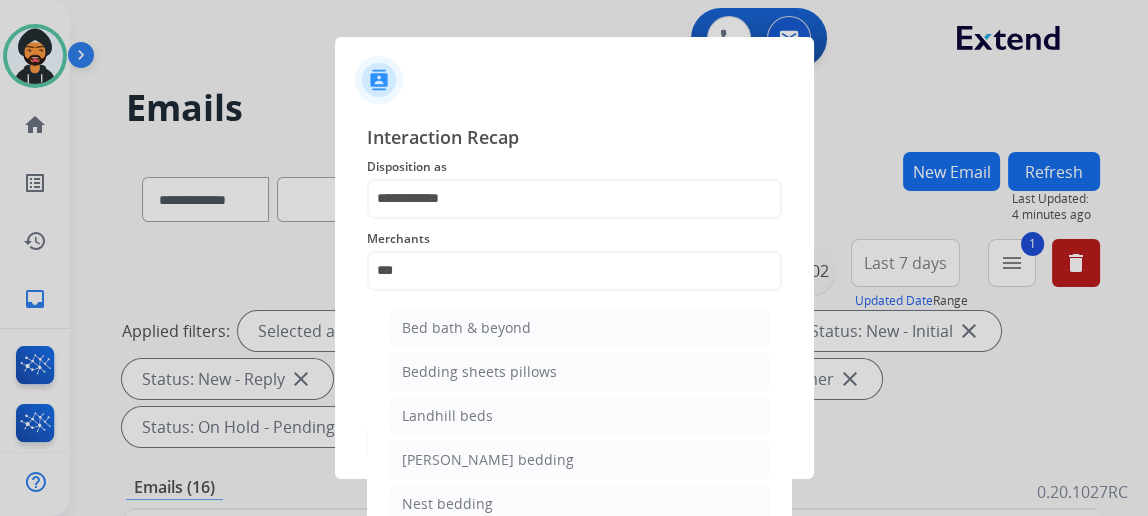 click on "Bed bath & beyond" 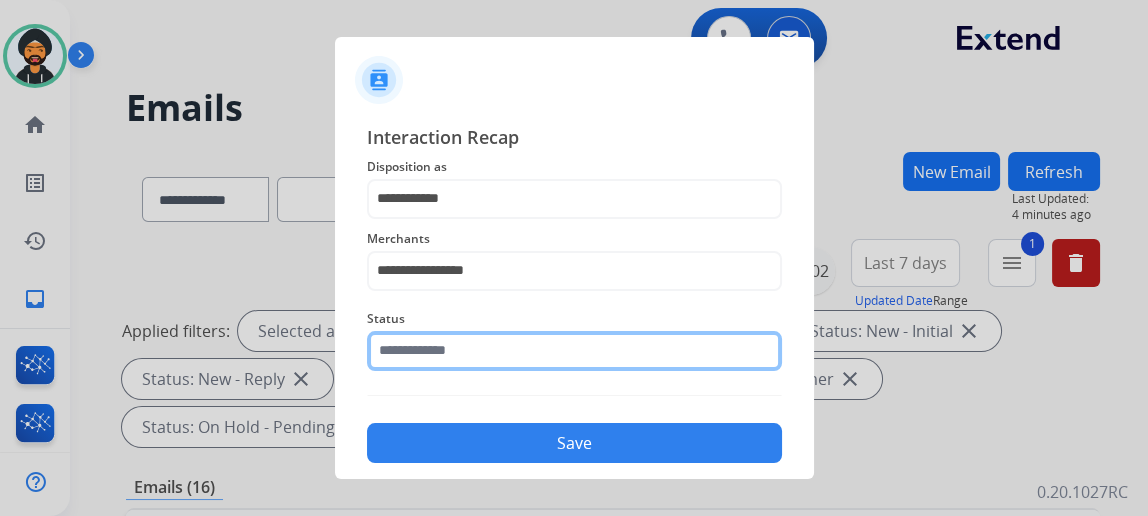 click 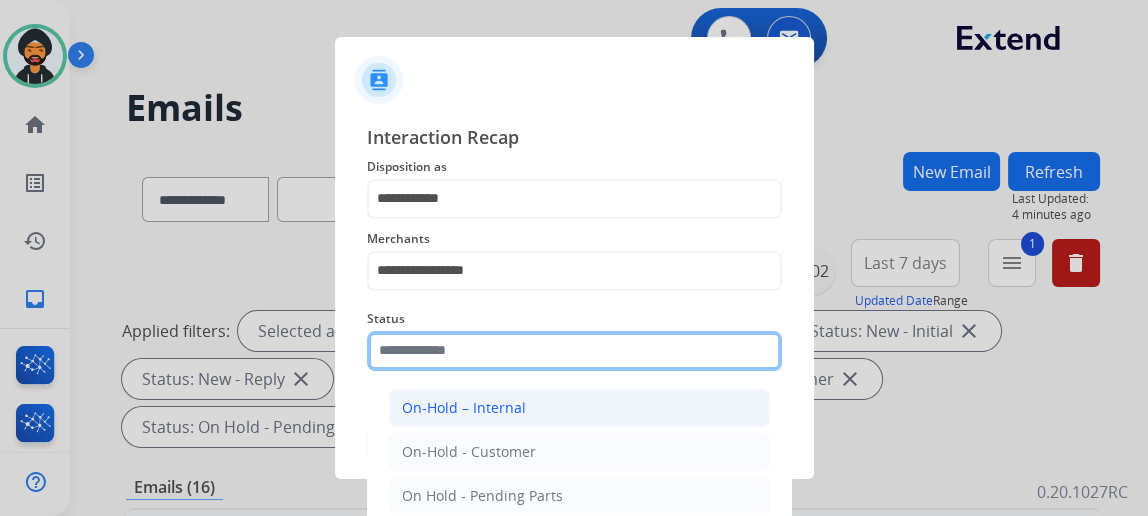 scroll, scrollTop: 162, scrollLeft: 0, axis: vertical 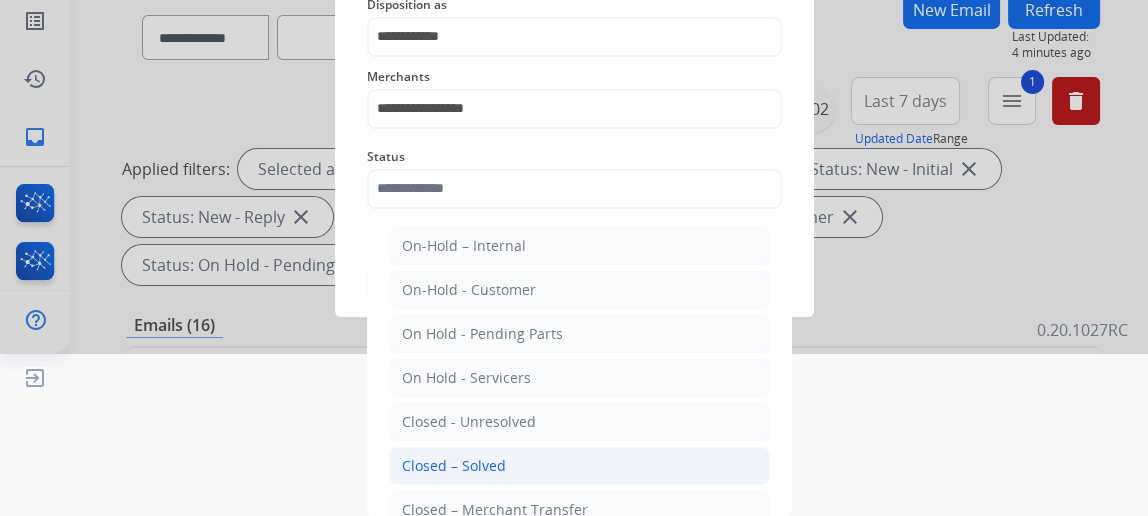 click on "Closed – Solved" 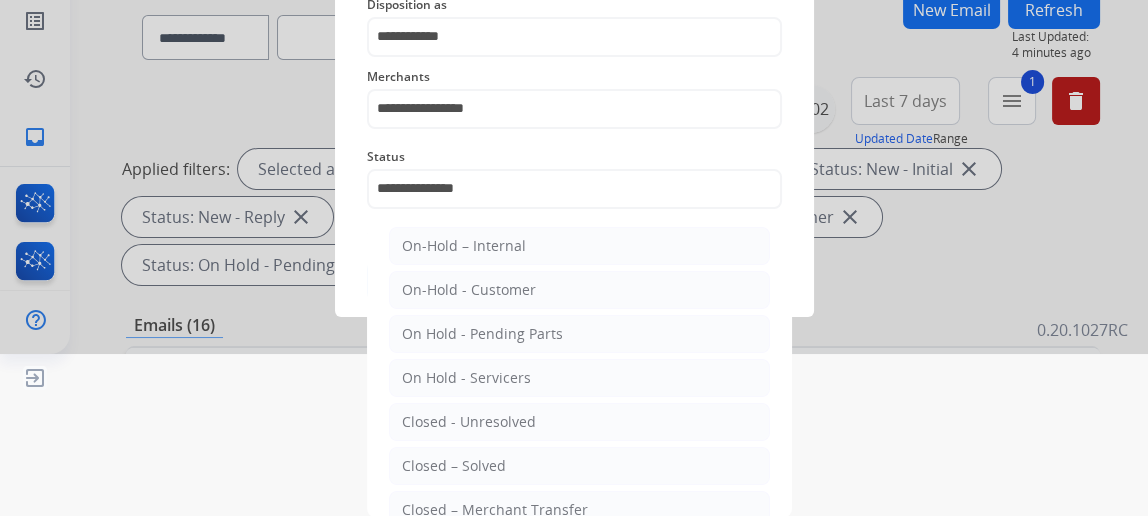scroll, scrollTop: 43, scrollLeft: 0, axis: vertical 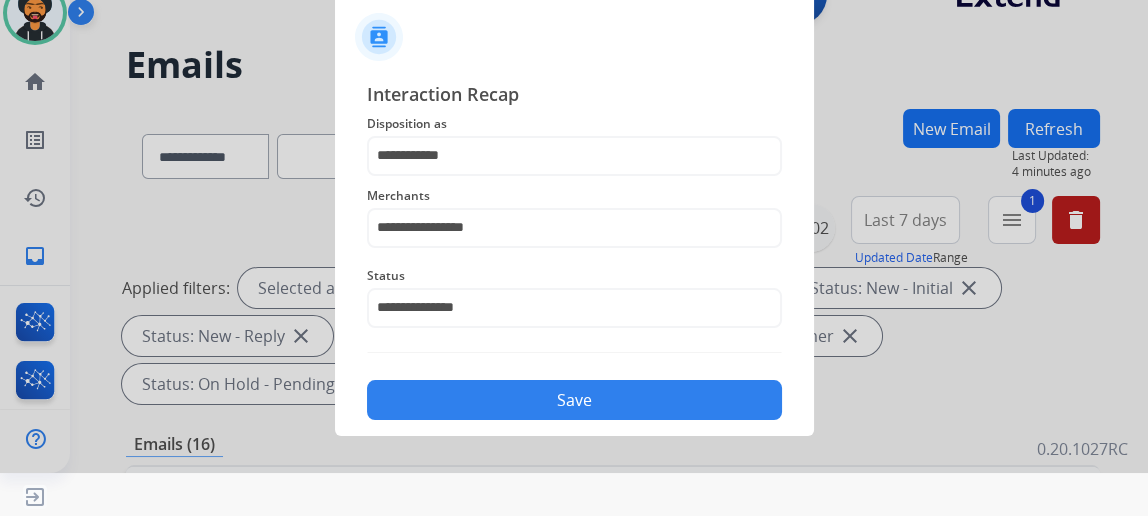 click on "Save" 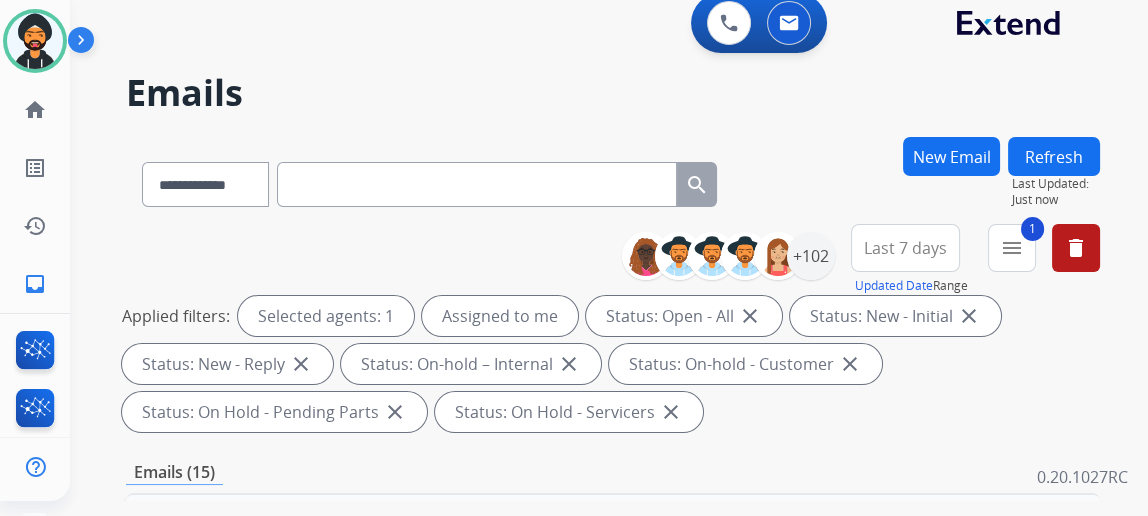 scroll, scrollTop: 0, scrollLeft: 0, axis: both 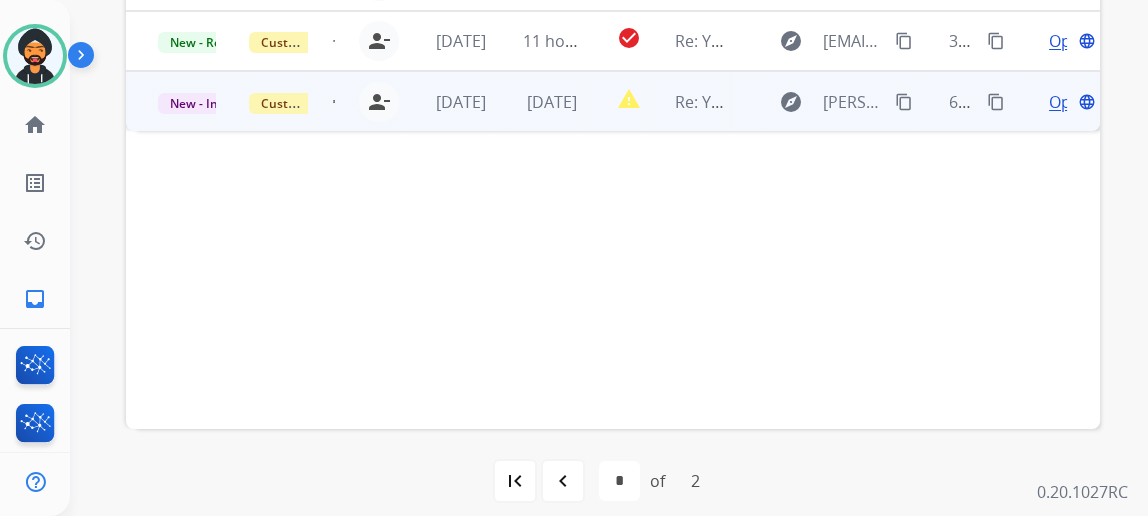 click on "Open" at bounding box center (1069, 102) 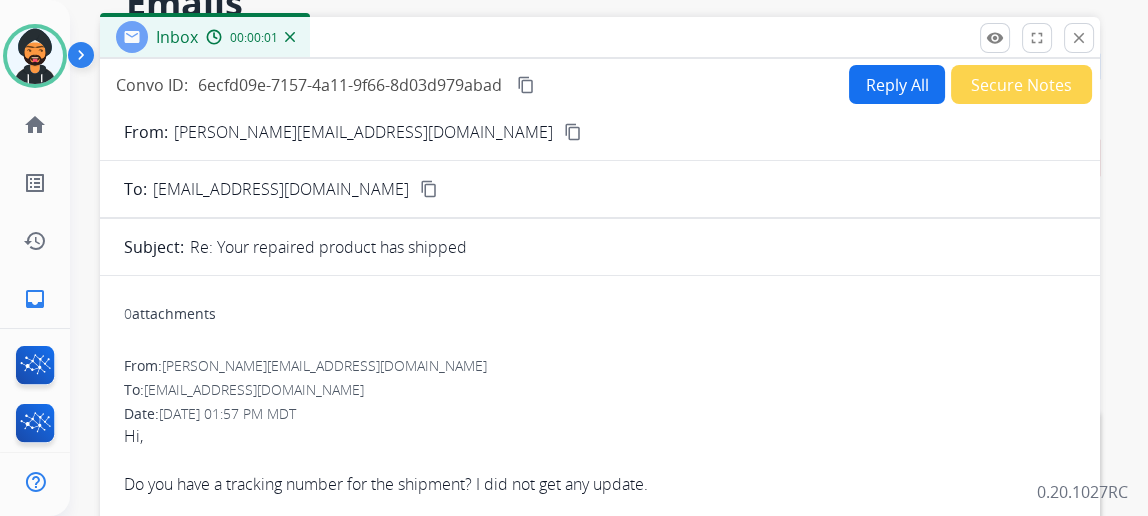 scroll, scrollTop: 0, scrollLeft: 0, axis: both 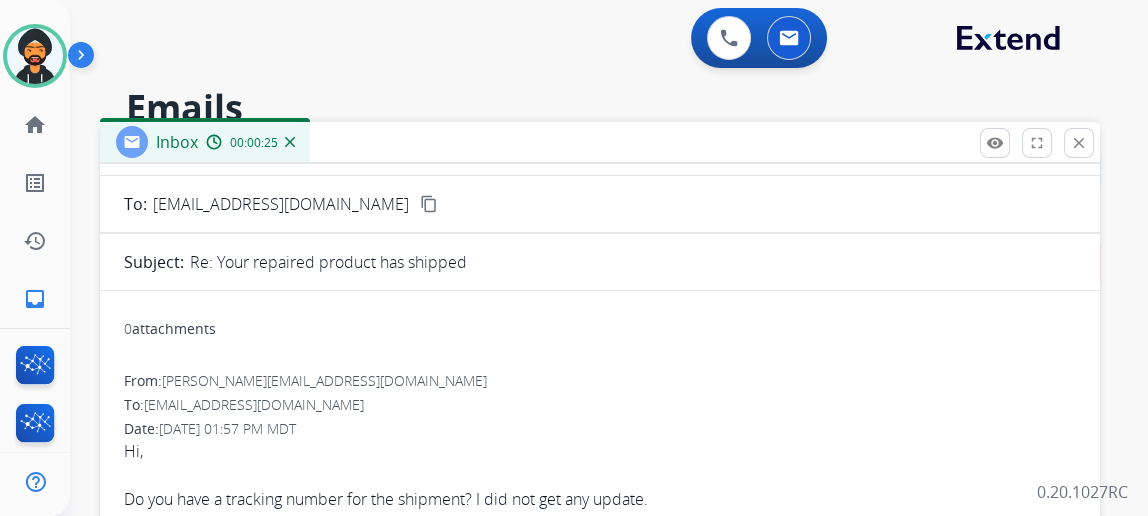 click on "[PERSON_NAME][EMAIL_ADDRESS][DOMAIN_NAME]" at bounding box center (324, 380) 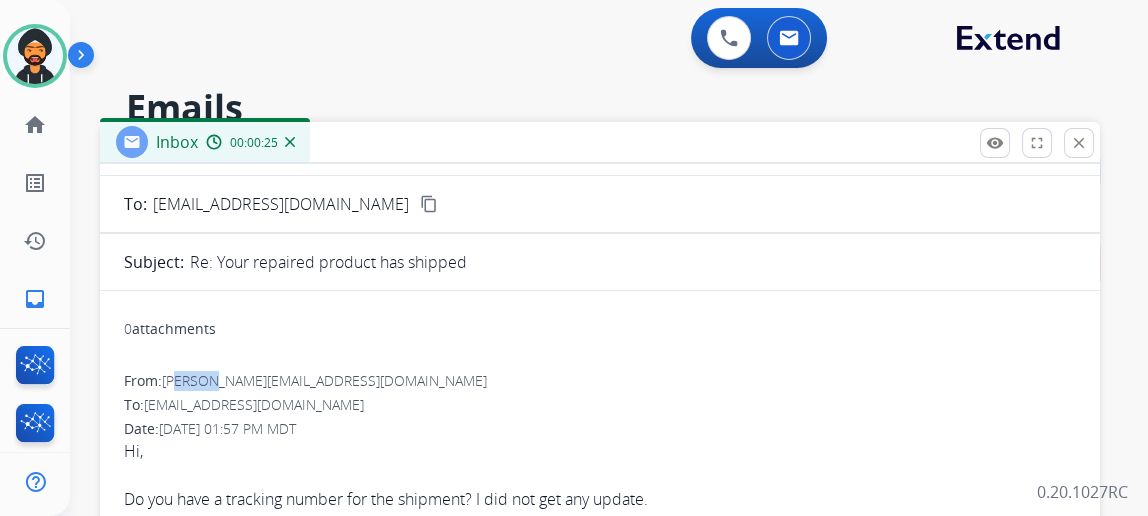 click on "[PERSON_NAME][EMAIL_ADDRESS][DOMAIN_NAME]" at bounding box center [324, 380] 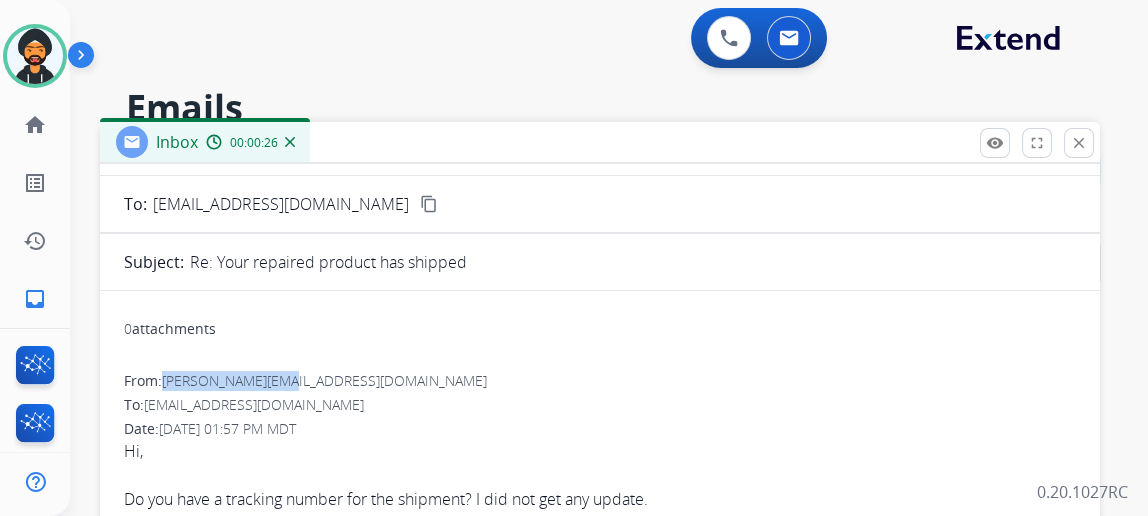 drag, startPoint x: 180, startPoint y: 378, endPoint x: 314, endPoint y: 386, distance: 134.23859 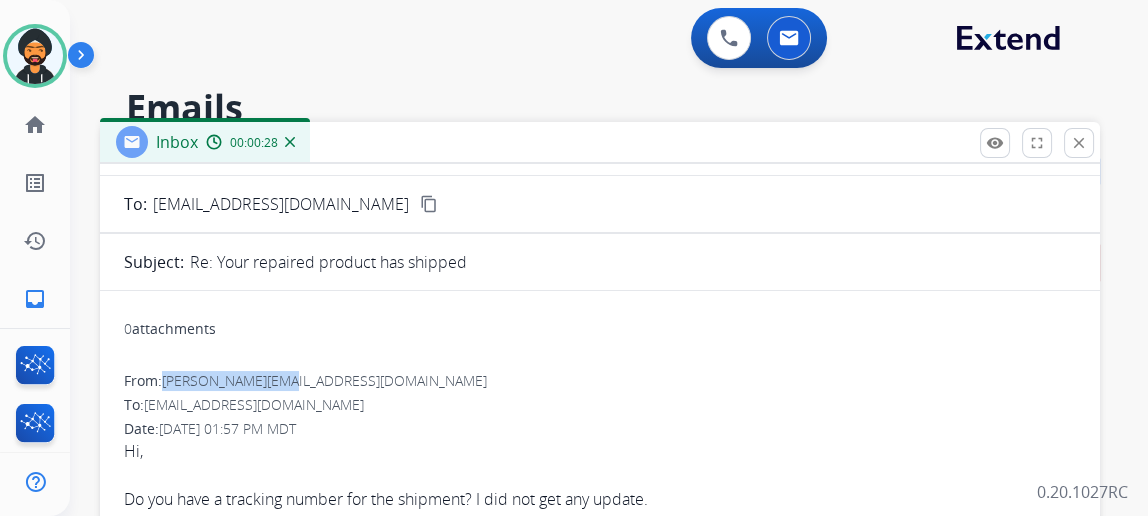 copy on "[PERSON_NAME][EMAIL_ADDRESS][DOMAIN_NAME]" 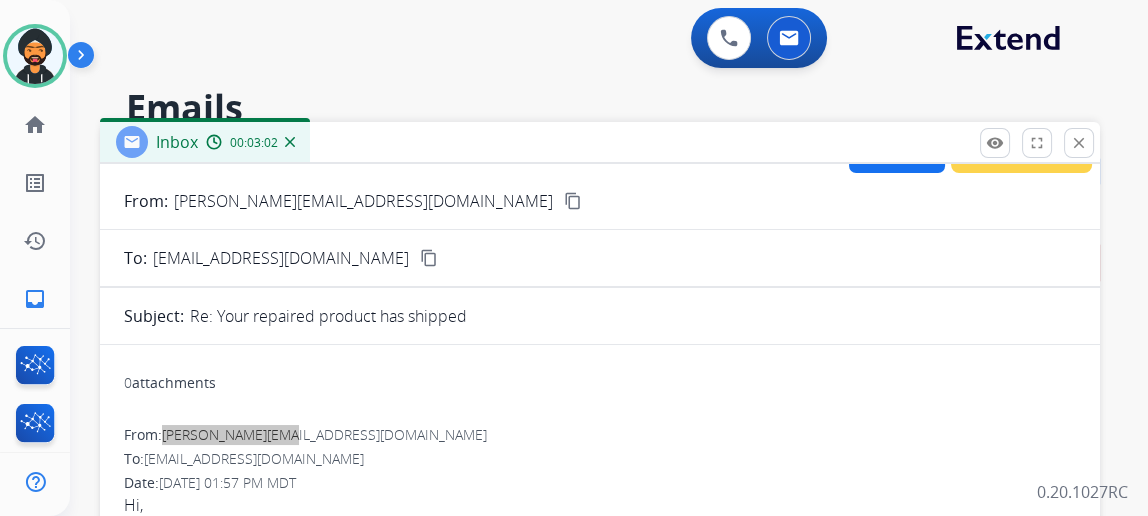 scroll, scrollTop: 0, scrollLeft: 0, axis: both 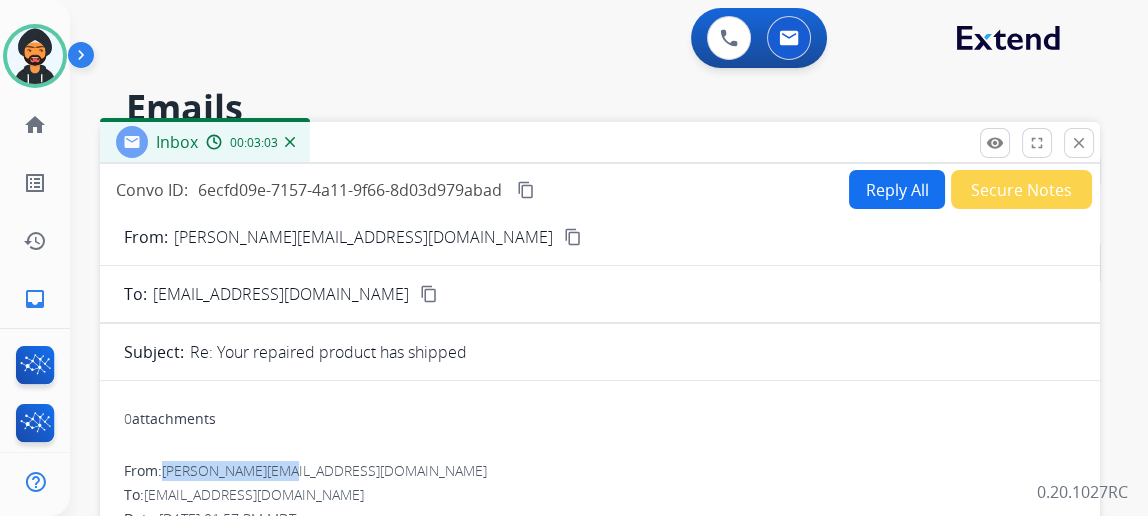 click on "Reply All" at bounding box center [897, 189] 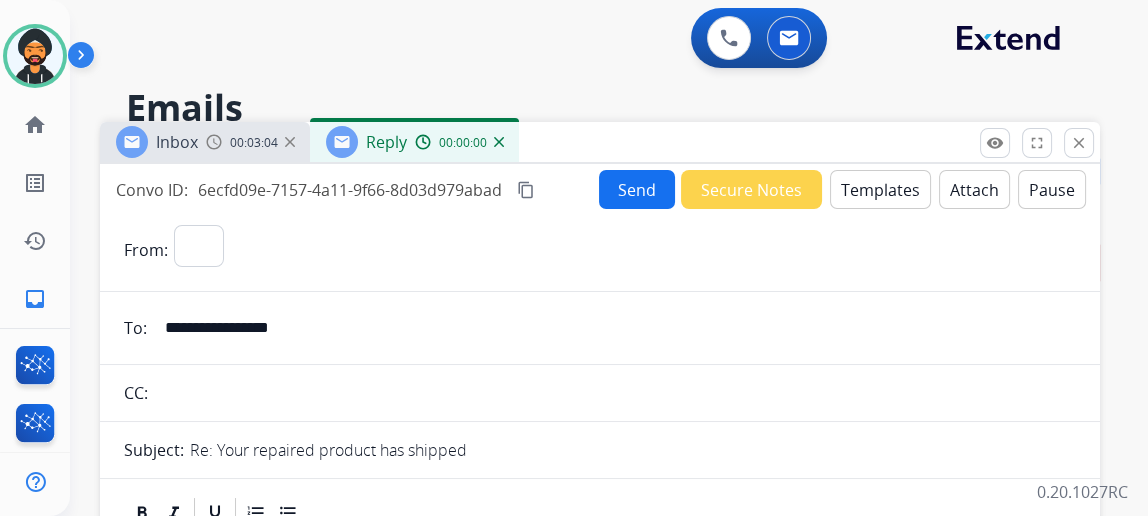 select on "**********" 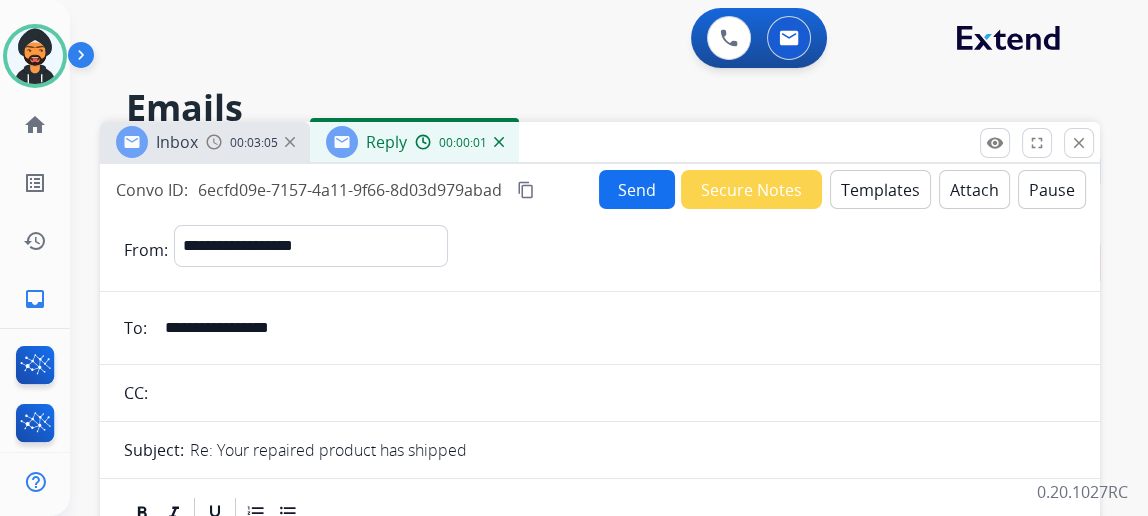 click on "Templates" at bounding box center (880, 189) 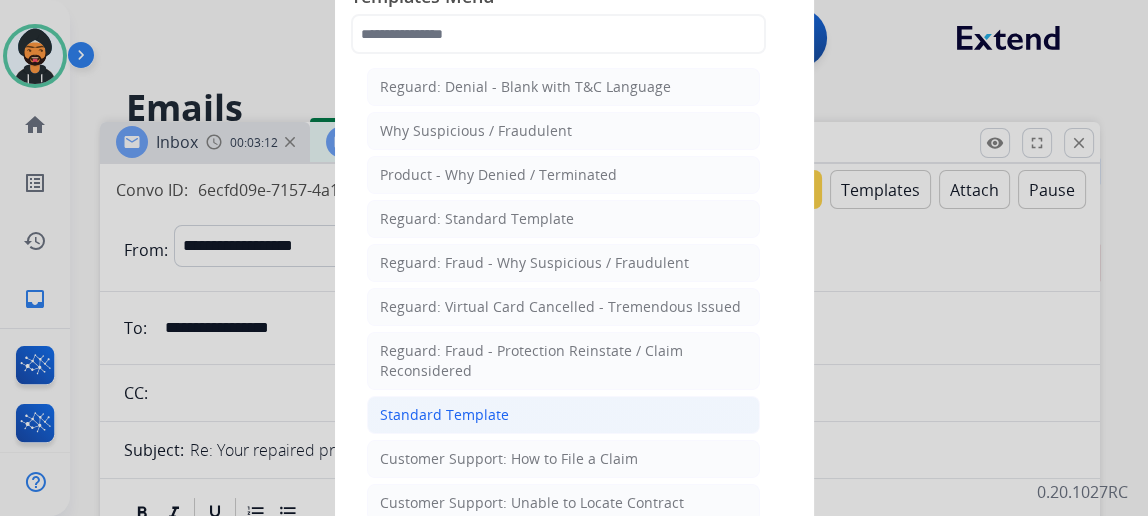click on "Standard Template" 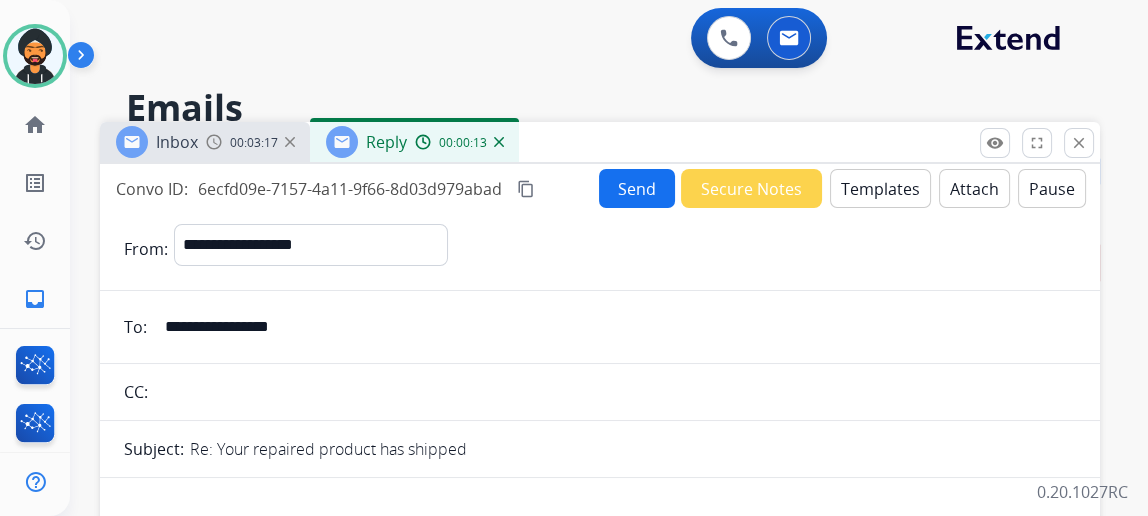scroll, scrollTop: 0, scrollLeft: 0, axis: both 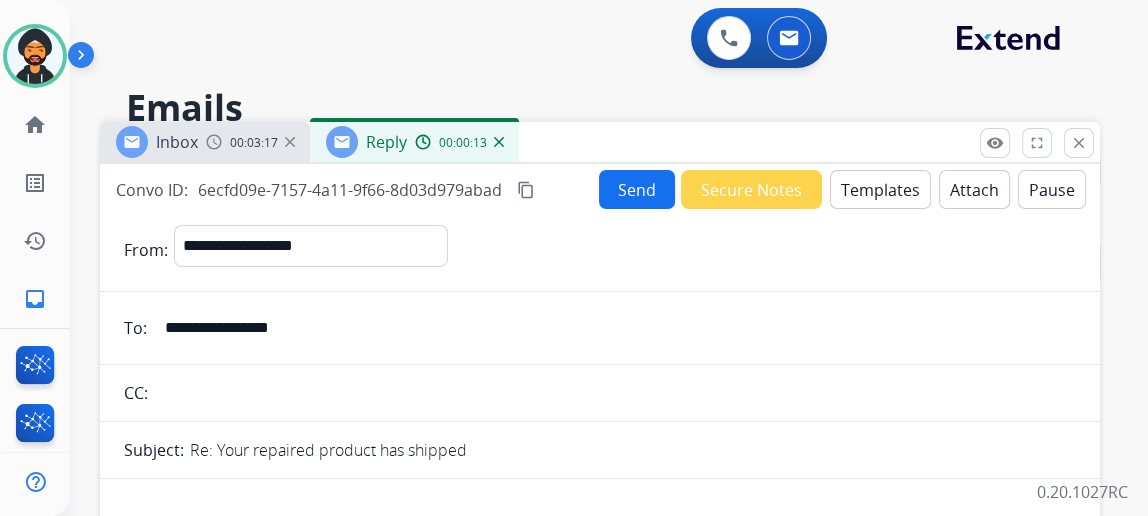 click on "Templates" at bounding box center (880, 189) 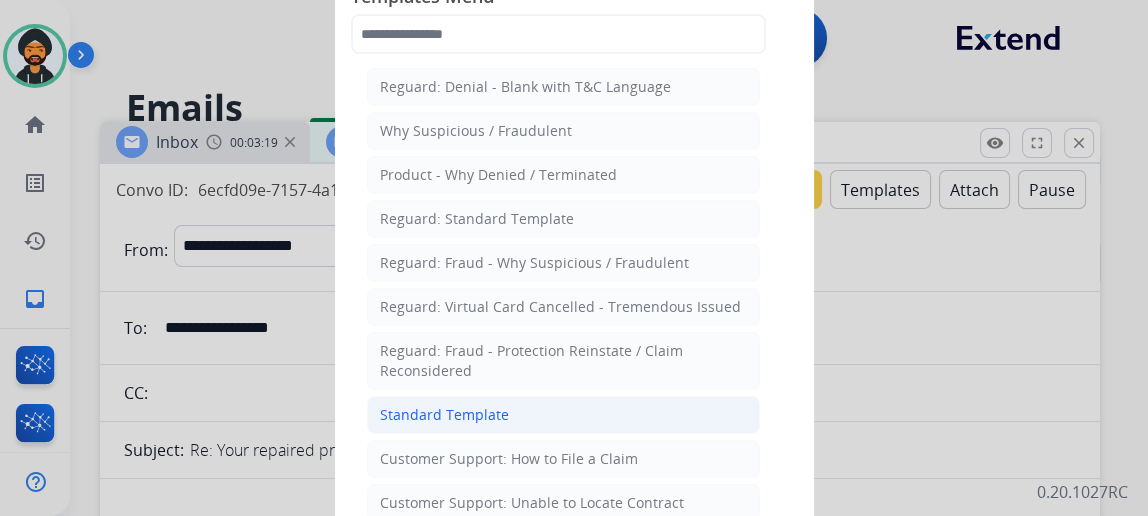 click on "Standard Template" 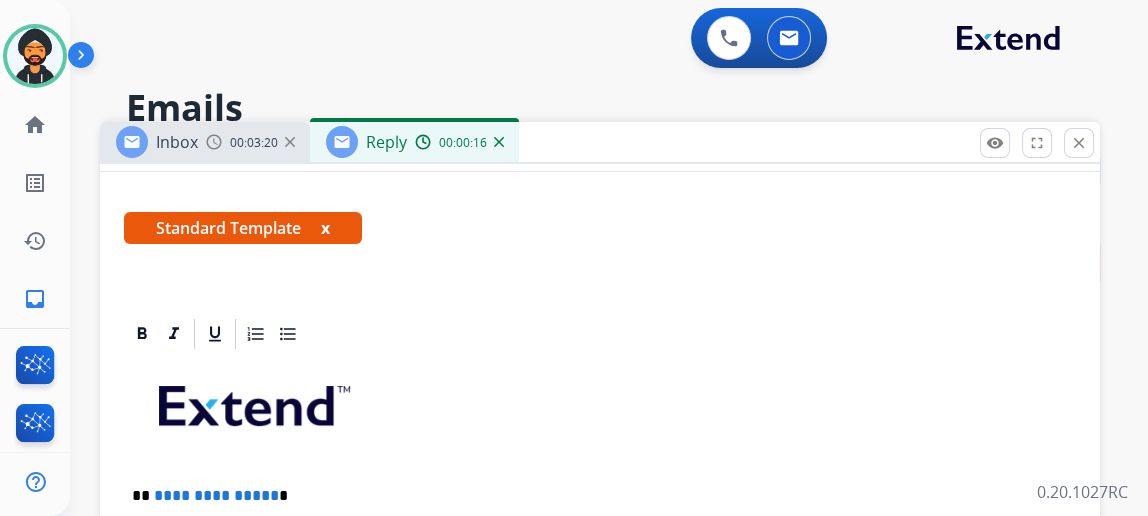 scroll, scrollTop: 363, scrollLeft: 0, axis: vertical 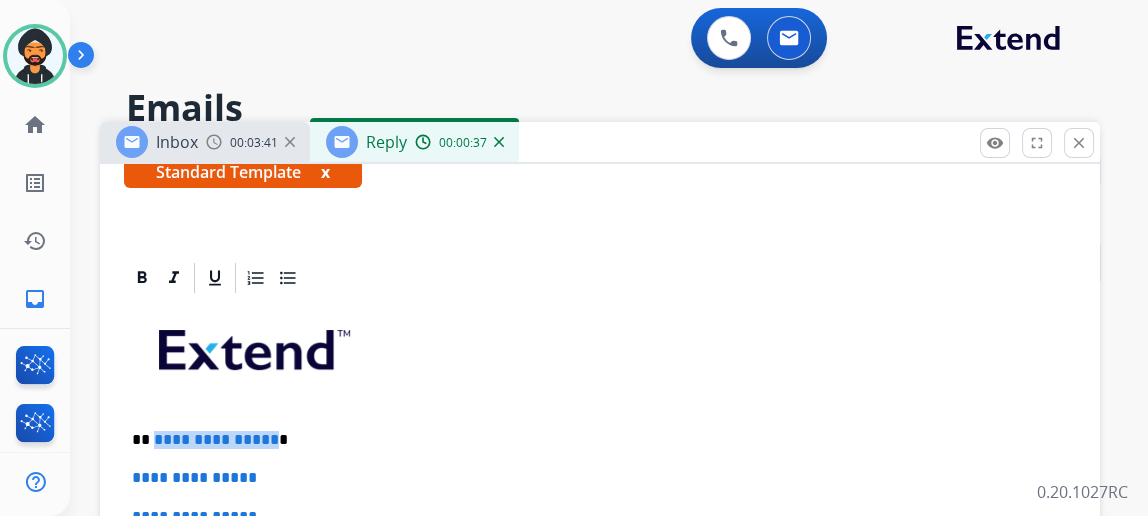 drag, startPoint x: 275, startPoint y: 433, endPoint x: 166, endPoint y: 428, distance: 109.11462 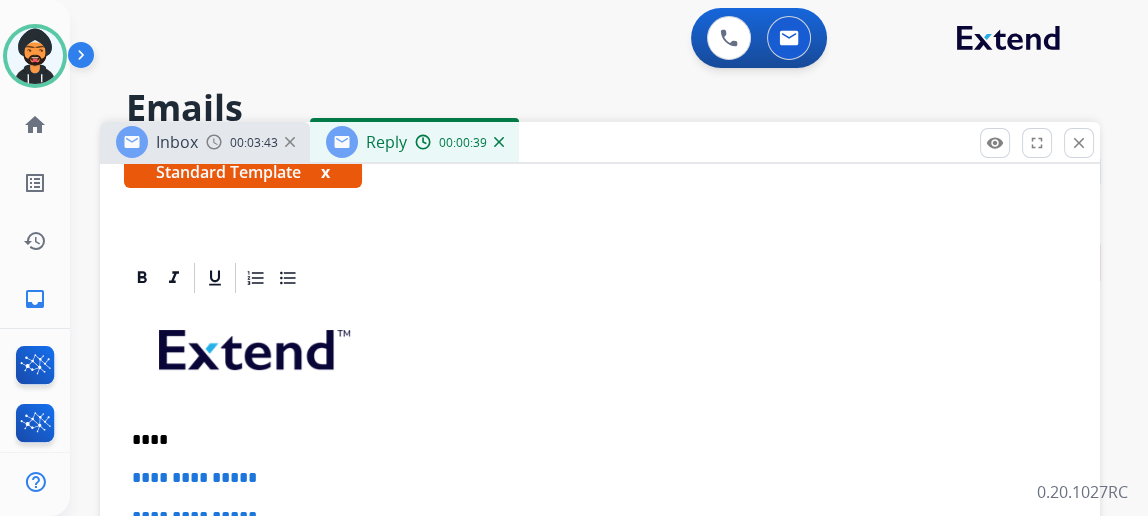 type 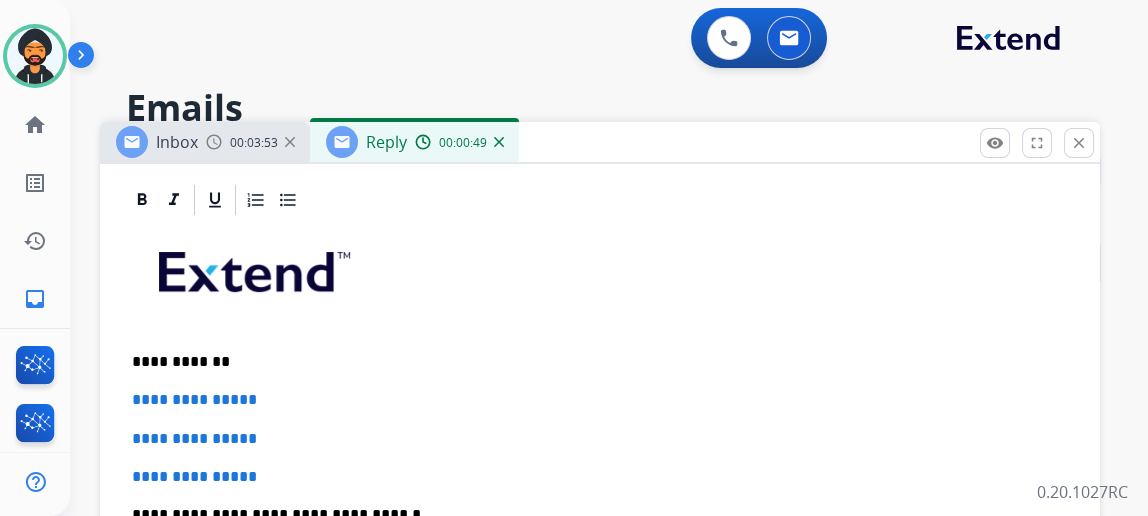 scroll, scrollTop: 545, scrollLeft: 0, axis: vertical 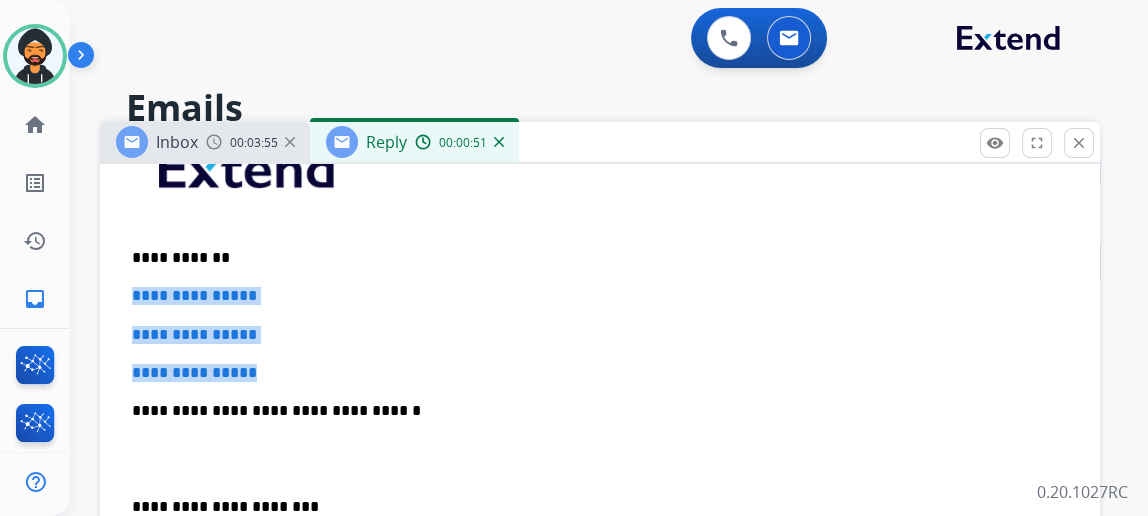 drag, startPoint x: 292, startPoint y: 365, endPoint x: 143, endPoint y: 293, distance: 165.48413 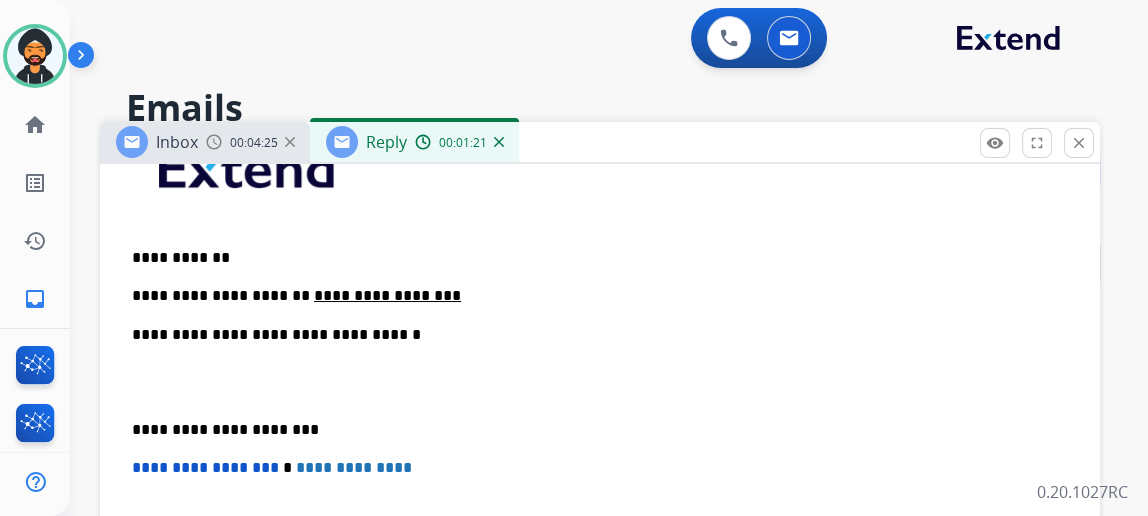 click on "**********" at bounding box center [592, 296] 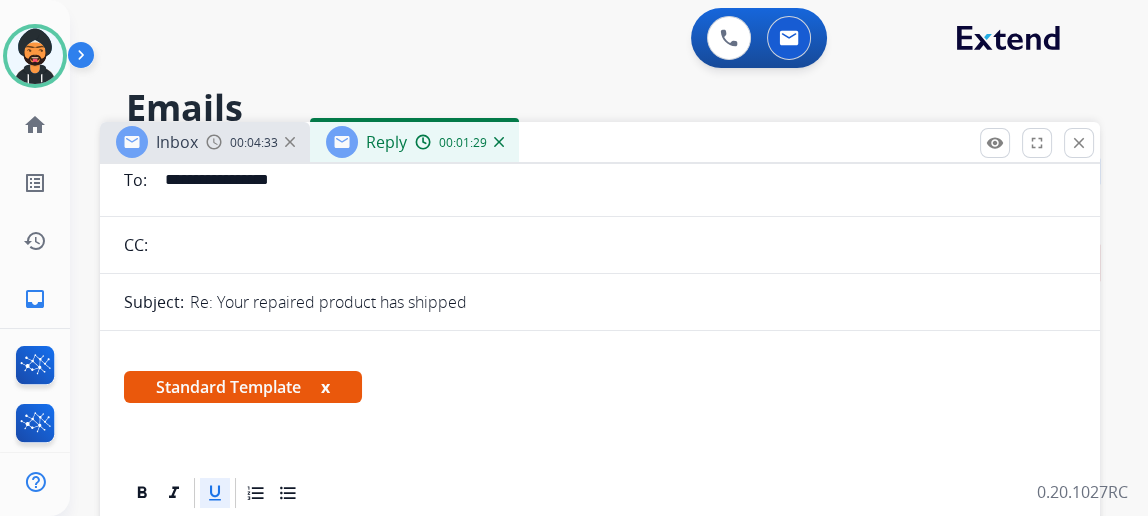 scroll, scrollTop: 454, scrollLeft: 0, axis: vertical 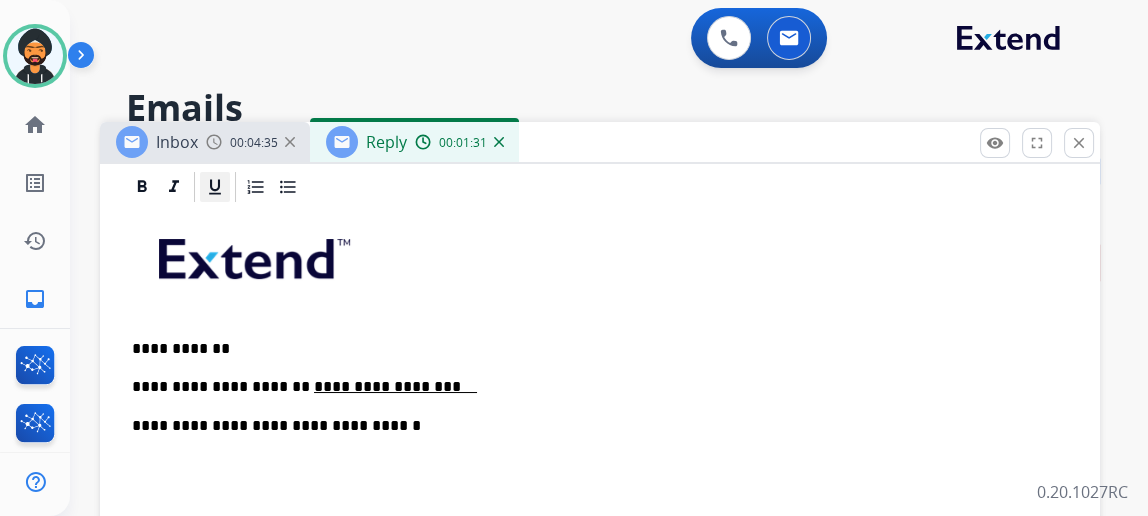 click at bounding box center [215, 187] 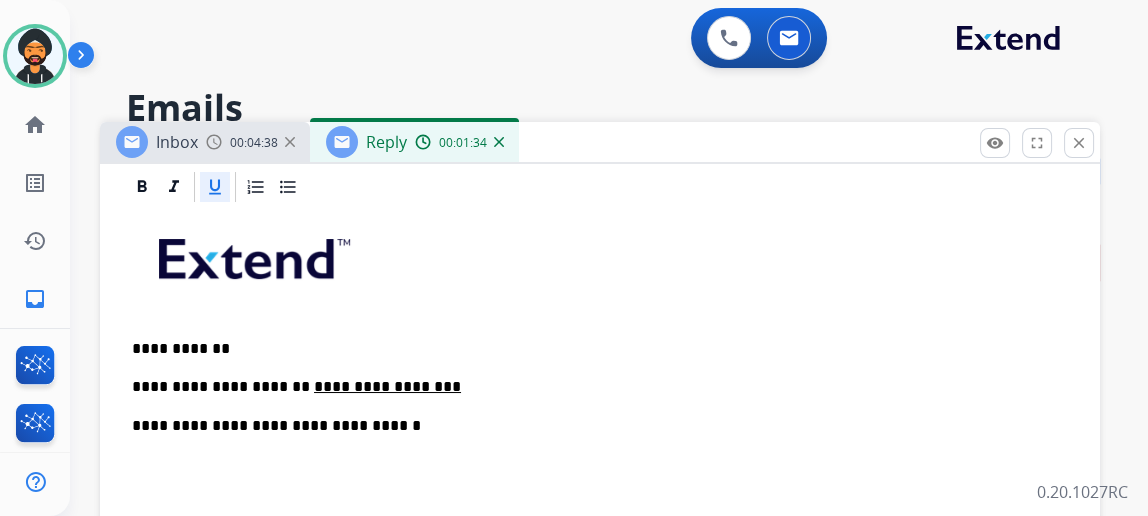 click 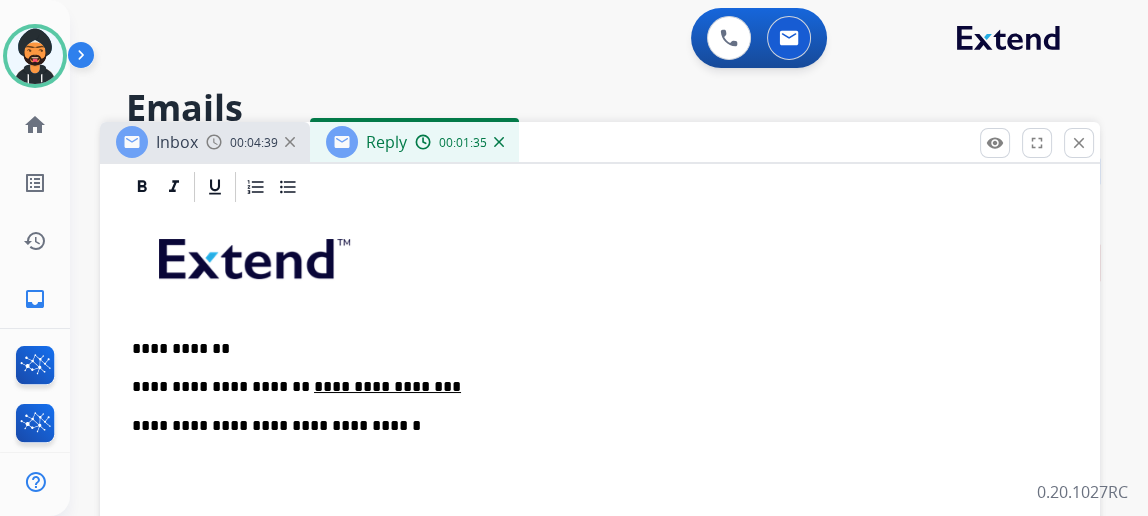 click on "**********" at bounding box center (600, 510) 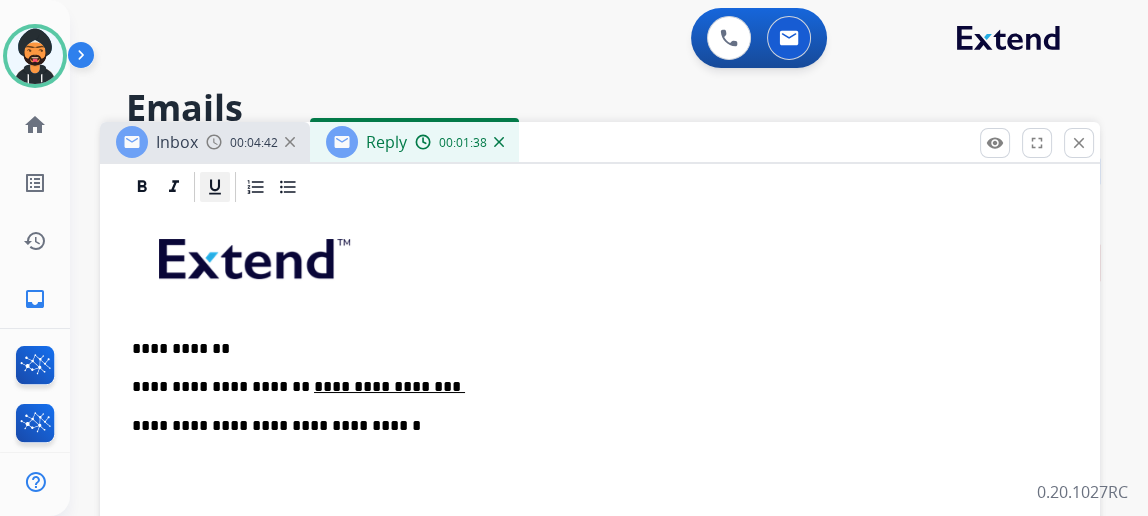 click 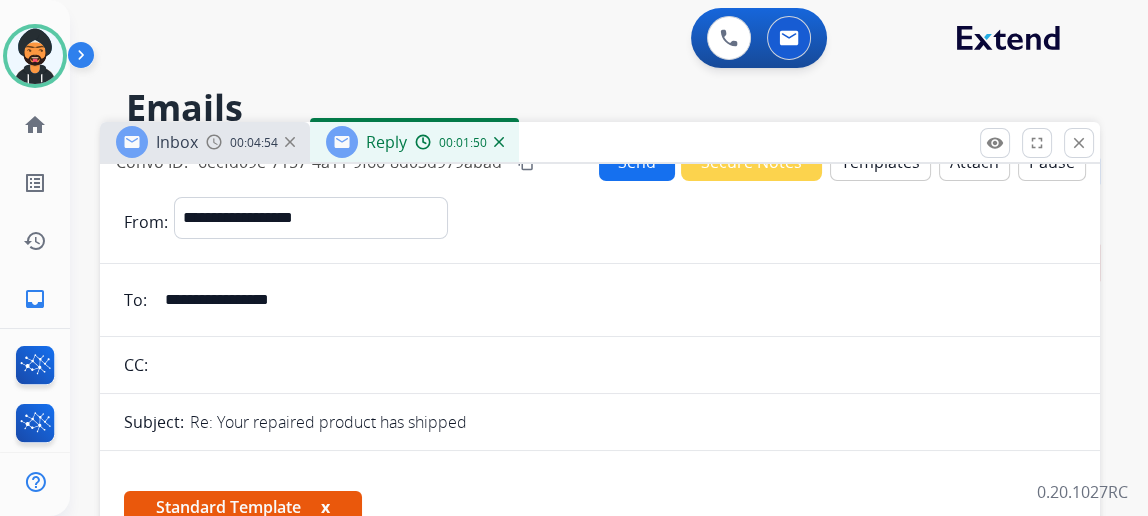 scroll, scrollTop: 0, scrollLeft: 0, axis: both 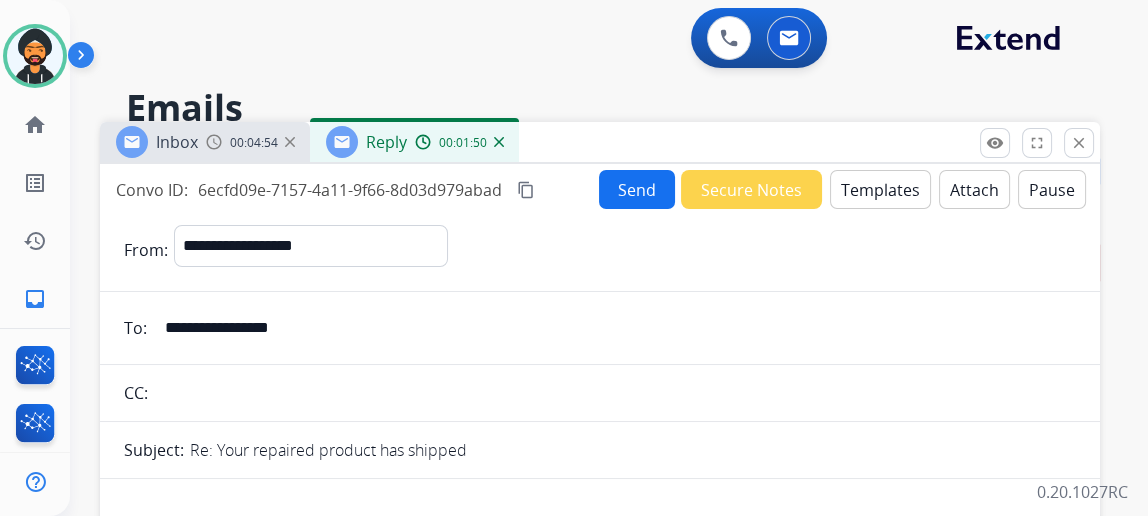 click on "Send" at bounding box center (637, 189) 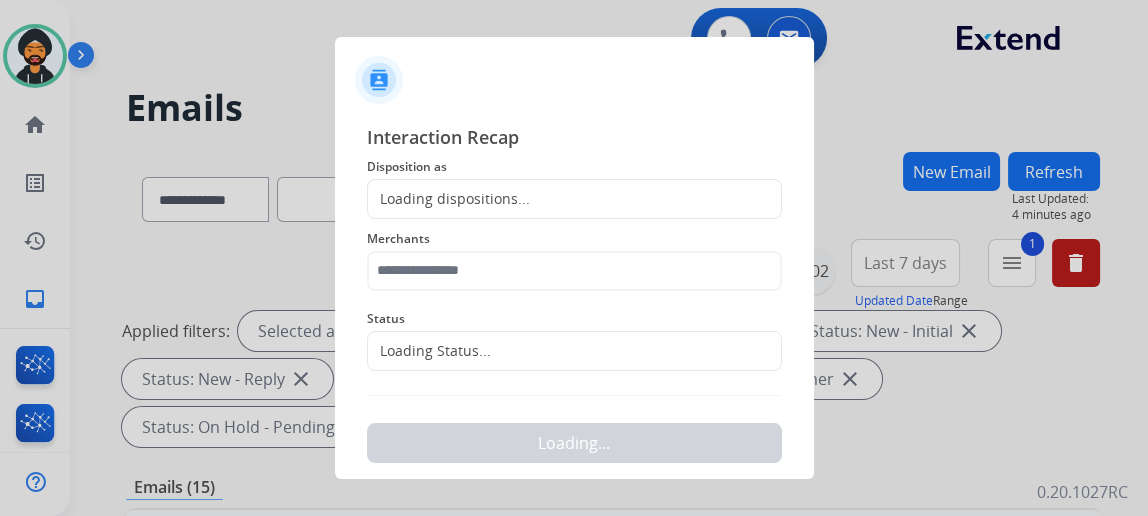 scroll, scrollTop: 43, scrollLeft: 0, axis: vertical 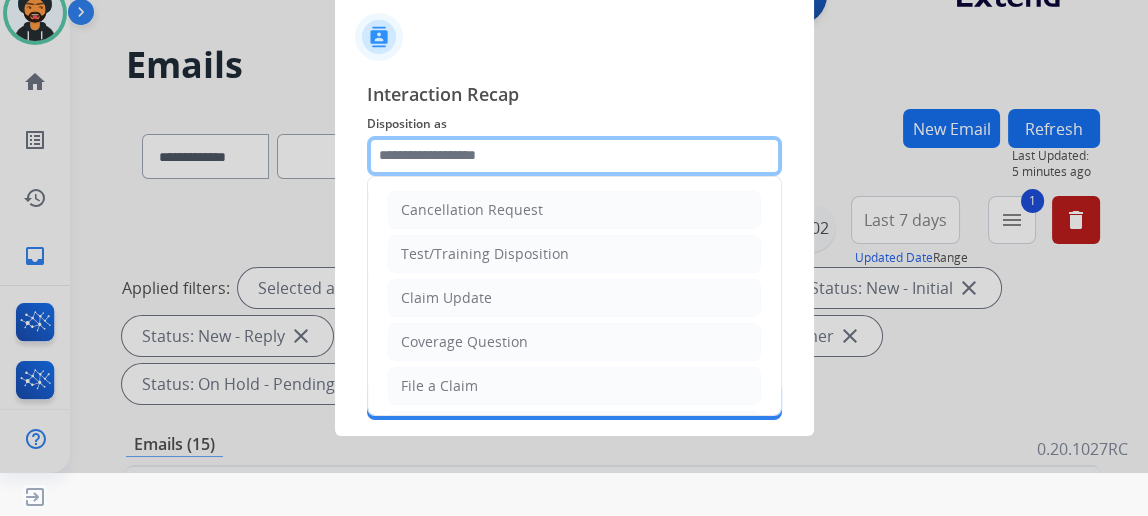click 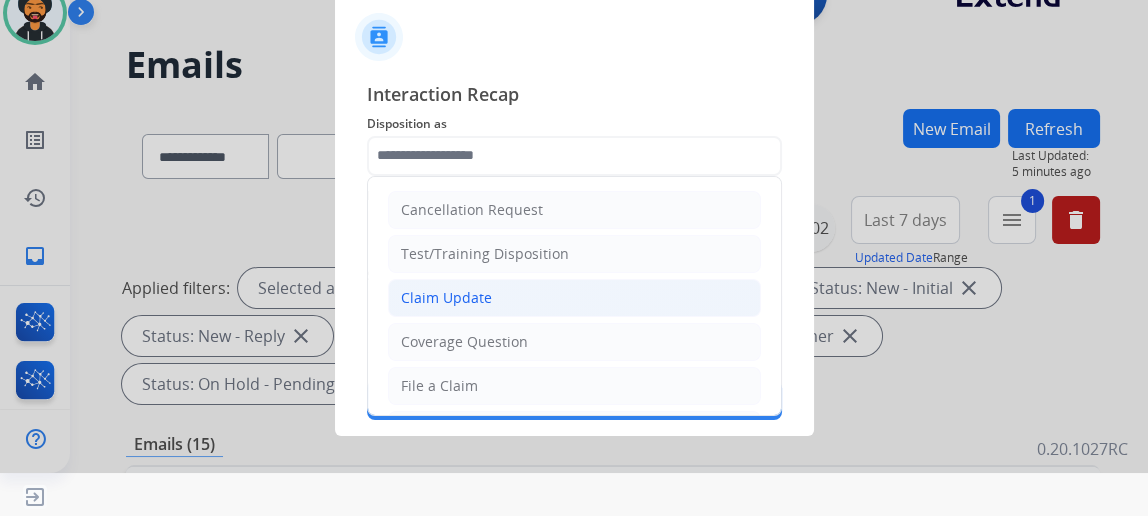 drag, startPoint x: 448, startPoint y: 291, endPoint x: 433, endPoint y: 273, distance: 23.43075 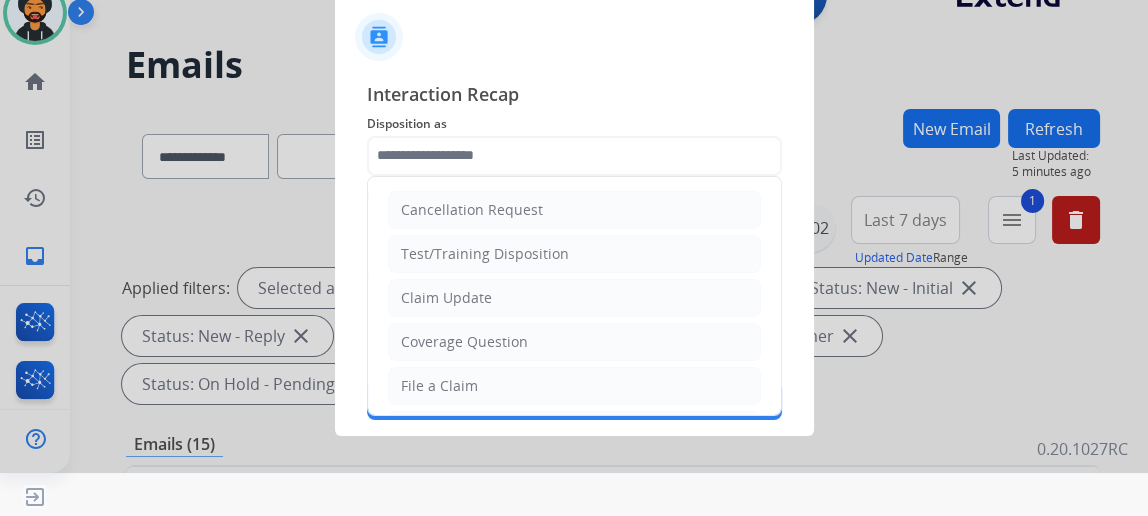 click on "Claim Update" 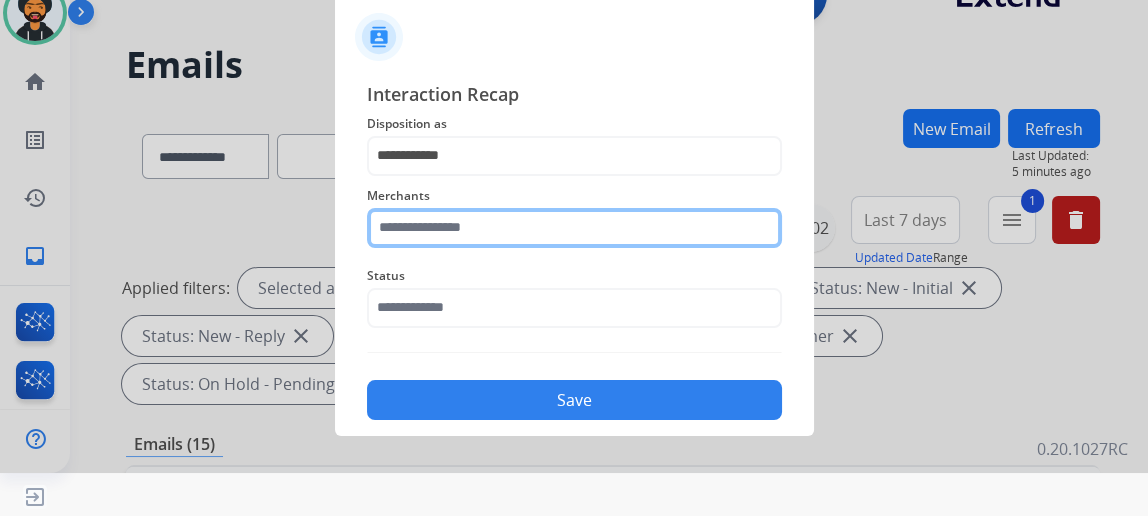 click 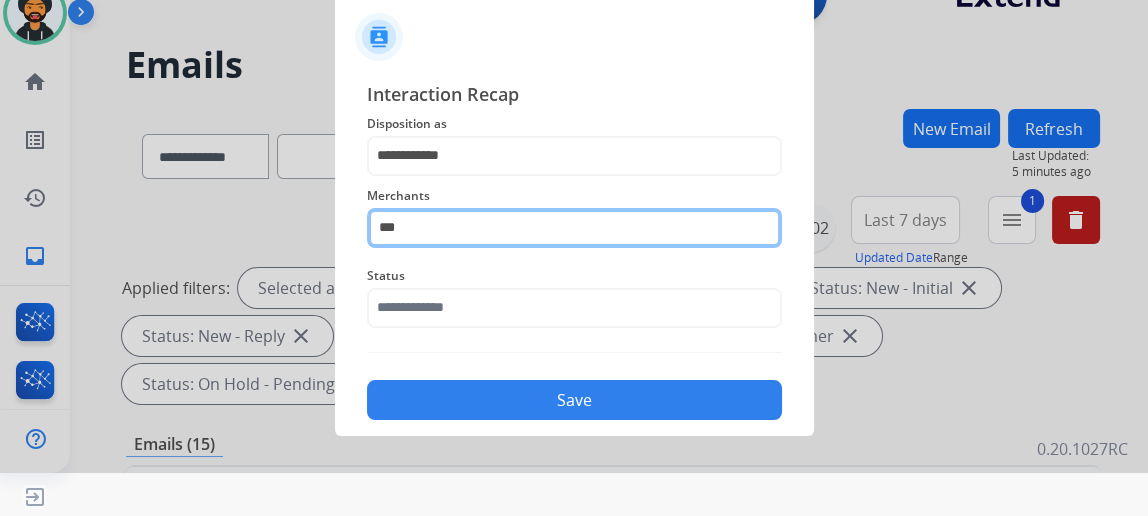 click on "***" 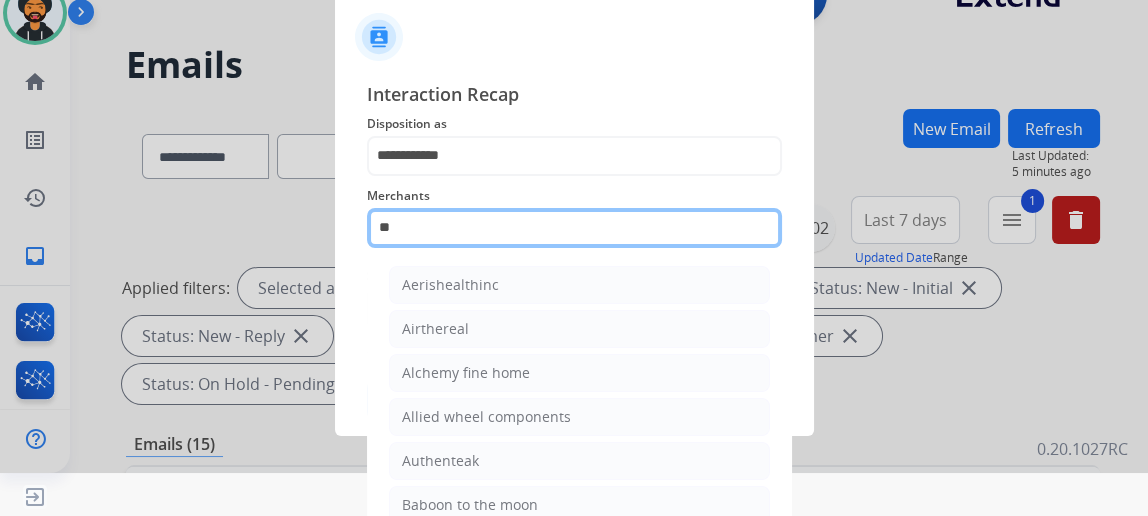 type on "*" 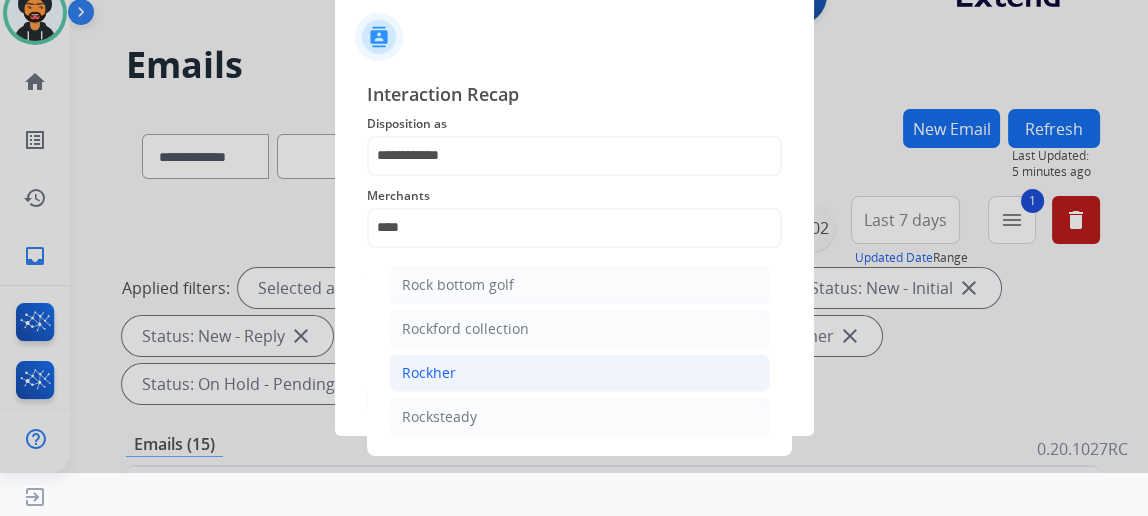 click on "Rockher" 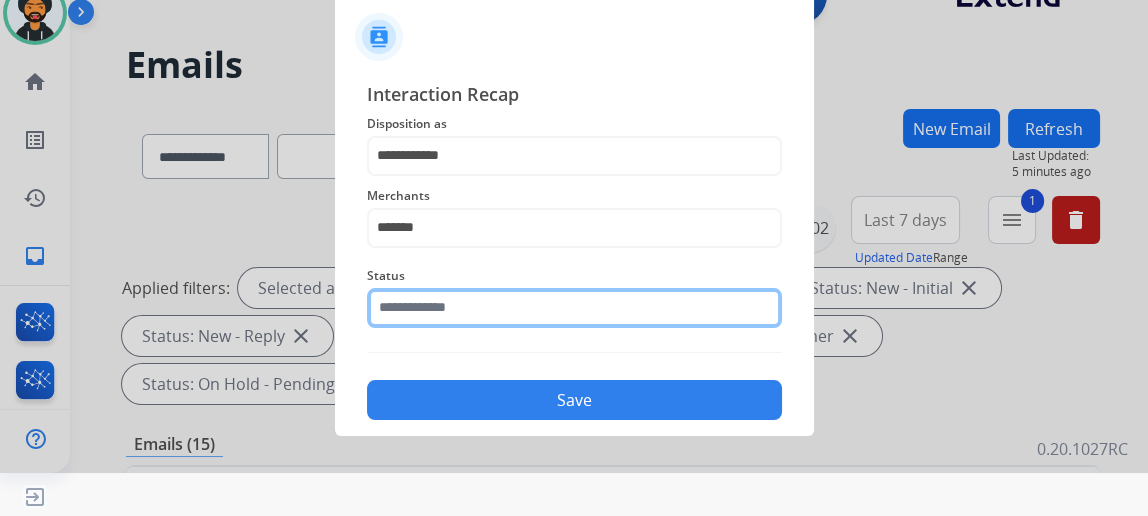 click 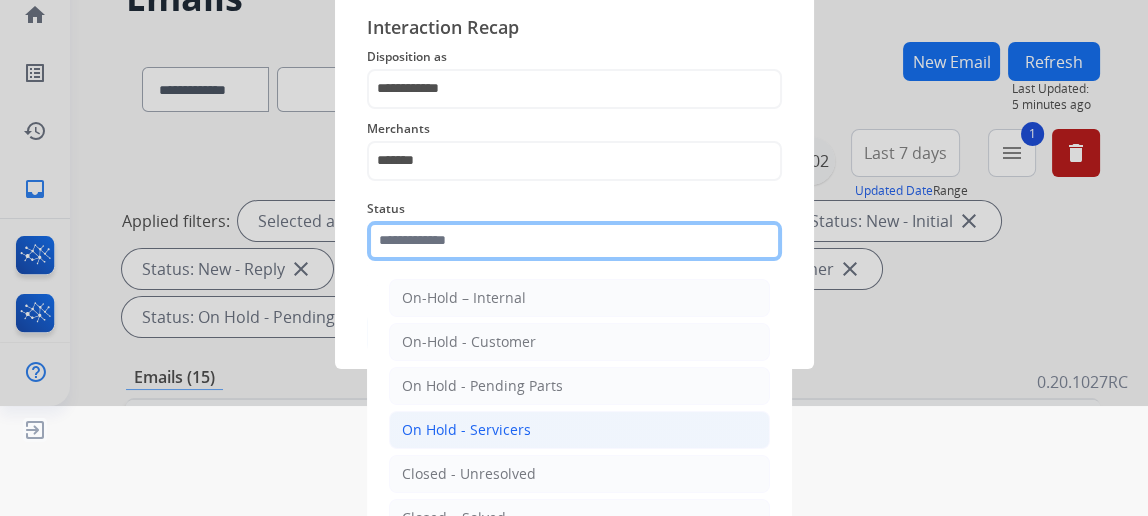 scroll, scrollTop: 162, scrollLeft: 0, axis: vertical 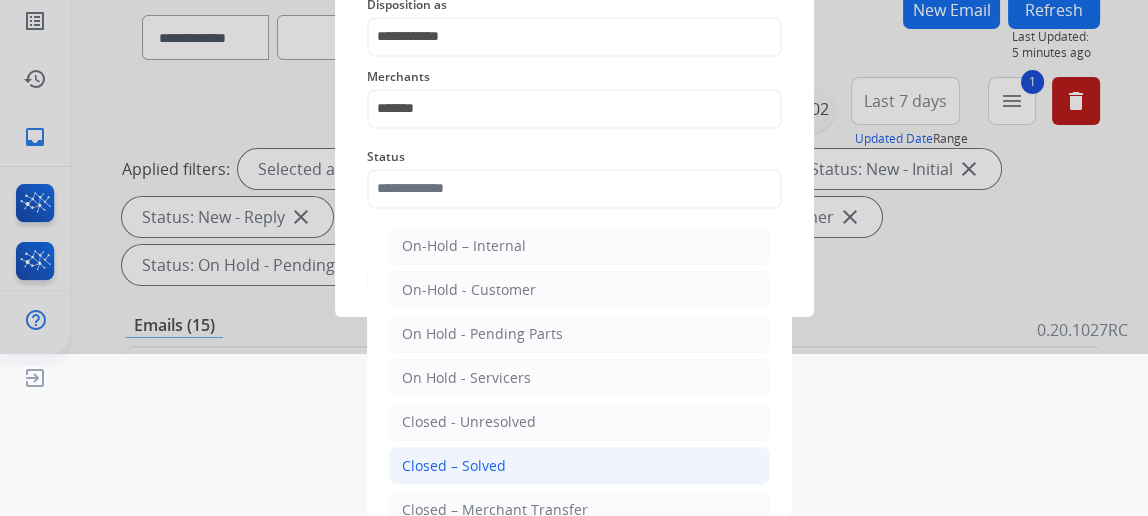 drag, startPoint x: 516, startPoint y: 459, endPoint x: 517, endPoint y: 383, distance: 76.00658 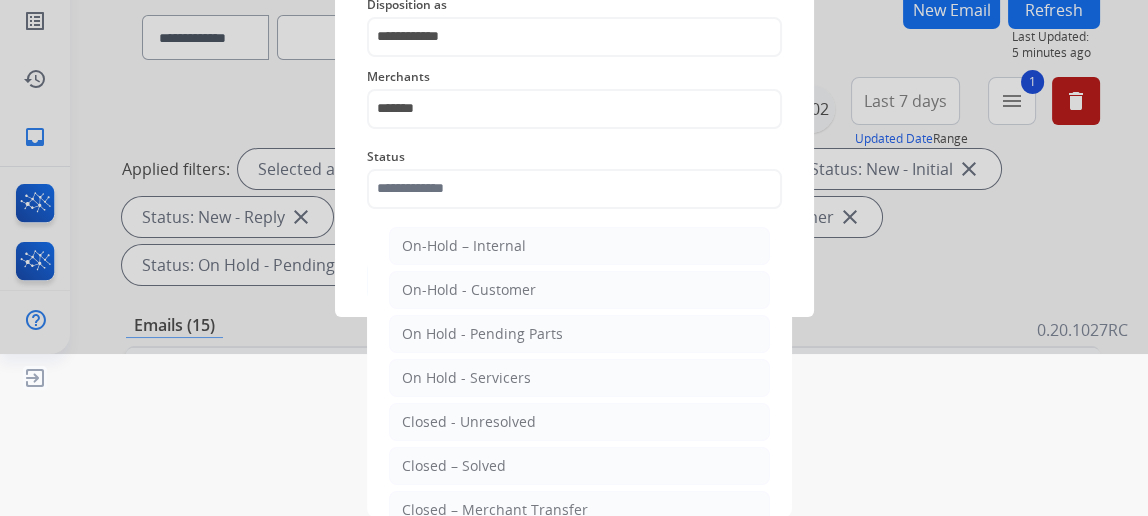 click on "Closed – Solved" 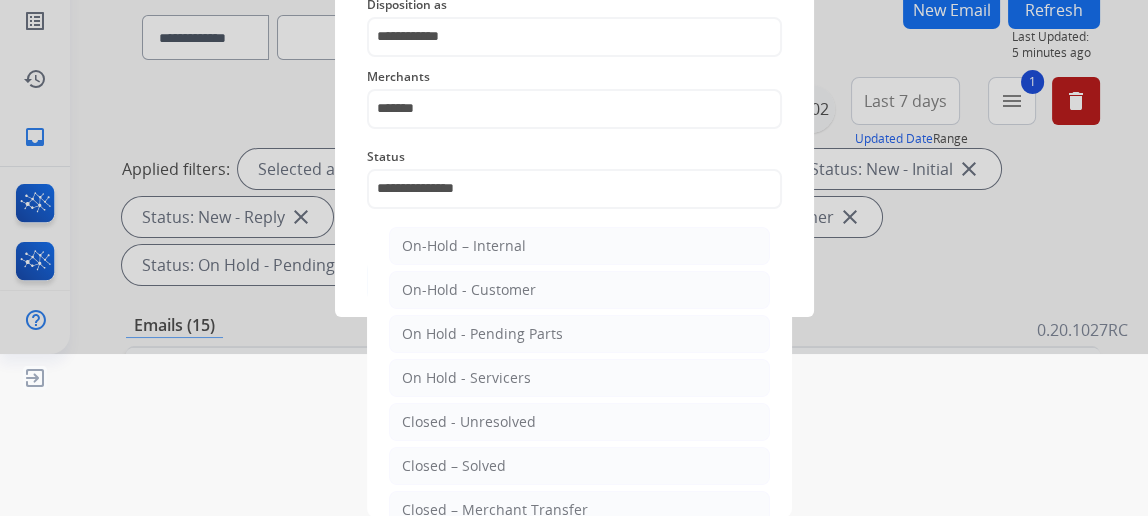 scroll, scrollTop: 43, scrollLeft: 0, axis: vertical 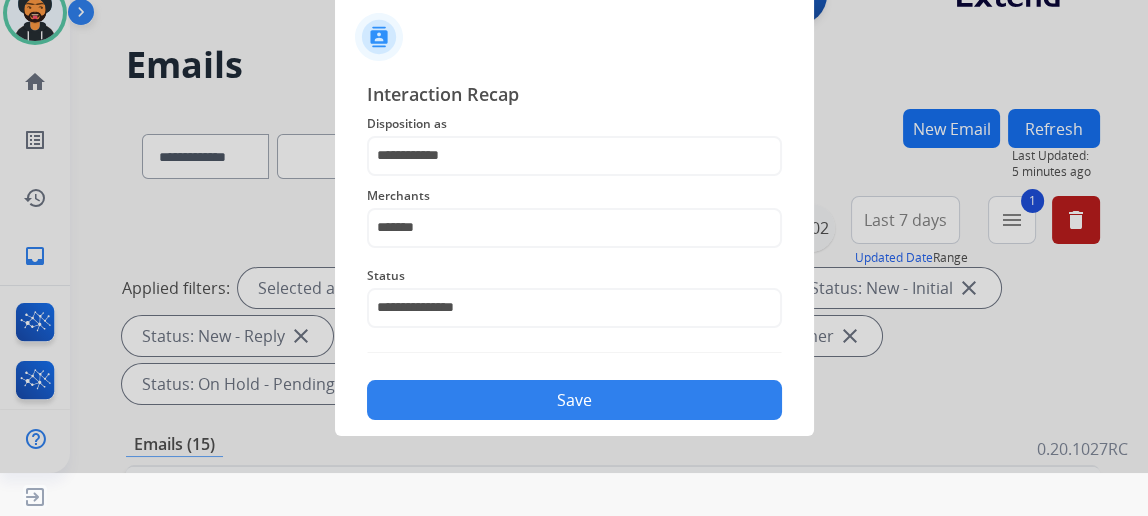 click on "Save" 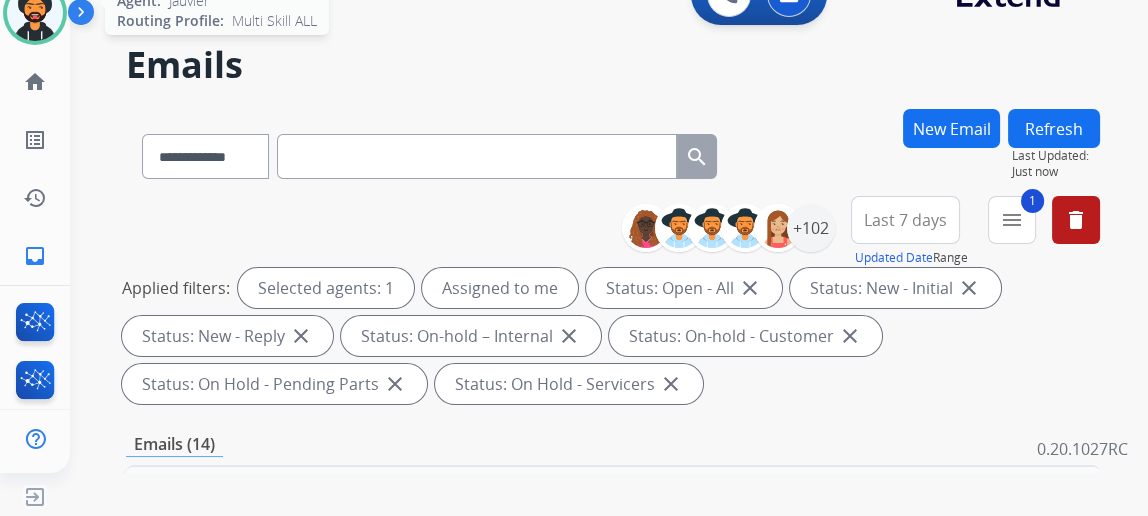 click at bounding box center [35, 13] 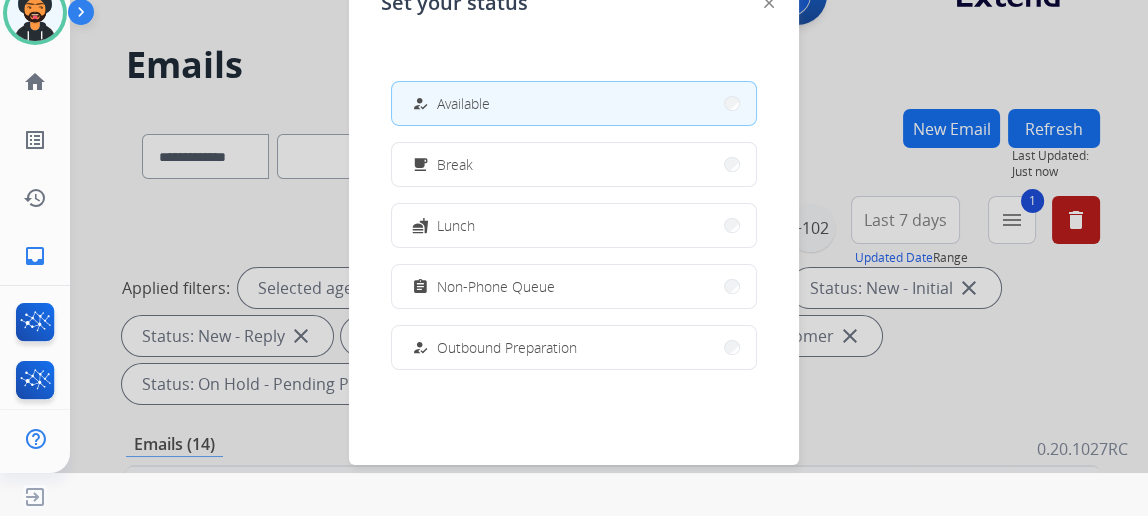 click at bounding box center (574, 215) 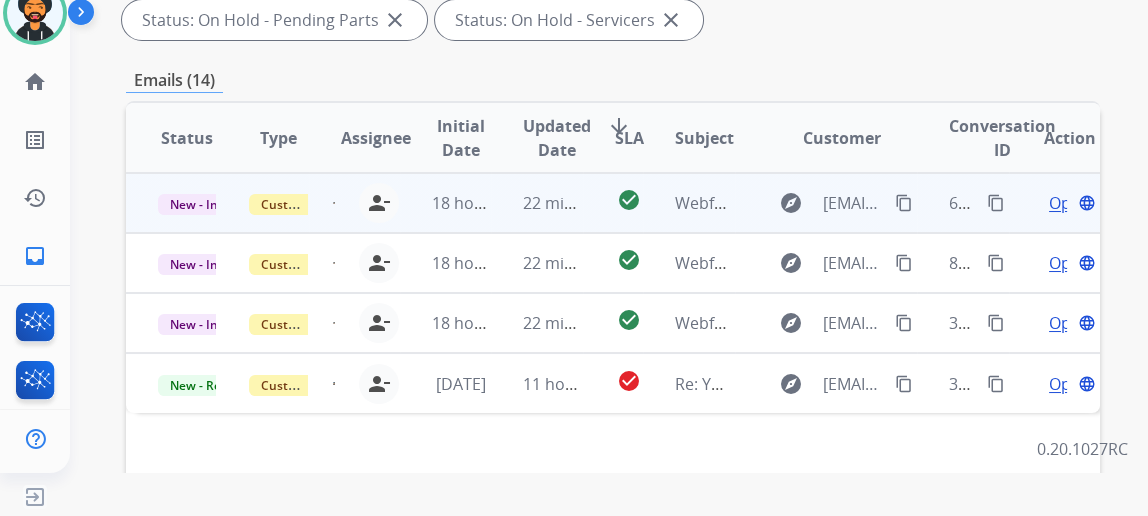 scroll, scrollTop: 363, scrollLeft: 0, axis: vertical 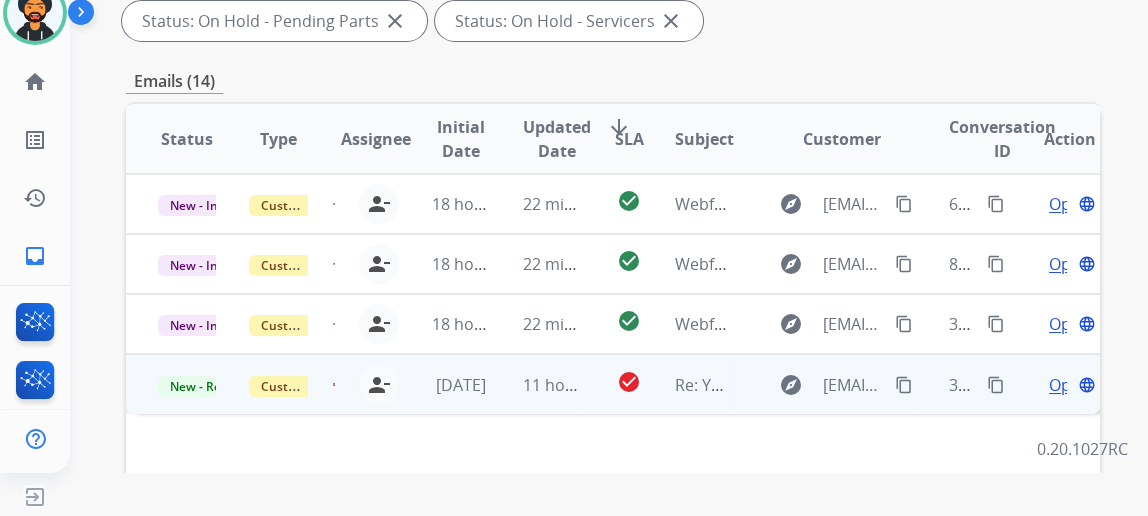 click on "Open" at bounding box center (1069, 385) 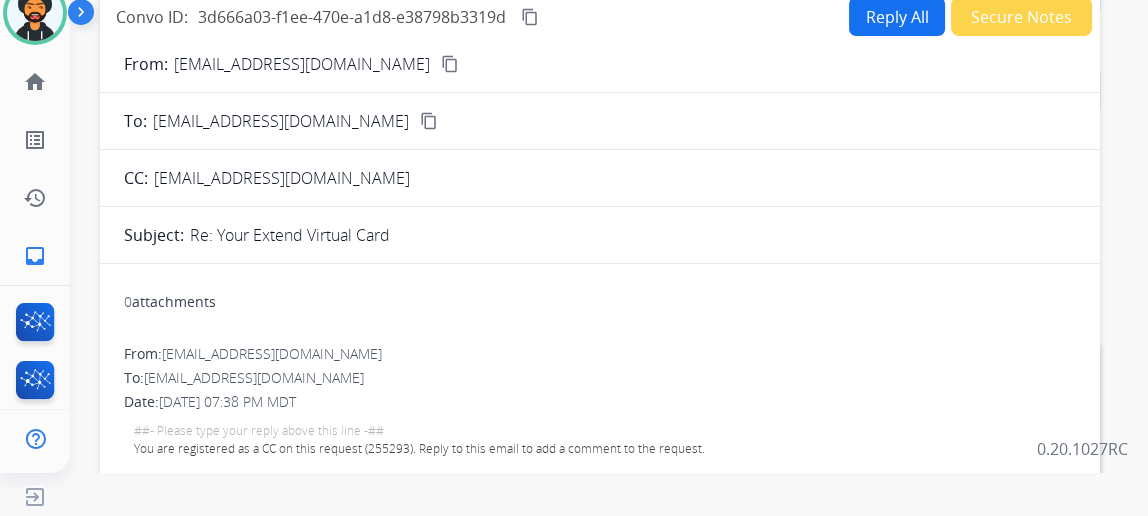 scroll, scrollTop: 90, scrollLeft: 0, axis: vertical 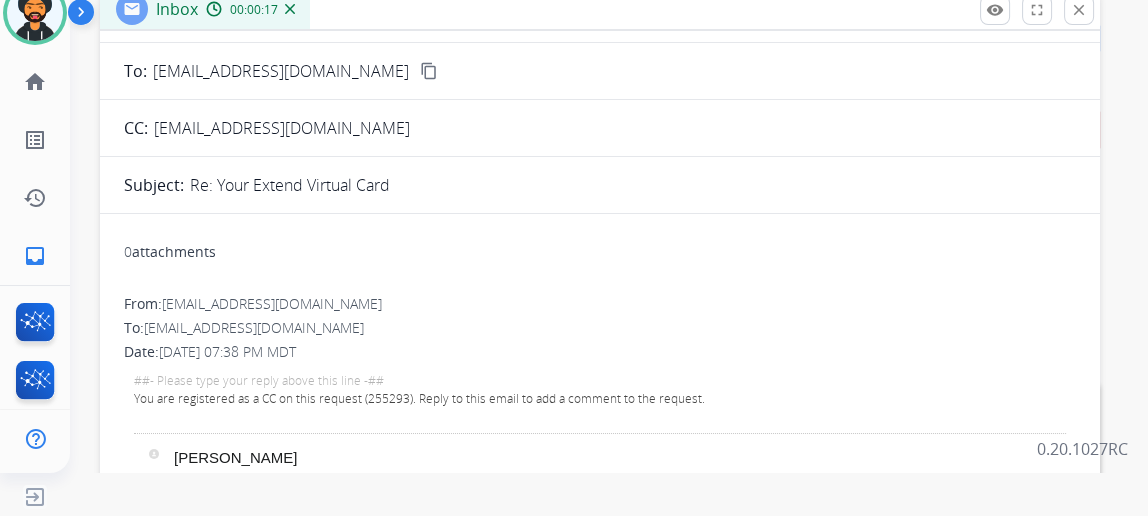 click on "[EMAIL_ADDRESS][DOMAIN_NAME]" at bounding box center (272, 303) 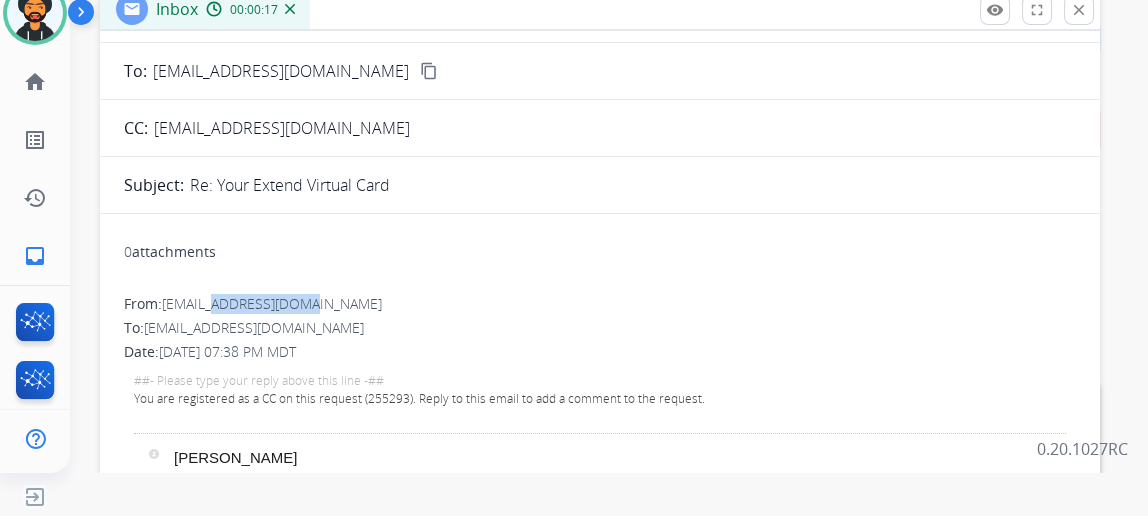 click on "[EMAIL_ADDRESS][DOMAIN_NAME]" at bounding box center (272, 303) 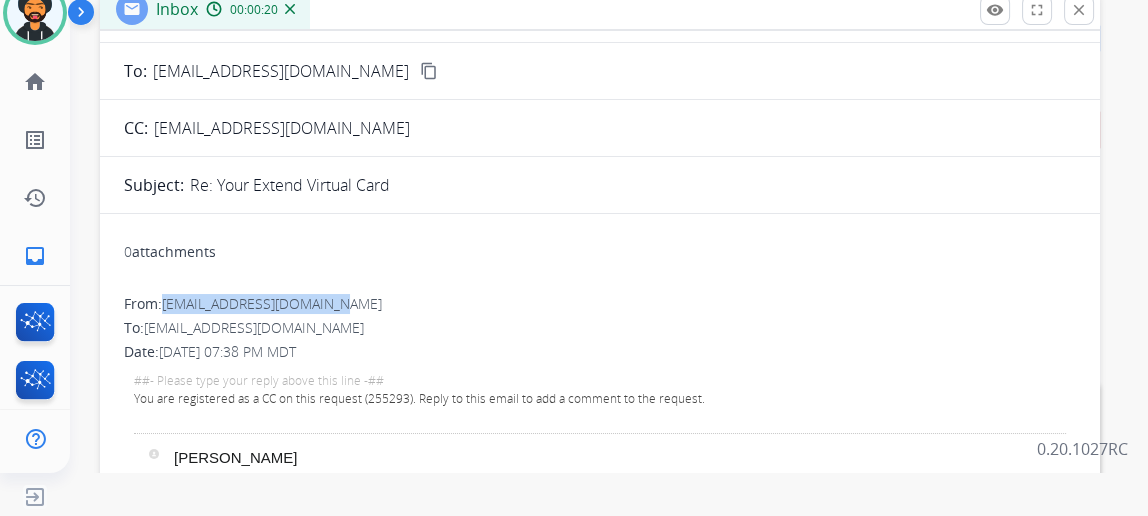 drag, startPoint x: 181, startPoint y: 300, endPoint x: 347, endPoint y: 303, distance: 166.0271 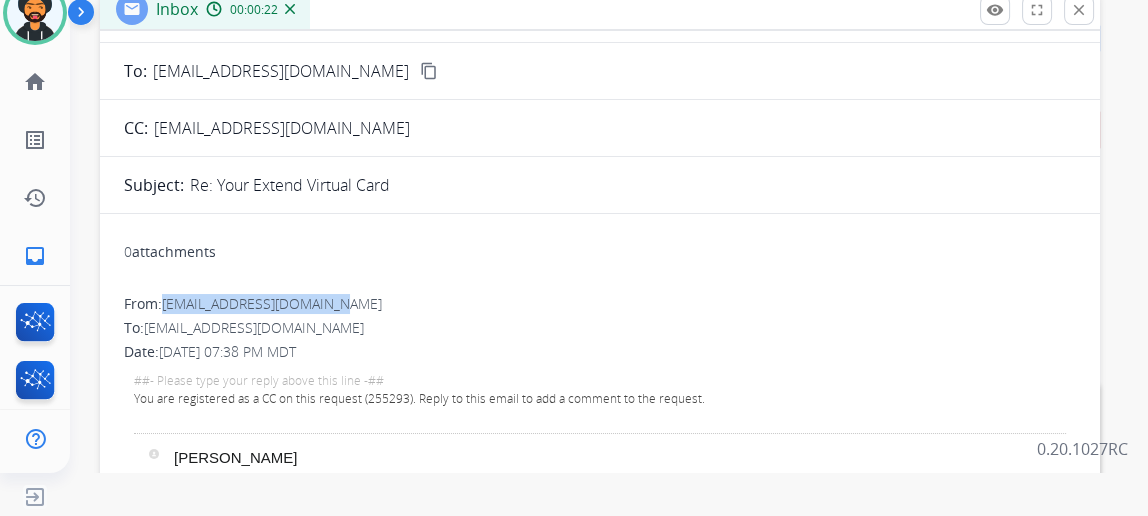 copy on "[EMAIL_ADDRESS][DOMAIN_NAME]" 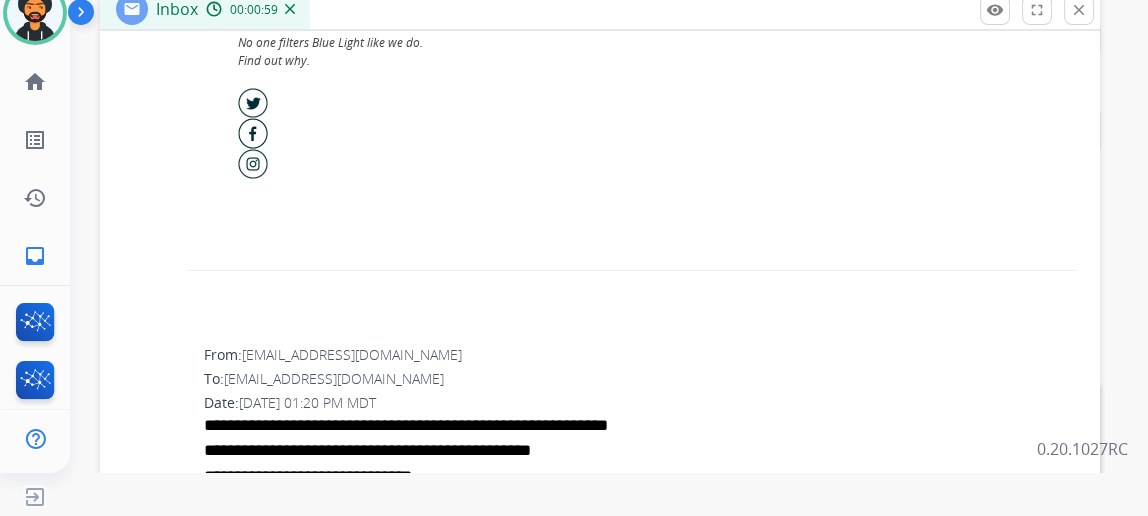 scroll, scrollTop: 2909, scrollLeft: 0, axis: vertical 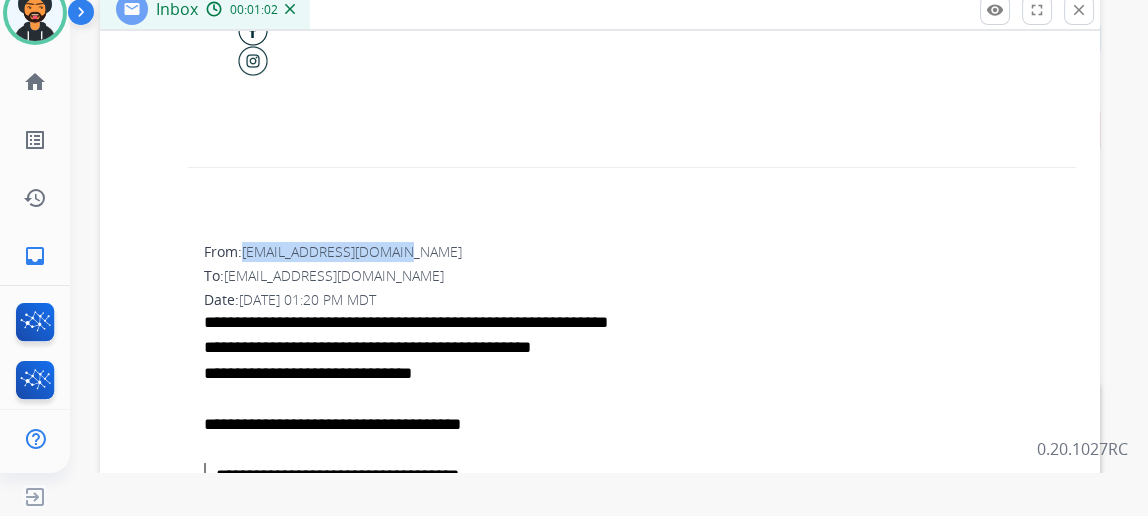 drag, startPoint x: 263, startPoint y: 243, endPoint x: 419, endPoint y: 245, distance: 156.01282 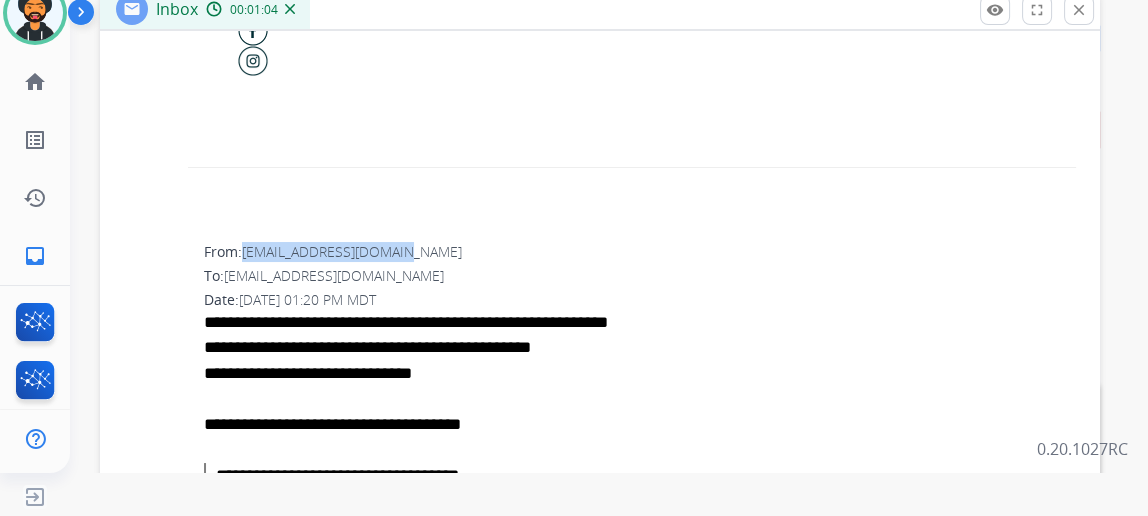copy on "[EMAIL_ADDRESS][DOMAIN_NAME]" 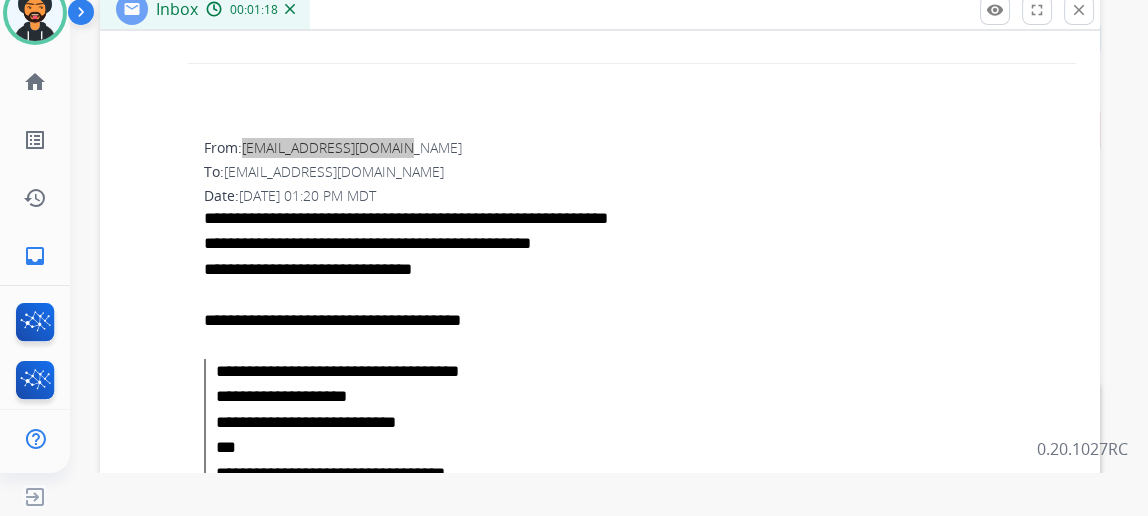 scroll, scrollTop: 3272, scrollLeft: 0, axis: vertical 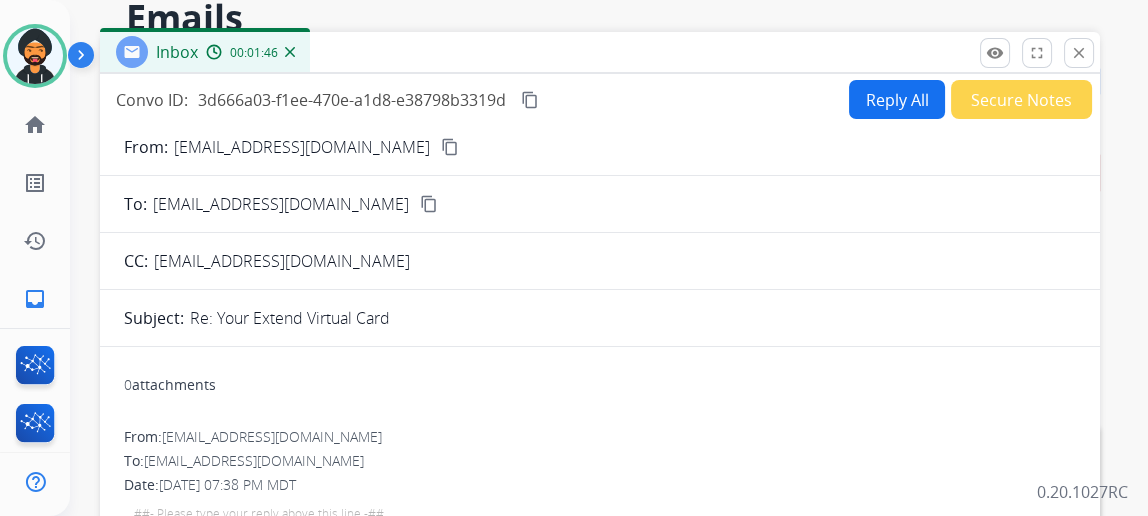 click on "Reply All" at bounding box center (897, 99) 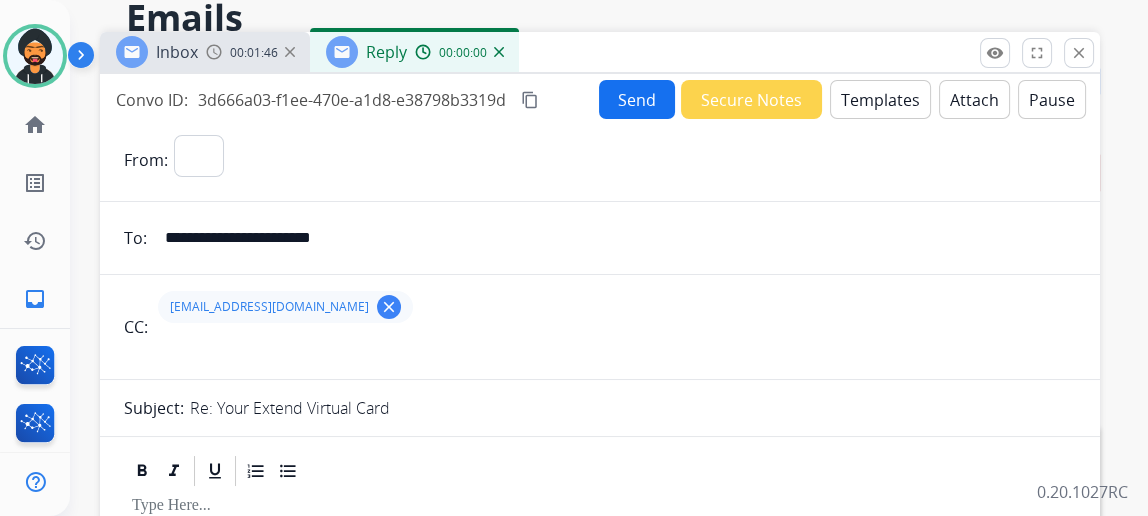 select on "**********" 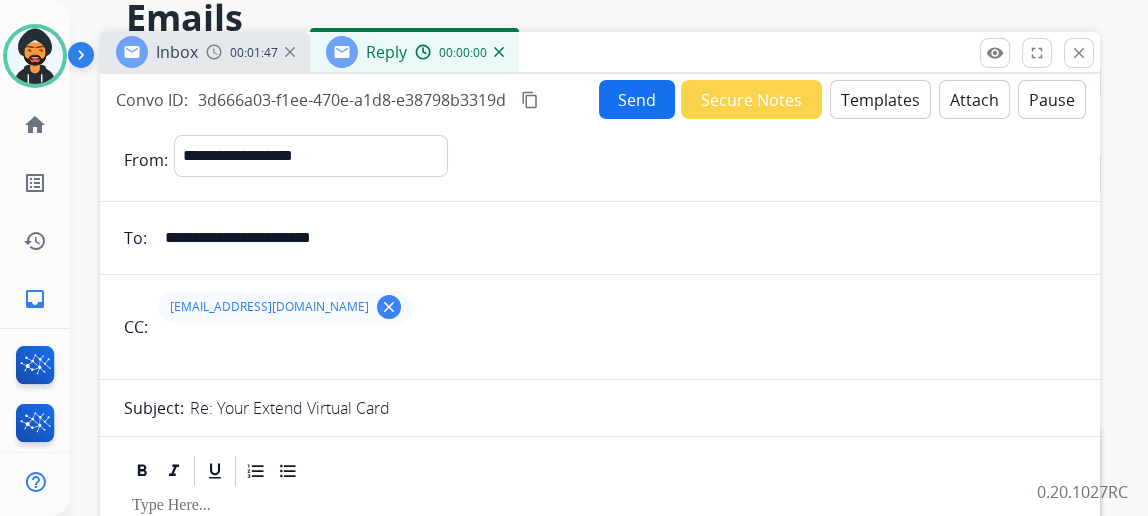 click on "Templates" at bounding box center (880, 99) 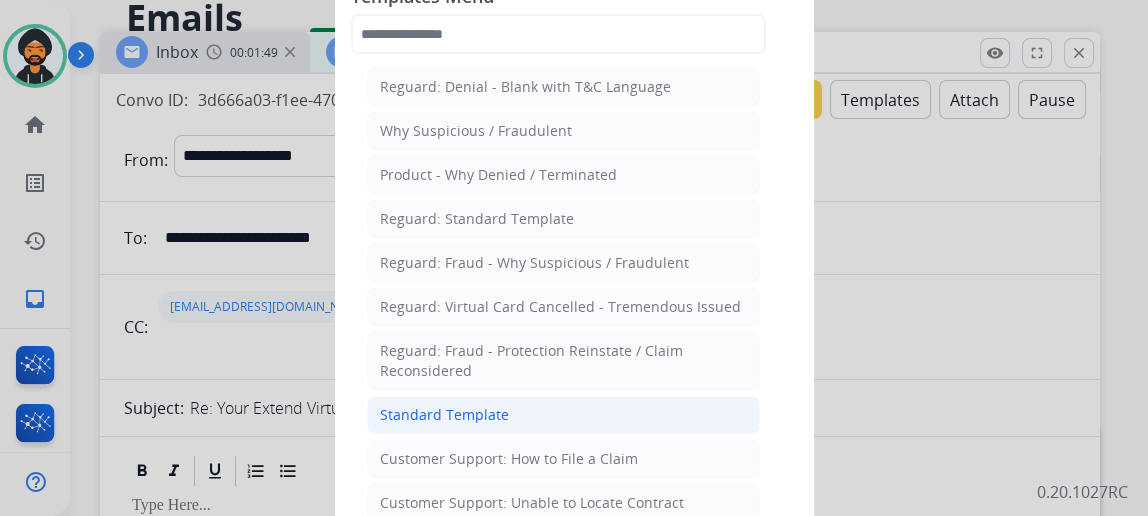 click on "Standard Template" 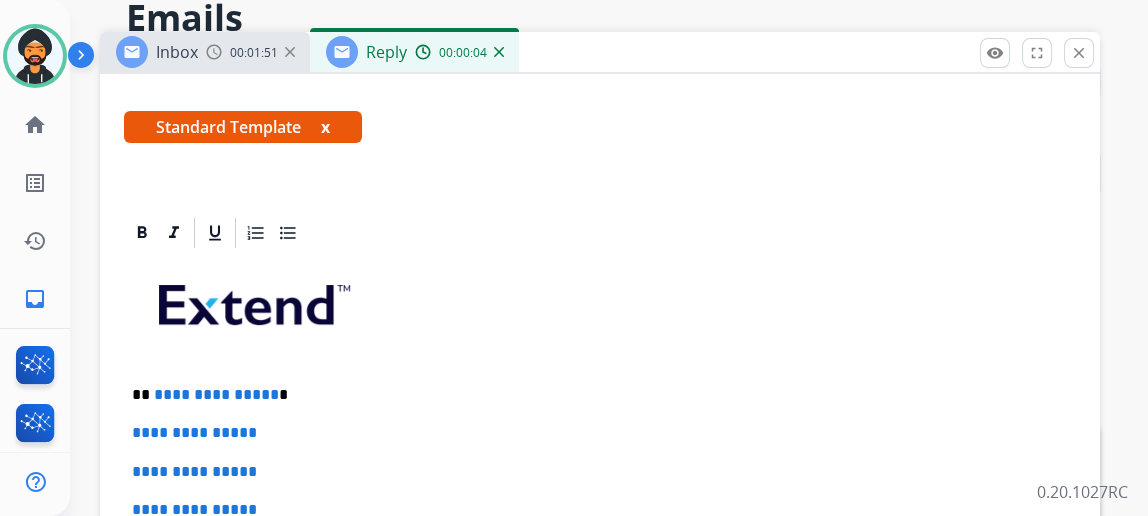 scroll, scrollTop: 454, scrollLeft: 0, axis: vertical 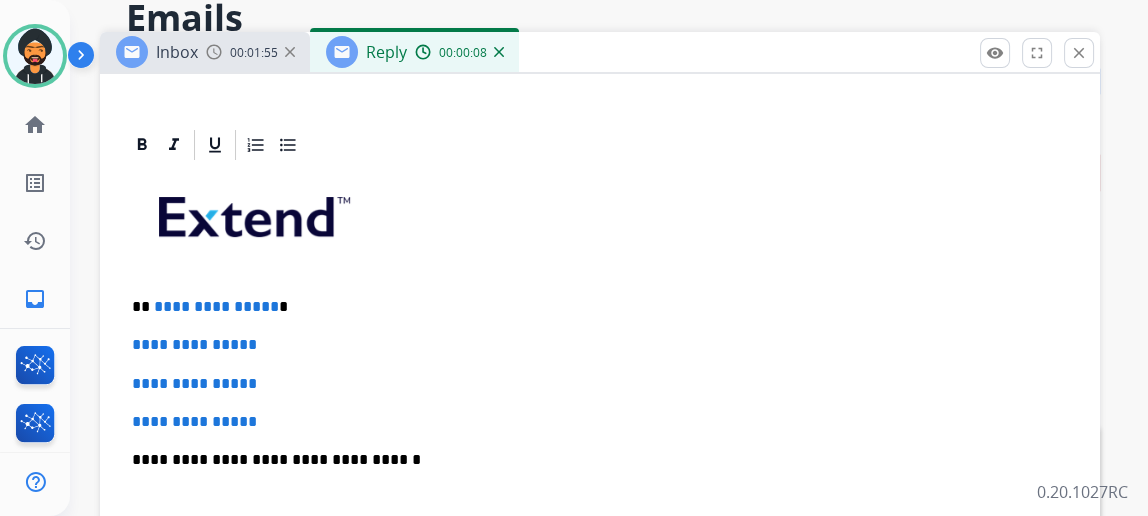 click on "**********" at bounding box center [216, 306] 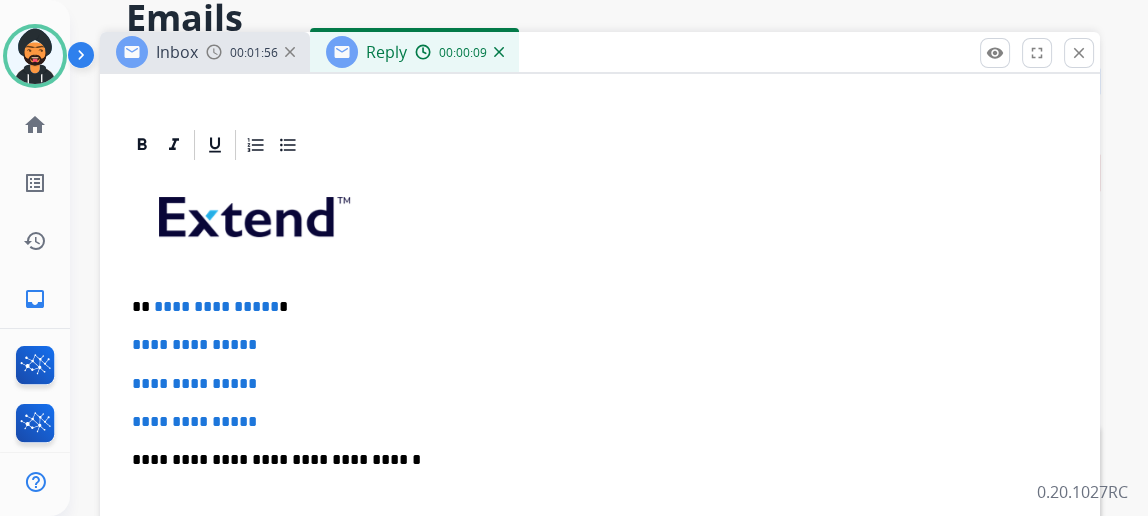 click on "**********" at bounding box center [592, 307] 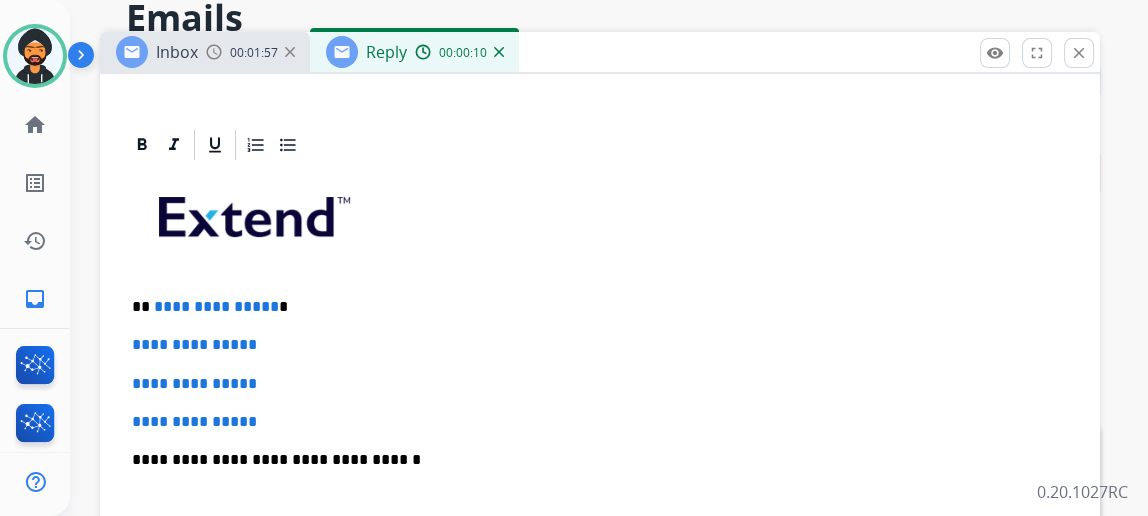 type 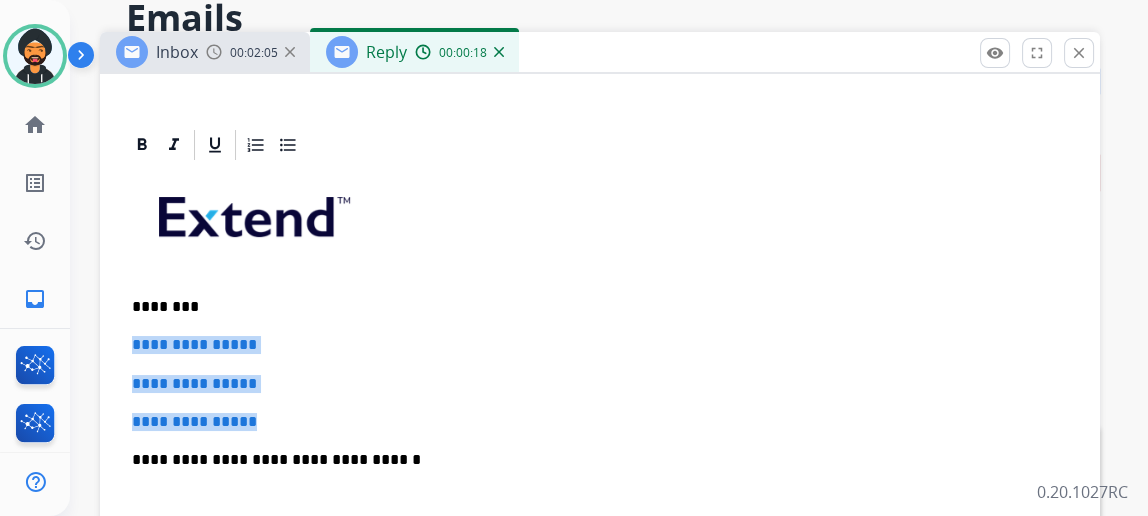 drag, startPoint x: 301, startPoint y: 416, endPoint x: 130, endPoint y: 337, distance: 188.36667 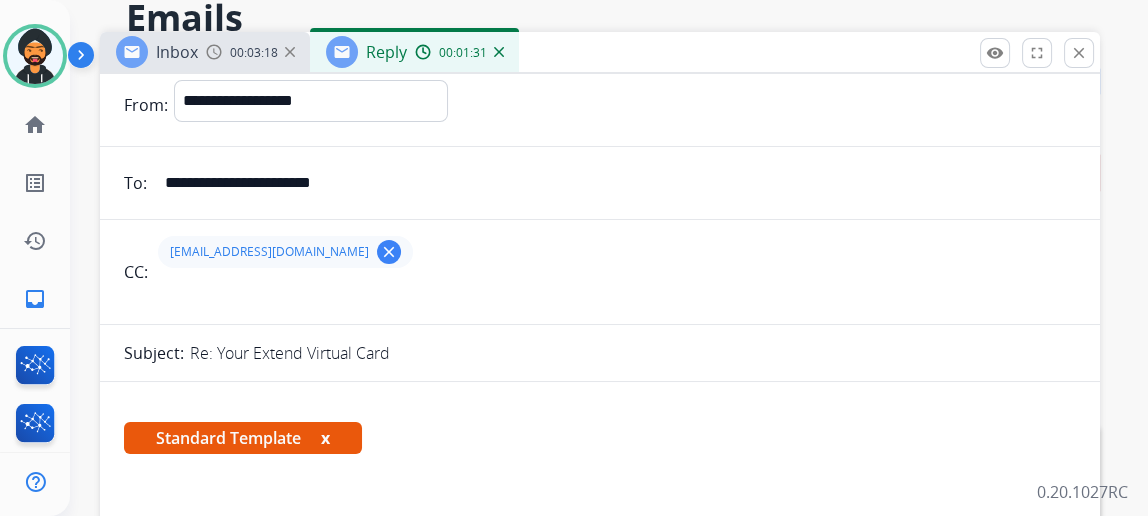 scroll, scrollTop: 0, scrollLeft: 0, axis: both 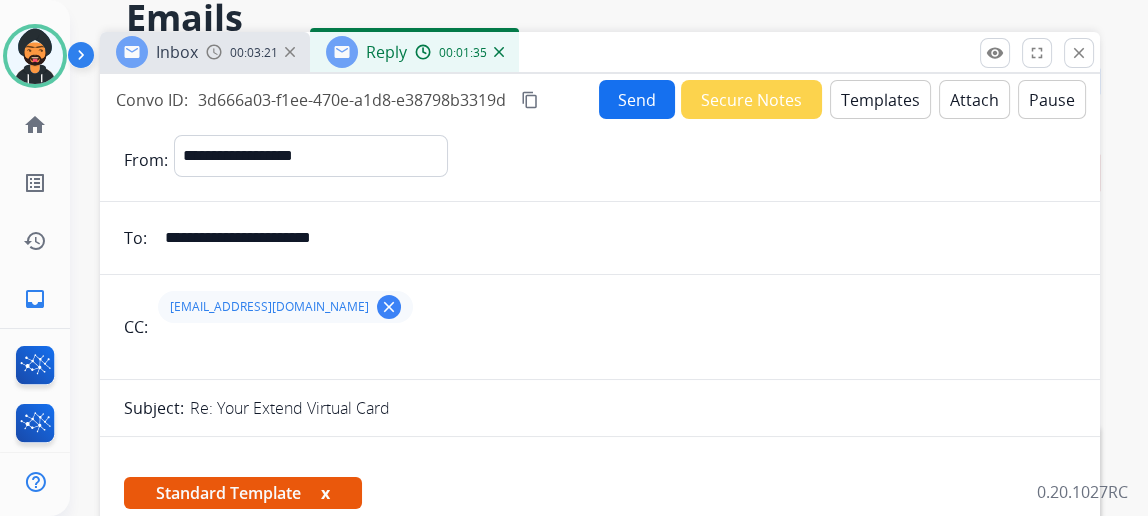 click on "Send" at bounding box center (637, 99) 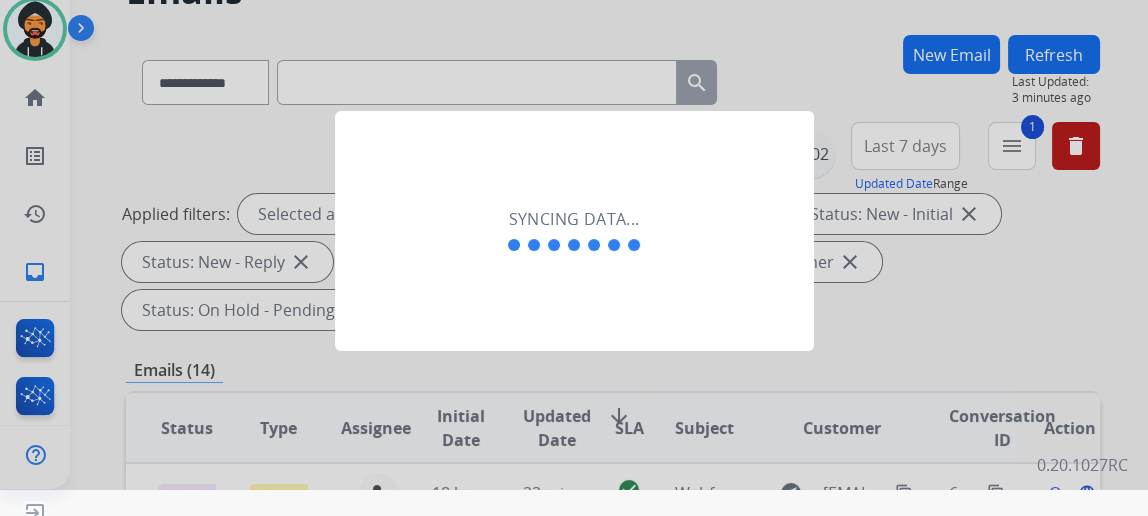scroll, scrollTop: 43, scrollLeft: 0, axis: vertical 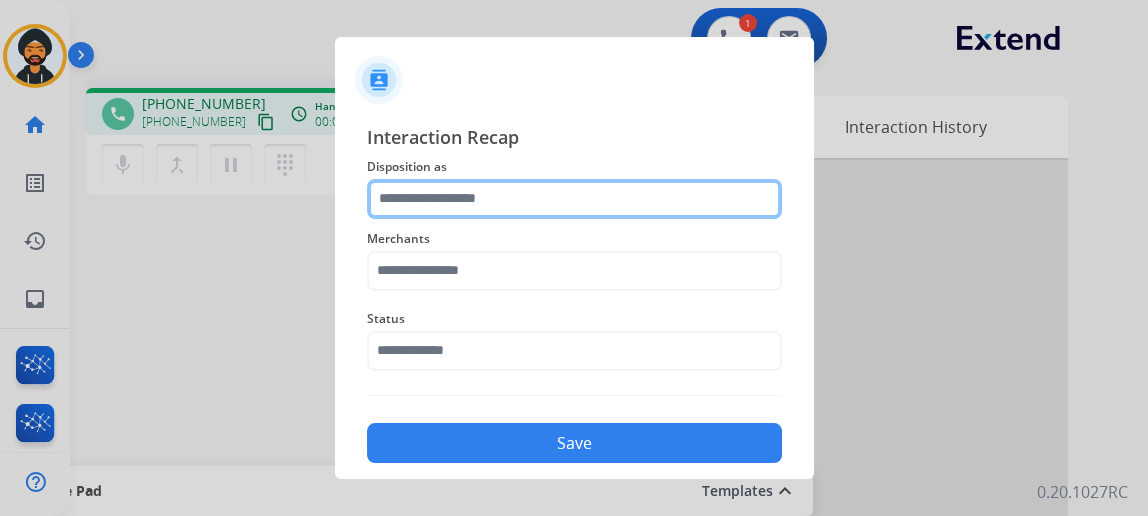 click 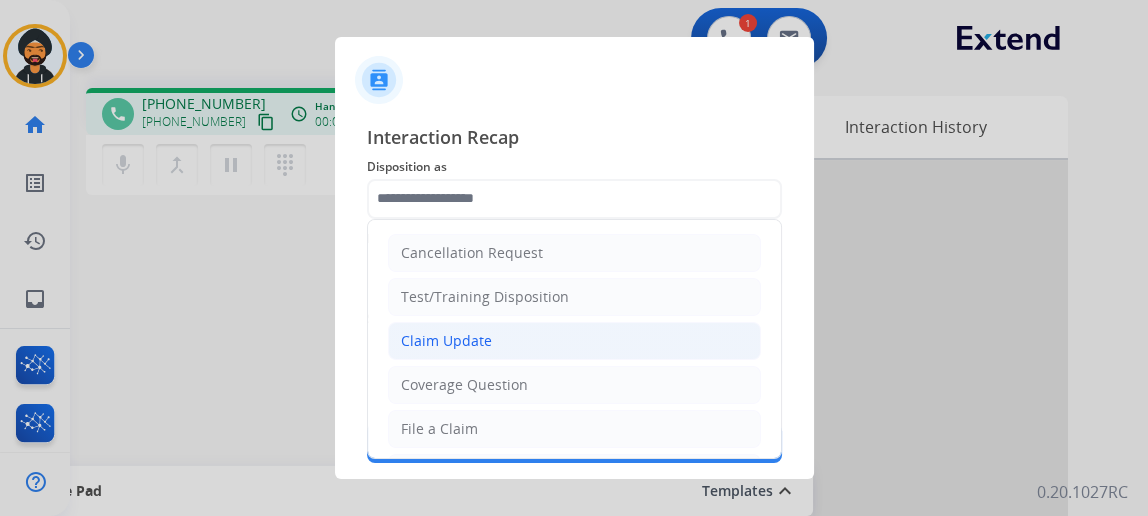 click on "Claim Update" 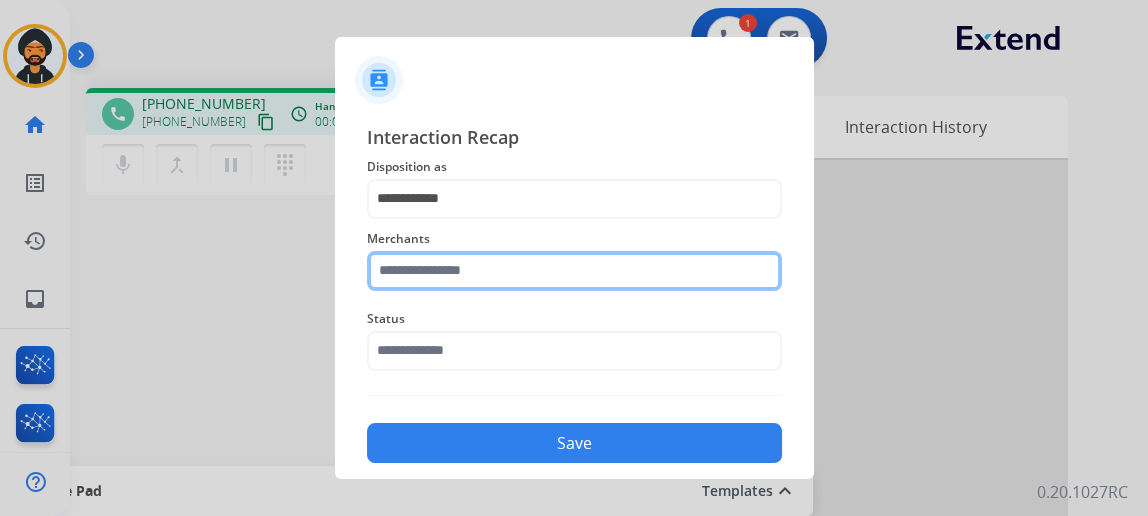 click 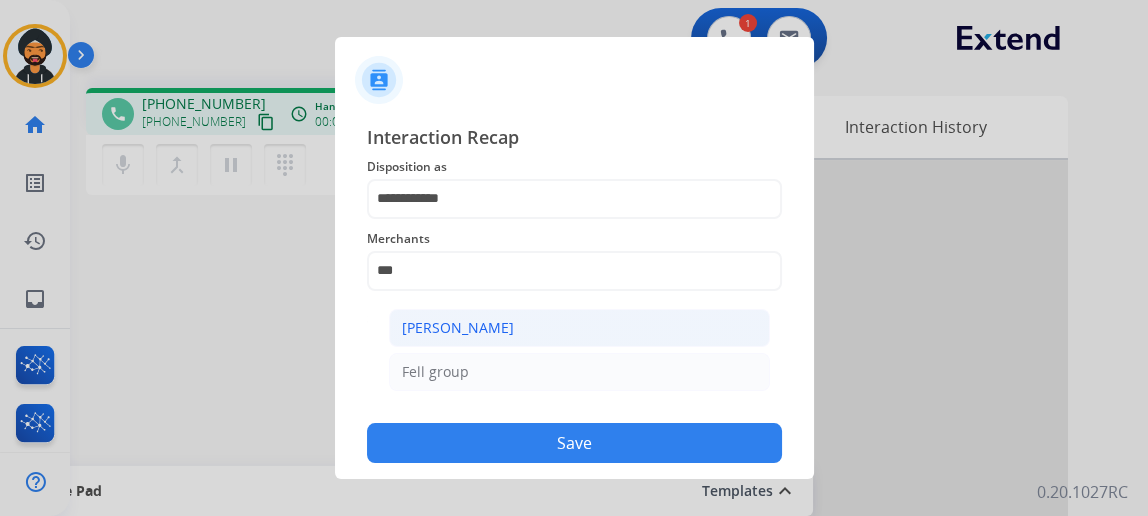 click on "[PERSON_NAME]" 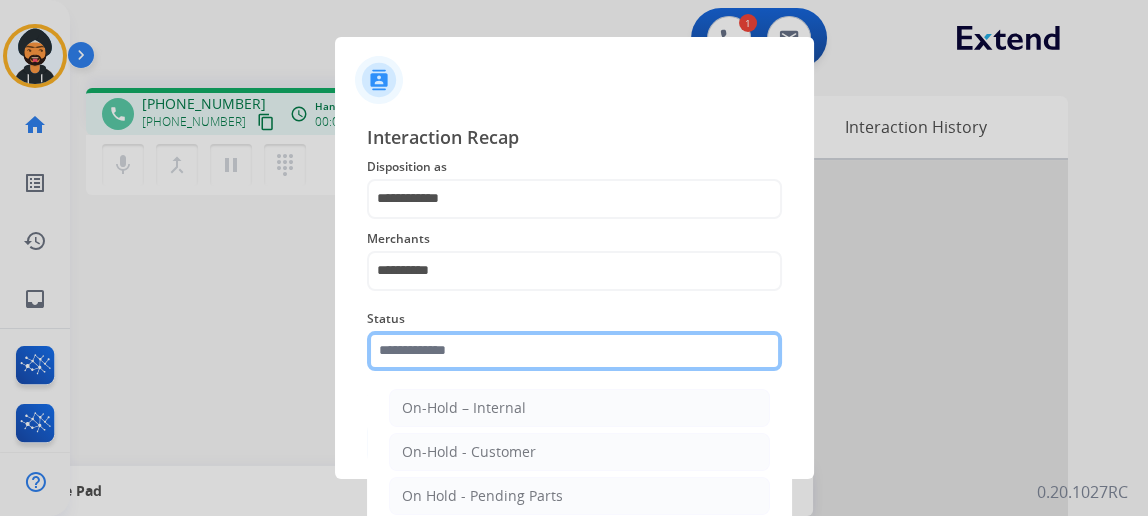 click 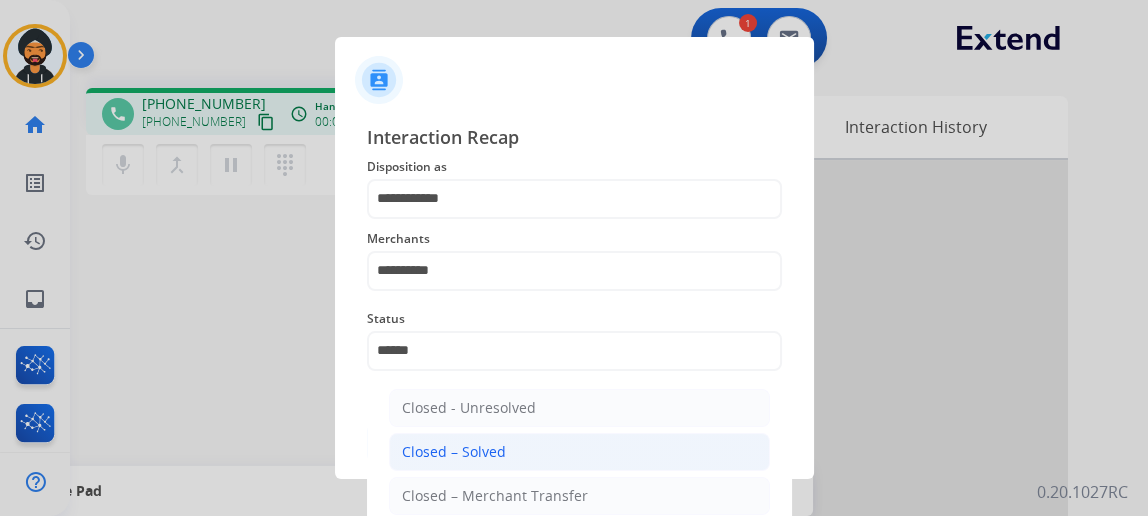 click on "Closed – Solved" 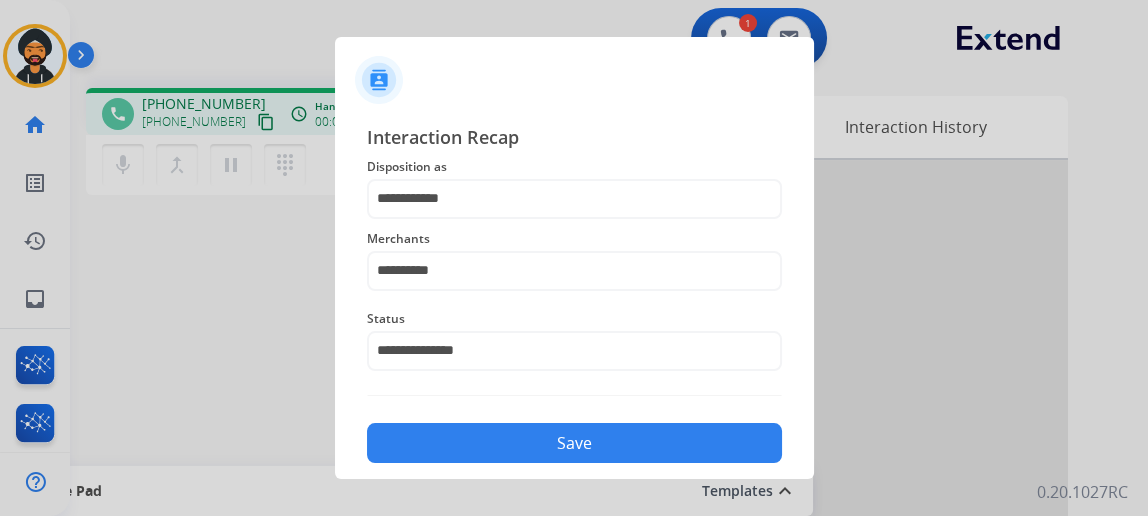 click on "Save" 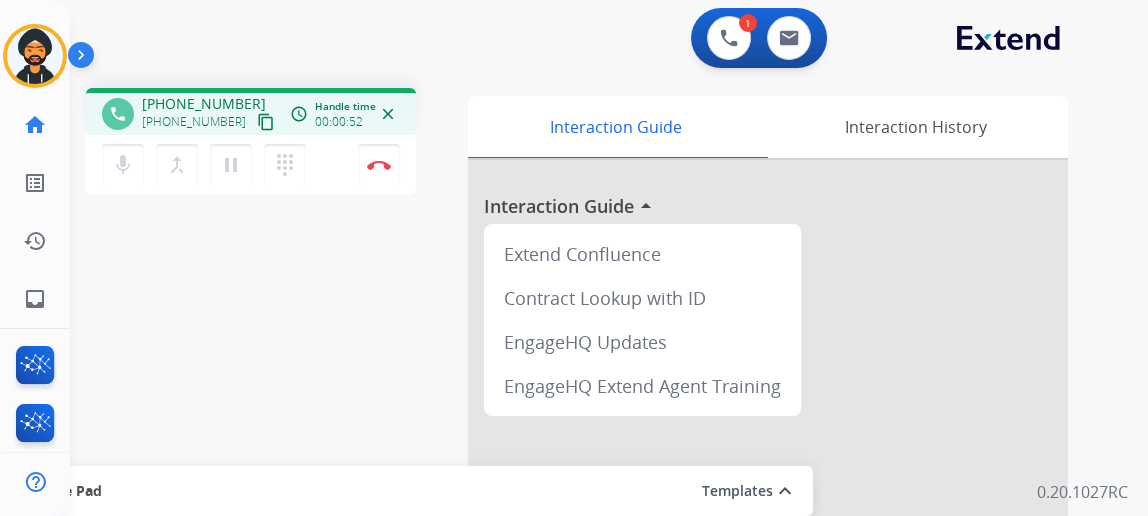 click on "content_copy" at bounding box center [266, 122] 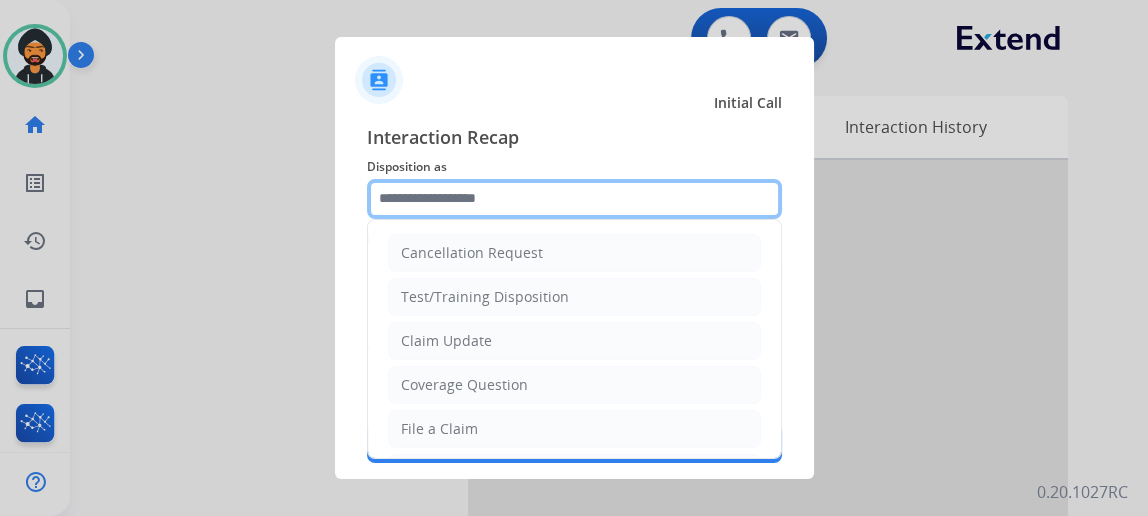 click 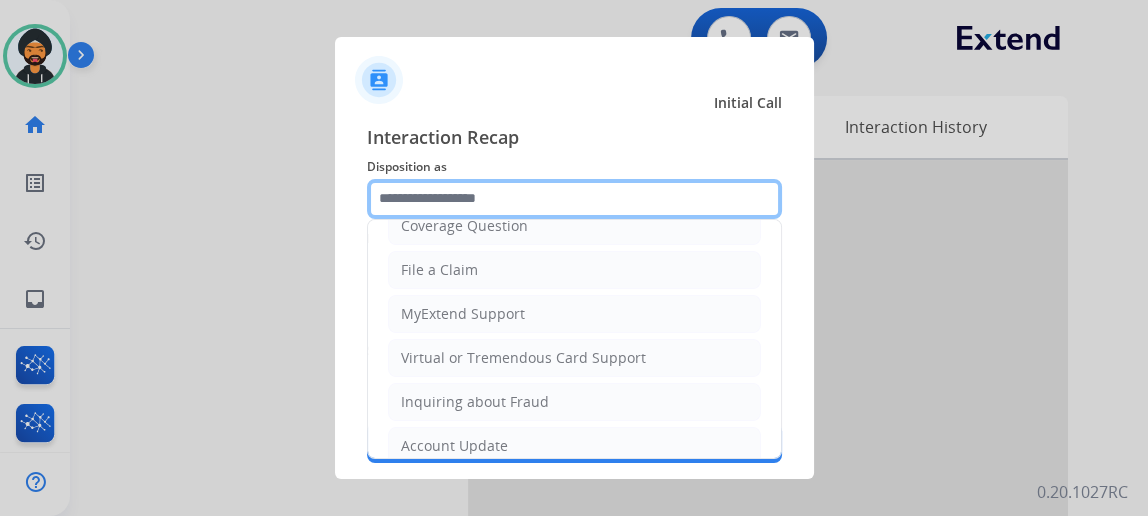 scroll, scrollTop: 181, scrollLeft: 0, axis: vertical 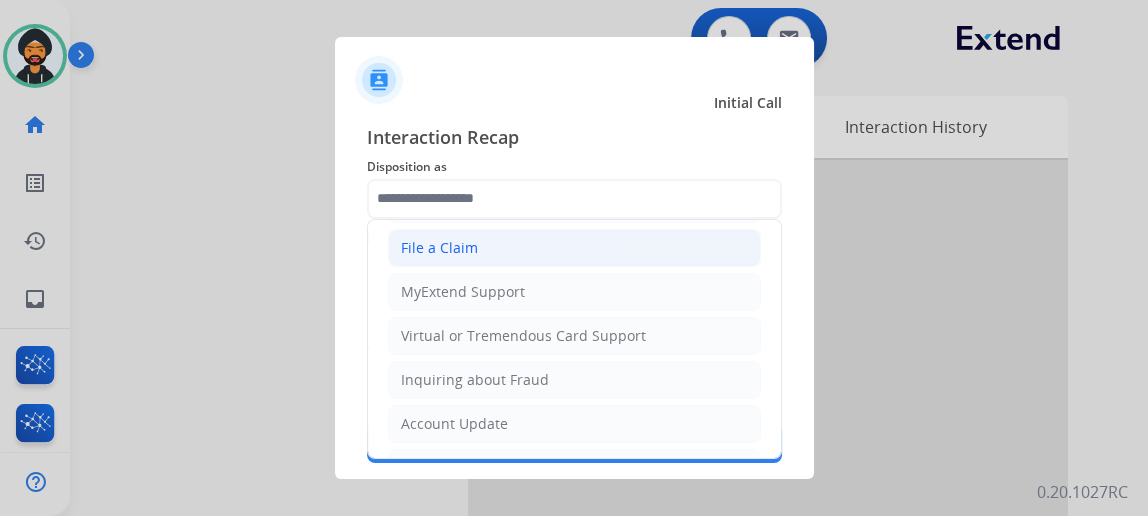 click on "File a Claim" 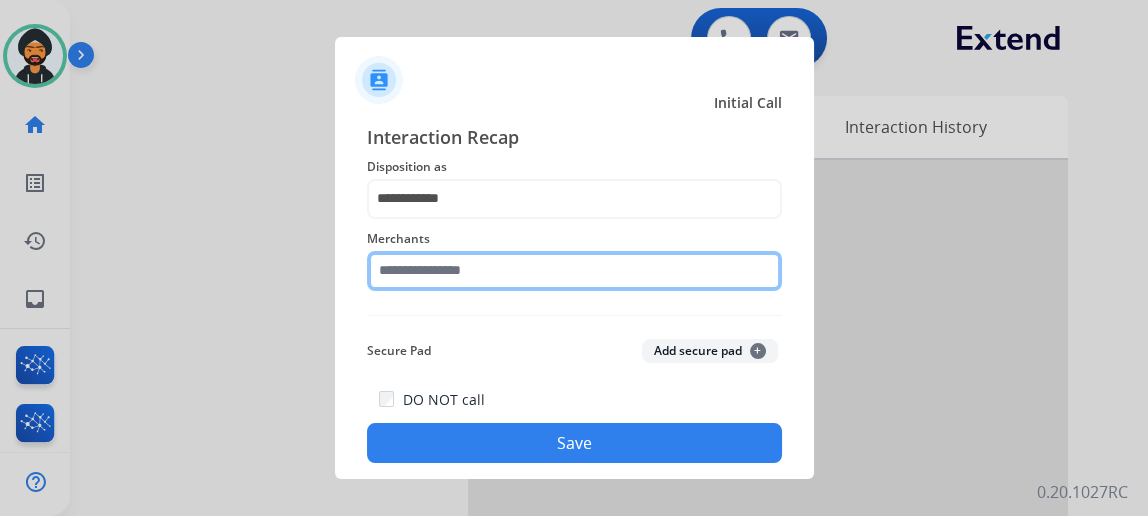 click 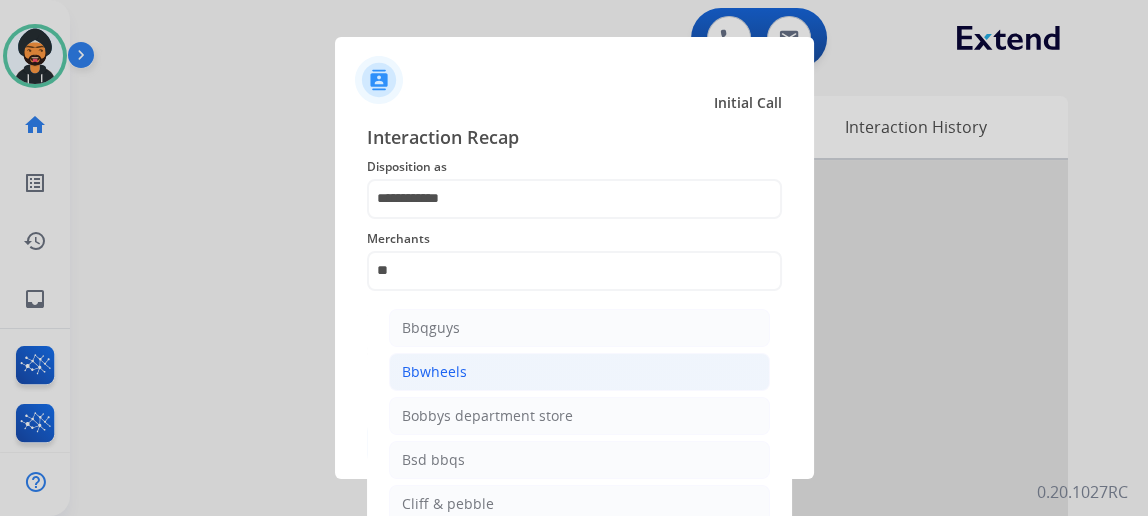 click on "Bbwheels" 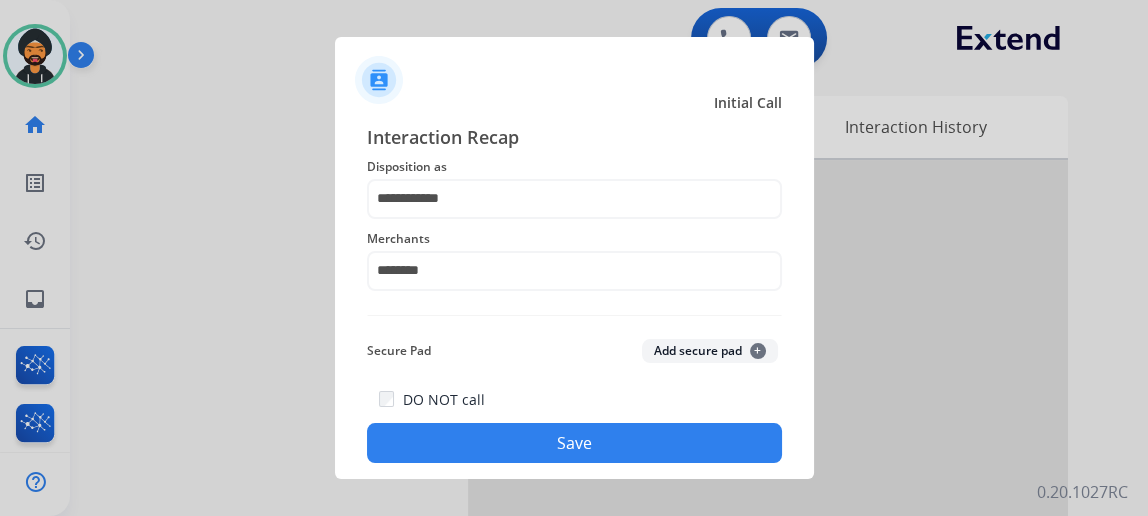 click on "Save" 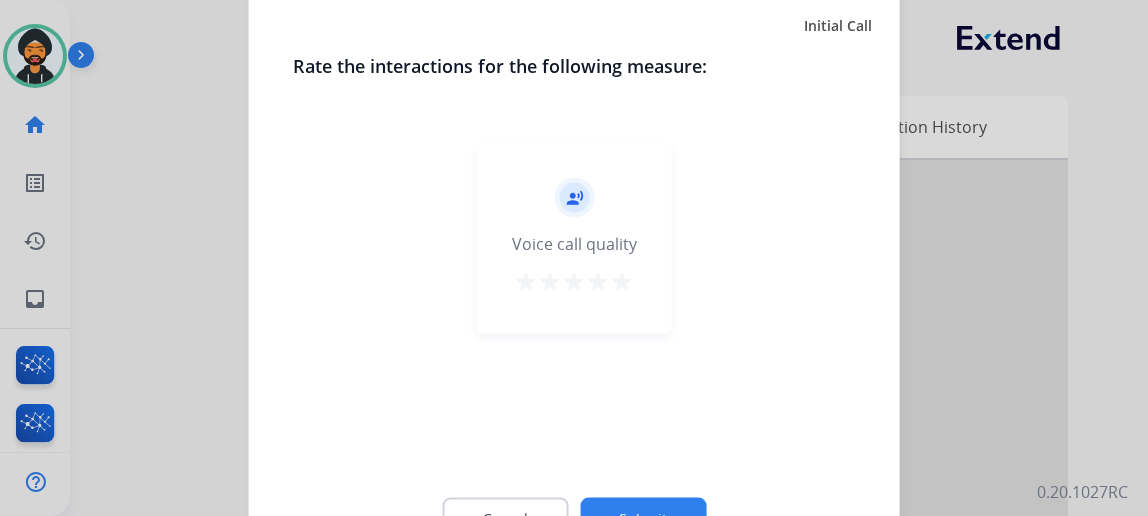 click on "Submit" 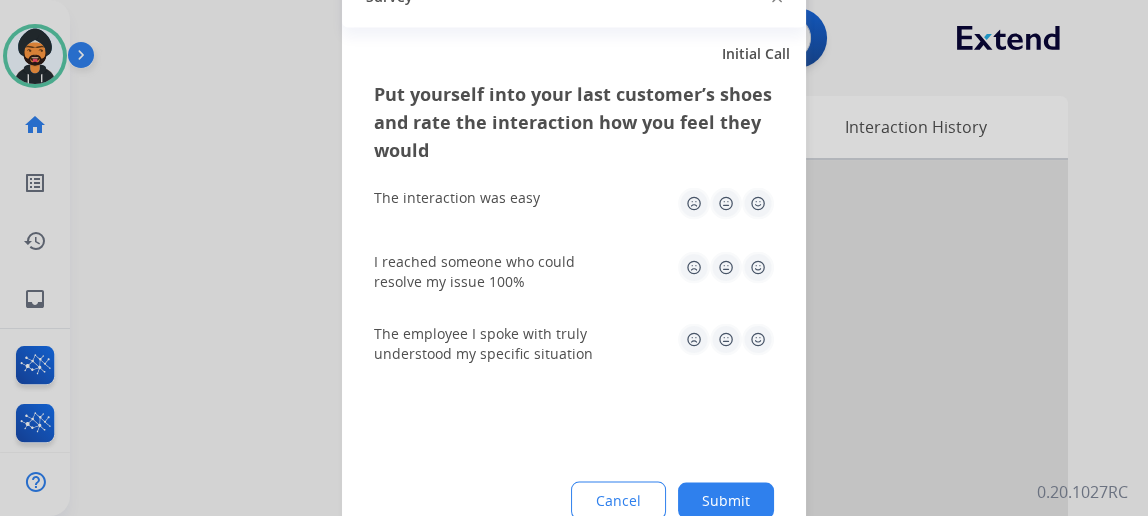 click on "Submit" 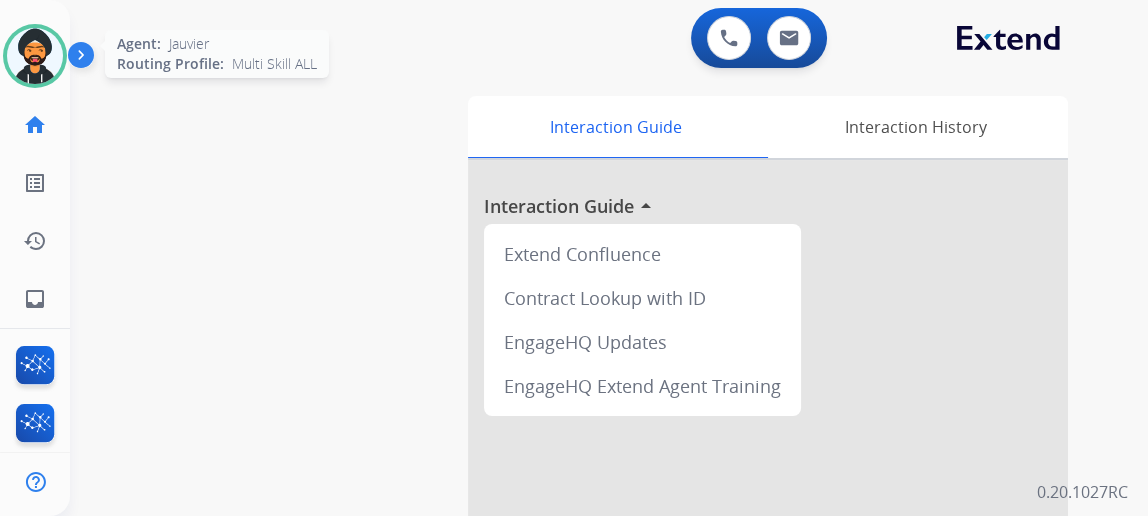 click at bounding box center [35, 56] 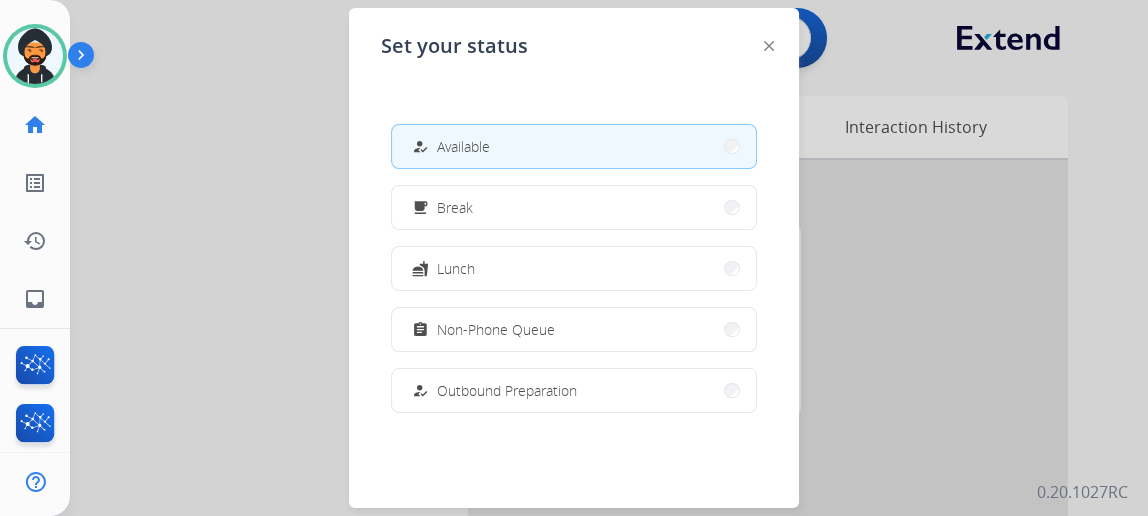 click at bounding box center (574, 258) 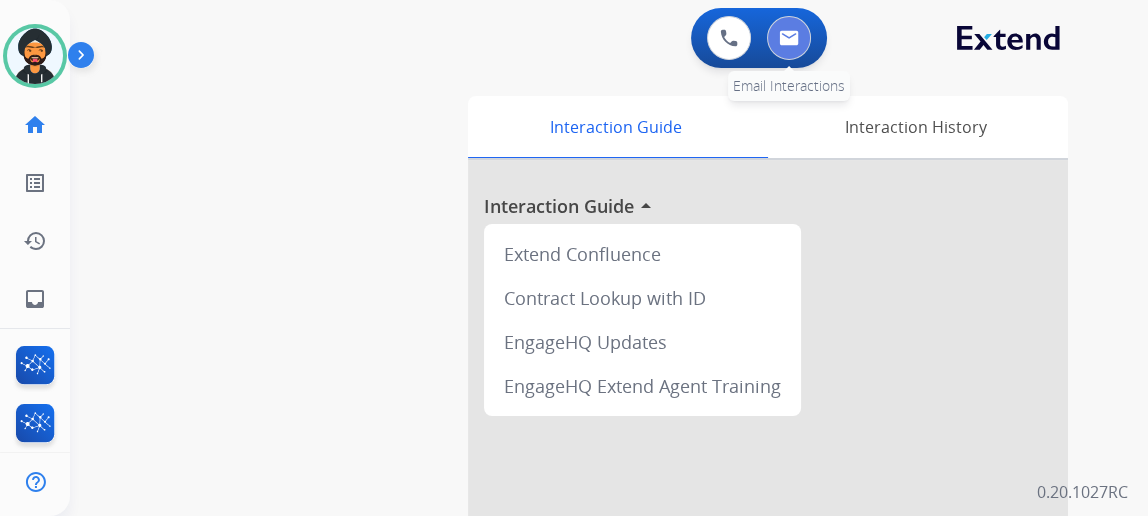 click at bounding box center [789, 38] 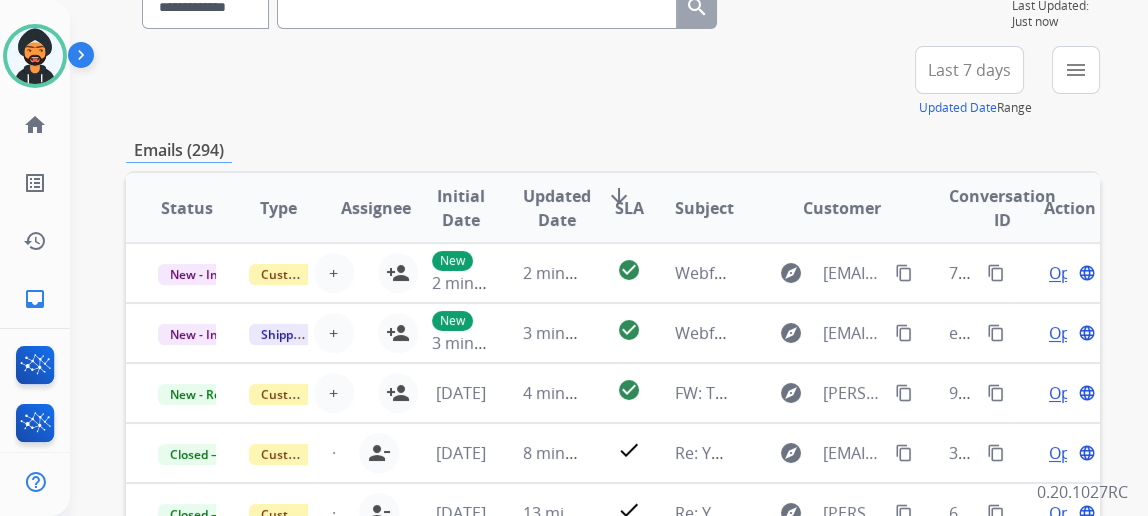 scroll, scrollTop: 90, scrollLeft: 0, axis: vertical 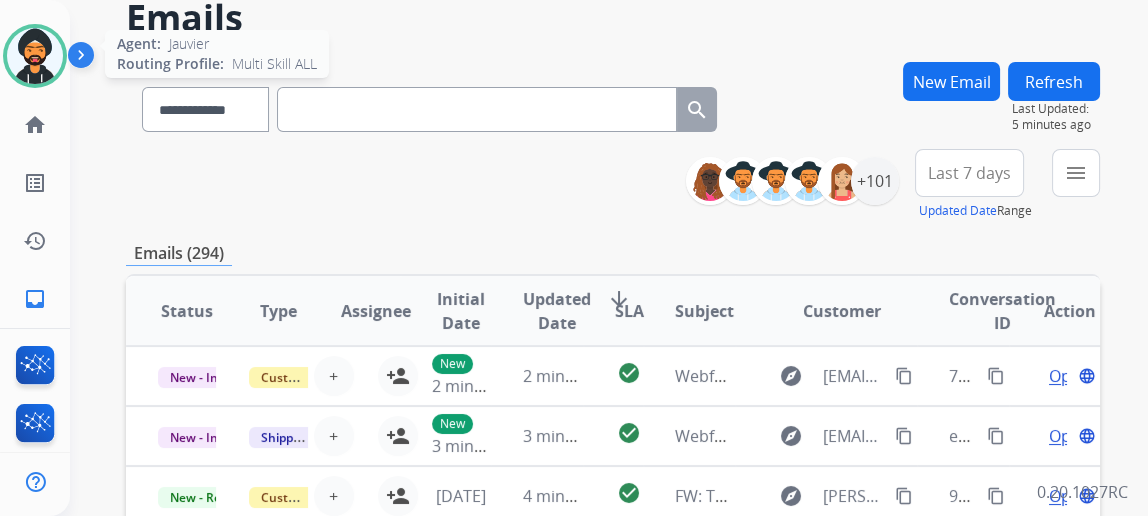 click at bounding box center [35, 56] 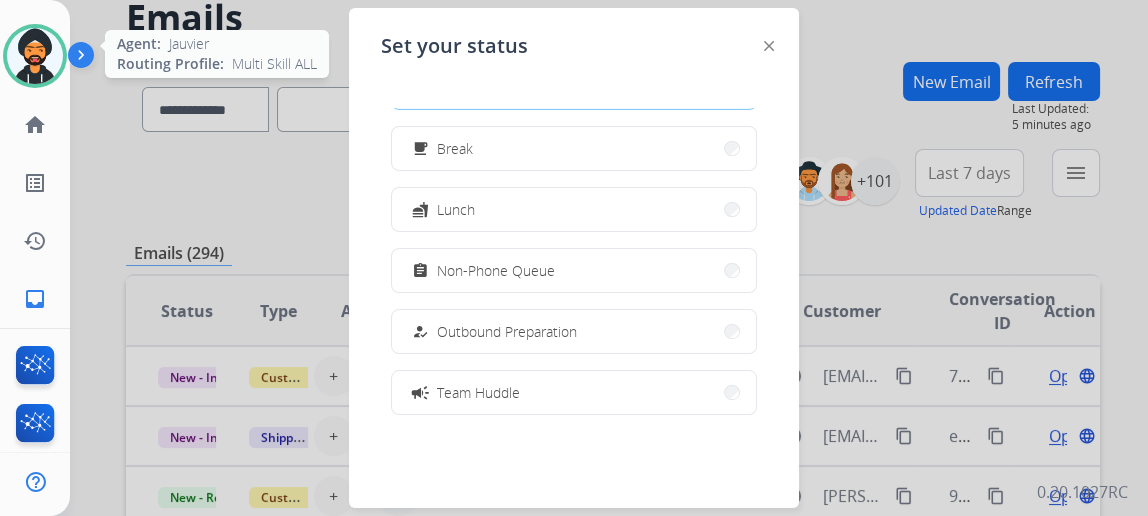 scroll, scrollTop: 33, scrollLeft: 0, axis: vertical 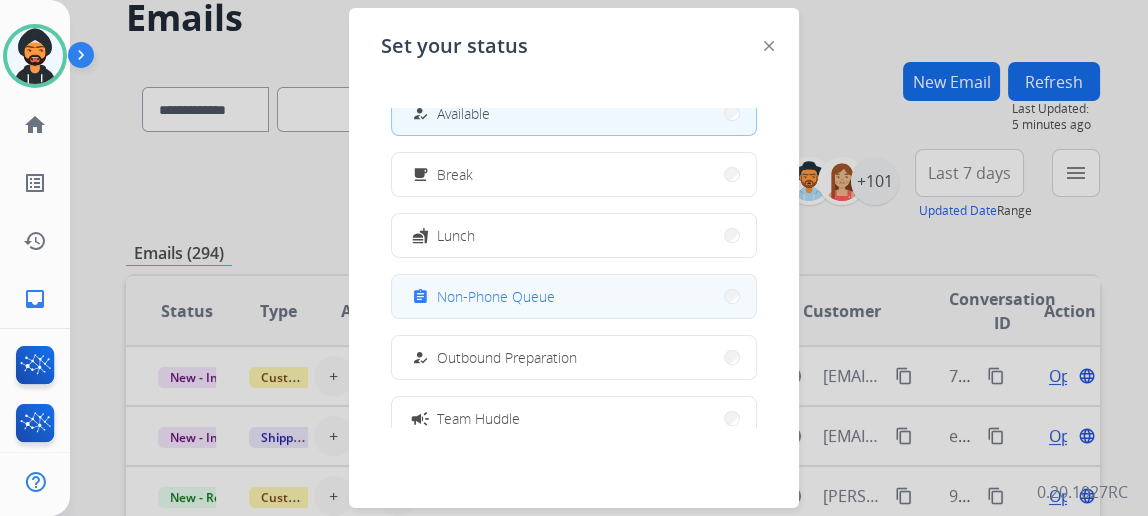 click on "Non-Phone Queue" at bounding box center [496, 296] 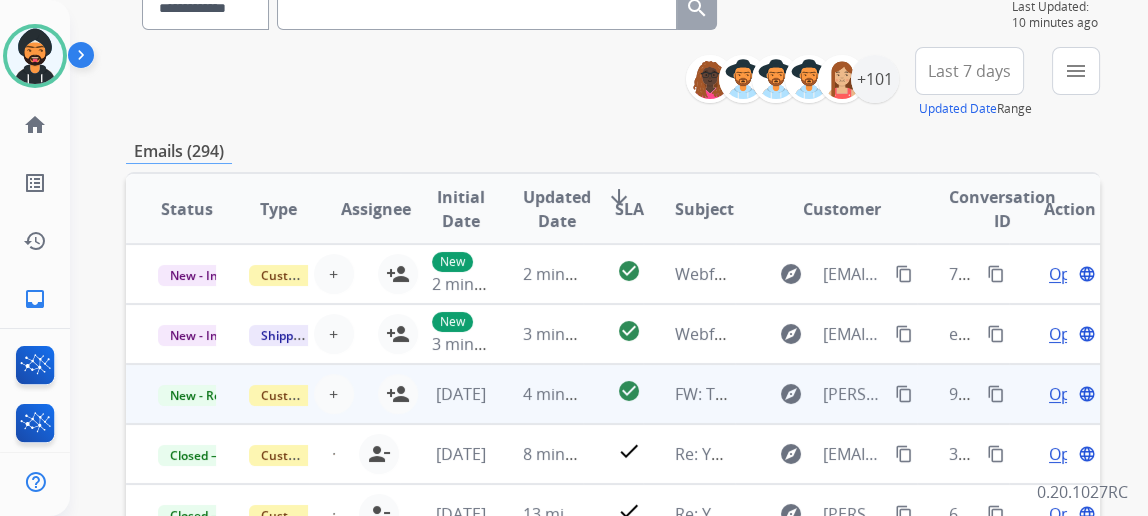 scroll, scrollTop: 0, scrollLeft: 0, axis: both 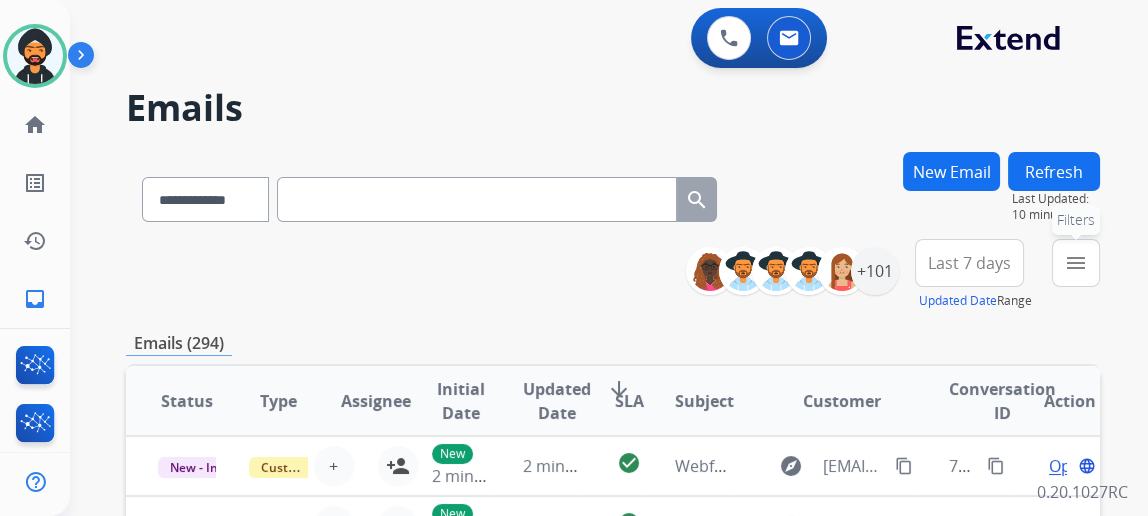 click on "menu" at bounding box center (1076, 263) 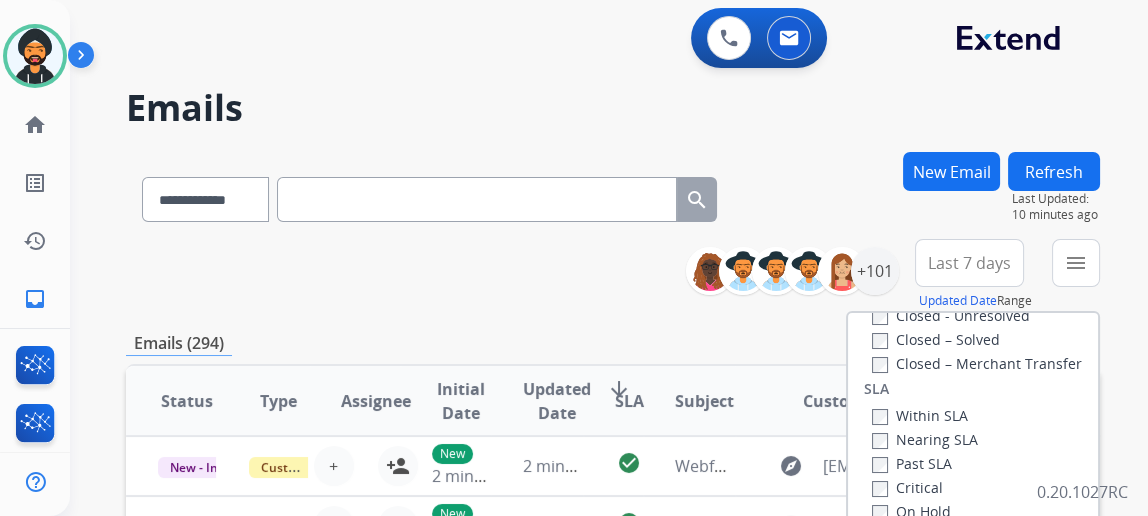 scroll, scrollTop: 527, scrollLeft: 0, axis: vertical 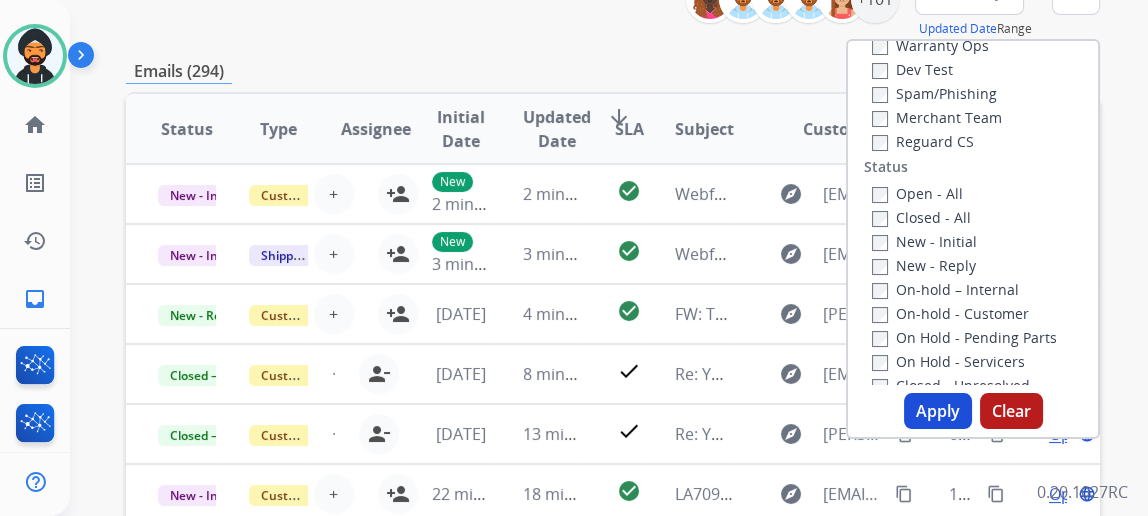 click on "Apply" at bounding box center [938, 411] 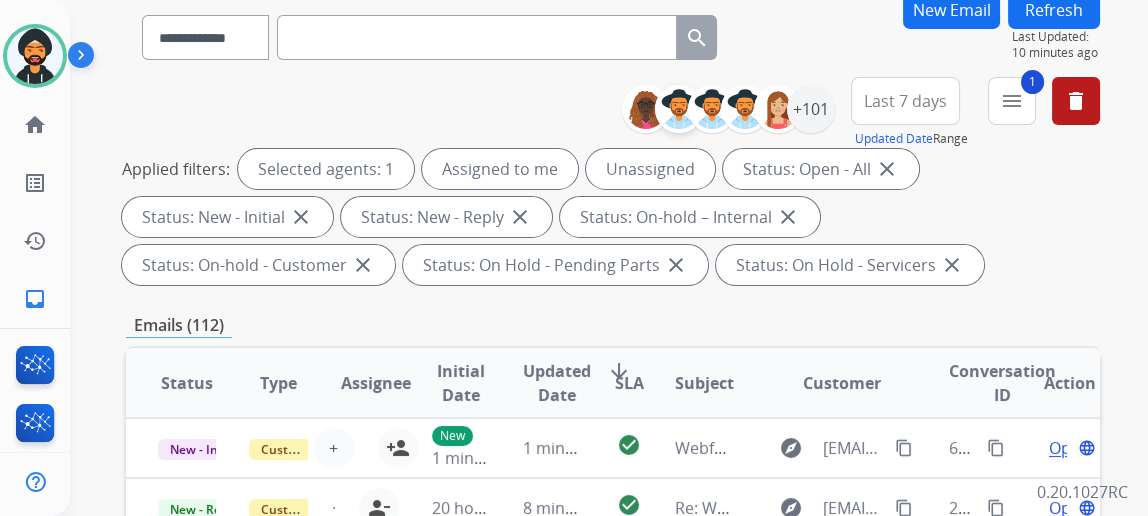 scroll, scrollTop: 0, scrollLeft: 0, axis: both 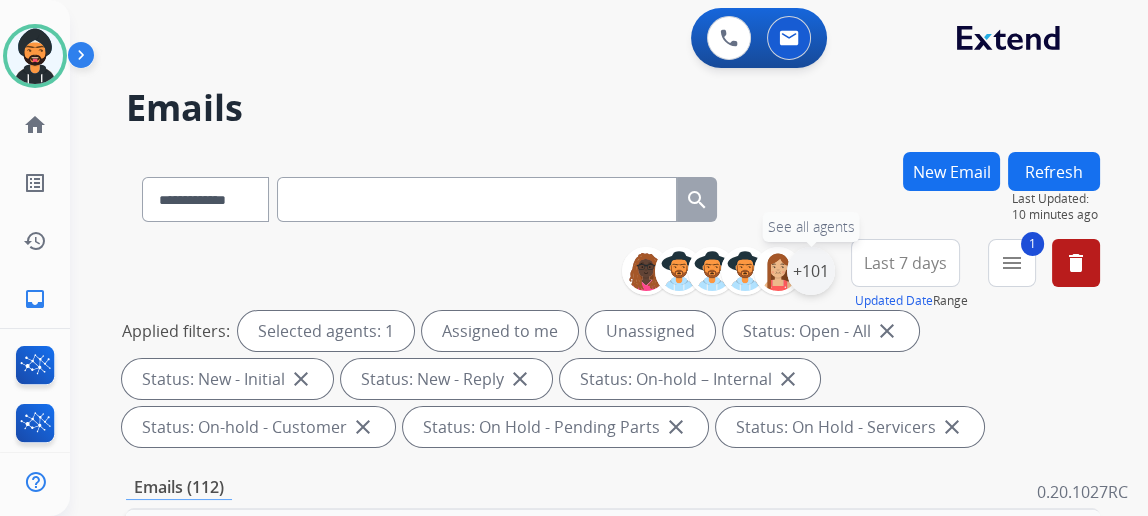 click on "+101" at bounding box center (811, 271) 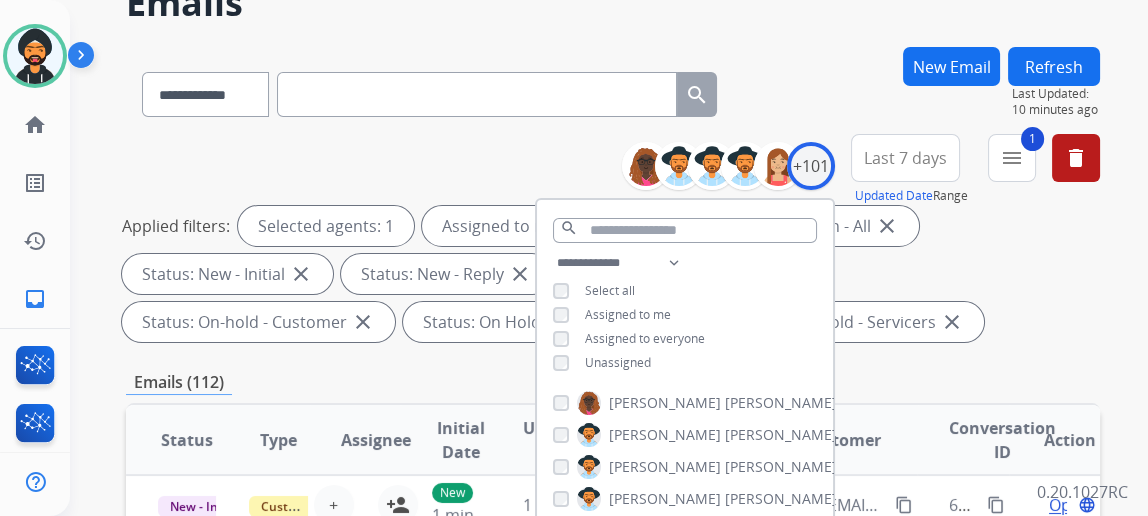 scroll, scrollTop: 181, scrollLeft: 0, axis: vertical 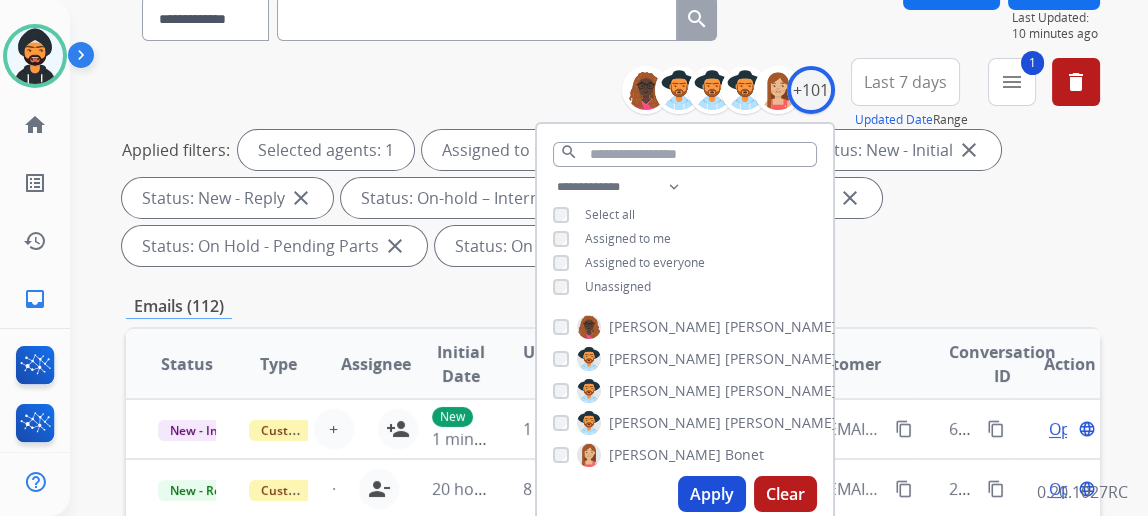 click on "Apply" at bounding box center [712, 494] 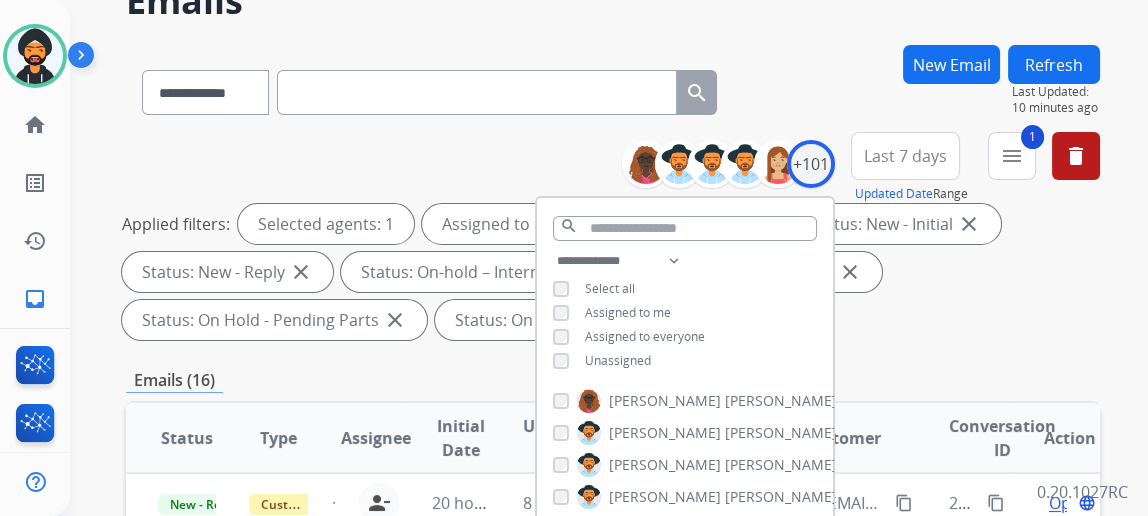 scroll, scrollTop: 272, scrollLeft: 0, axis: vertical 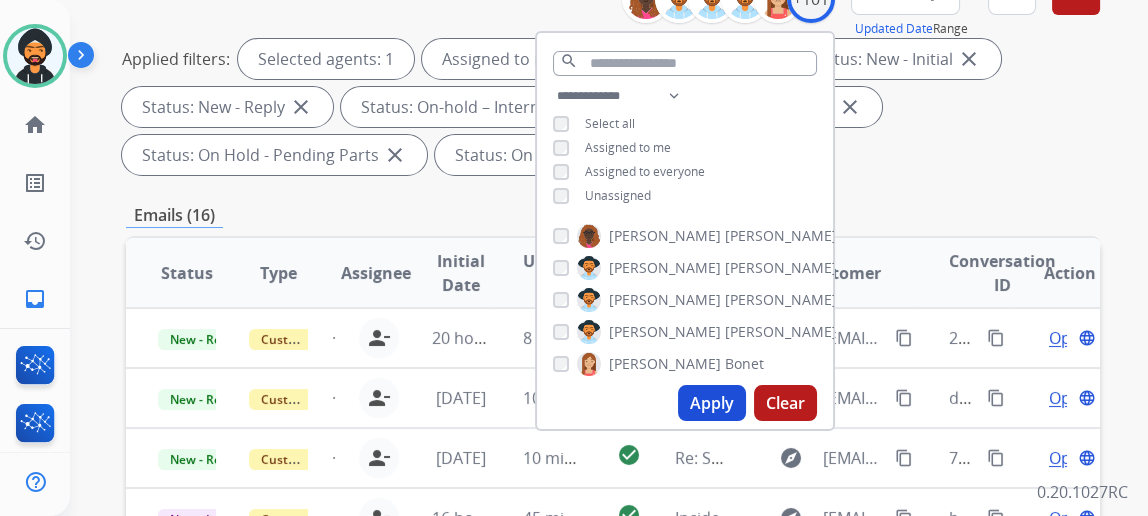 click on "Apply" at bounding box center (712, 403) 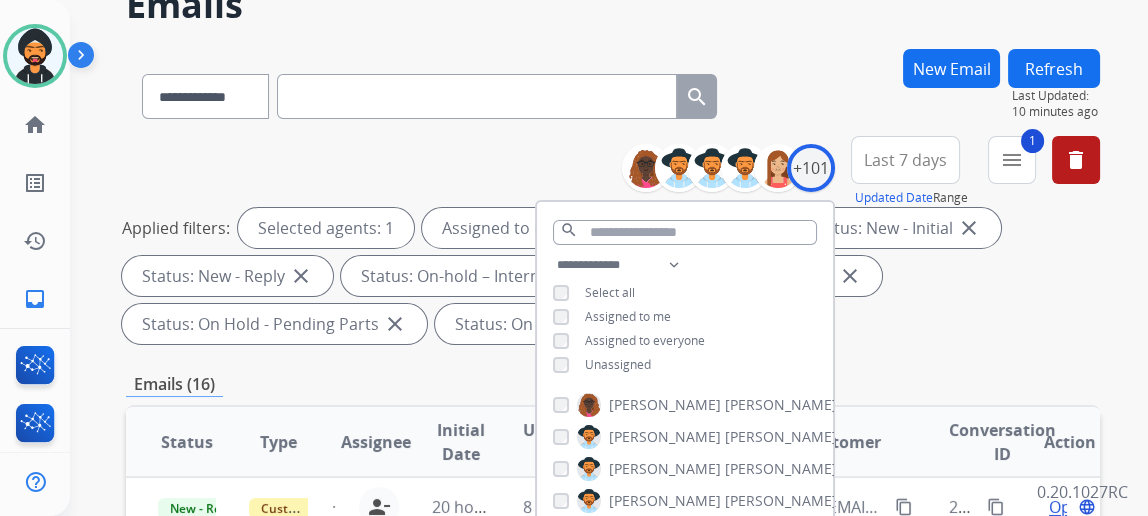 scroll, scrollTop: 272, scrollLeft: 0, axis: vertical 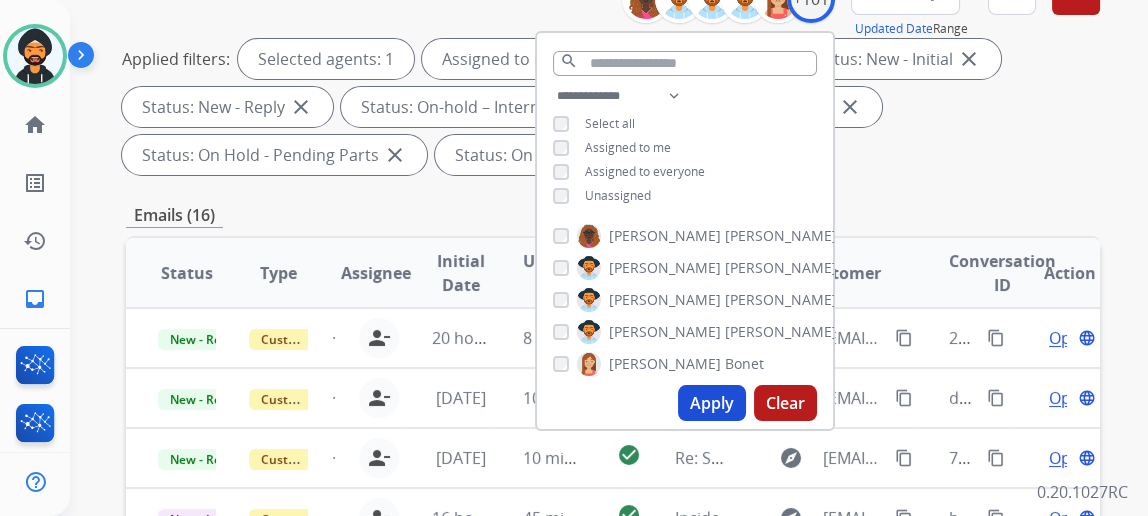 click on "Applied filters:  Selected agents: 1  Assigned to me  Status: Open - All  close  Status: New - Initial  close  Status: New - Reply  close  Status: On-hold – Internal  close  Status: On-hold - Customer  close  Status: On Hold - Pending Parts  close  Status: On Hold - Servicers  close" at bounding box center [609, 107] 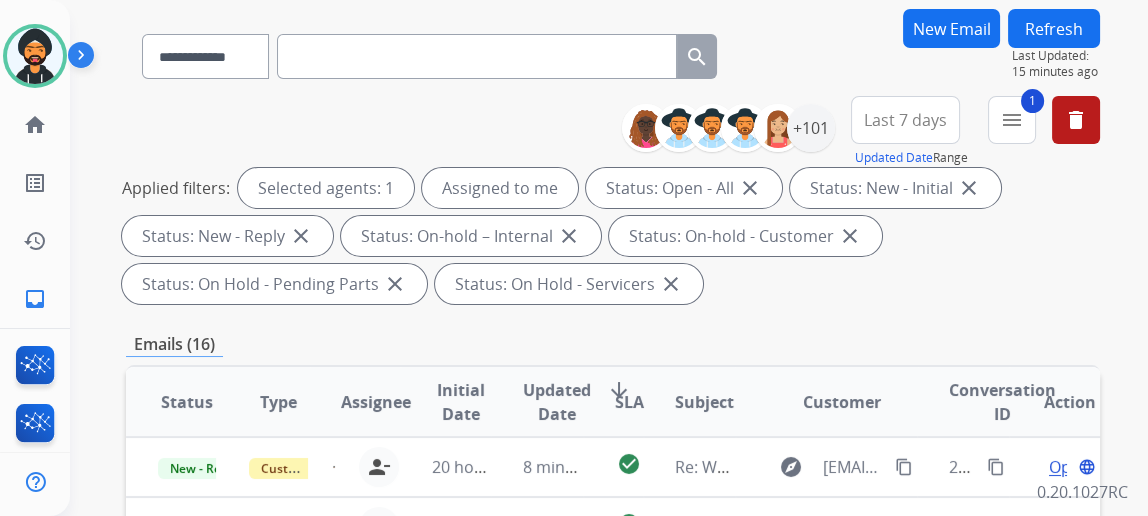 scroll, scrollTop: 181, scrollLeft: 0, axis: vertical 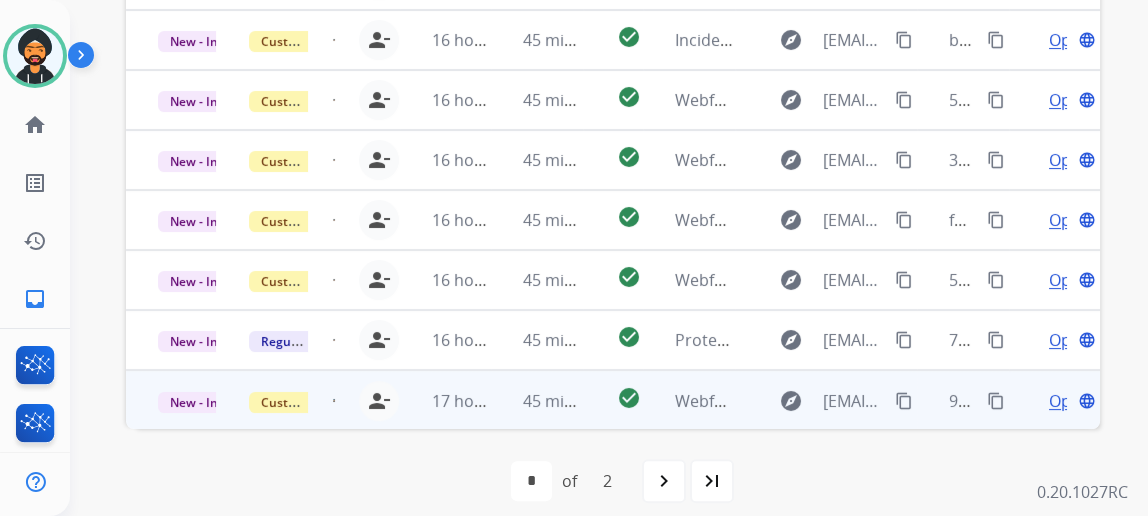 click on "Open" at bounding box center [1069, 401] 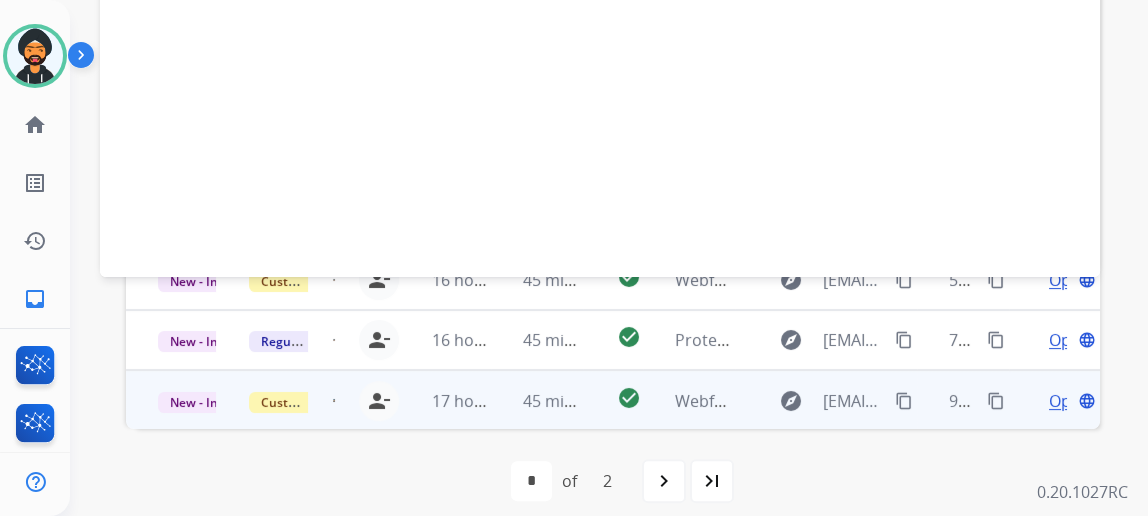 scroll, scrollTop: 0, scrollLeft: 0, axis: both 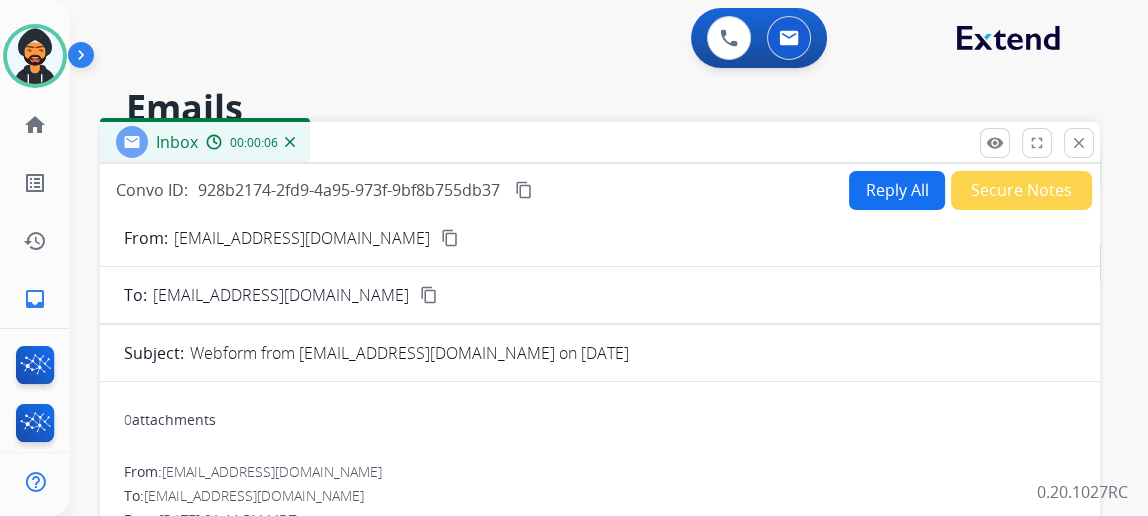 click on "content_copy" at bounding box center (450, 238) 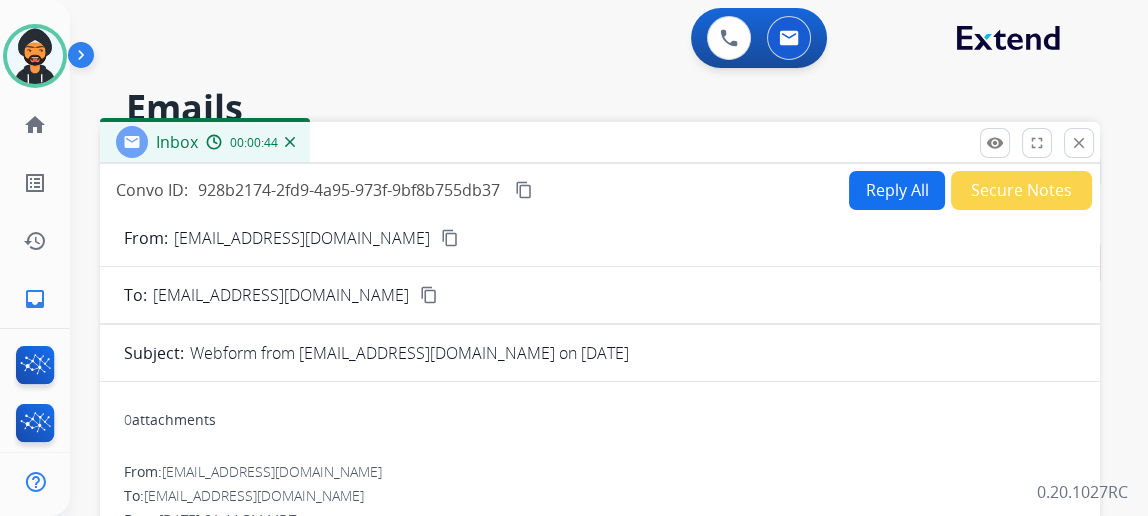 click on "Reply All" at bounding box center [897, 190] 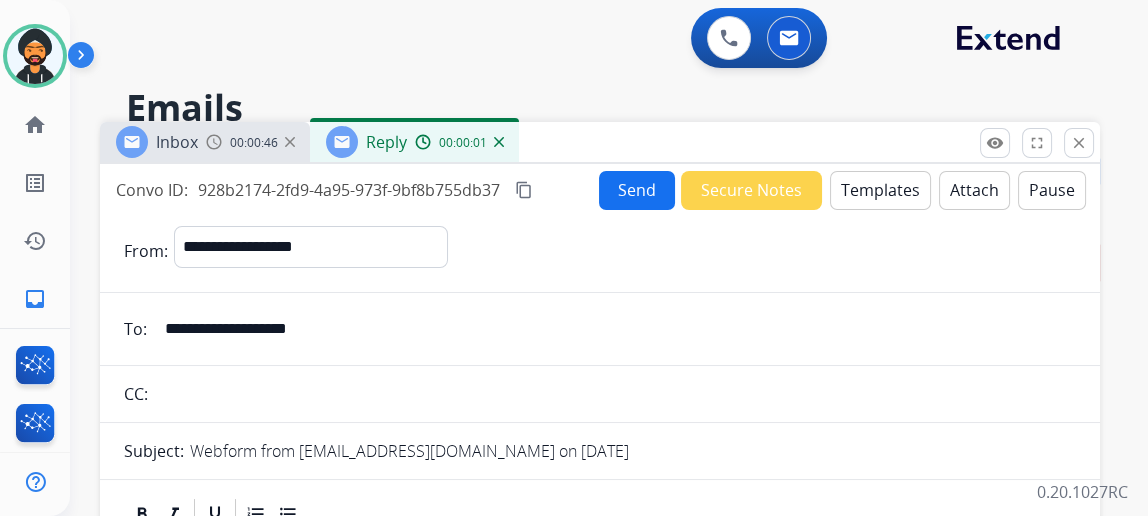 click on "Templates" at bounding box center [880, 190] 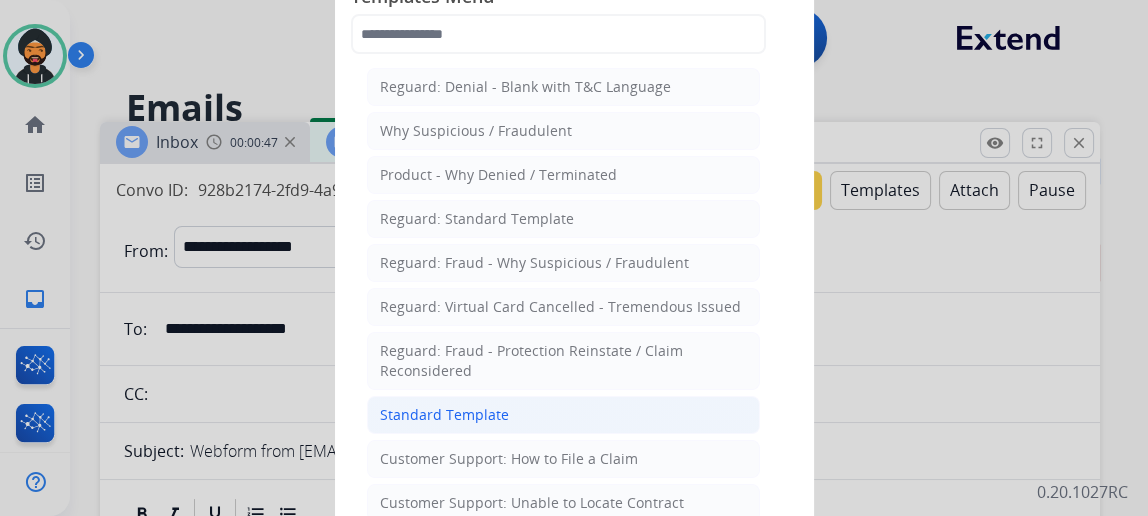 click on "Standard Template" 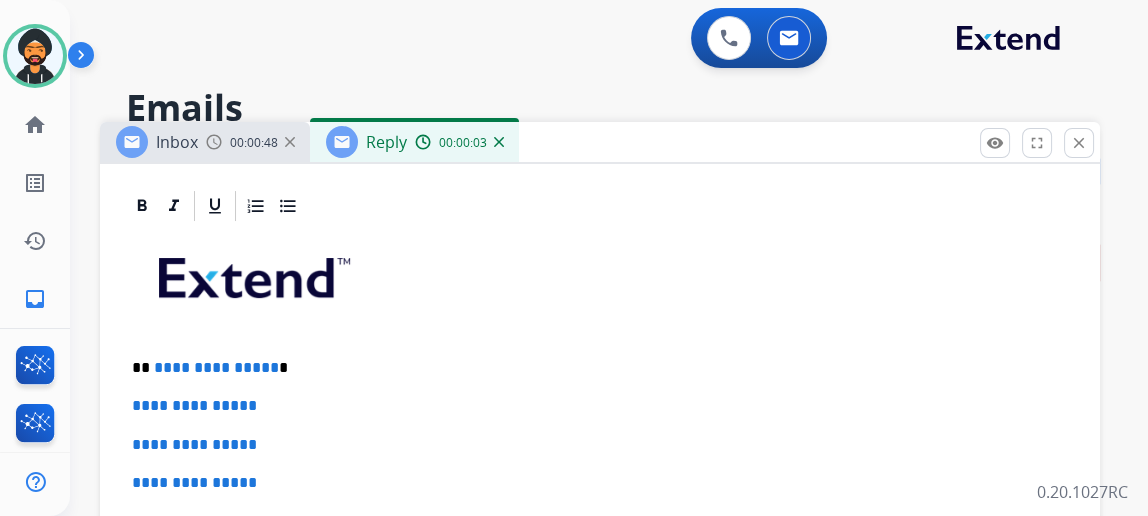 scroll, scrollTop: 435, scrollLeft: 0, axis: vertical 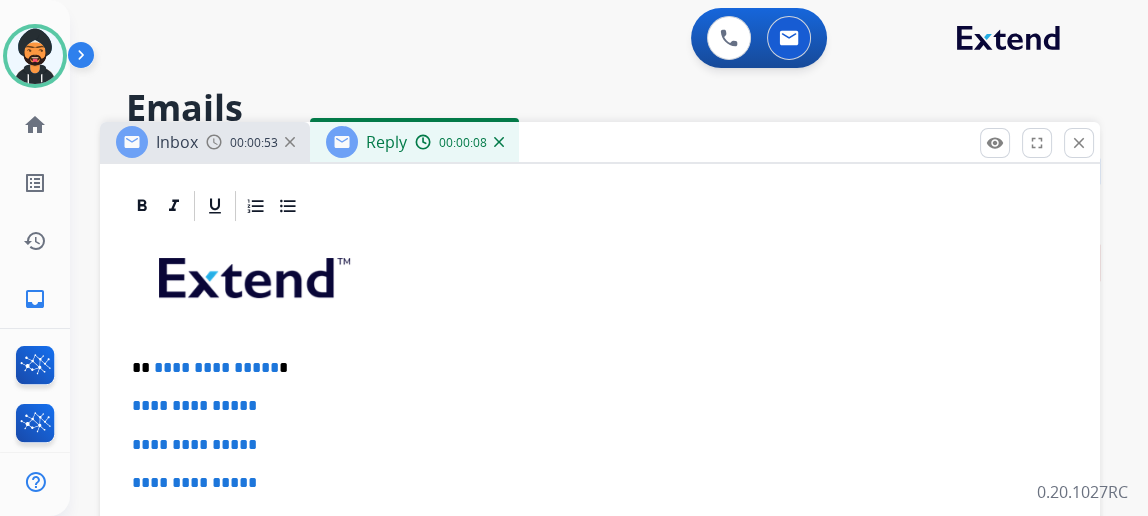 click on "**********" at bounding box center [216, 367] 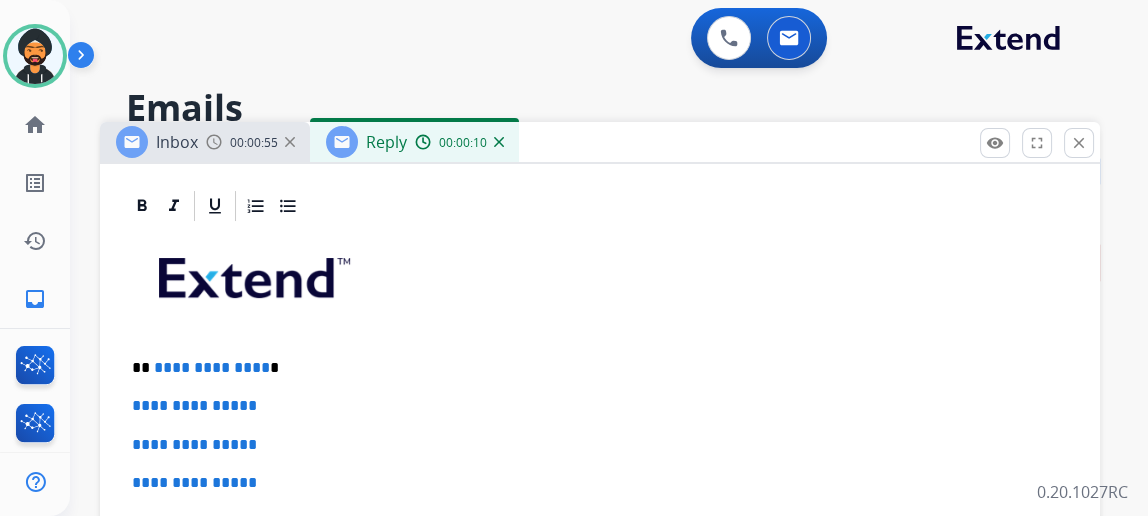 type 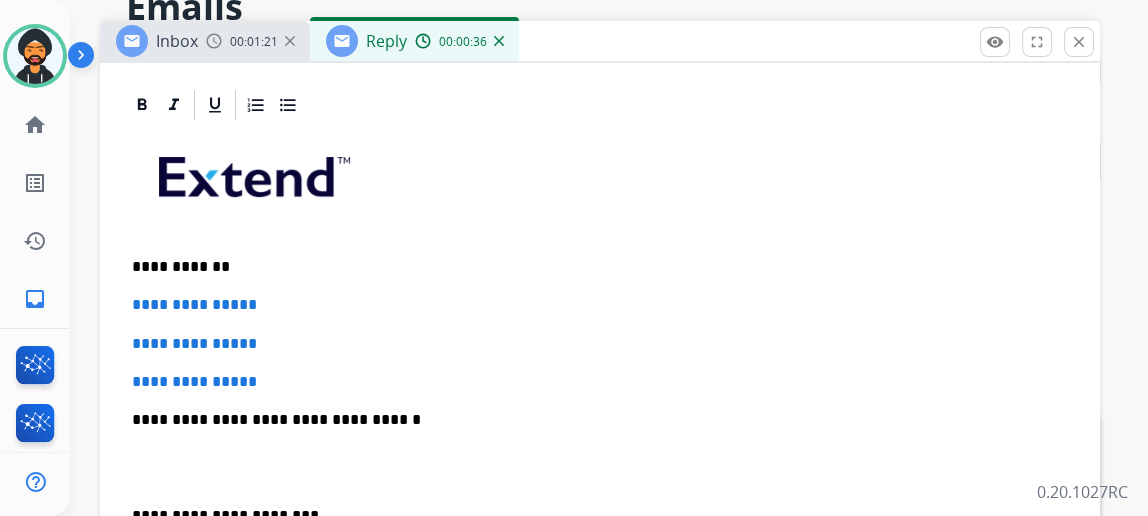 scroll, scrollTop: 363, scrollLeft: 0, axis: vertical 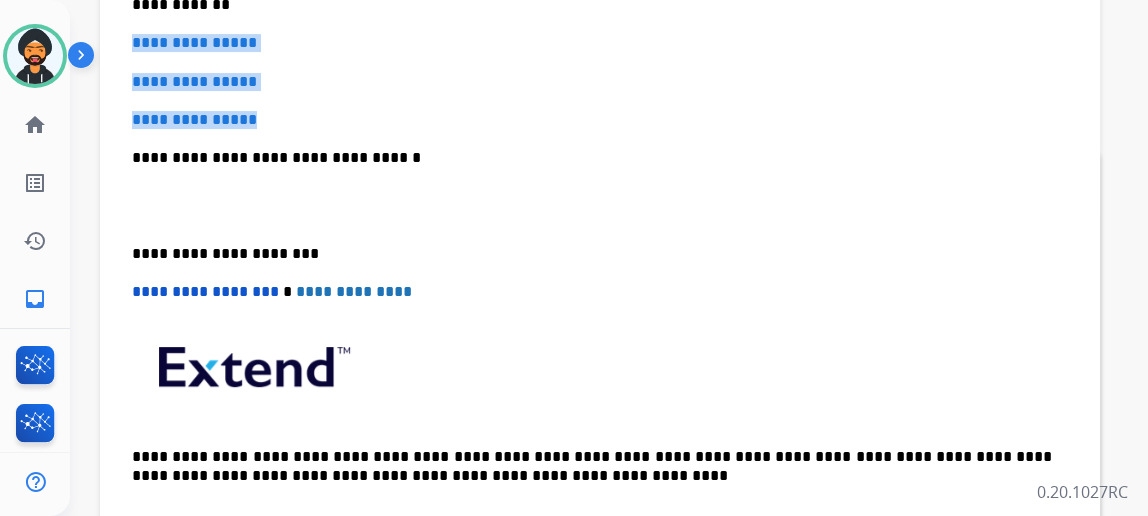 drag, startPoint x: 296, startPoint y: 114, endPoint x: 147, endPoint y: 39, distance: 166.81126 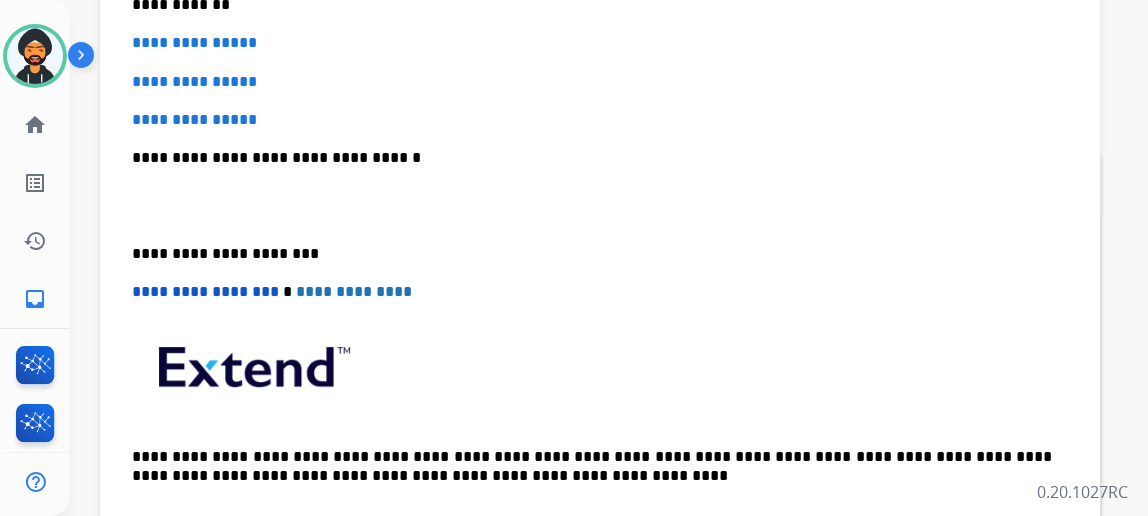 scroll, scrollTop: 358, scrollLeft: 0, axis: vertical 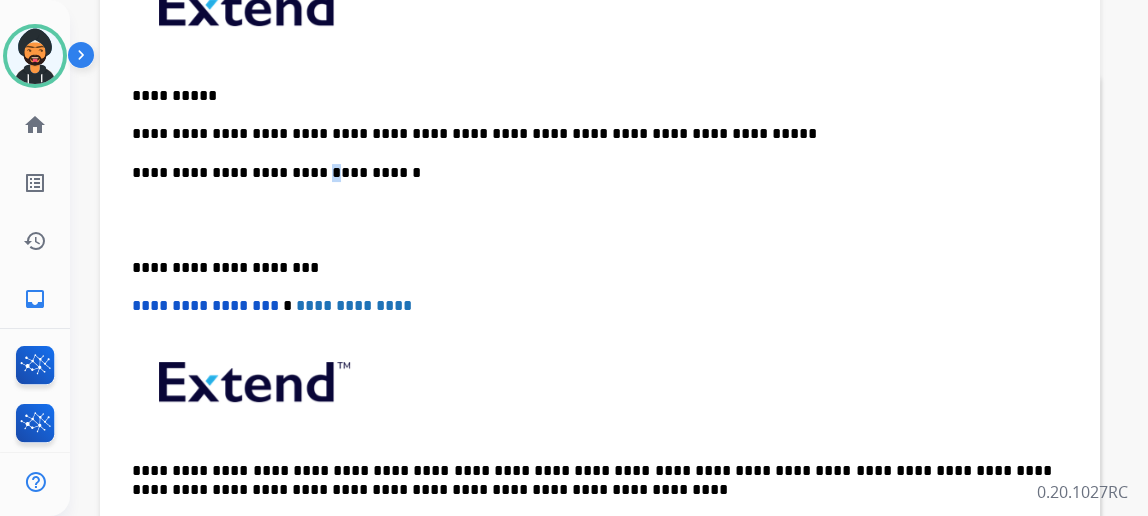 drag, startPoint x: 335, startPoint y: 139, endPoint x: 321, endPoint y: 139, distance: 14 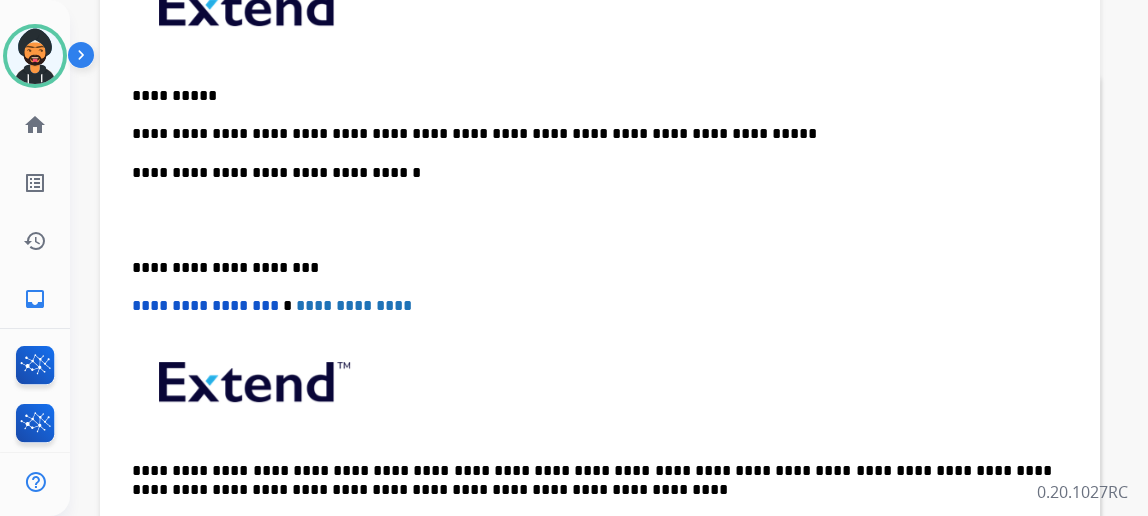 click on "**********" at bounding box center (600, 257) 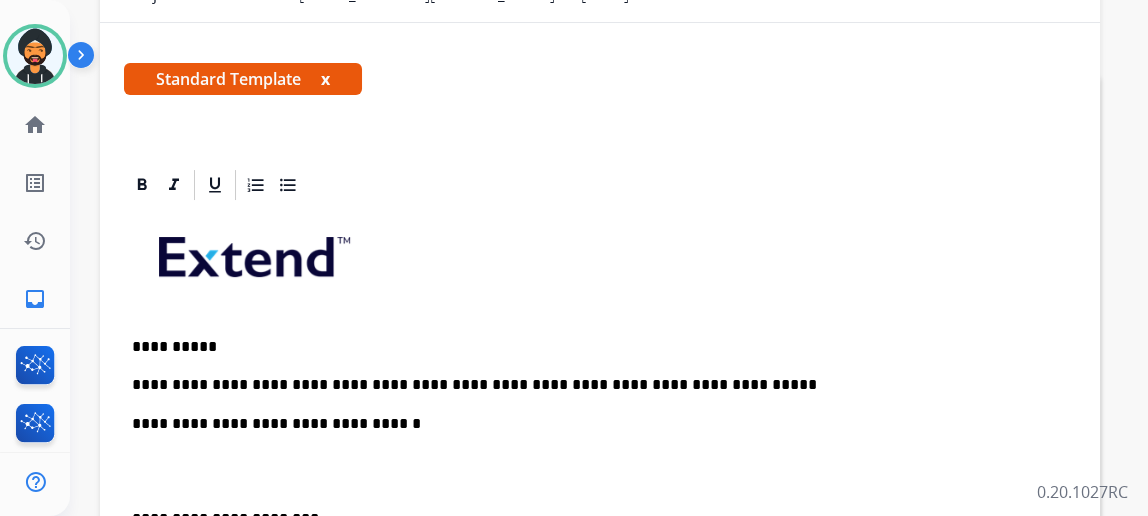scroll, scrollTop: 0, scrollLeft: 0, axis: both 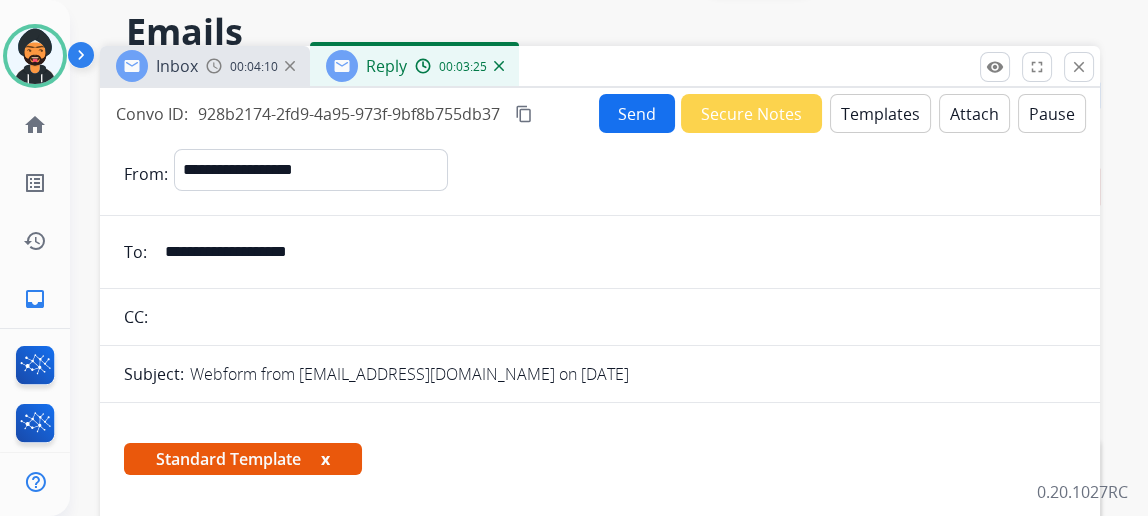 click on "Send" at bounding box center [637, 113] 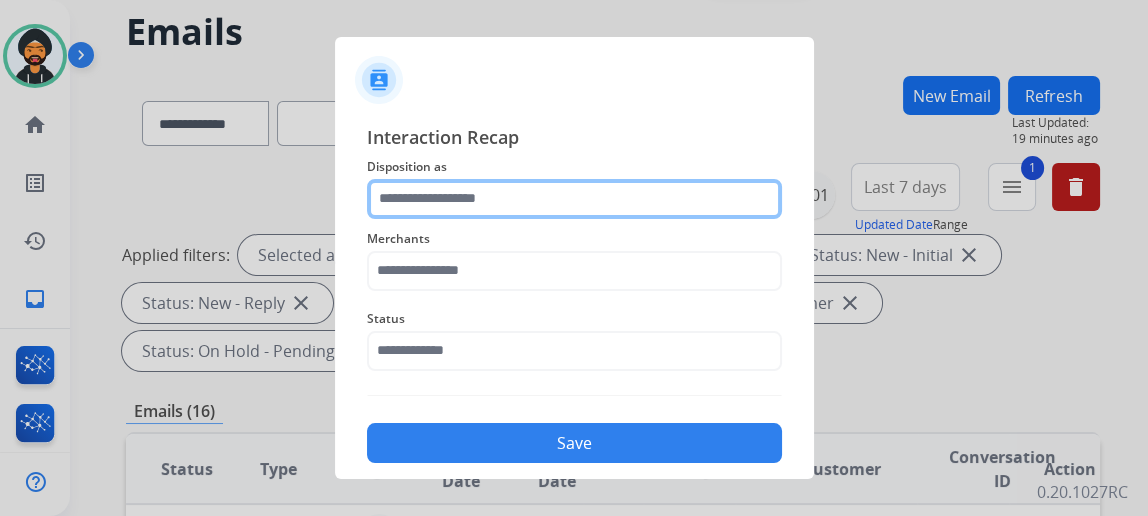 click 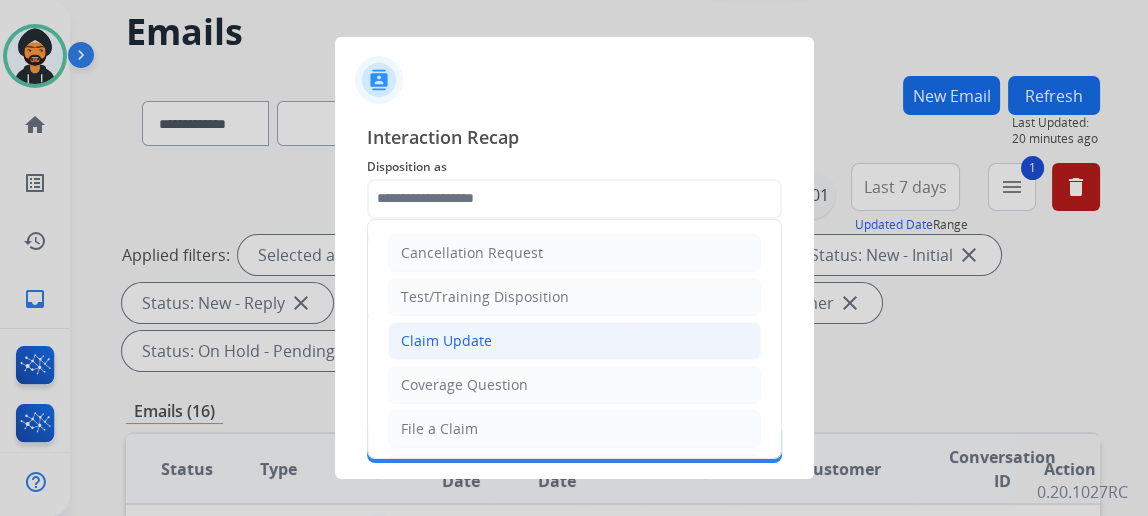 click on "Claim Update" 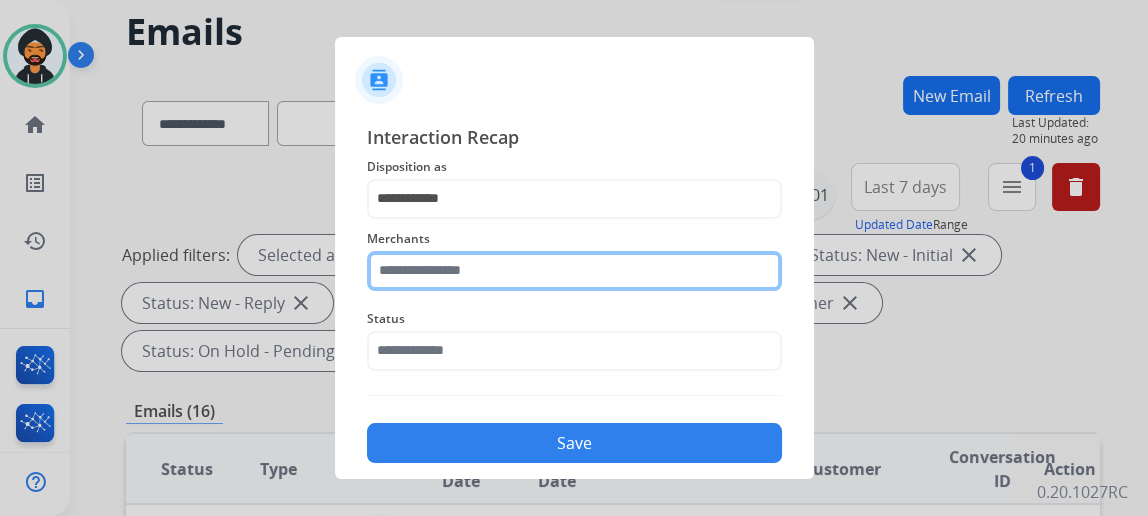 click 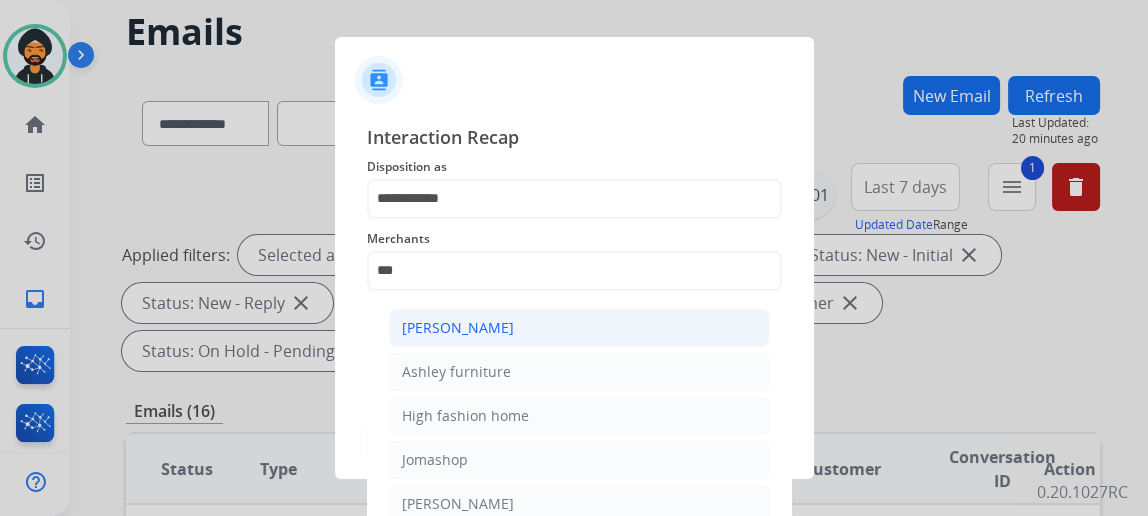click on "[PERSON_NAME]" 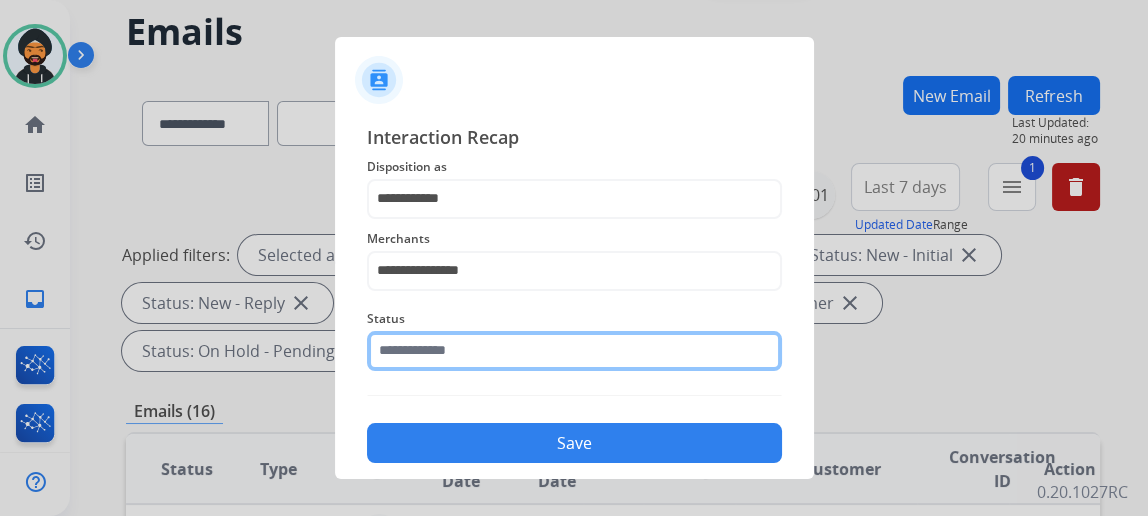 click 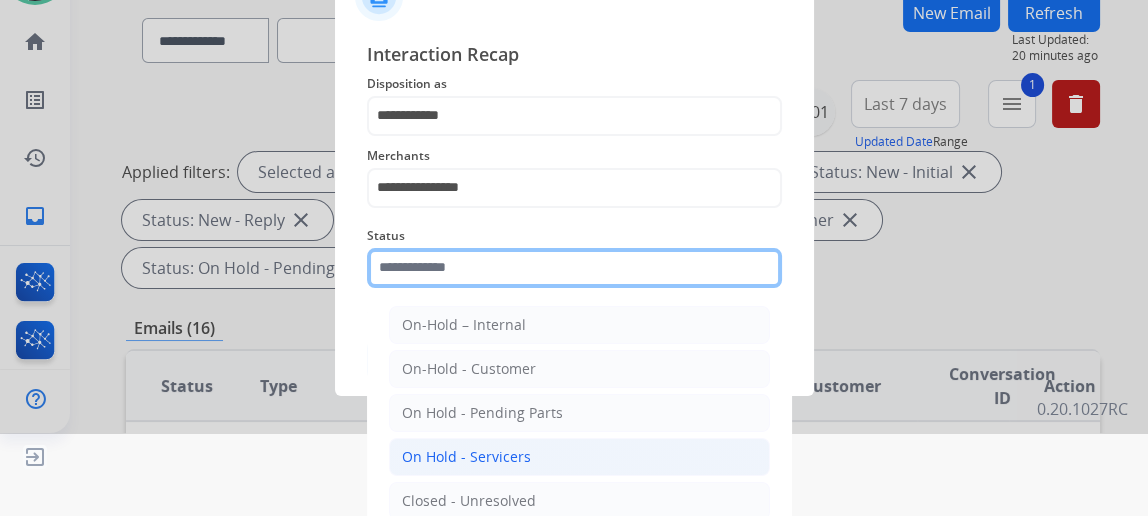 scroll, scrollTop: 162, scrollLeft: 0, axis: vertical 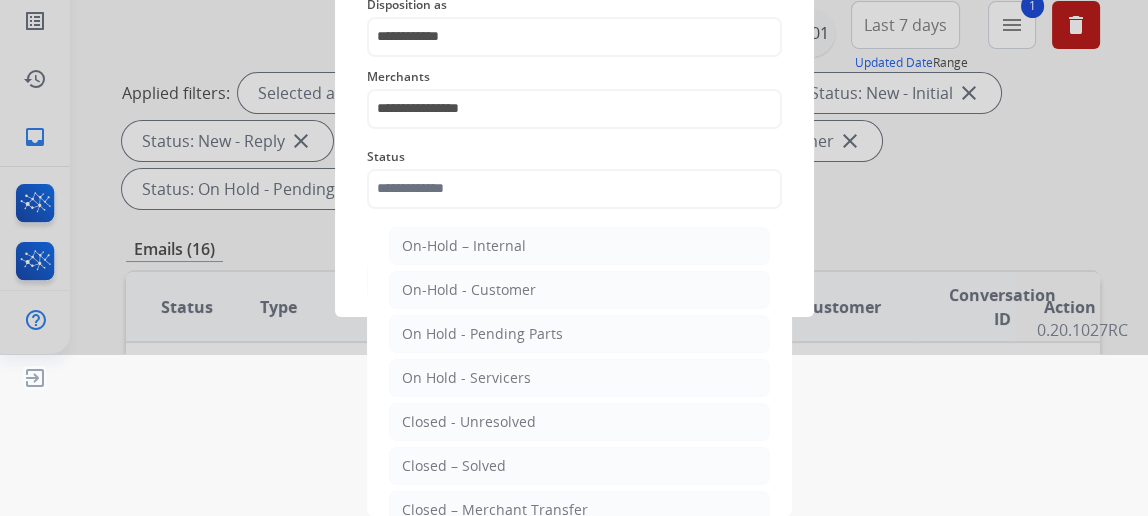 click on "Closed – Solved" 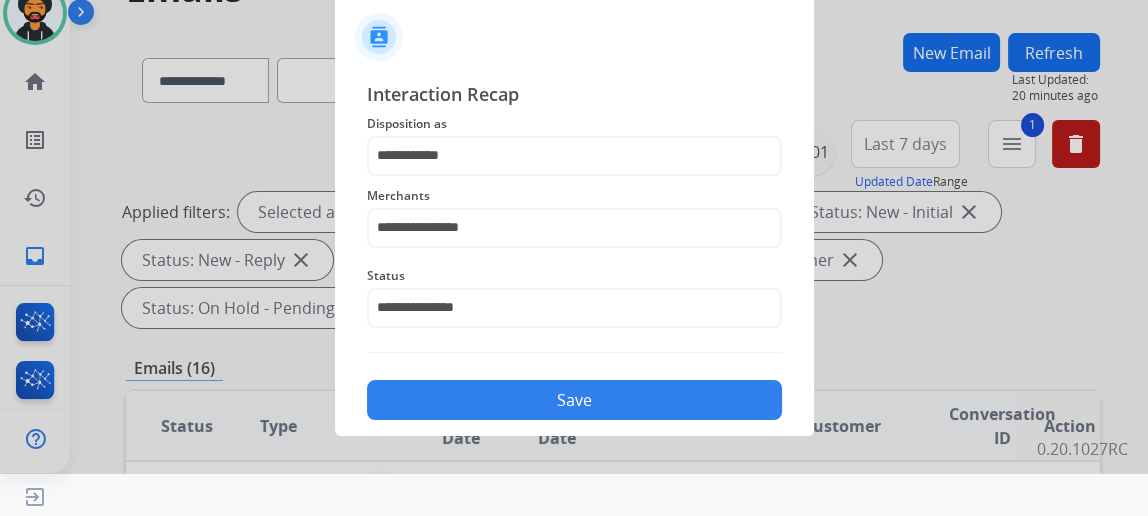 scroll, scrollTop: 43, scrollLeft: 0, axis: vertical 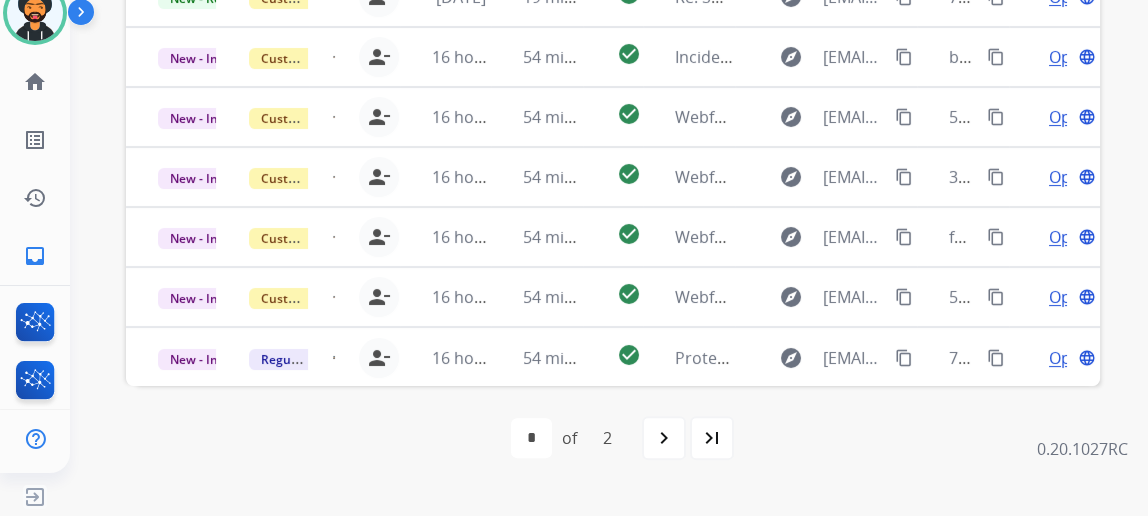 click on "navigate_next" at bounding box center [664, 438] 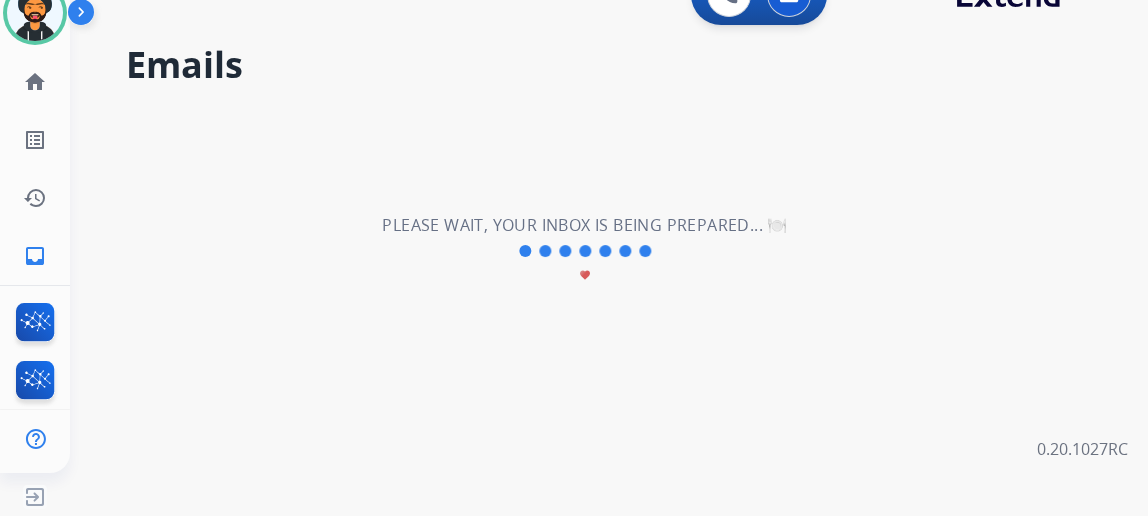 scroll, scrollTop: 0, scrollLeft: 0, axis: both 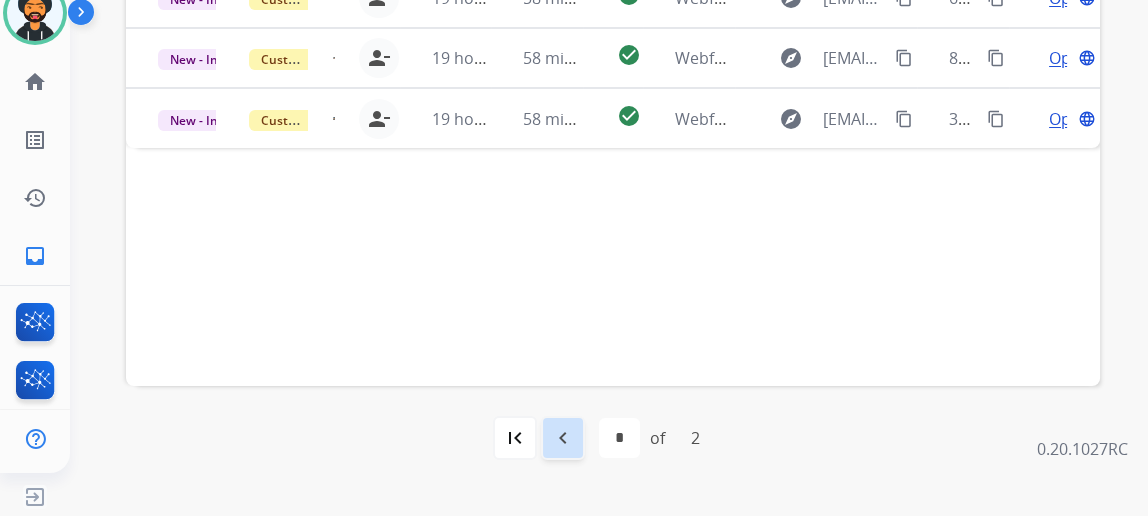click on "navigate_before" at bounding box center (563, 438) 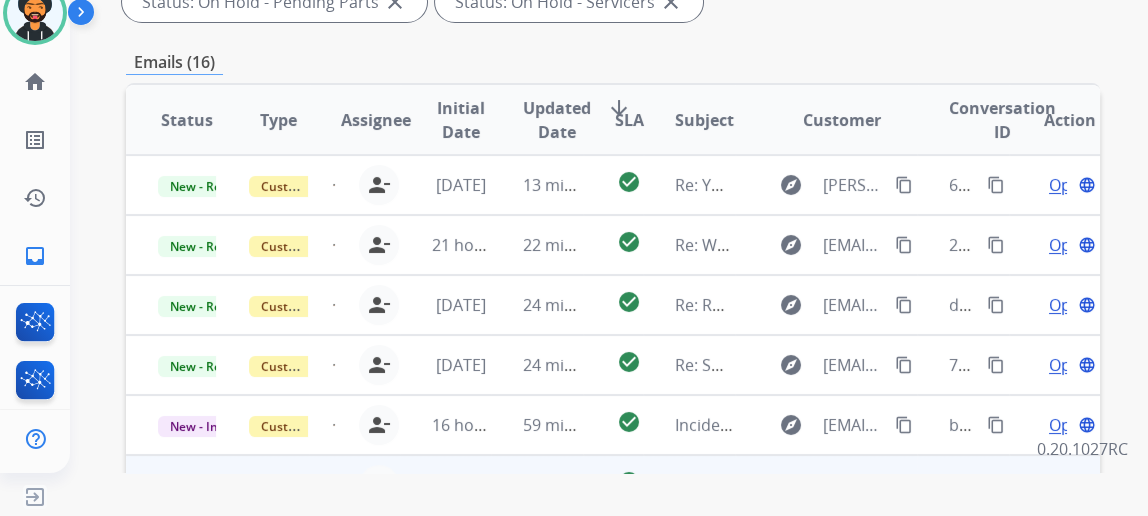 scroll, scrollTop: 454, scrollLeft: 0, axis: vertical 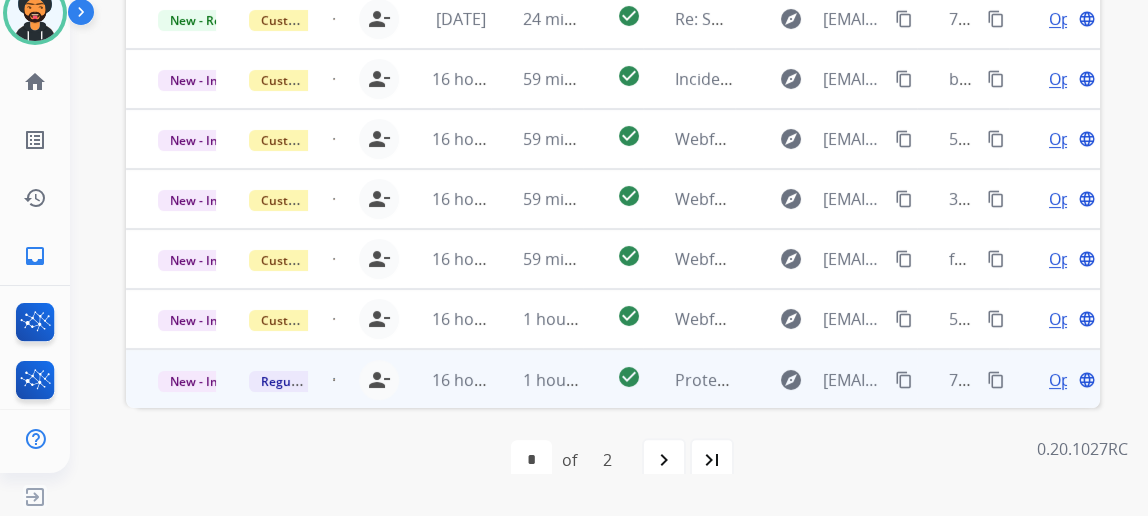 click on "Open language" at bounding box center (1054, 379) 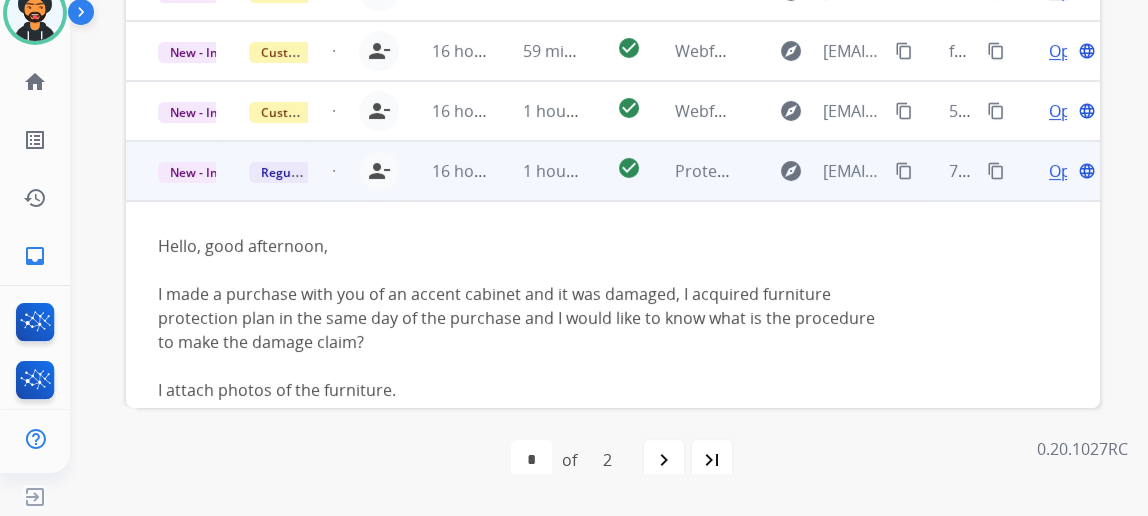click on "Status Type Assignee Initial Date Updated Date arrow_downward SLA Subject Customer Conversation ID Action New - Reply Customer Support [EMAIL_ADDRESS][PERSON_NAME][DOMAIN_NAME] person_remove Unassign to Me [DATE] 13 minutes ago check_circle  Re: Your repaired product has shipped  explore [PERSON_NAME][EMAIL_ADDRESS][DOMAIN_NAME] content_copy  6ecfd09e-7157-4a11-9f66-8d03d979abad  content_copy Open language New - Reply Customer Support [EMAIL_ADDRESS][PERSON_NAME][DOMAIN_NAME] person_remove Unassign to Me 21 hours ago 22 minutes ago check_circle  Re: Webform from [EMAIL_ADDRESS][DOMAIN_NAME] on [DATE]  explore [EMAIL_ADDRESS][DOMAIN_NAME] content_copy  2a8668c2-e15c-4ac3-a69a-946697d36103  content_copy Open language New - Reply Customer Support [EMAIL_ADDRESS][PERSON_NAME][DOMAIN_NAME] person_remove Unassign to Me [DATE] 24 minutes ago check_circle  Re: Required Photos  explore [EMAIL_ADDRESS][DOMAIN_NAME] content_copy  debaa671-c5f1-4c08-b796-8ef1390f931e  content_copy Open language New - Reply Customer Support [EMAIL_ADDRESS][PERSON_NAME][DOMAIN_NAME] person_remove Unassign to Me [DATE] 24 minutes ago" at bounding box center (613, 62) 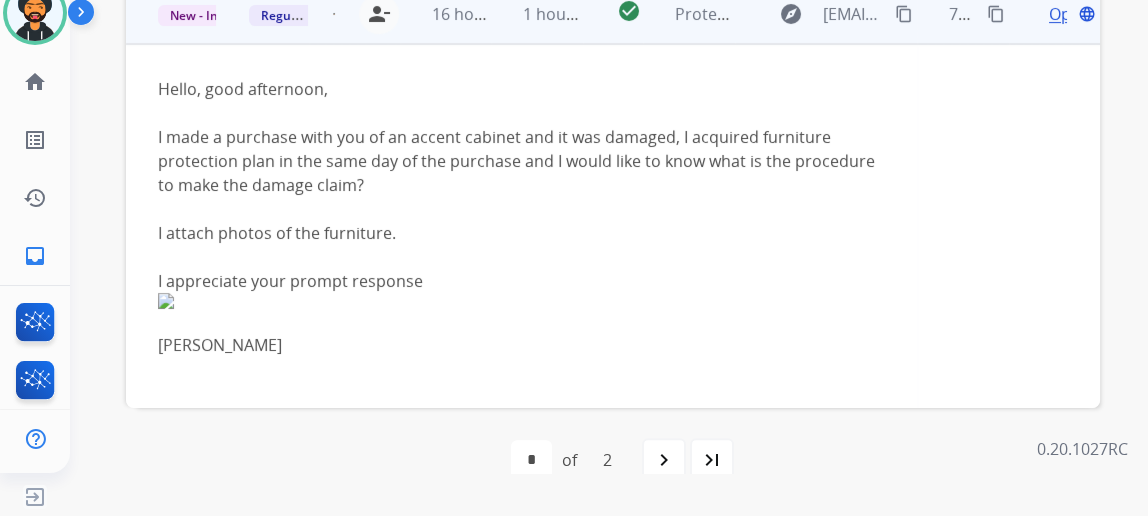 scroll, scrollTop: 394, scrollLeft: 0, axis: vertical 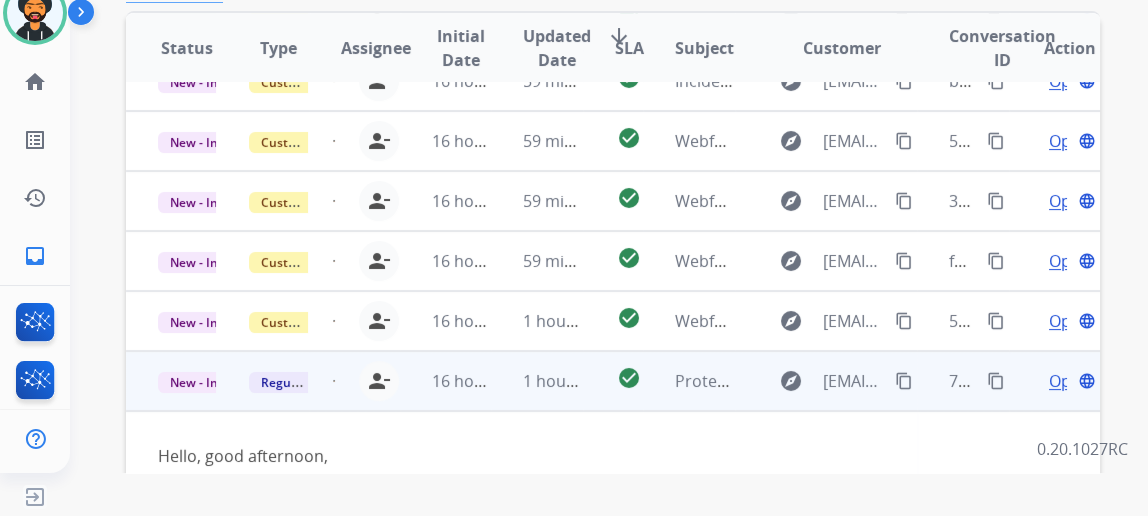 click on "Open" at bounding box center [1069, 381] 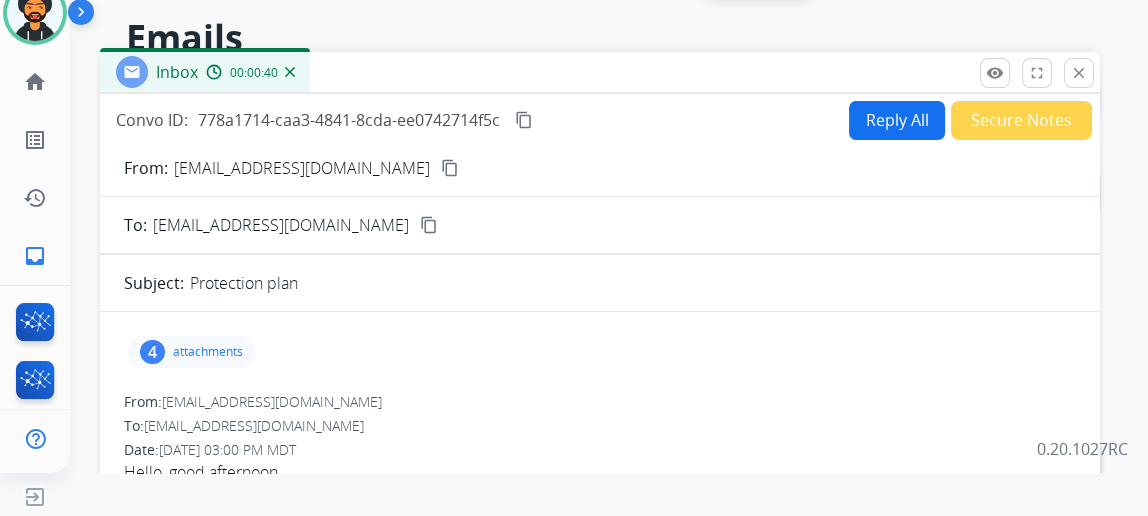 scroll, scrollTop: 0, scrollLeft: 0, axis: both 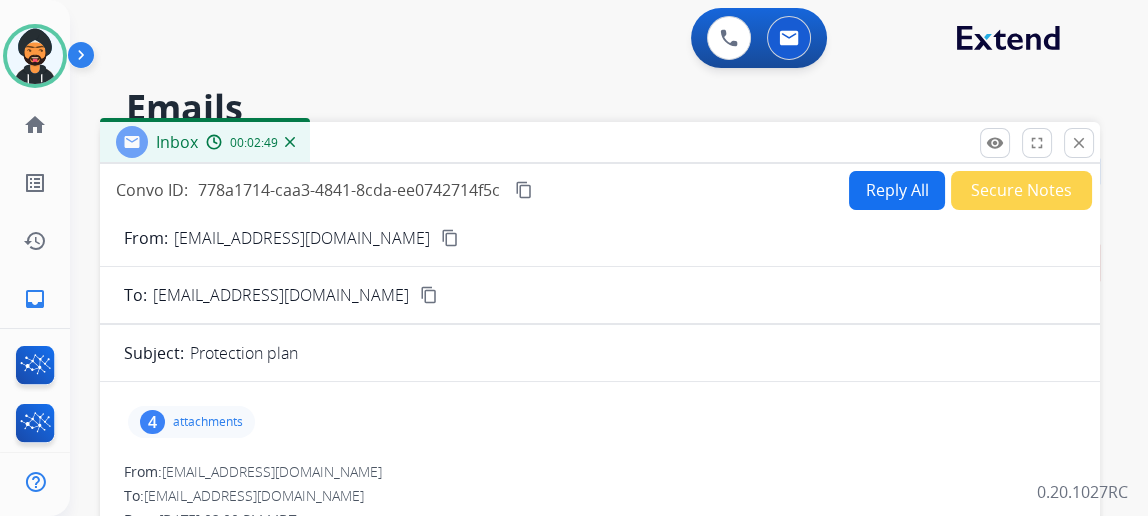 click on "Reply All" at bounding box center [897, 190] 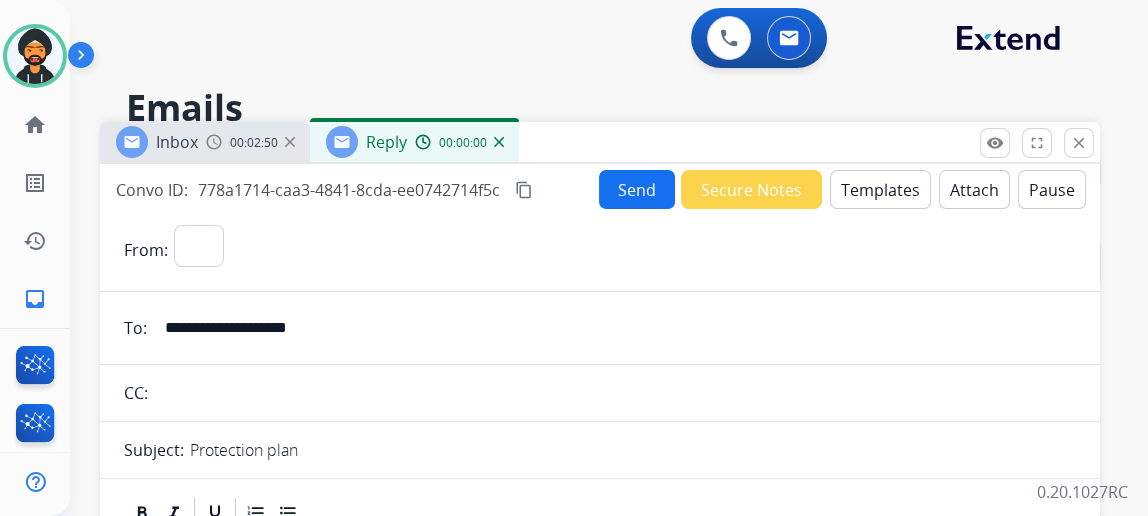 select on "**********" 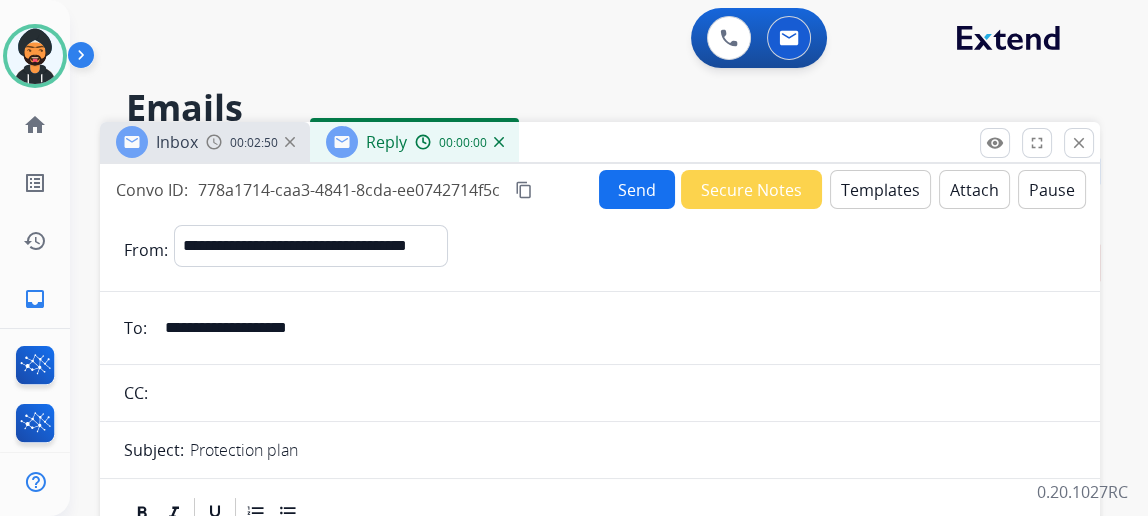 click on "Templates" at bounding box center (880, 189) 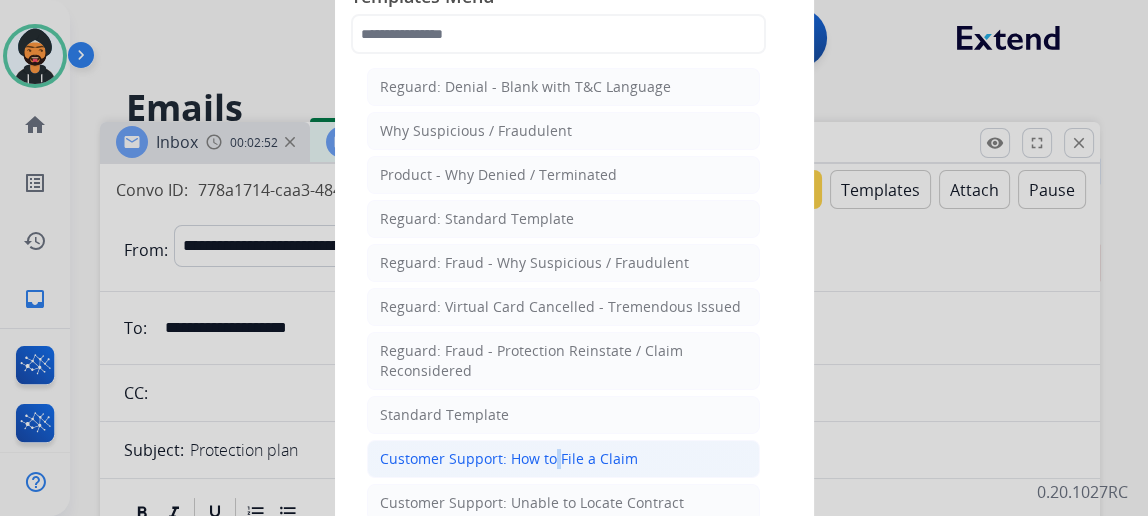 click on "Customer Support: How to File a Claim" 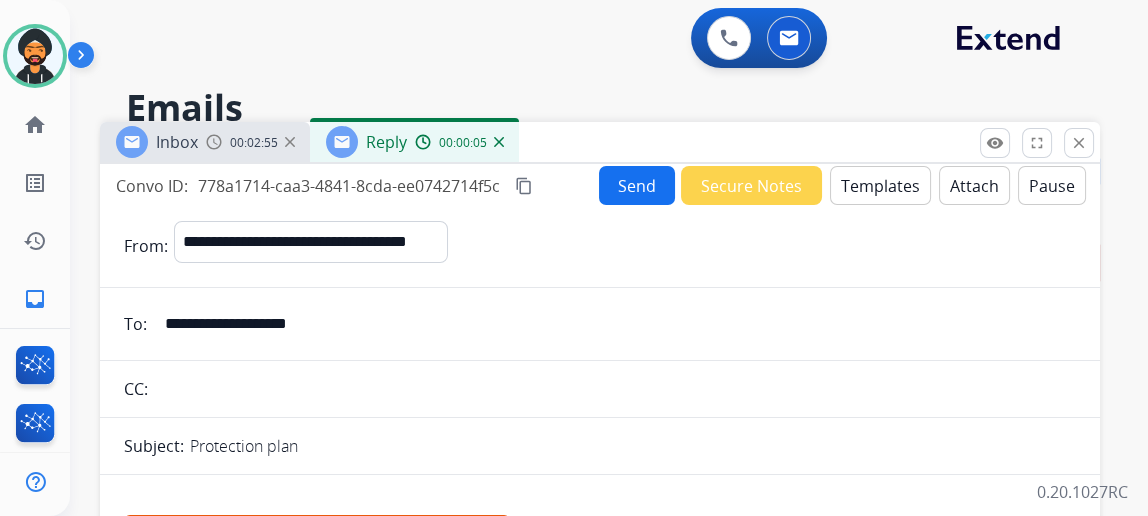scroll, scrollTop: 0, scrollLeft: 0, axis: both 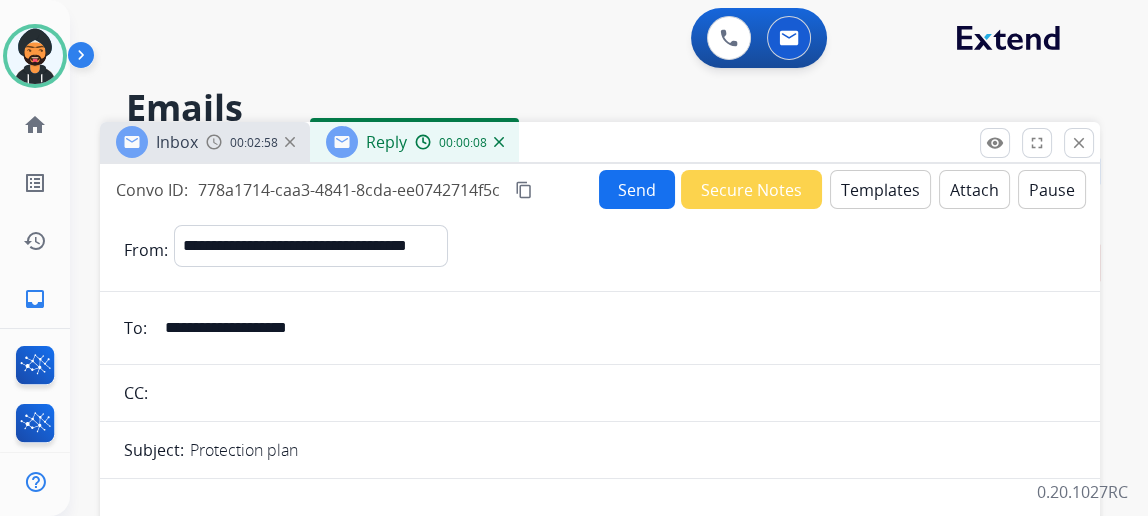 click on "**********" at bounding box center [614, 328] 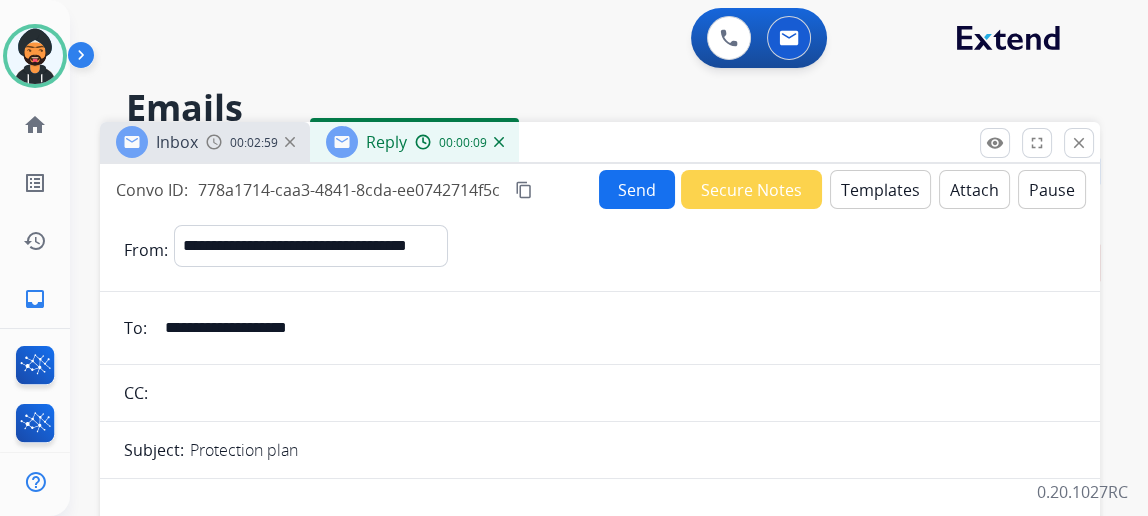 click on "**********" at bounding box center [614, 328] 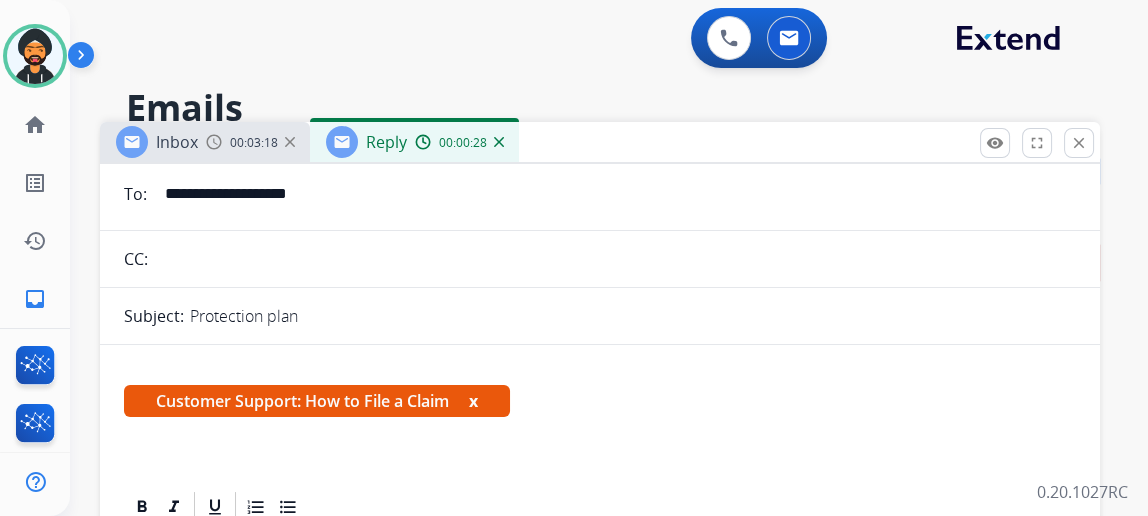 scroll, scrollTop: 363, scrollLeft: 0, axis: vertical 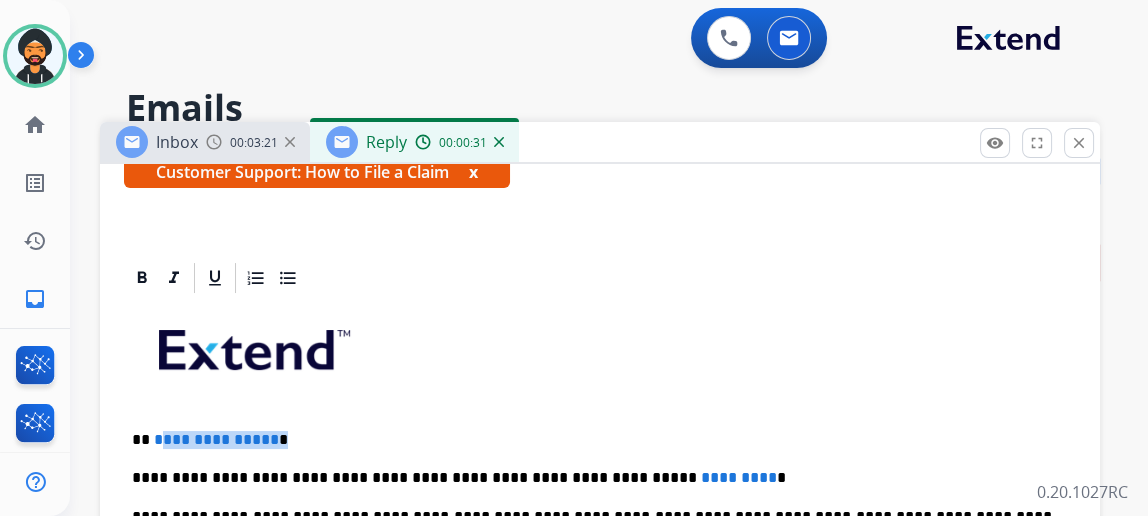 drag, startPoint x: 284, startPoint y: 434, endPoint x: 167, endPoint y: 436, distance: 117.01709 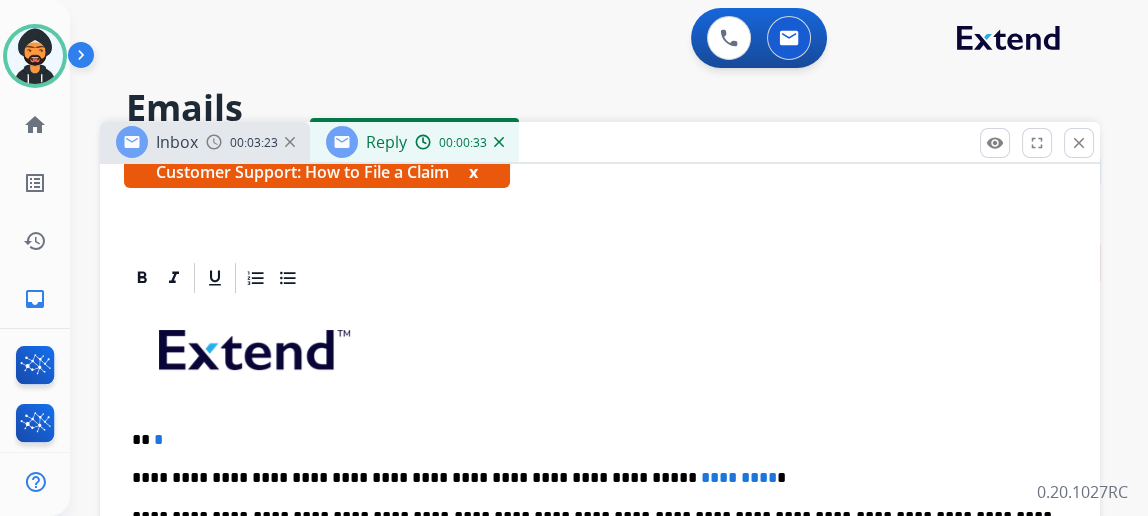 type 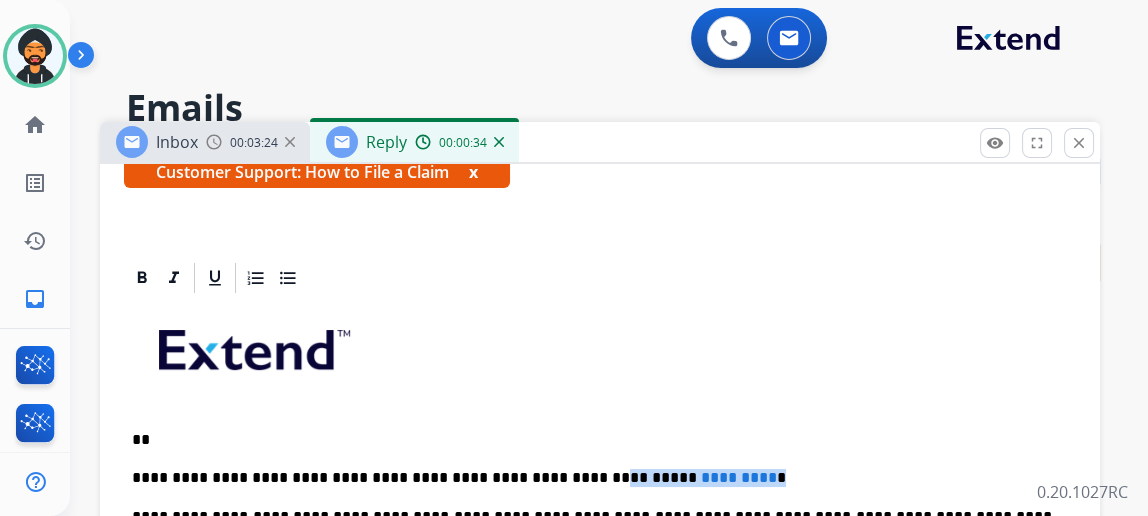 drag, startPoint x: 723, startPoint y: 469, endPoint x: 547, endPoint y: 468, distance: 176.00284 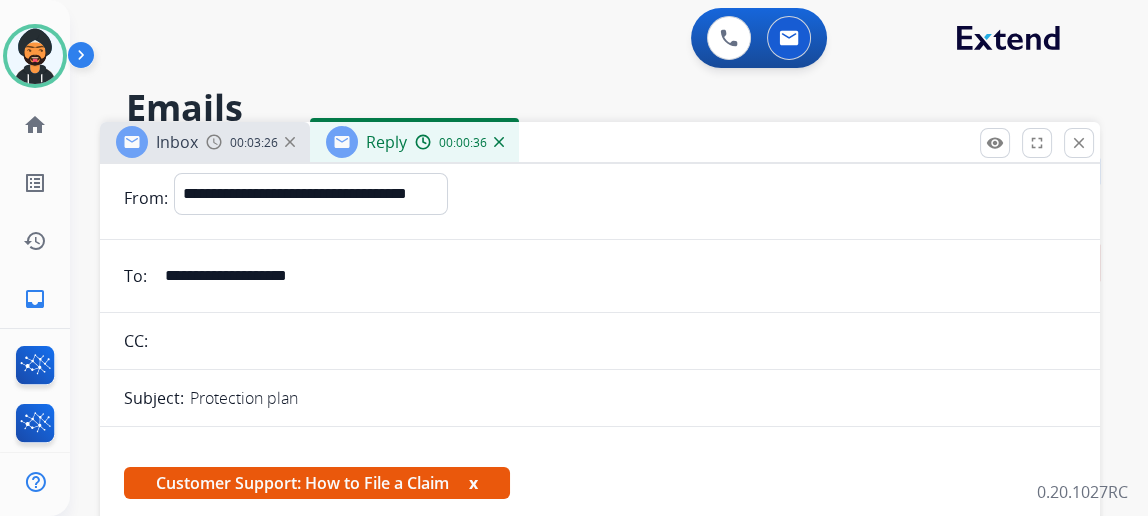 scroll, scrollTop: 0, scrollLeft: 0, axis: both 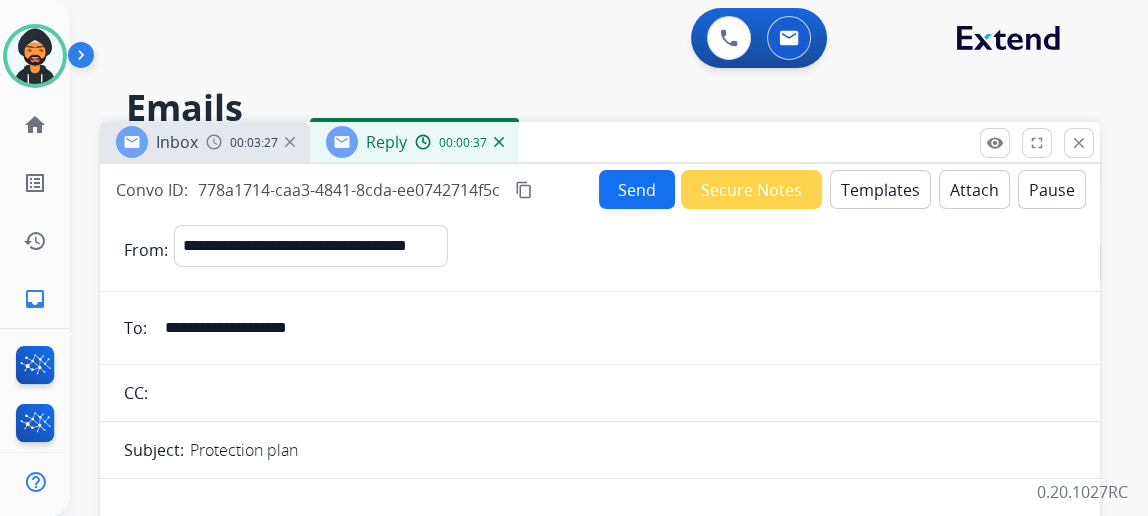 click on "Send" at bounding box center [637, 189] 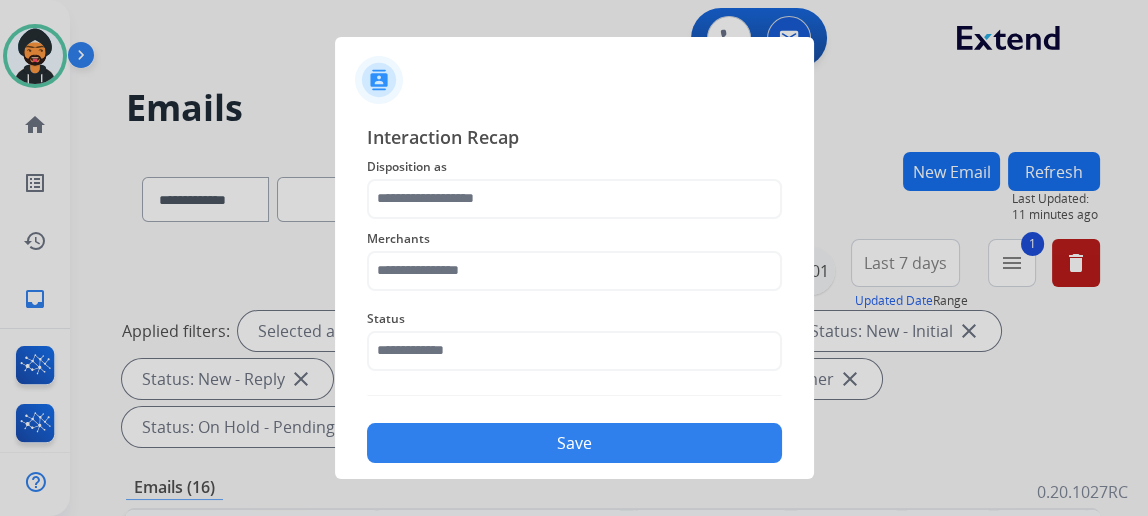 click on "Disposition as" 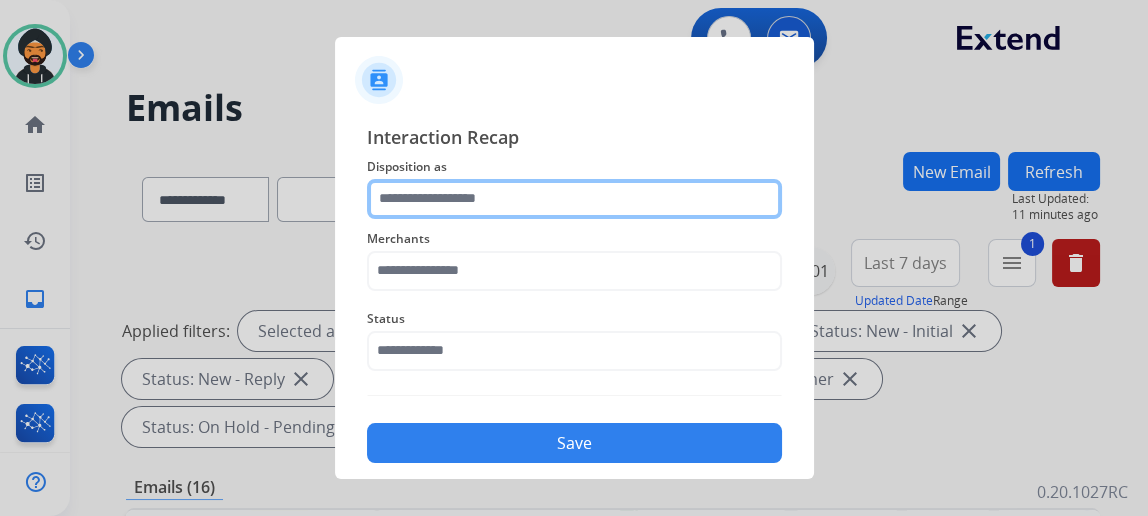 click 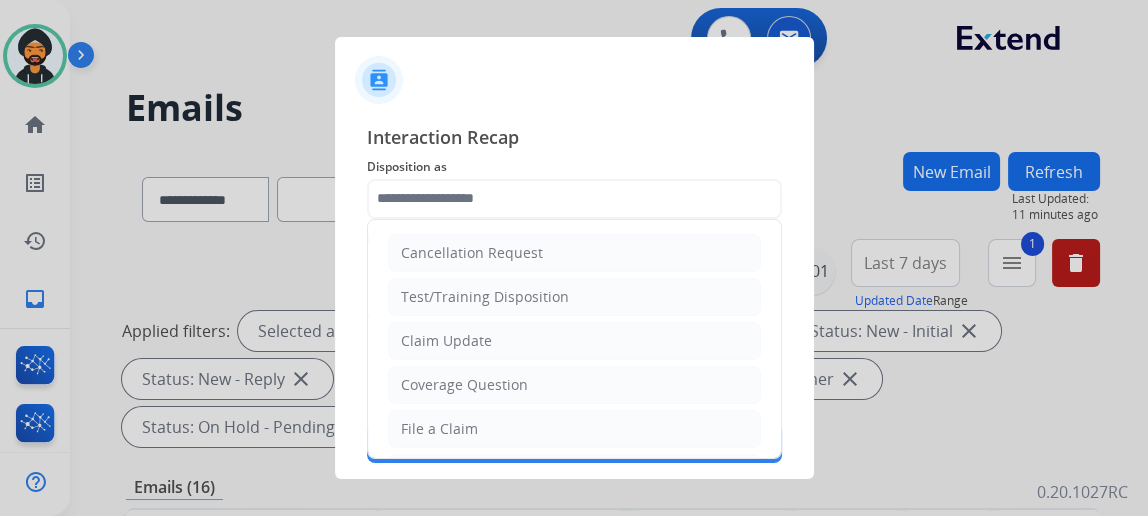 drag, startPoint x: 446, startPoint y: 424, endPoint x: 461, endPoint y: 336, distance: 89.26926 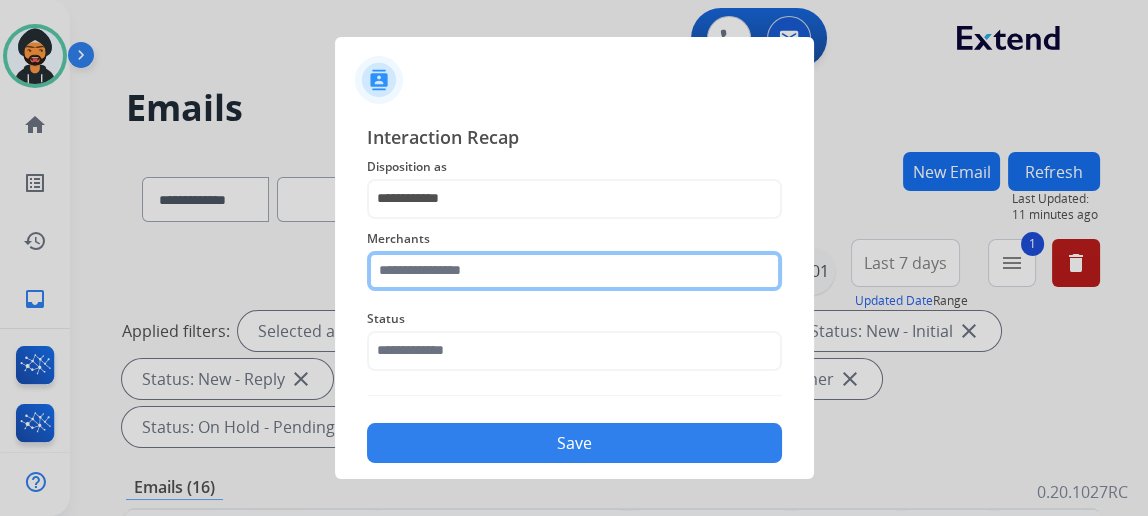 click 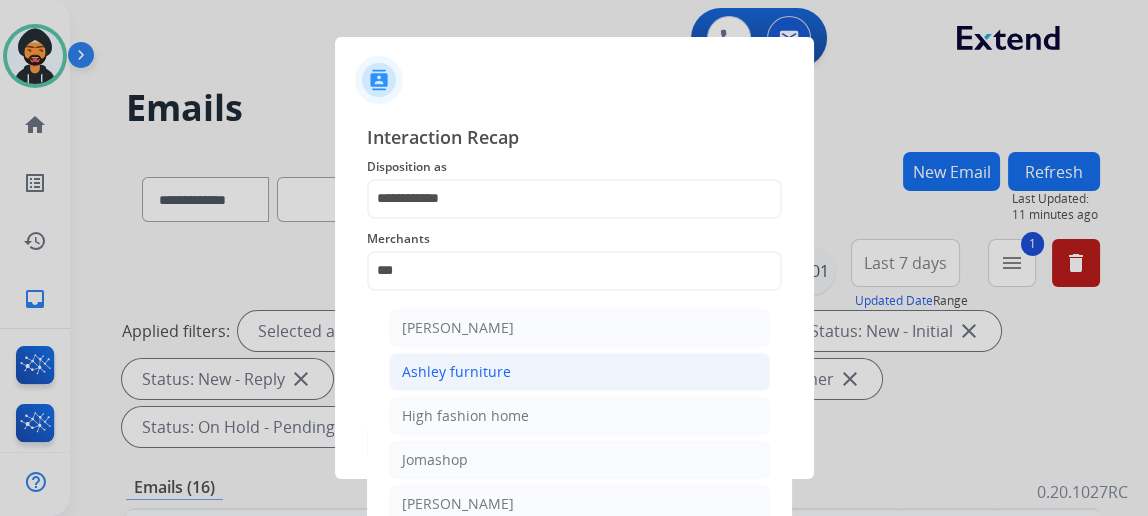 click on "Ashley furniture" 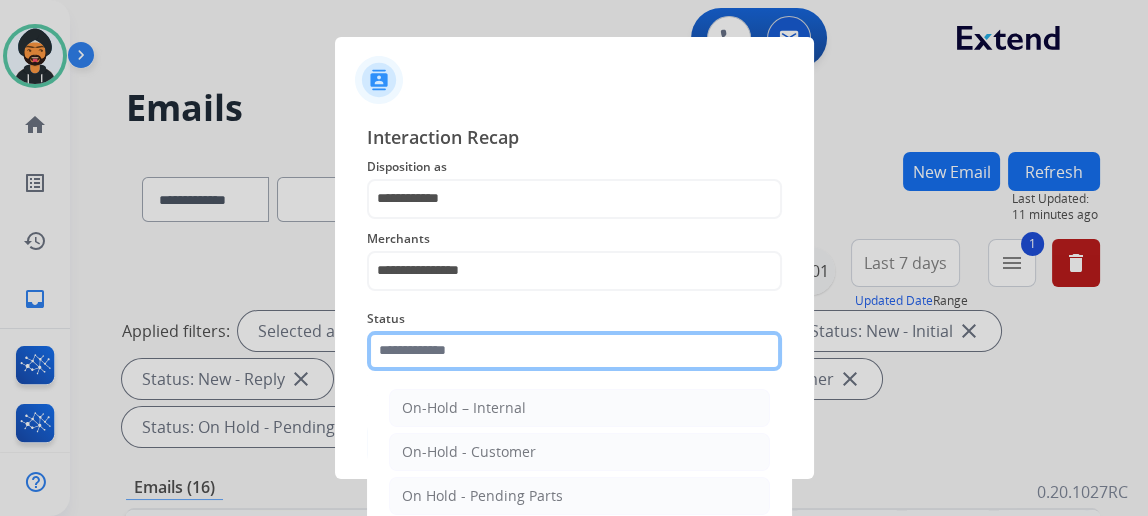 click 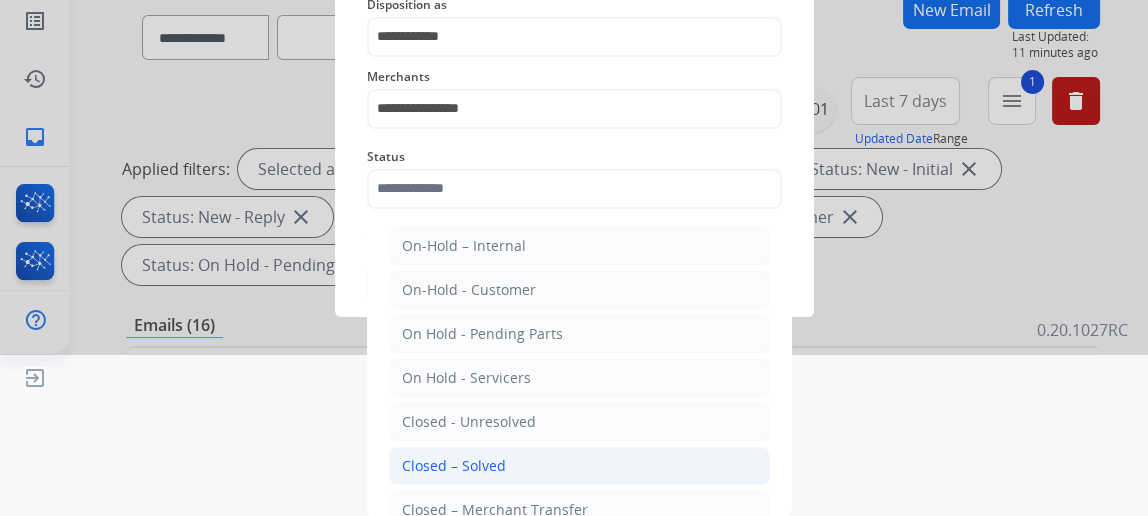 click on "Closed – Solved" 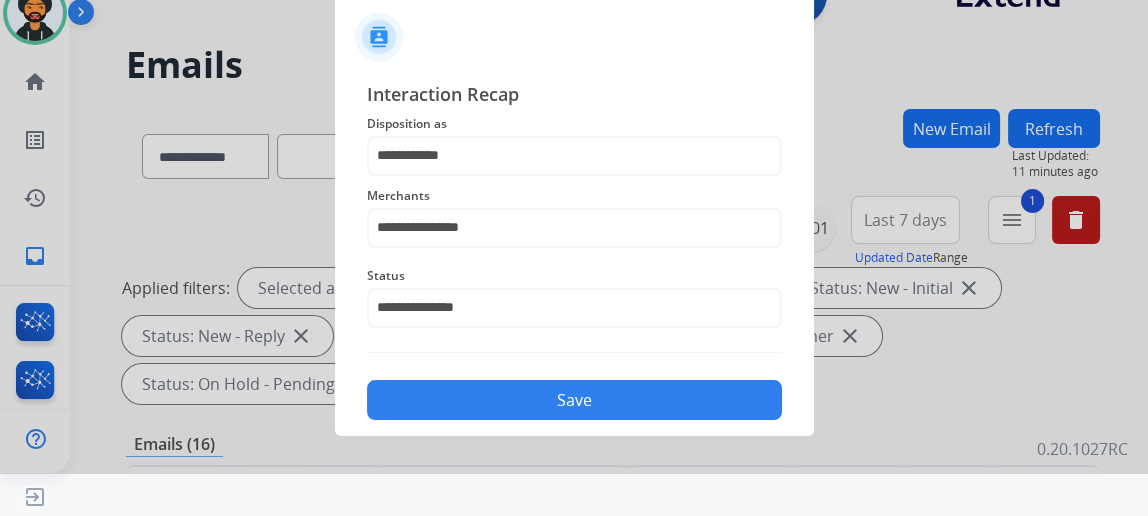 scroll, scrollTop: 43, scrollLeft: 0, axis: vertical 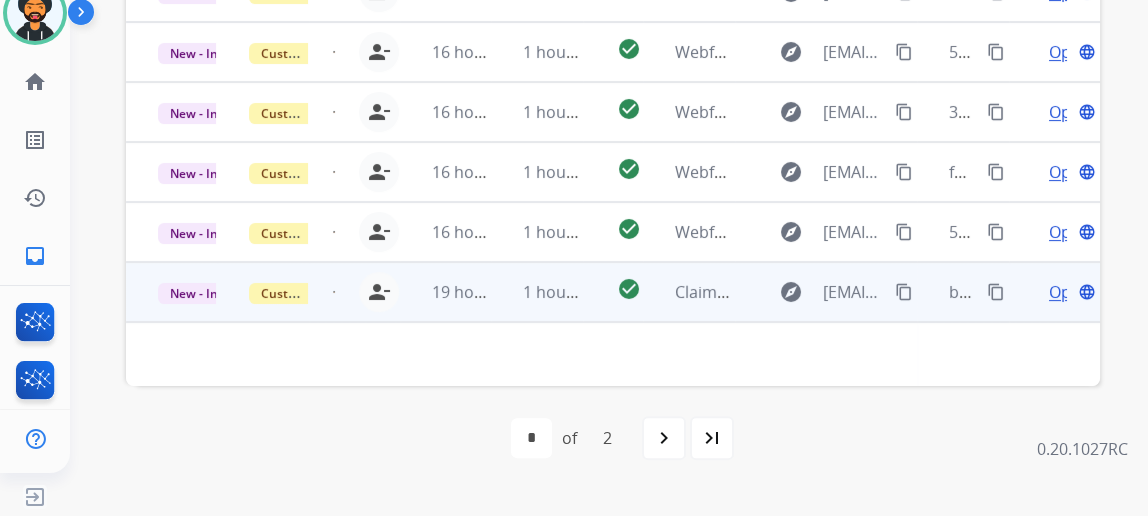 click on "Open" at bounding box center [1069, 292] 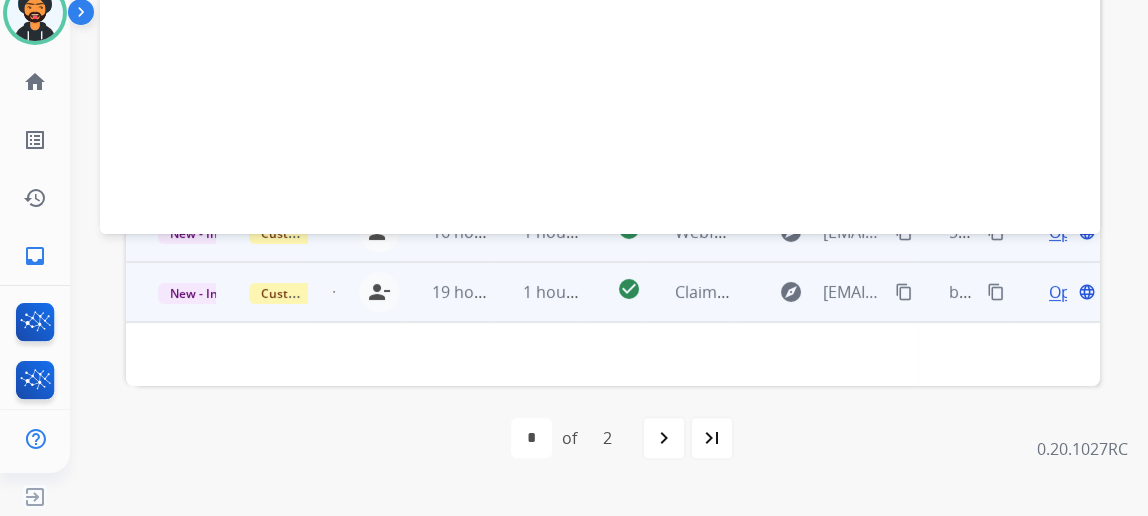 scroll, scrollTop: 0, scrollLeft: 0, axis: both 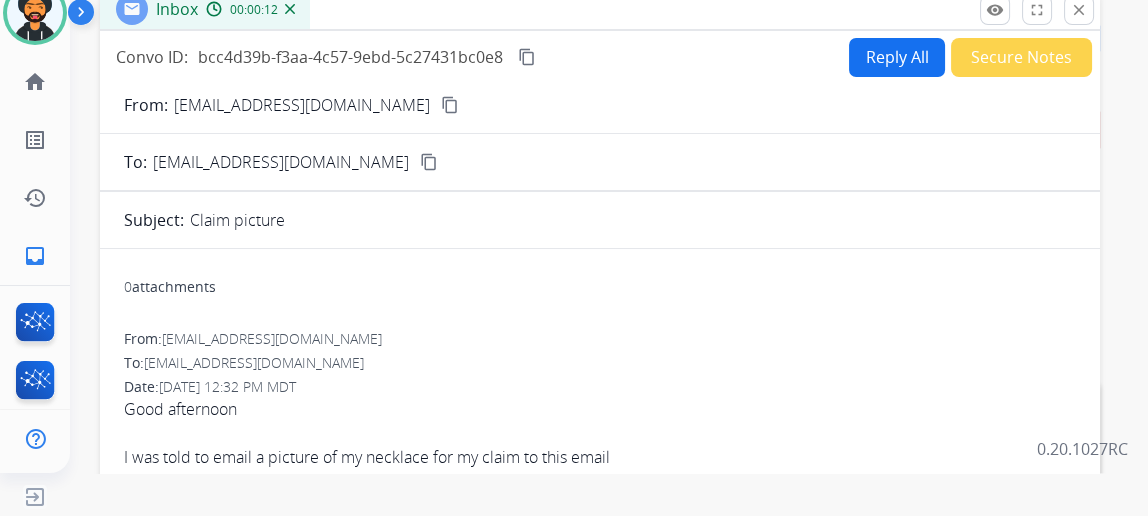 click on "Reply All" at bounding box center [897, 57] 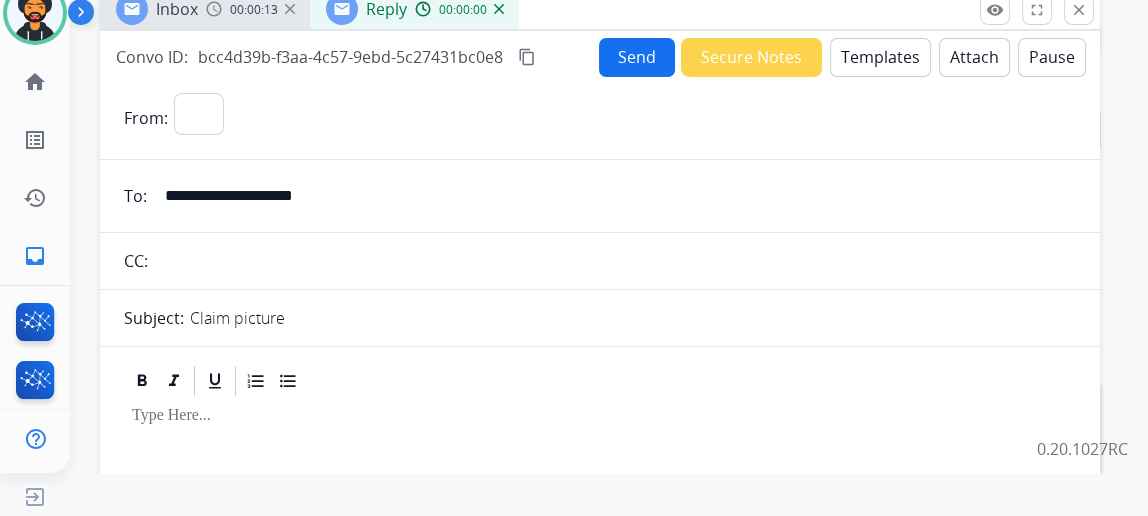 select on "**********" 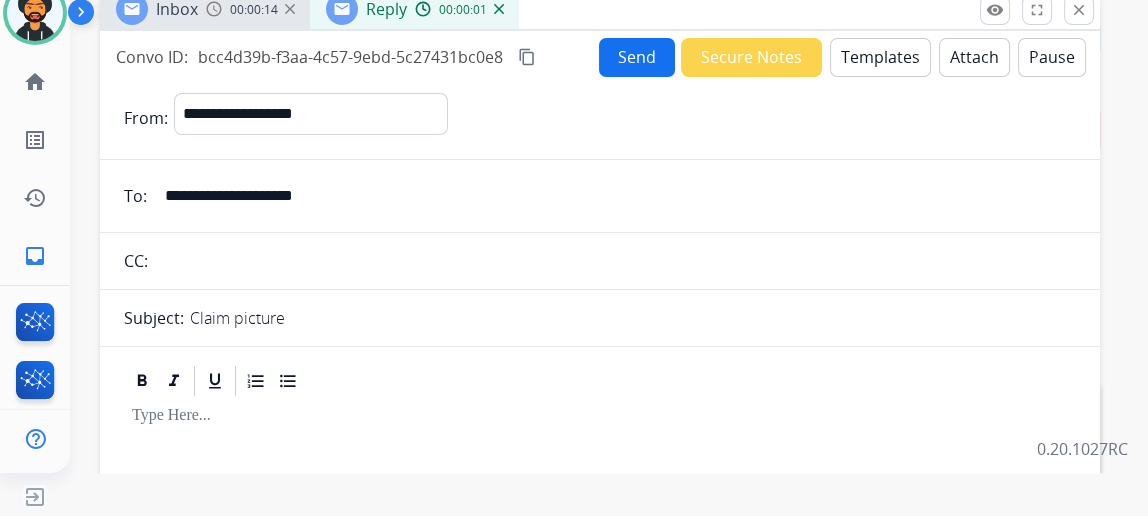 click on "Templates" at bounding box center [880, 57] 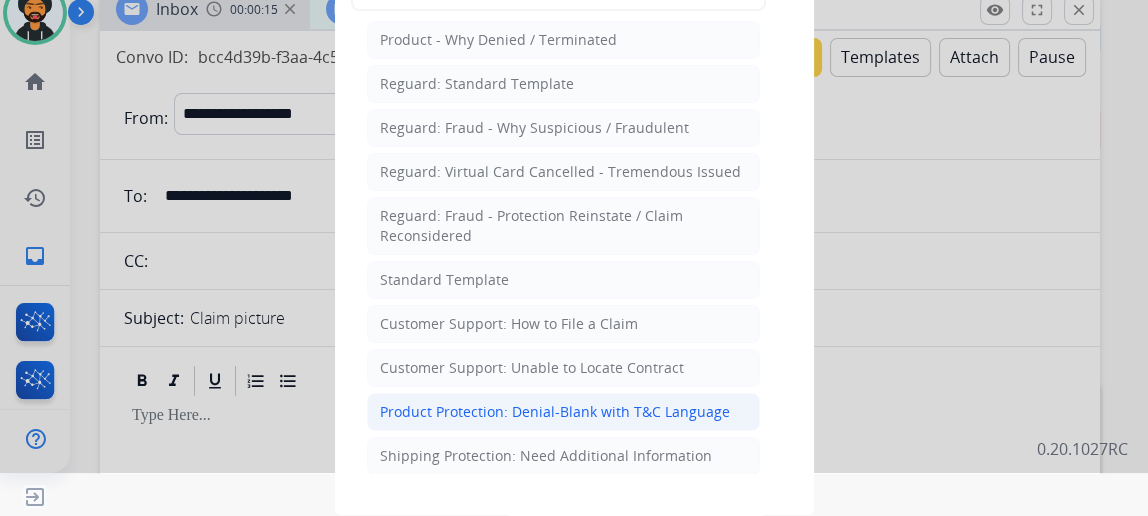 scroll, scrollTop: 272, scrollLeft: 0, axis: vertical 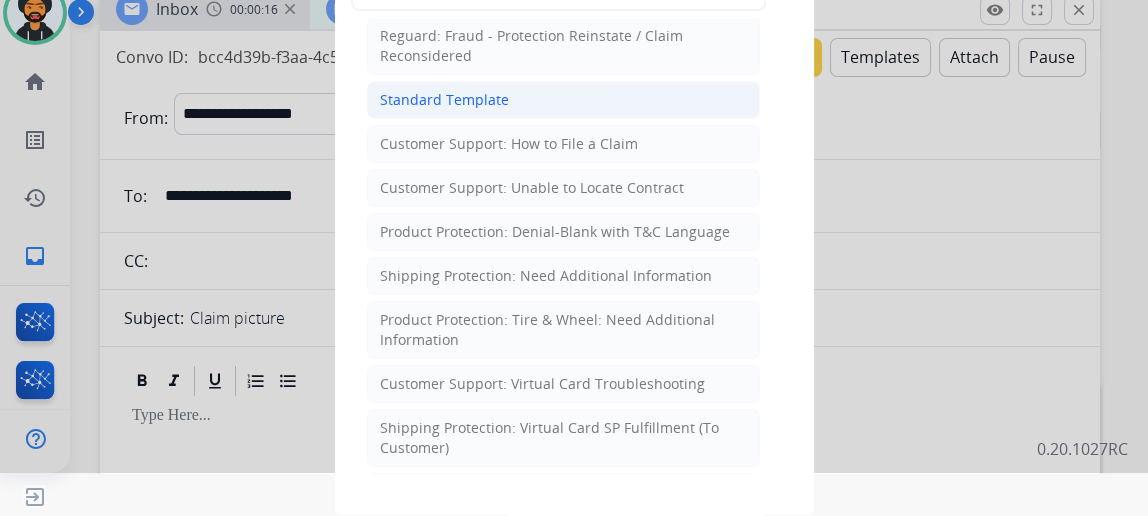 click on "Standard Template" 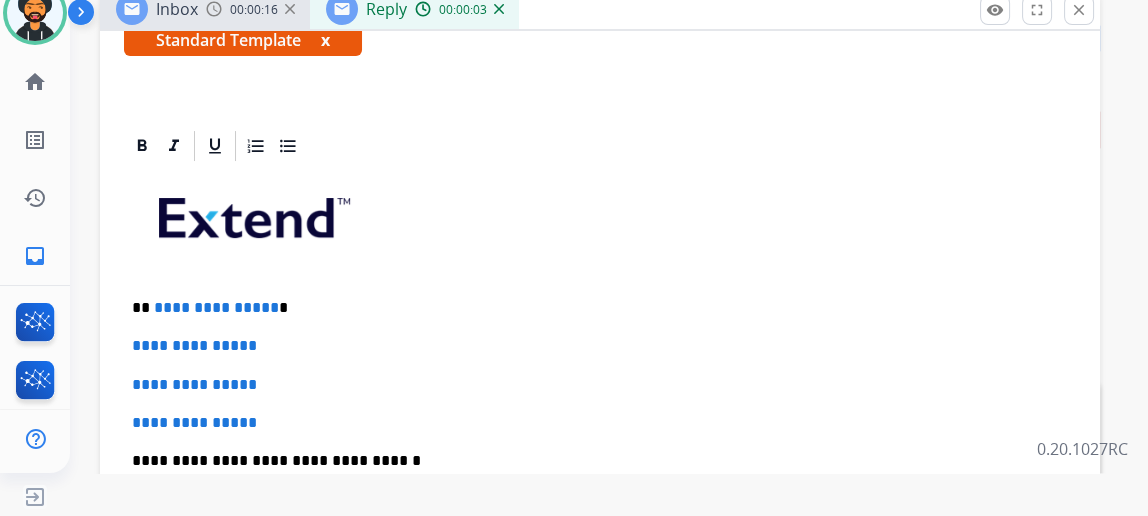 scroll, scrollTop: 363, scrollLeft: 0, axis: vertical 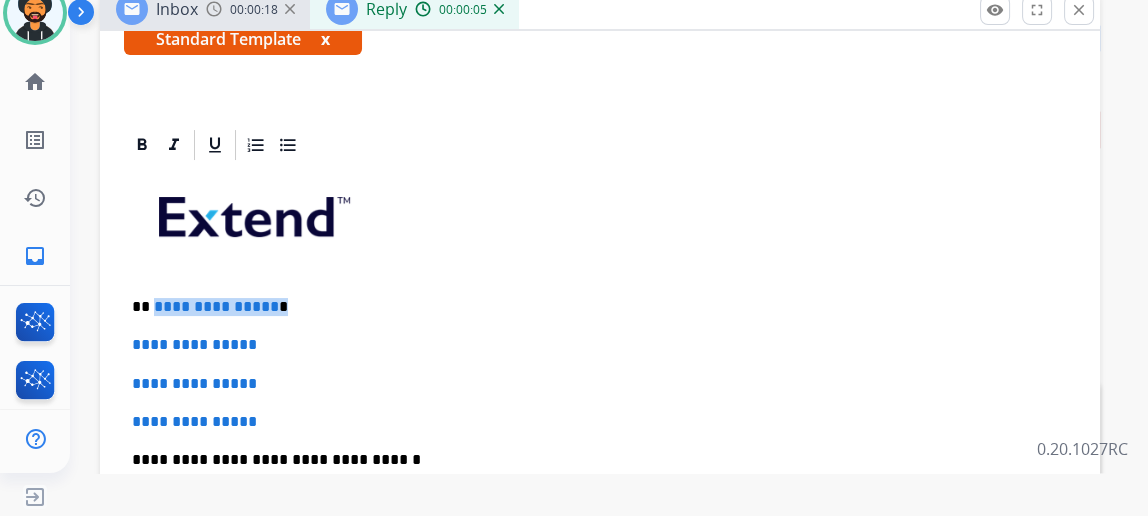 drag, startPoint x: 292, startPoint y: 301, endPoint x: 164, endPoint y: 289, distance: 128.56126 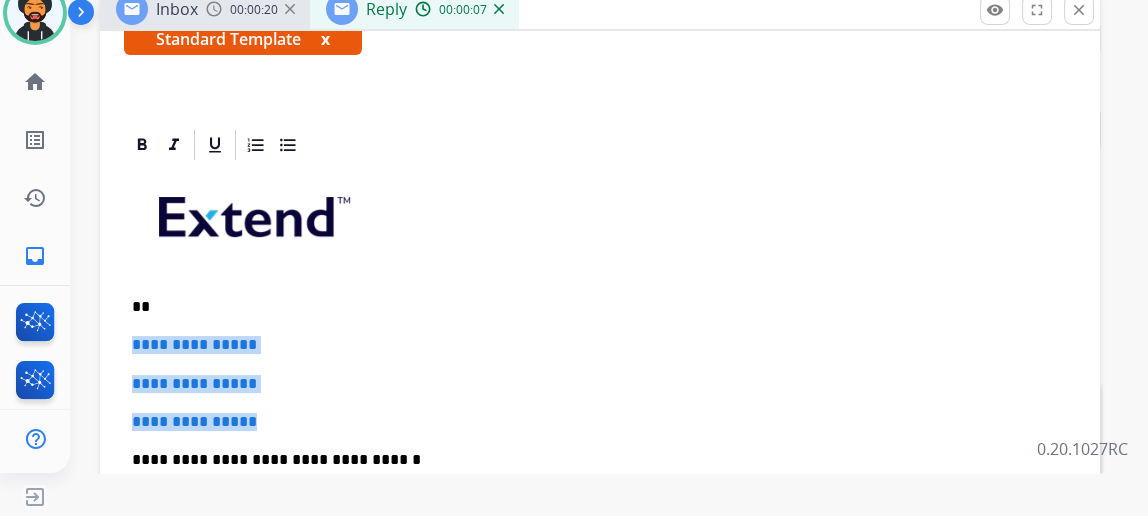 drag, startPoint x: 296, startPoint y: 418, endPoint x: 95, endPoint y: 337, distance: 216.70717 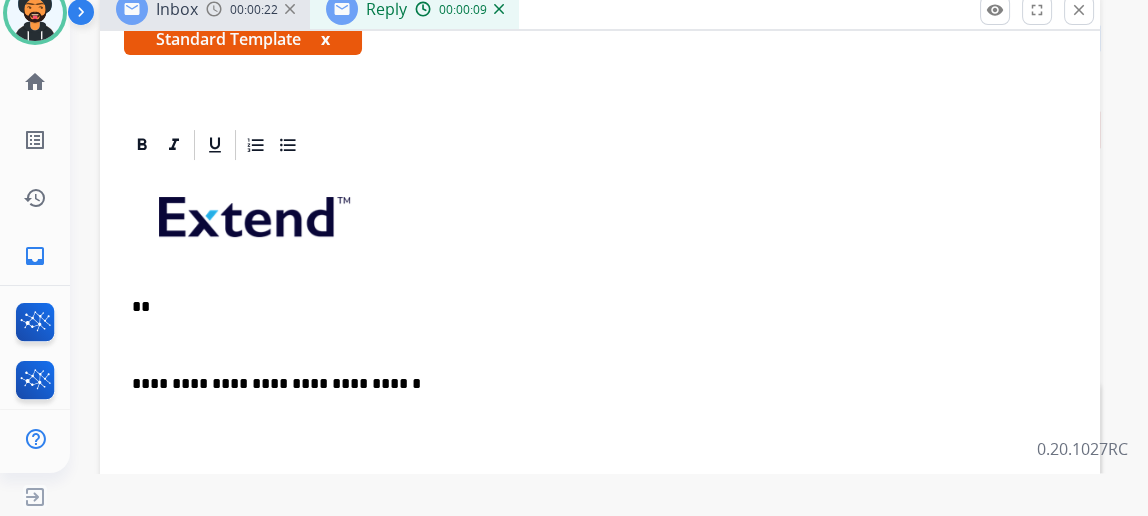 type 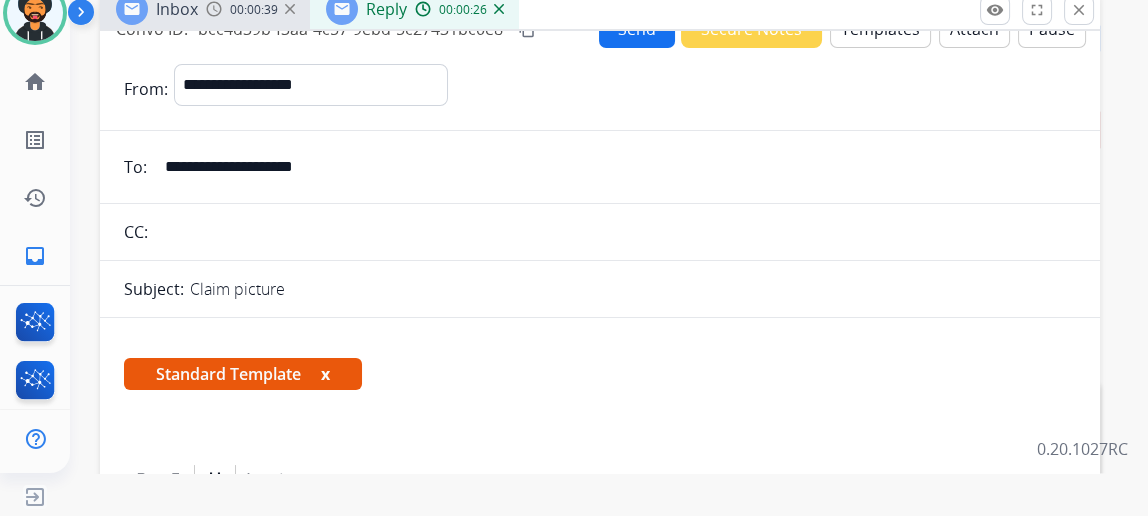 scroll, scrollTop: 0, scrollLeft: 0, axis: both 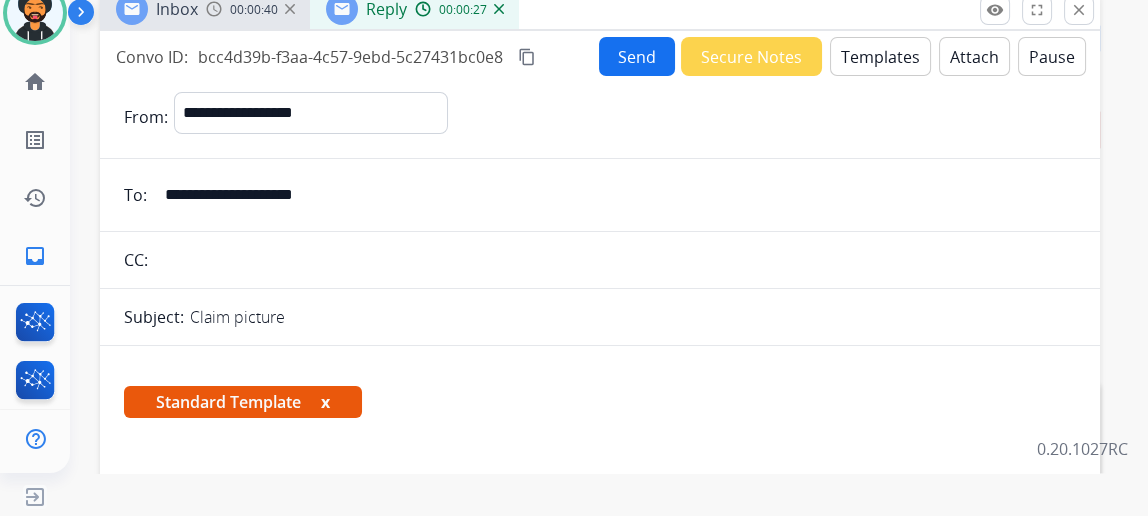 click on "Send" at bounding box center (637, 56) 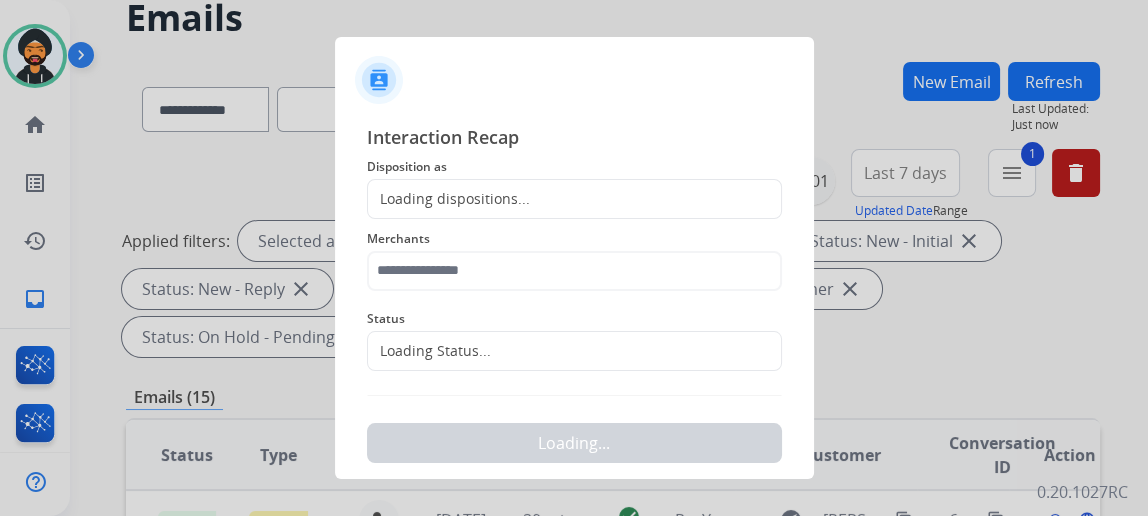 scroll, scrollTop: 43, scrollLeft: 0, axis: vertical 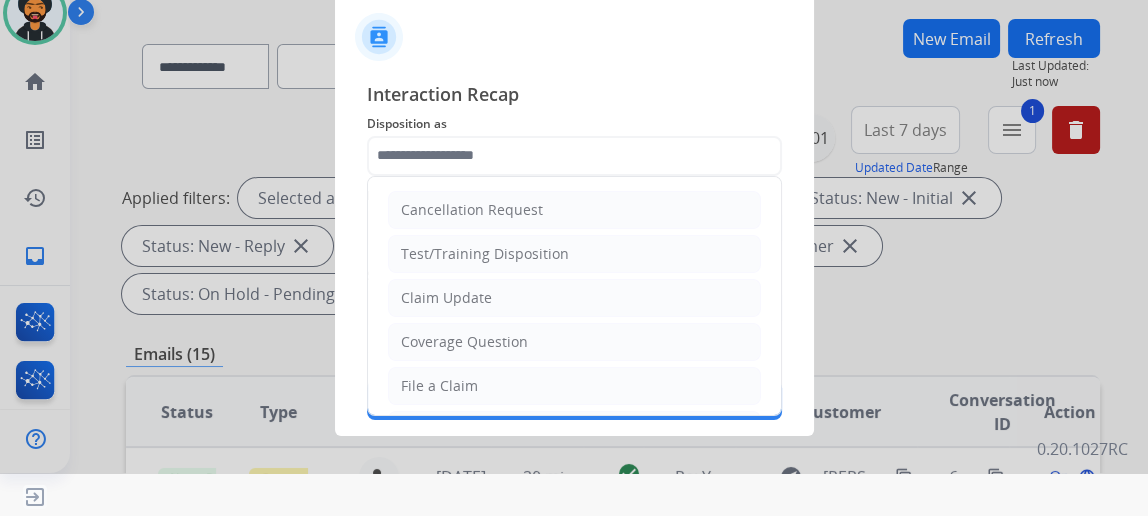 click 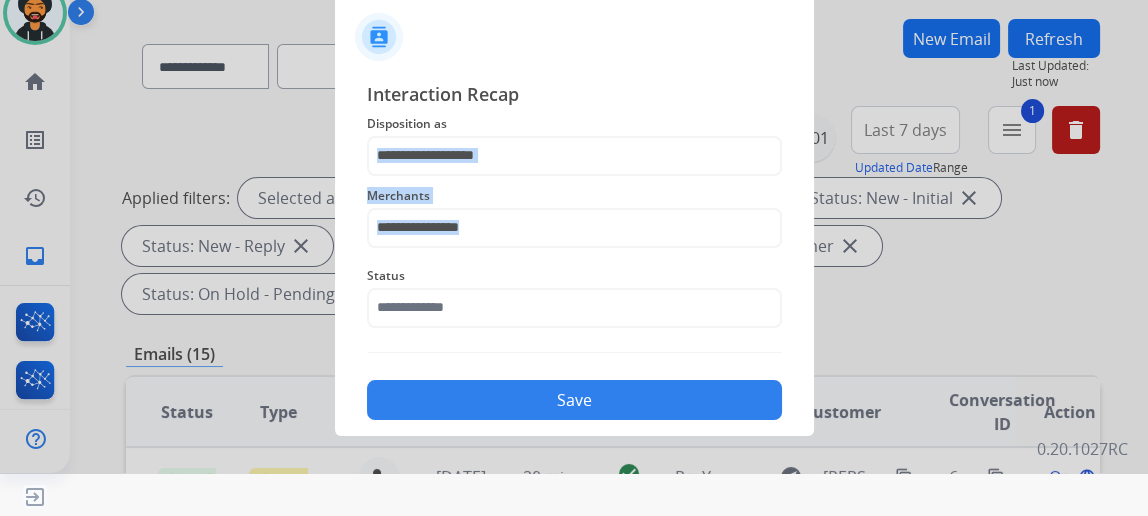 drag, startPoint x: 463, startPoint y: 289, endPoint x: 471, endPoint y: 300, distance: 13.601471 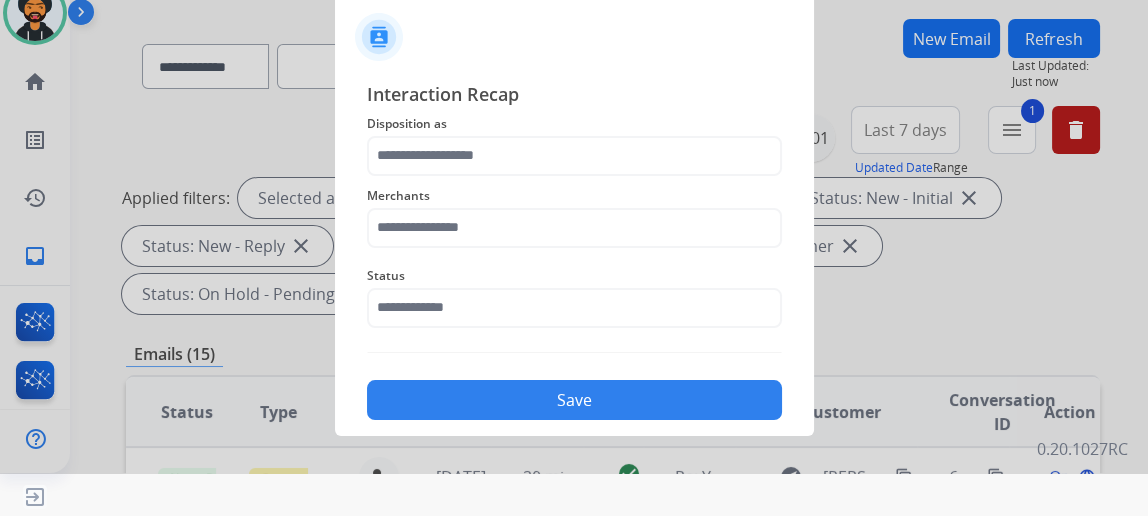 click on "Disposition as" 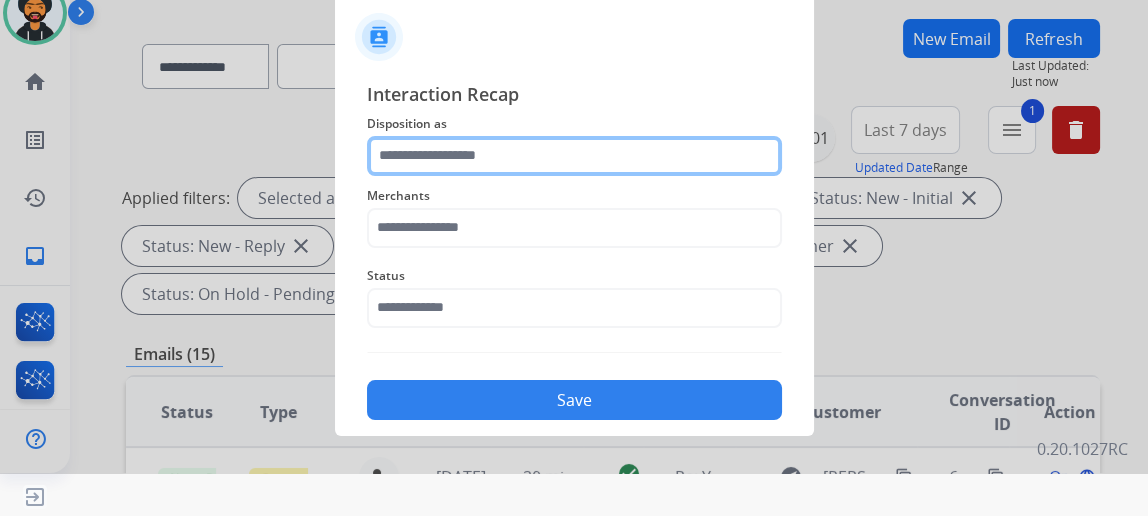 click 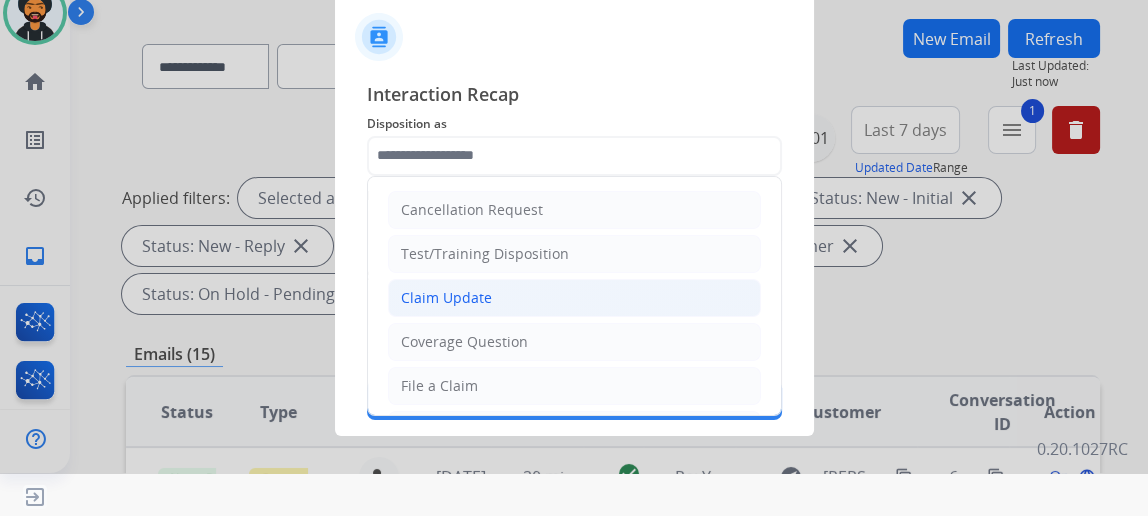 click on "Claim Update" 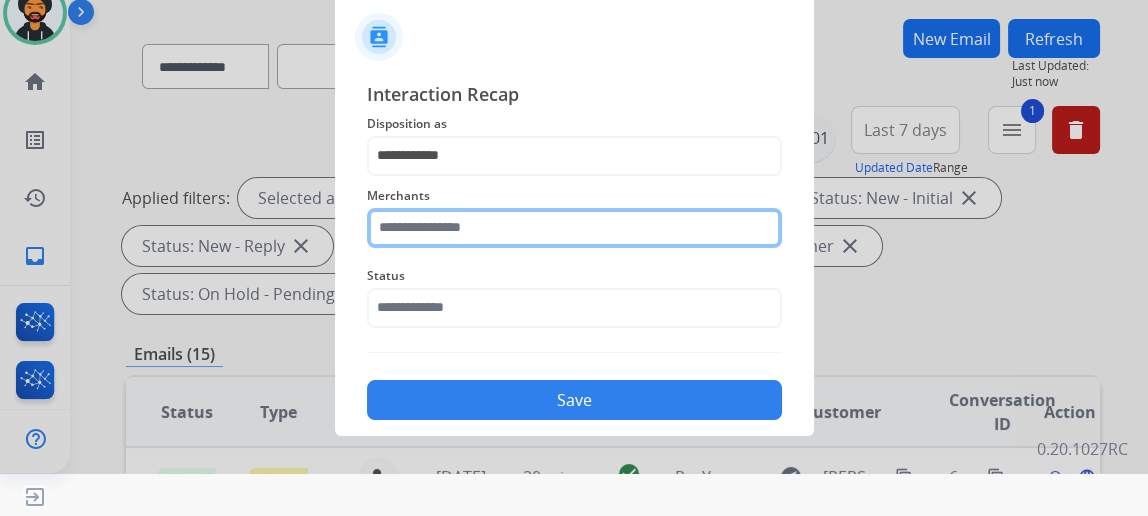 click 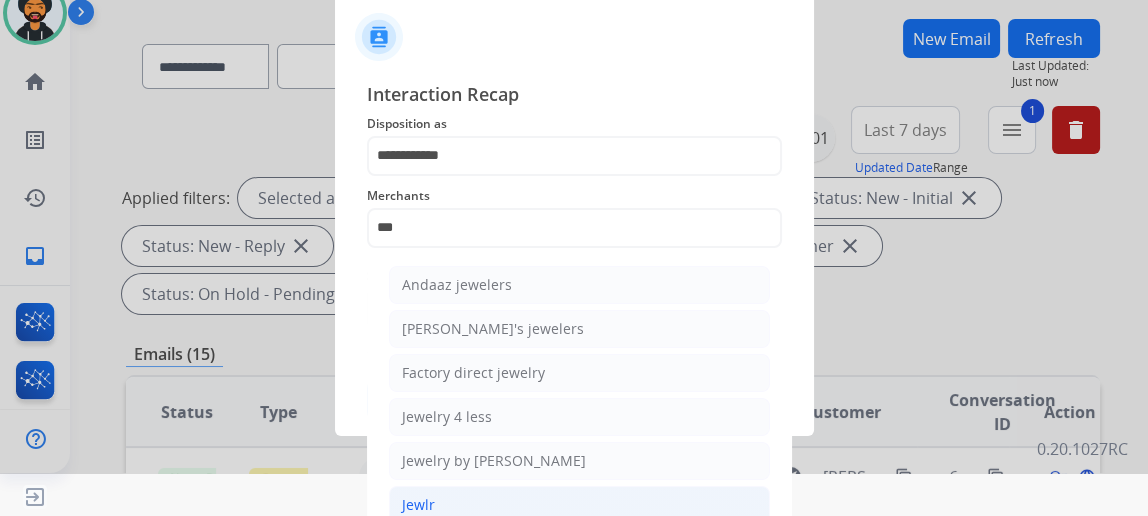 click on "Jewlr" 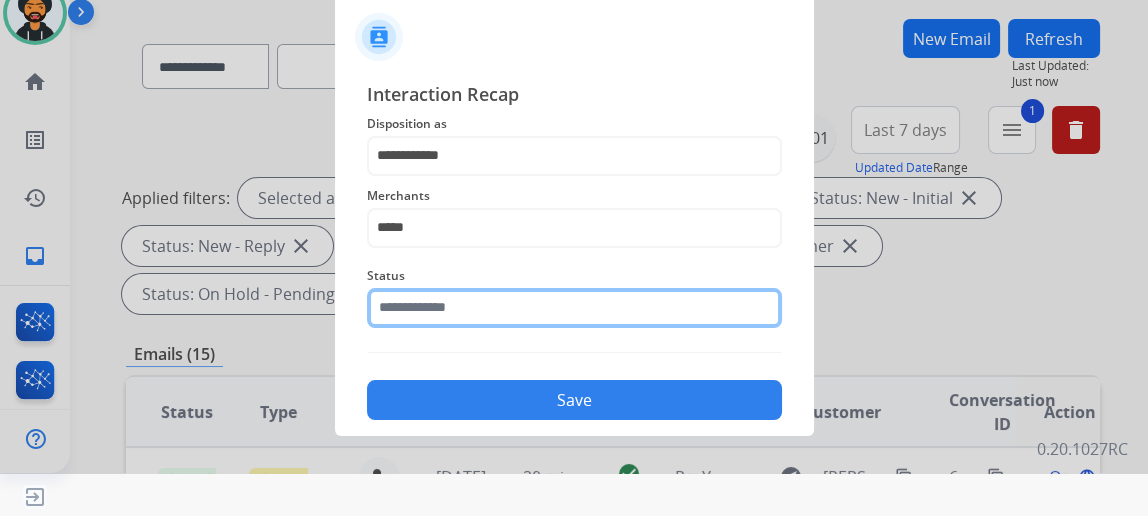 click 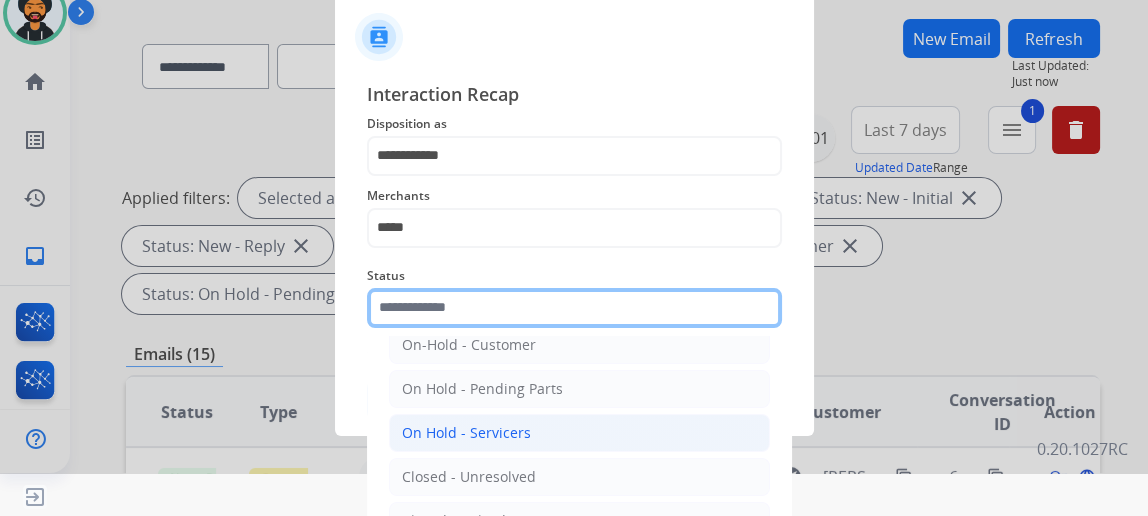 scroll, scrollTop: 112, scrollLeft: 0, axis: vertical 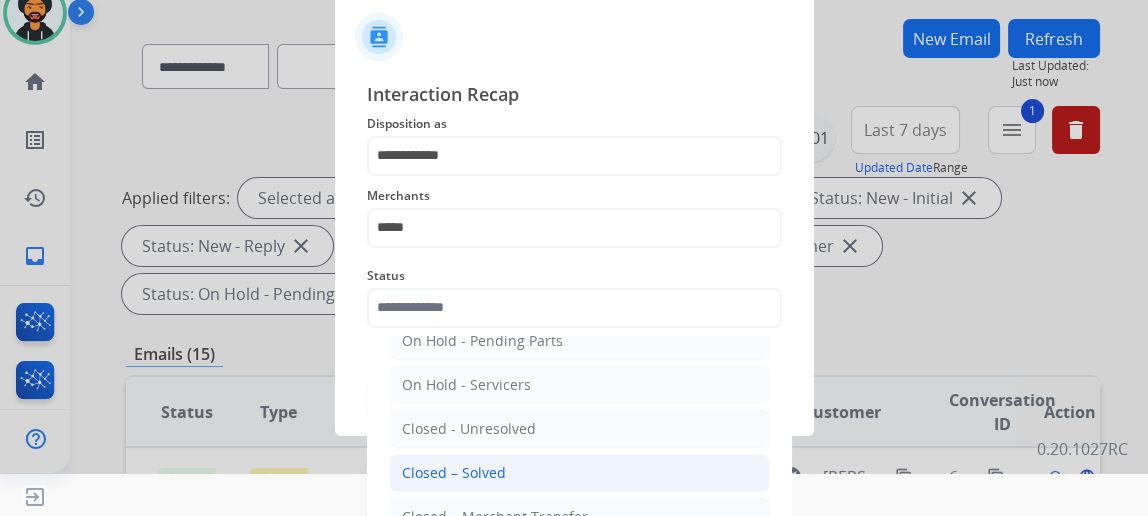 click on "Closed – Solved" 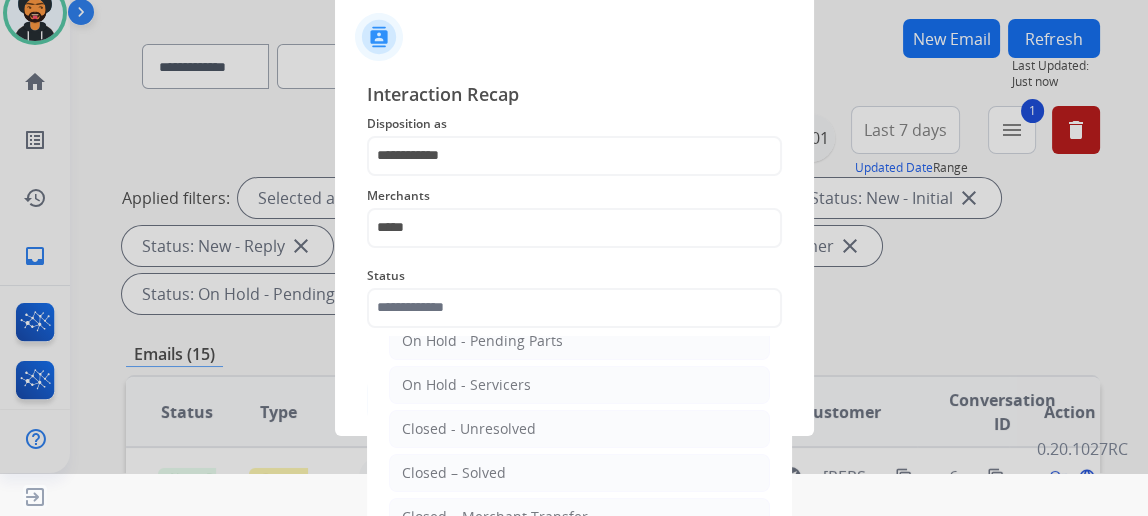 type on "**********" 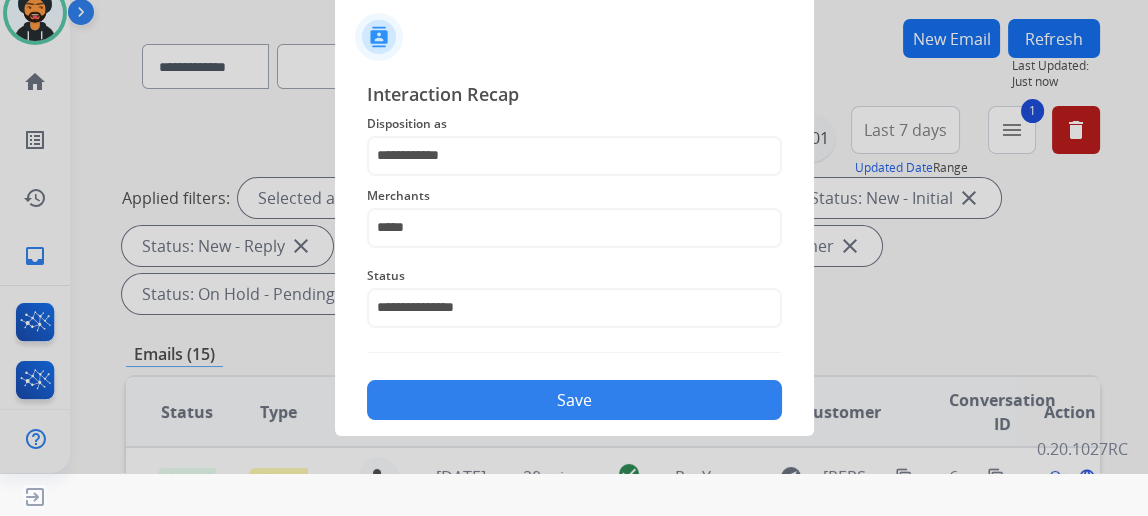 click on "Save" 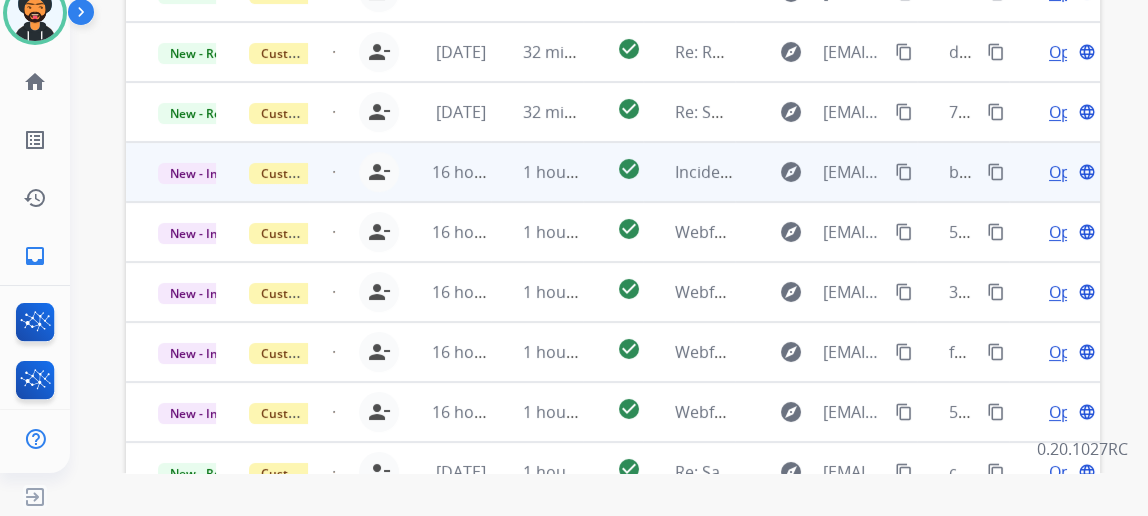 scroll, scrollTop: 636, scrollLeft: 0, axis: vertical 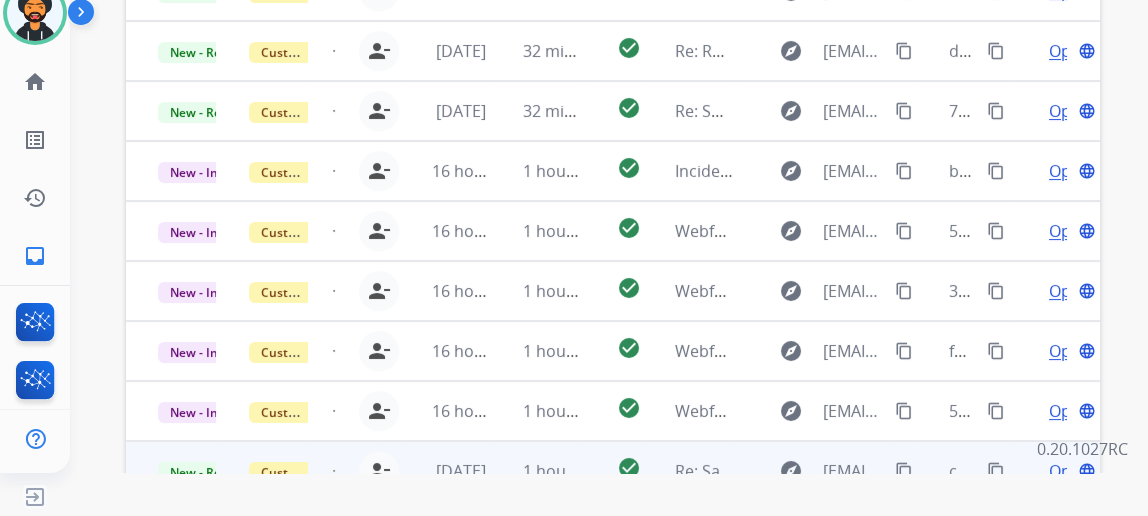 click on "Open" at bounding box center (1069, 471) 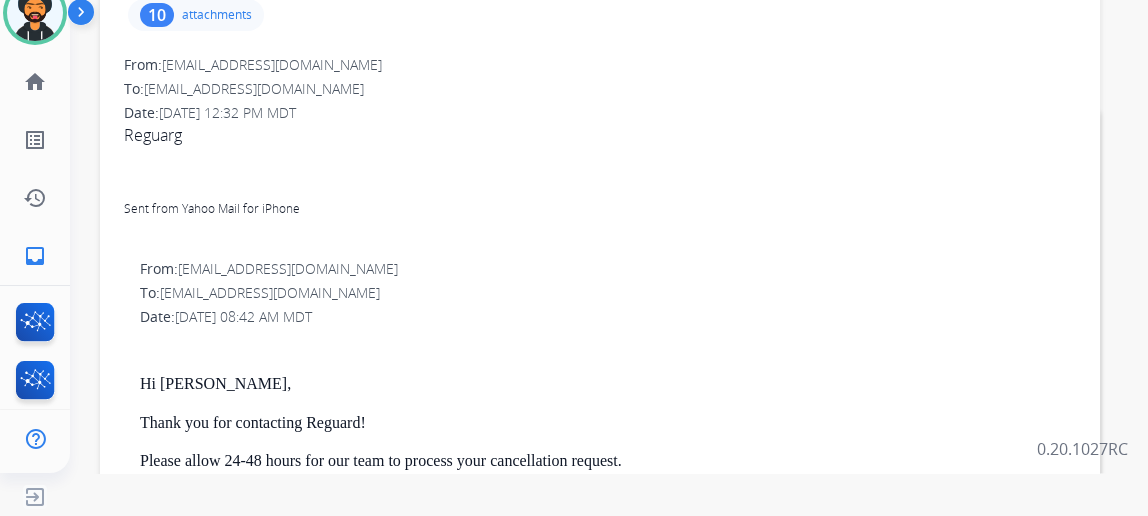 scroll, scrollTop: 272, scrollLeft: 0, axis: vertical 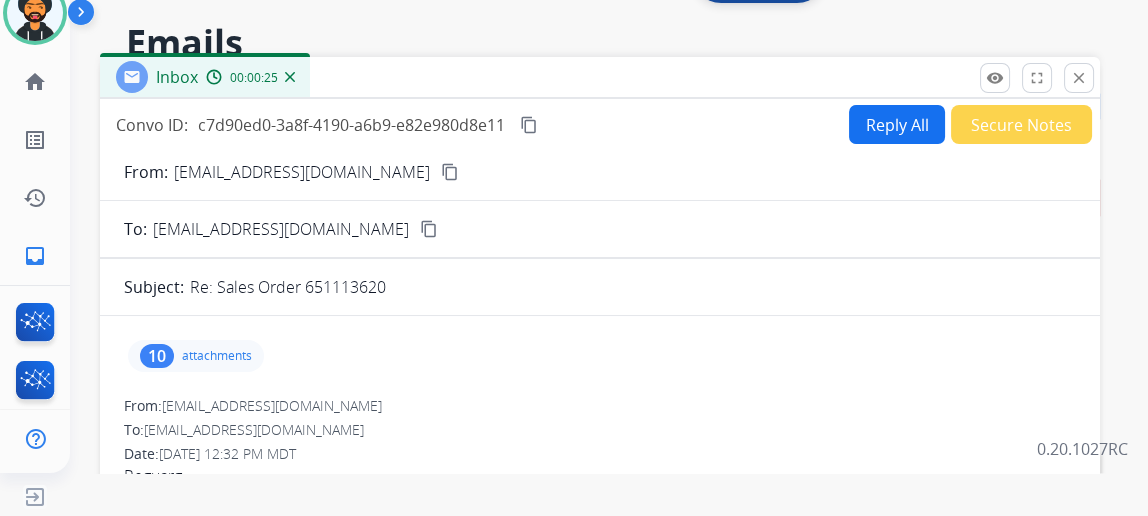 click on "content_copy" at bounding box center [450, 172] 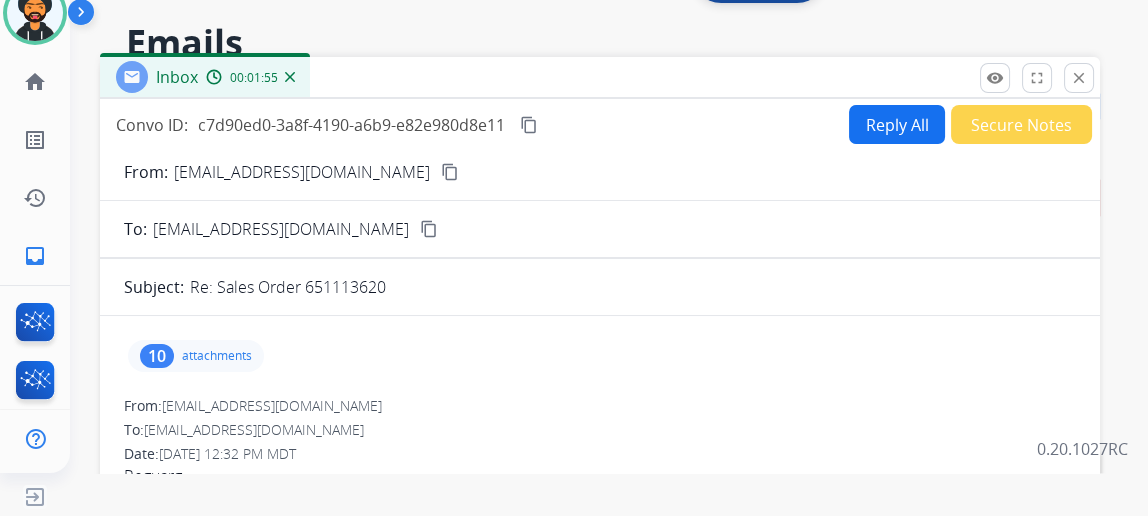 click on "attachments" at bounding box center (217, 356) 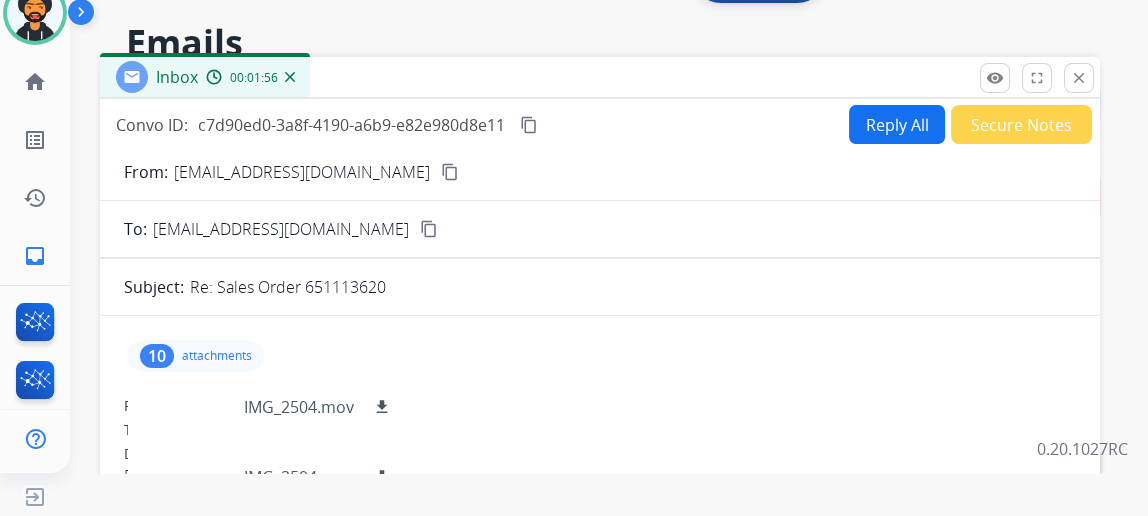 scroll, scrollTop: 272, scrollLeft: 0, axis: vertical 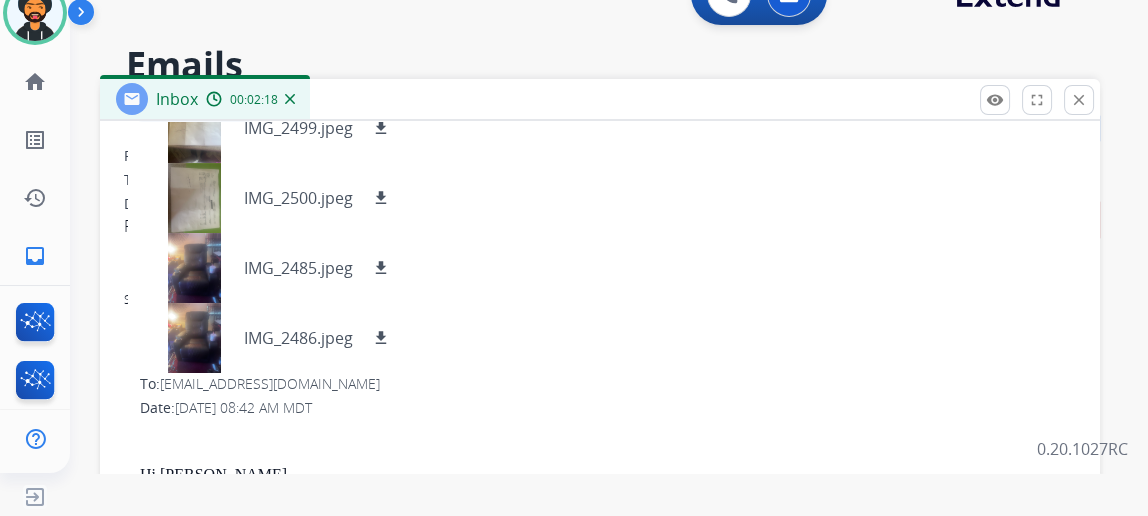 click on "Reguarg  Sent from Yahoo Mail for iPhone" at bounding box center [600, 274] 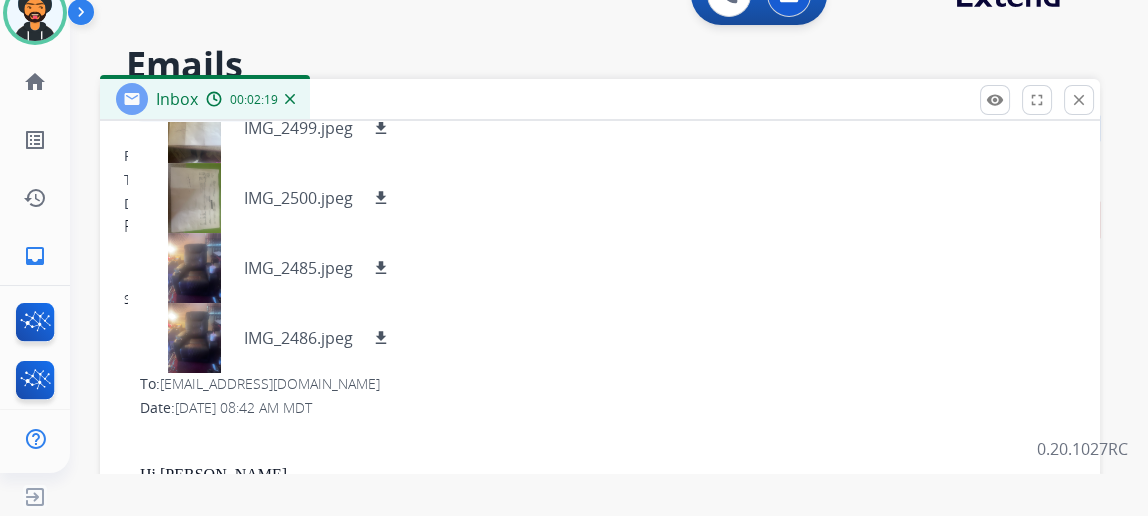 click on "Reguarg  Sent from Yahoo Mail for iPhone" at bounding box center (600, 274) 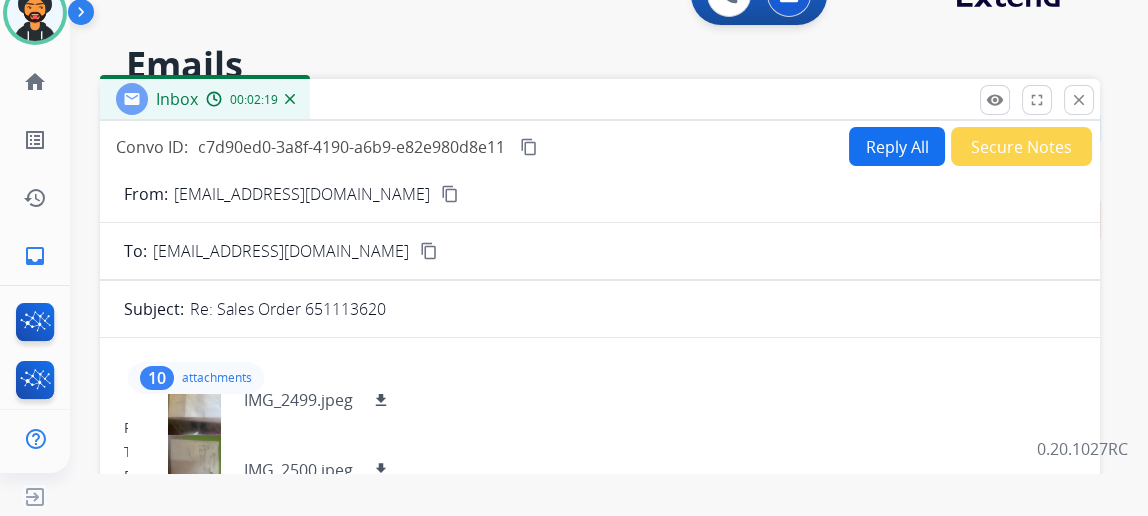 click on "To:  [EMAIL_ADDRESS][DOMAIN_NAME]  content_copy" at bounding box center [600, 251] 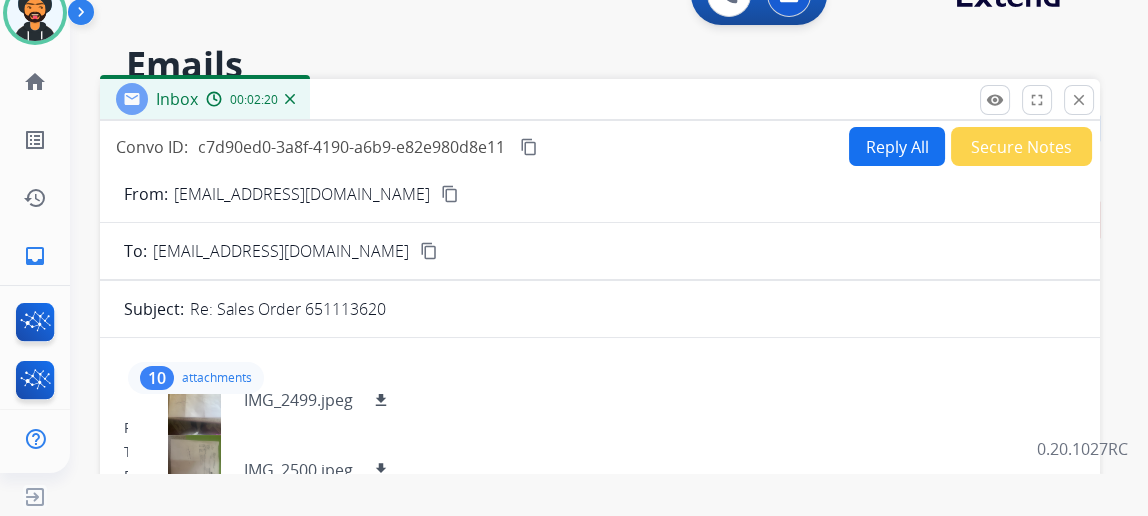 click on "10 attachments  IMG_2504.mov  download  IMG_2504.mov  download  IMG_2485.jpeg  download  IMG_2500.jpeg  download  IMG_2486.jpeg  download  IMG_2499.jpeg  download  IMG_2499.jpeg  download  IMG_2500.jpeg  download  IMG_2485.jpeg  download  IMG_2486.jpeg  download" at bounding box center (600, 378) 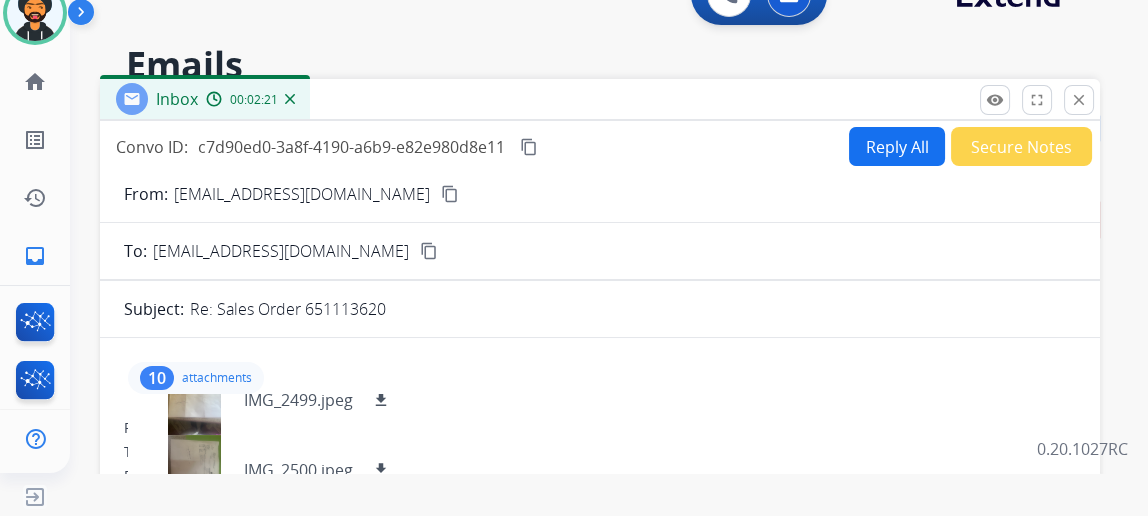 click on "attachments" at bounding box center (217, 378) 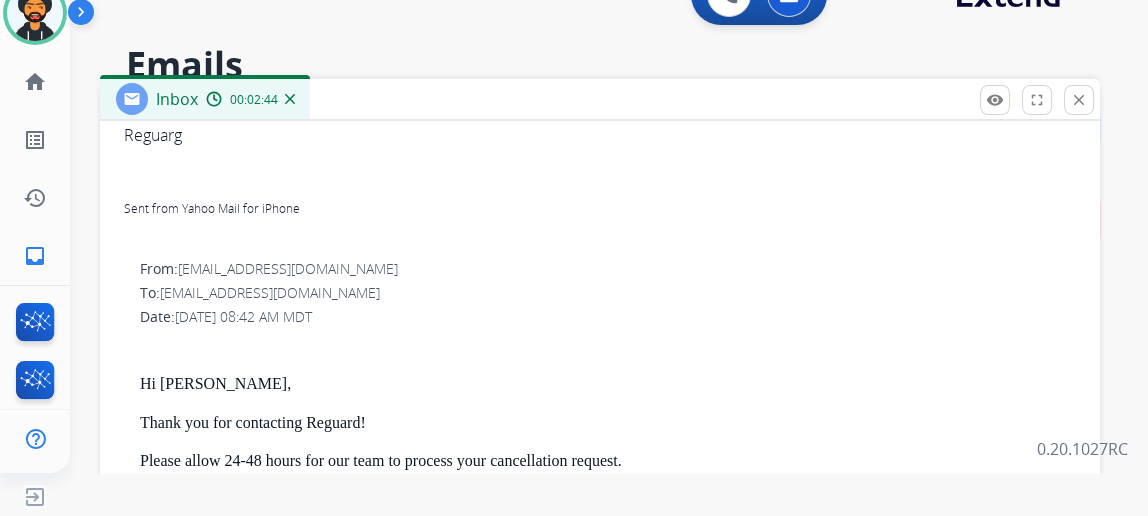 scroll, scrollTop: 545, scrollLeft: 0, axis: vertical 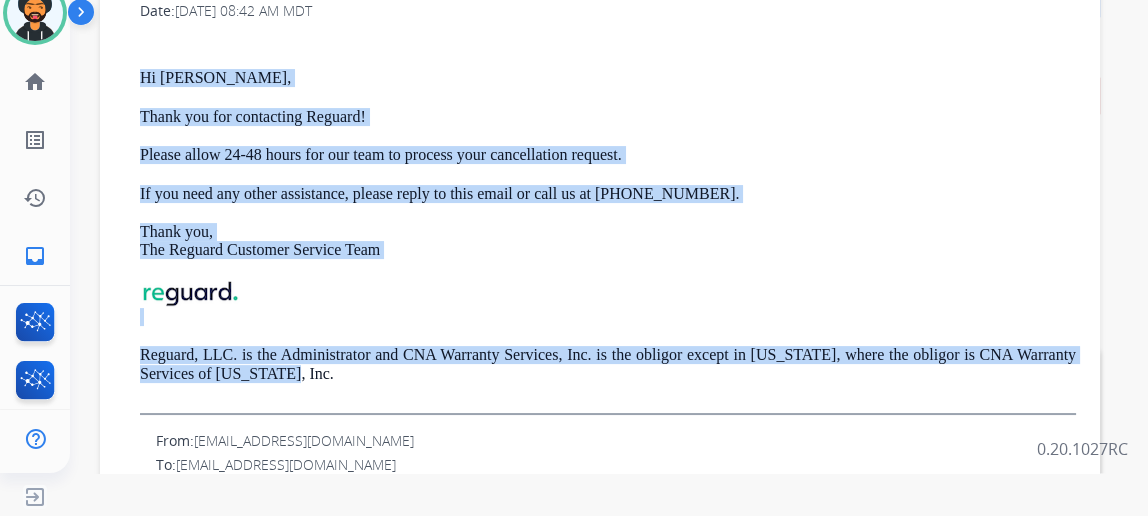 drag, startPoint x: 152, startPoint y: 192, endPoint x: 315, endPoint y: 363, distance: 236.24141 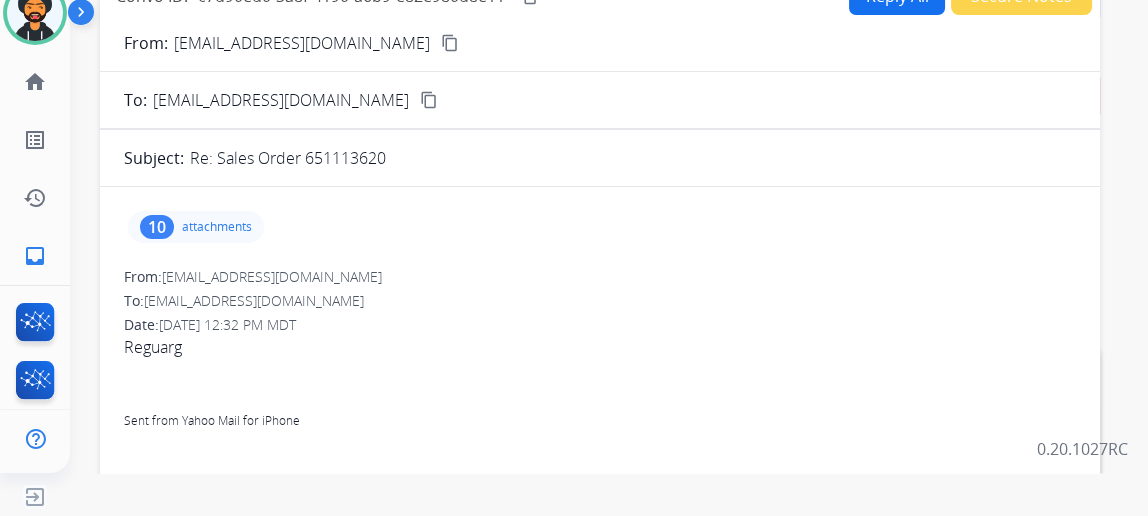 scroll, scrollTop: 0, scrollLeft: 0, axis: both 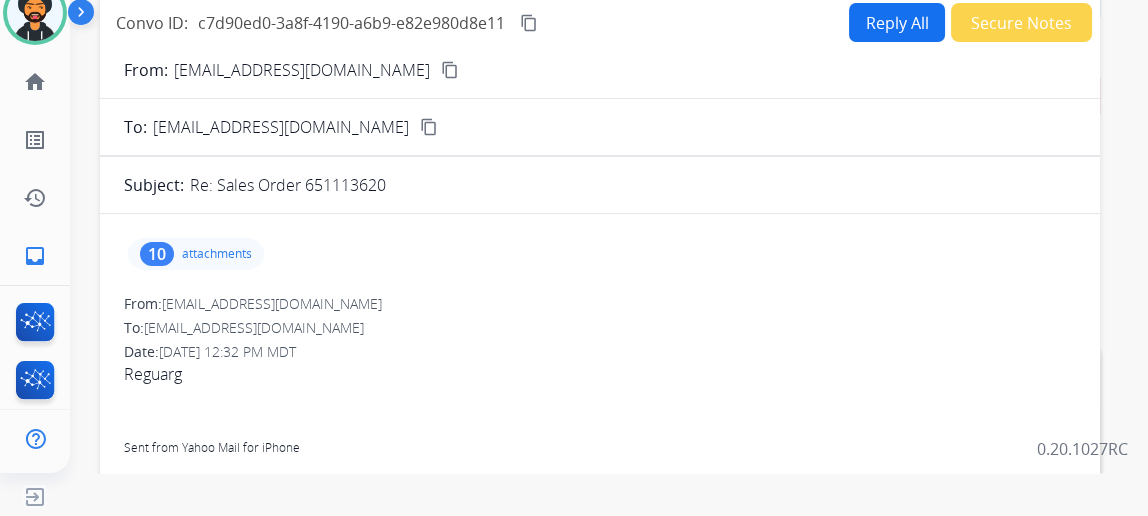 click on "Reply All" at bounding box center (897, 22) 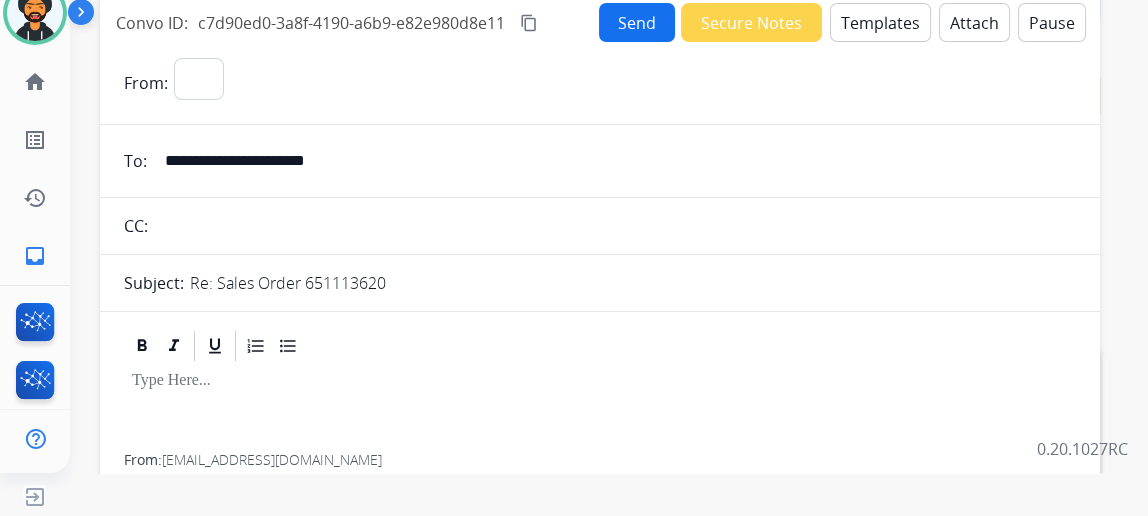 select on "**********" 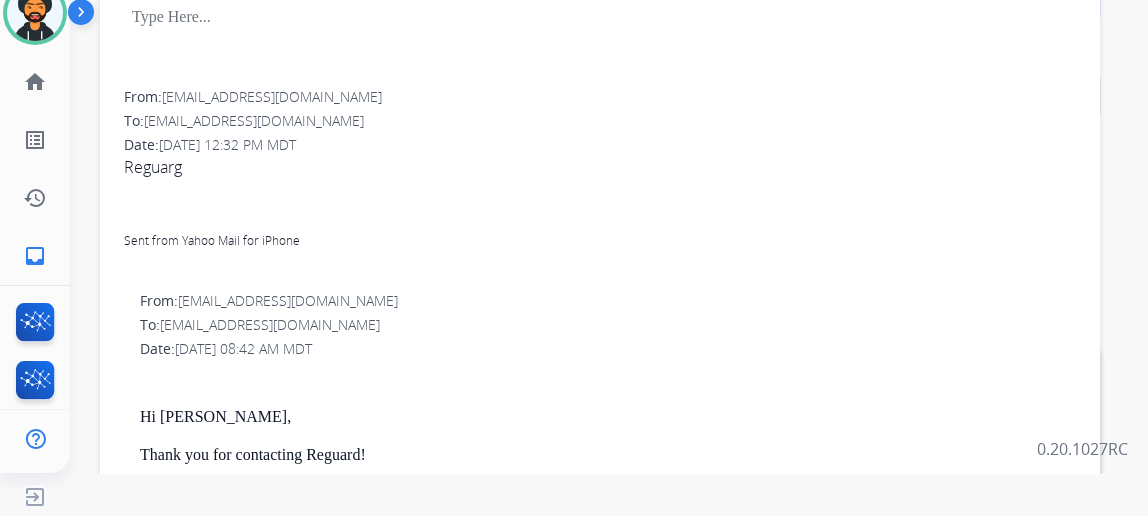 scroll, scrollTop: 181, scrollLeft: 0, axis: vertical 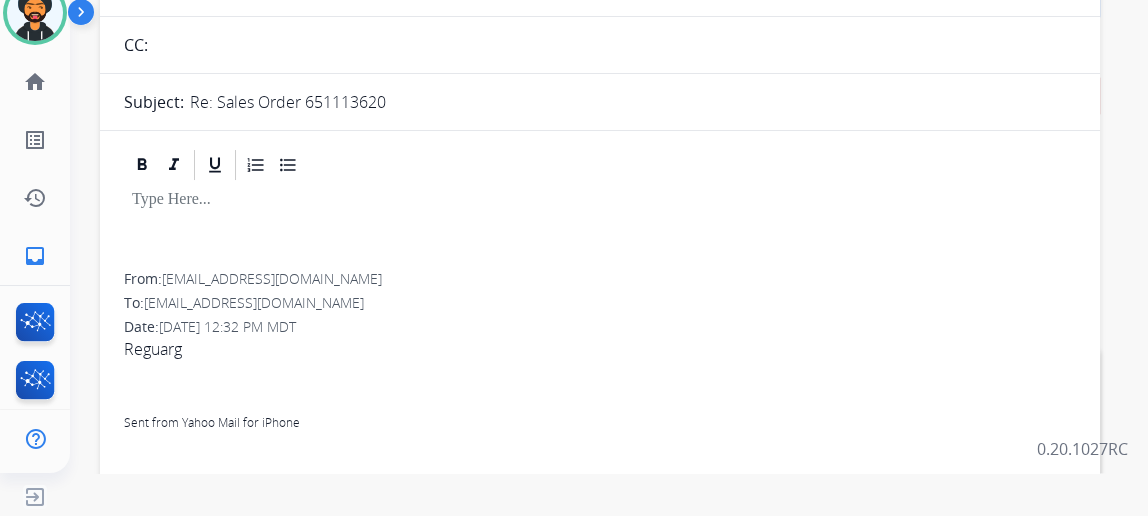click at bounding box center [600, 228] 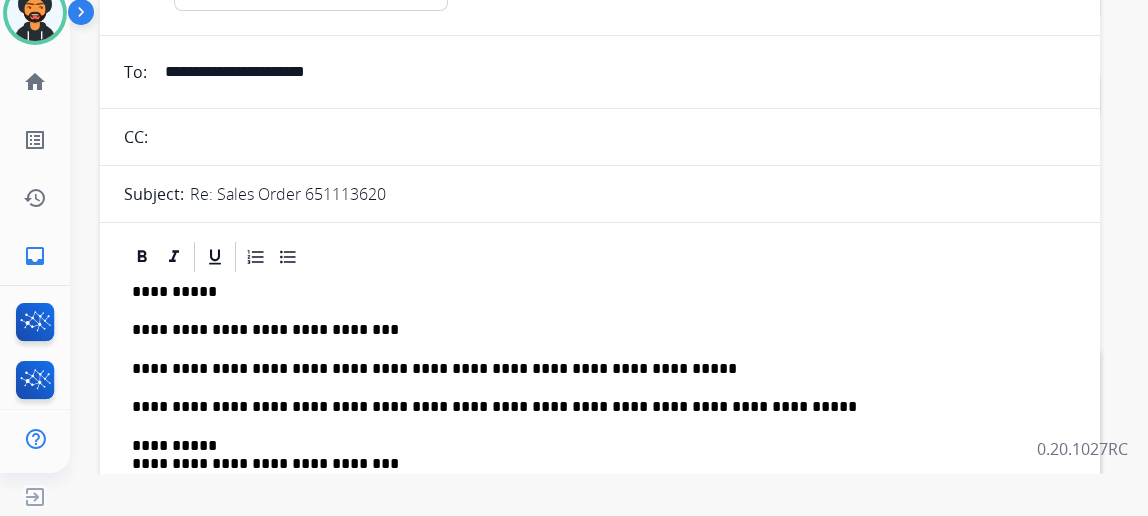 scroll, scrollTop: 0, scrollLeft: 0, axis: both 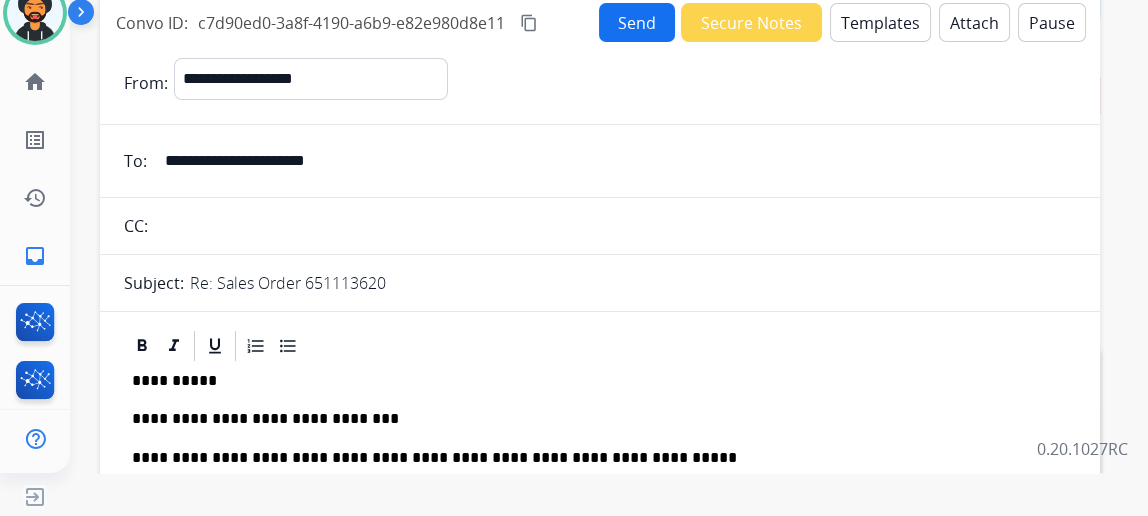 click on "Send" at bounding box center (637, 22) 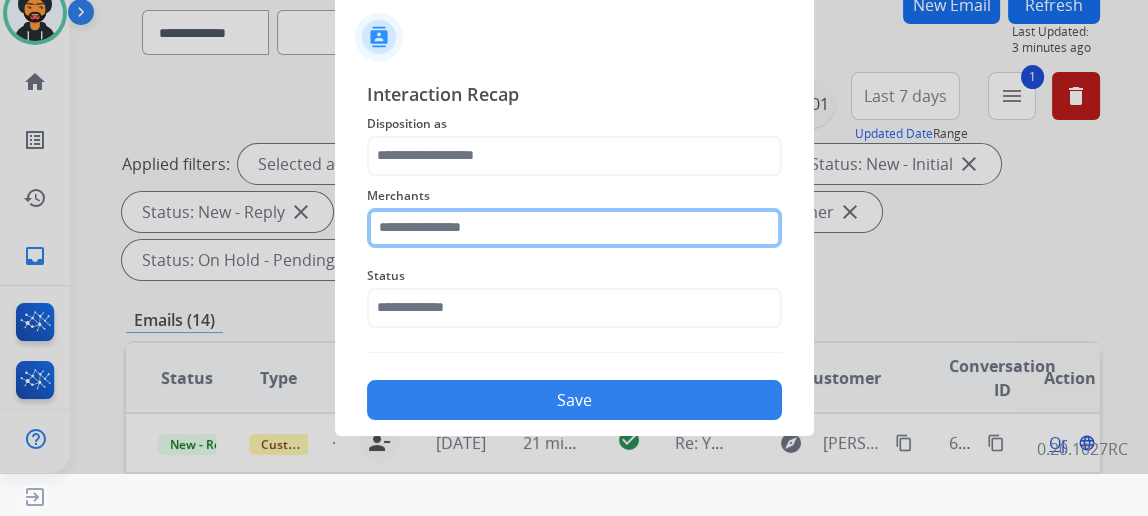 drag, startPoint x: 514, startPoint y: 215, endPoint x: 507, endPoint y: 224, distance: 11.401754 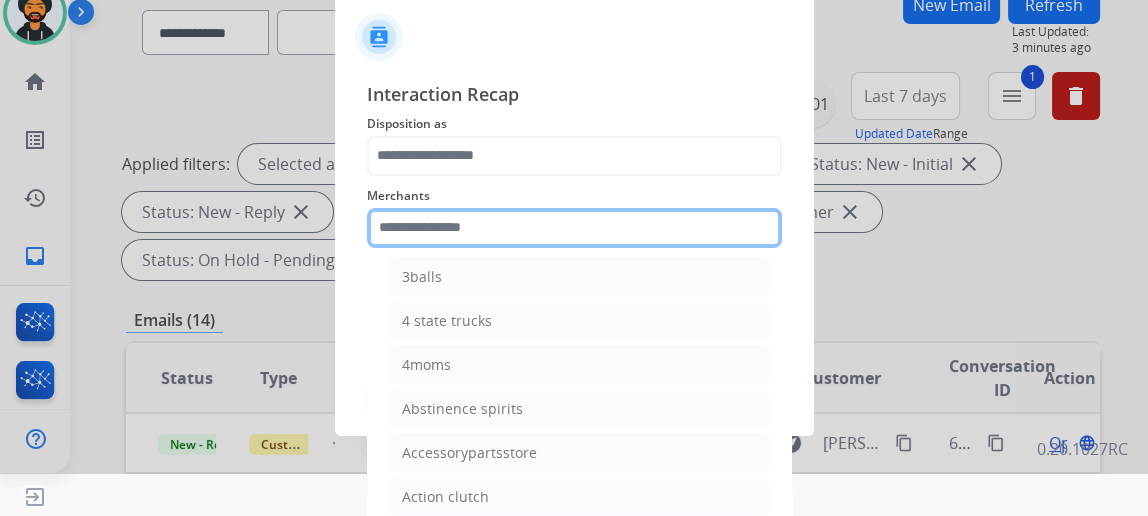scroll, scrollTop: 0, scrollLeft: 0, axis: both 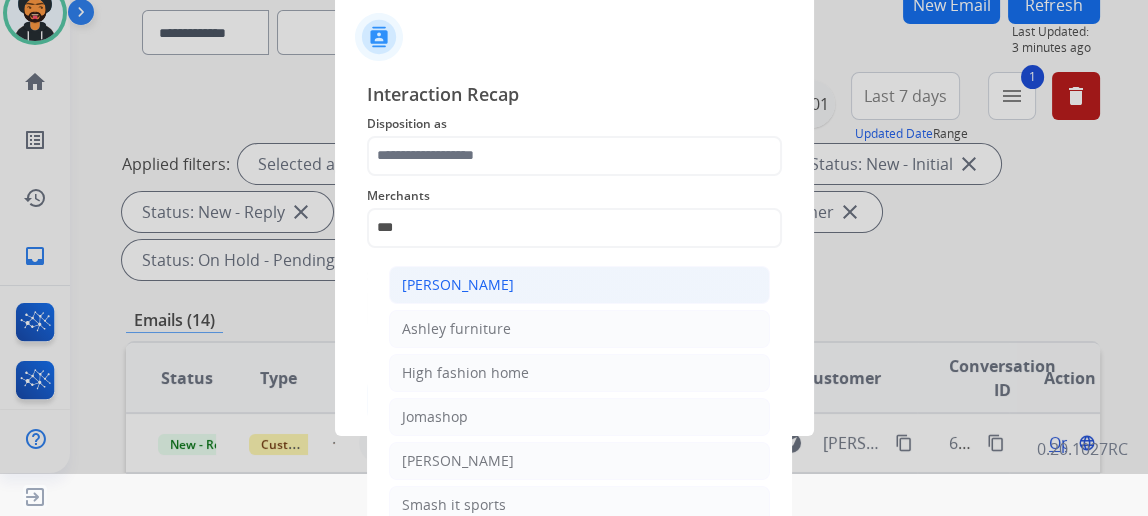 click on "[PERSON_NAME]" 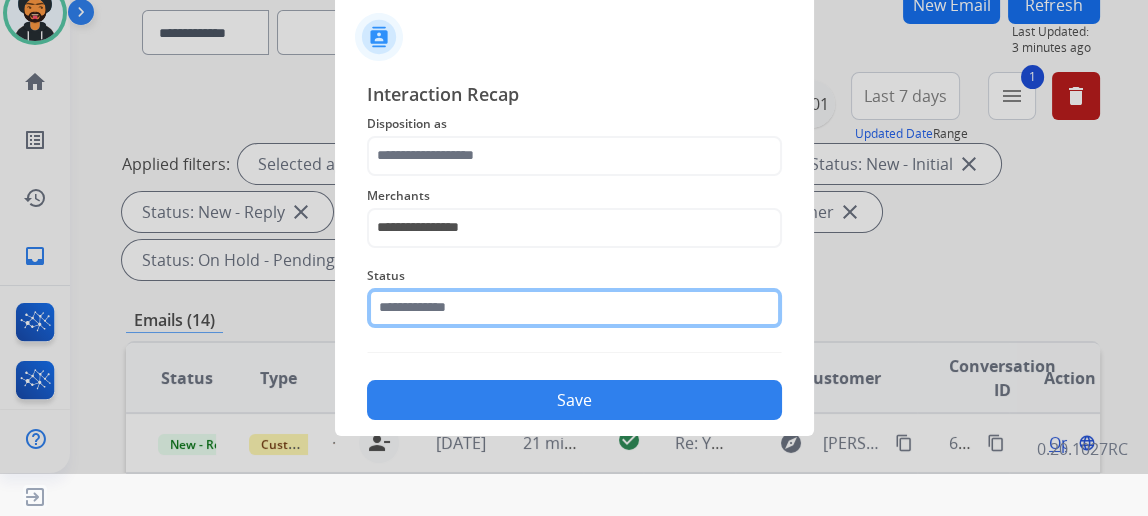 click 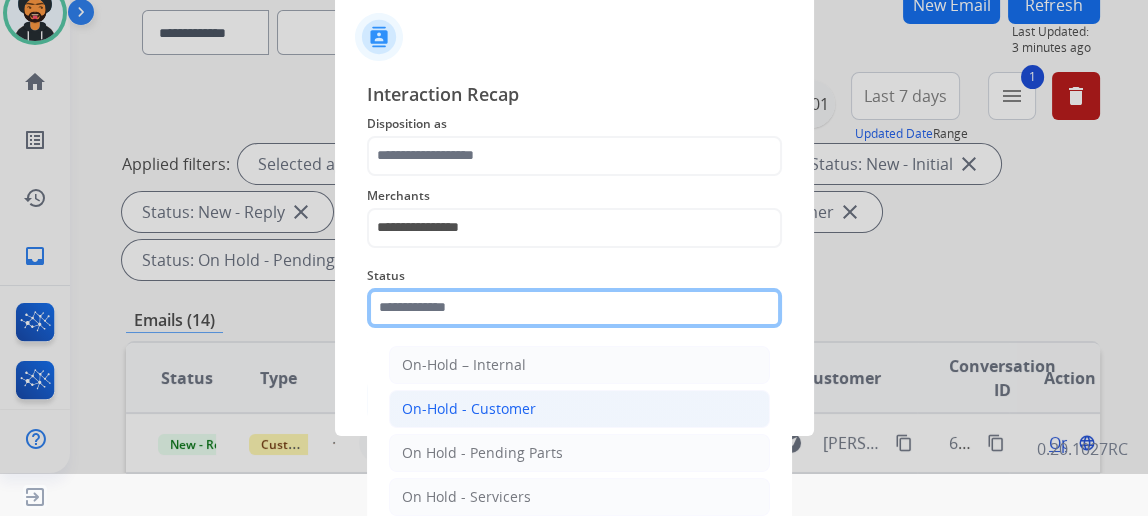 scroll, scrollTop: 112, scrollLeft: 0, axis: vertical 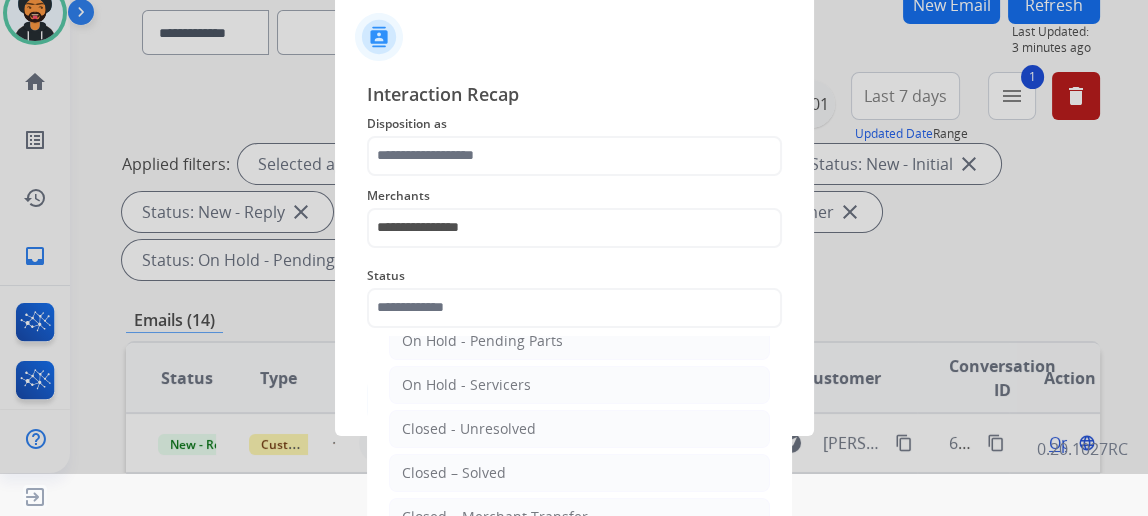 drag, startPoint x: 472, startPoint y: 463, endPoint x: 470, endPoint y: 428, distance: 35.057095 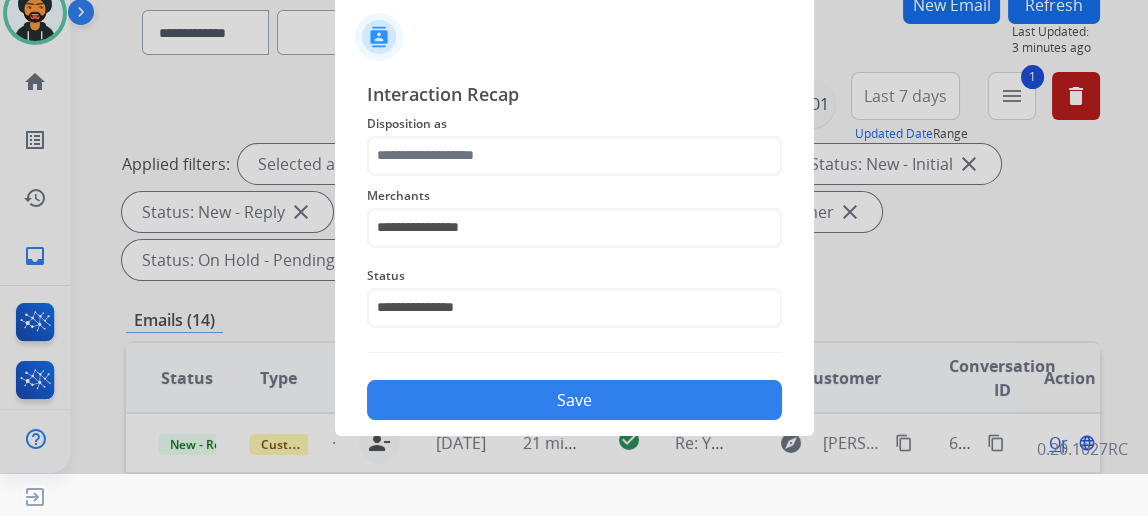 click on "Save" 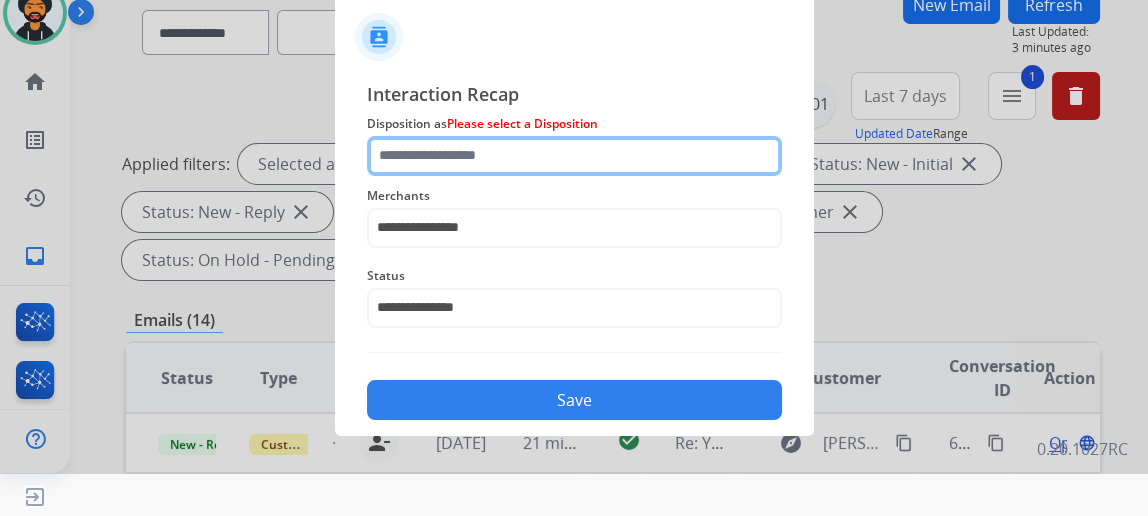 click 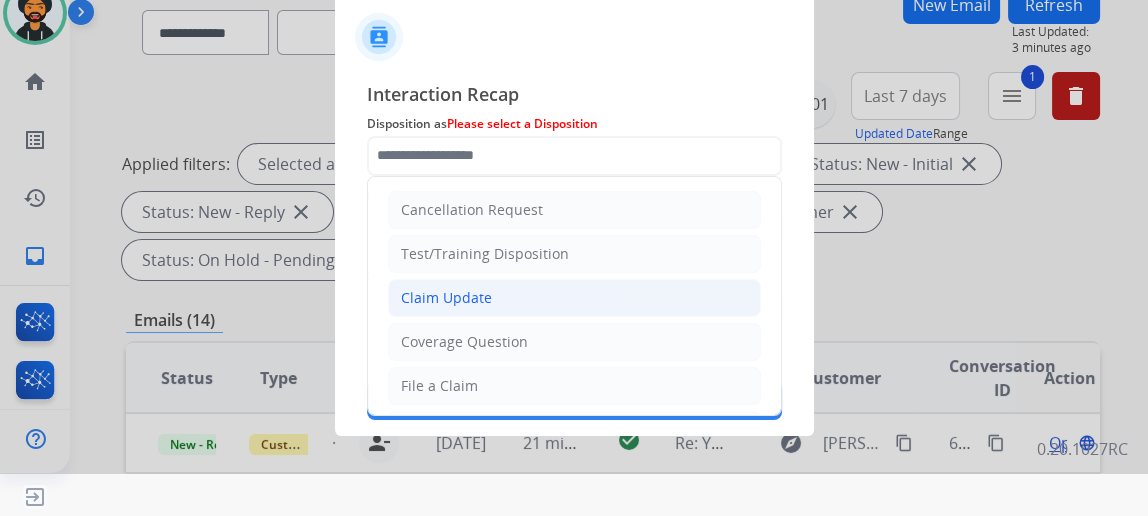 click on "Claim Update" 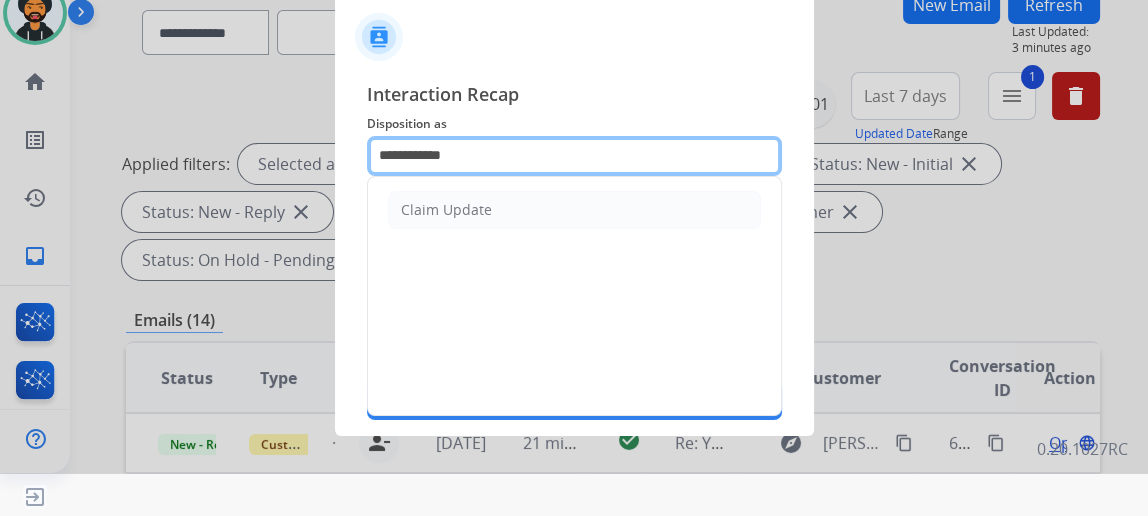 click on "**********" 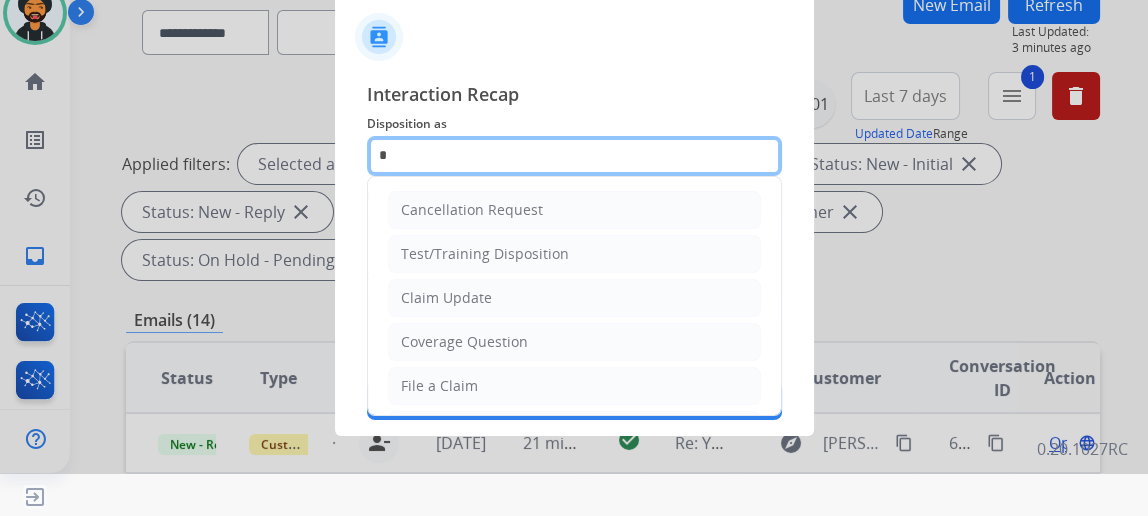 type on "*" 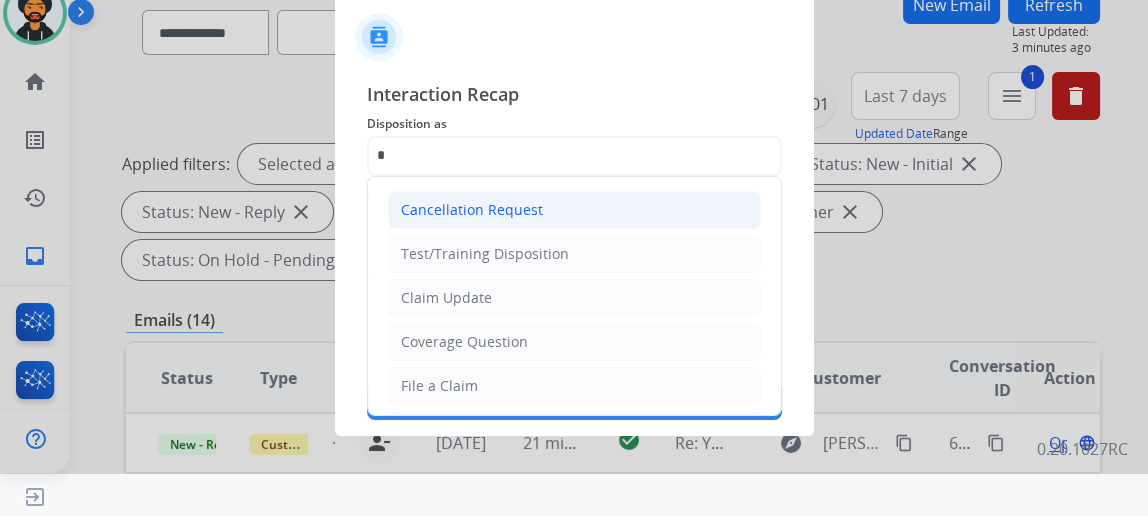 click on "Cancellation Request" 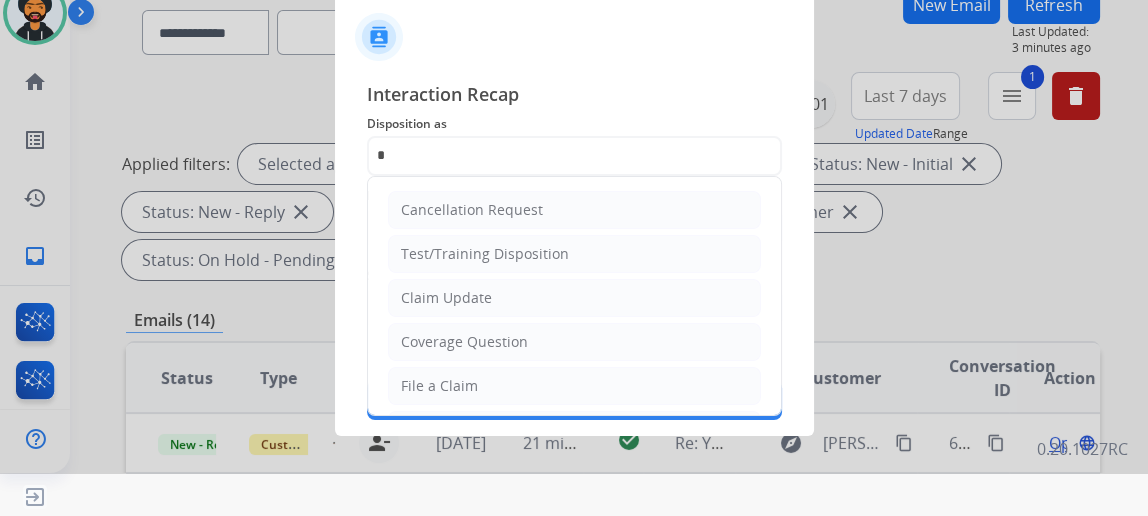 type on "**********" 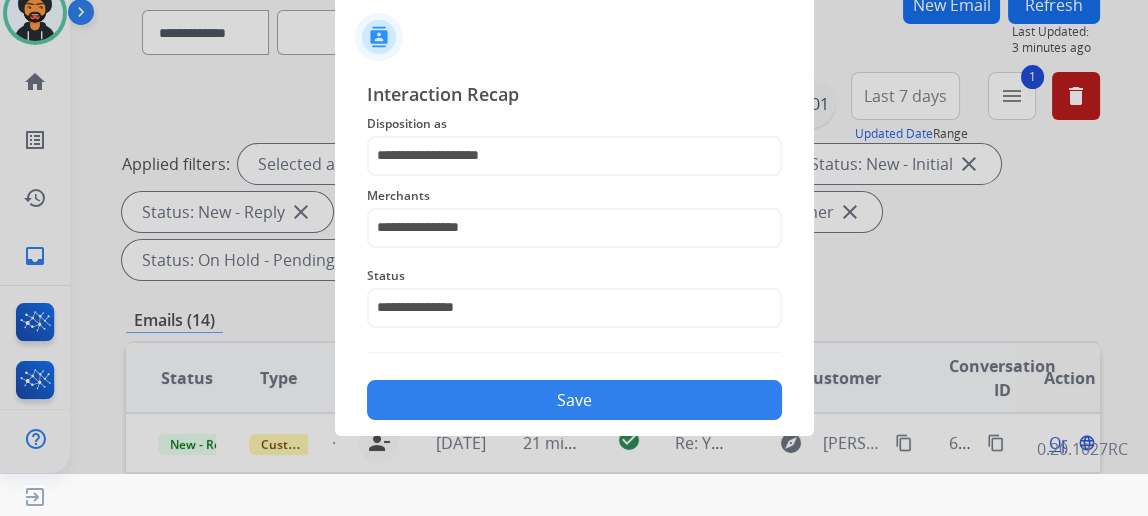click on "Save" 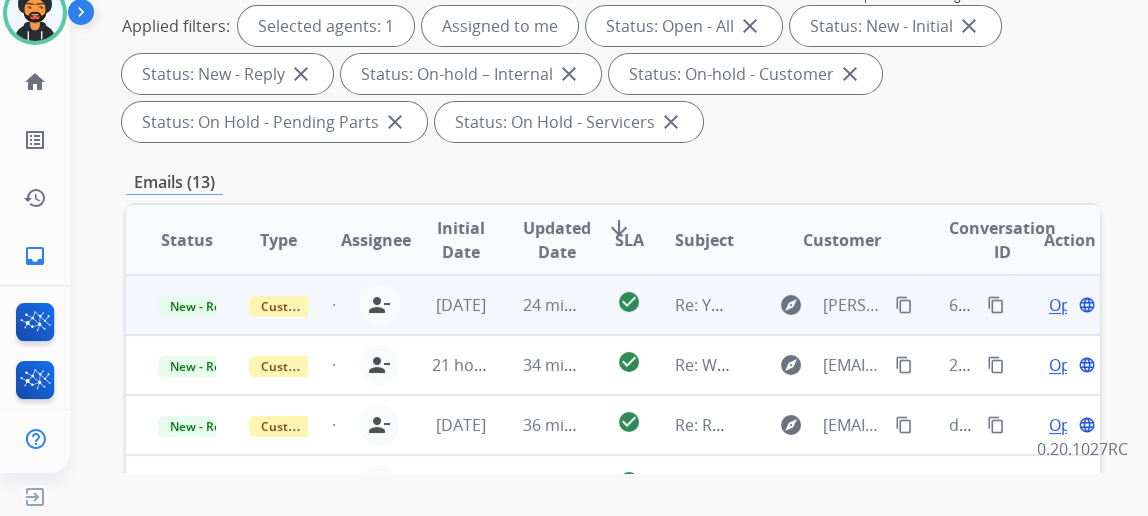 scroll, scrollTop: 272, scrollLeft: 0, axis: vertical 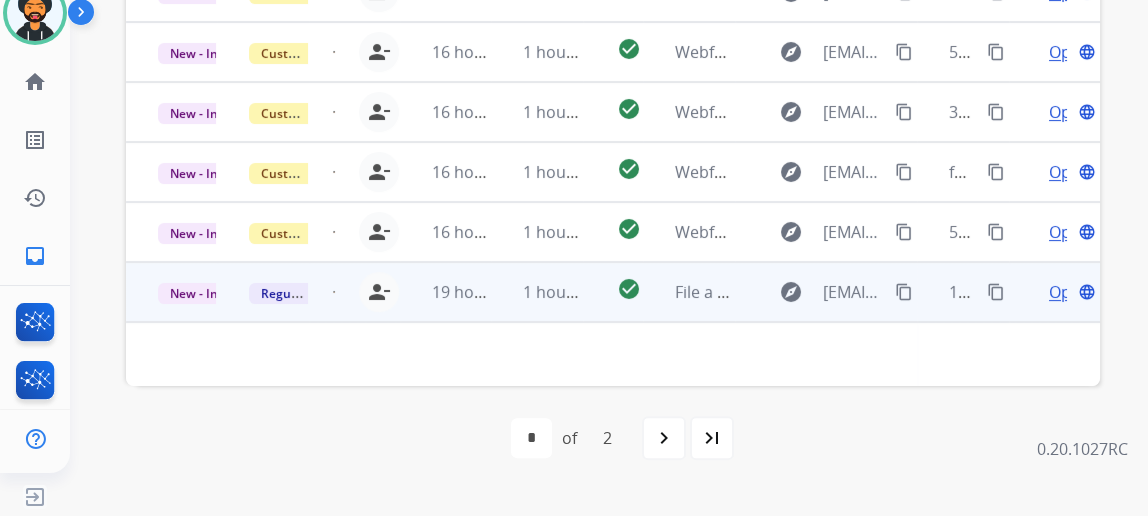 click on "Open" at bounding box center [1069, 292] 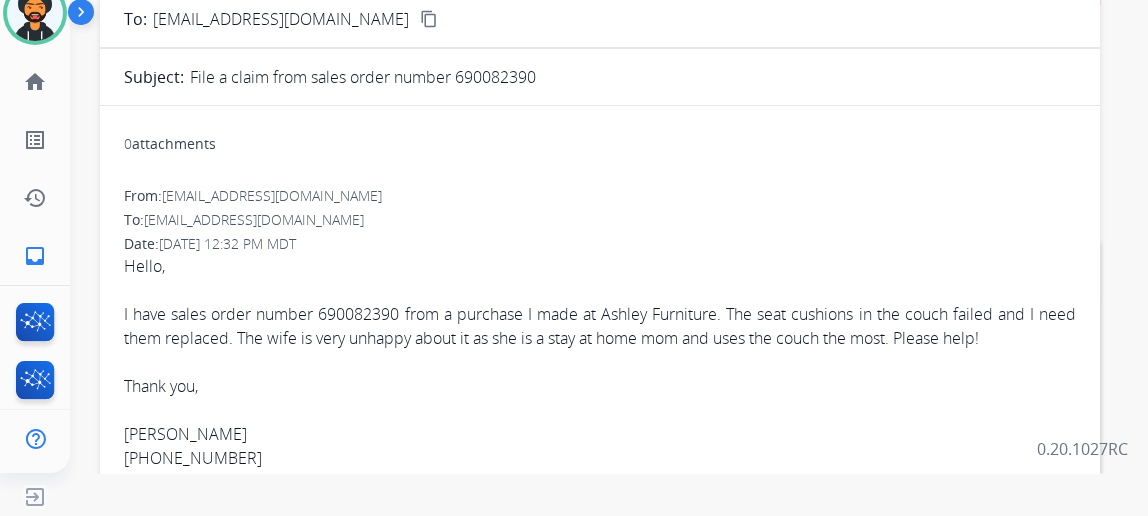 scroll, scrollTop: 0, scrollLeft: 0, axis: both 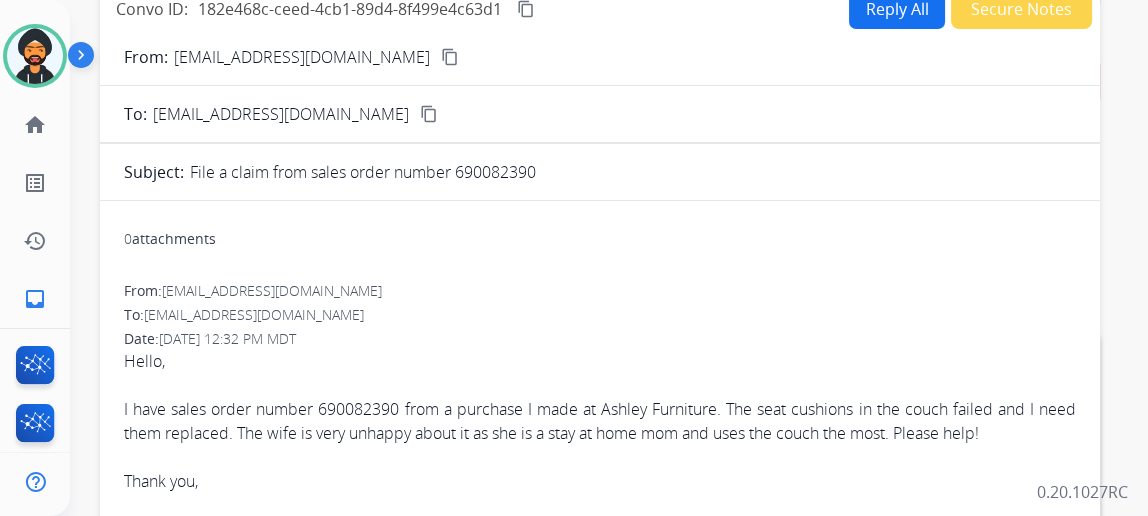 click on "Reply All" at bounding box center (897, 9) 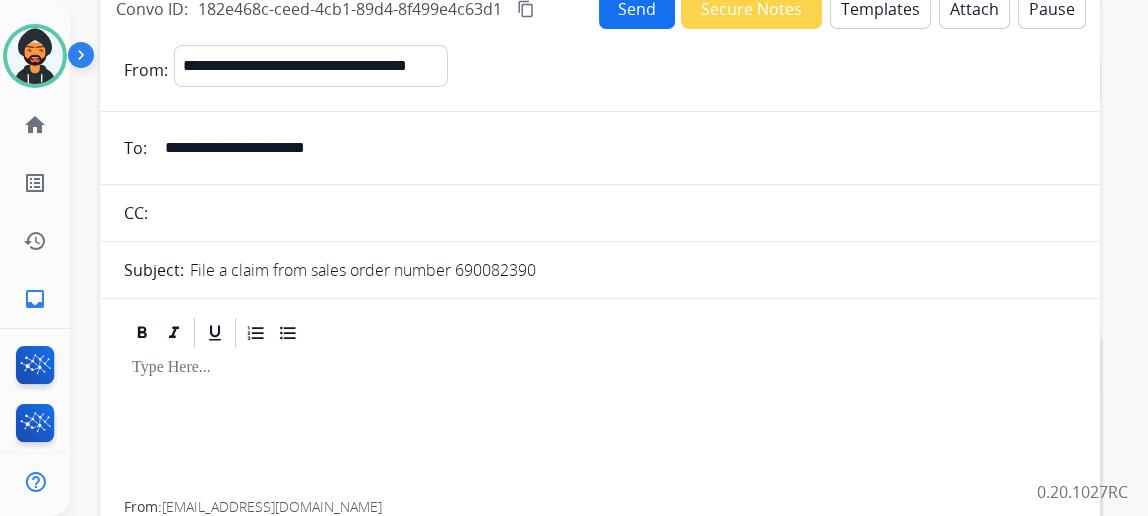 click on "Templates" at bounding box center [880, 9] 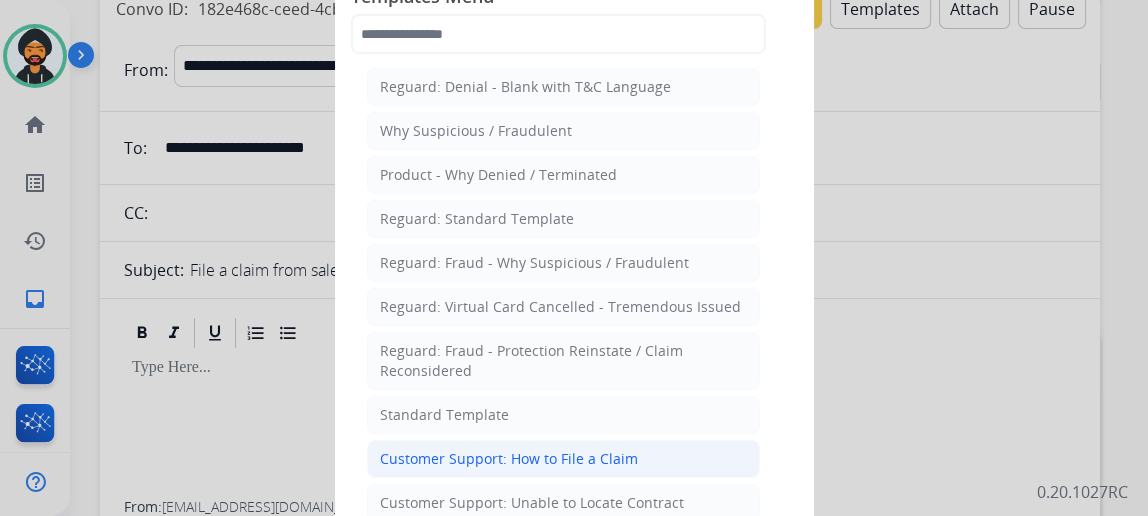 click on "Customer Support: How to File a Claim" 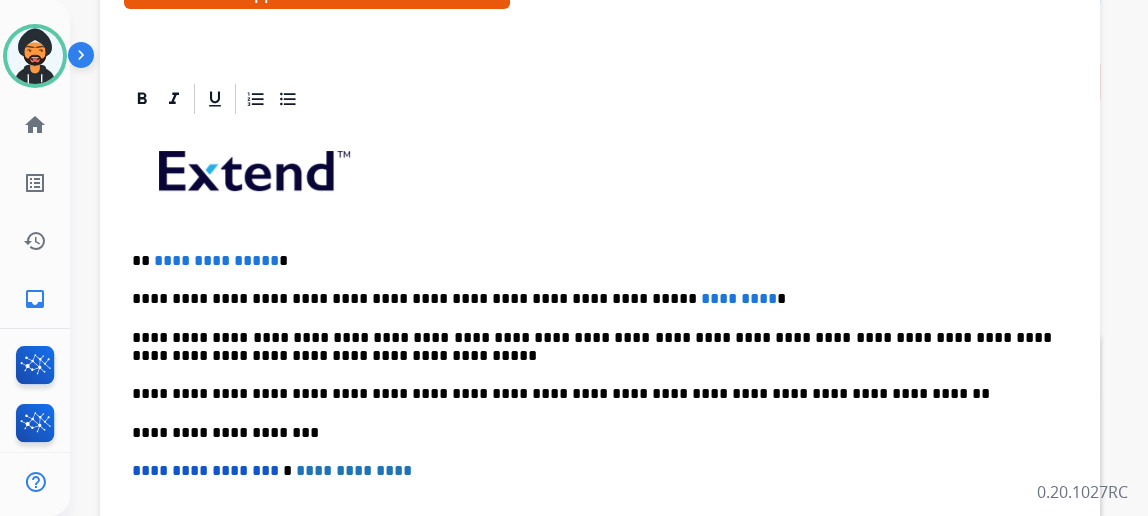 scroll, scrollTop: 363, scrollLeft: 0, axis: vertical 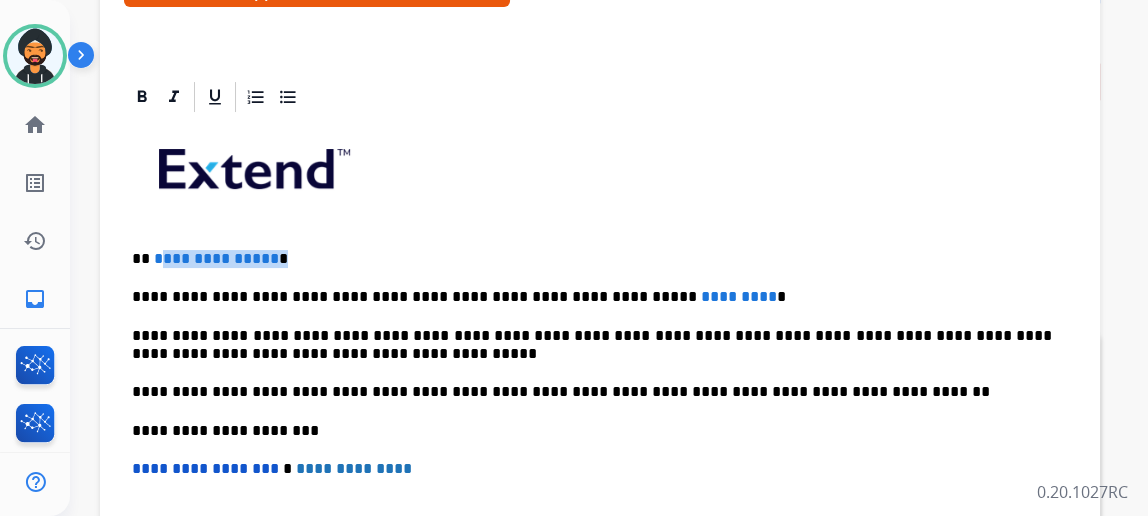 drag, startPoint x: 286, startPoint y: 254, endPoint x: 175, endPoint y: 249, distance: 111.11256 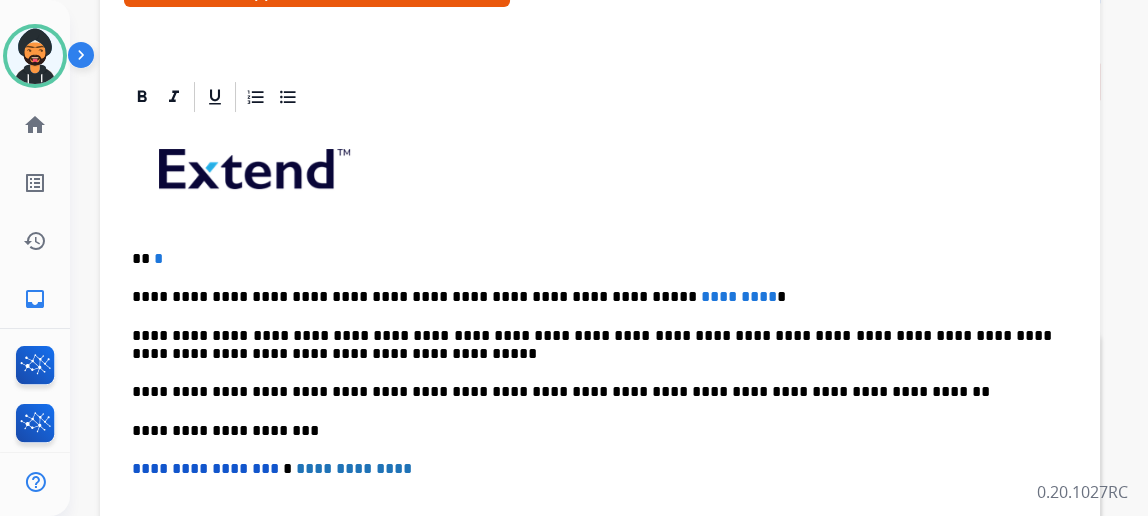 type 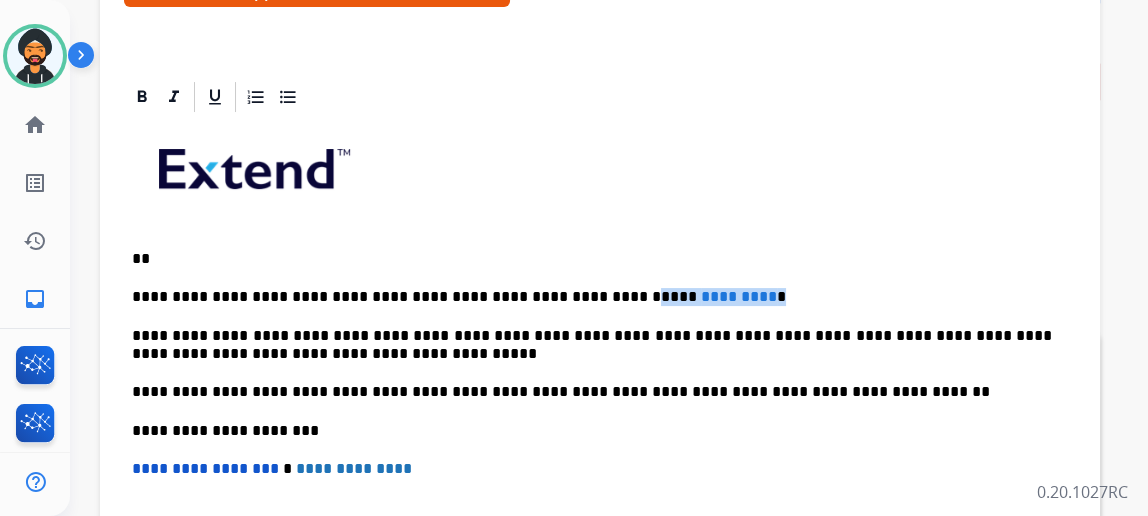 drag, startPoint x: 723, startPoint y: 286, endPoint x: 576, endPoint y: 289, distance: 147.03061 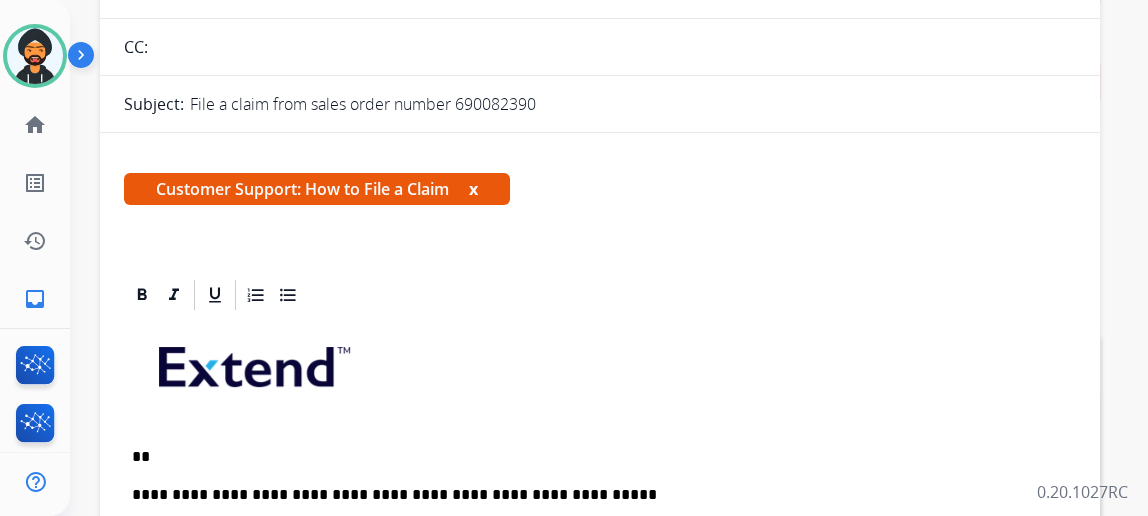 scroll, scrollTop: 0, scrollLeft: 0, axis: both 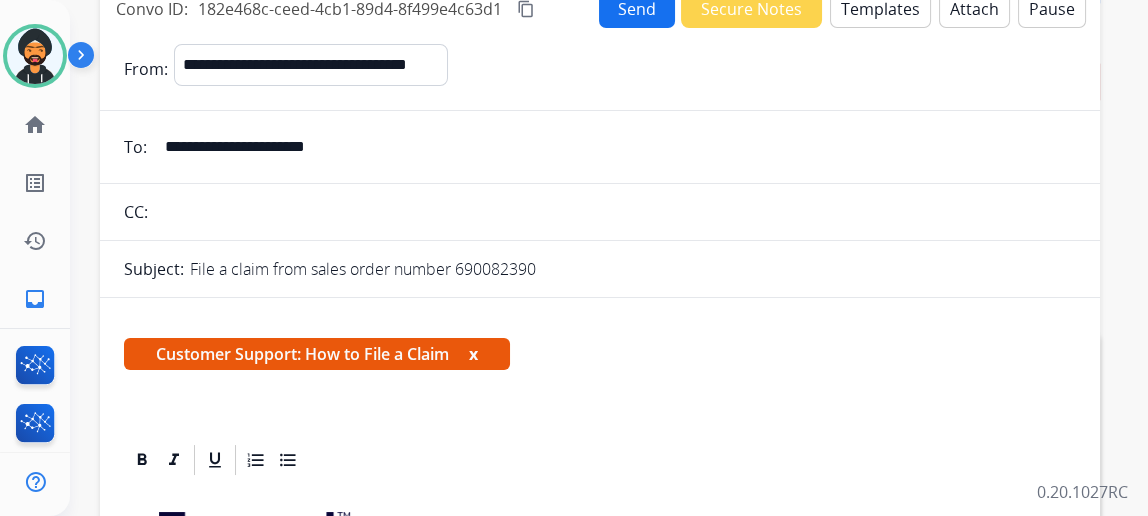 click on "Send" at bounding box center [637, 8] 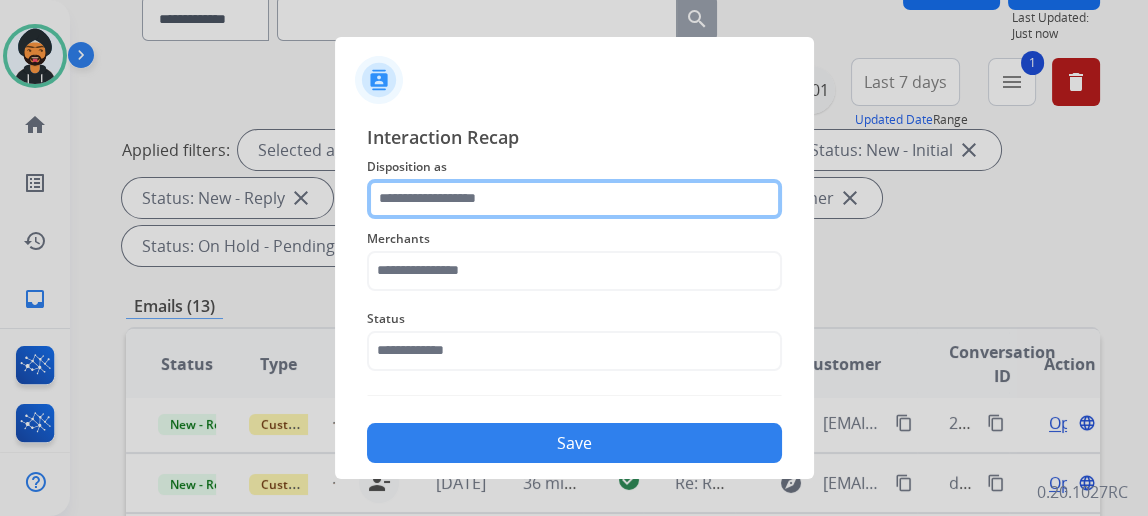 click 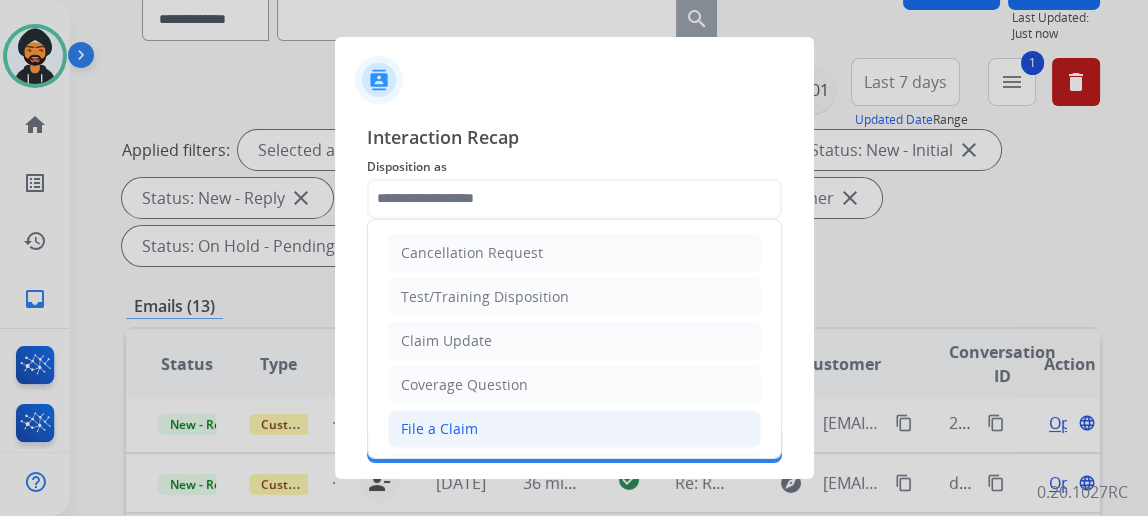 click on "File a Claim" 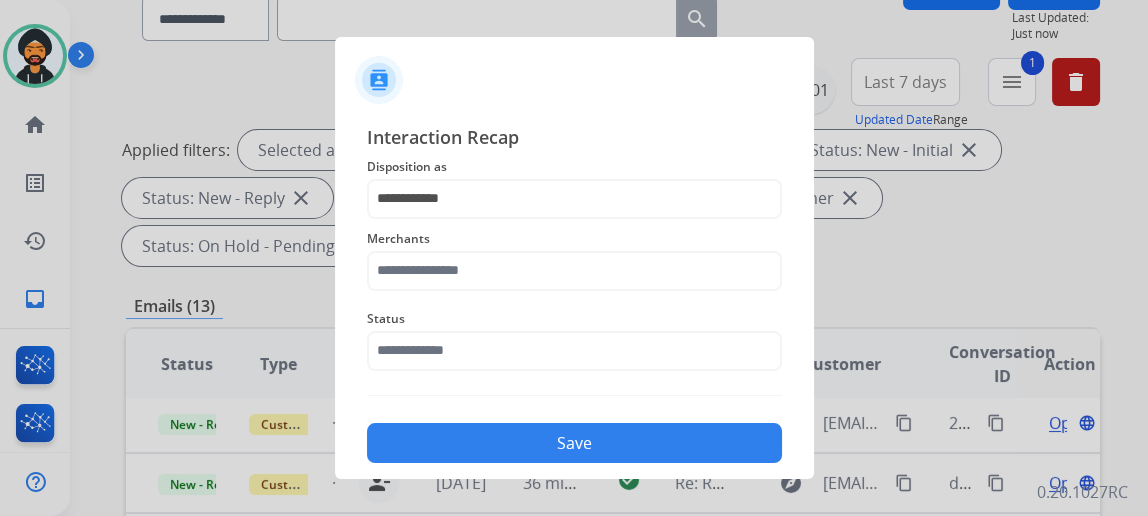 click on "Merchants" 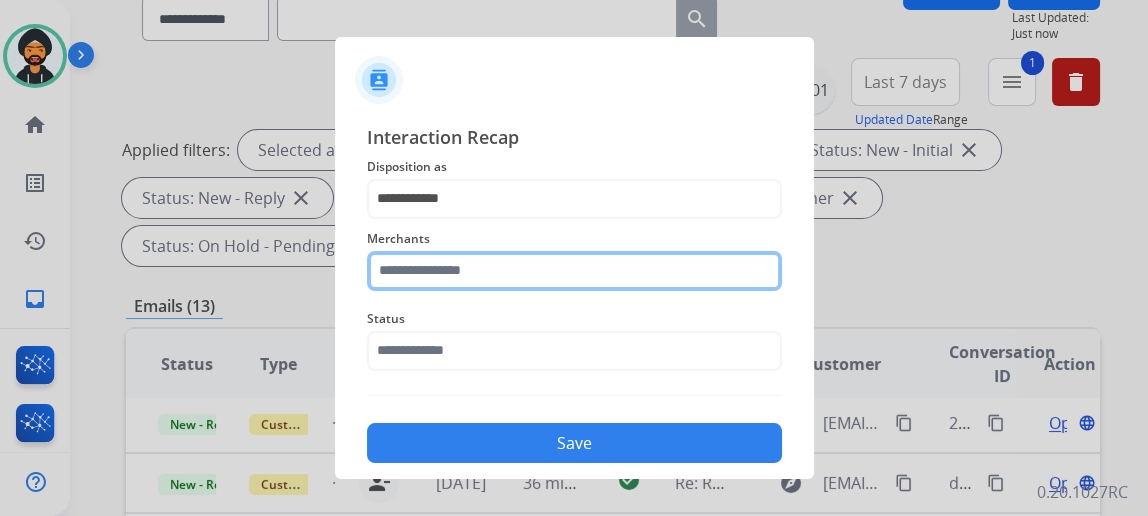 click 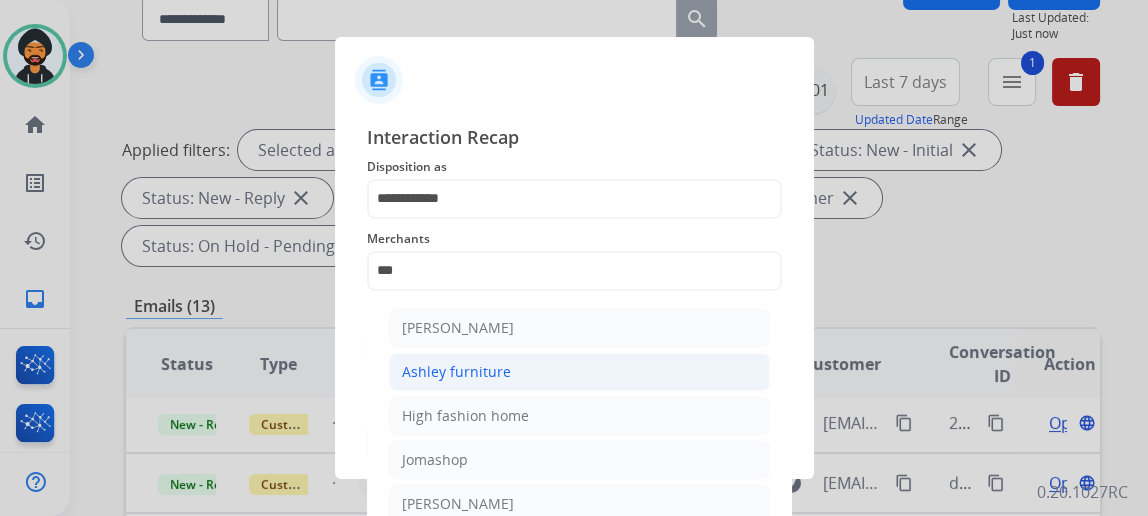 click on "Ashley furniture" 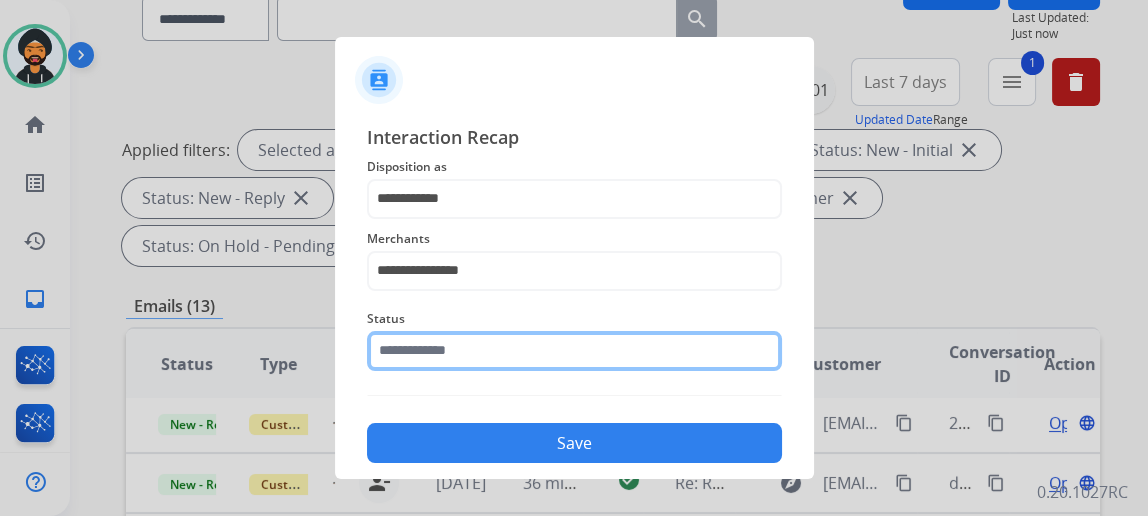 click 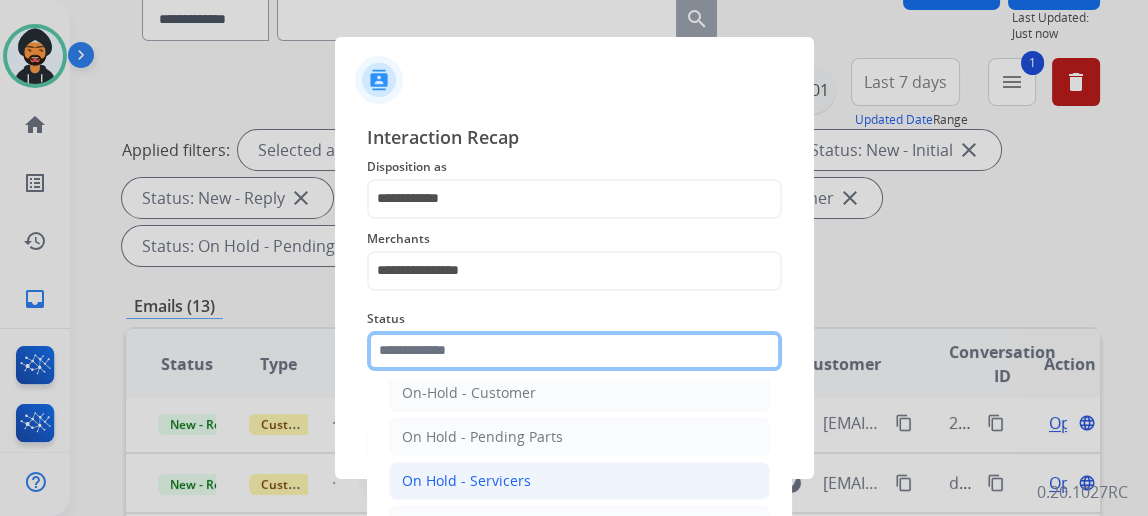 scroll, scrollTop: 112, scrollLeft: 0, axis: vertical 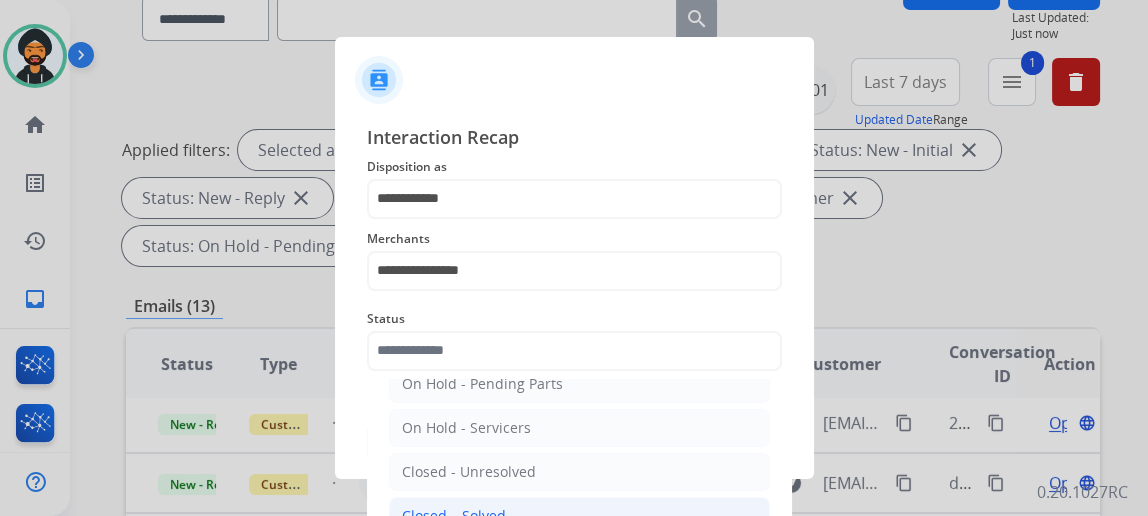 click on "Closed – Solved" 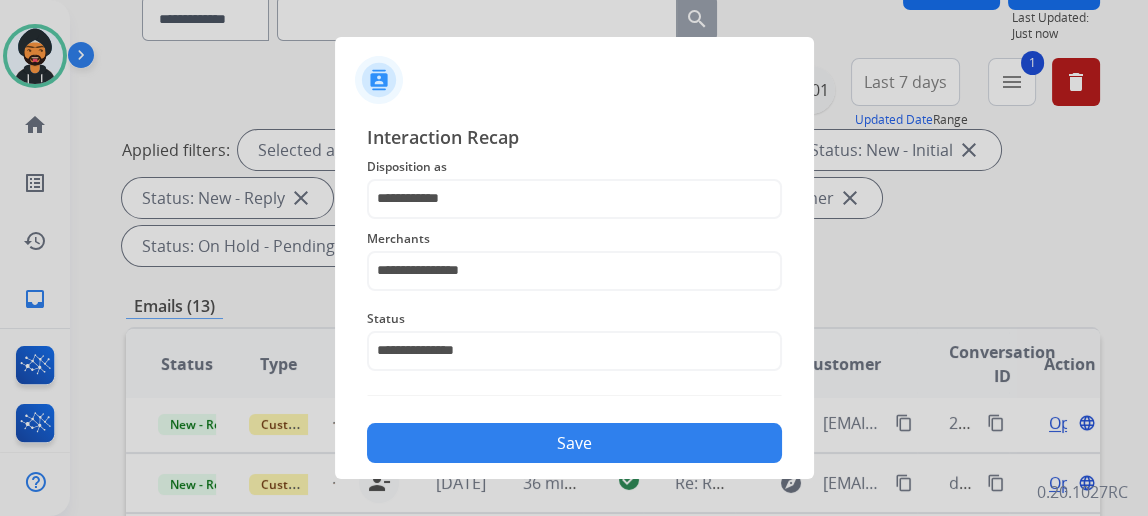 click on "**********" 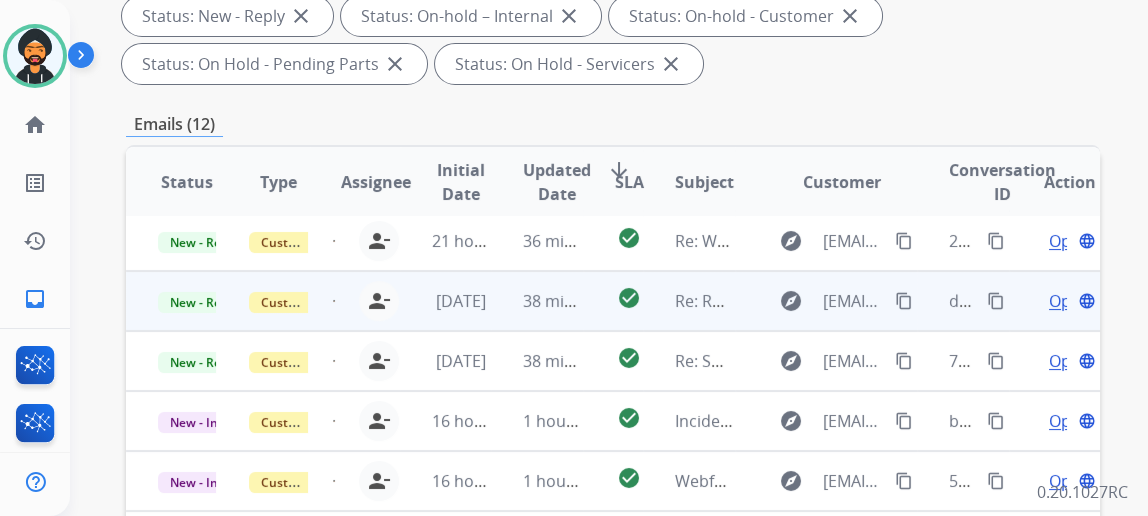 scroll, scrollTop: 363, scrollLeft: 0, axis: vertical 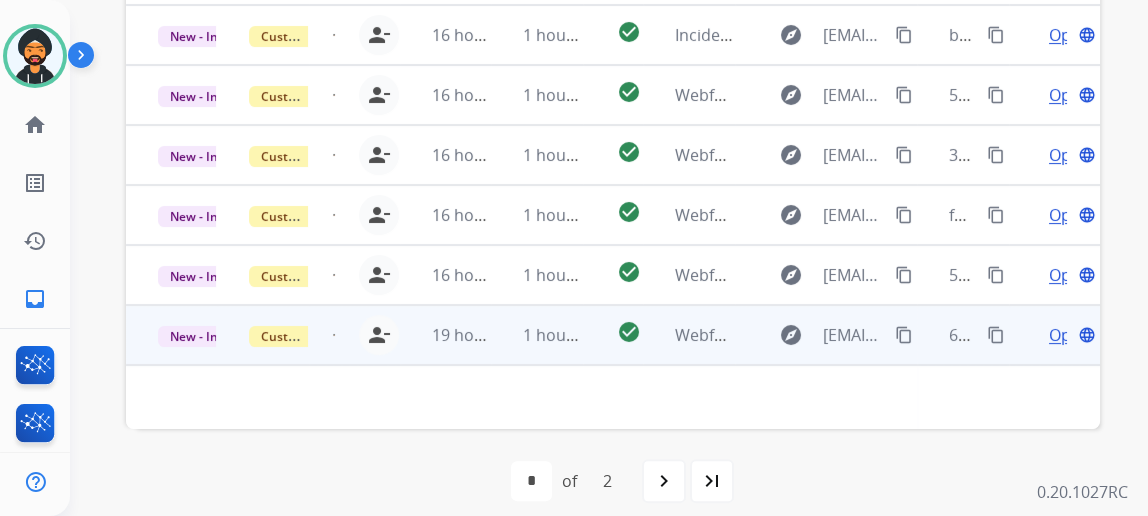 click on "Open" at bounding box center [1069, 335] 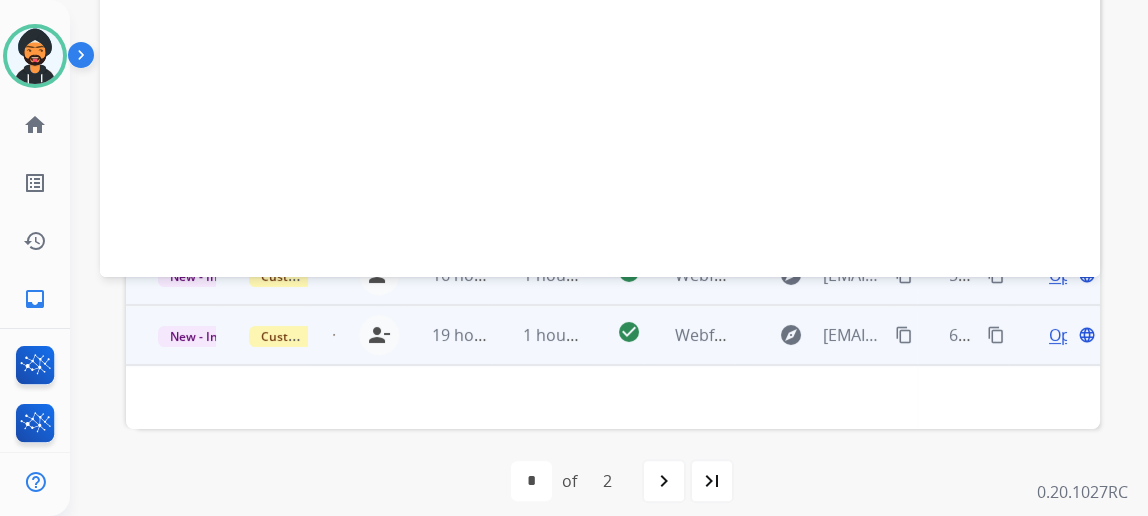 scroll, scrollTop: 0, scrollLeft: 0, axis: both 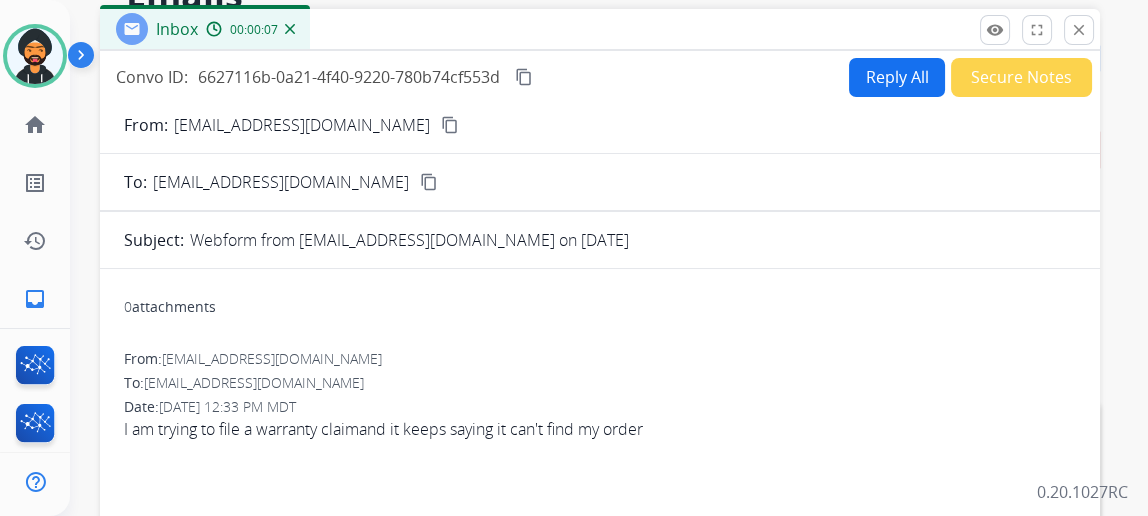 click on "Reply All" at bounding box center [897, 77] 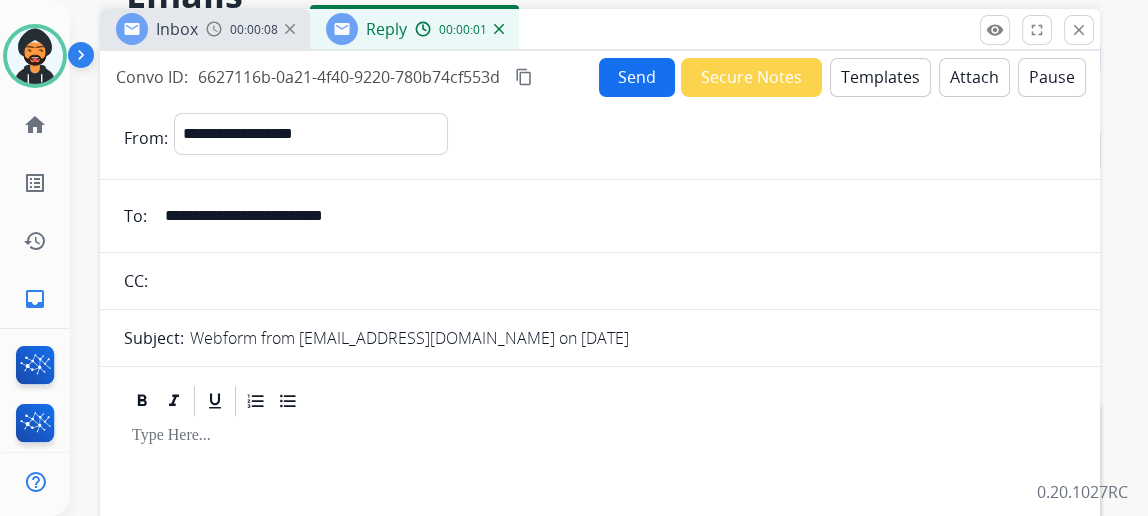 click on "Templates" at bounding box center (880, 77) 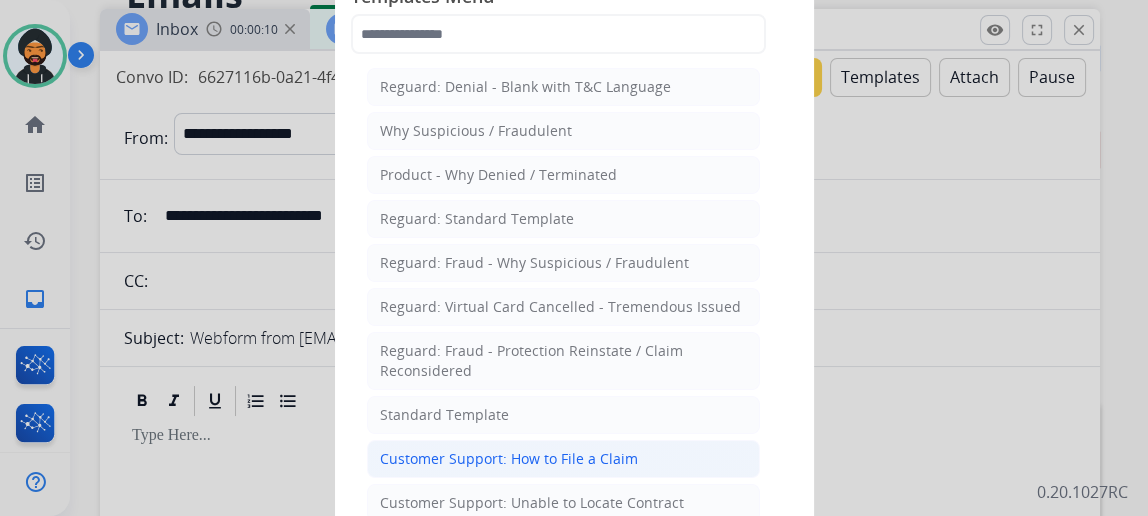 click on "Customer Support: How to File a Claim" 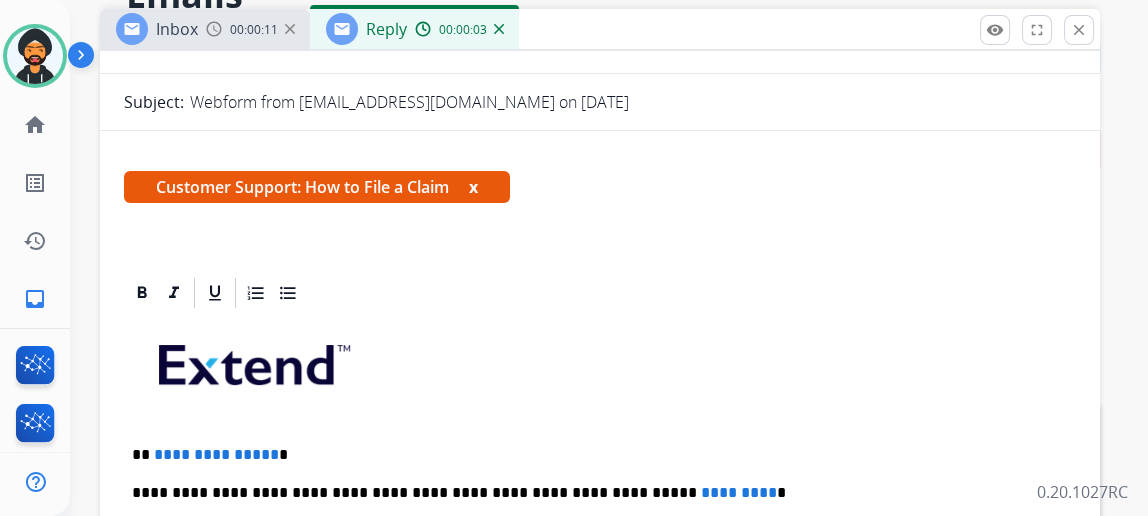 scroll, scrollTop: 272, scrollLeft: 0, axis: vertical 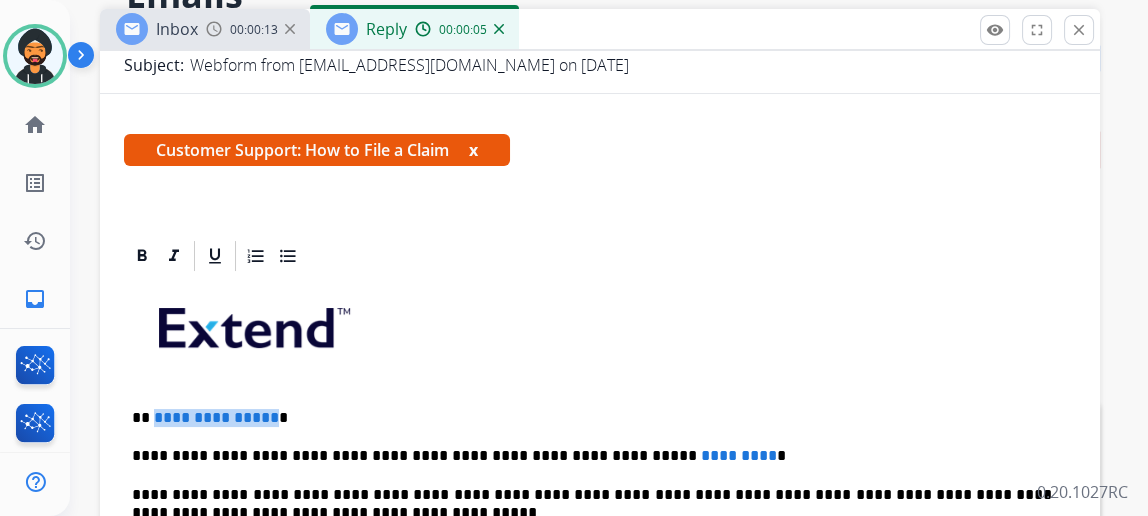 drag, startPoint x: 283, startPoint y: 409, endPoint x: 166, endPoint y: 406, distance: 117.03845 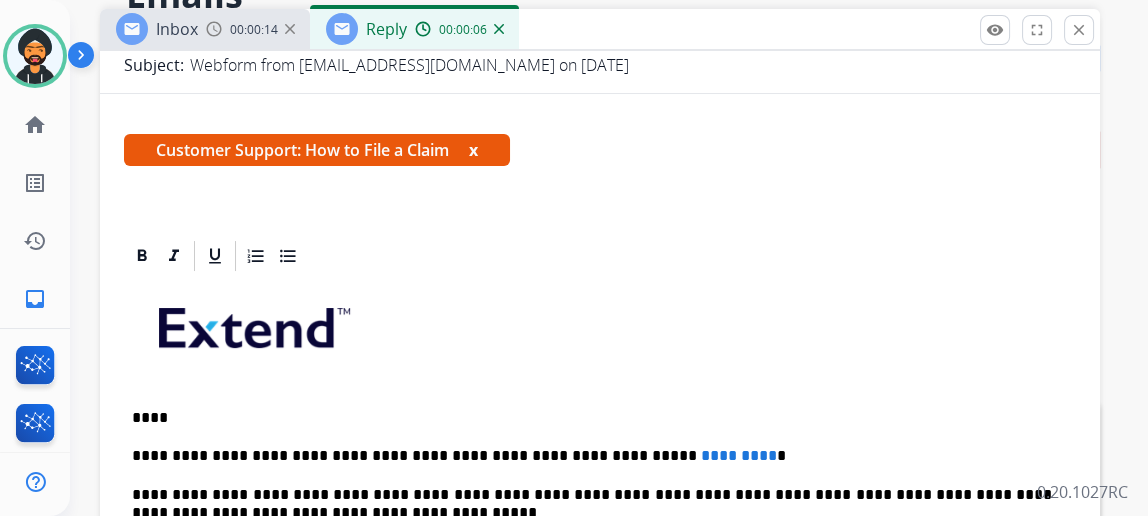type 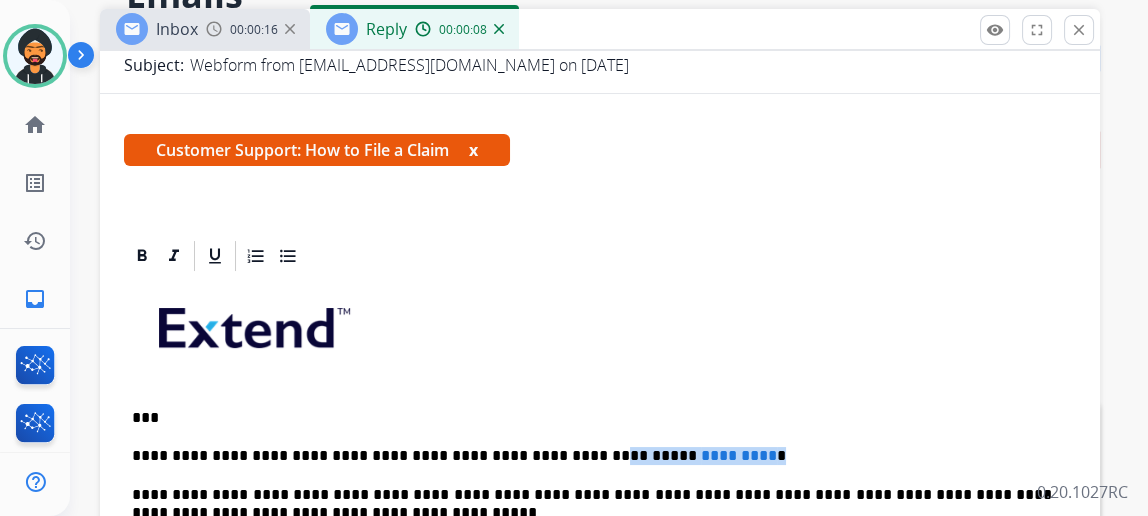 drag, startPoint x: 712, startPoint y: 445, endPoint x: 568, endPoint y: 437, distance: 144.22205 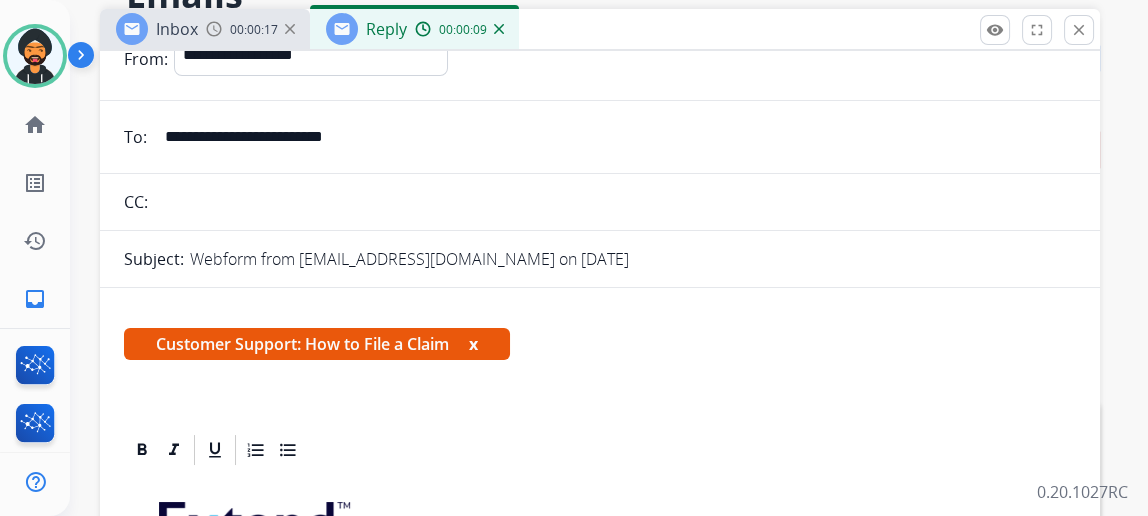 scroll, scrollTop: 0, scrollLeft: 0, axis: both 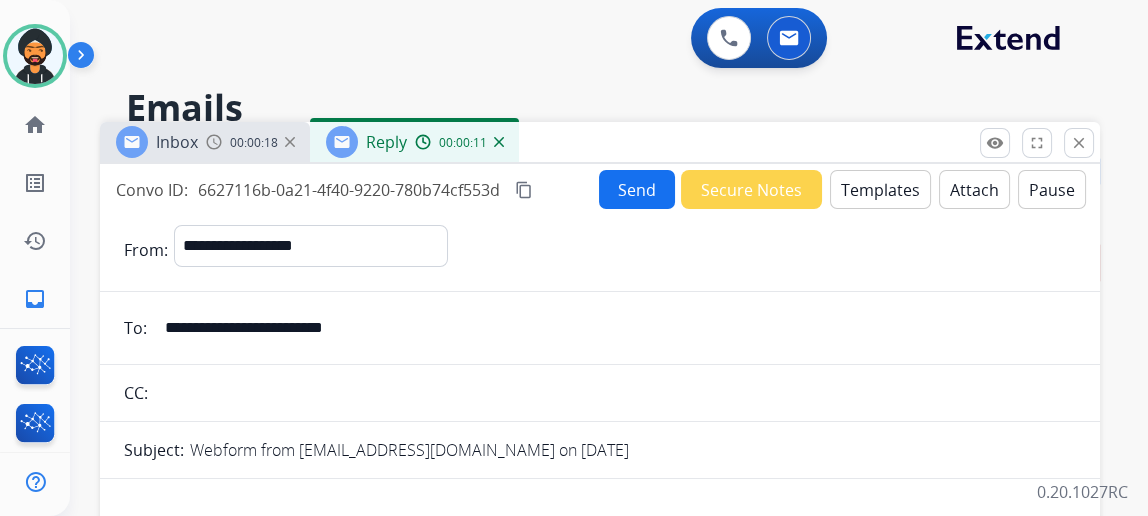 click on "**********" at bounding box center [614, 328] 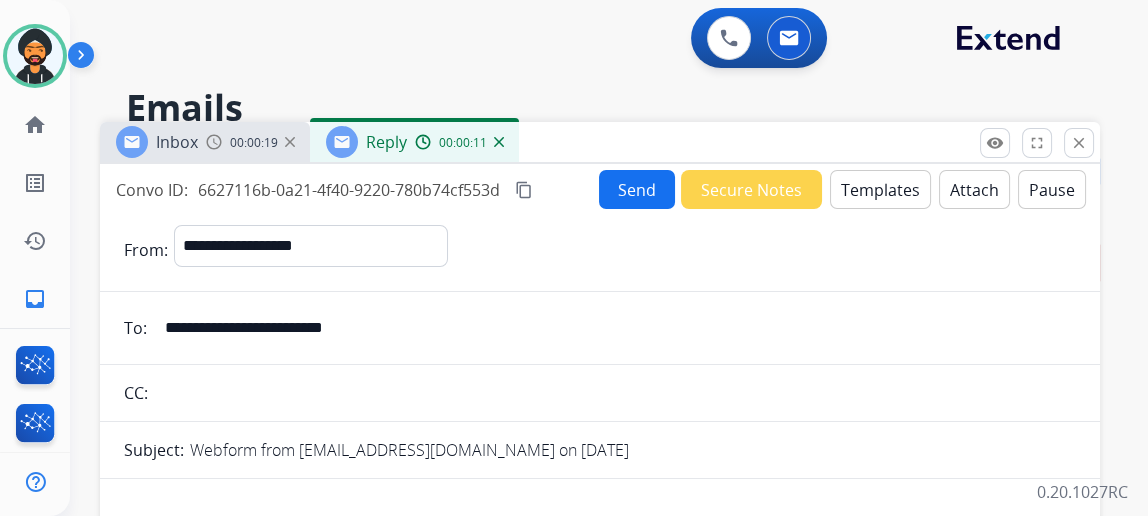 click on "**********" at bounding box center (614, 328) 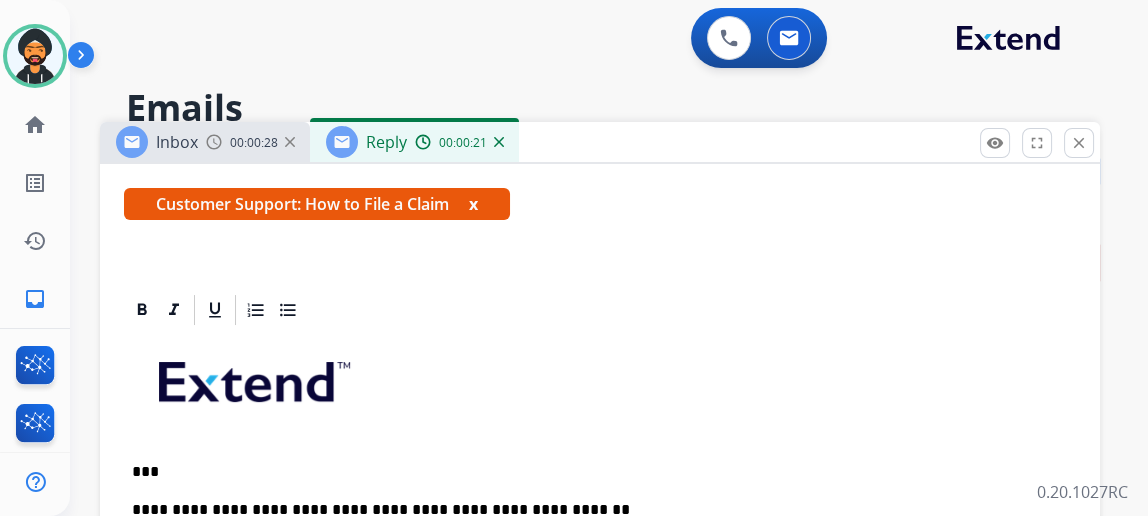 scroll, scrollTop: 358, scrollLeft: 0, axis: vertical 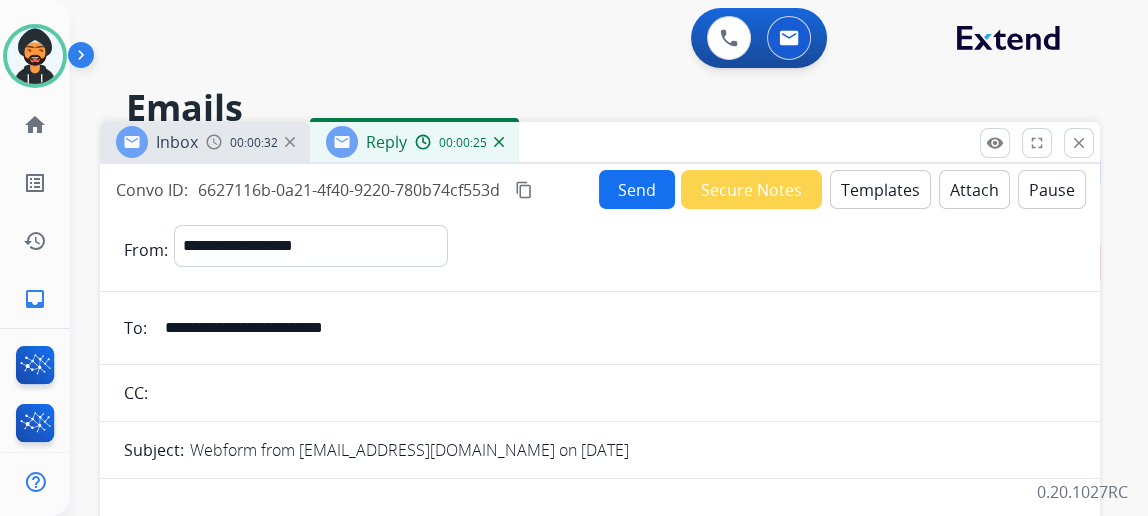 click on "Send" at bounding box center [637, 189] 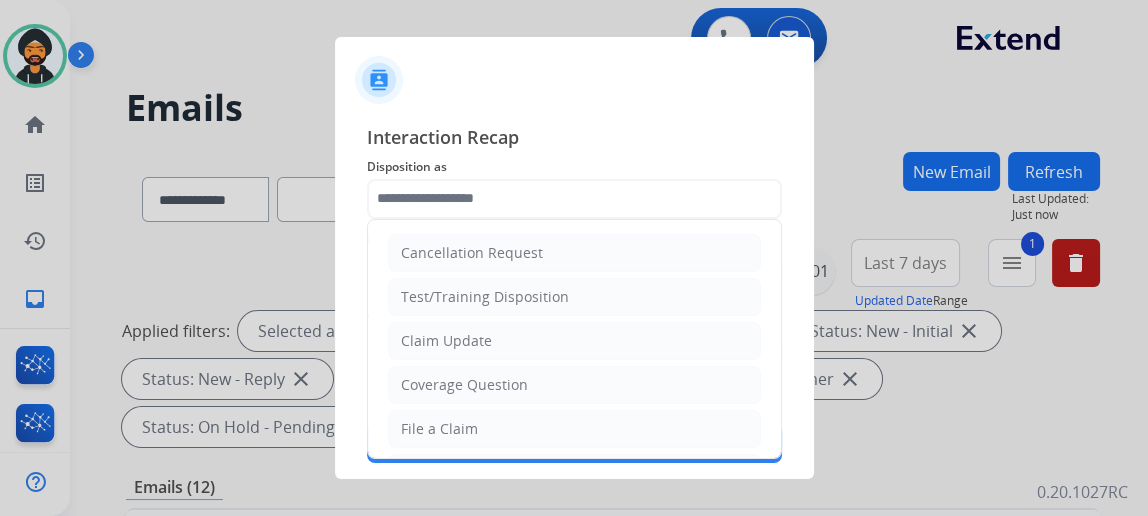click 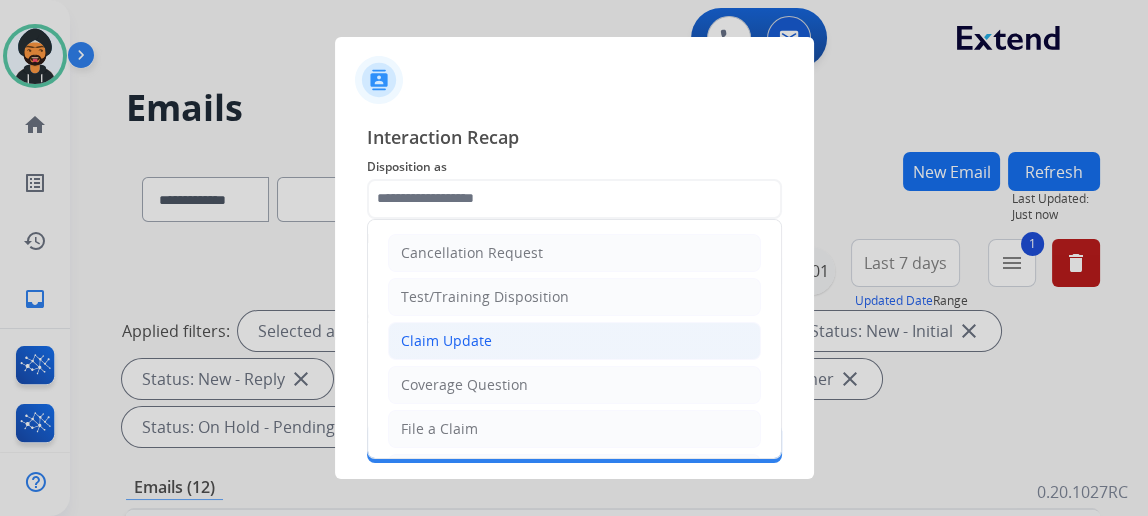 click on "Claim Update" 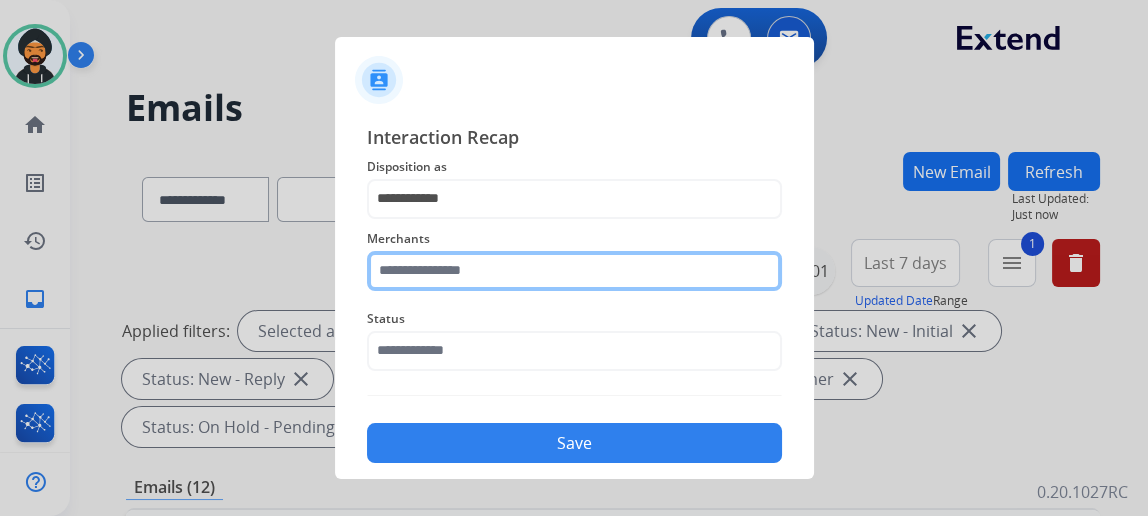 click 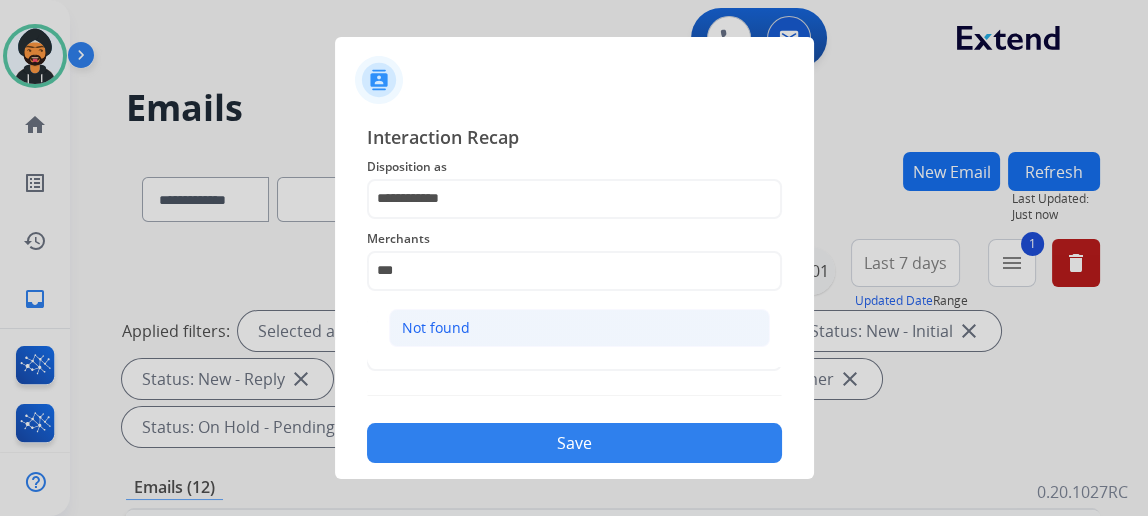 click on "Not found" 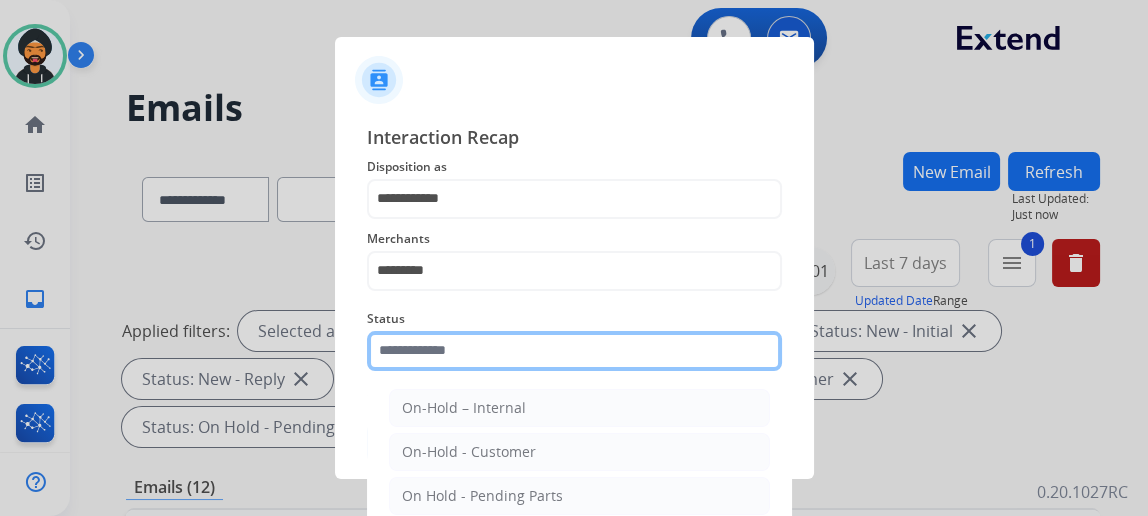 click 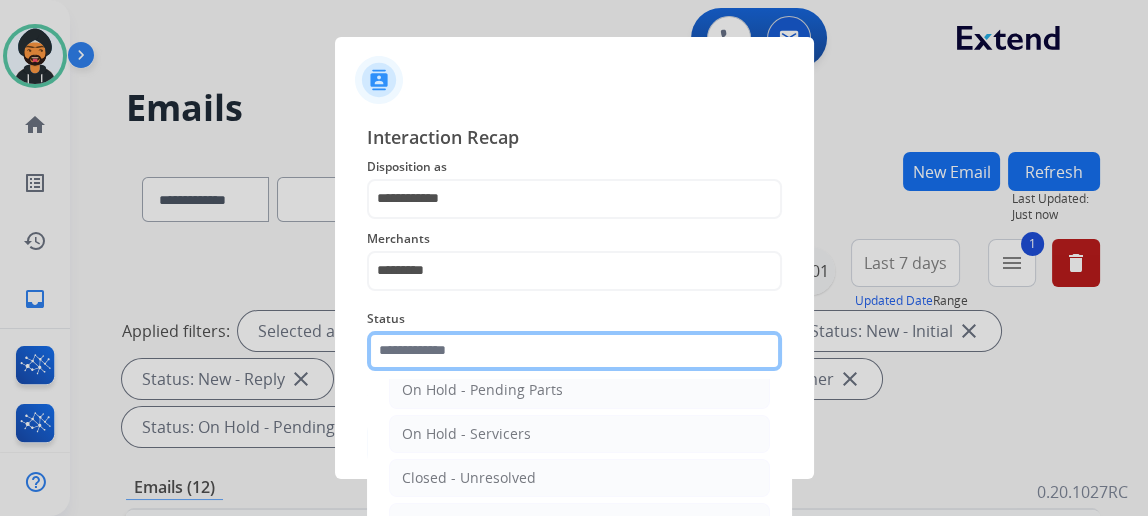 scroll, scrollTop: 112, scrollLeft: 0, axis: vertical 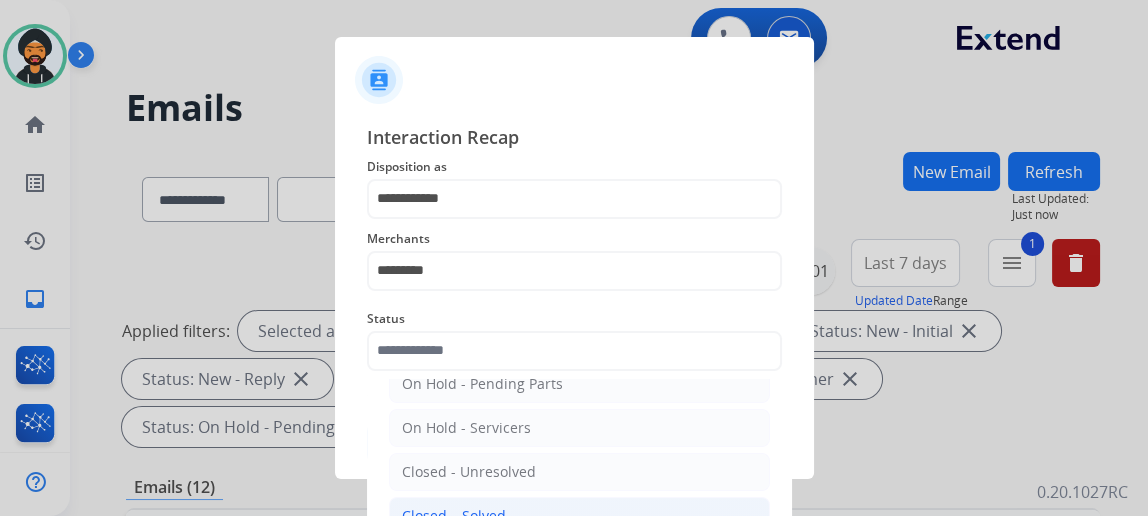 click on "Closed – Solved" 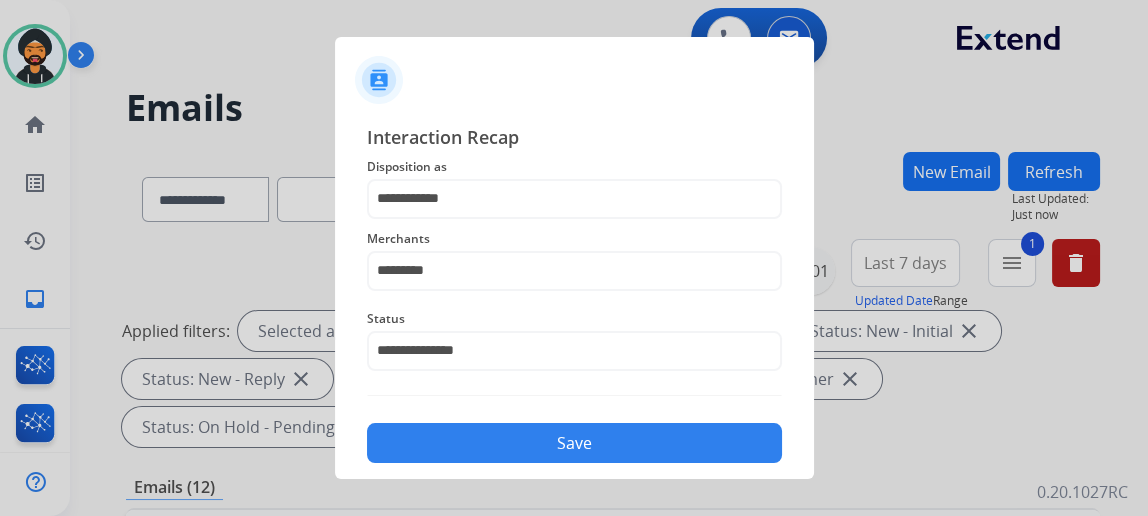 click on "Save" 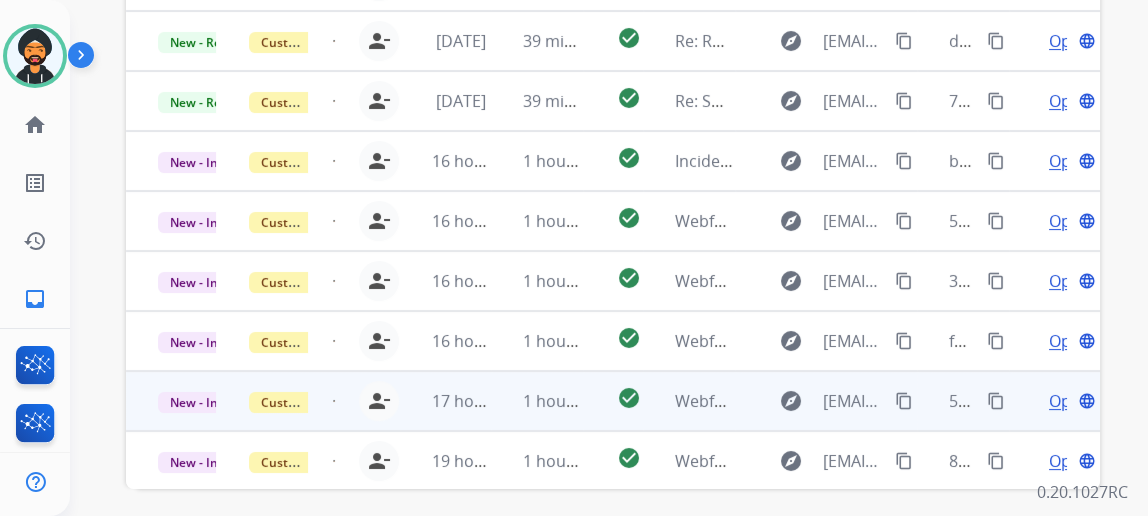 scroll, scrollTop: 749, scrollLeft: 0, axis: vertical 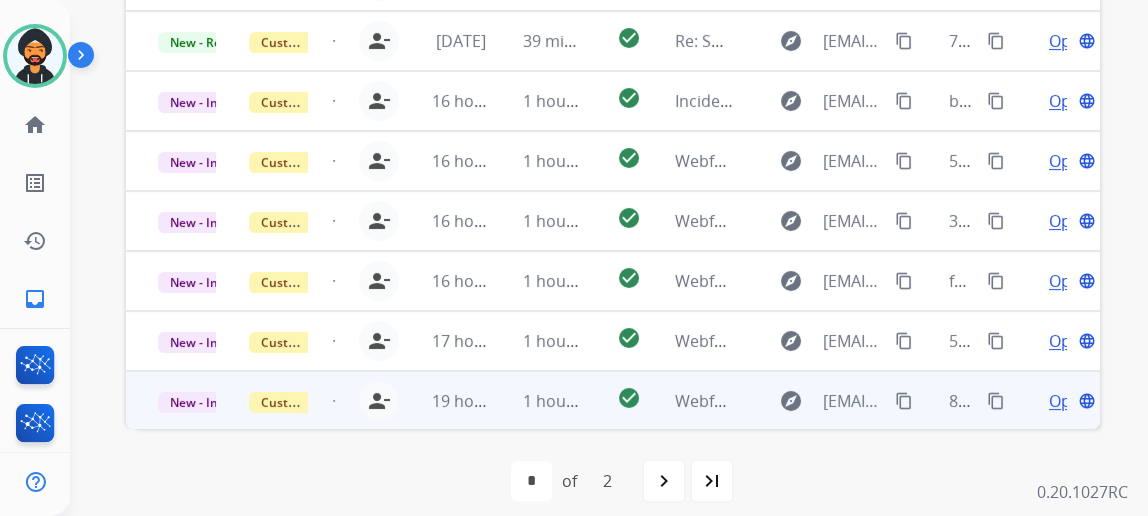 click on "Open language" at bounding box center [1070, 401] 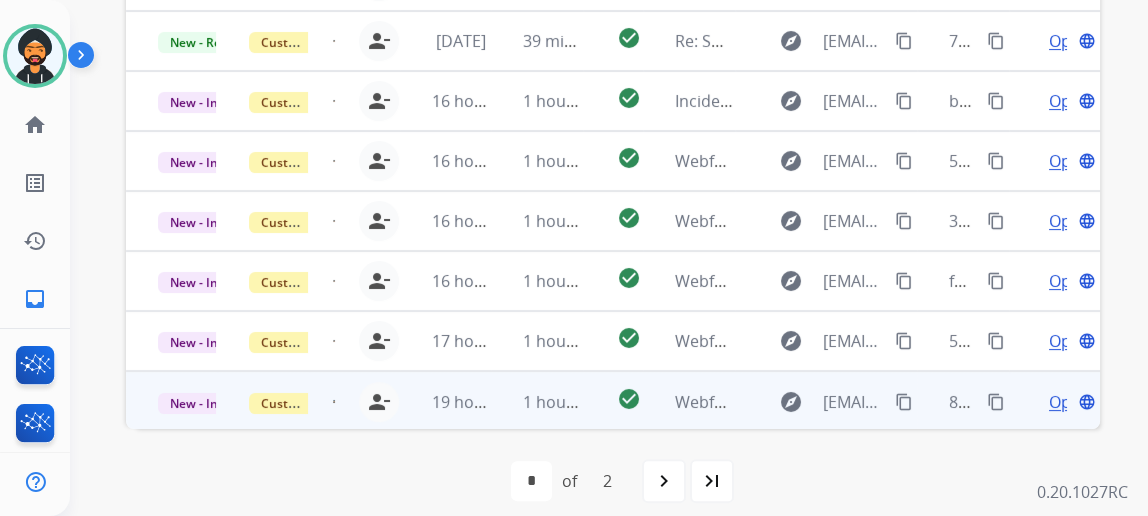 click on "Open" at bounding box center (1069, 402) 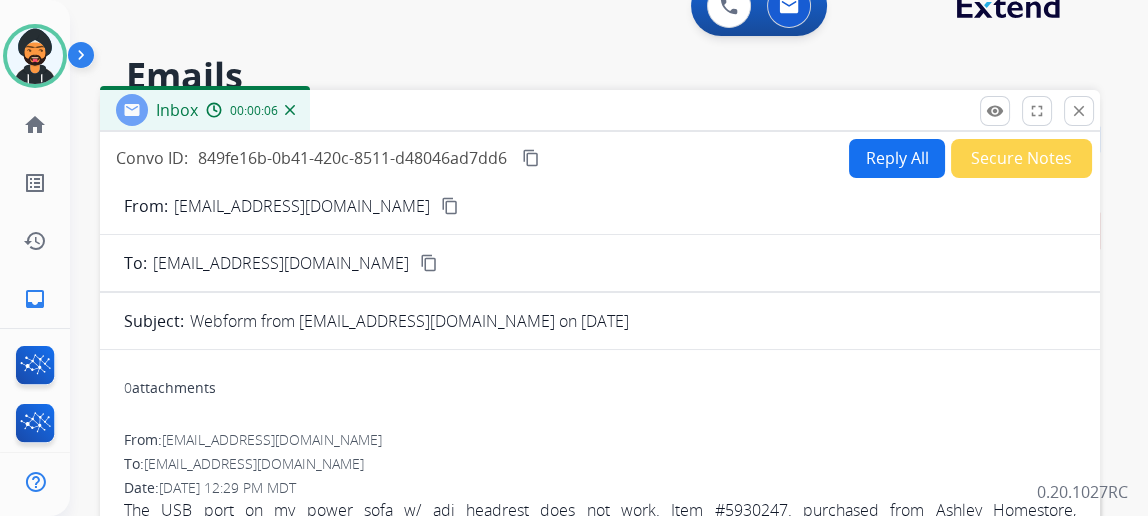 scroll, scrollTop: 22, scrollLeft: 0, axis: vertical 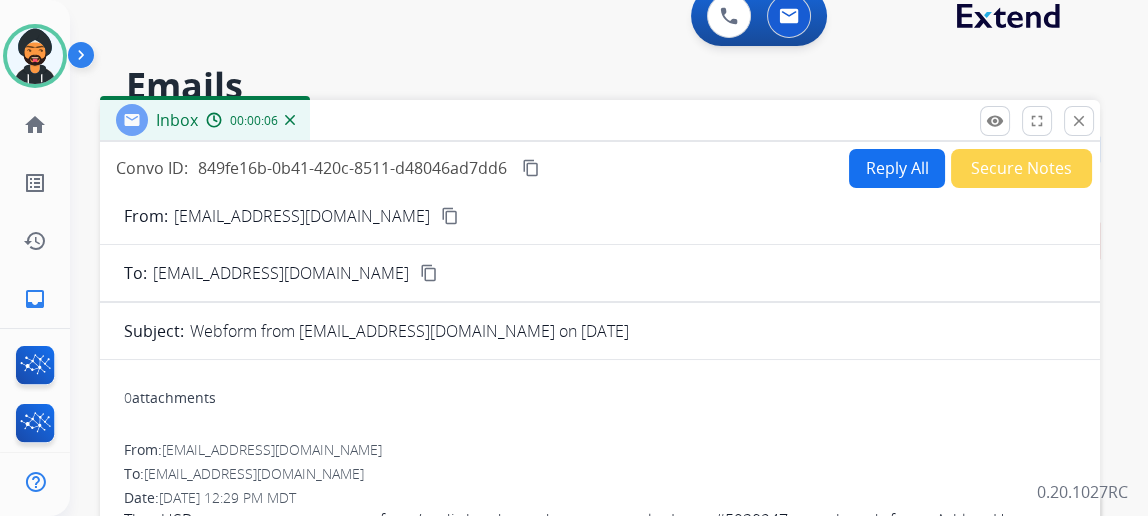 click on "Reply All" at bounding box center (897, 168) 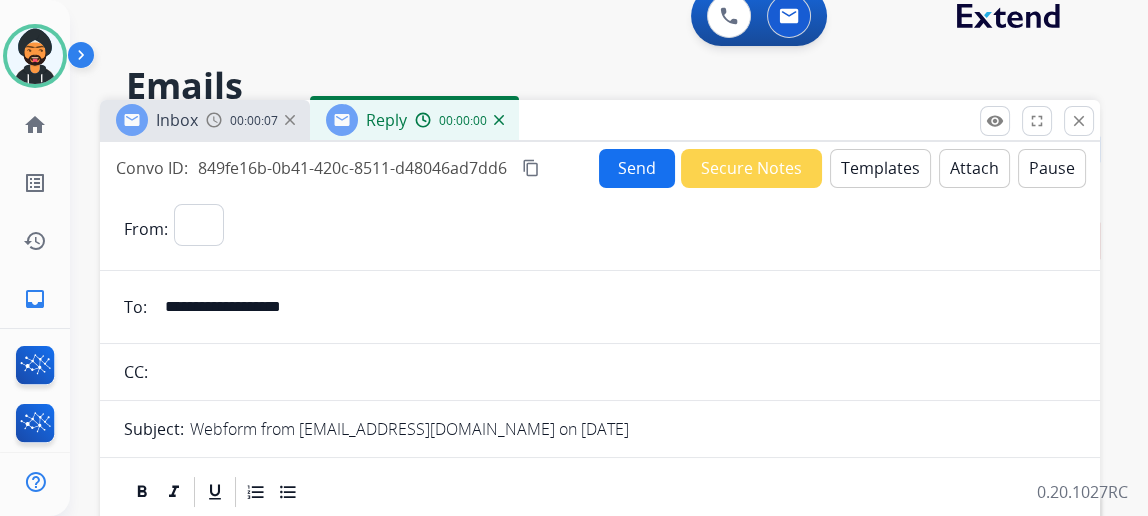 select on "**********" 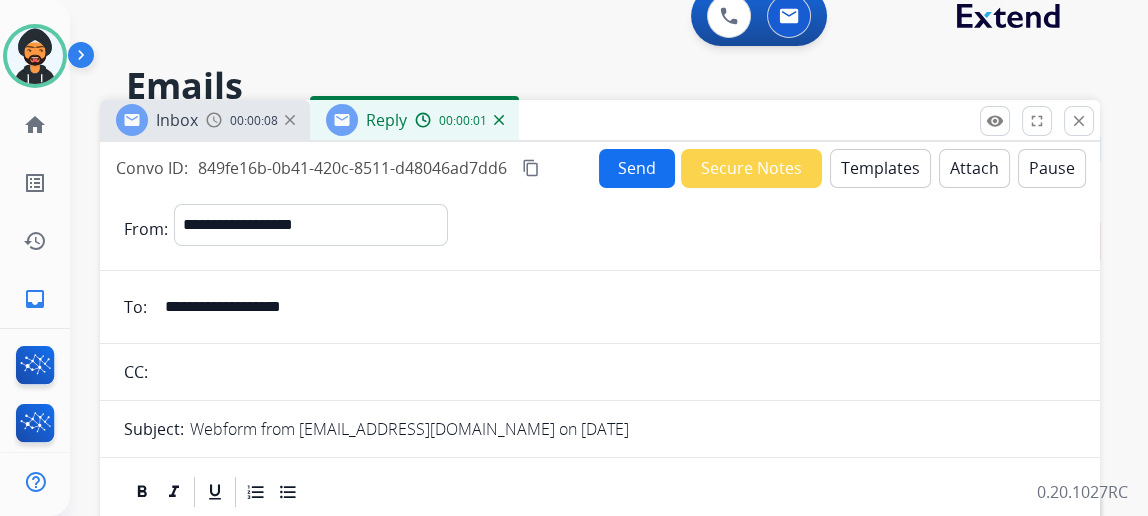 click on "Templates" at bounding box center (880, 168) 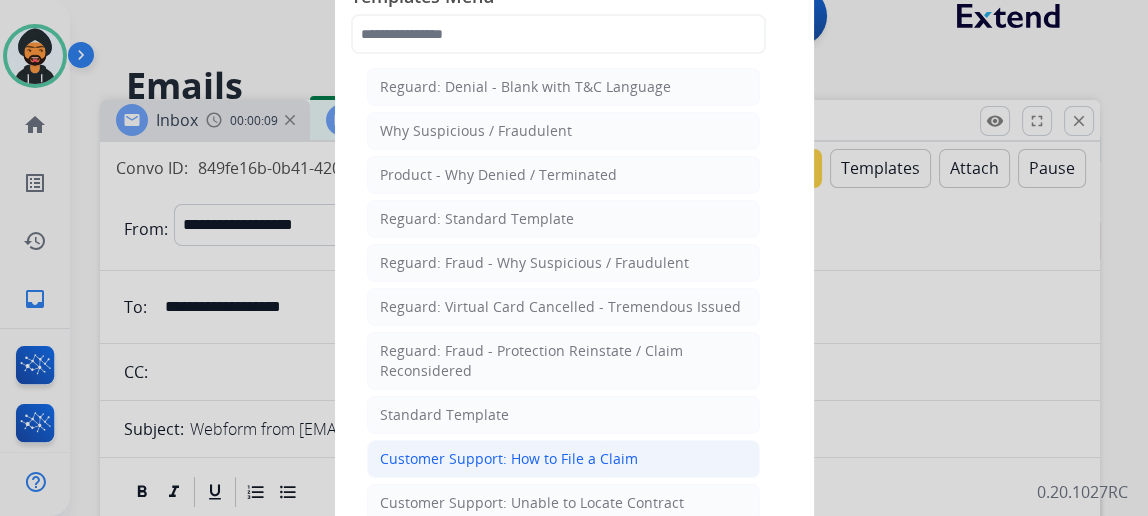 click on "Customer Support: How to File a Claim" 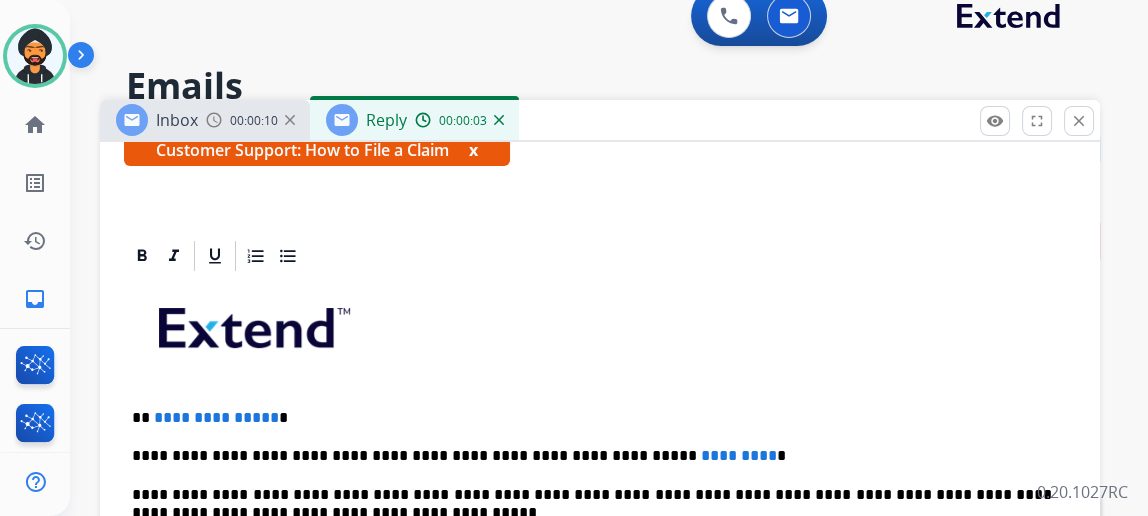 scroll, scrollTop: 90, scrollLeft: 0, axis: vertical 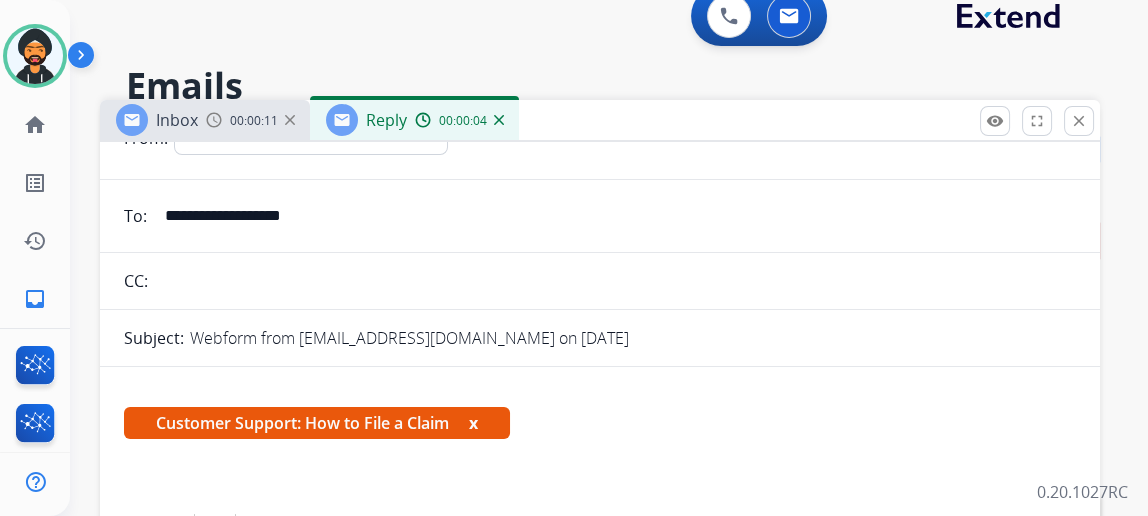 click on "**********" at bounding box center (614, 216) 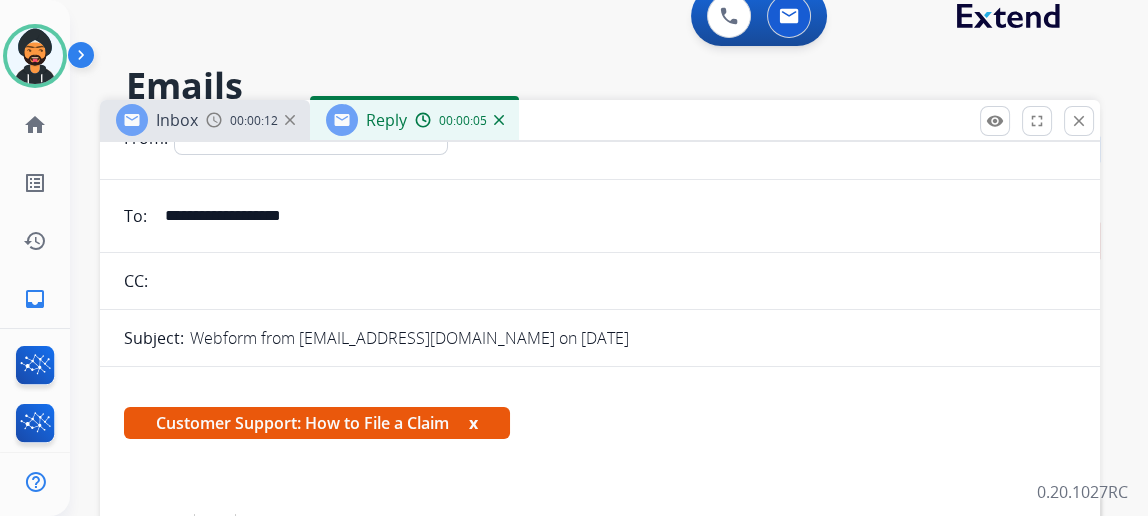 click on "**********" at bounding box center [614, 216] 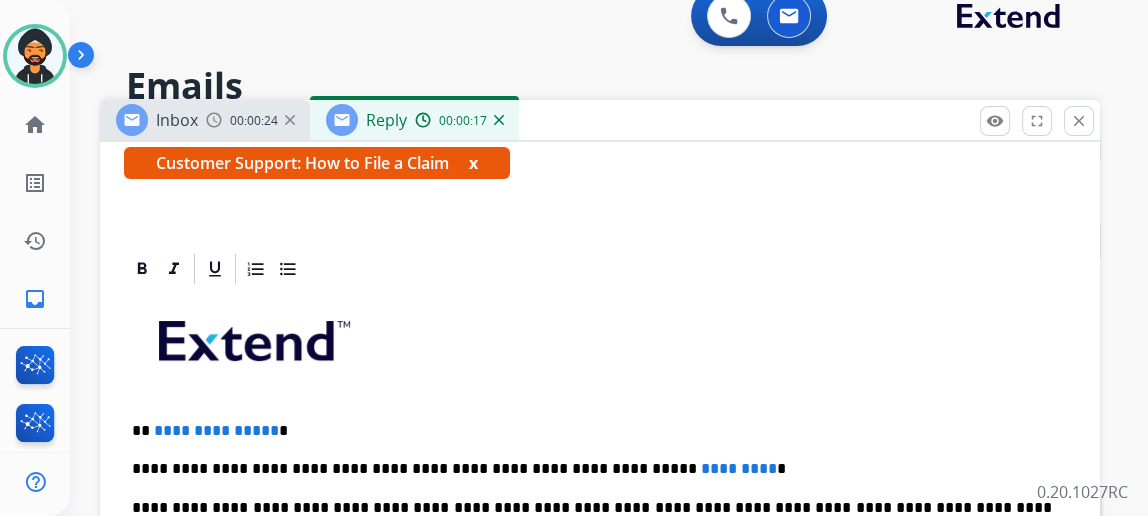 scroll, scrollTop: 406, scrollLeft: 0, axis: vertical 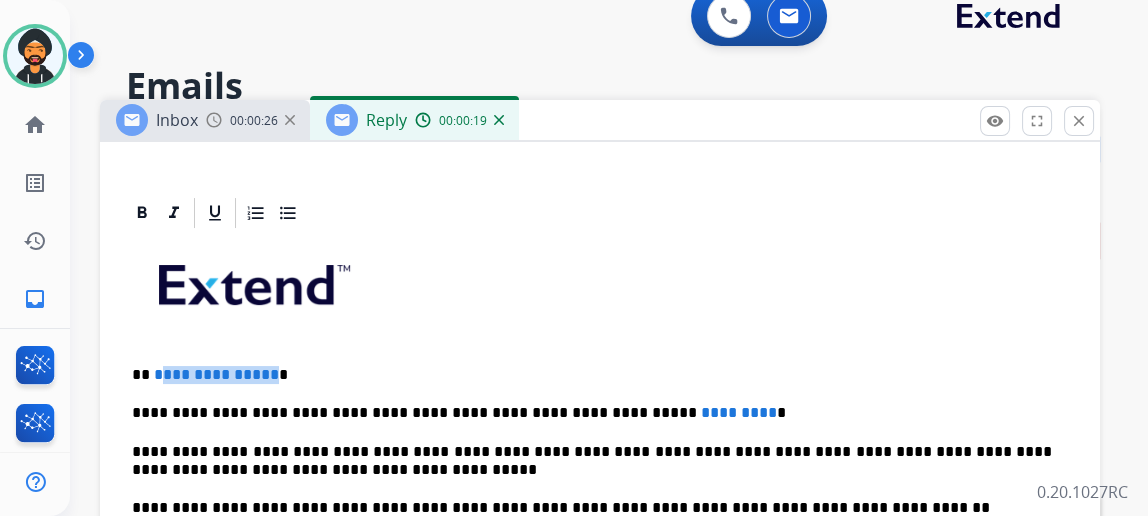 drag, startPoint x: 283, startPoint y: 368, endPoint x: 170, endPoint y: 356, distance: 113.63538 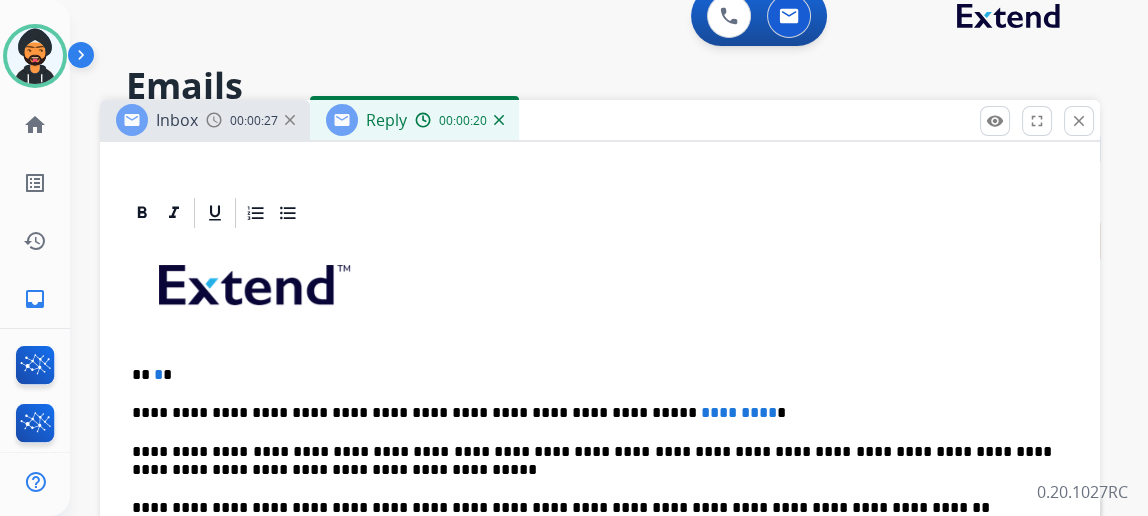 type 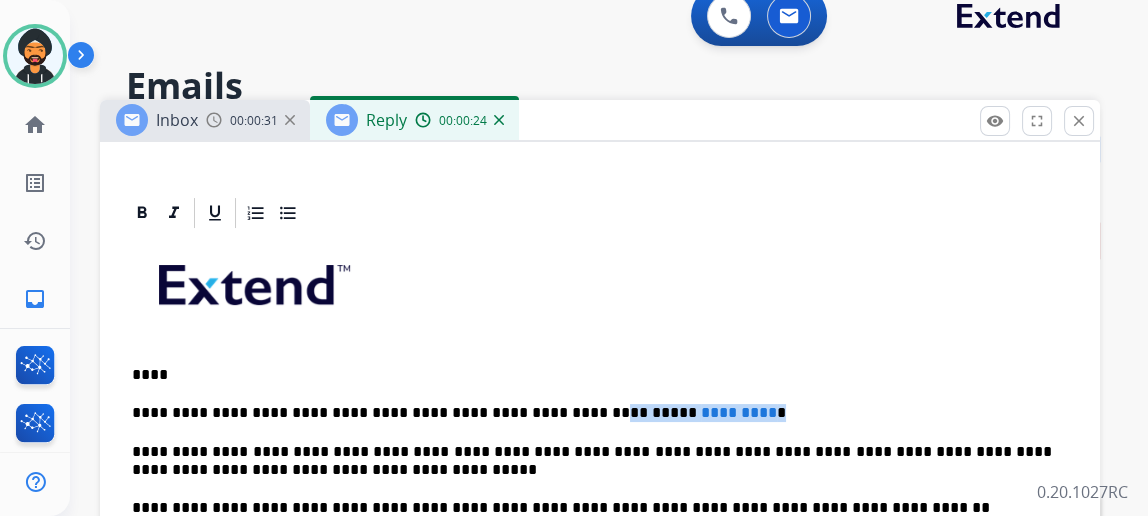 drag, startPoint x: 747, startPoint y: 406, endPoint x: 550, endPoint y: 406, distance: 197 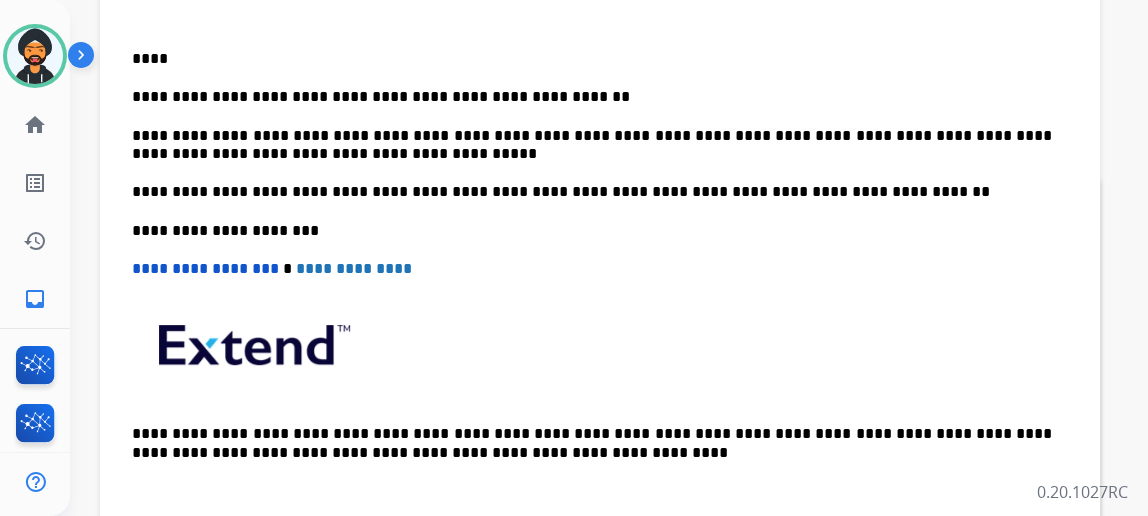 scroll, scrollTop: 386, scrollLeft: 0, axis: vertical 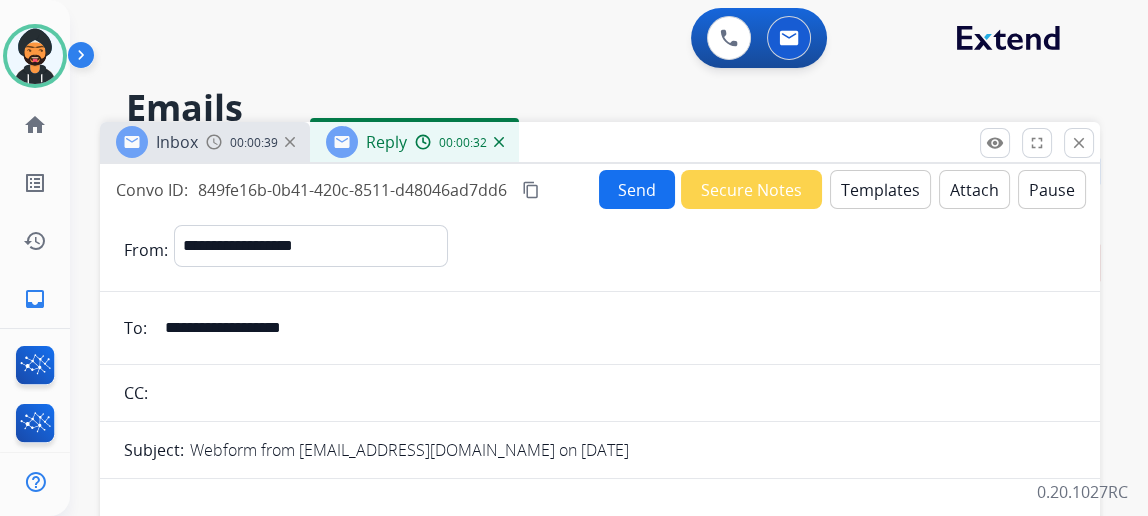click on "Send" at bounding box center [637, 189] 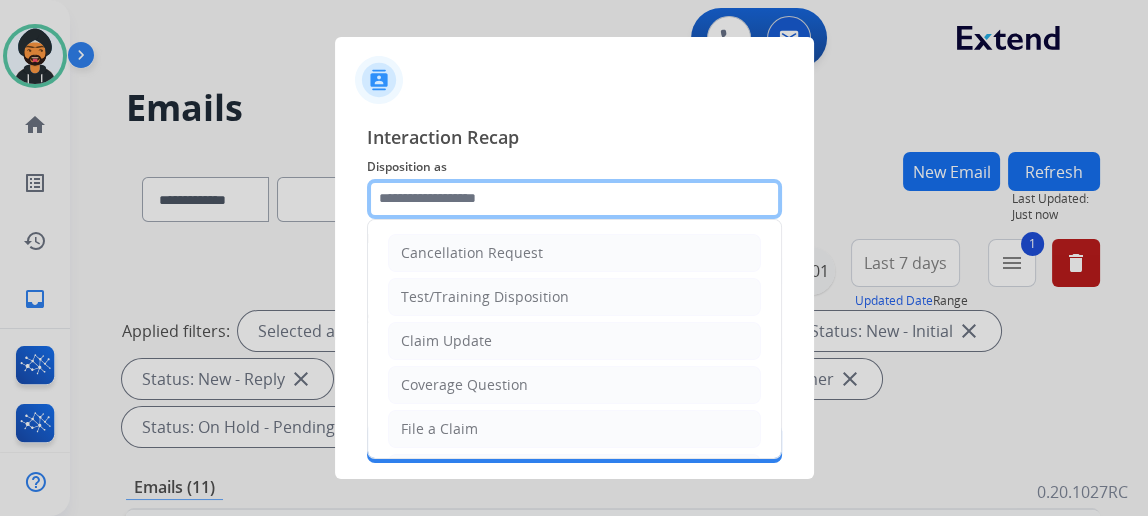 drag, startPoint x: 460, startPoint y: 197, endPoint x: 464, endPoint y: 207, distance: 10.770329 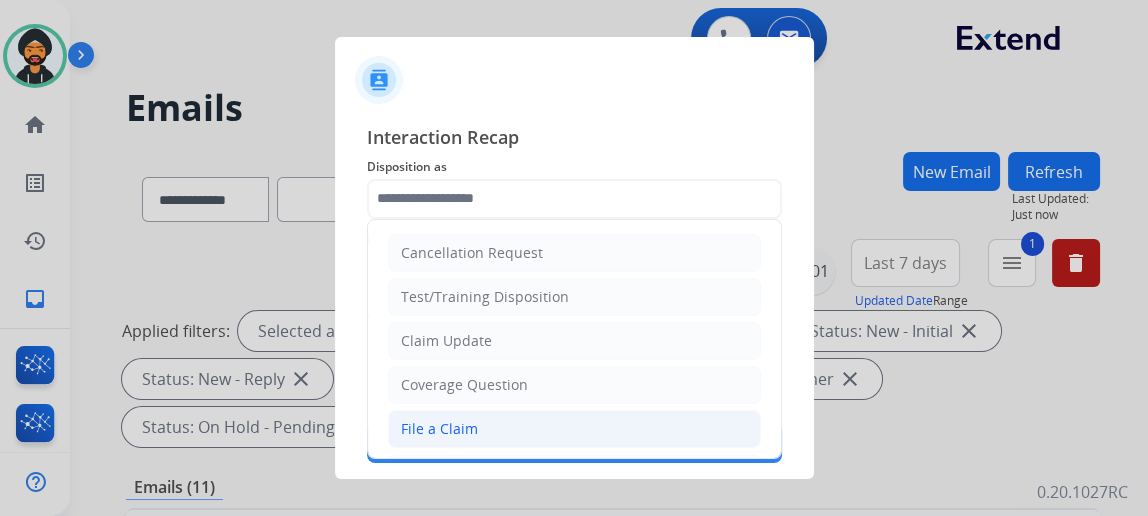 click on "File a Claim" 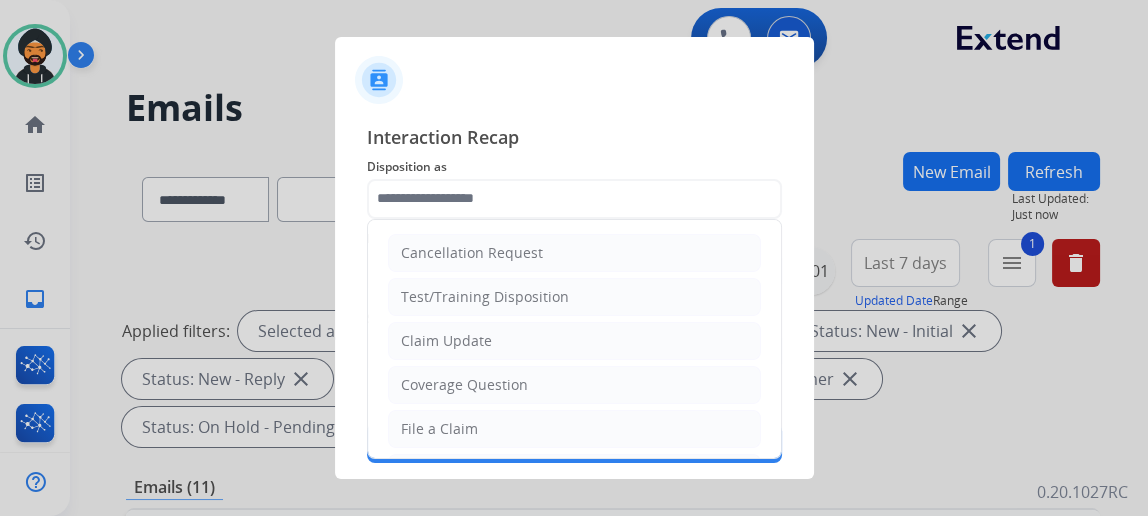 type on "**********" 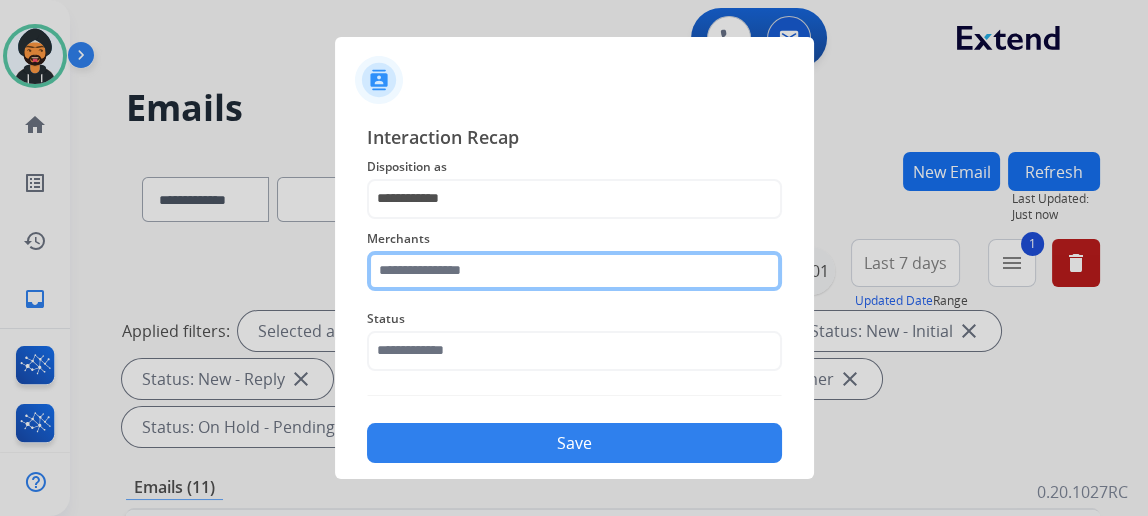 click 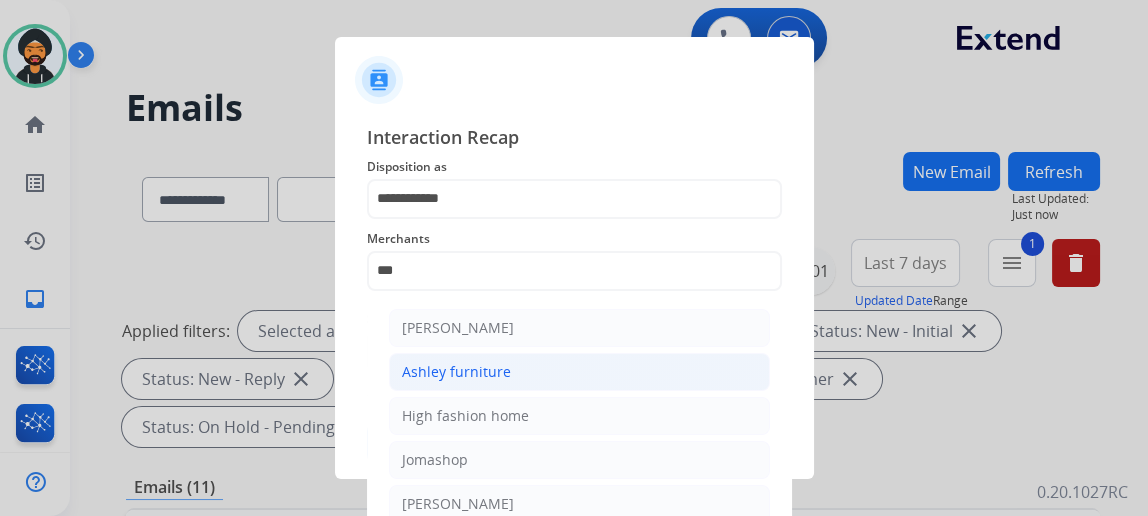 click on "Ashley furniture" 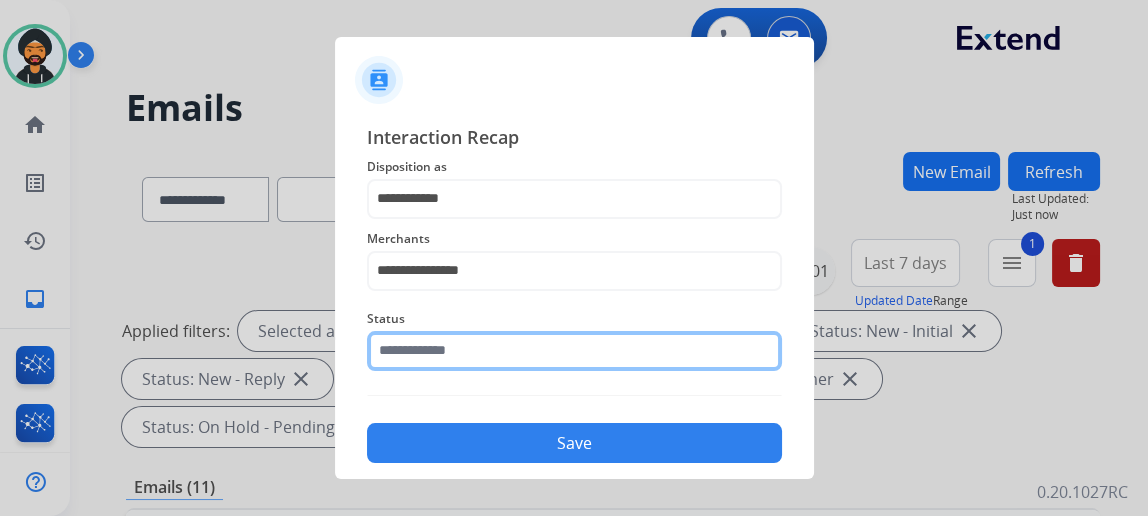 click 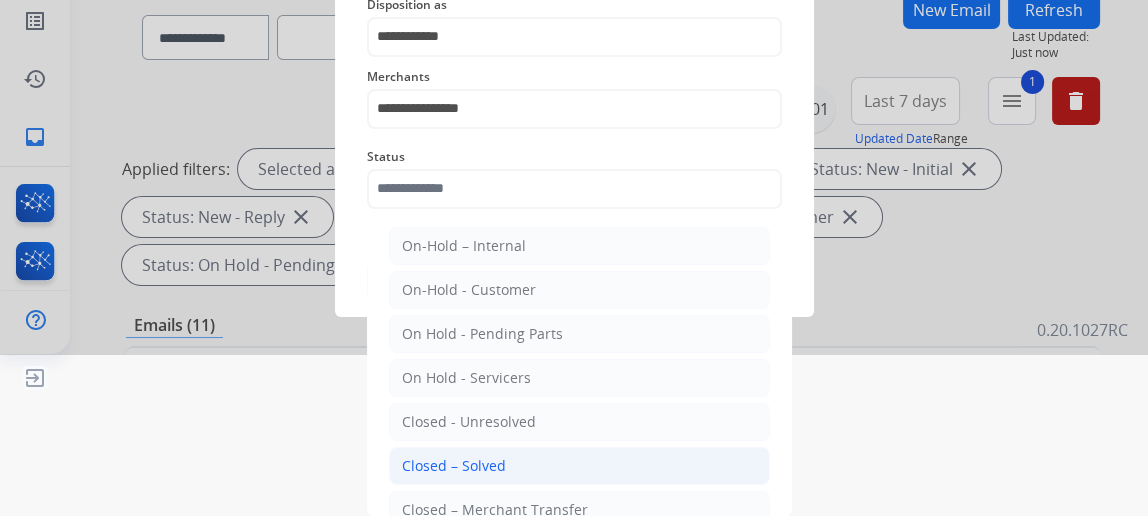 click on "Closed – Solved" 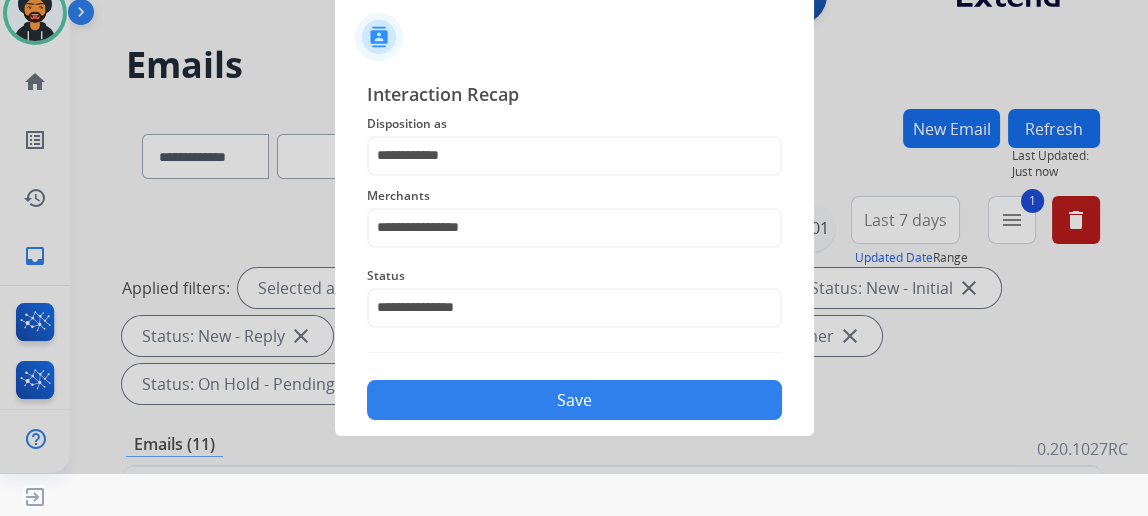 scroll, scrollTop: 43, scrollLeft: 0, axis: vertical 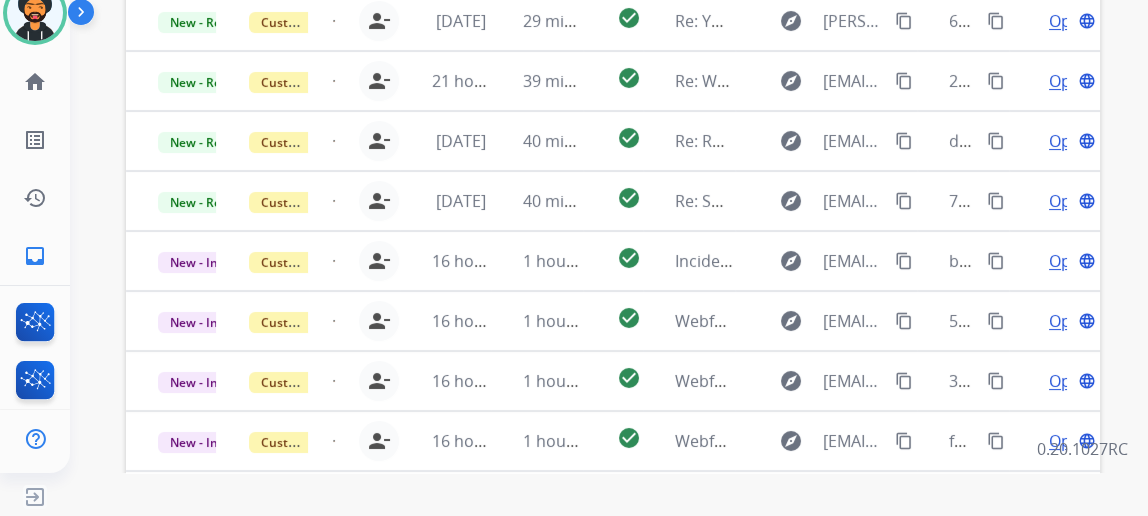 click on "0.20.1027RC" at bounding box center [1082, 449] 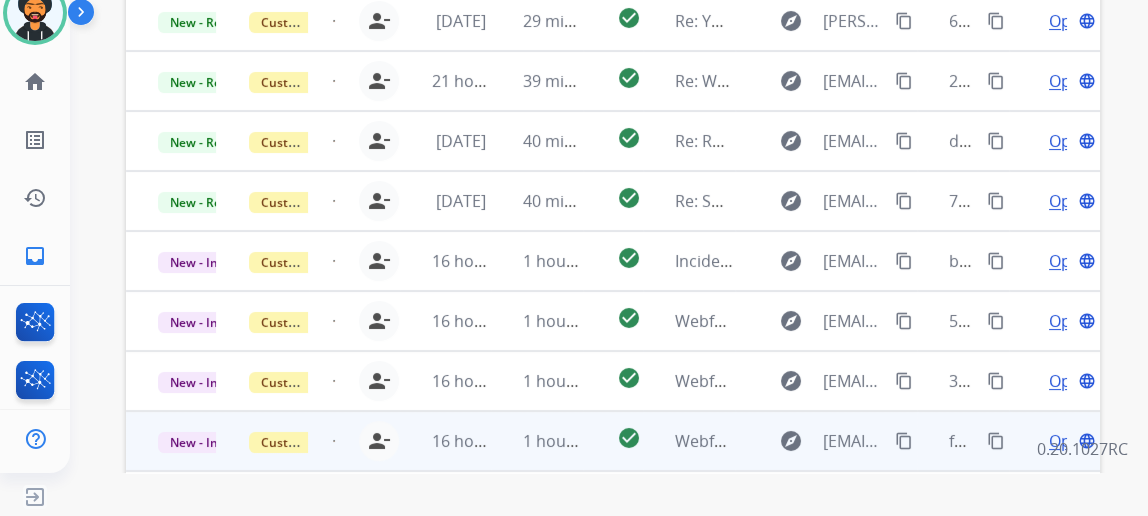 click on "Open" at bounding box center [1069, 441] 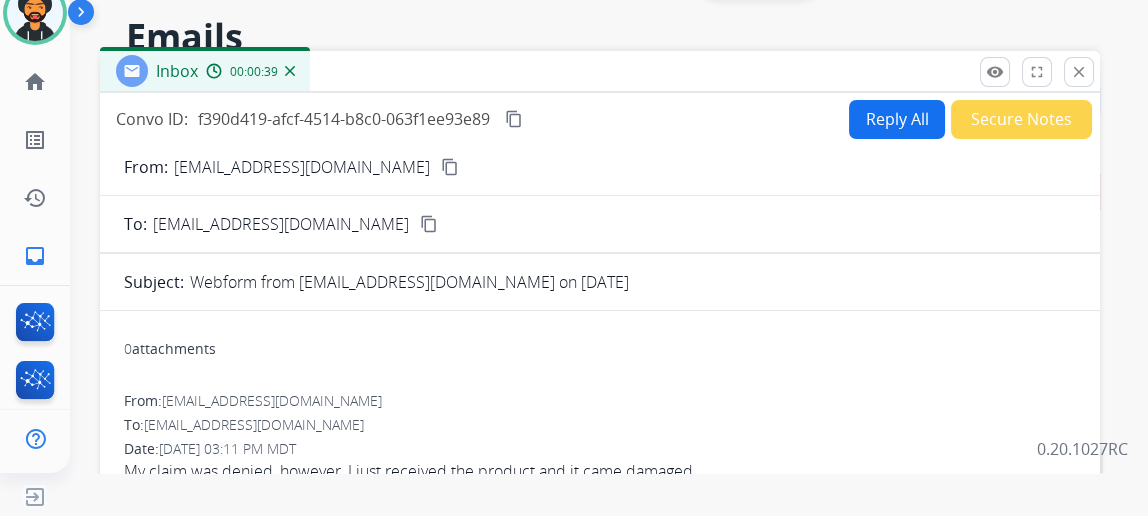 scroll, scrollTop: 0, scrollLeft: 0, axis: both 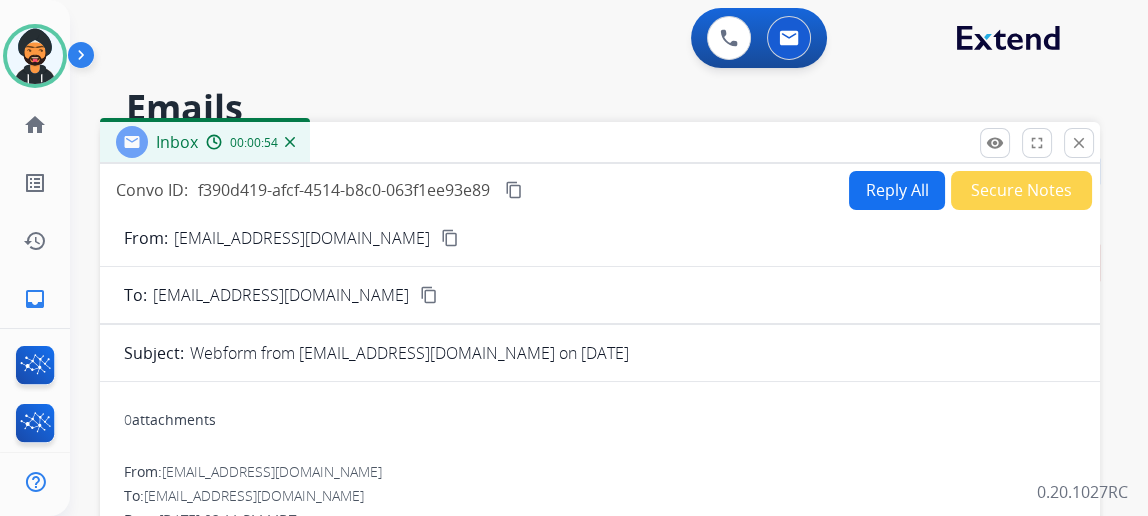 click on "content_copy" at bounding box center (450, 238) 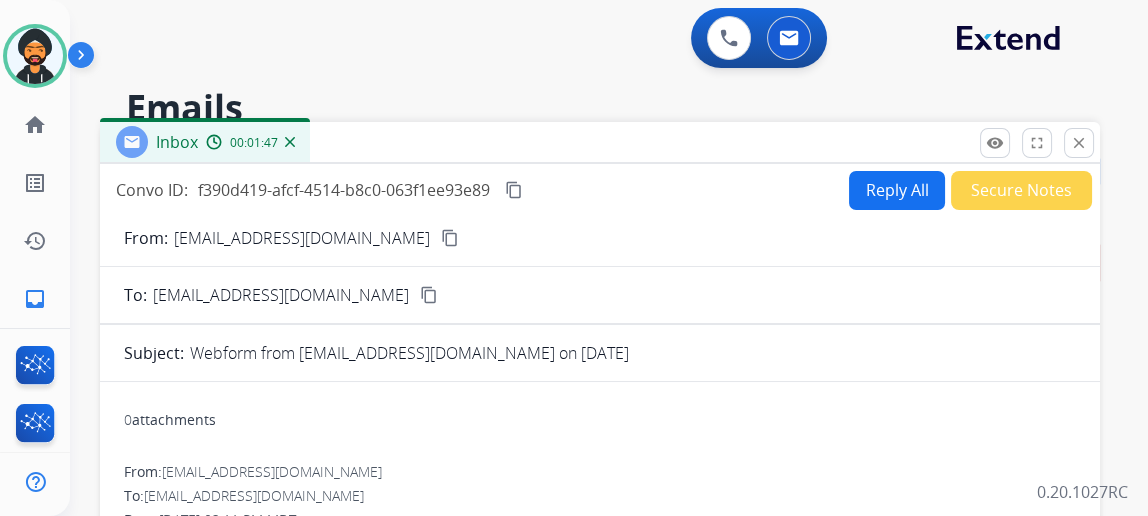 click on "Reply All" at bounding box center [897, 190] 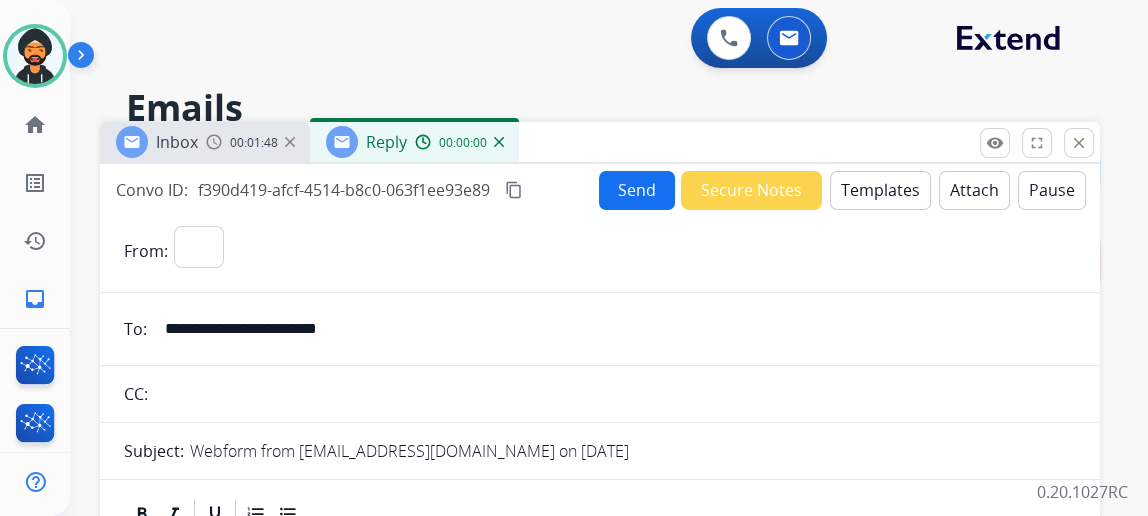 select on "**********" 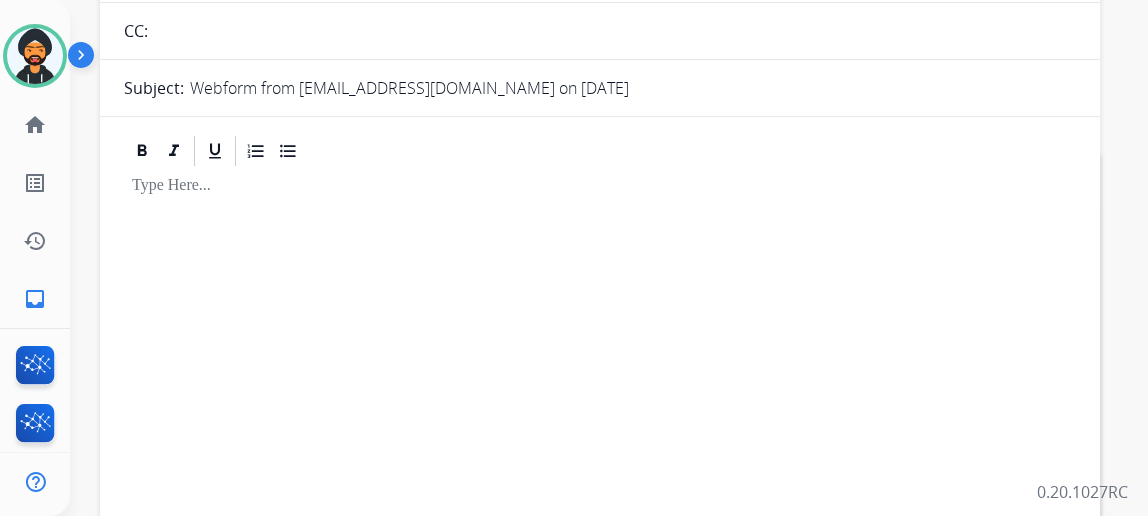 scroll, scrollTop: 90, scrollLeft: 0, axis: vertical 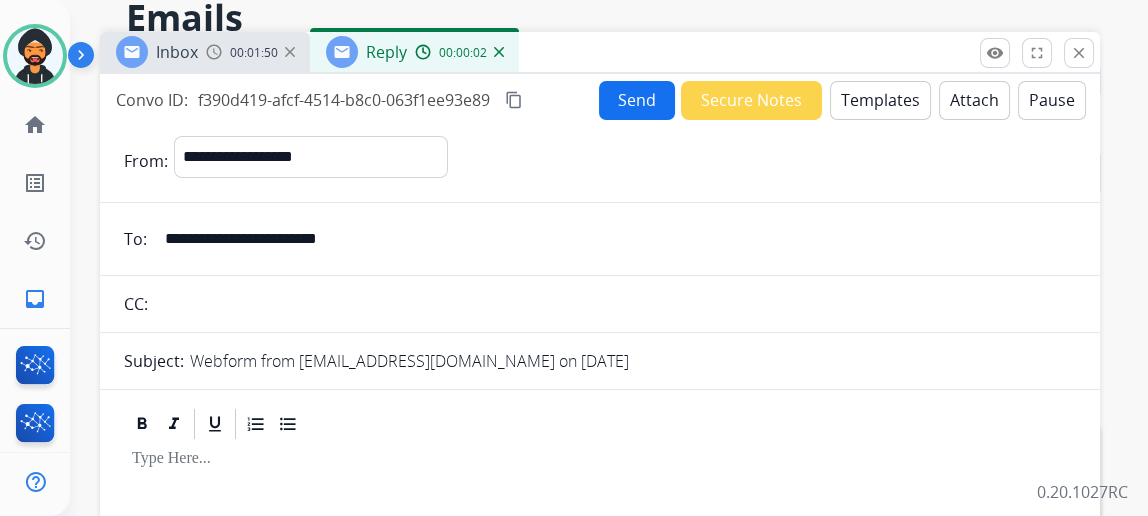 click on "Templates" at bounding box center [880, 100] 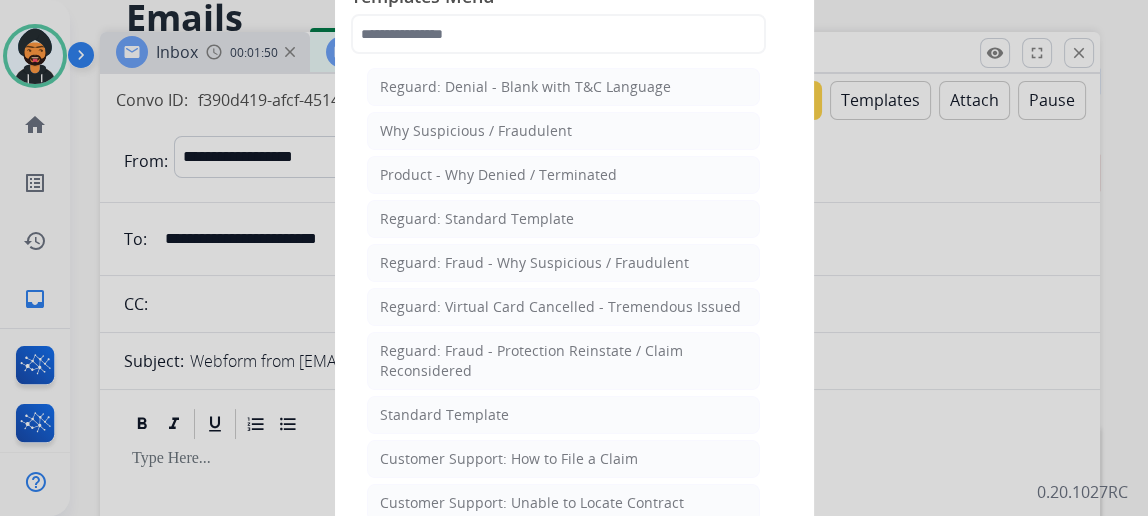 scroll, scrollTop: 43, scrollLeft: 0, axis: vertical 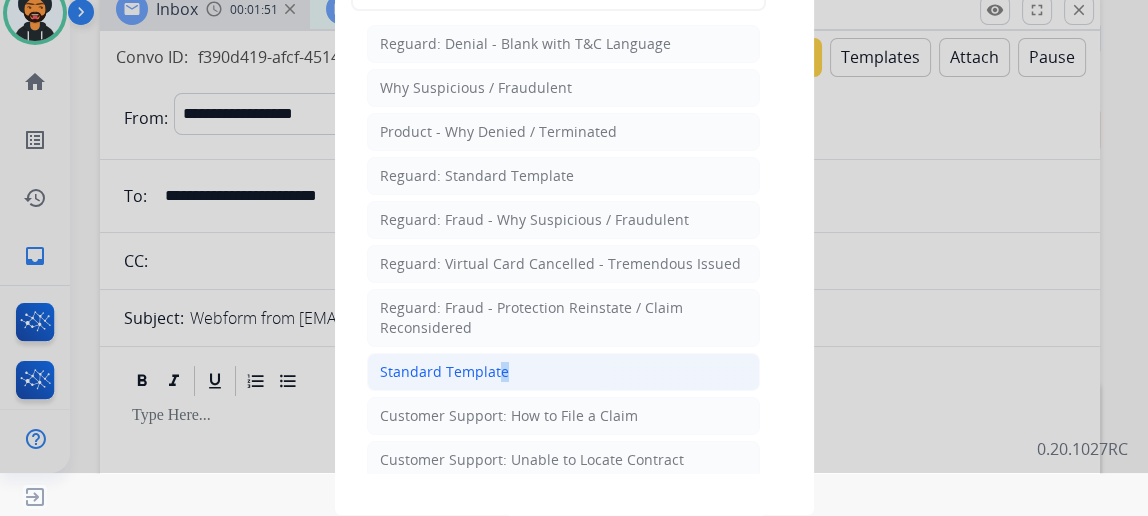 click on "Standard Template" 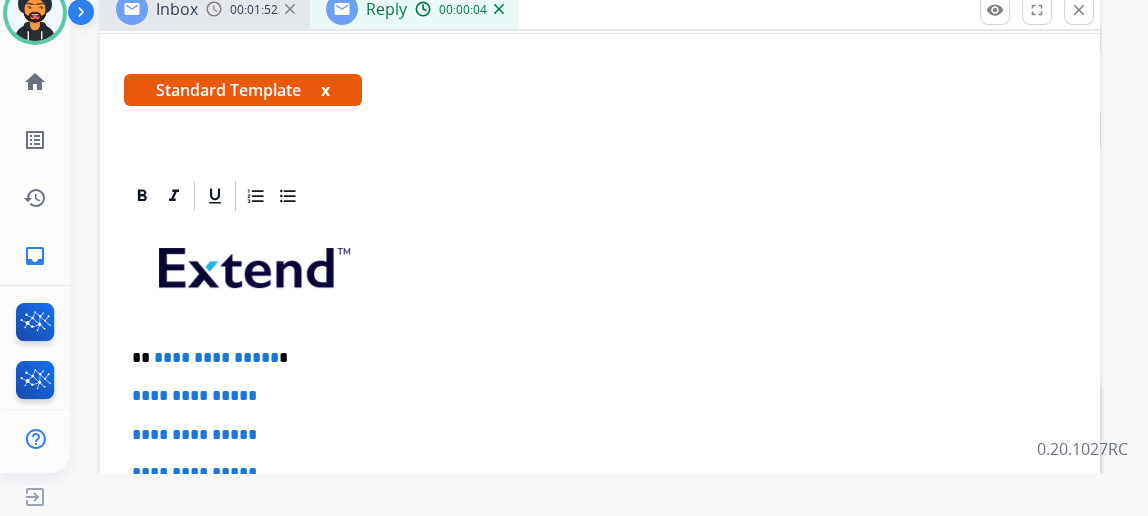 scroll, scrollTop: 363, scrollLeft: 0, axis: vertical 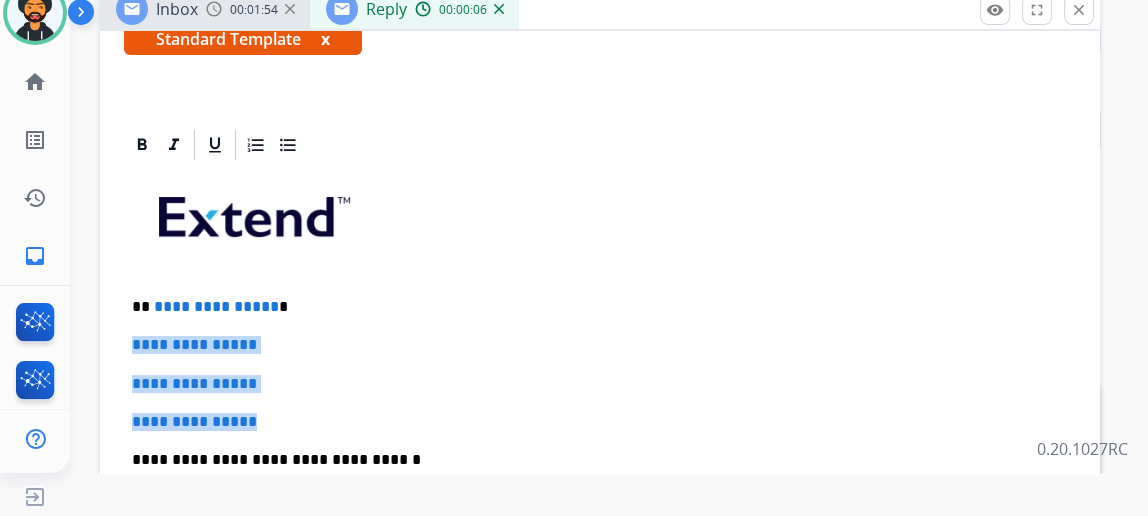 drag, startPoint x: 299, startPoint y: 411, endPoint x: 128, endPoint y: 327, distance: 190.51772 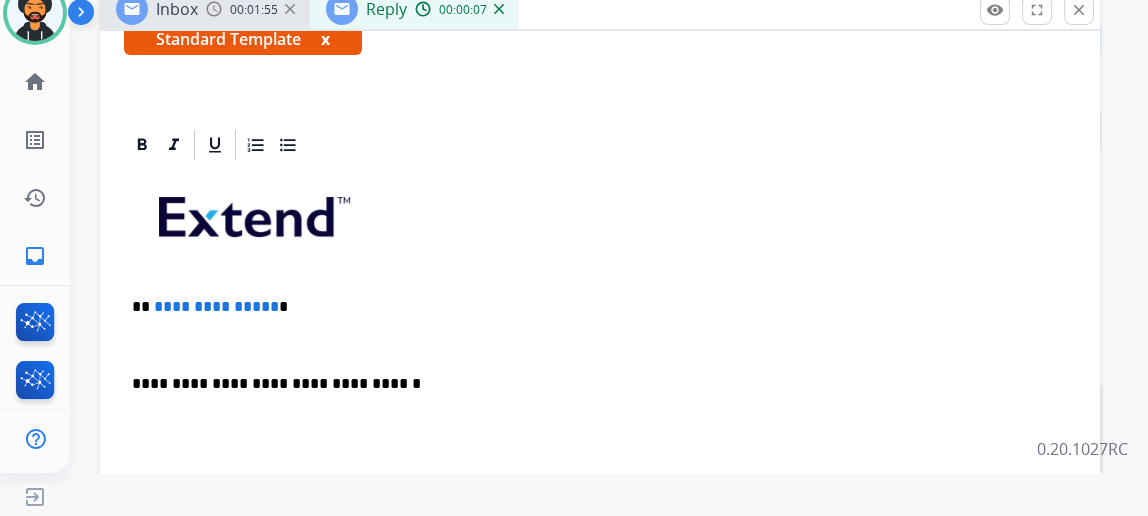 scroll, scrollTop: 358, scrollLeft: 0, axis: vertical 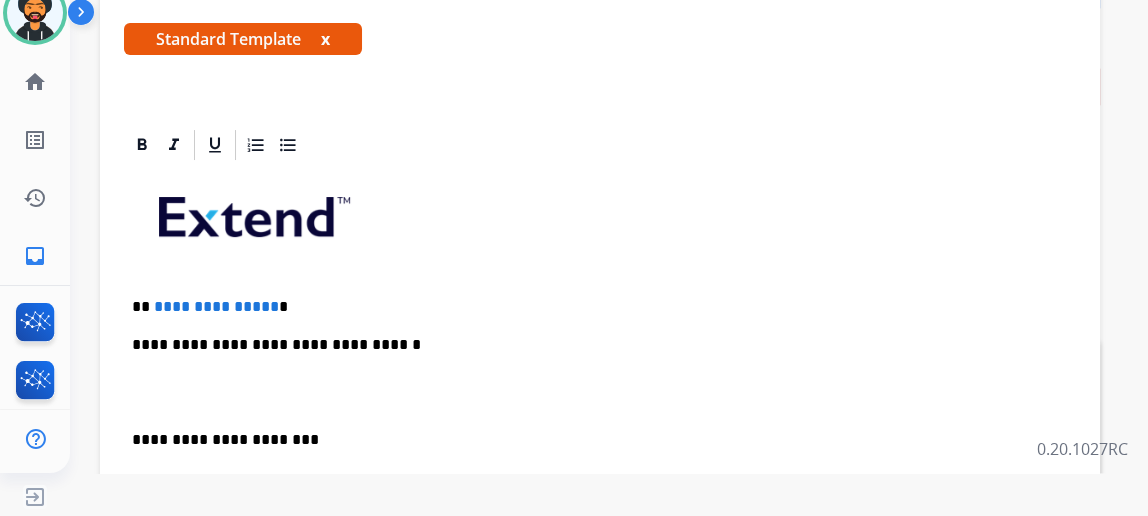 type 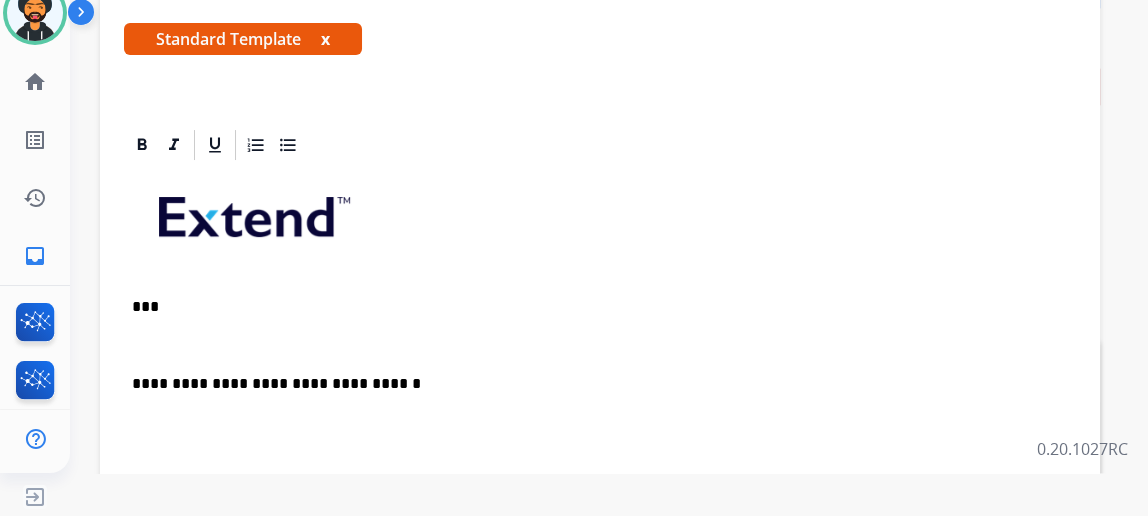 scroll, scrollTop: 358, scrollLeft: 0, axis: vertical 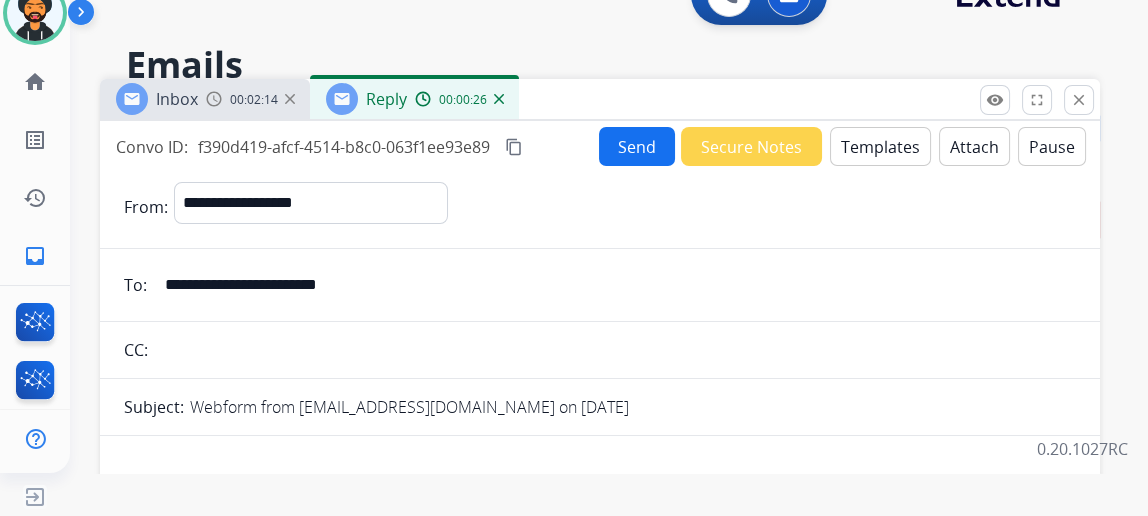 click on "Send" at bounding box center [637, 146] 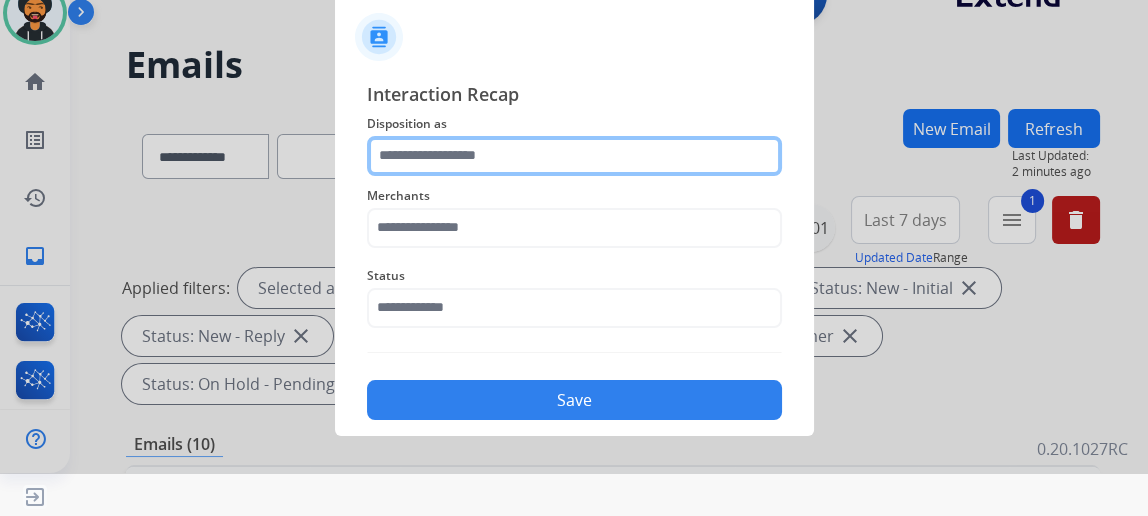 click 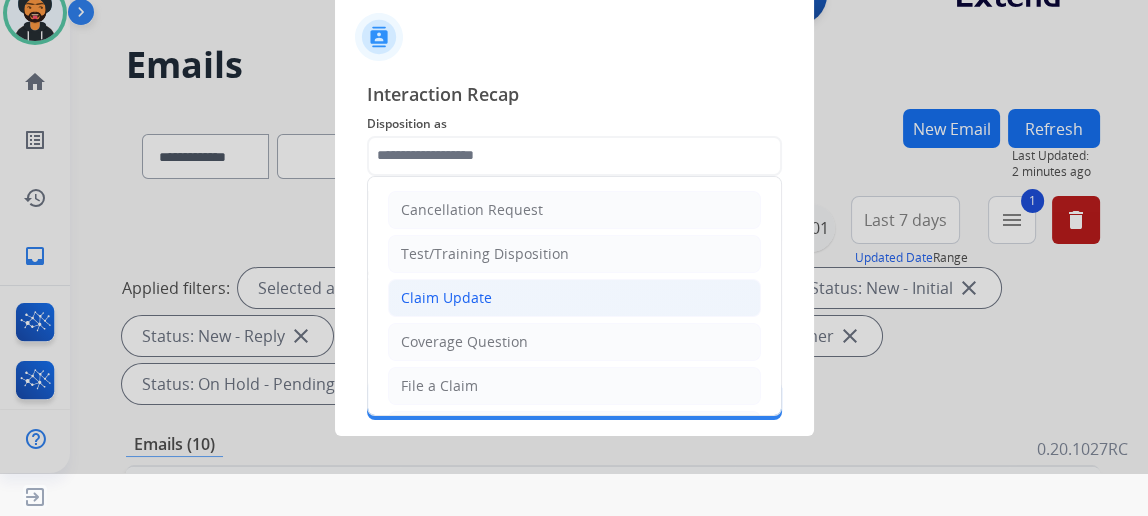 click on "Claim Update" 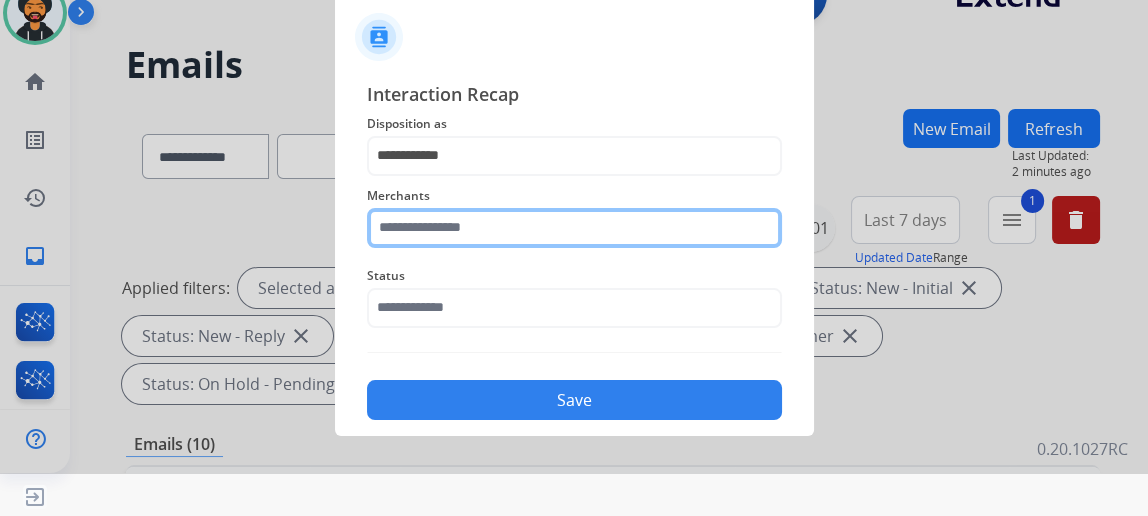 click 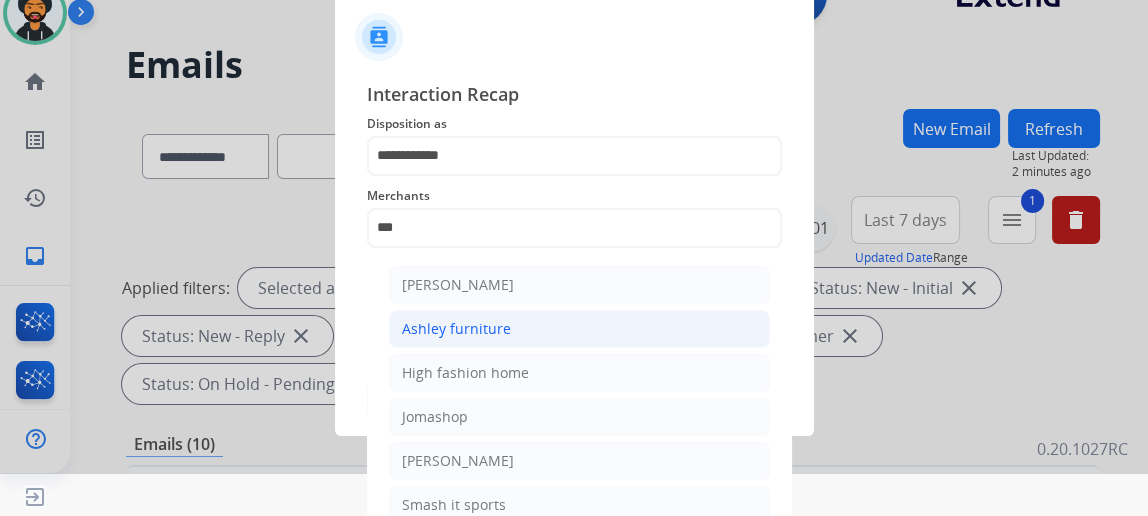 click on "Ashley furniture" 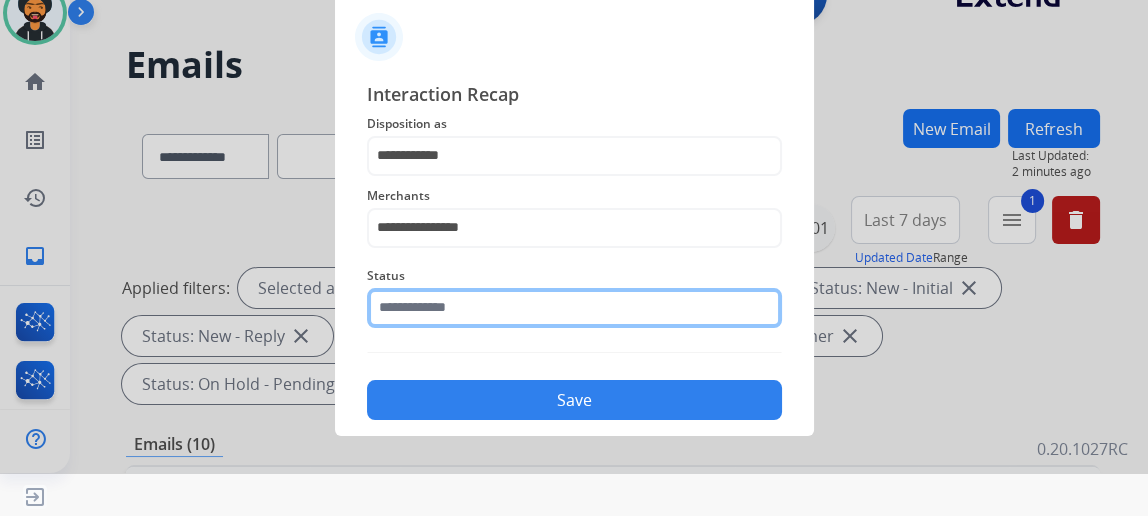 drag, startPoint x: 461, startPoint y: 327, endPoint x: 450, endPoint y: 308, distance: 21.954498 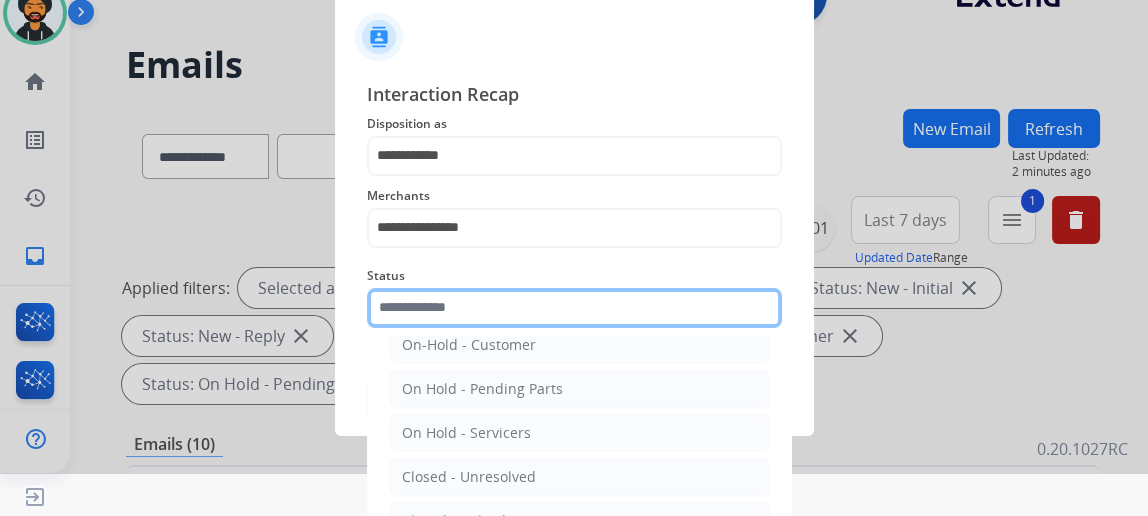 scroll, scrollTop: 112, scrollLeft: 0, axis: vertical 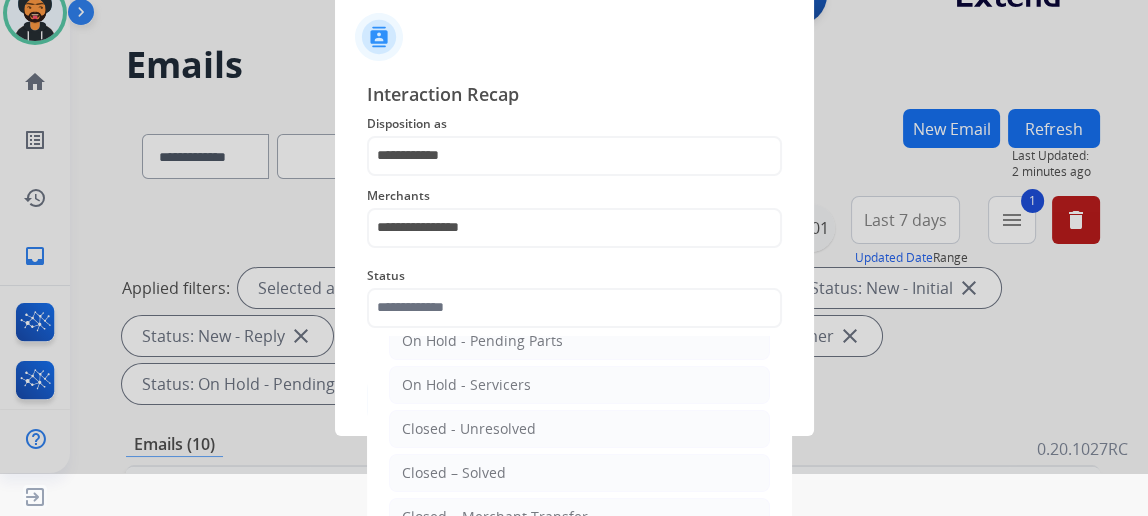 click on "Closed – Solved" 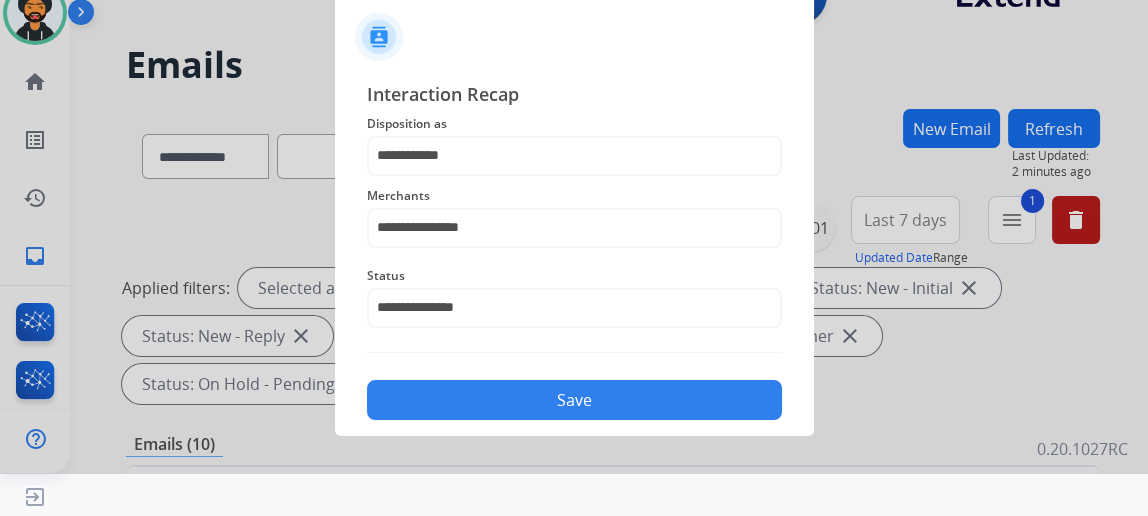 drag, startPoint x: 432, startPoint y: 414, endPoint x: 416, endPoint y: 412, distance: 16.124516 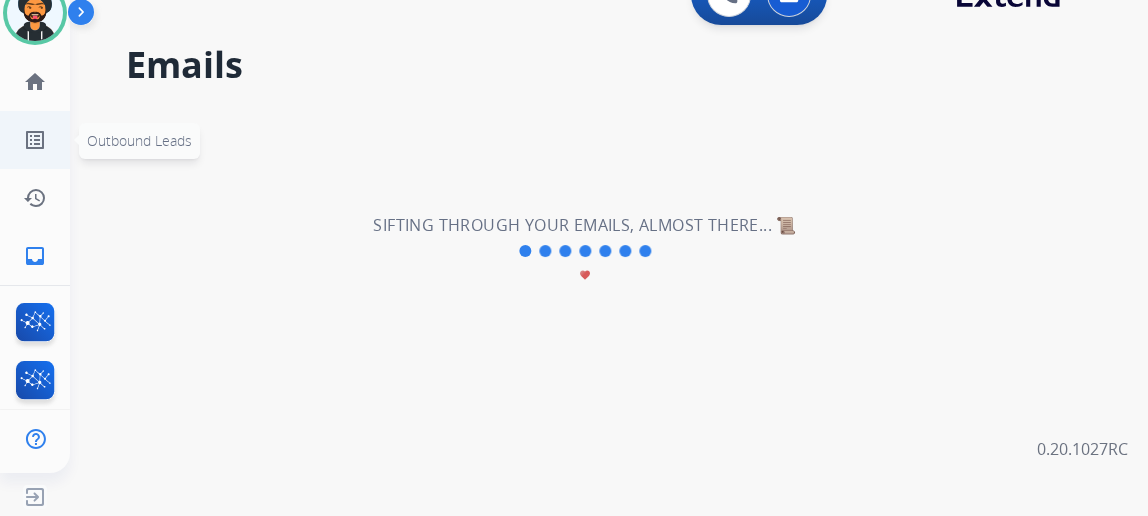 scroll, scrollTop: 0, scrollLeft: 0, axis: both 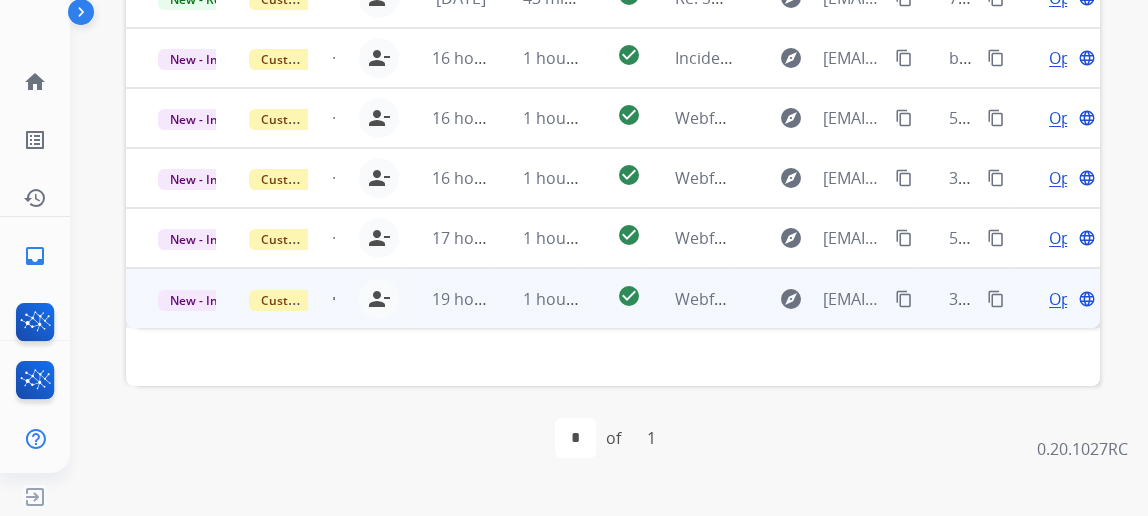 click on "Open language" at bounding box center [1070, 299] 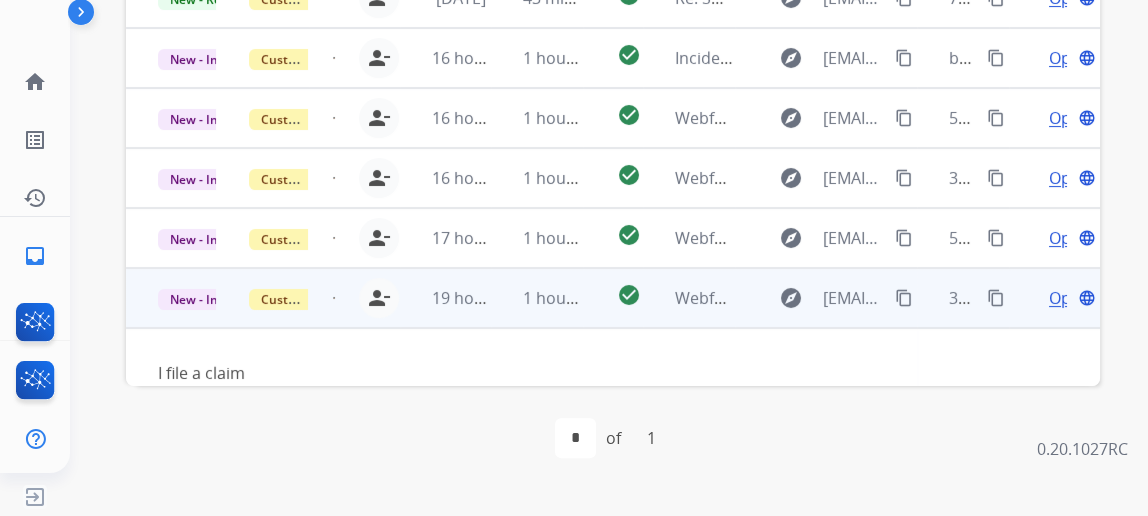 scroll, scrollTop: 30, scrollLeft: 0, axis: vertical 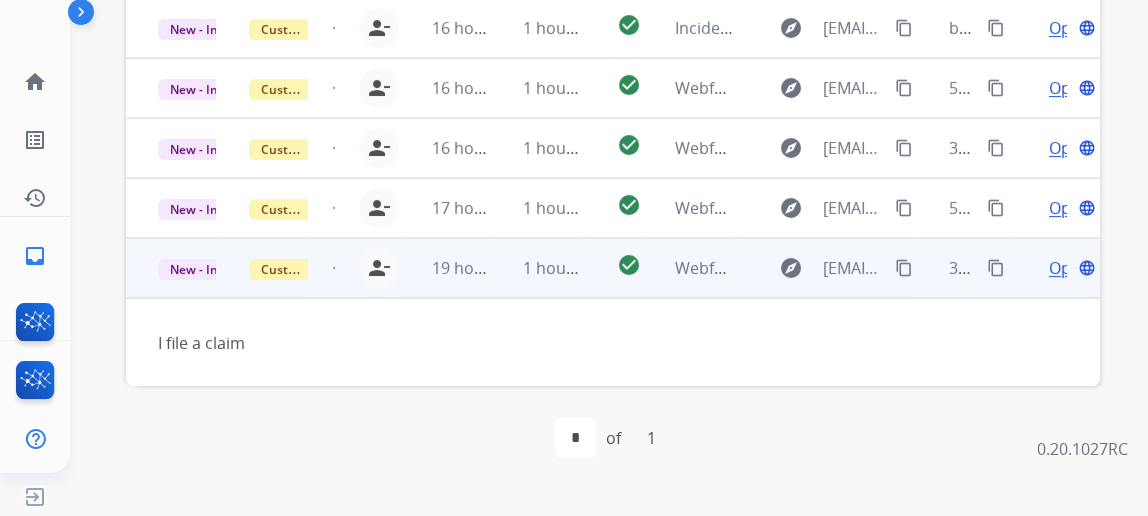 click on "Open" at bounding box center [1069, 268] 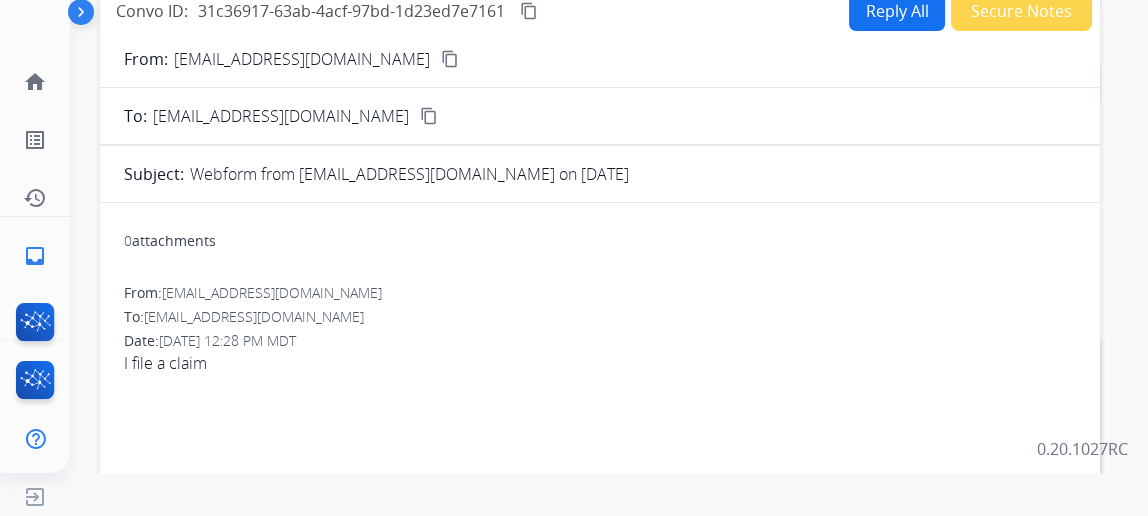 scroll, scrollTop: 22, scrollLeft: 0, axis: vertical 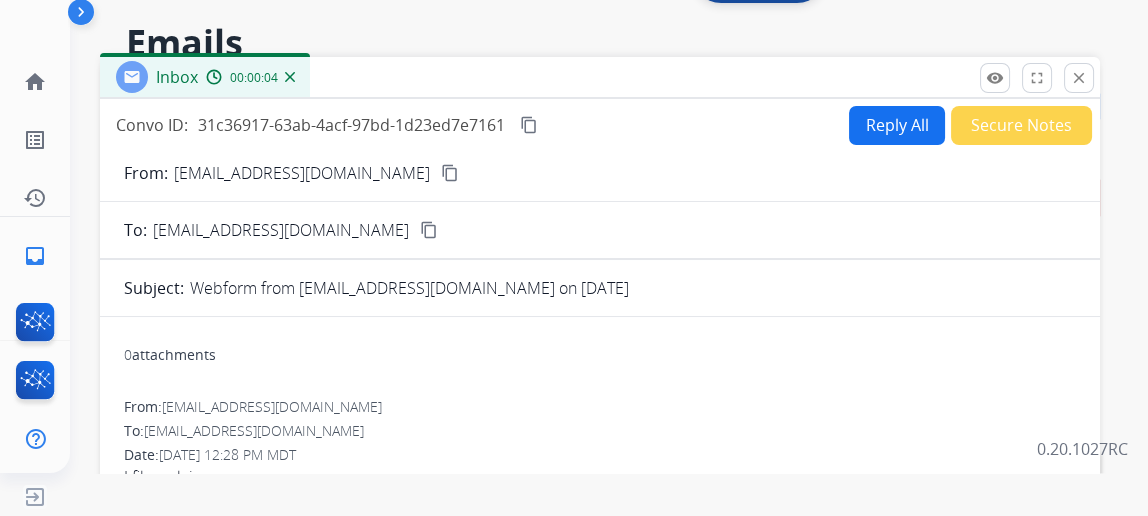 click on "From: [EMAIL_ADDRESS][DOMAIN_NAME] content_copy" at bounding box center (600, 173) 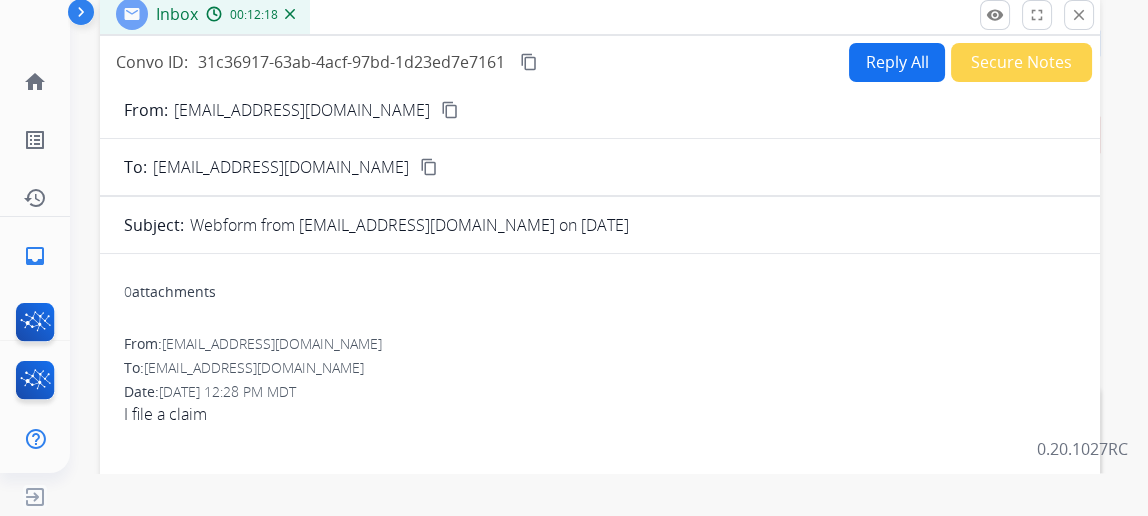 scroll, scrollTop: 113, scrollLeft: 0, axis: vertical 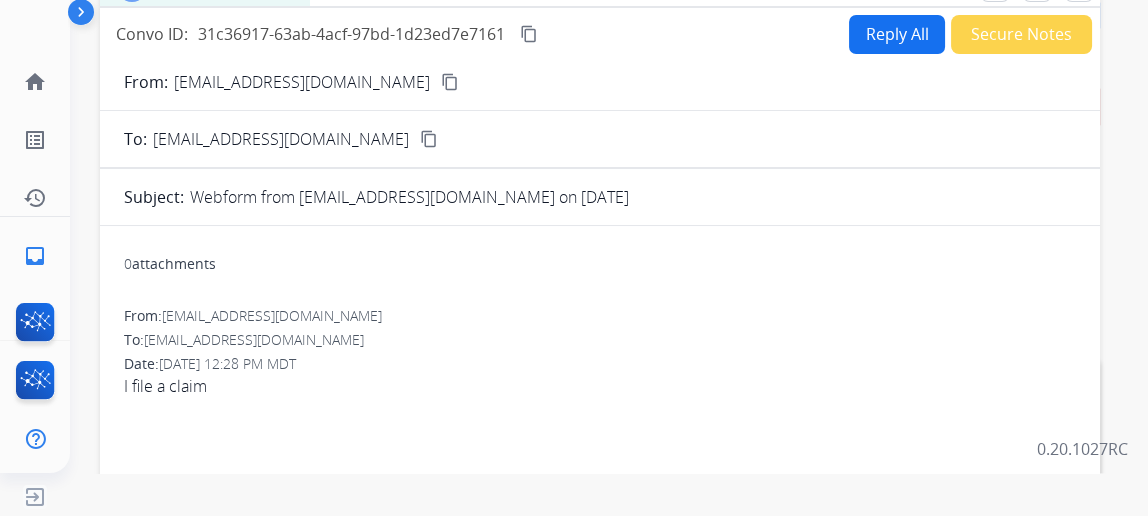 click on "Reply All" at bounding box center [897, 34] 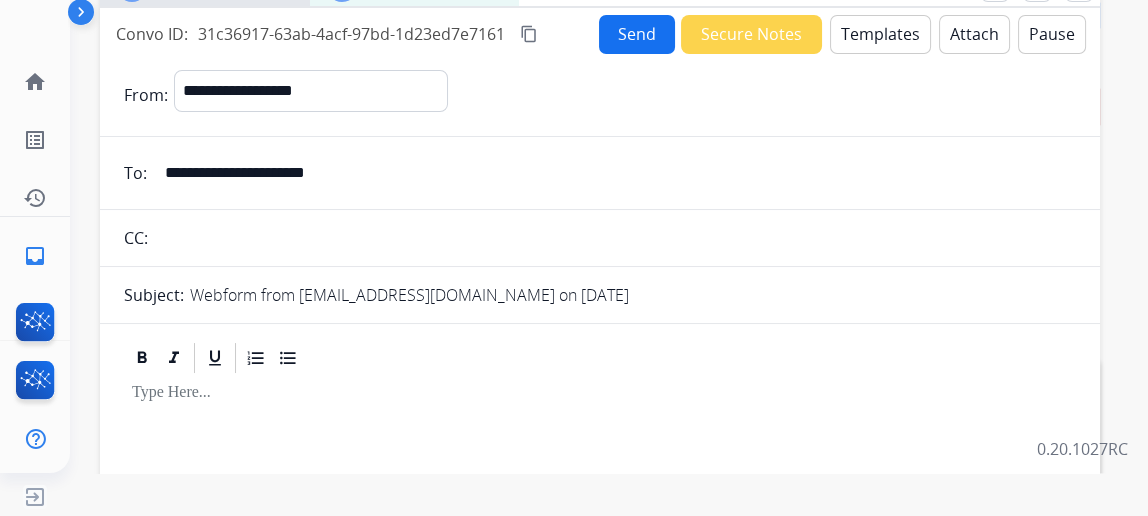 click on "Templates" at bounding box center [880, 34] 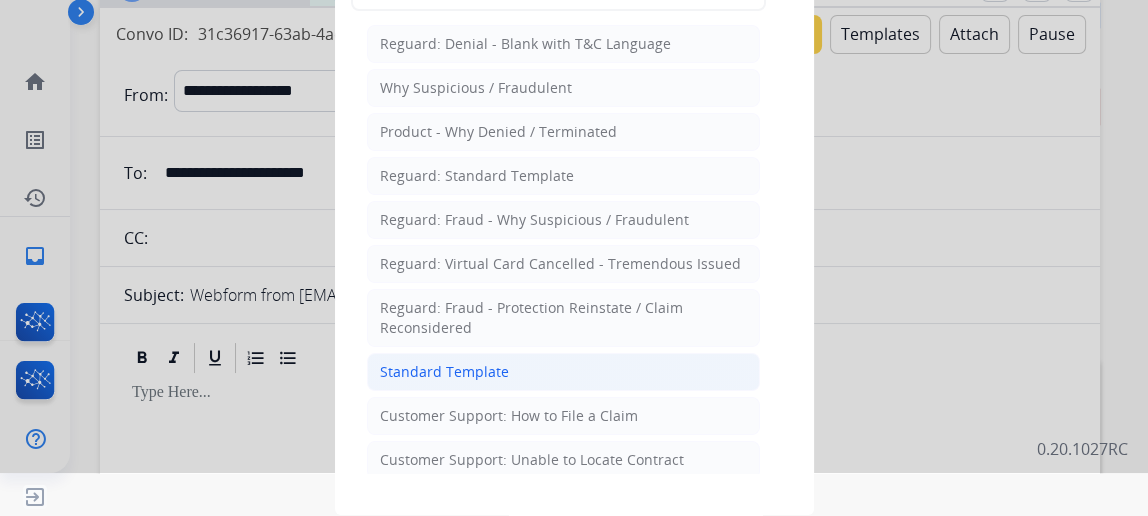 click on "Standard Template" 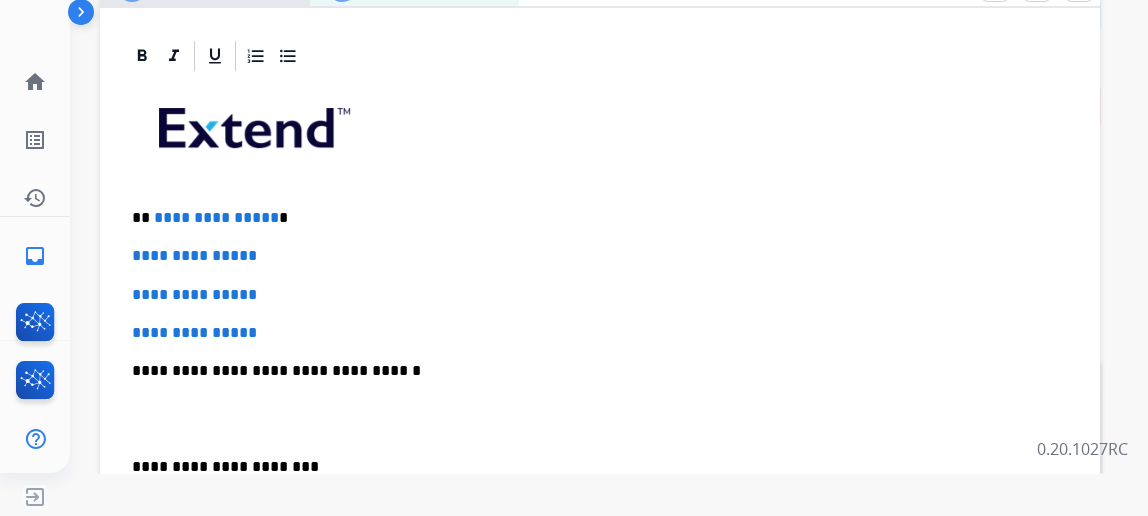 scroll, scrollTop: 435, scrollLeft: 0, axis: vertical 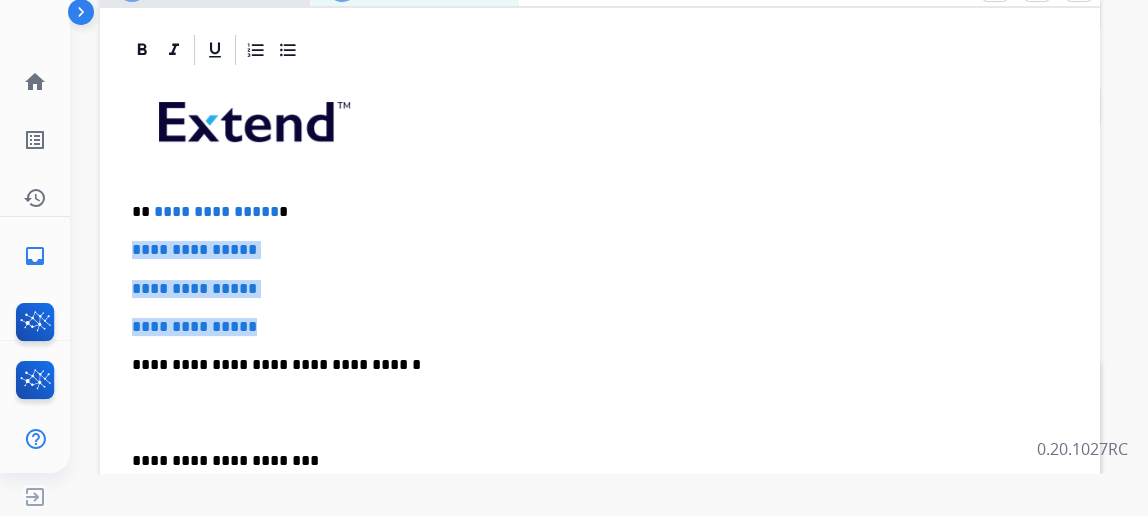 drag, startPoint x: 303, startPoint y: 327, endPoint x: 143, endPoint y: 245, distance: 179.78876 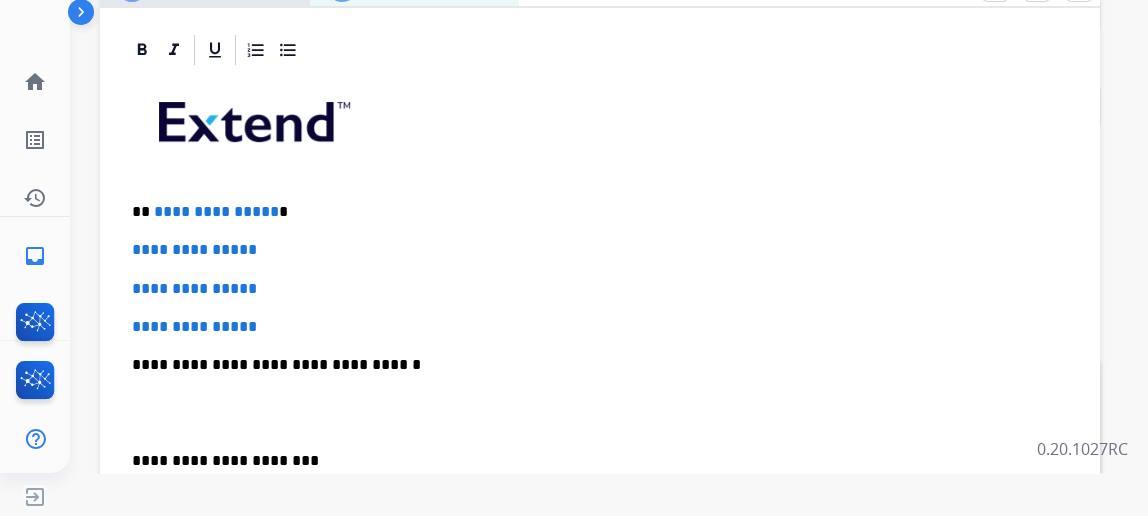scroll, scrollTop: 358, scrollLeft: 0, axis: vertical 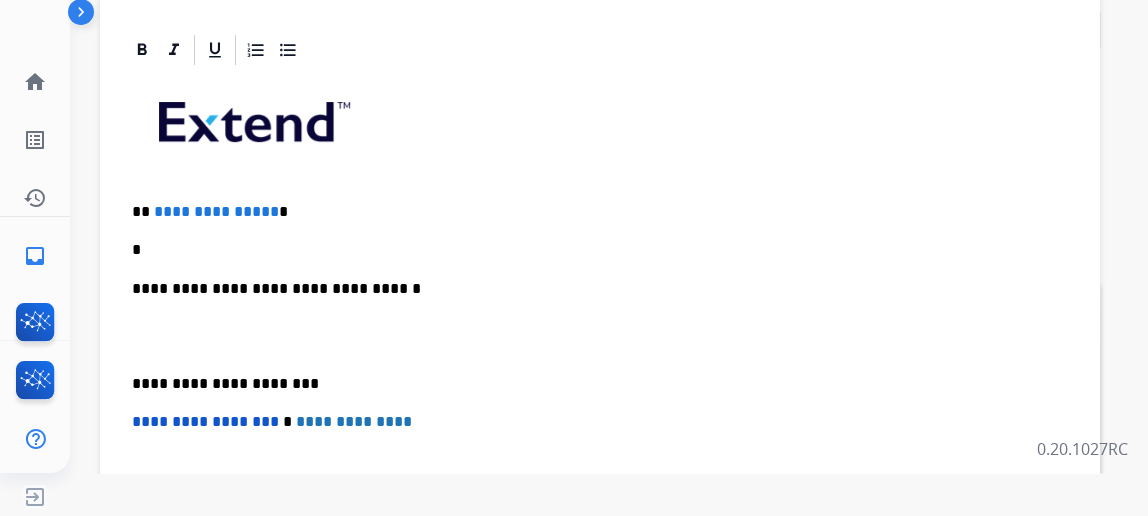 type 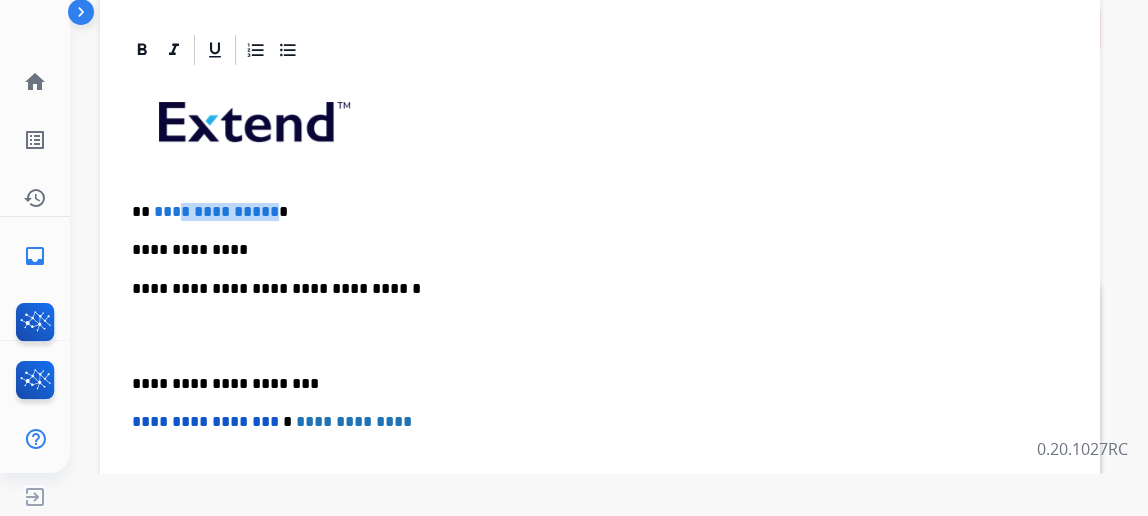 drag, startPoint x: 280, startPoint y: 206, endPoint x: 190, endPoint y: 203, distance: 90.04999 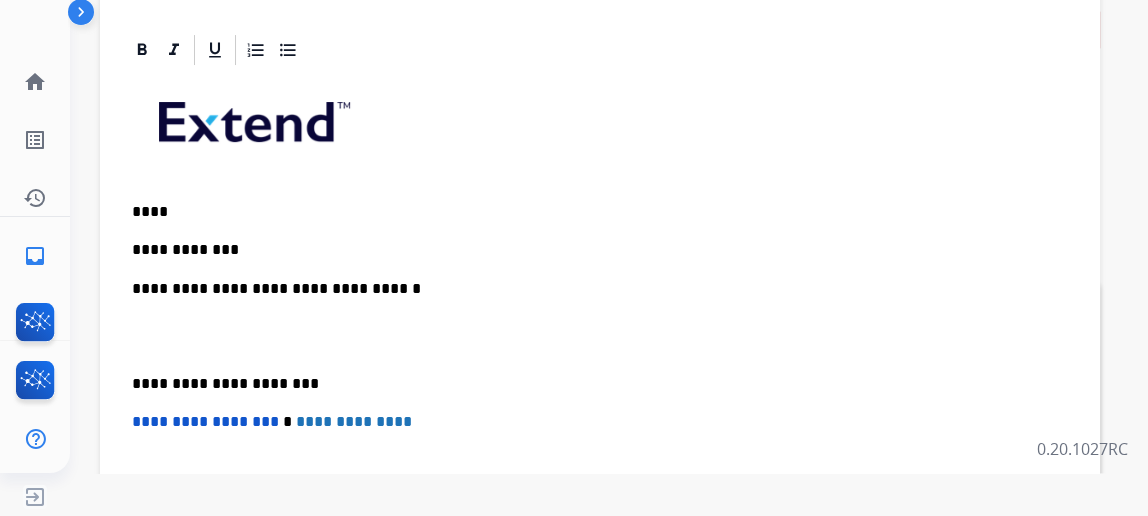 click on "****" at bounding box center (592, 212) 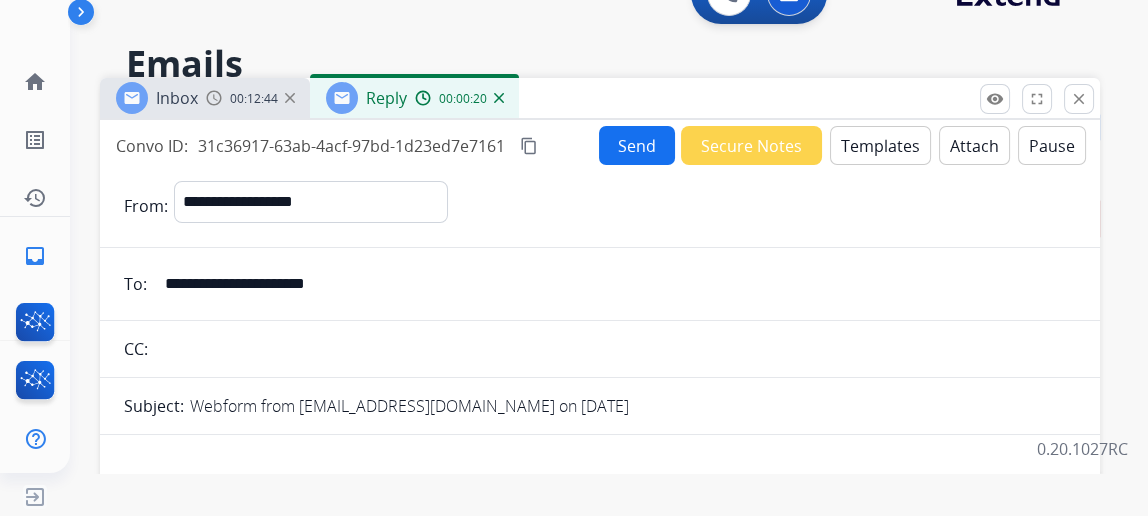 scroll, scrollTop: 0, scrollLeft: 0, axis: both 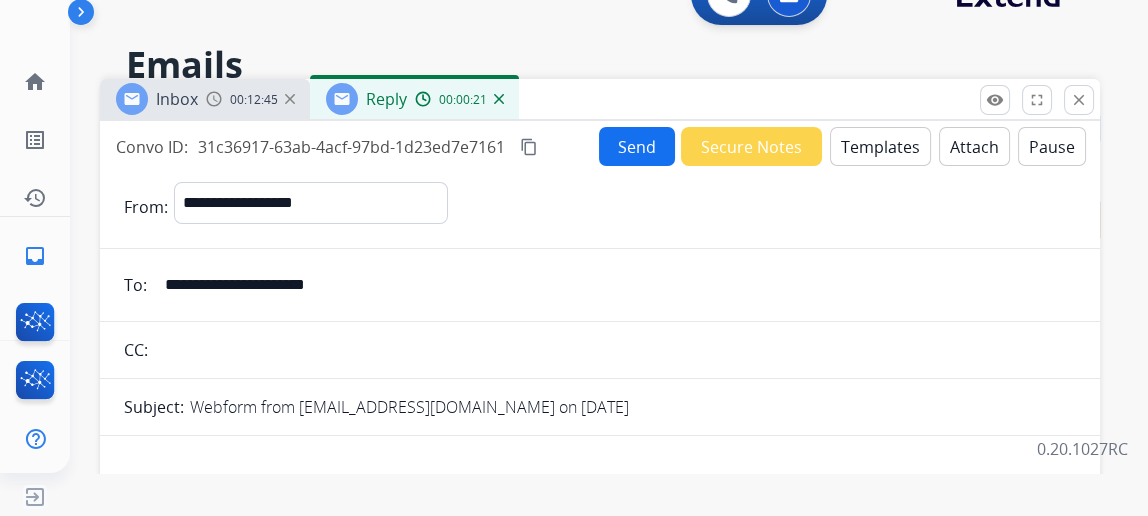 click on "Convo ID:  31c36917-63ab-4acf-97bd-1d23ed7e7161  content_copy Send  Secure Notes  Templates Attach  Pause" at bounding box center (600, 146) 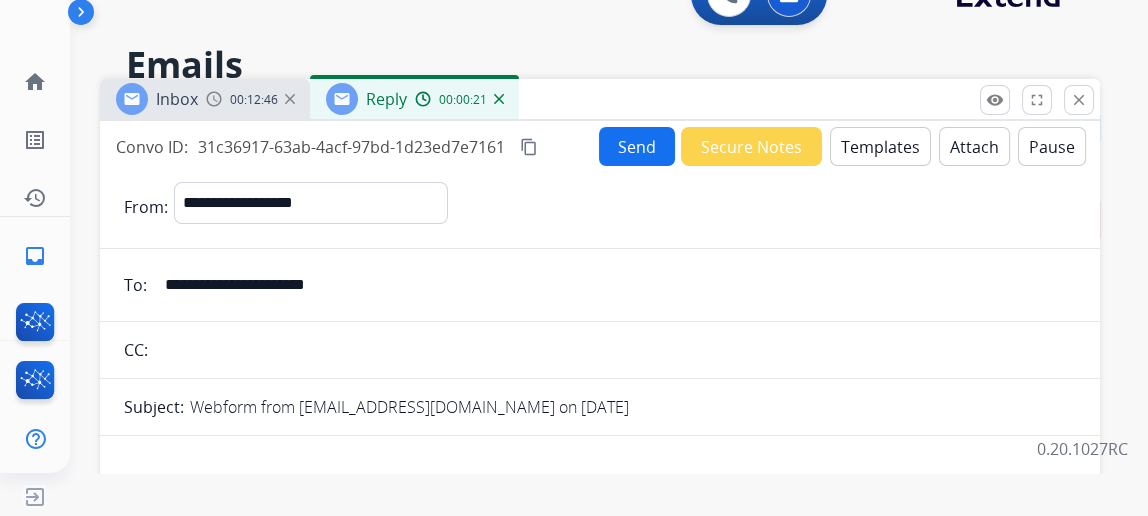 click on "Send" at bounding box center (637, 146) 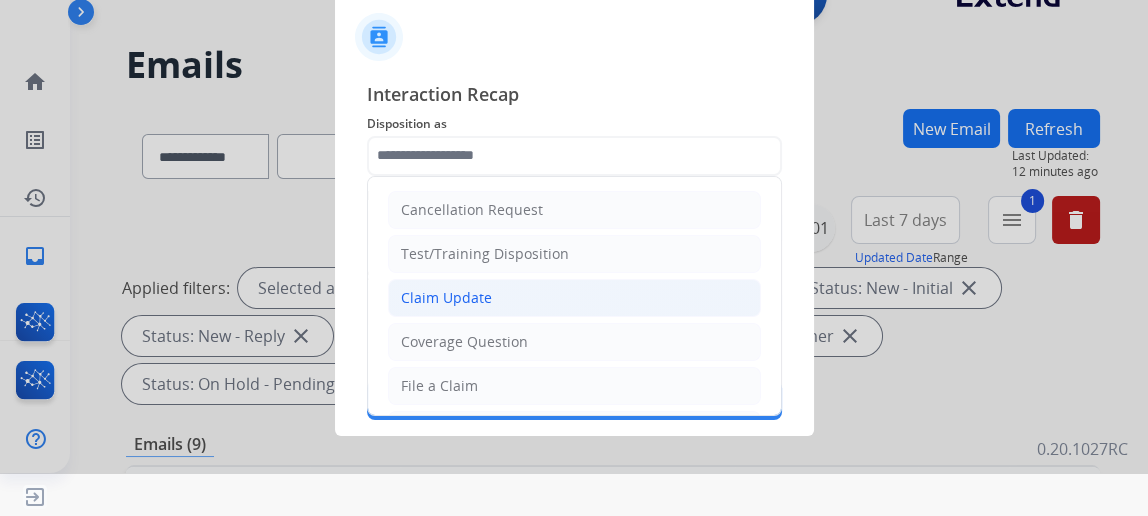 click on "Claim Update" 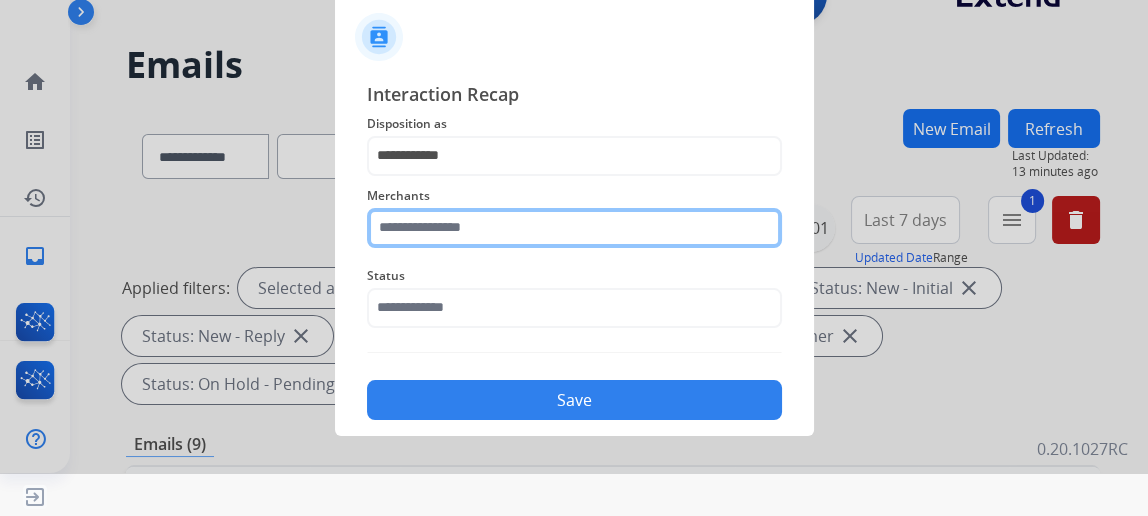 click 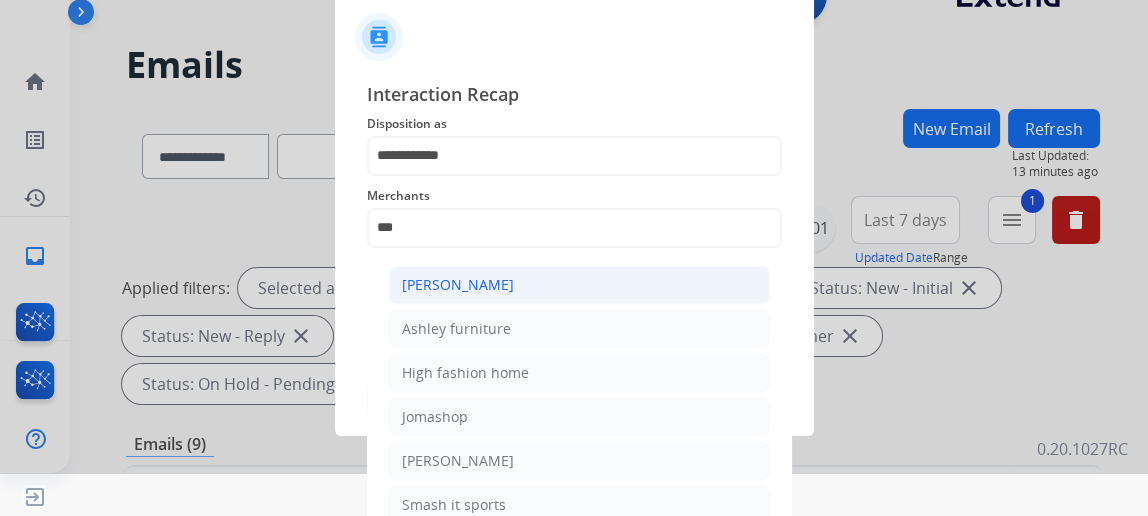 click on "[PERSON_NAME]" 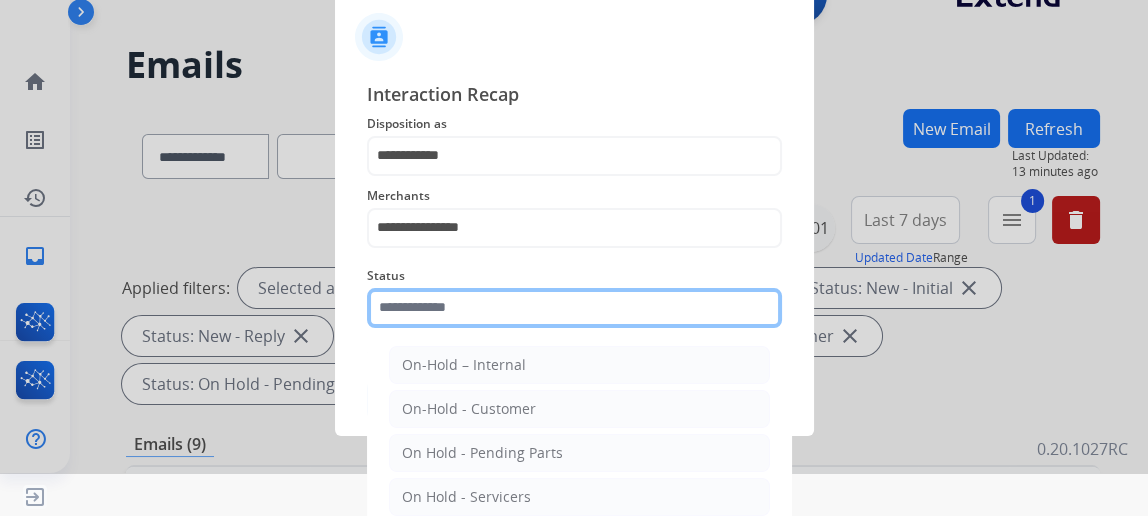 drag, startPoint x: 441, startPoint y: 291, endPoint x: 428, endPoint y: 300, distance: 15.811388 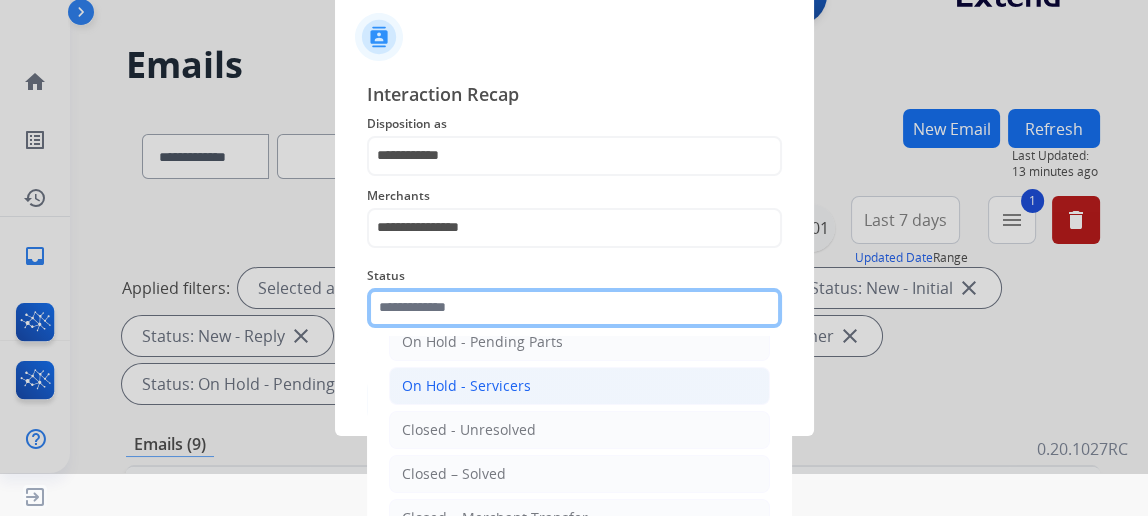 scroll, scrollTop: 112, scrollLeft: 0, axis: vertical 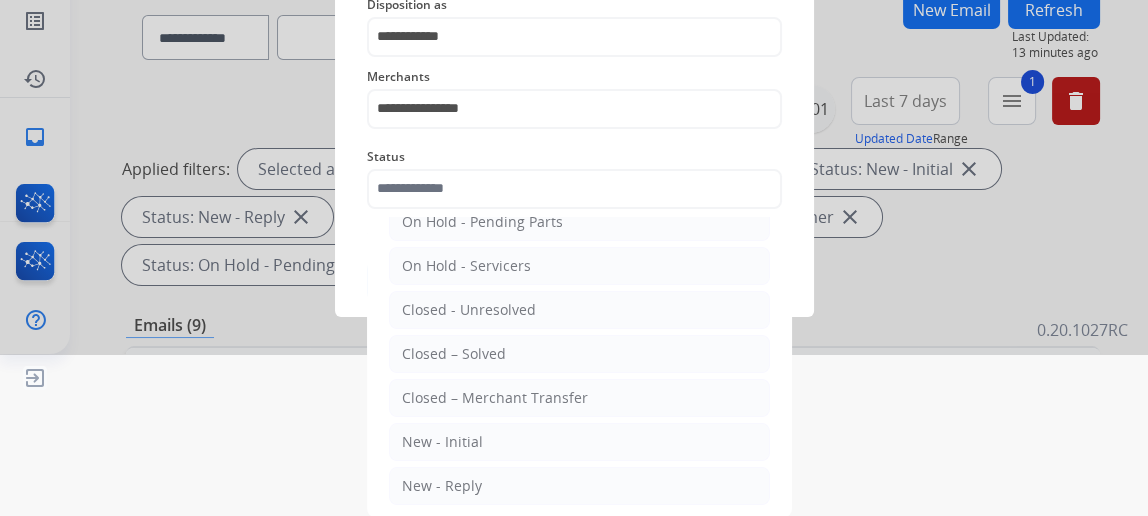 click on "Closed – Solved" 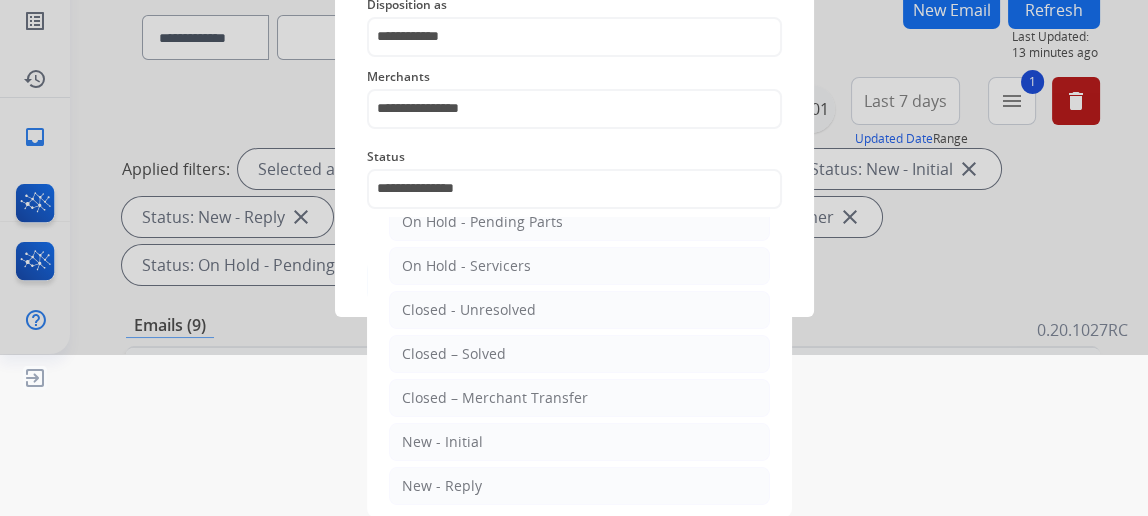 scroll, scrollTop: 43, scrollLeft: 0, axis: vertical 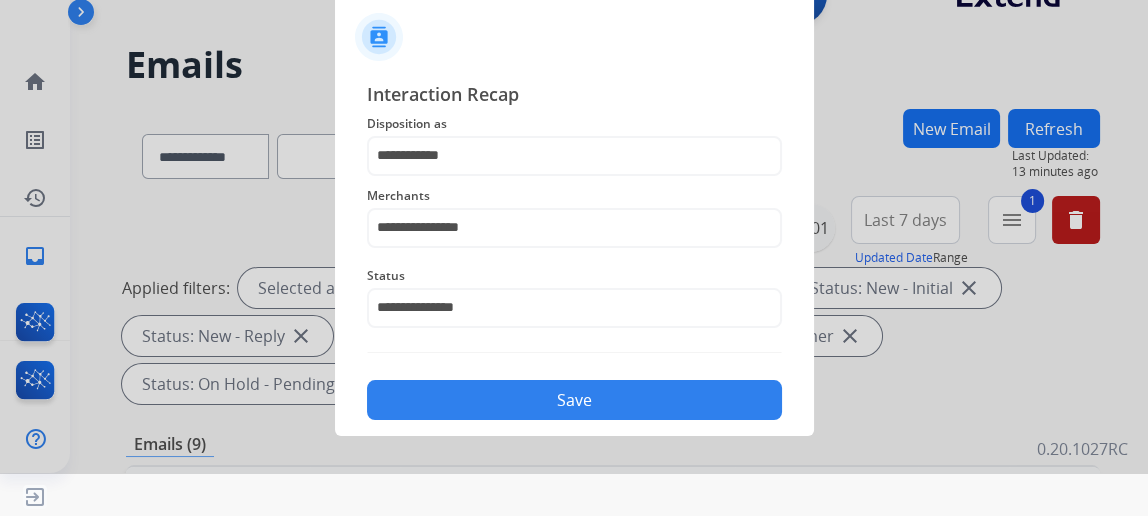 click on "Save" 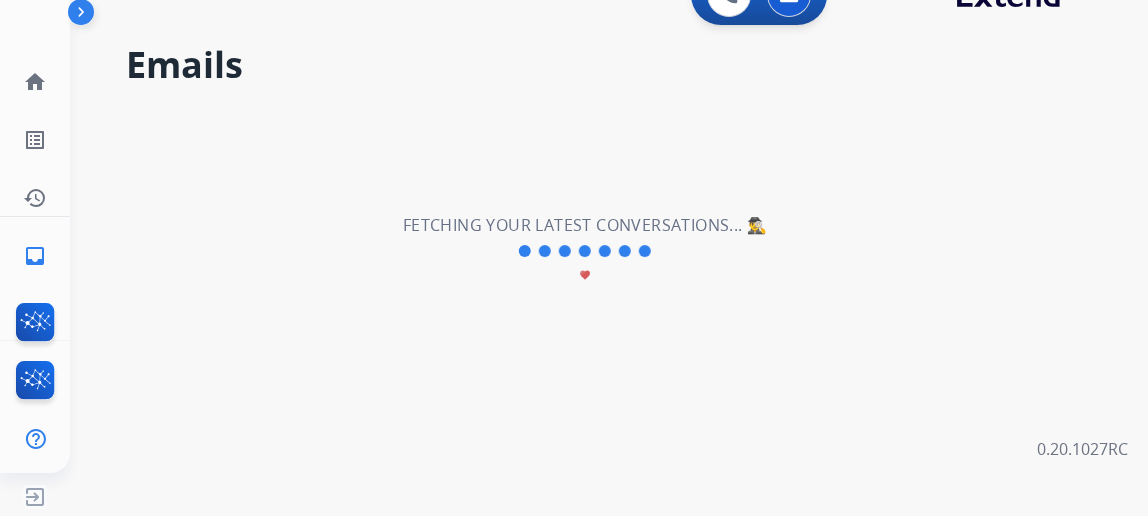 scroll, scrollTop: 0, scrollLeft: 0, axis: both 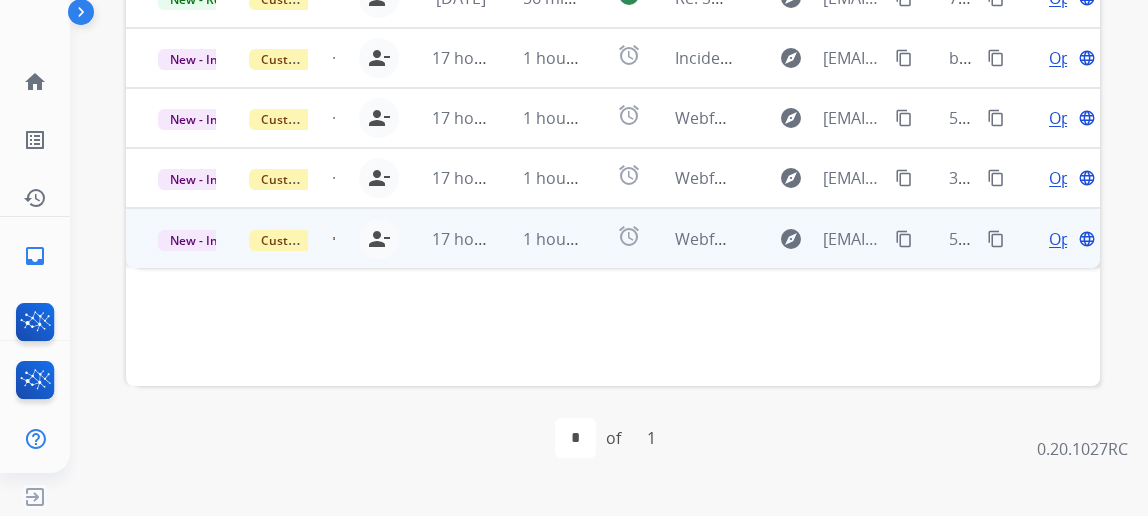 click on "Open" at bounding box center (1069, 239) 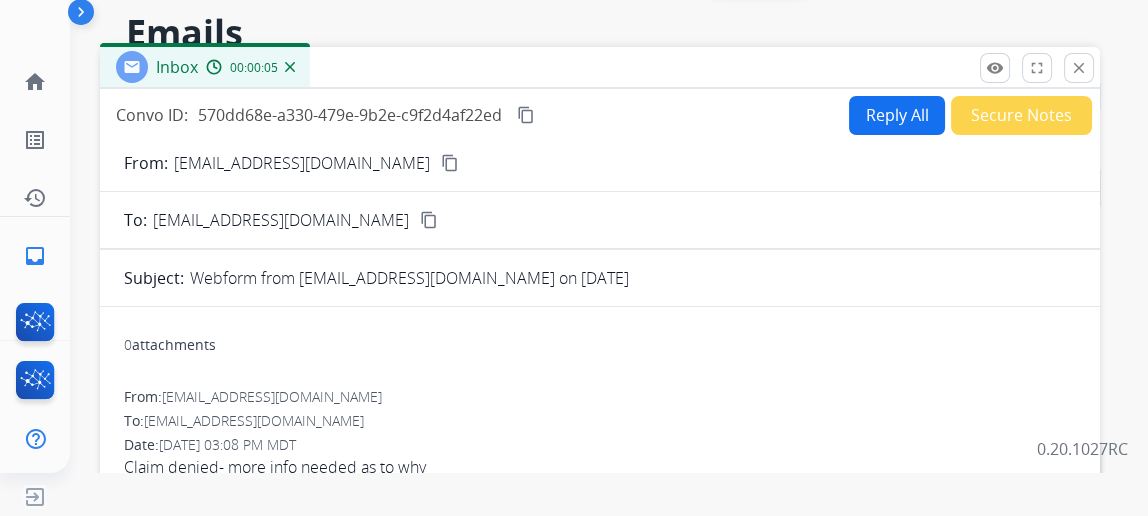 scroll, scrollTop: 0, scrollLeft: 0, axis: both 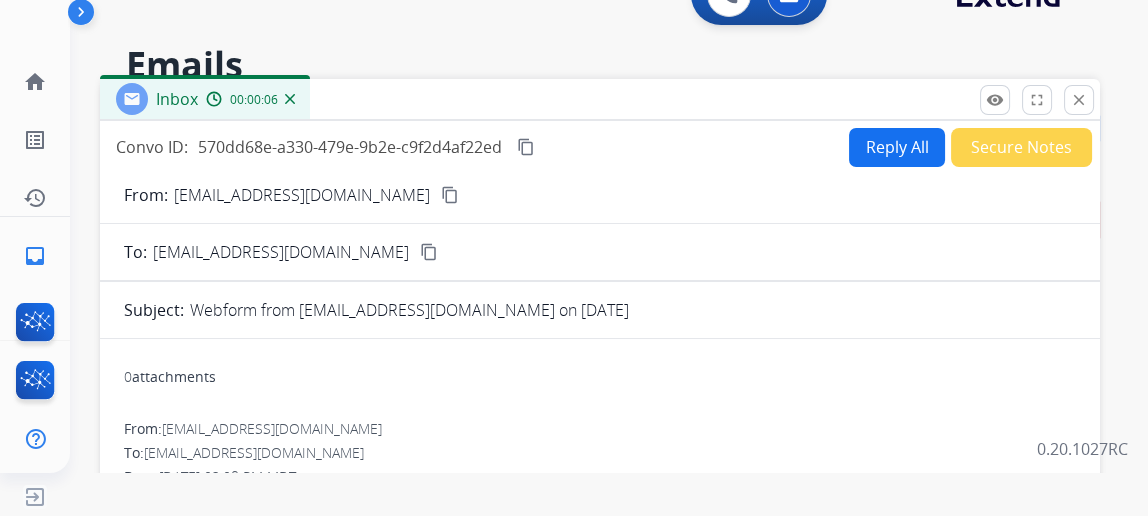 click on "content_copy" at bounding box center [450, 195] 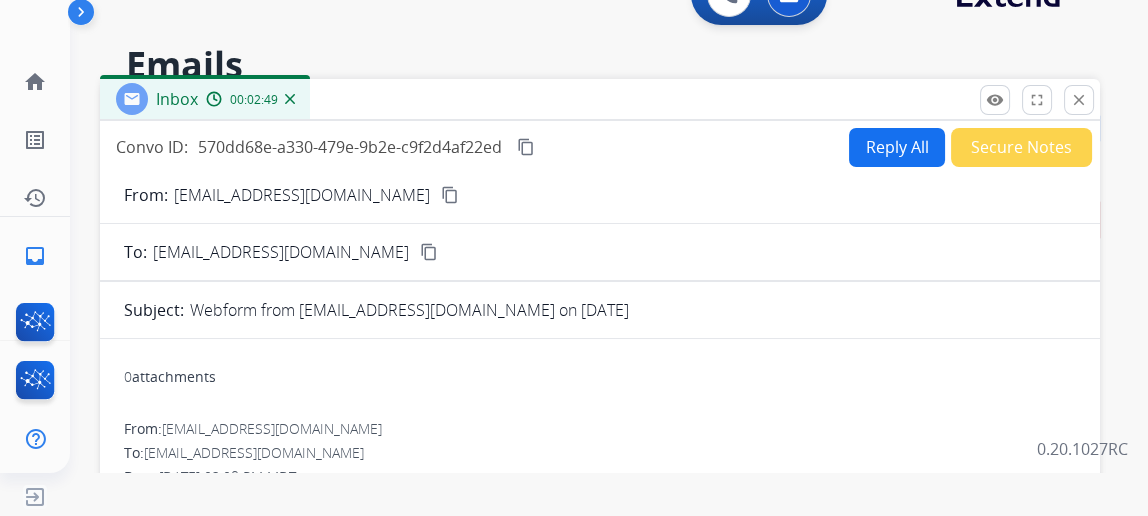 click on "Reply All" at bounding box center [897, 147] 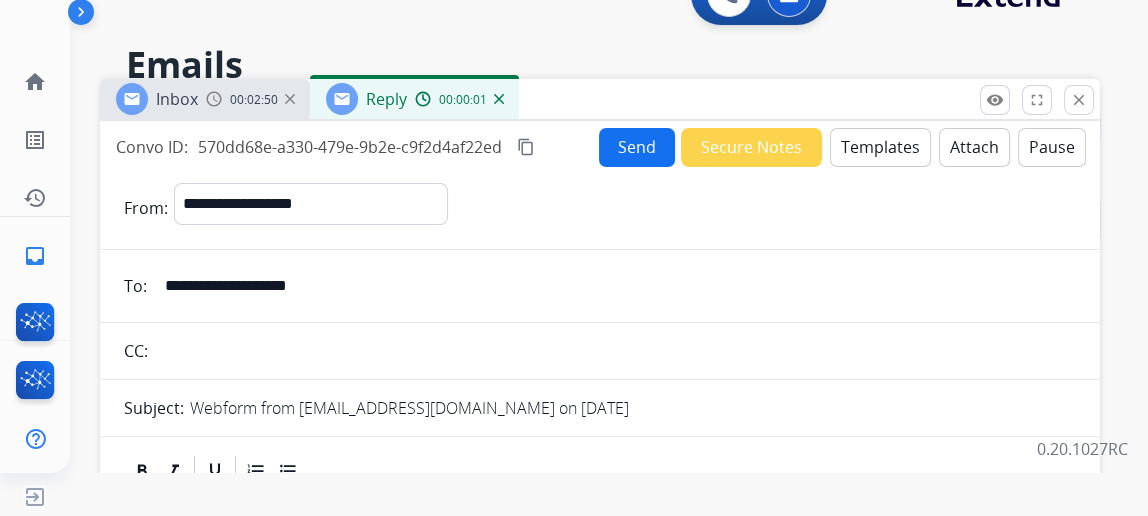 click on "Templates" at bounding box center [880, 147] 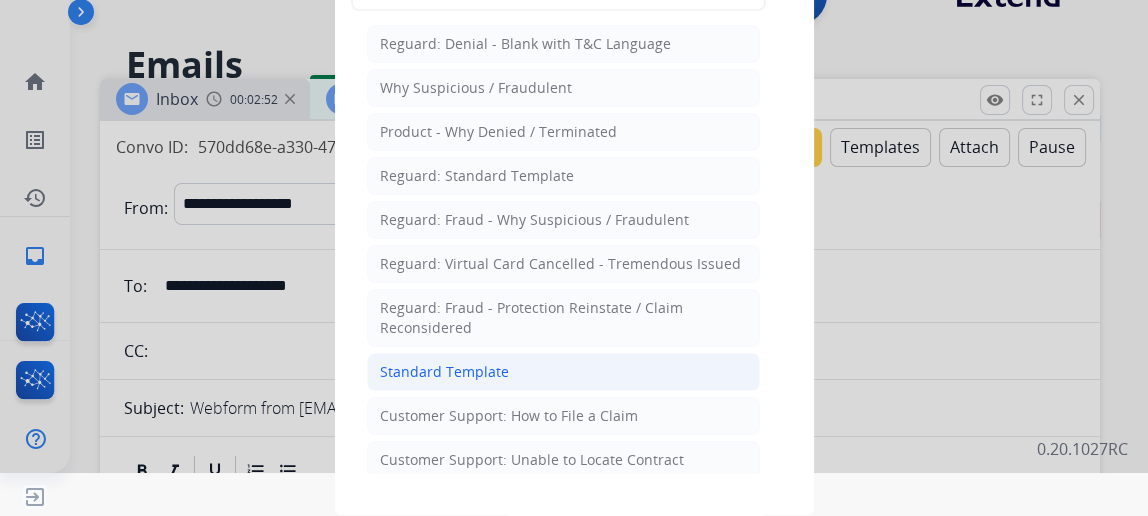 click on "Standard Template" 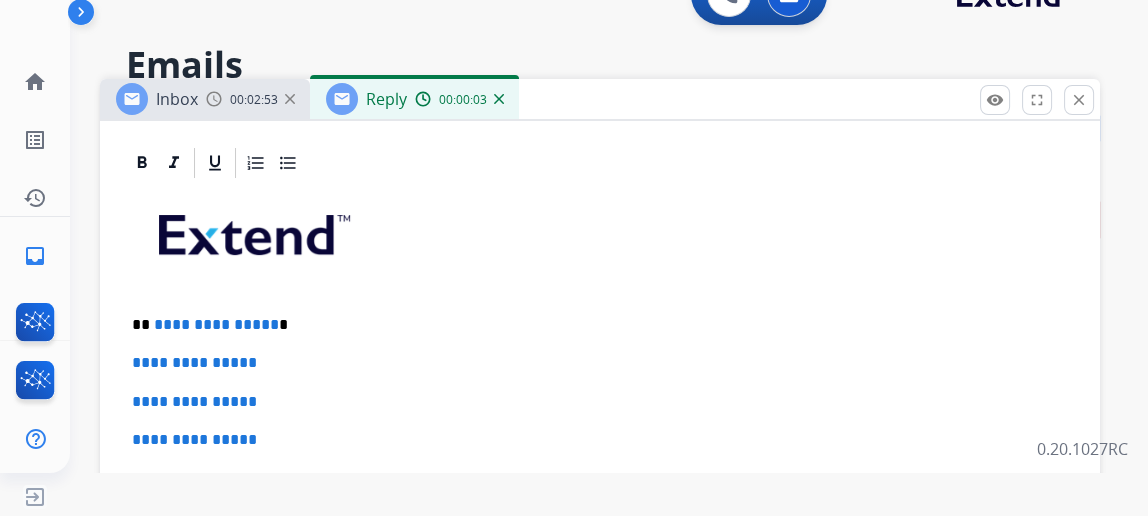 scroll, scrollTop: 435, scrollLeft: 0, axis: vertical 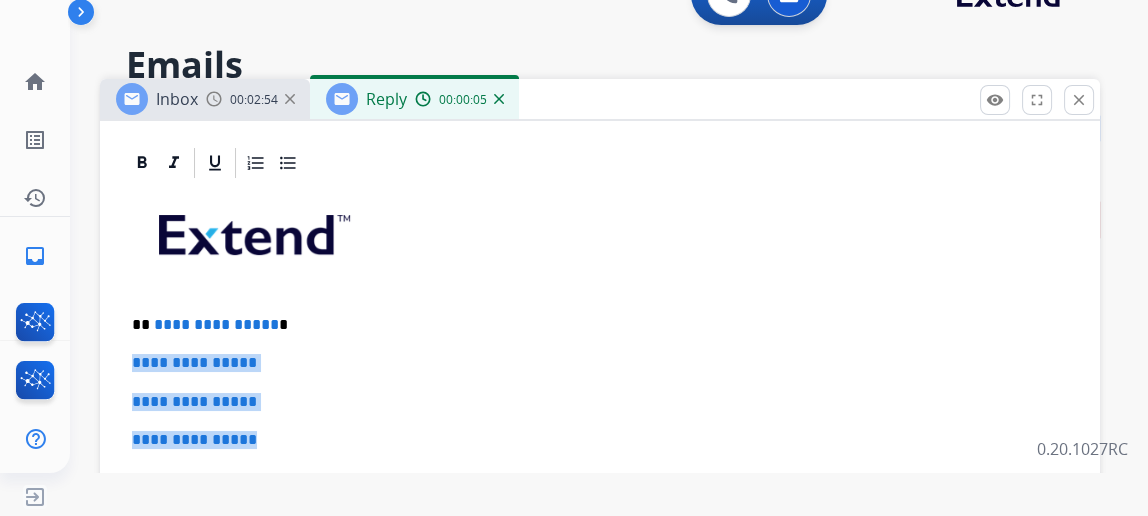 drag, startPoint x: 304, startPoint y: 426, endPoint x: 146, endPoint y: 365, distance: 169.36647 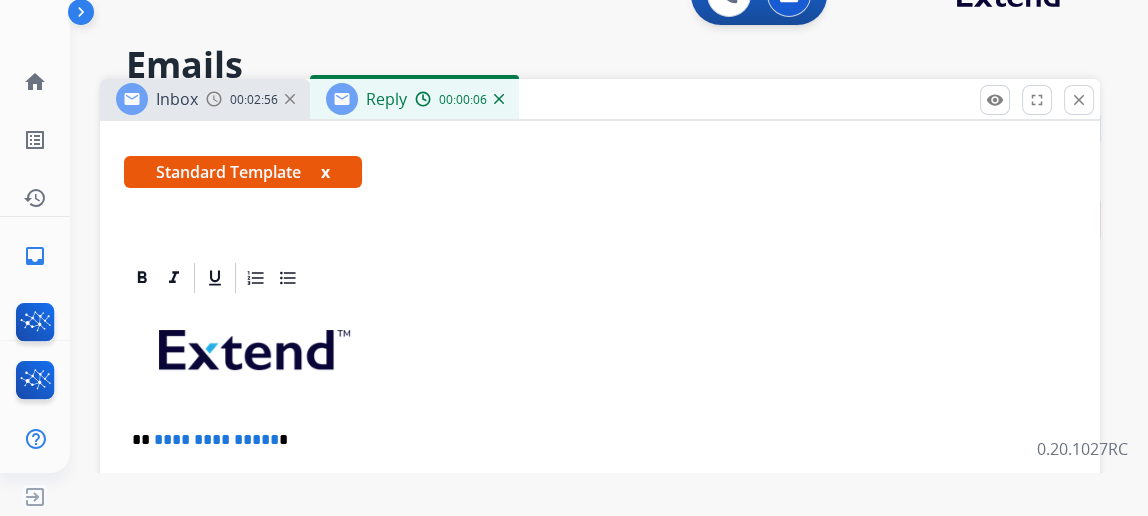 scroll, scrollTop: 358, scrollLeft: 0, axis: vertical 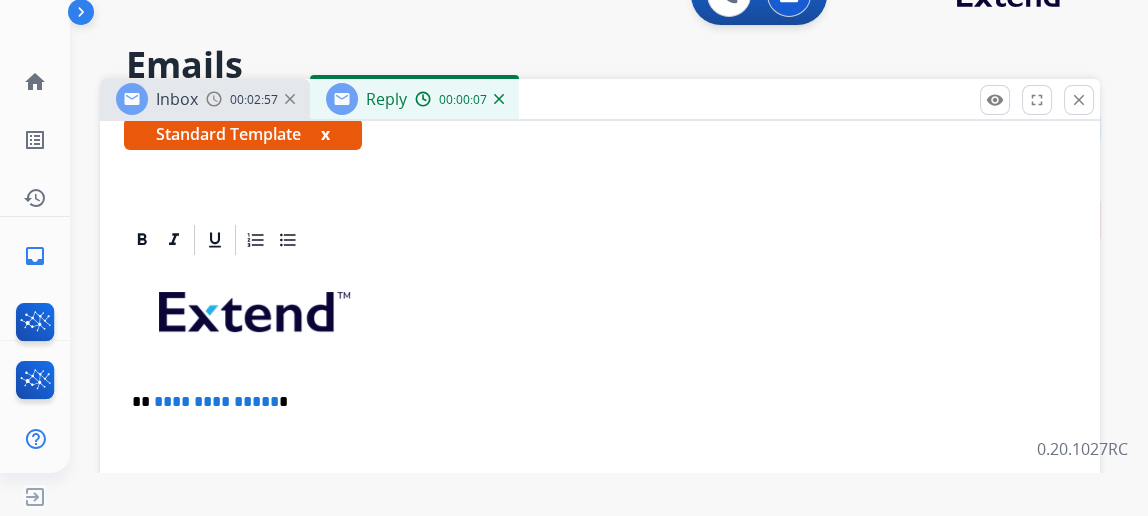 type 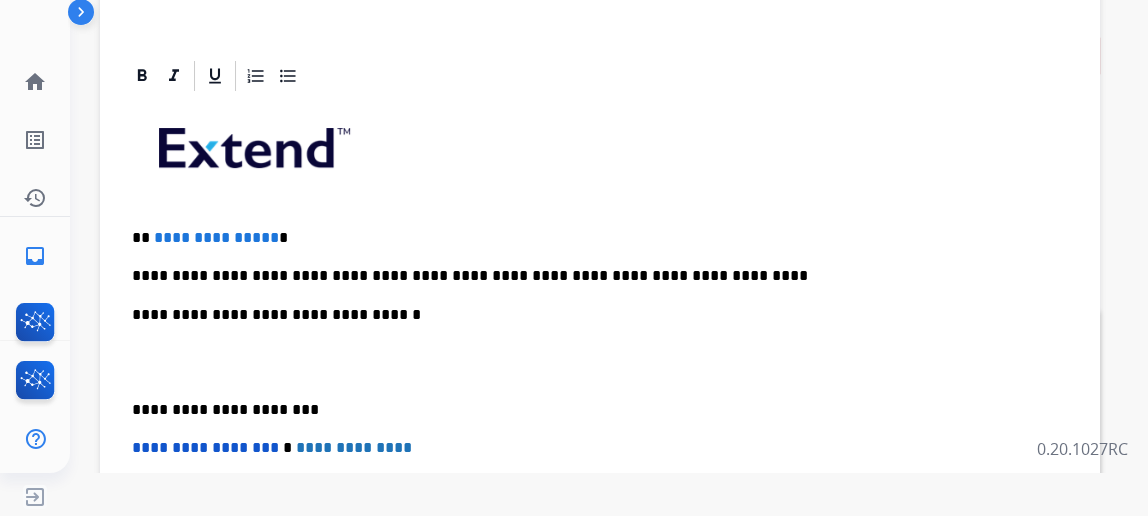scroll, scrollTop: 181, scrollLeft: 0, axis: vertical 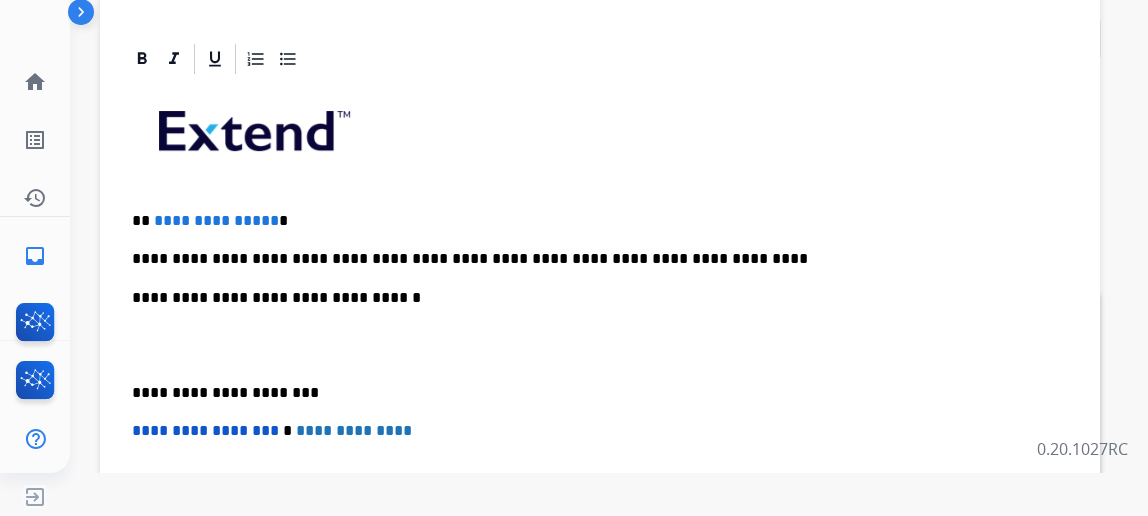 click on "**********" at bounding box center [592, 221] 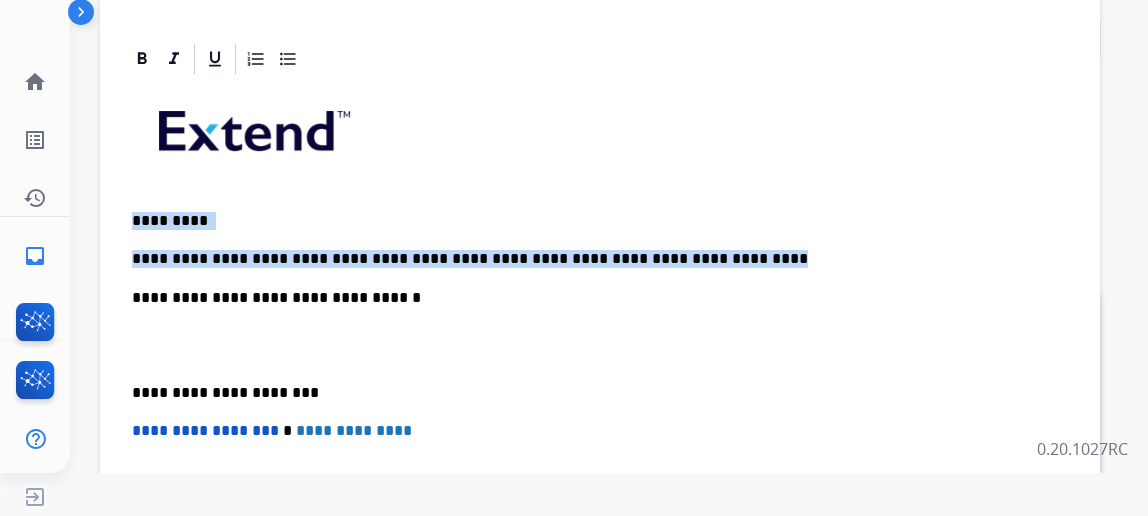drag, startPoint x: 692, startPoint y: 253, endPoint x: 148, endPoint y: 214, distance: 545.3962 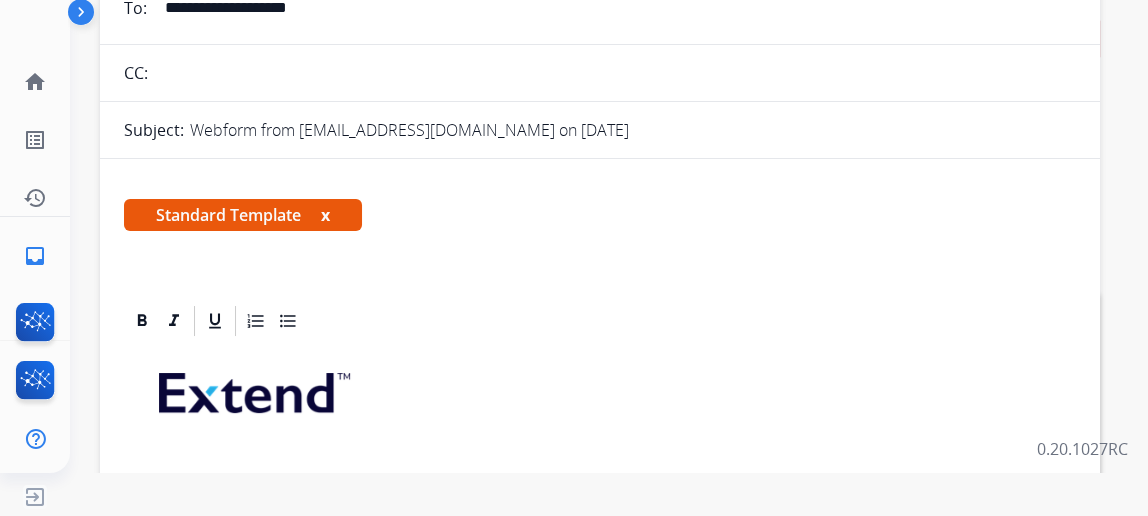 scroll, scrollTop: 86, scrollLeft: 0, axis: vertical 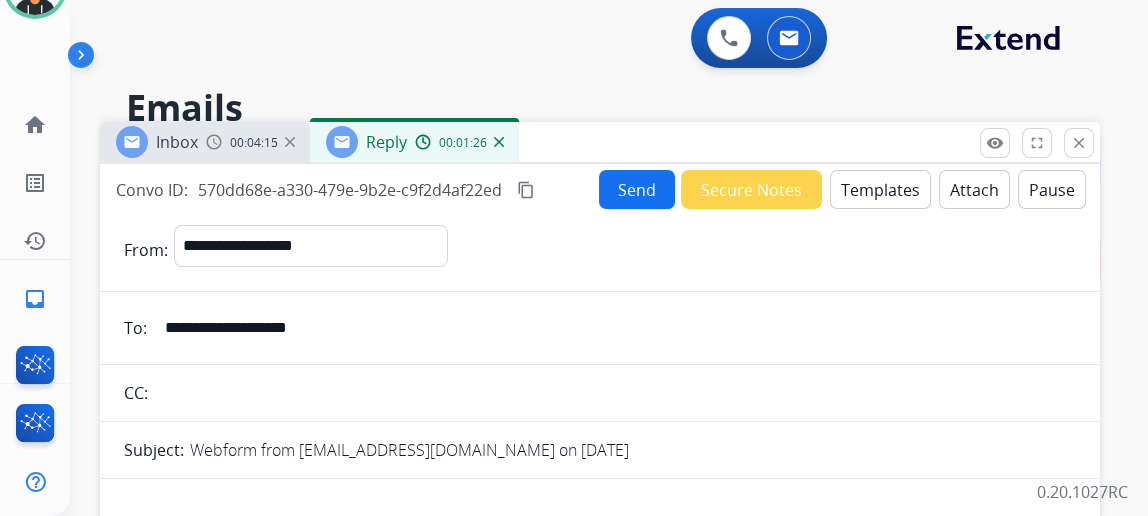 click on "Attach" at bounding box center (974, 189) 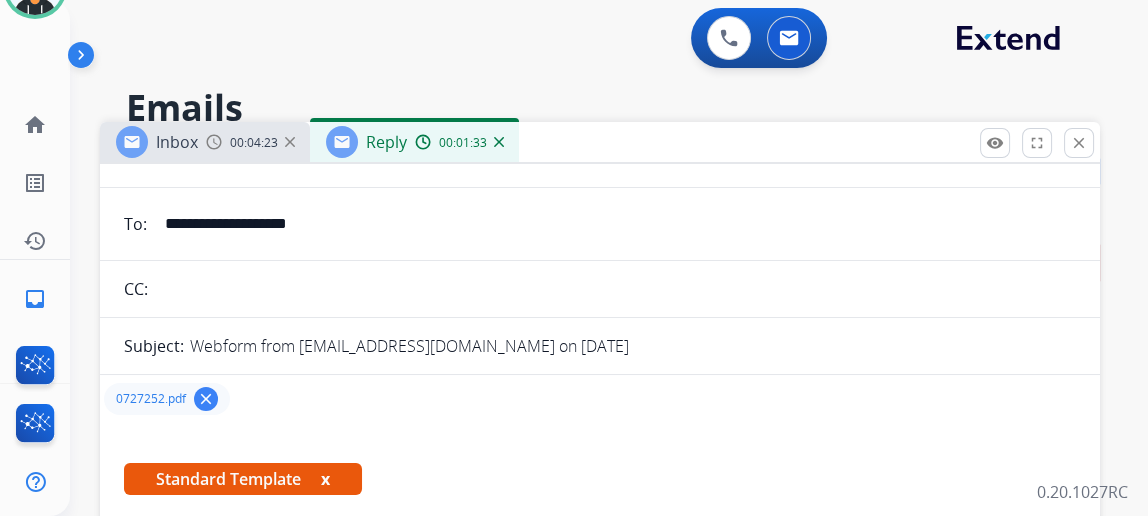 scroll, scrollTop: 0, scrollLeft: 0, axis: both 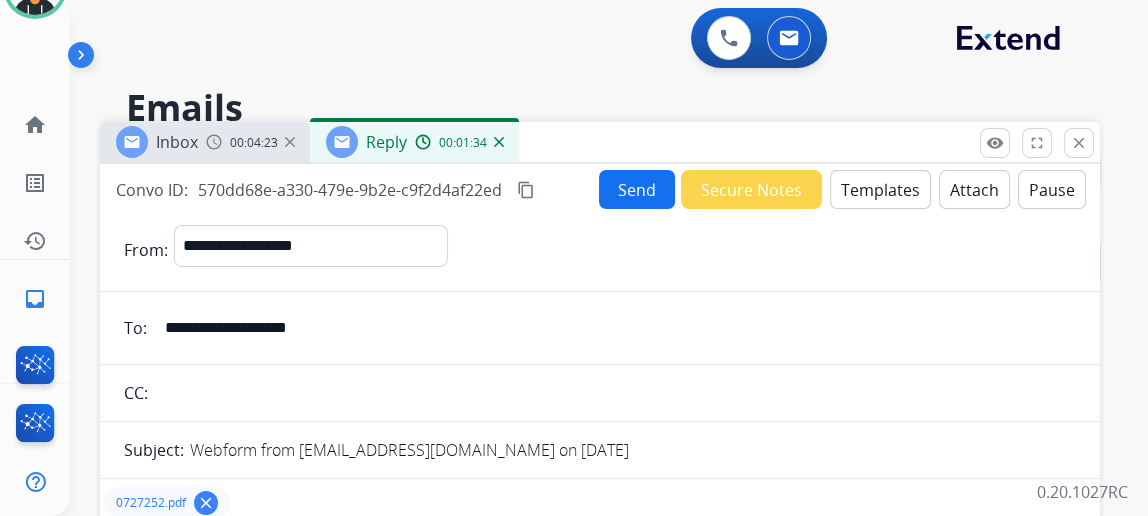 click on "Send" at bounding box center [637, 189] 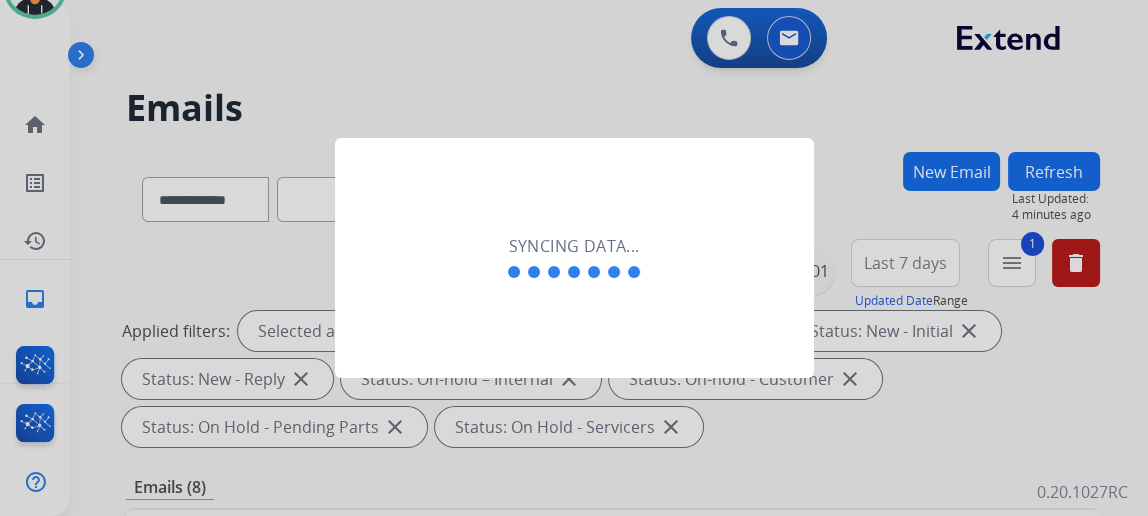 scroll, scrollTop: 43, scrollLeft: 0, axis: vertical 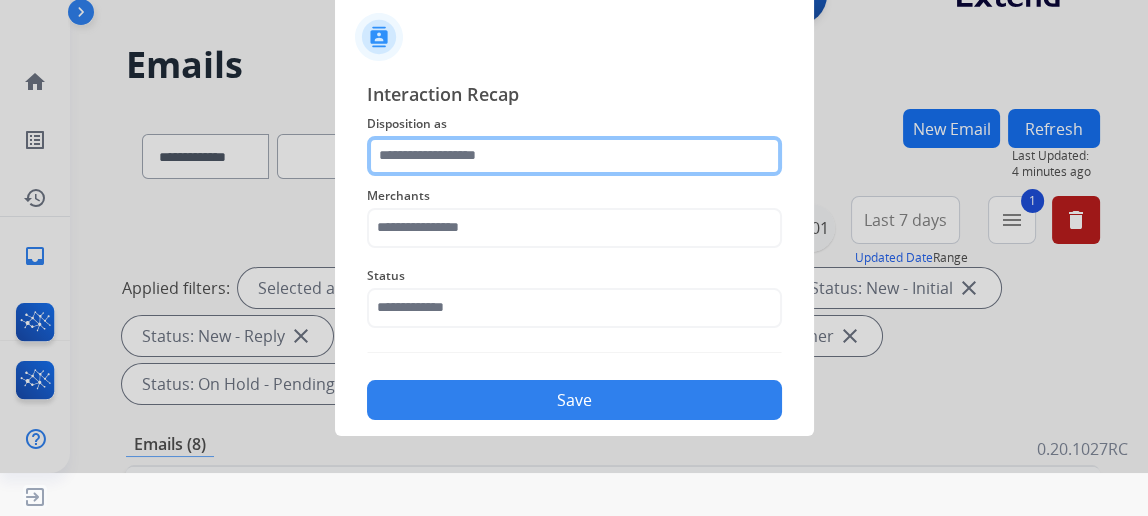 click 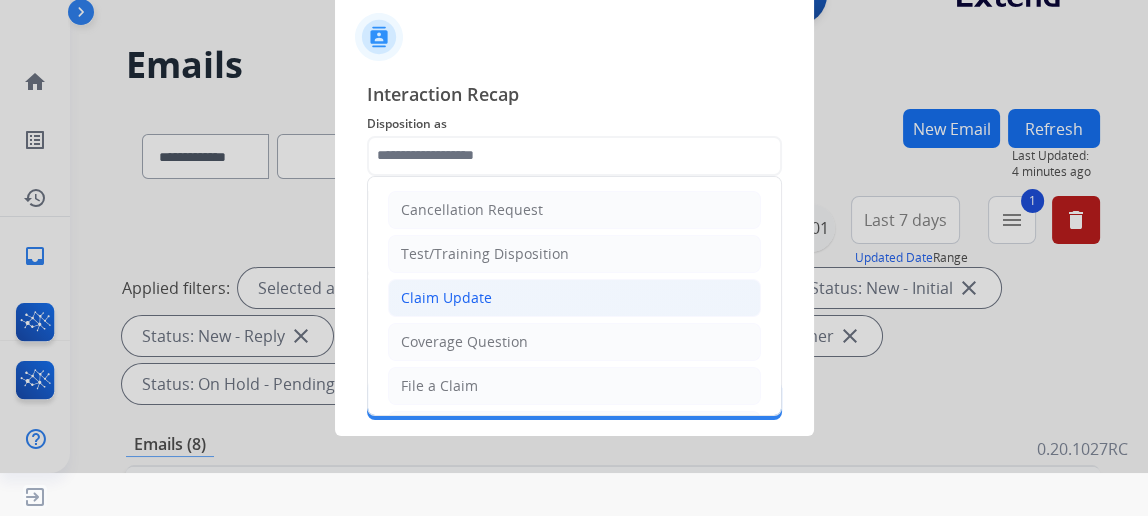 click on "Claim Update" 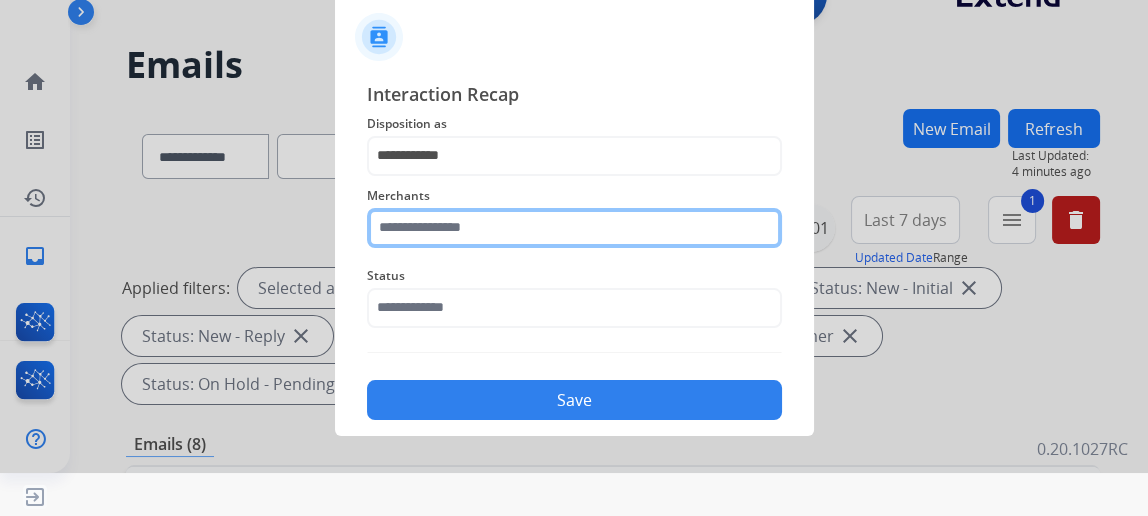 click 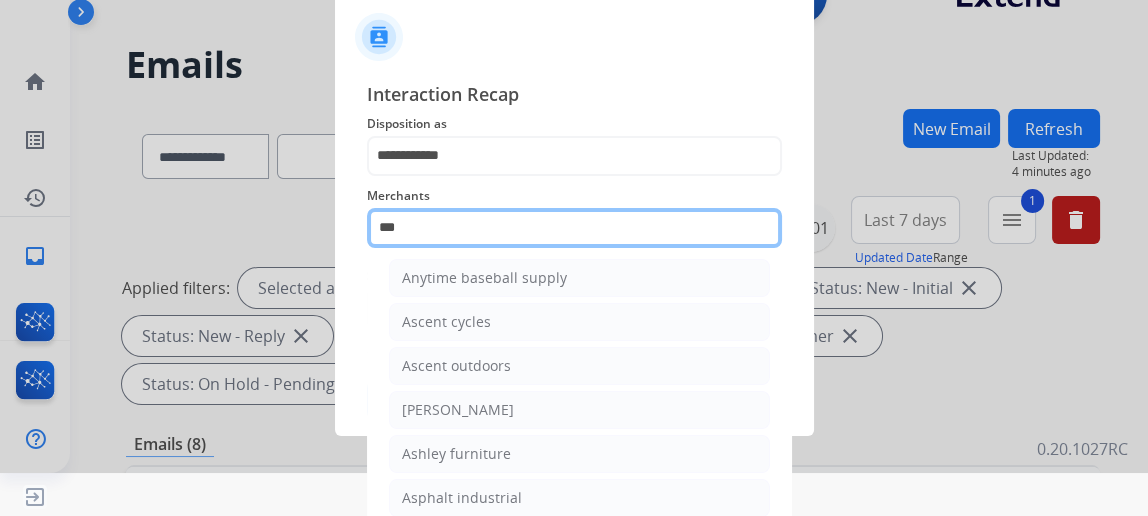scroll, scrollTop: 26, scrollLeft: 0, axis: vertical 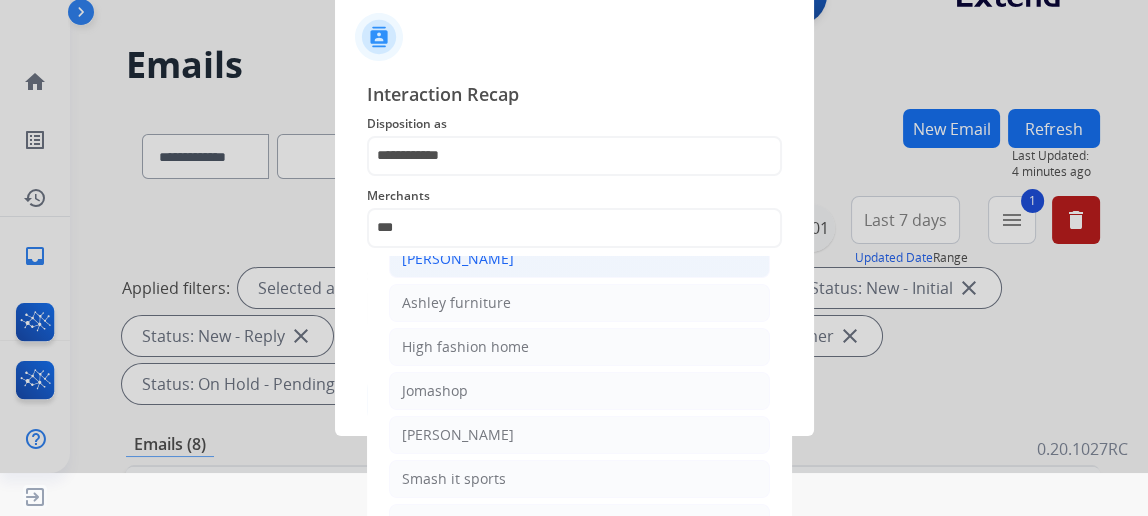 click on "[PERSON_NAME]" 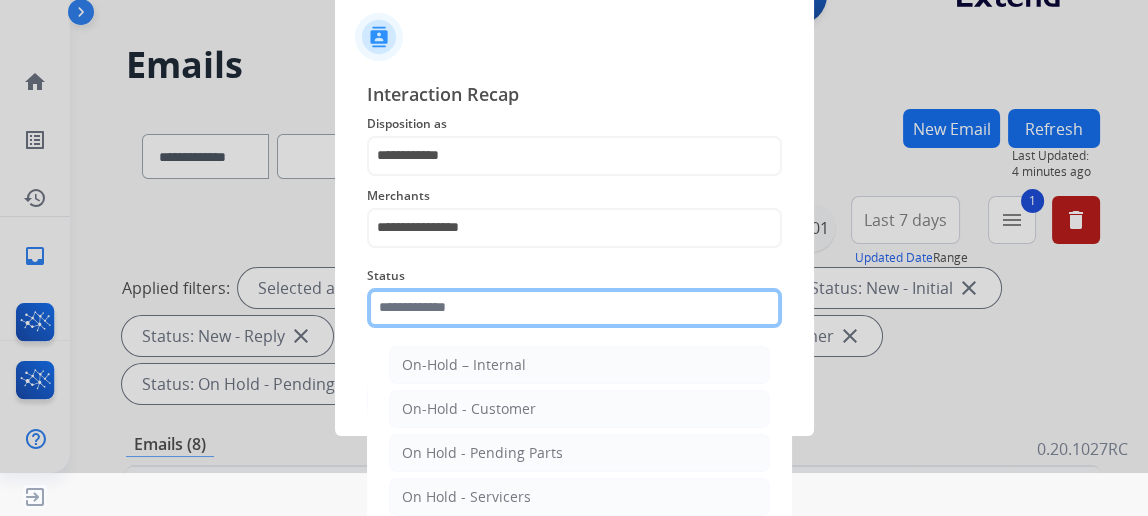click 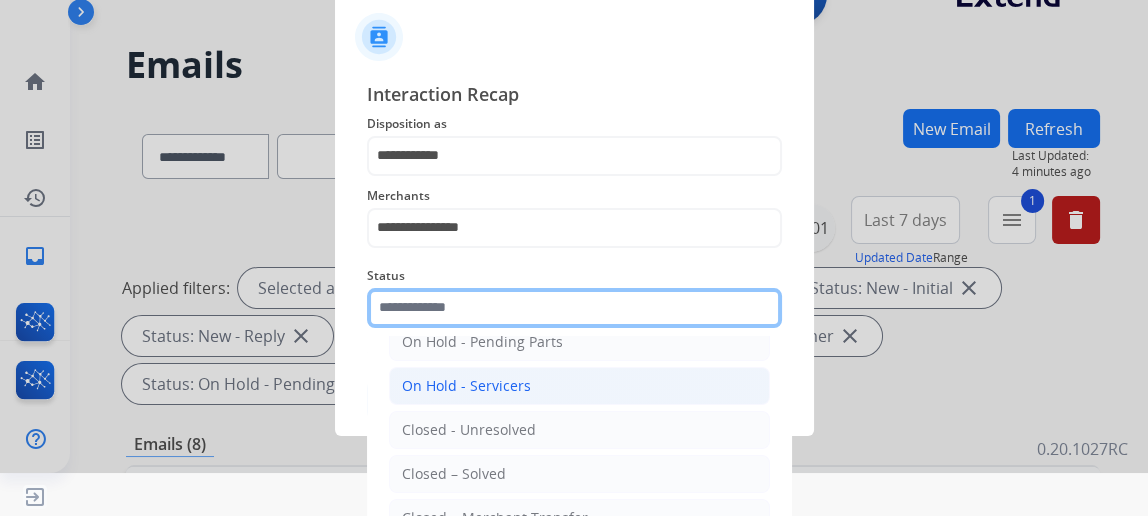 scroll, scrollTop: 112, scrollLeft: 0, axis: vertical 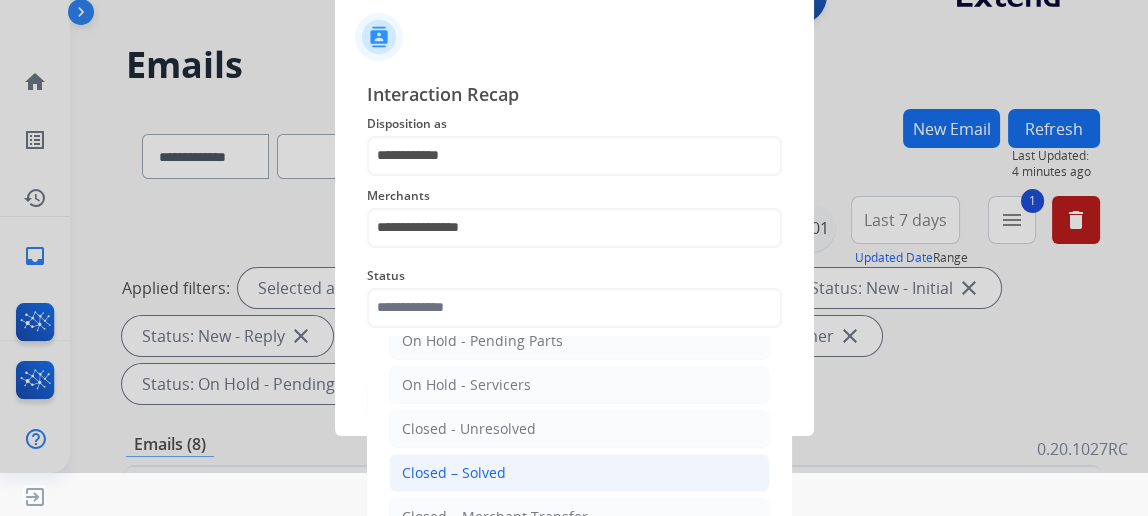 click on "Closed – Solved" 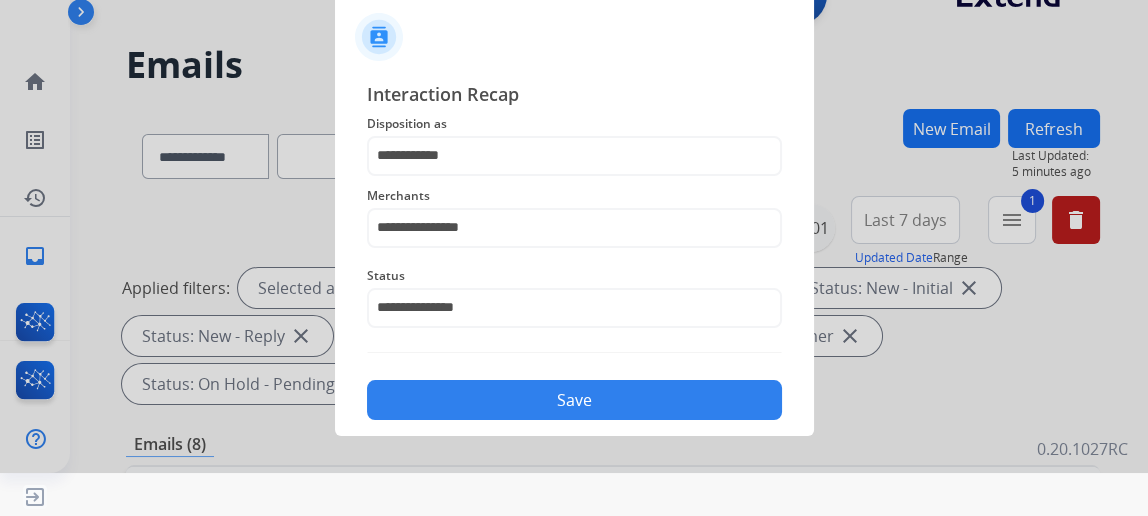 click on "Save" 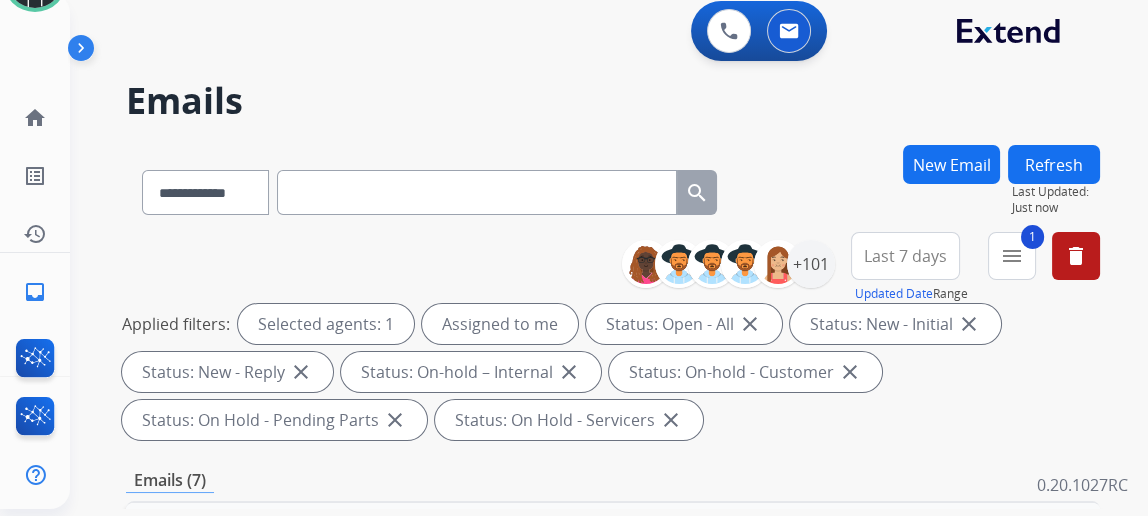 scroll, scrollTop: 43, scrollLeft: 0, axis: vertical 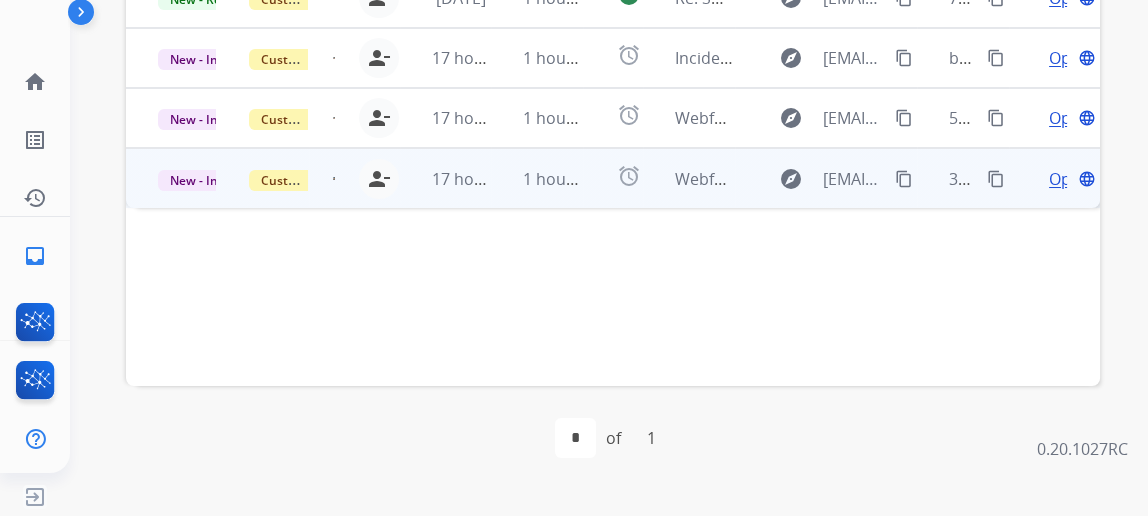 click on "Open" at bounding box center [1069, 179] 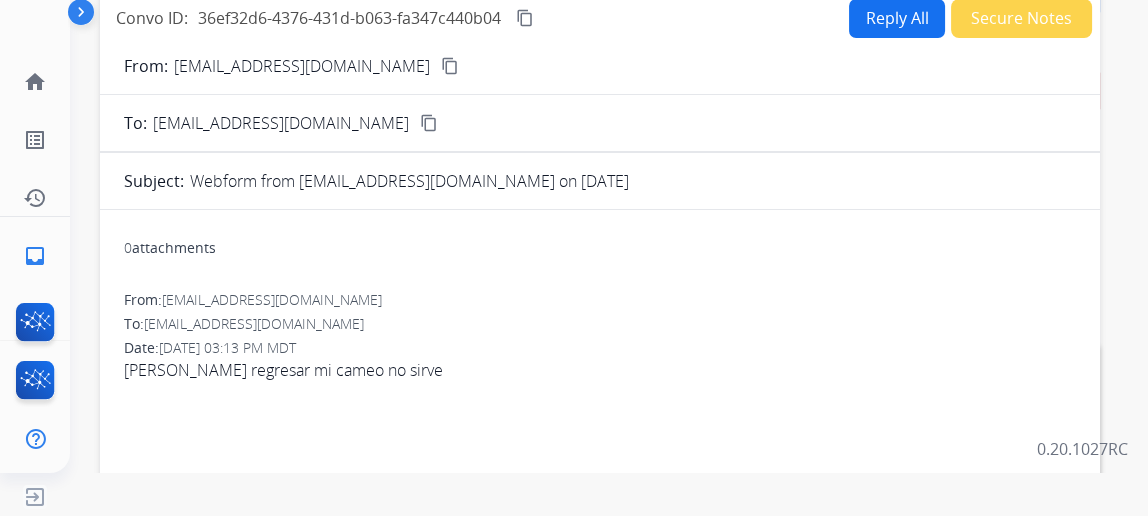 scroll, scrollTop: 113, scrollLeft: 0, axis: vertical 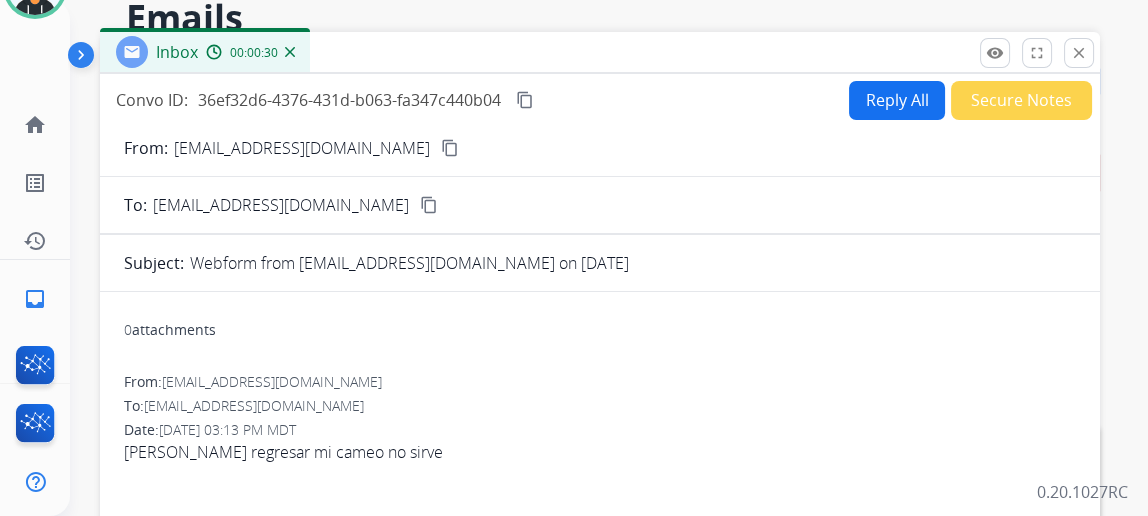 click on "[PERSON_NAME] regresar mi cameo no sirve" at bounding box center [600, 452] 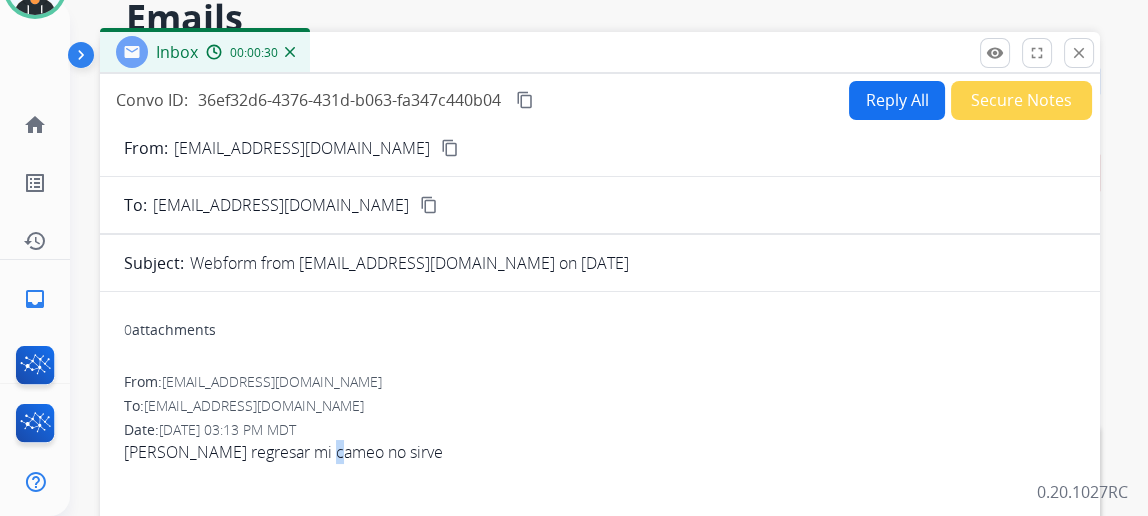 click on "[PERSON_NAME] regresar mi cameo no sirve" at bounding box center (600, 452) 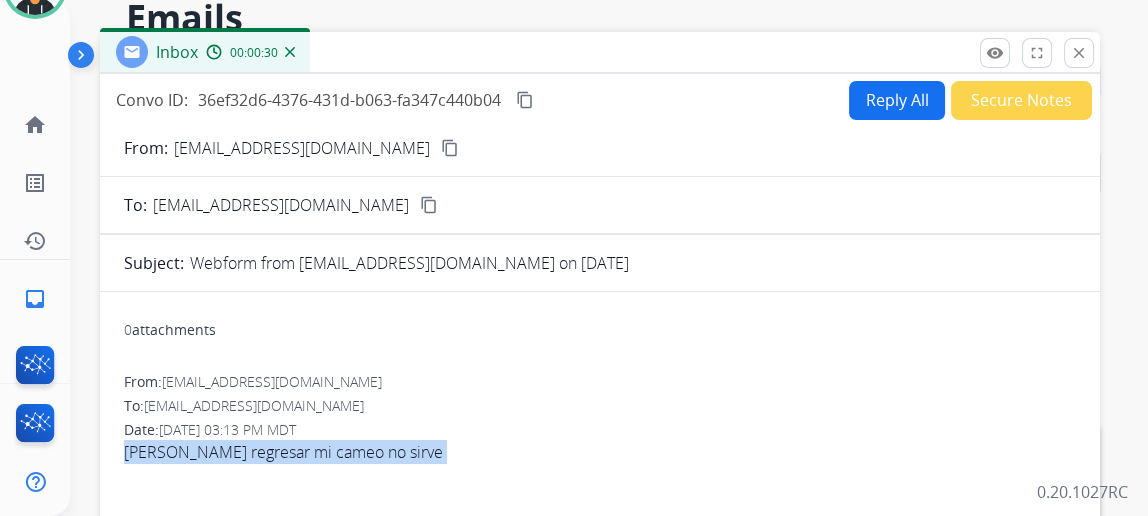 click on "[PERSON_NAME] regresar mi cameo no sirve" at bounding box center (600, 452) 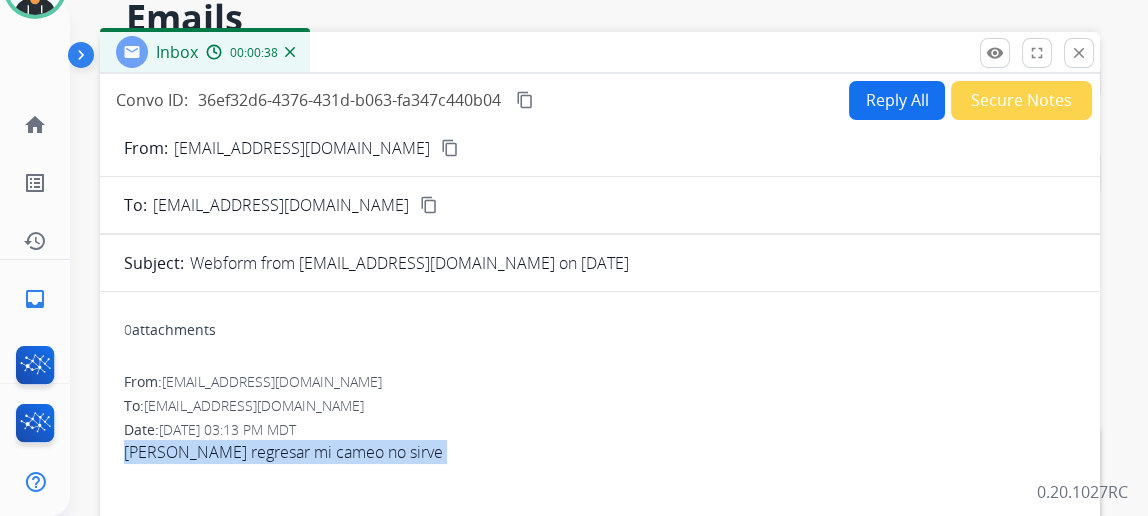 click on "Reply All" at bounding box center [897, 100] 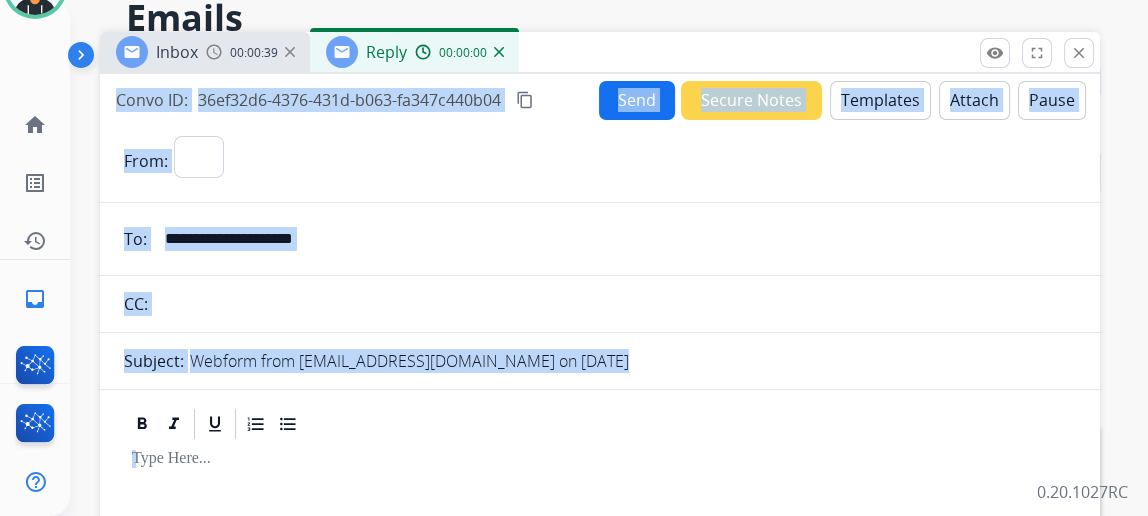 select on "**********" 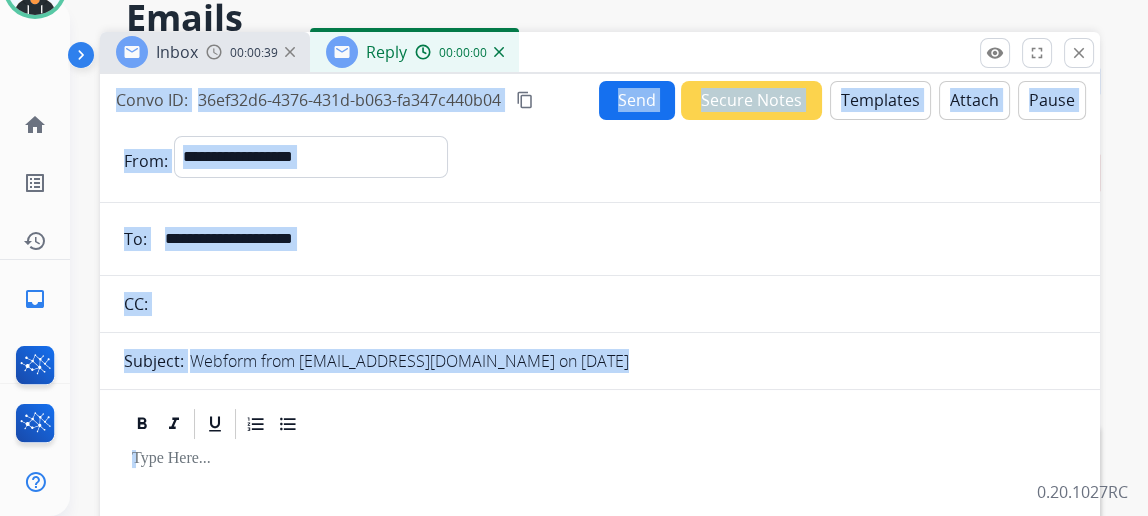 click on "Templates" at bounding box center (880, 100) 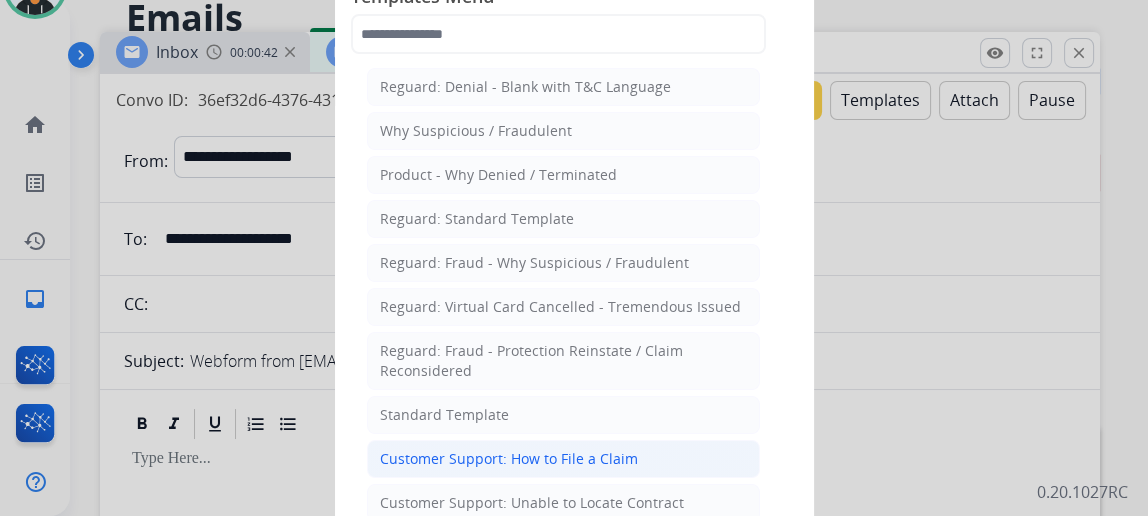 click on "Customer Support: How to File a Claim" 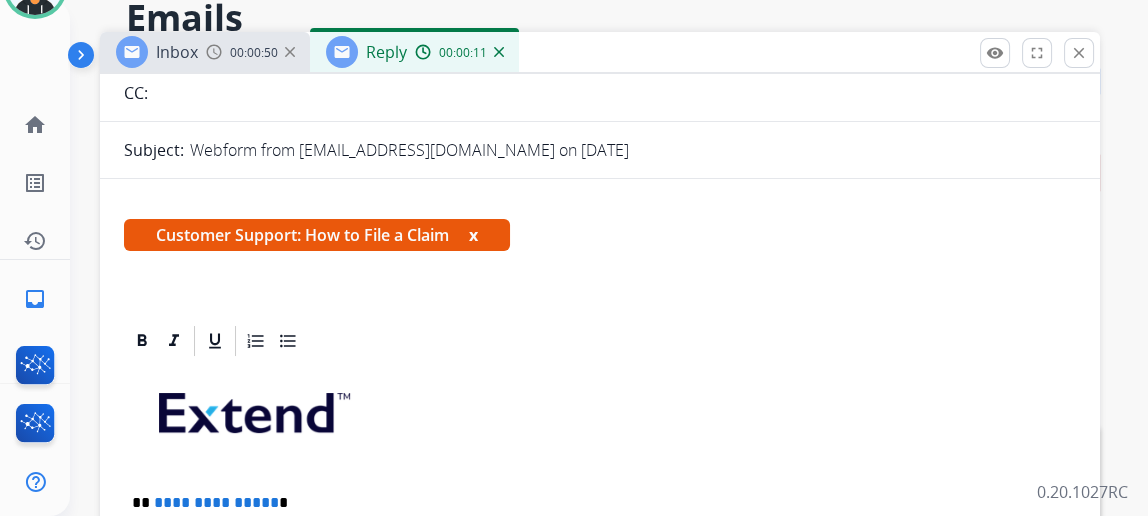 scroll, scrollTop: 0, scrollLeft: 0, axis: both 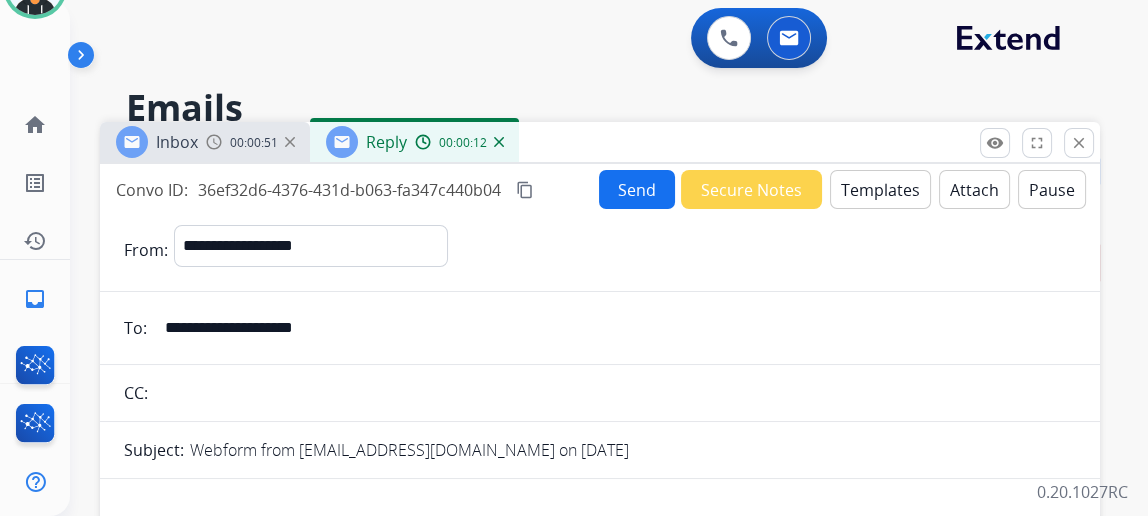 click on "**********" at bounding box center [614, 328] 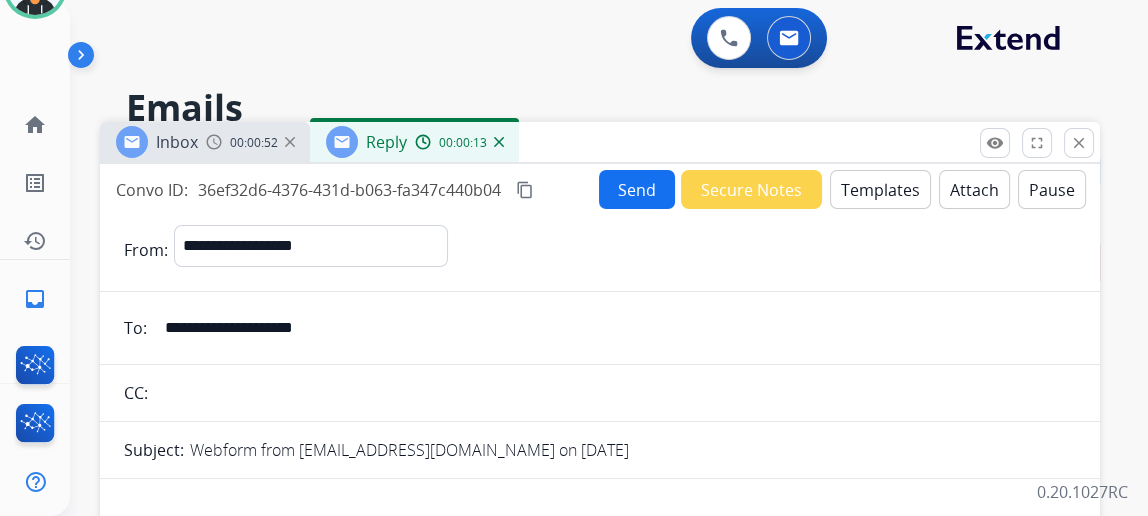 click on "**********" at bounding box center [614, 328] 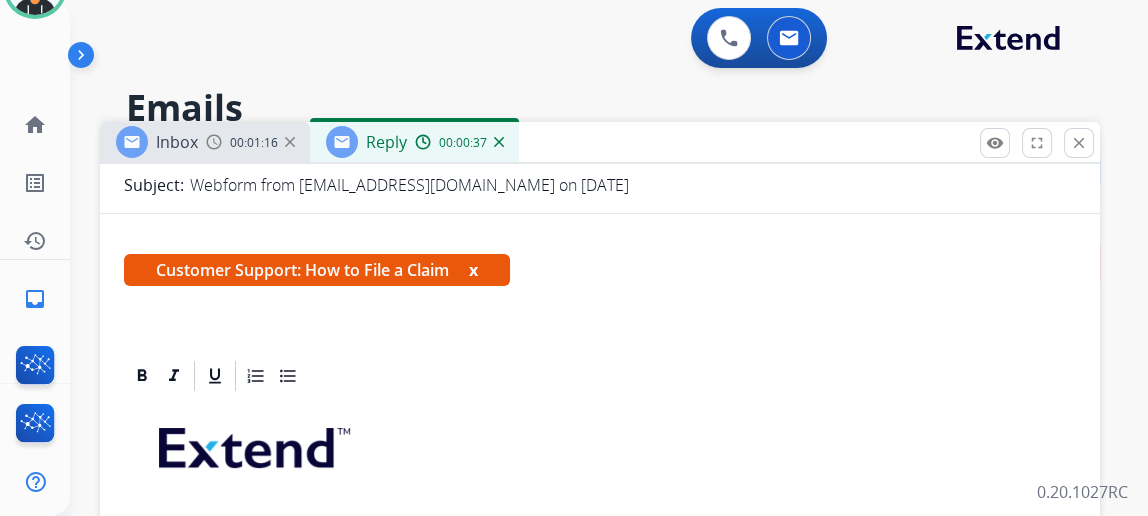 scroll, scrollTop: 358, scrollLeft: 0, axis: vertical 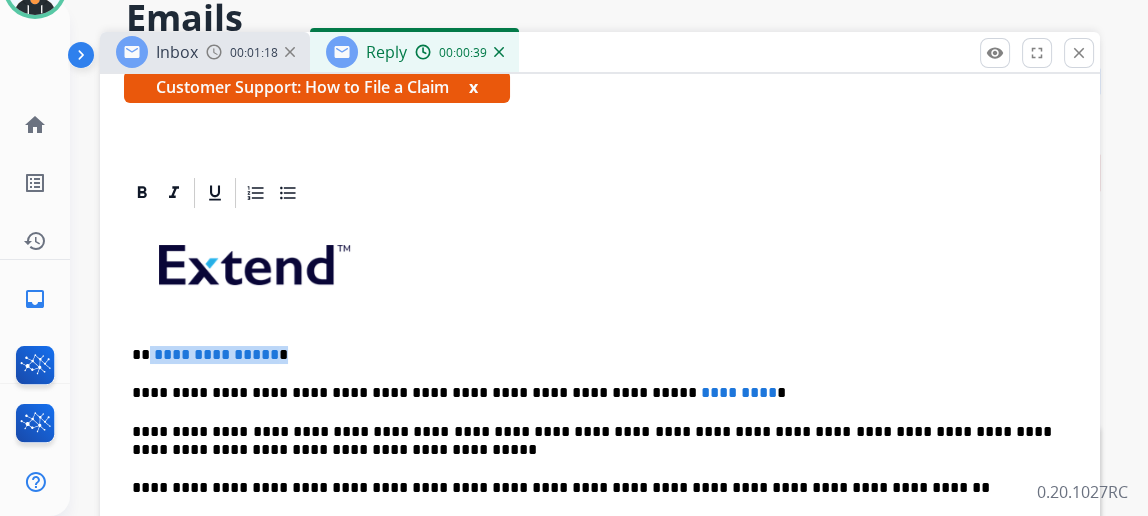 drag, startPoint x: 289, startPoint y: 355, endPoint x: 164, endPoint y: 344, distance: 125.48307 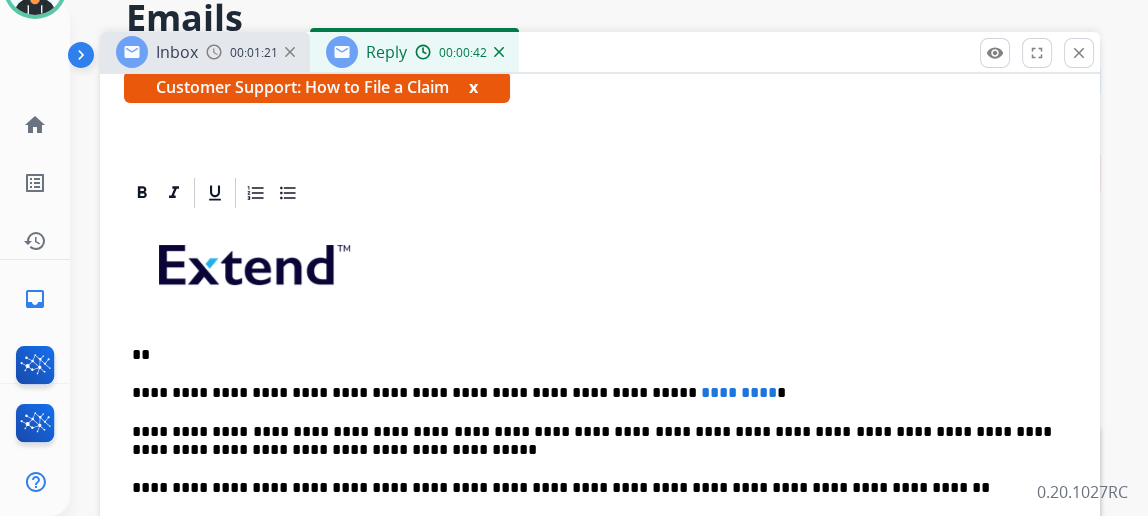 type 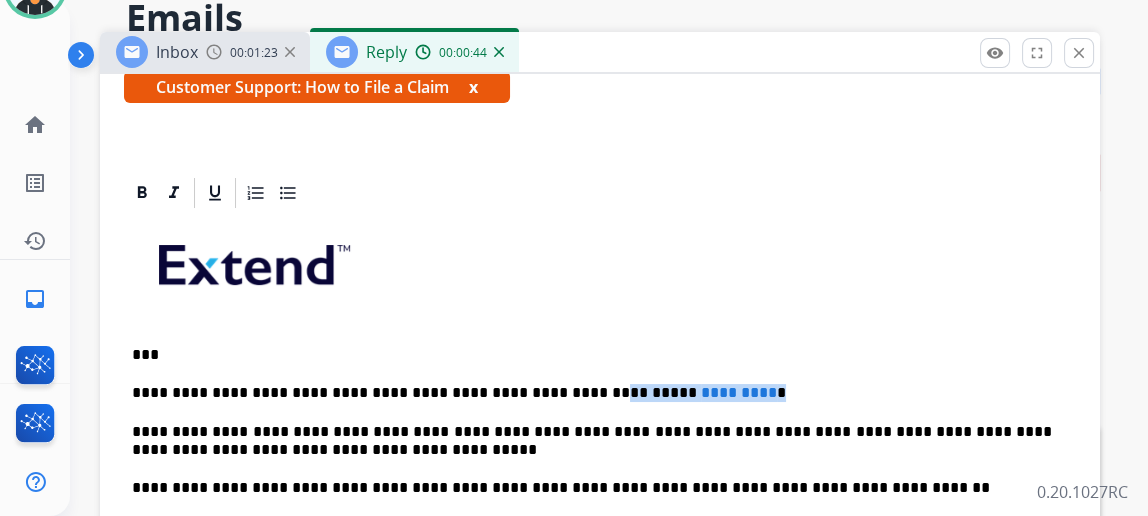 drag, startPoint x: 723, startPoint y: 383, endPoint x: 551, endPoint y: 388, distance: 172.07266 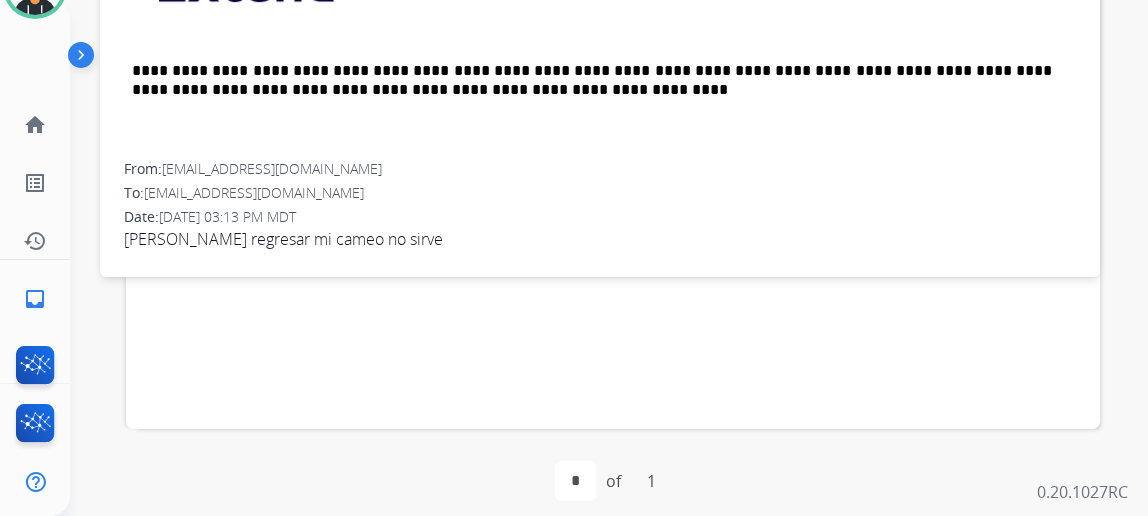 scroll, scrollTop: 113, scrollLeft: 0, axis: vertical 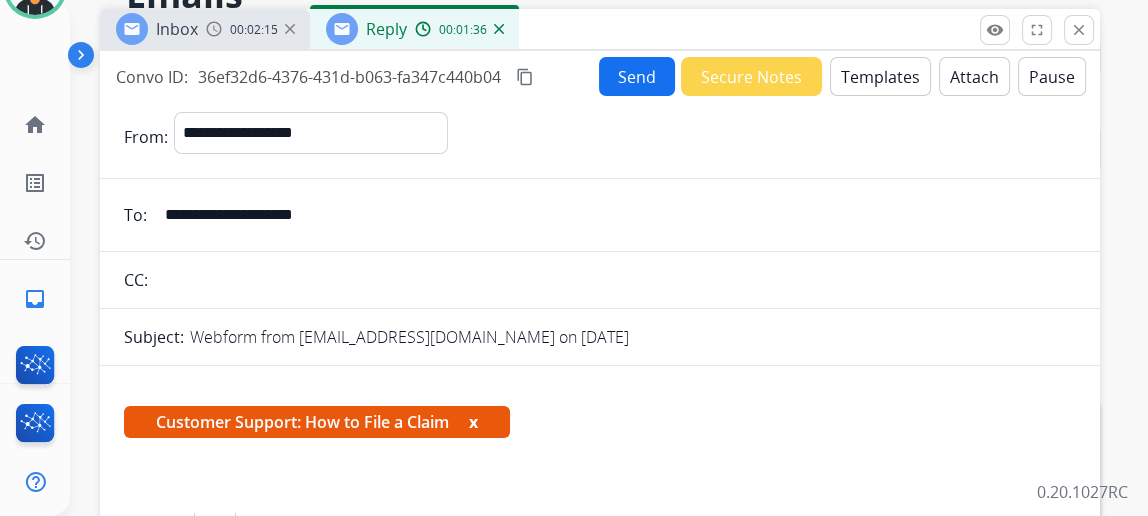 click on "Send" at bounding box center (637, 76) 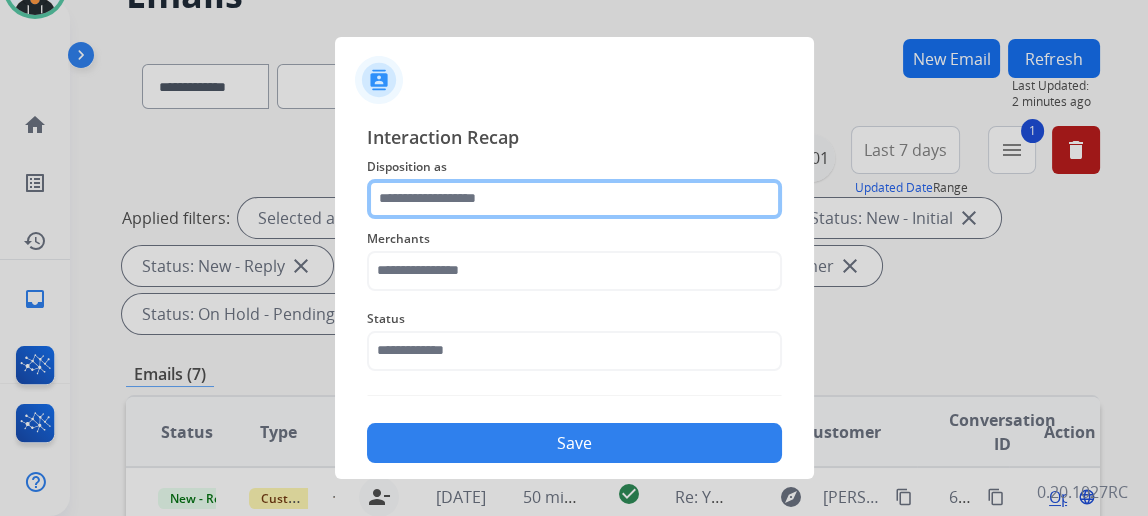 click 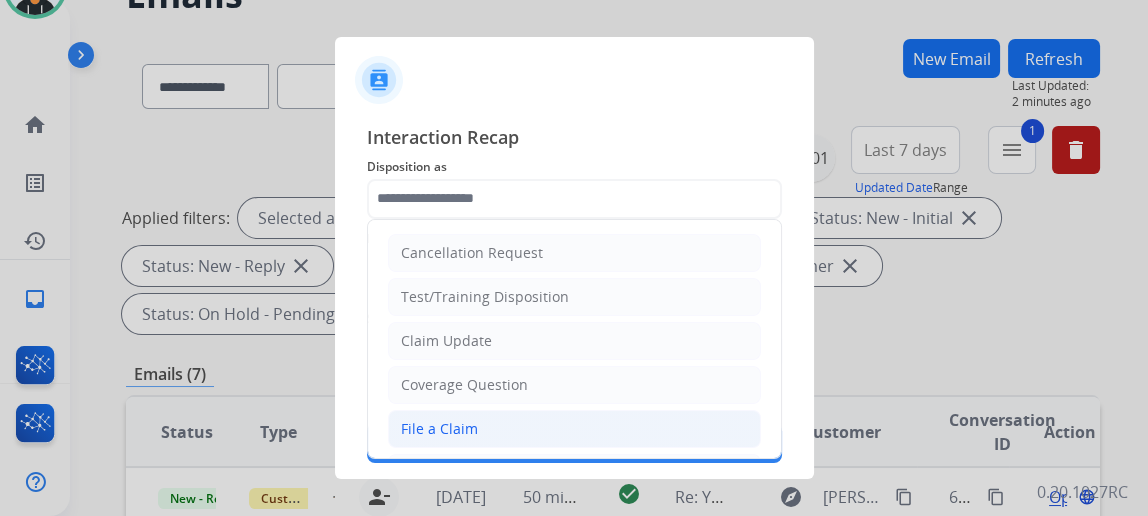 click on "File a Claim" 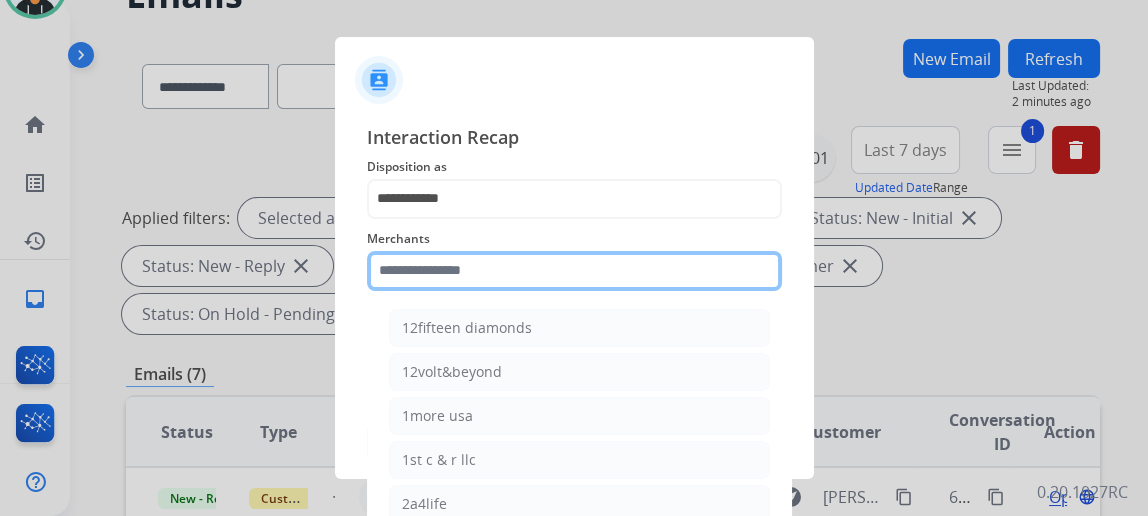 click 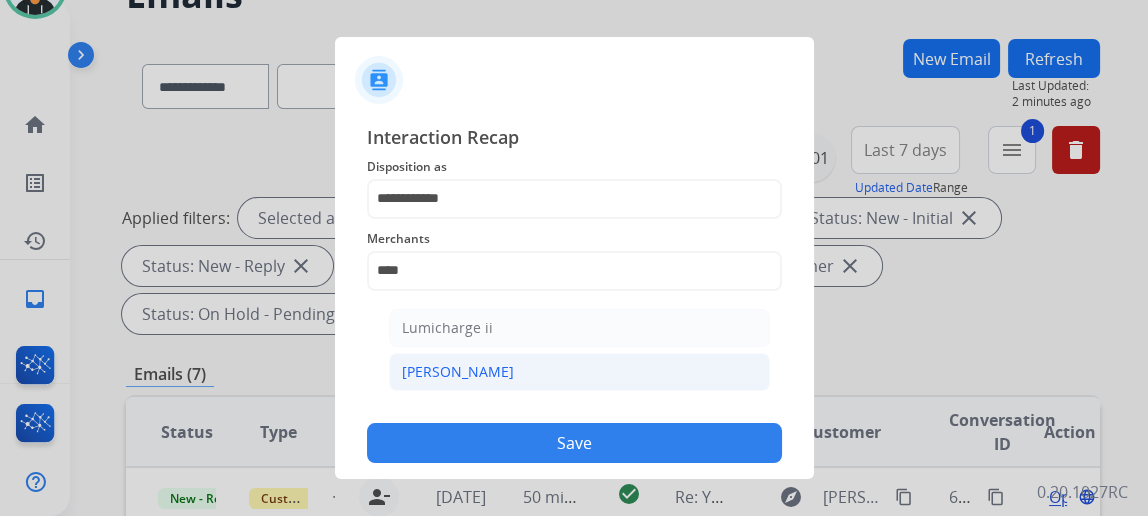 click on "[PERSON_NAME]" 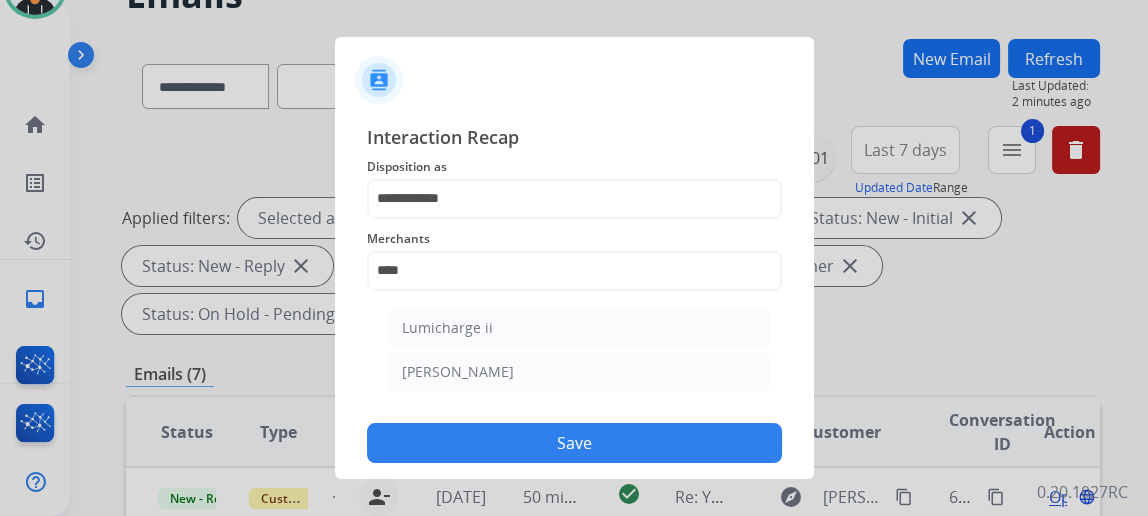 type on "********" 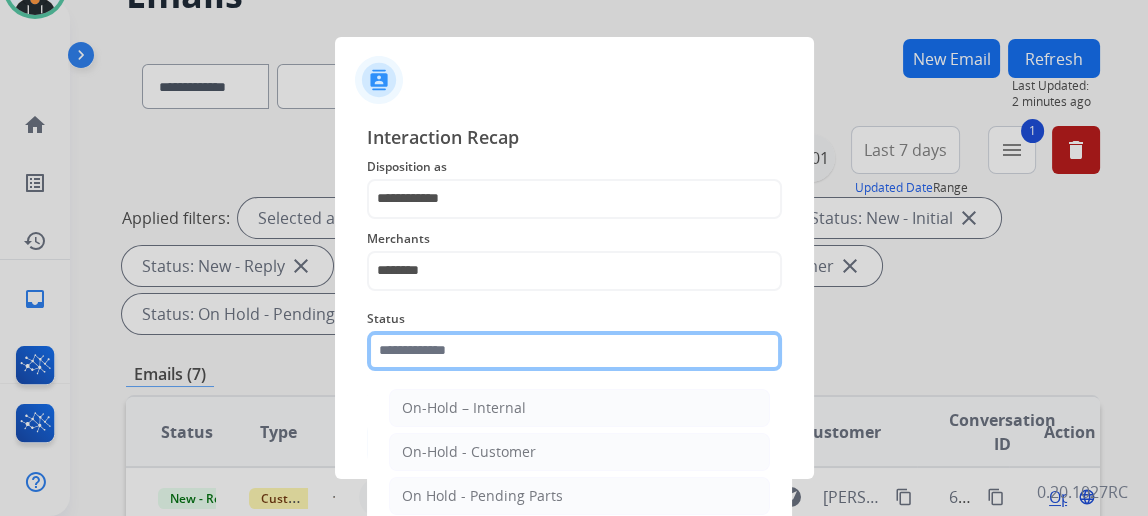 click 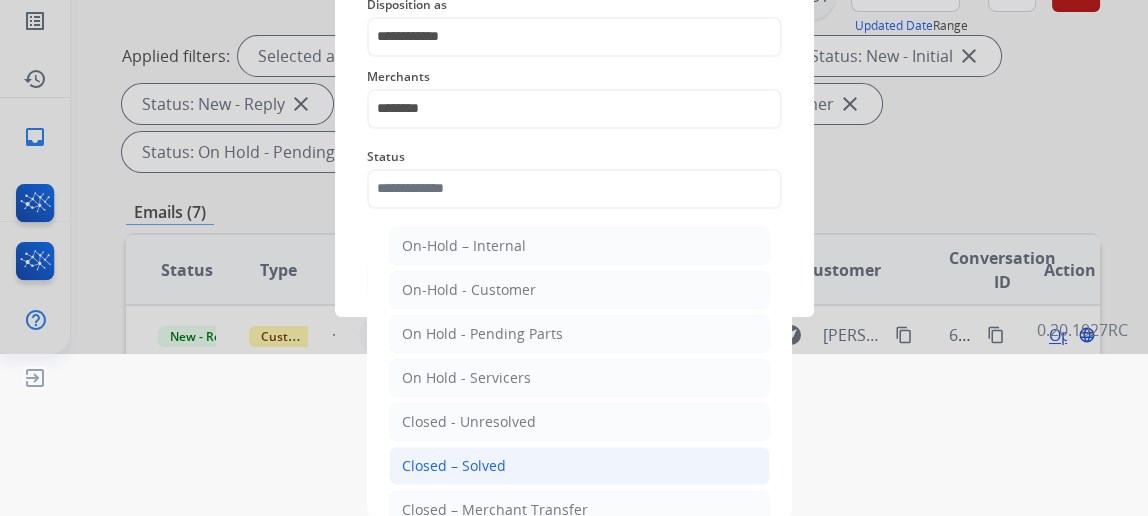 click on "Closed – Solved" 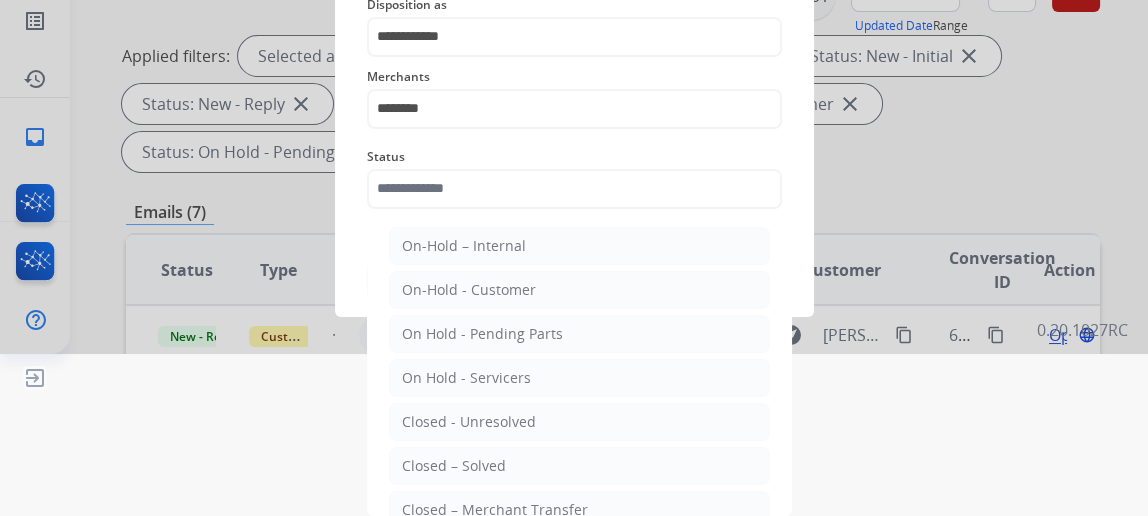 type on "**********" 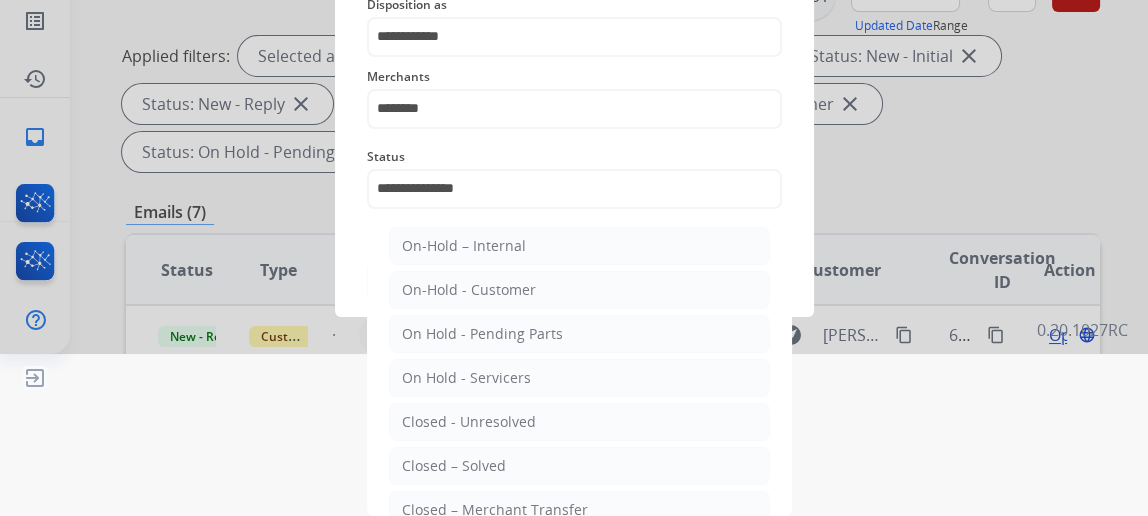 scroll, scrollTop: 43, scrollLeft: 0, axis: vertical 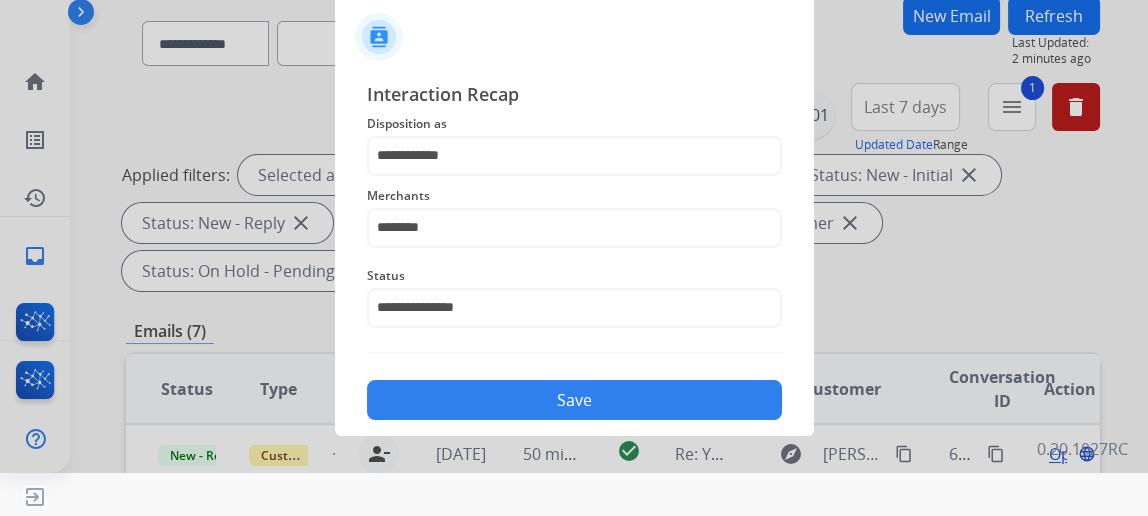 click on "Save" 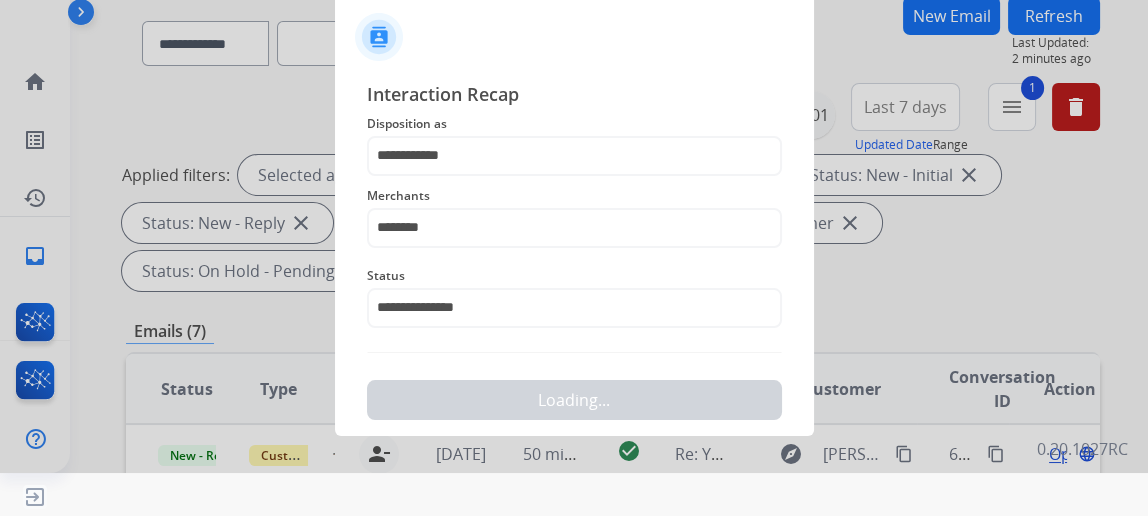 scroll, scrollTop: 0, scrollLeft: 0, axis: both 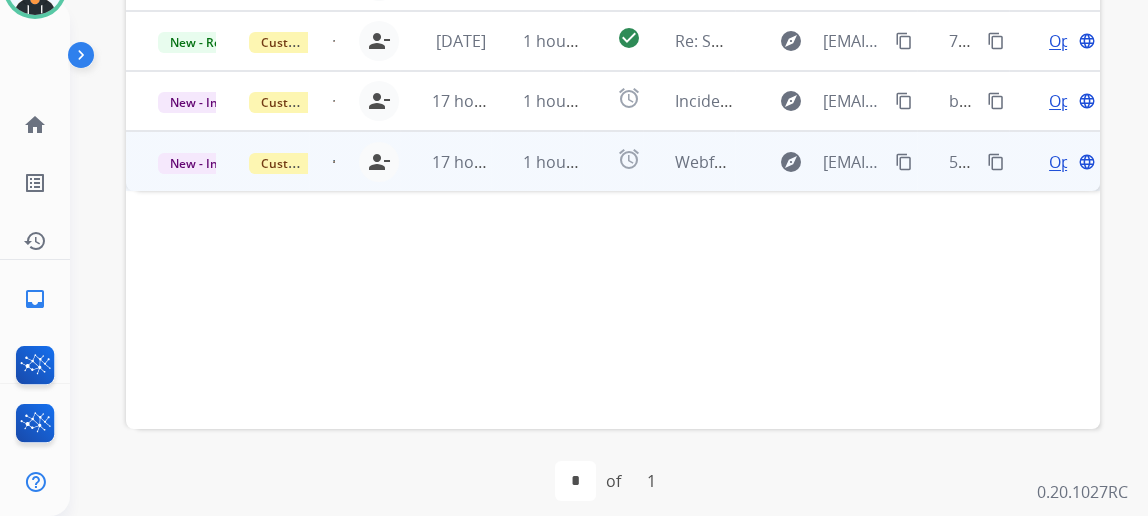 click on "Open" at bounding box center [1069, 162] 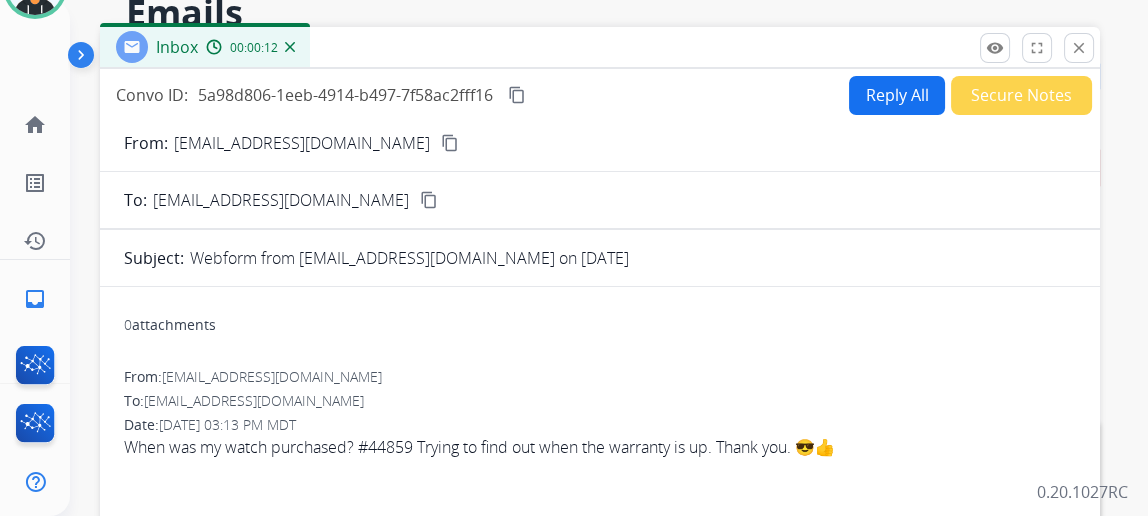 scroll, scrollTop: 0, scrollLeft: 0, axis: both 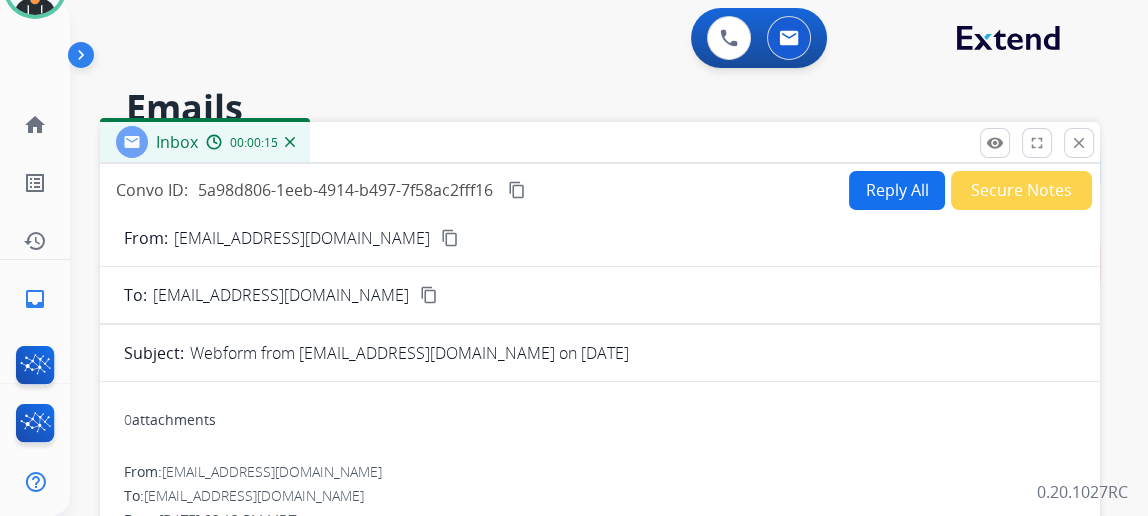 click on "content_copy" at bounding box center (450, 238) 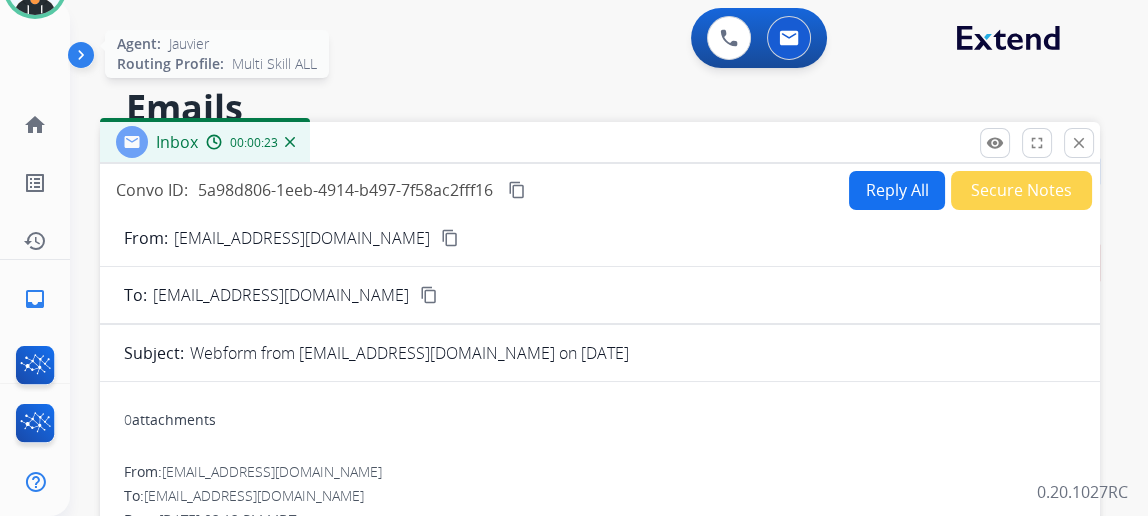 click at bounding box center [35, -13] 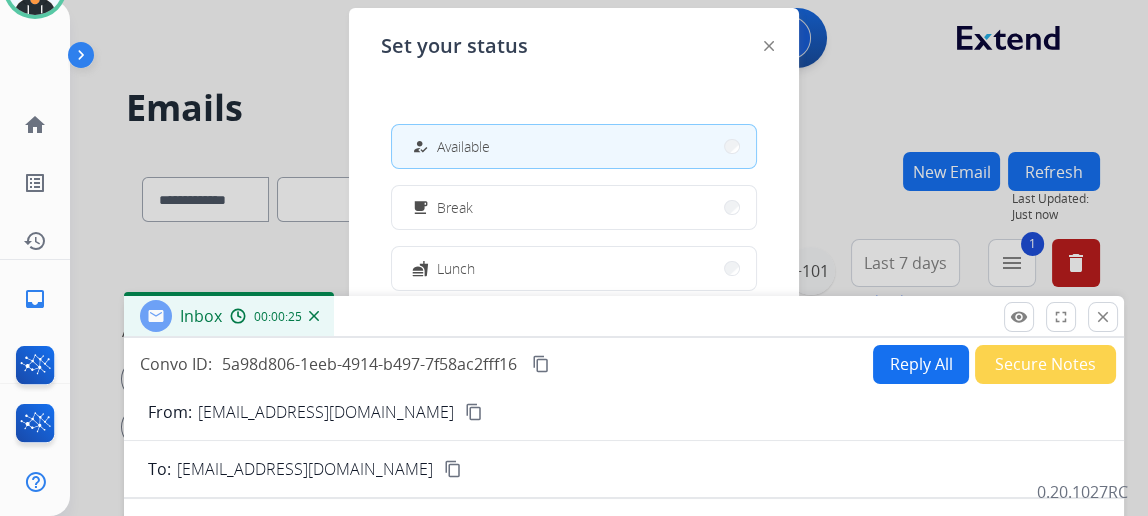 drag, startPoint x: 387, startPoint y: 151, endPoint x: 358, endPoint y: 164, distance: 31.780497 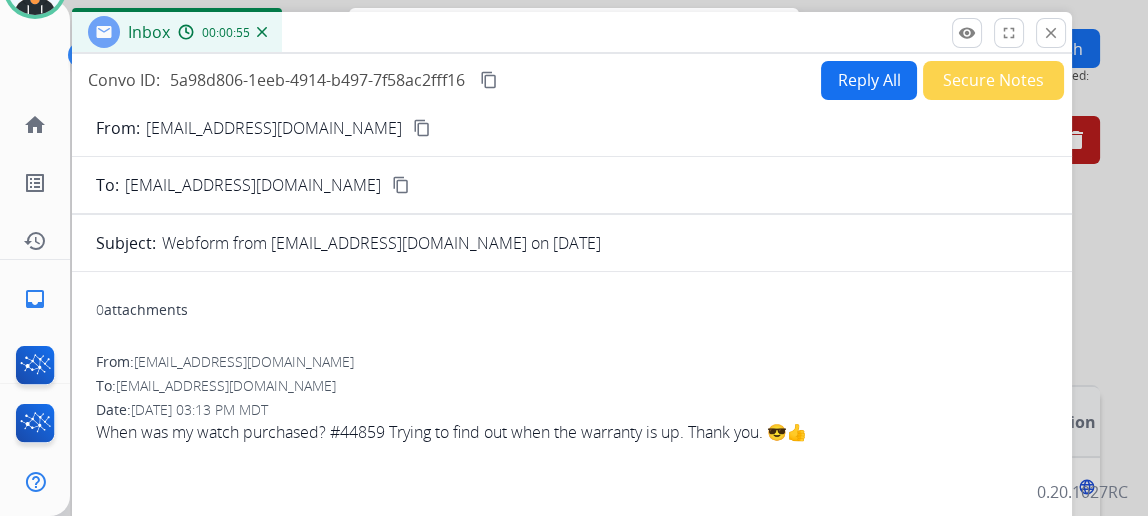 scroll, scrollTop: 90, scrollLeft: 0, axis: vertical 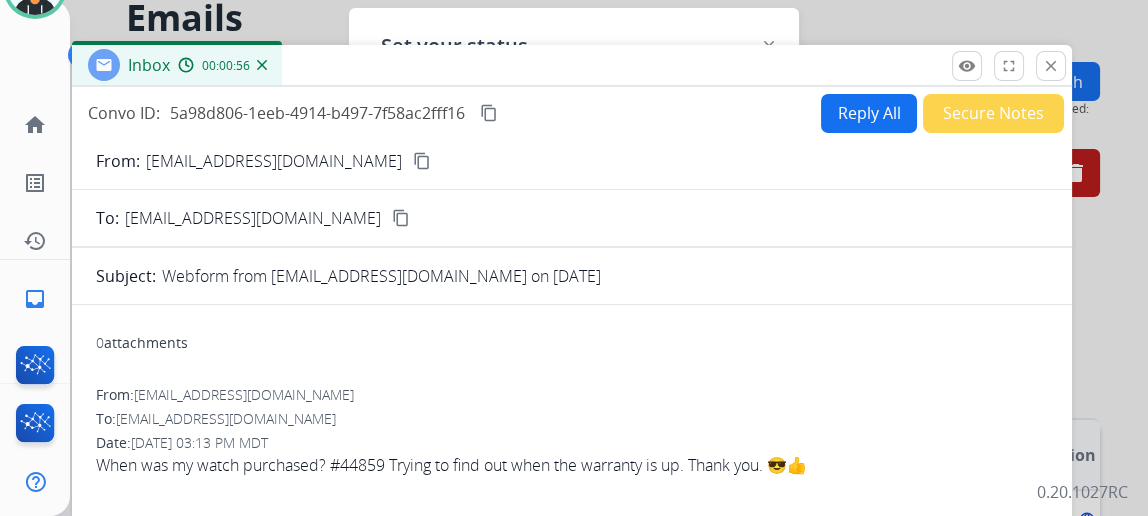 click on "Reply All" at bounding box center [869, 113] 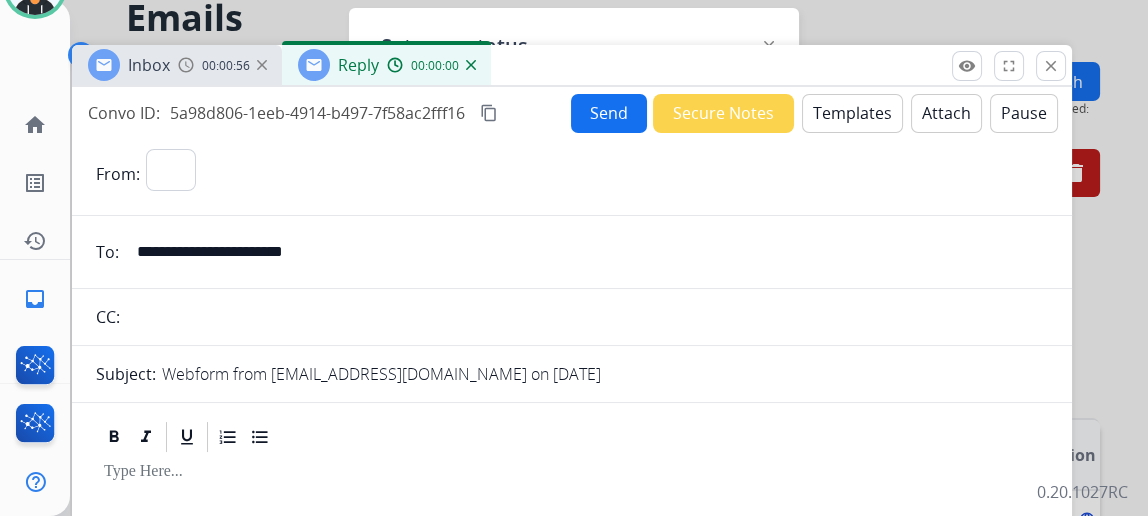 select on "**********" 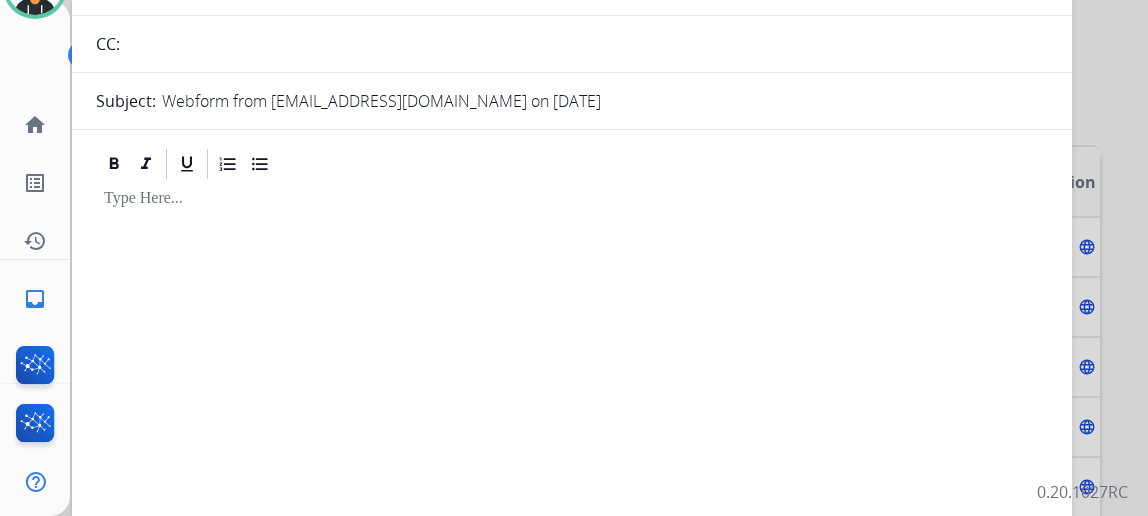 scroll, scrollTop: 363, scrollLeft: 0, axis: vertical 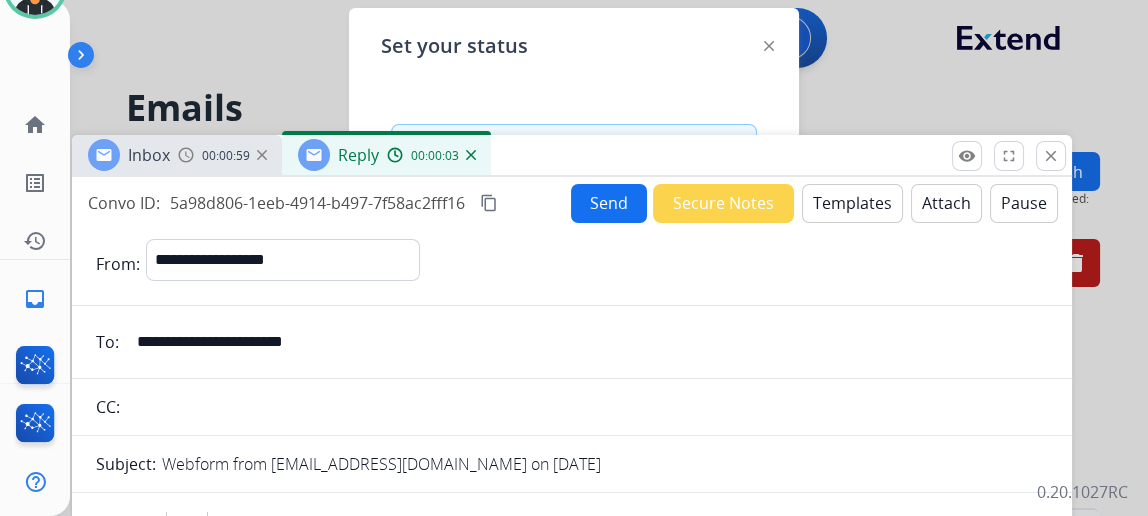 click on "Templates" at bounding box center [852, 203] 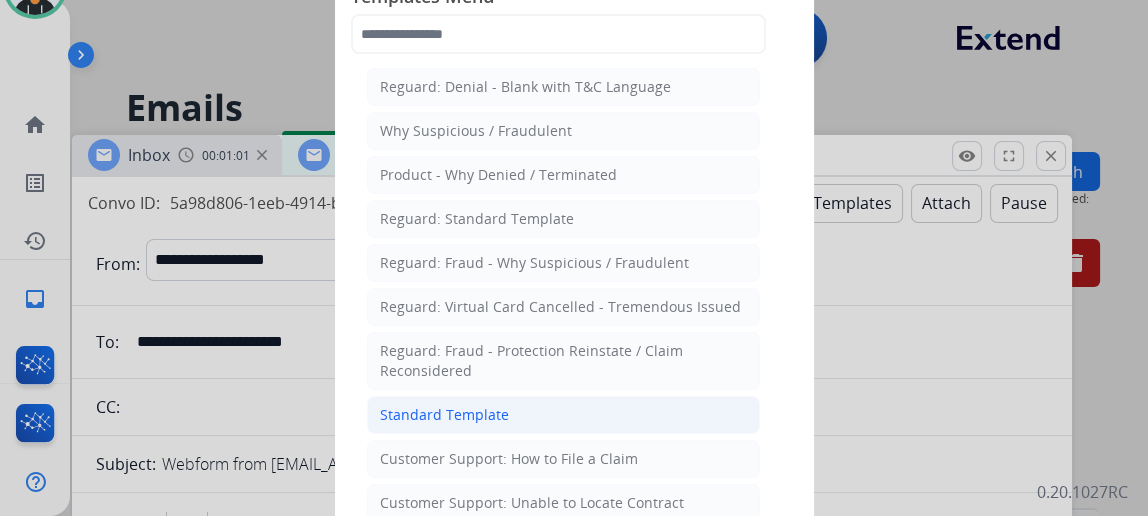drag, startPoint x: 464, startPoint y: 408, endPoint x: 448, endPoint y: 394, distance: 21.260292 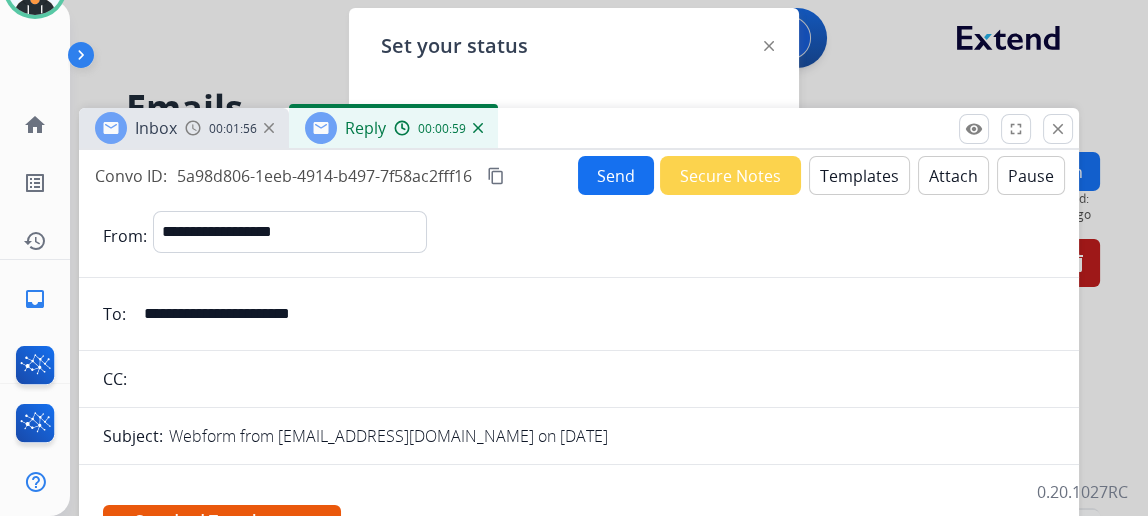 drag, startPoint x: 624, startPoint y: 132, endPoint x: 630, endPoint y: 114, distance: 18.973665 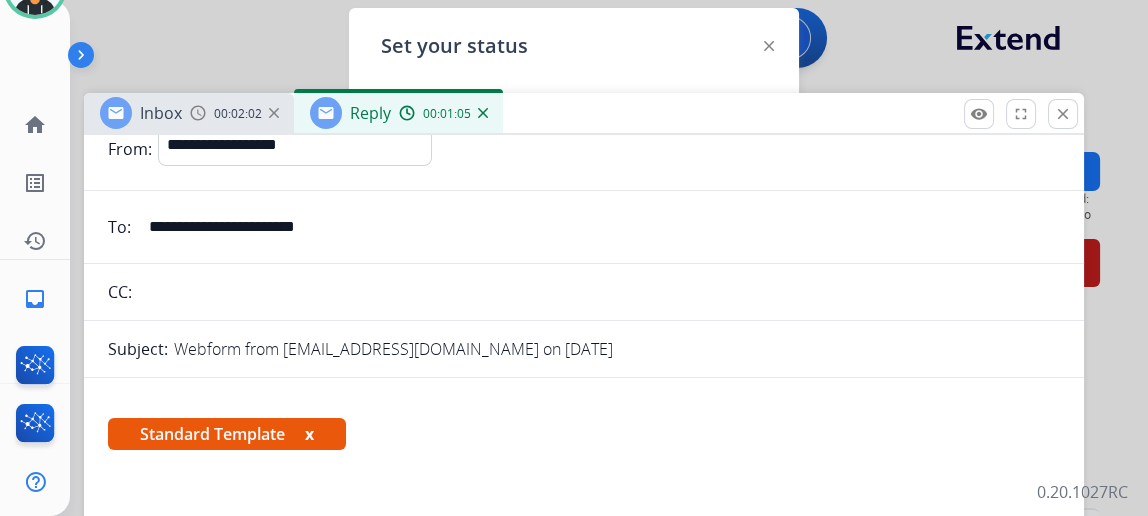 scroll, scrollTop: 435, scrollLeft: 0, axis: vertical 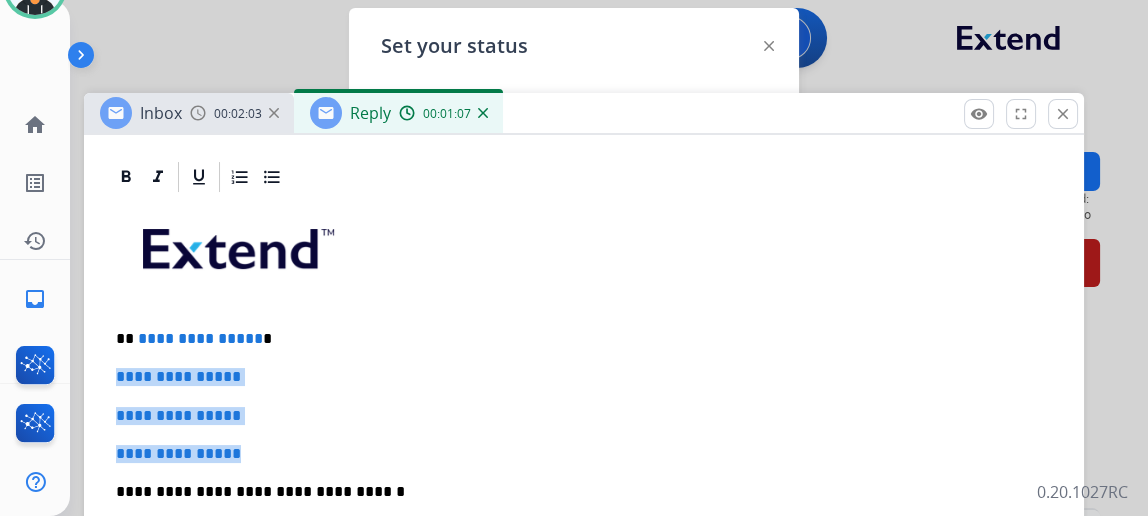 drag, startPoint x: 296, startPoint y: 439, endPoint x: 130, endPoint y: 374, distance: 178.27226 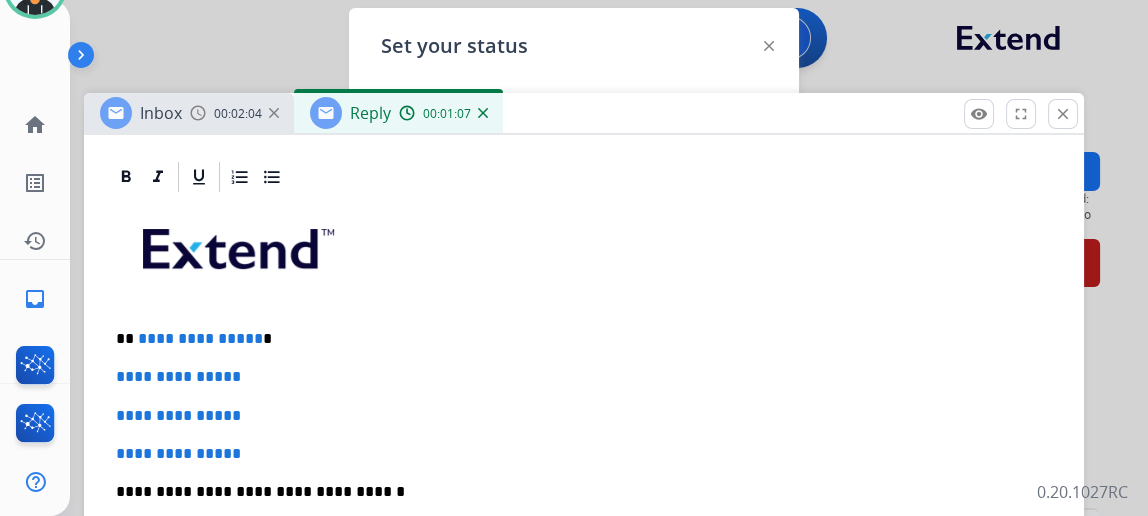 scroll, scrollTop: 358, scrollLeft: 0, axis: vertical 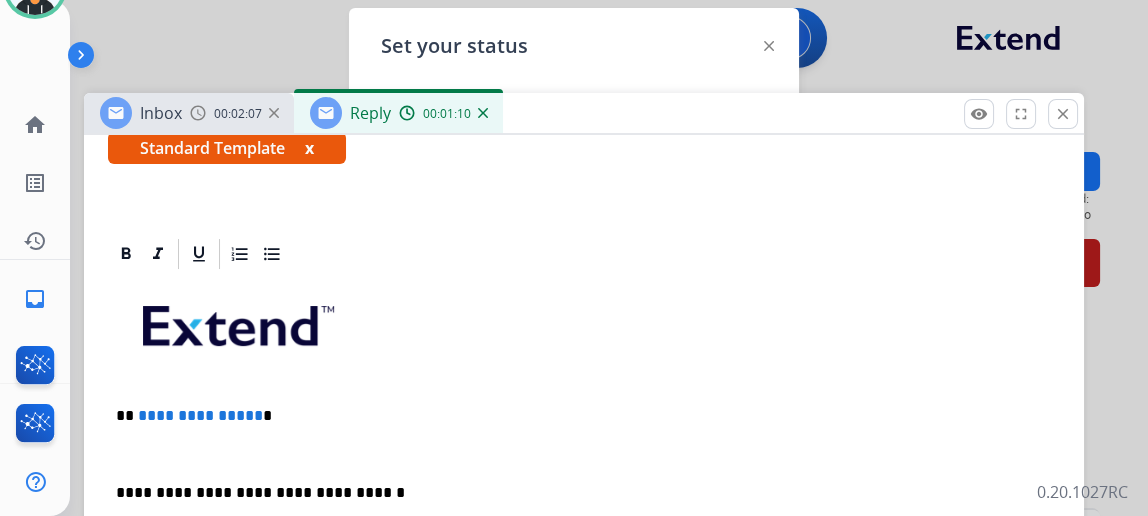 type 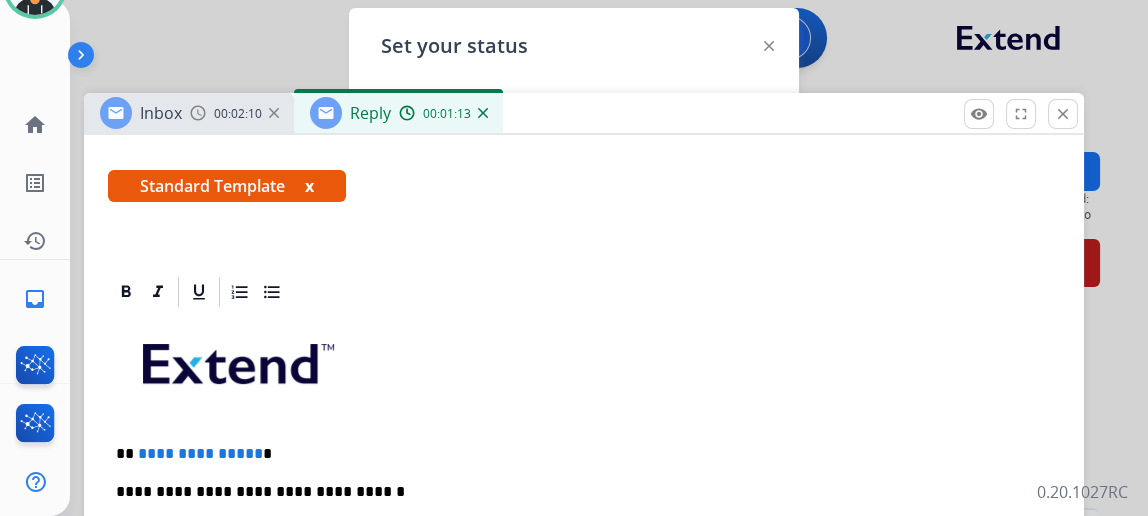 scroll, scrollTop: 358, scrollLeft: 0, axis: vertical 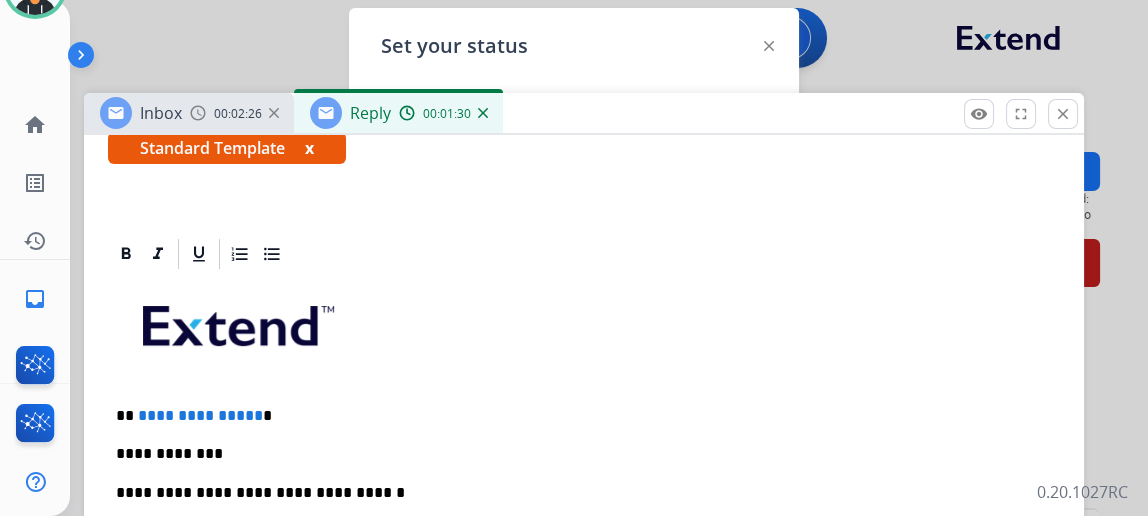 click on "**********" at bounding box center [584, 577] 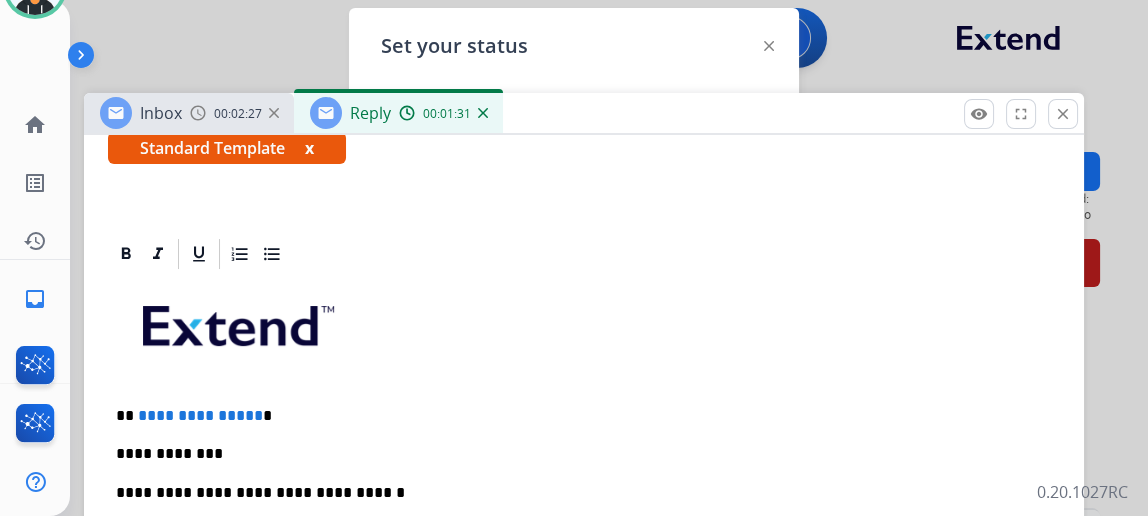 click on "**********" at bounding box center [576, 454] 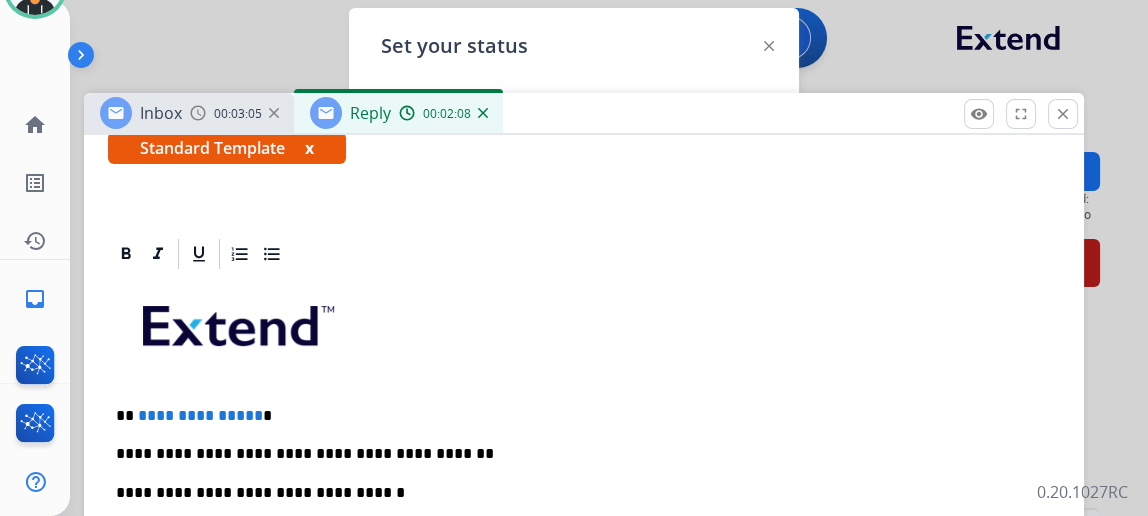 click on "**********" at bounding box center [576, 416] 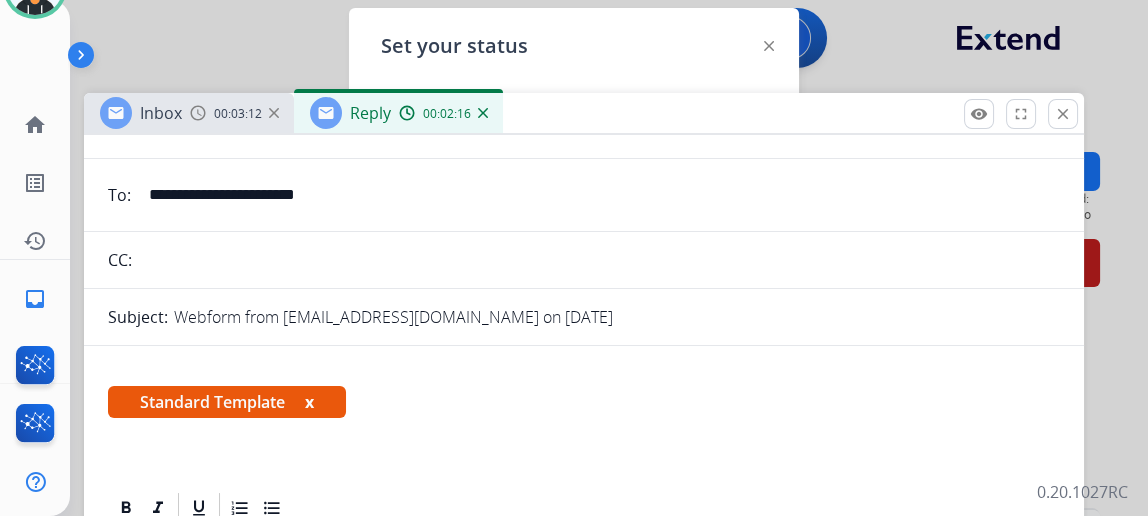 scroll, scrollTop: 0, scrollLeft: 0, axis: both 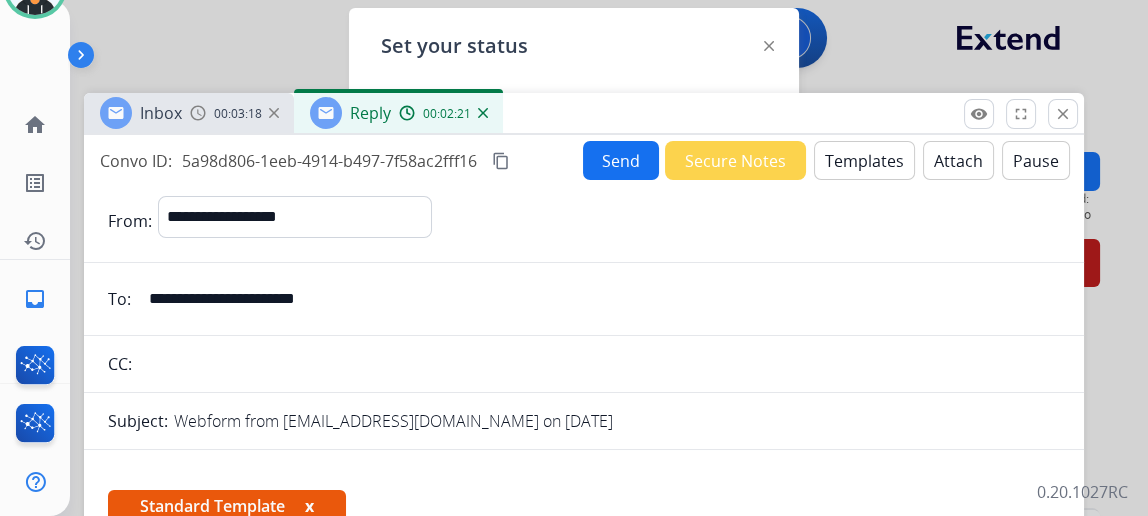 click on "Send" at bounding box center [621, 160] 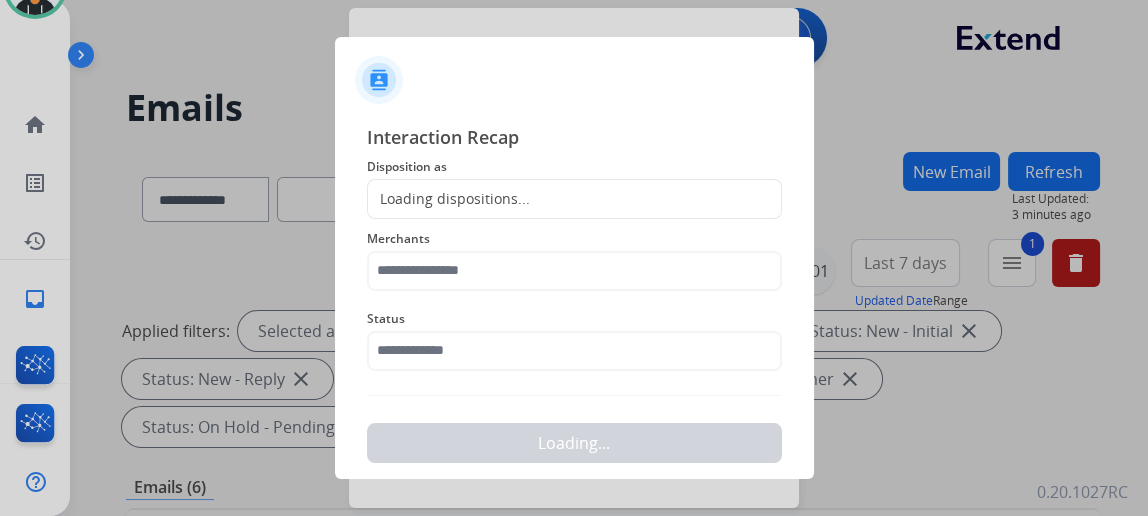 click on "Loading dispositions..." 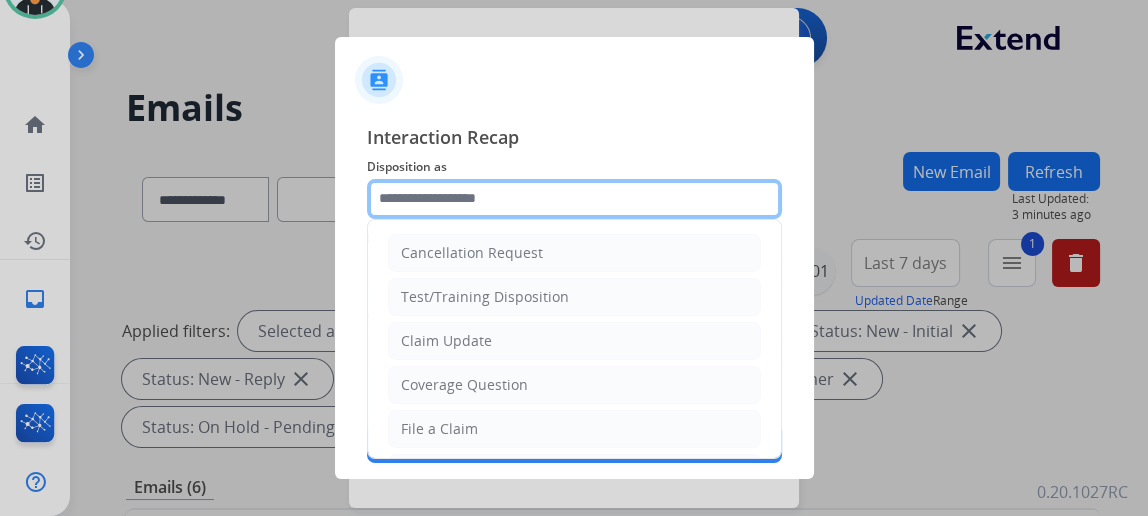 click 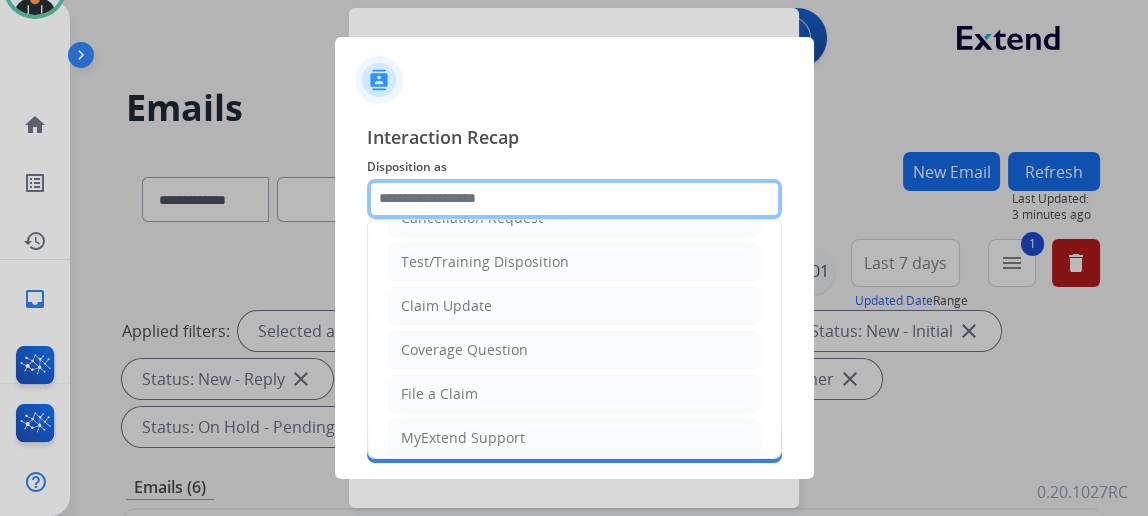 scroll, scrollTop: 90, scrollLeft: 0, axis: vertical 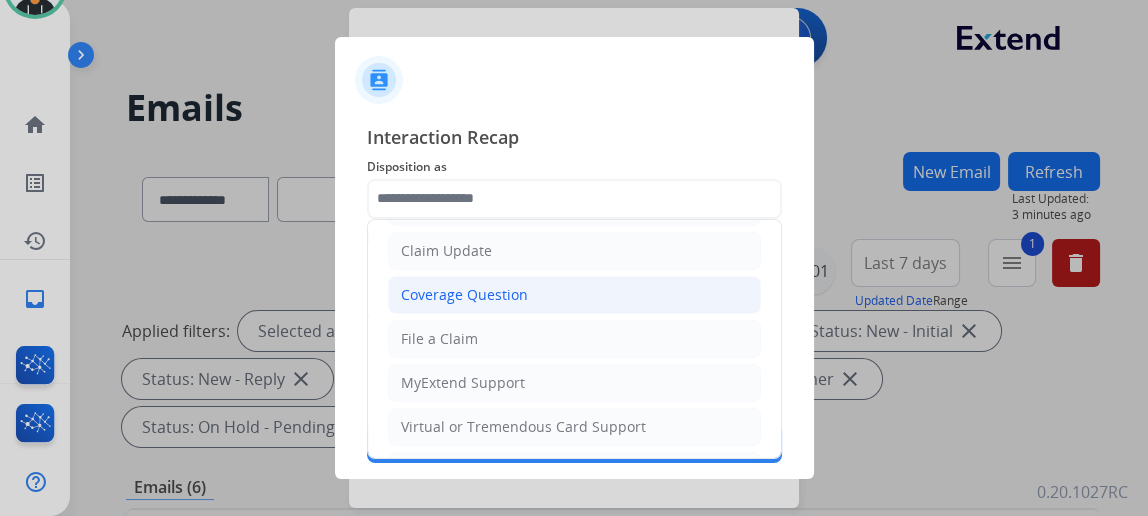 click on "Coverage Question" 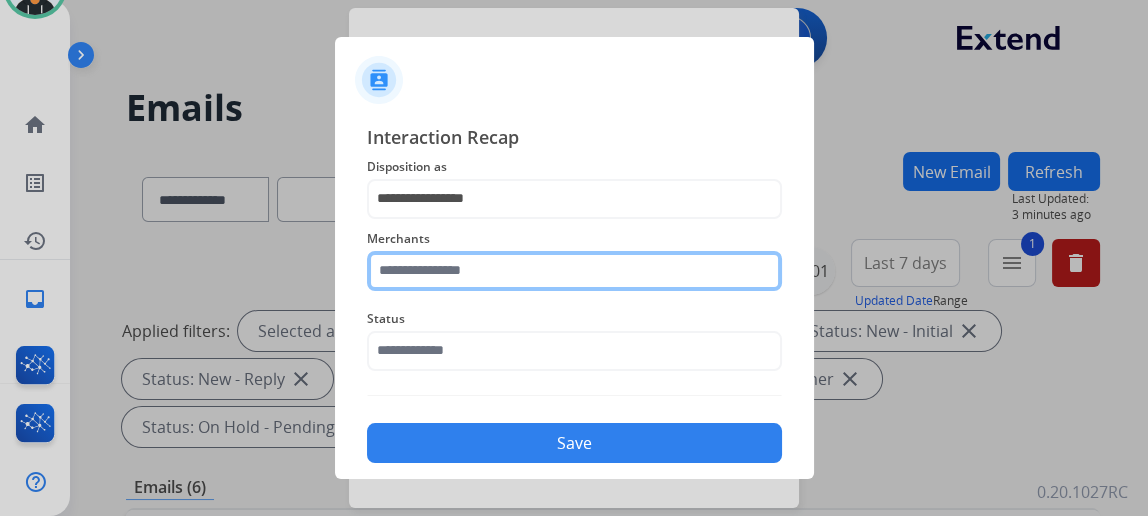 click 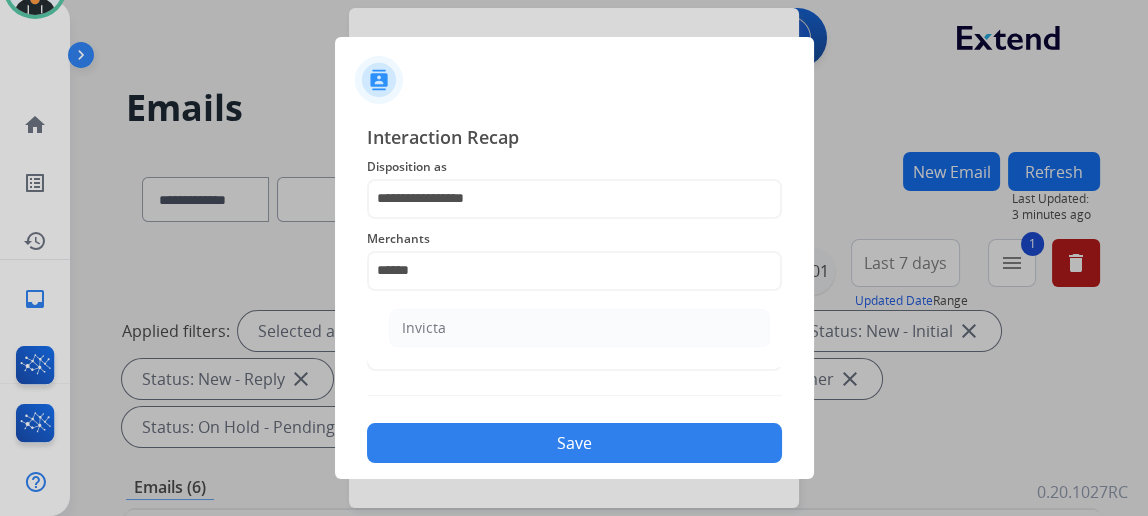 click on "Invicta" 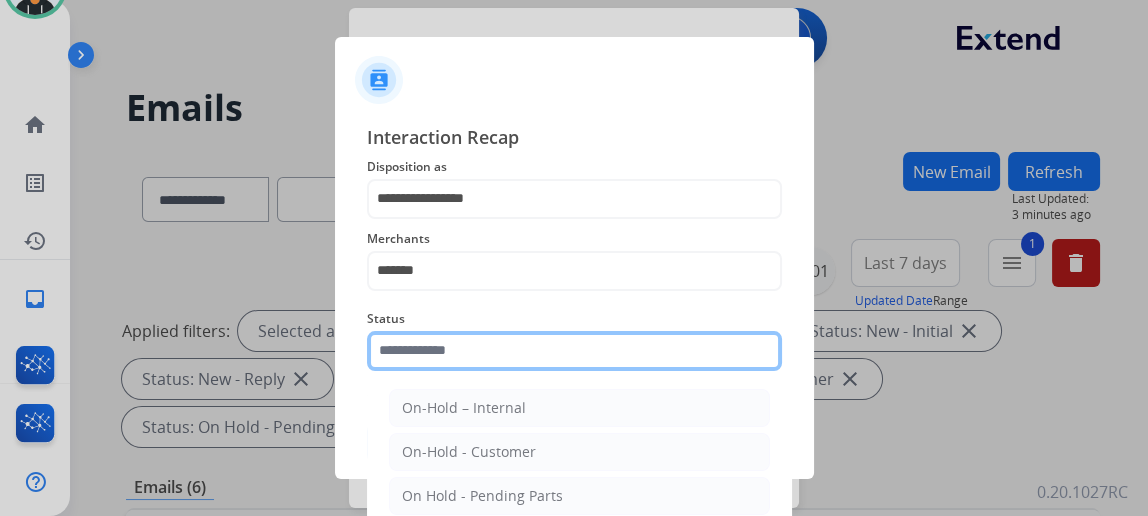 click 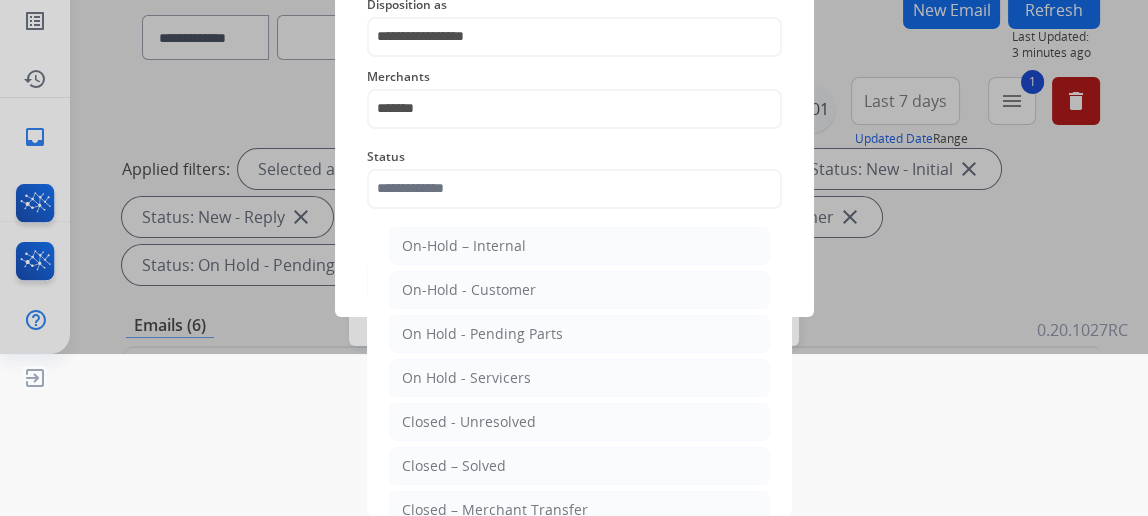 click on "Closed – Solved" 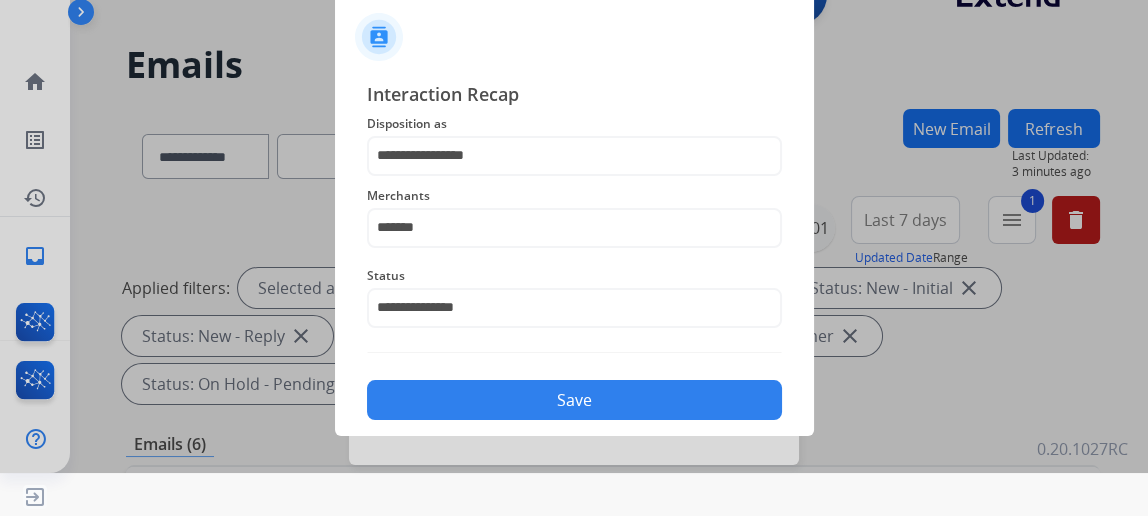 click on "Save" 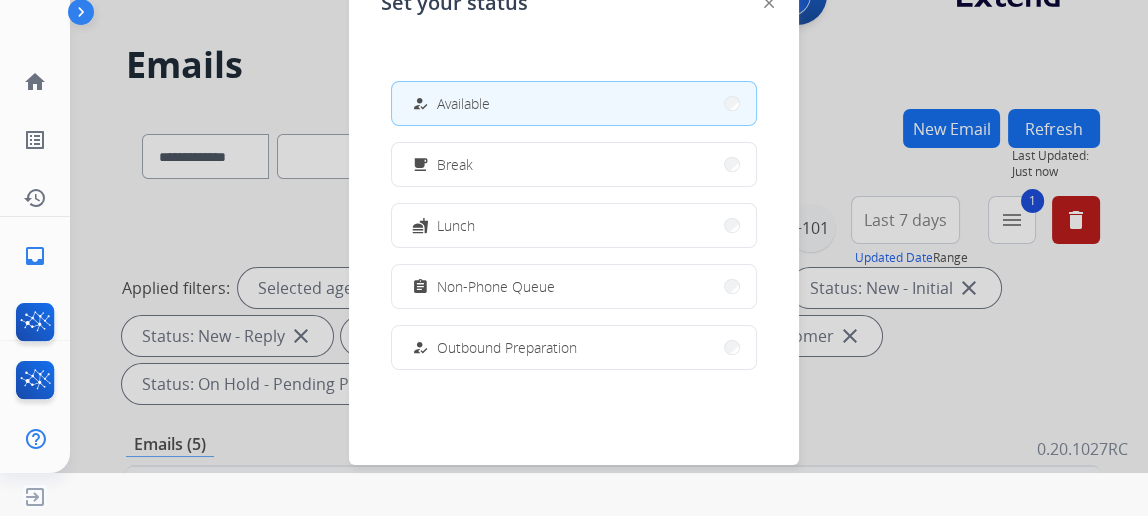click at bounding box center (574, 215) 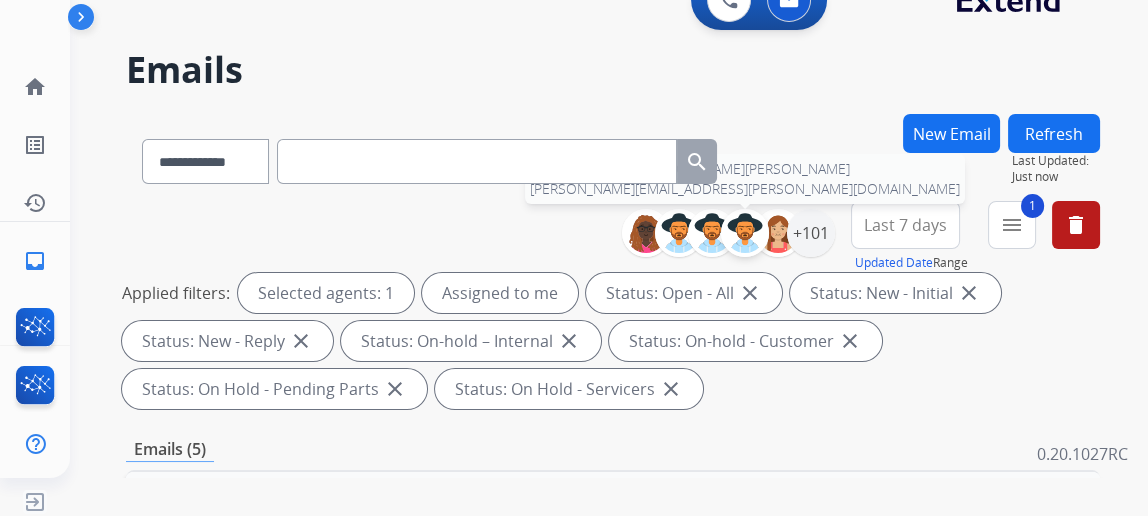 scroll, scrollTop: 43, scrollLeft: 0, axis: vertical 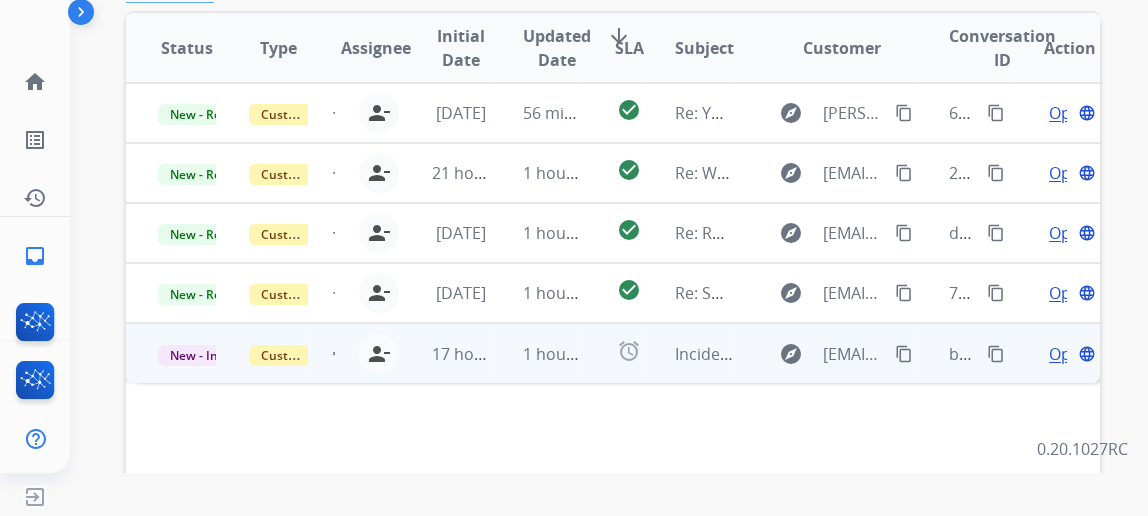 click on "Open" at bounding box center (1069, 354) 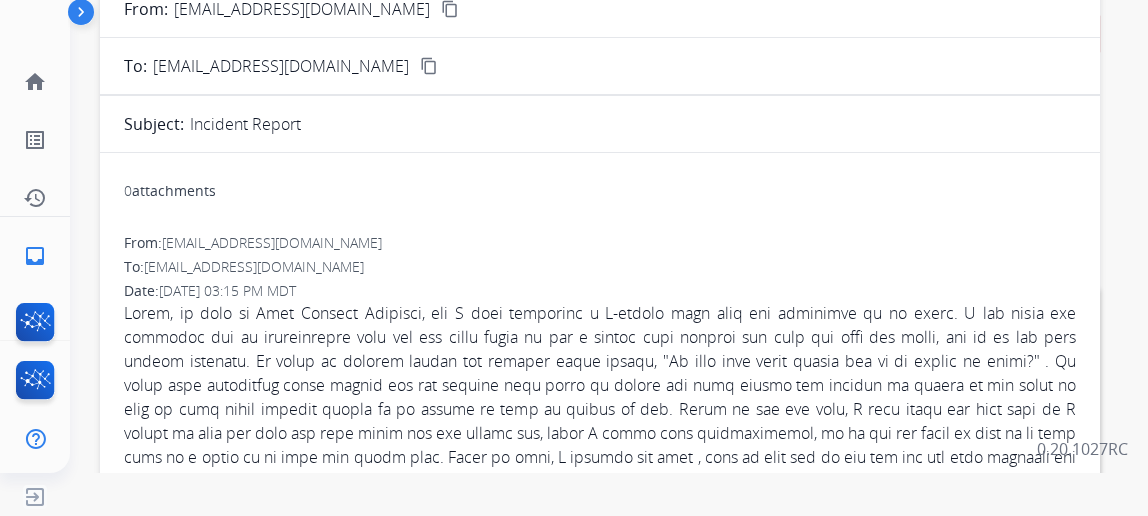 scroll, scrollTop: 0, scrollLeft: 0, axis: both 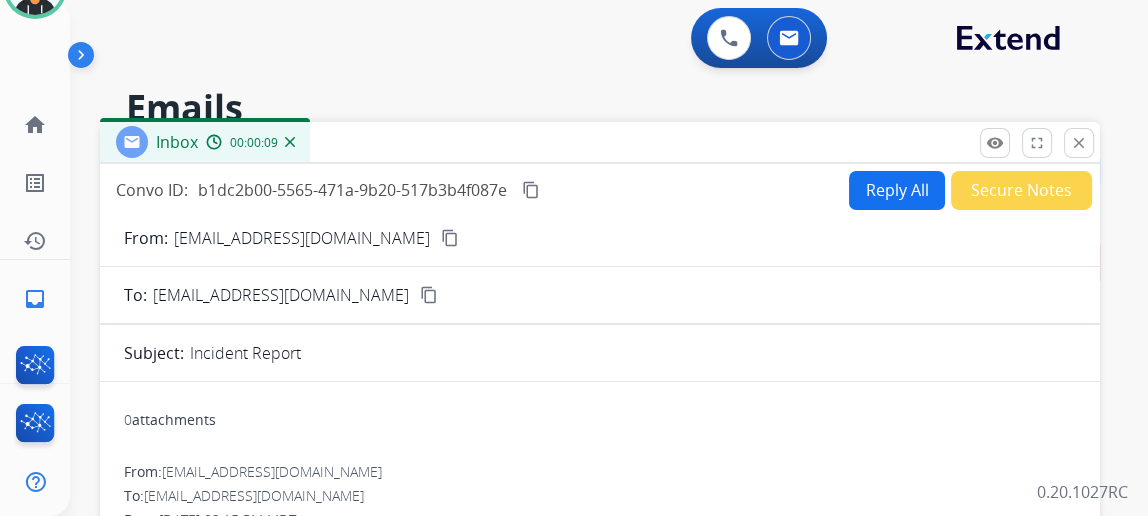 click on "Reply All" at bounding box center (897, 190) 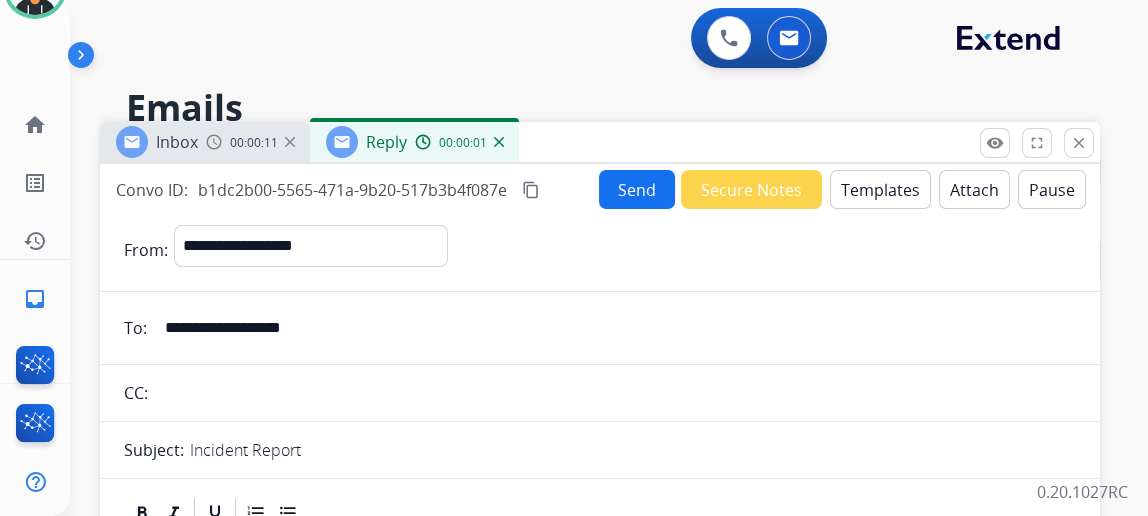 click on "Templates" at bounding box center [880, 189] 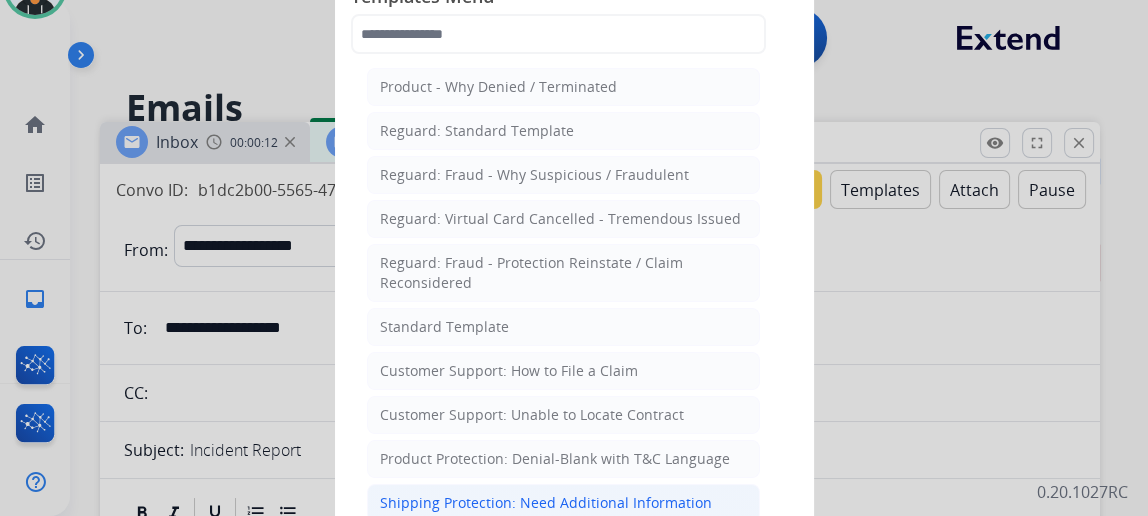 scroll, scrollTop: 181, scrollLeft: 0, axis: vertical 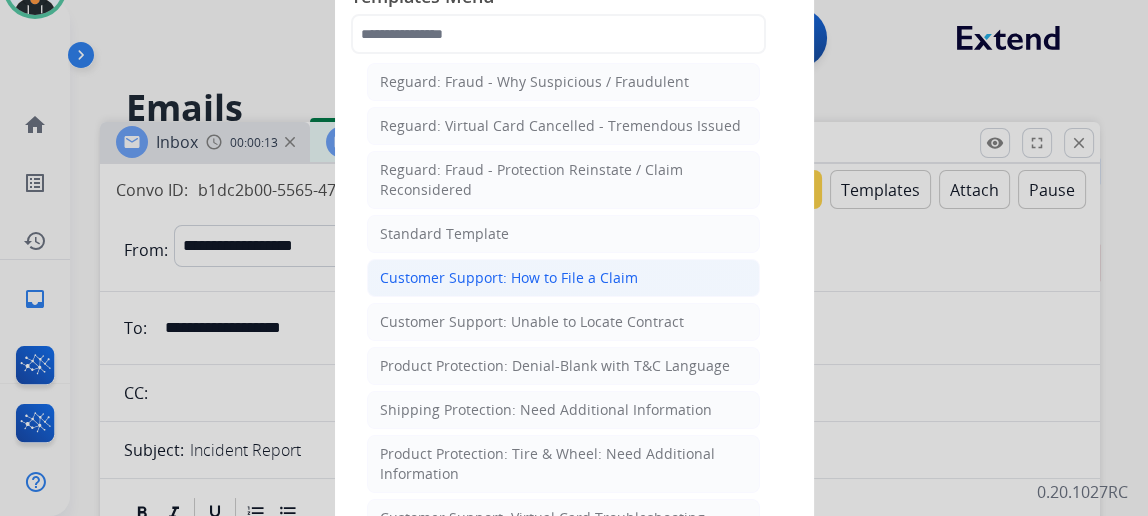 click on "Customer Support: How to File a Claim" 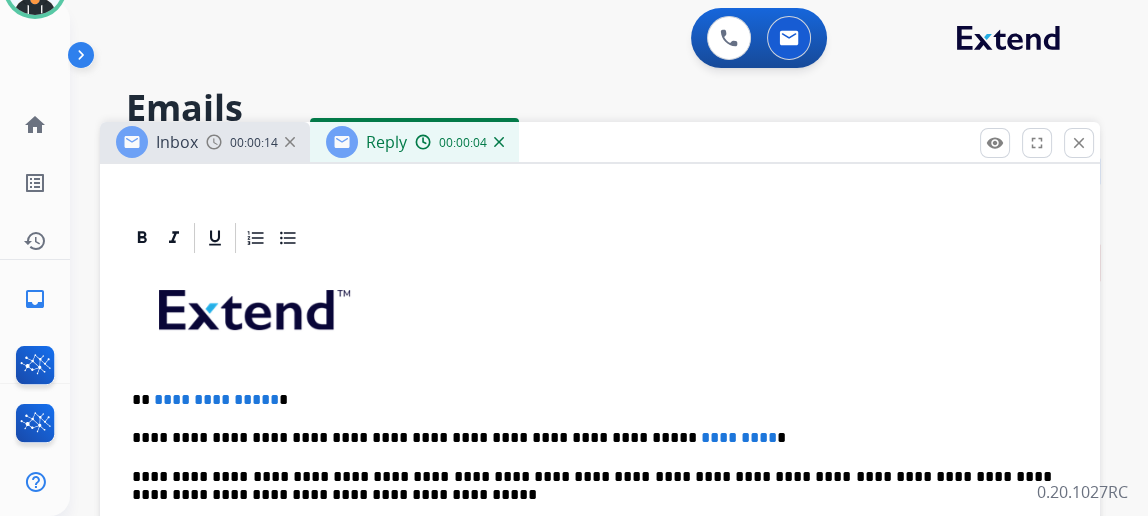 scroll, scrollTop: 454, scrollLeft: 0, axis: vertical 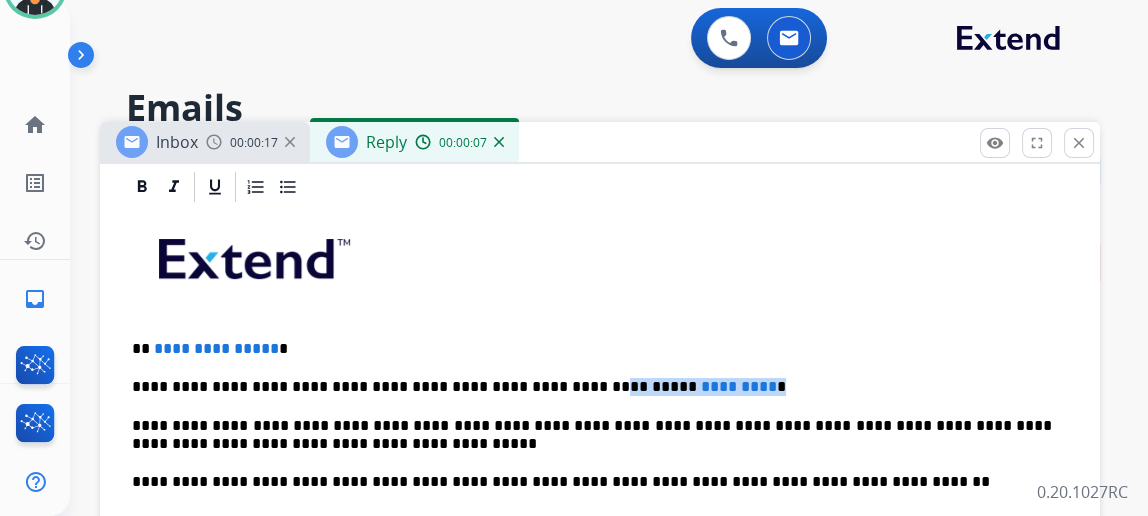 drag, startPoint x: 711, startPoint y: 382, endPoint x: 548, endPoint y: 361, distance: 164.3472 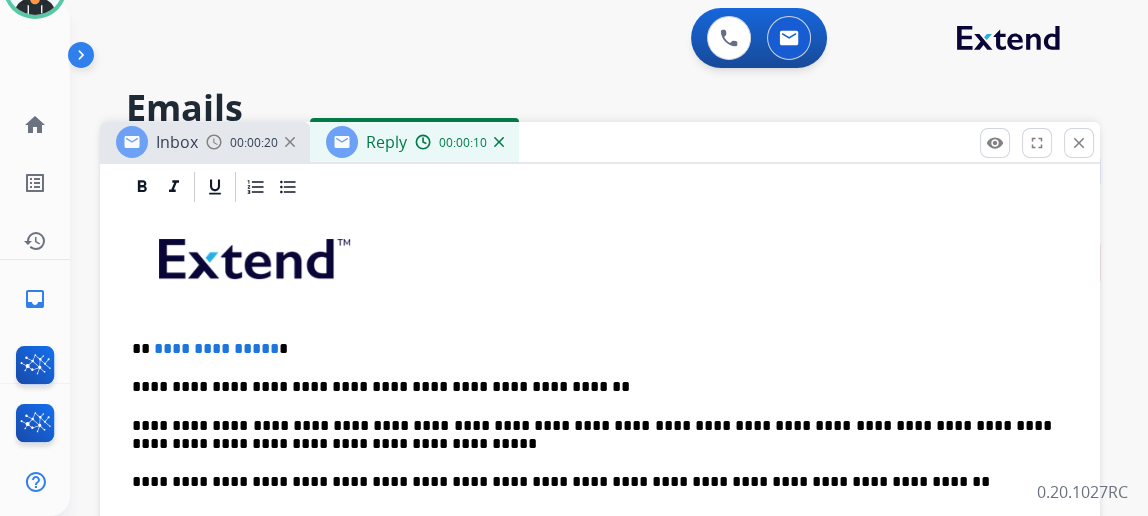 click on "**********" at bounding box center [600, 510] 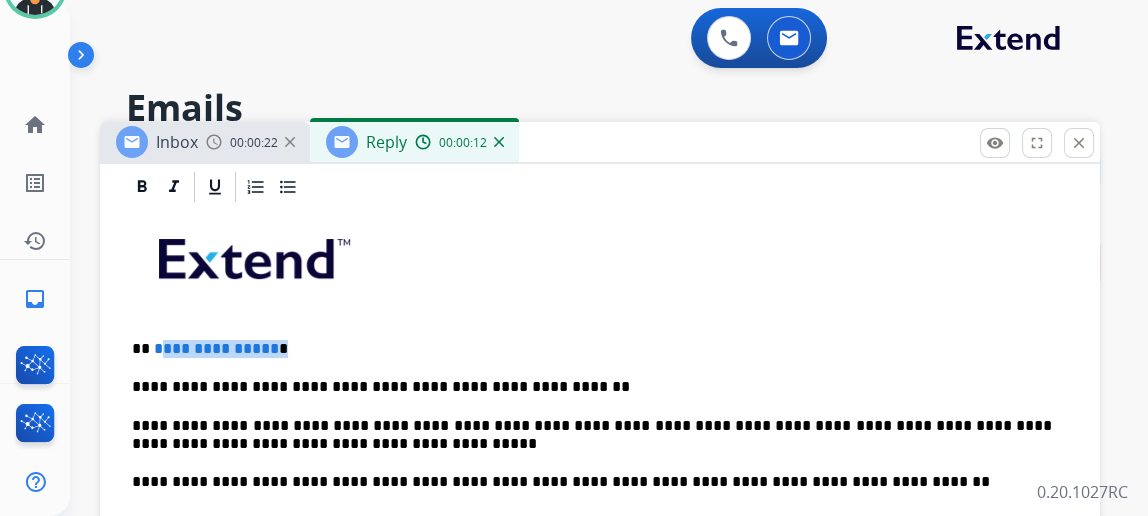 drag, startPoint x: 299, startPoint y: 347, endPoint x: 172, endPoint y: 329, distance: 128.26924 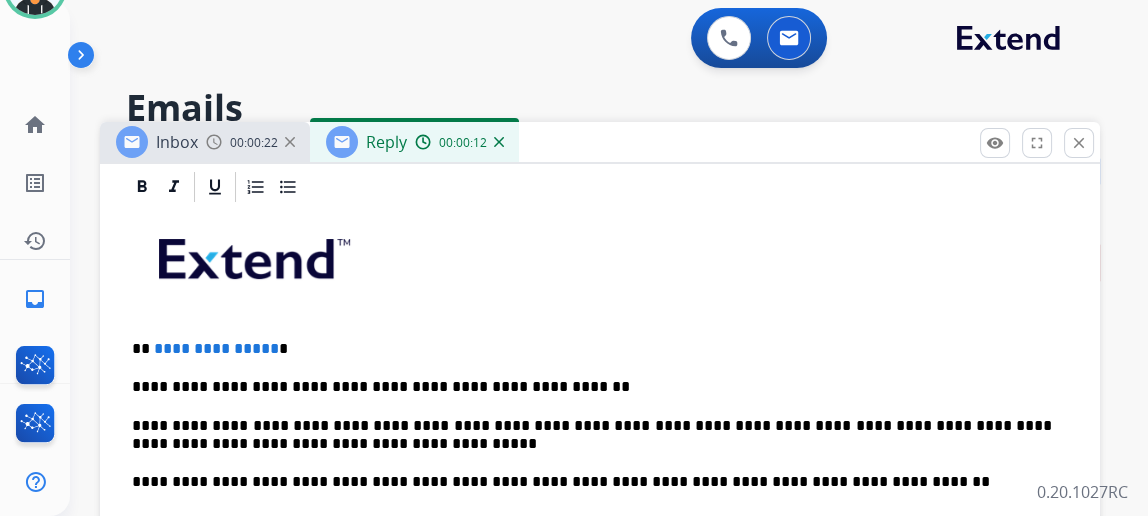 type 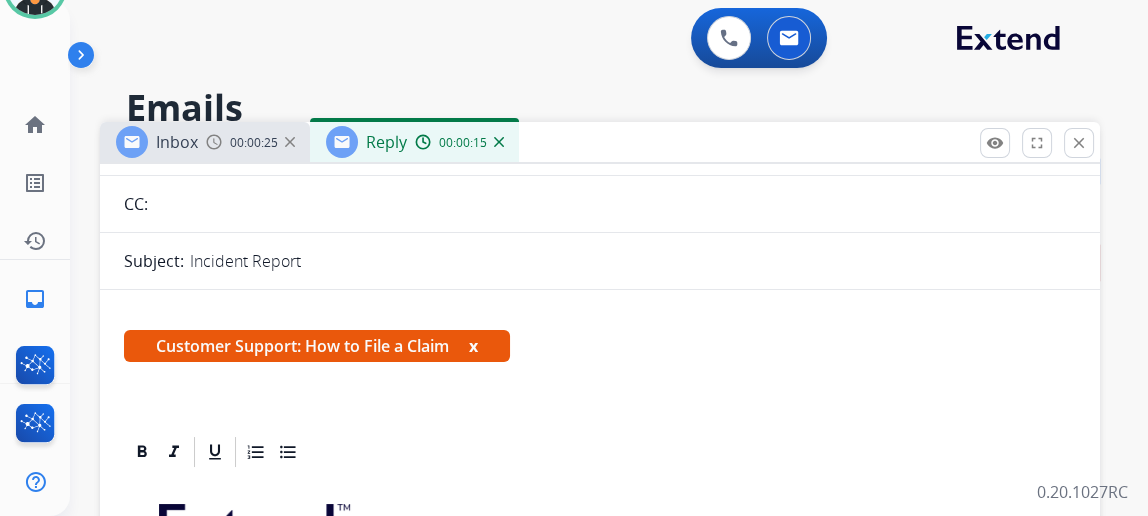scroll, scrollTop: 0, scrollLeft: 0, axis: both 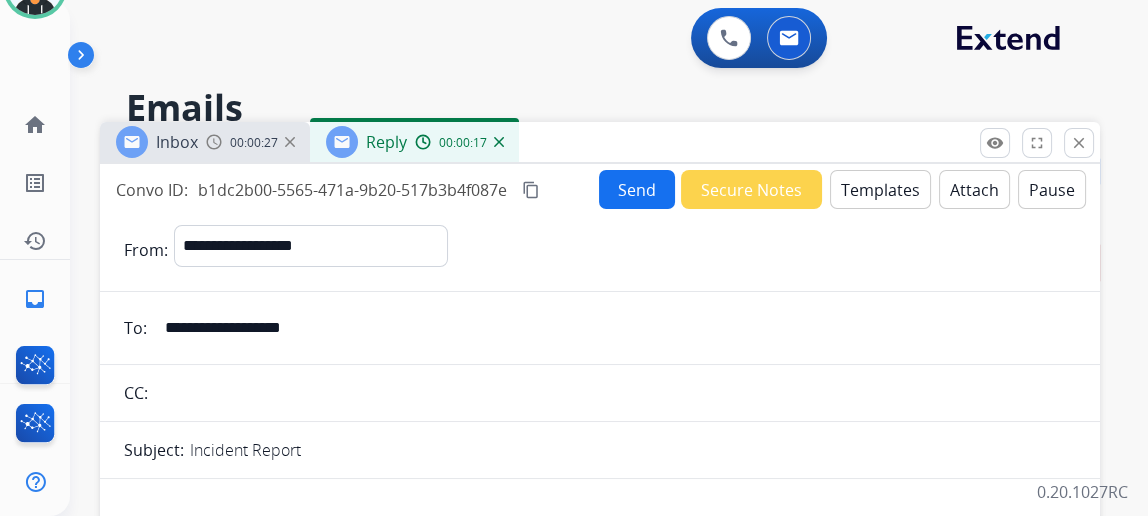 click on "**********" at bounding box center [614, 328] 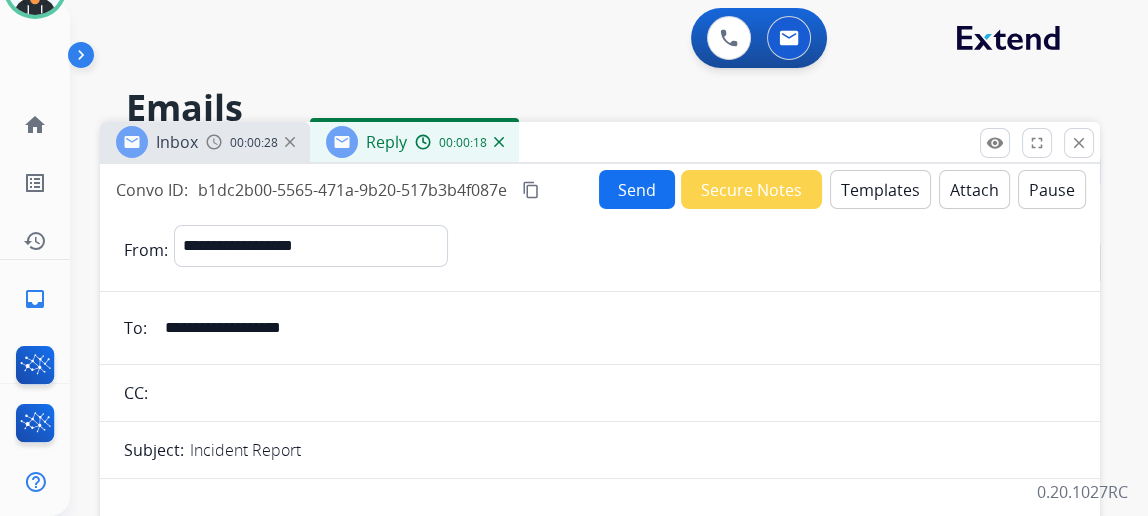 click on "**********" at bounding box center (614, 328) 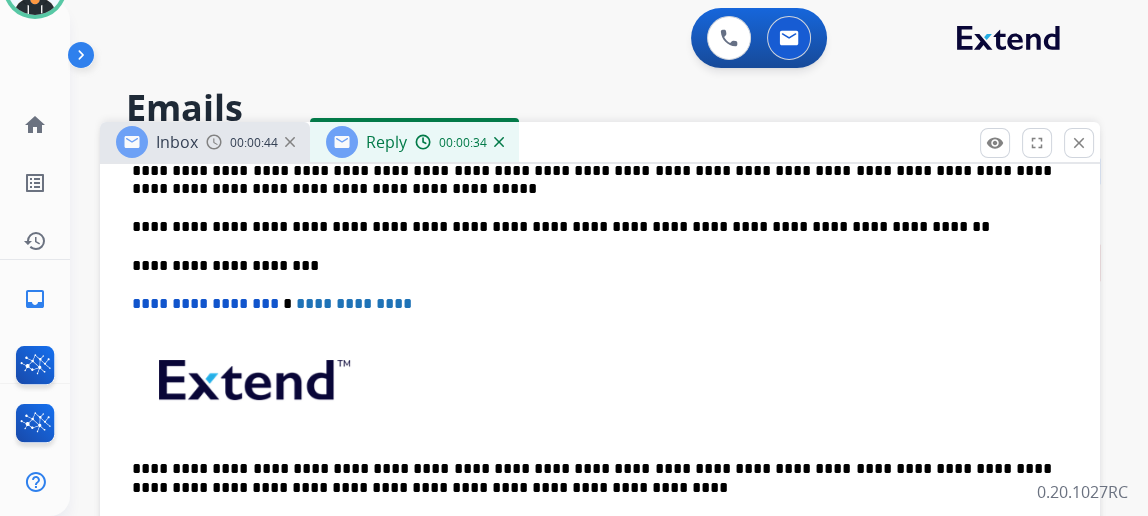 scroll, scrollTop: 743, scrollLeft: 0, axis: vertical 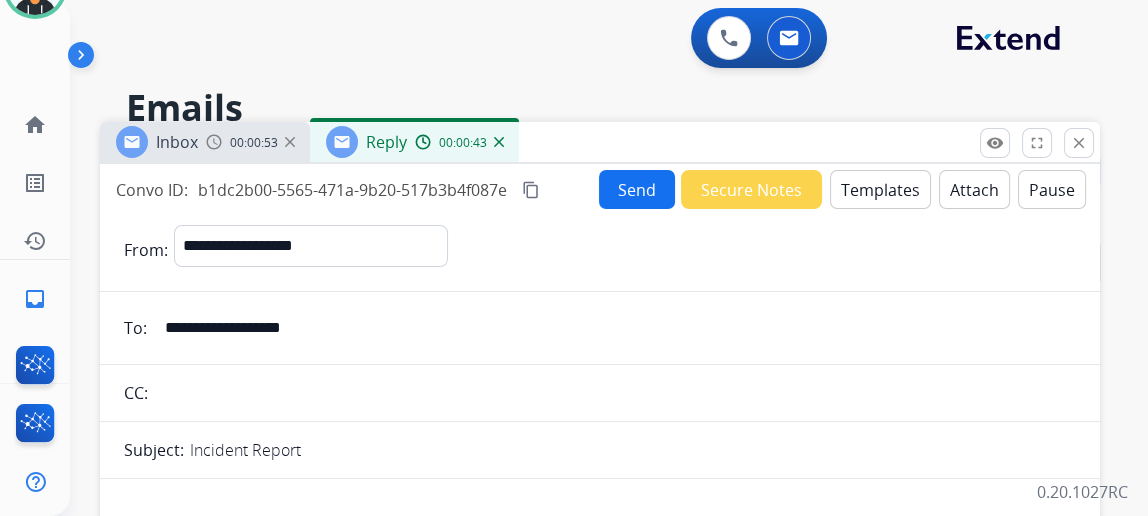 click on "Send" at bounding box center (637, 189) 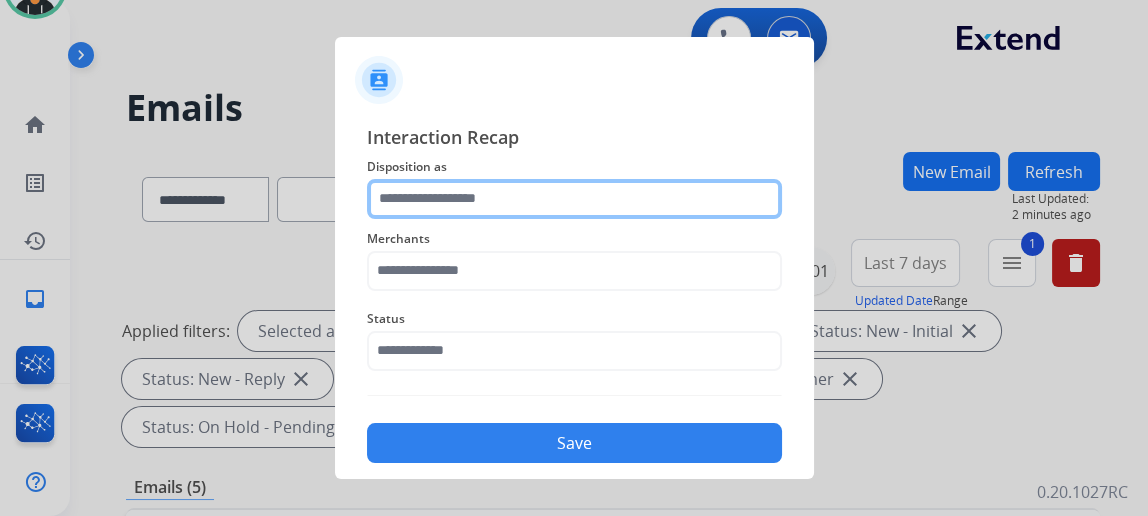click 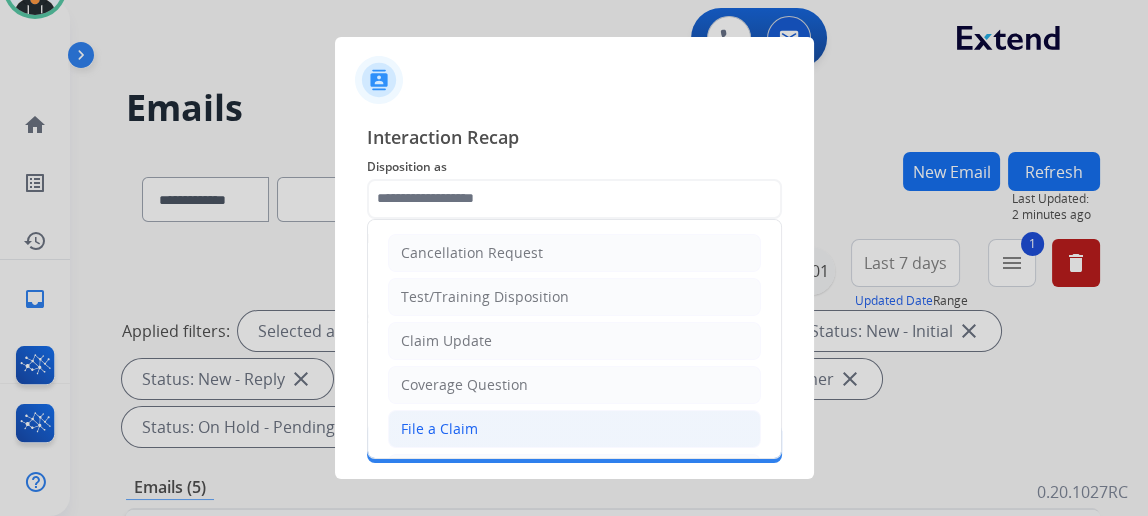 click on "File a Claim" 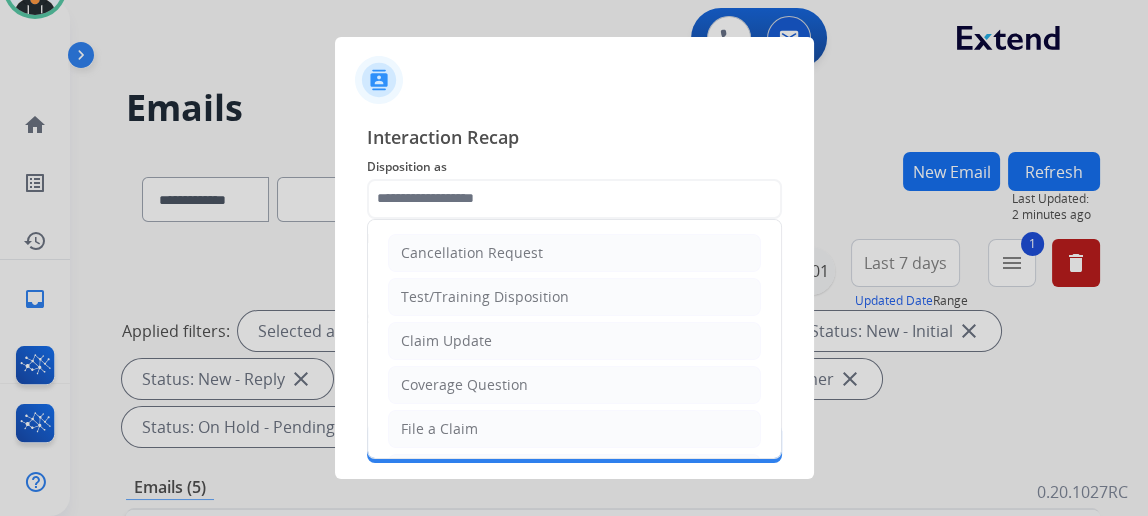 type on "**********" 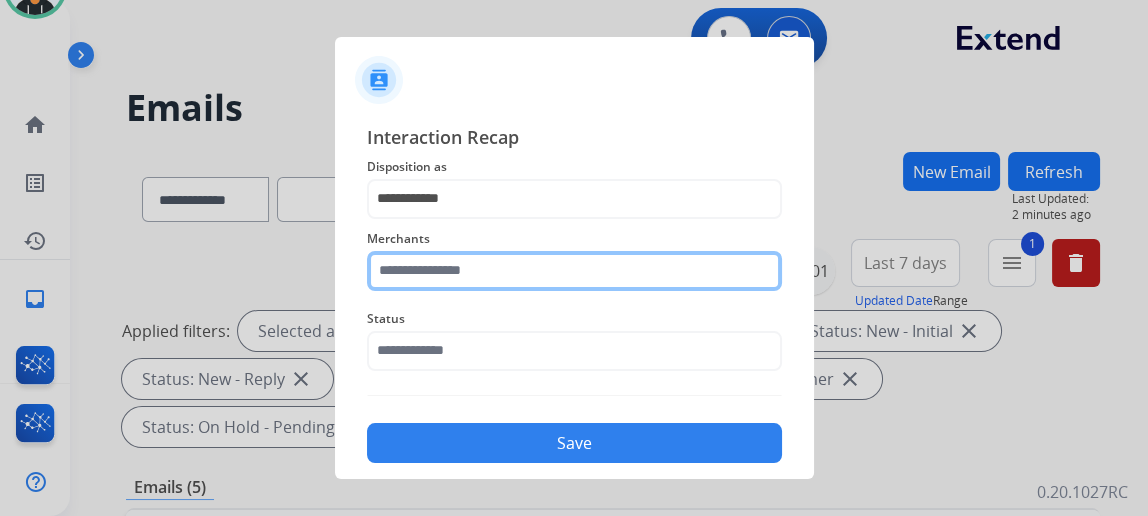 click 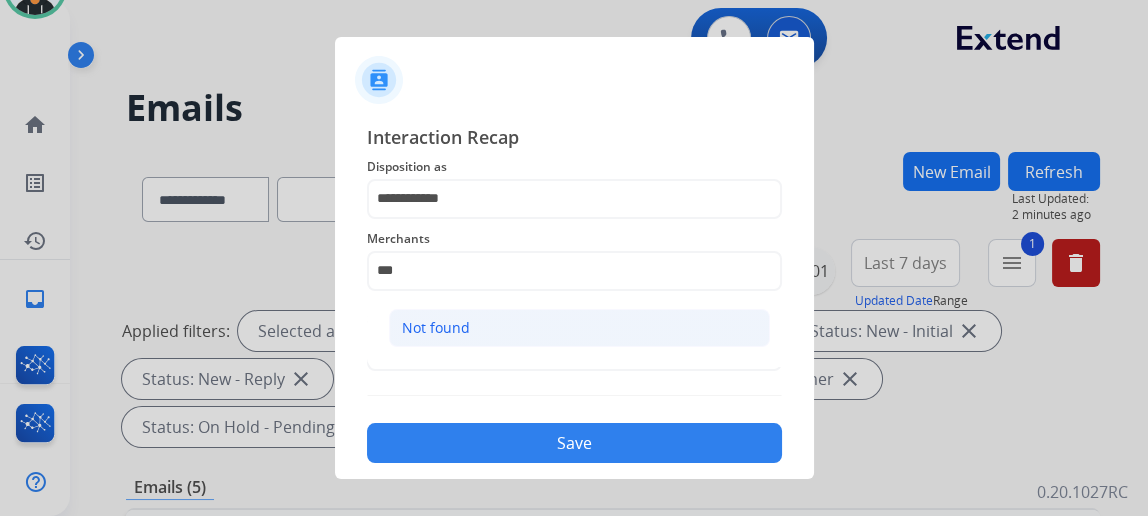 click on "Not found" 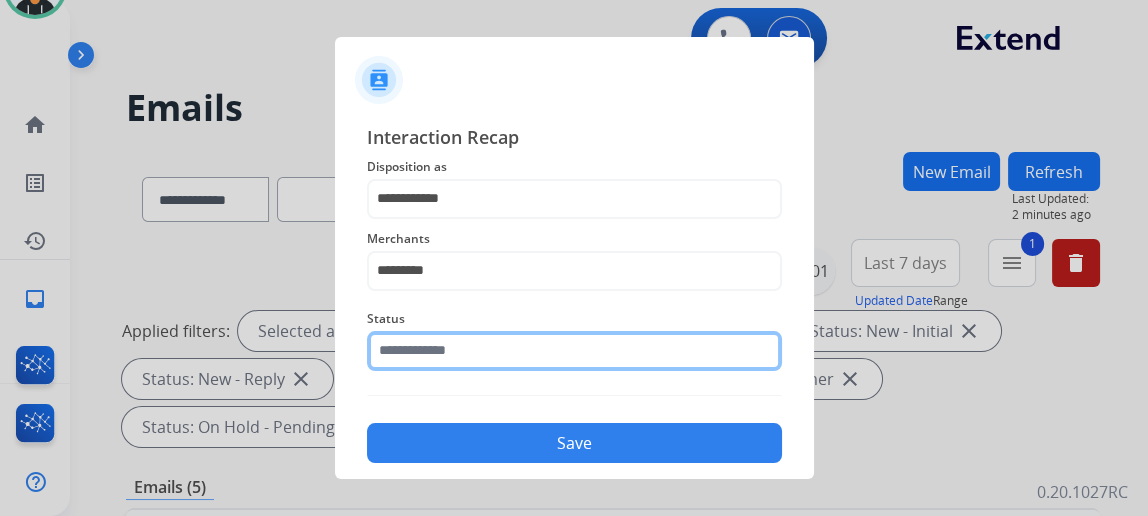 click 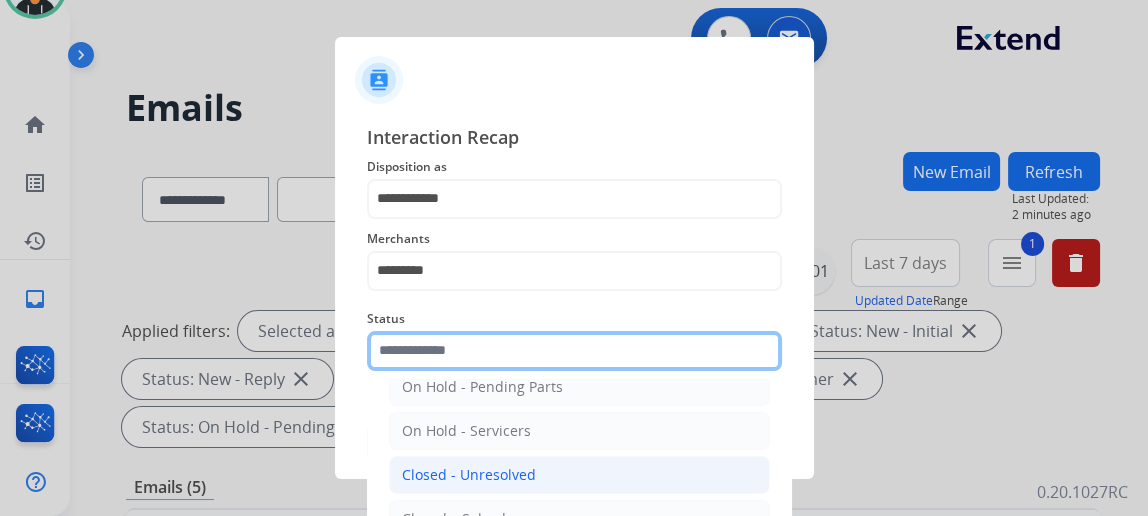 scroll, scrollTop: 112, scrollLeft: 0, axis: vertical 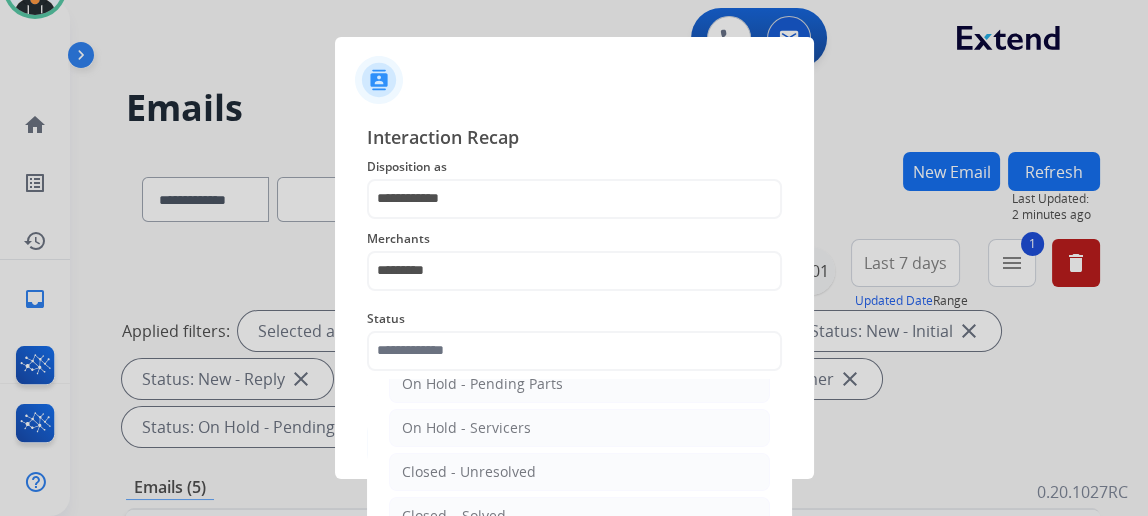 click on "Closed – Solved" 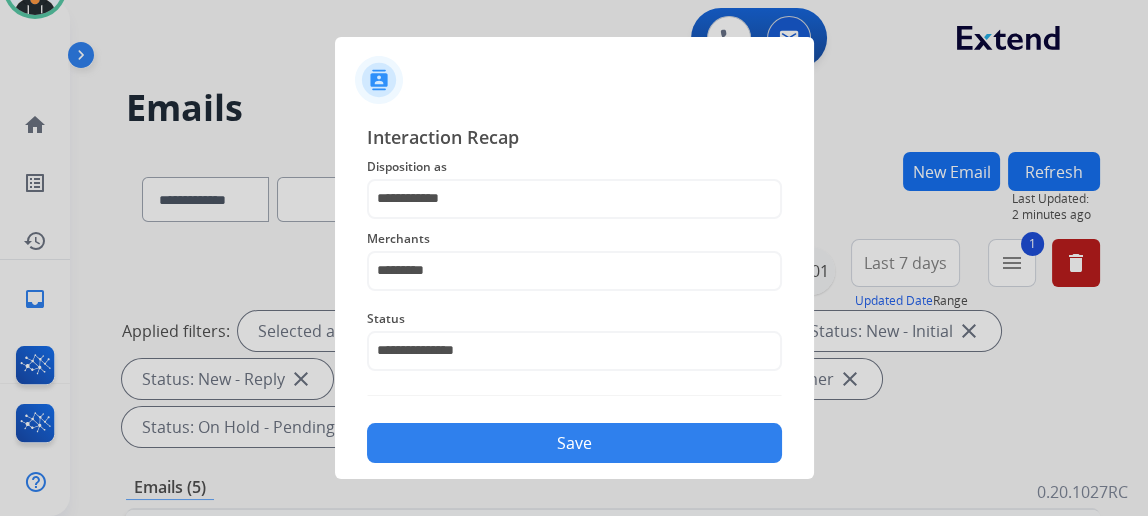 click on "Save" 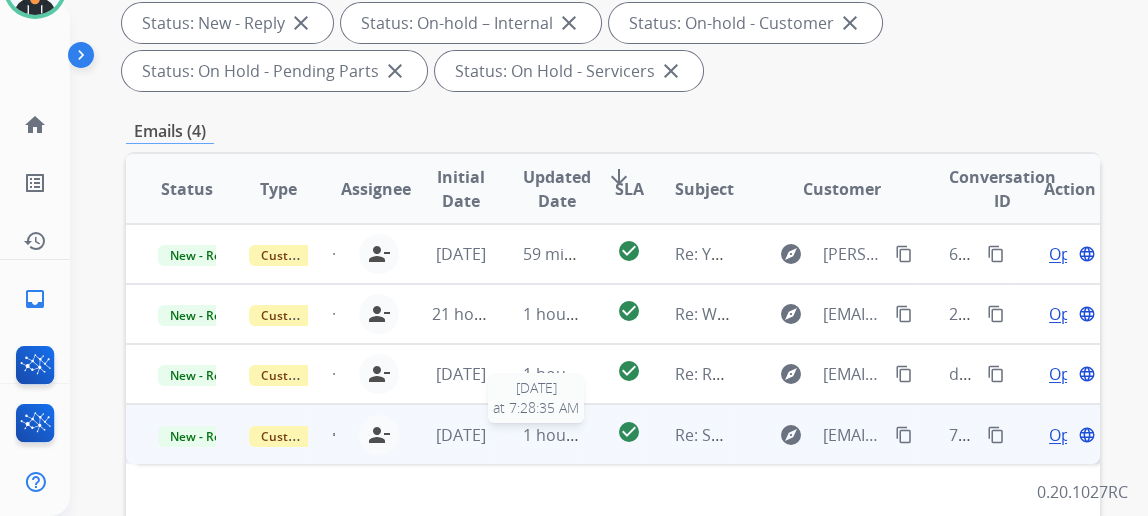 scroll, scrollTop: 545, scrollLeft: 0, axis: vertical 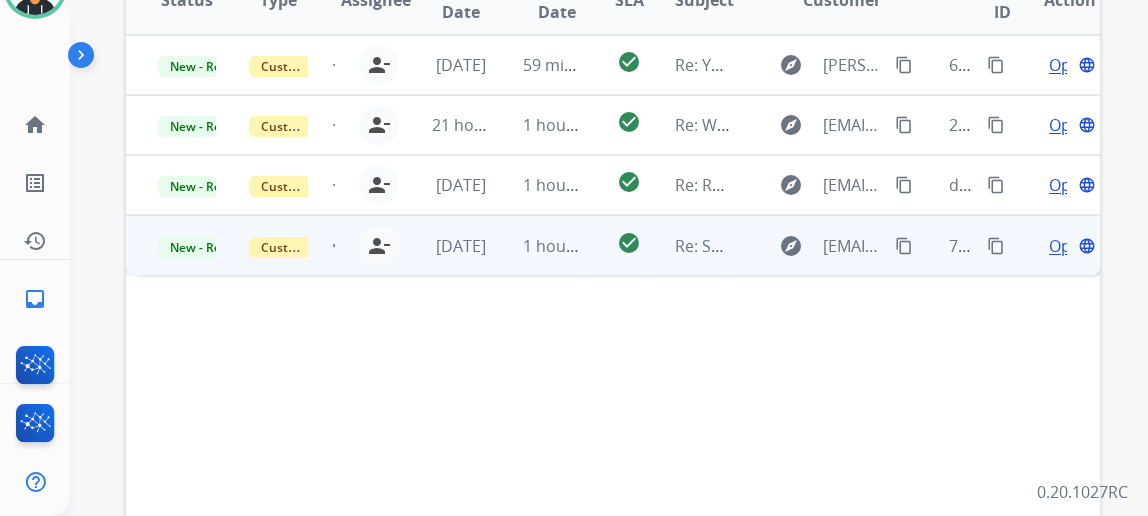 drag, startPoint x: 1069, startPoint y: 246, endPoint x: 1060, endPoint y: 255, distance: 12.727922 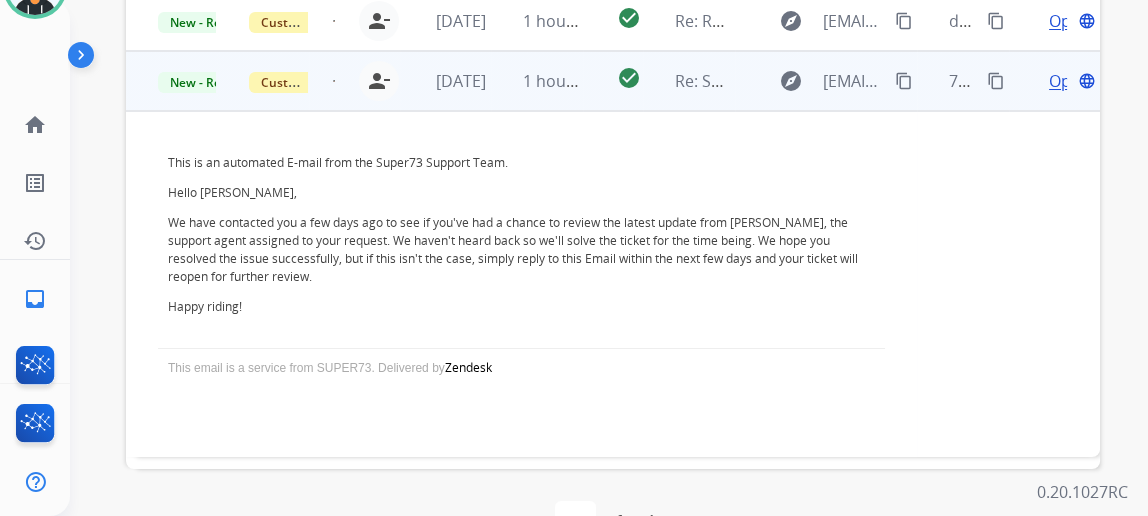 scroll, scrollTop: 749, scrollLeft: 0, axis: vertical 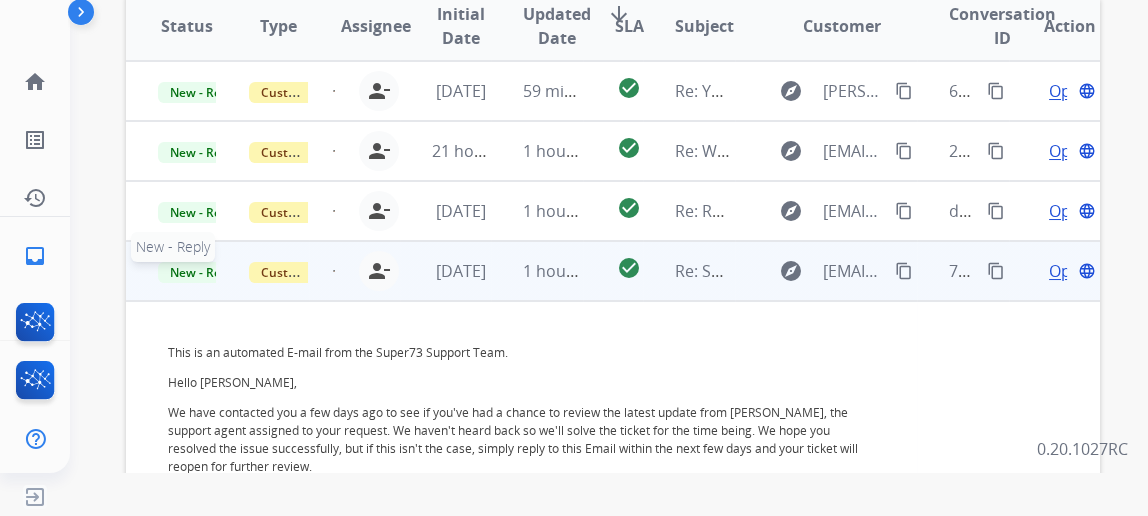 click on "New - Reply" at bounding box center [203, 272] 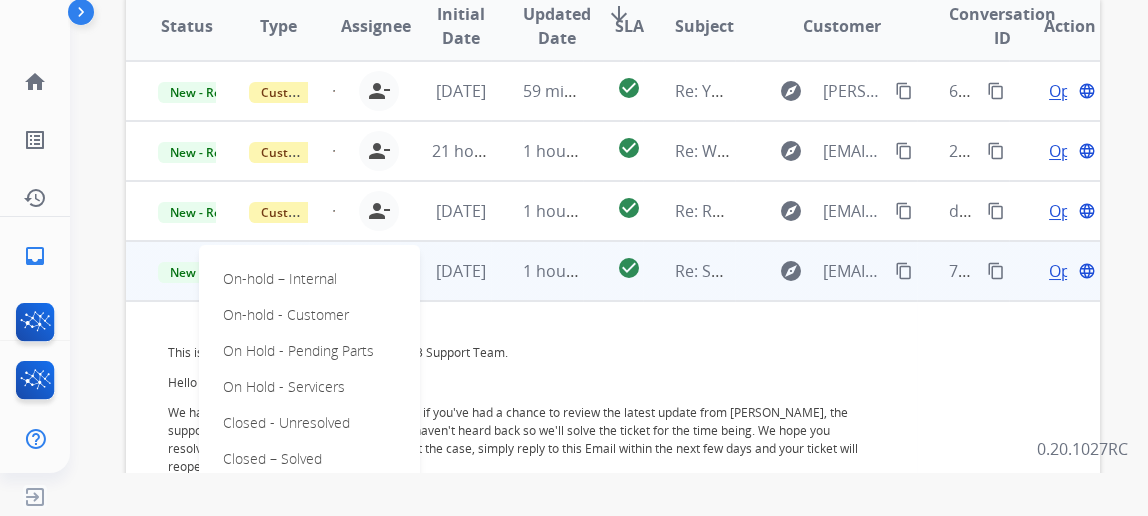 click on "Closed – Solved" at bounding box center (272, 459) 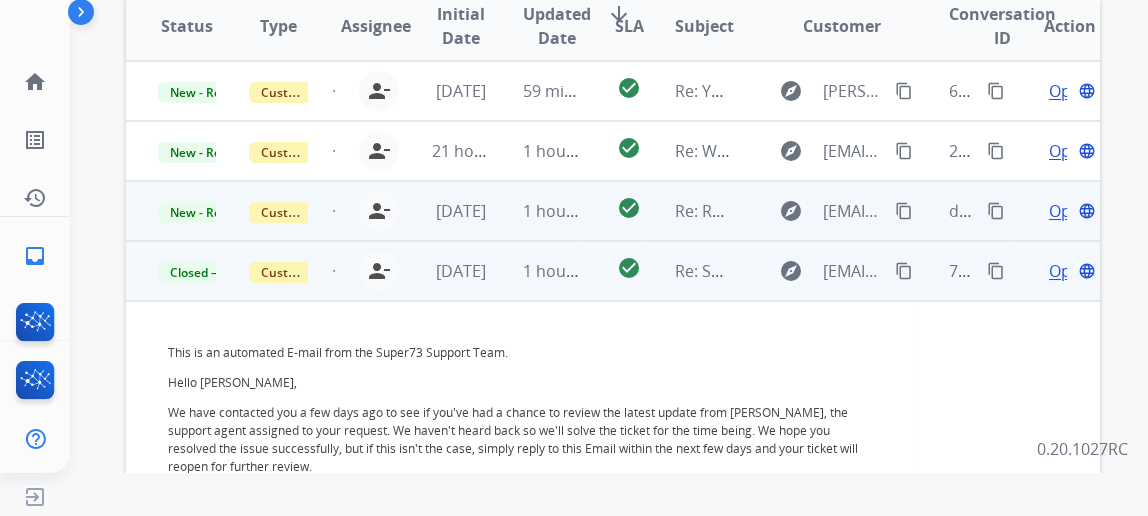 click on "Open" at bounding box center (1069, 211) 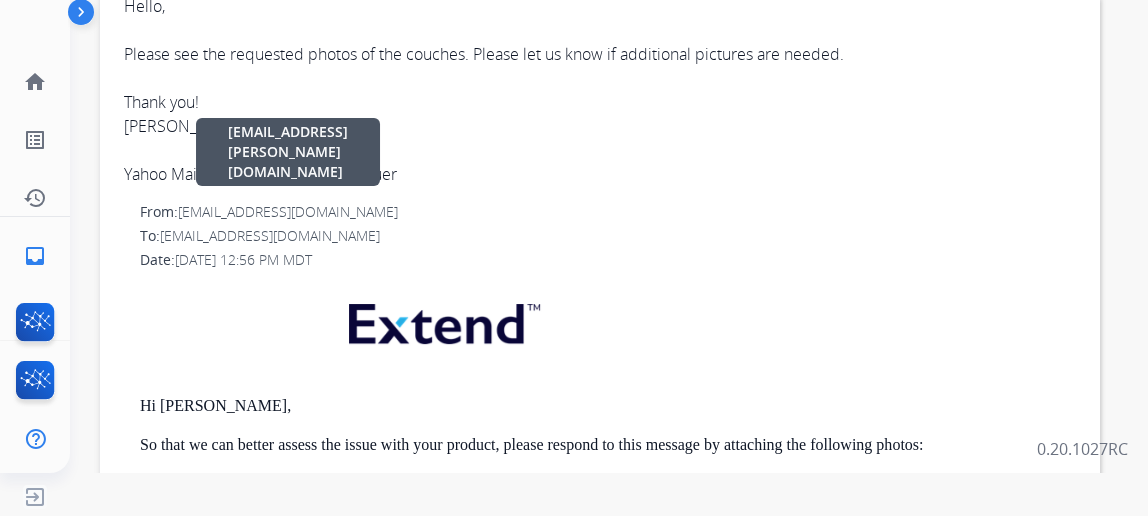 scroll, scrollTop: 0, scrollLeft: 0, axis: both 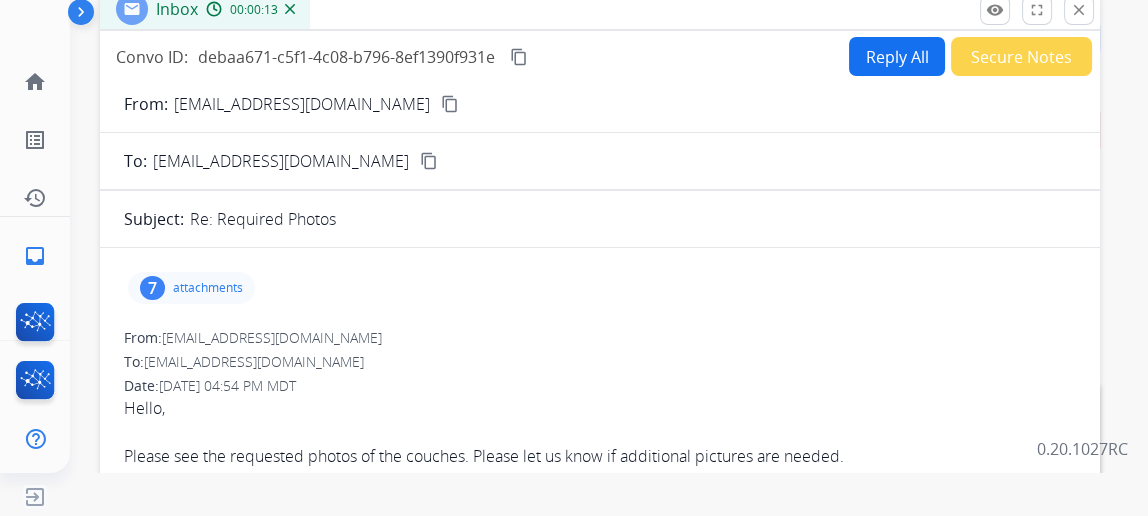 click on "content_copy" at bounding box center (450, 104) 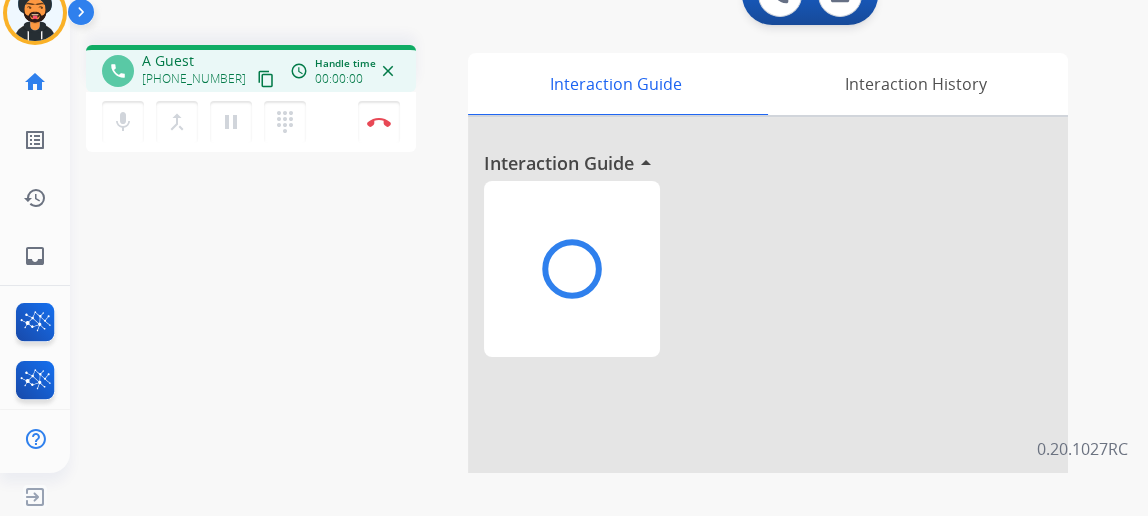 scroll, scrollTop: 0, scrollLeft: 0, axis: both 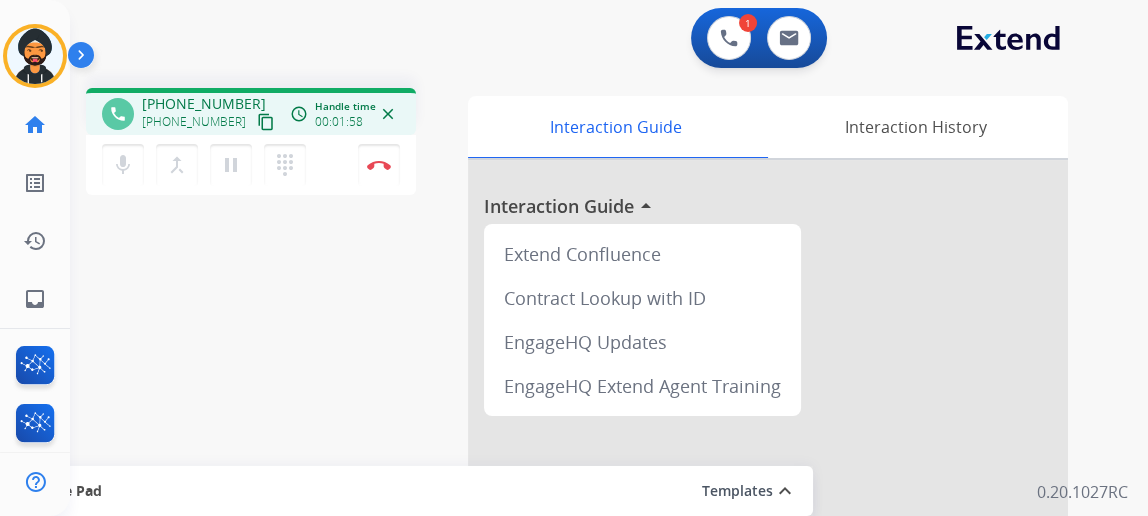click on "content_copy" at bounding box center [266, 122] 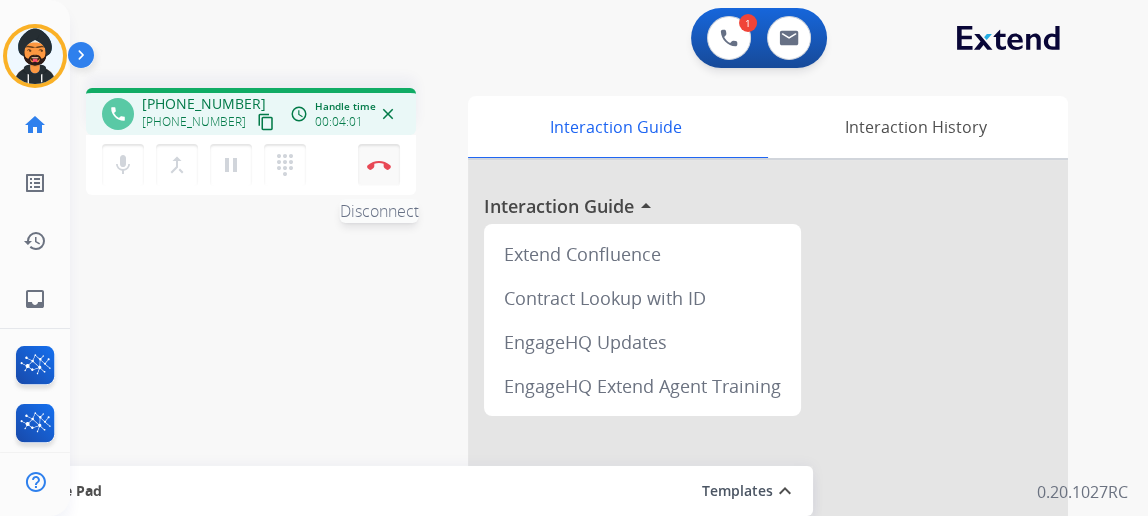 click on "Disconnect" at bounding box center [379, 165] 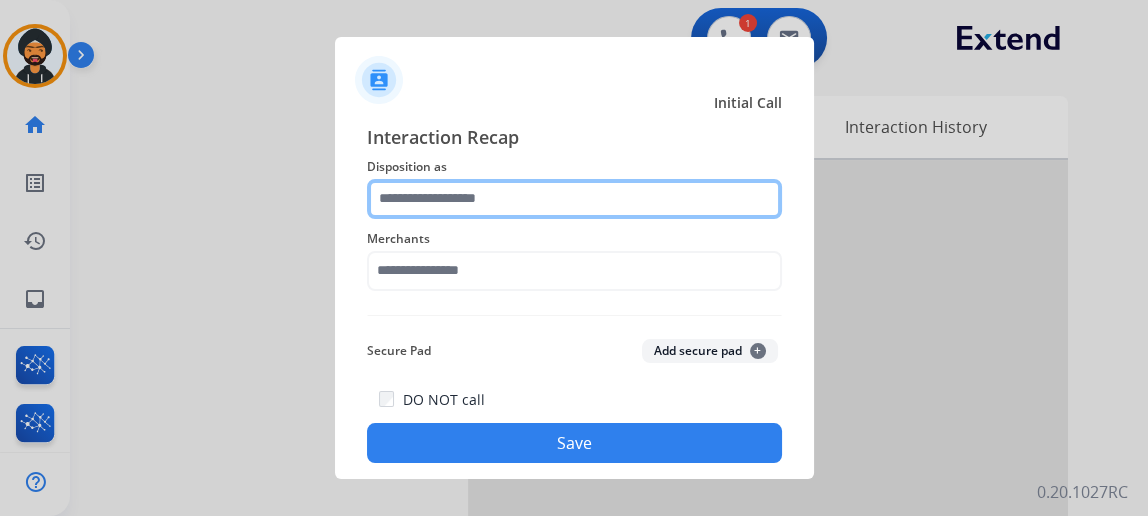 click 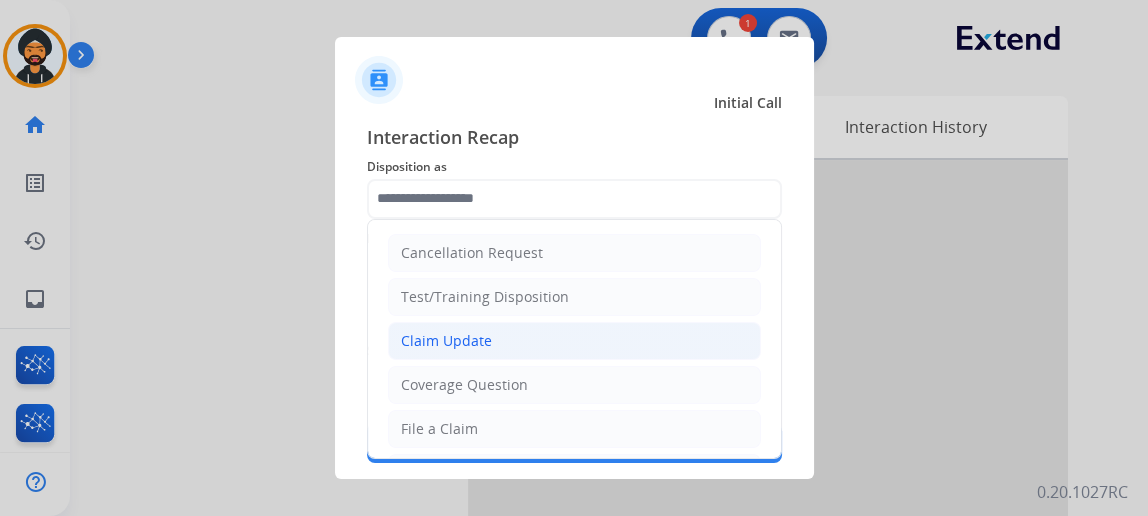 click on "Claim Update" 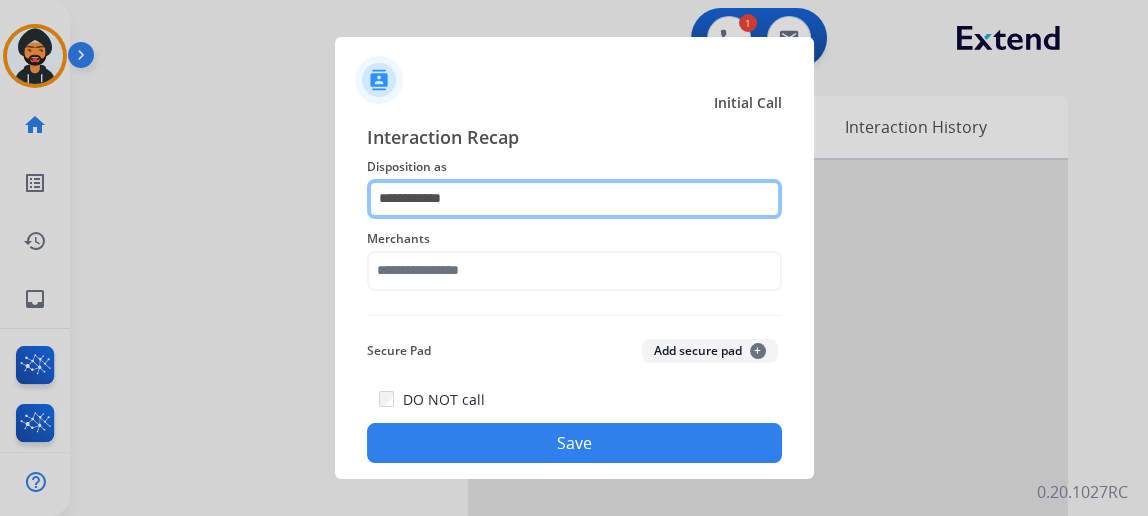 click on "**********" 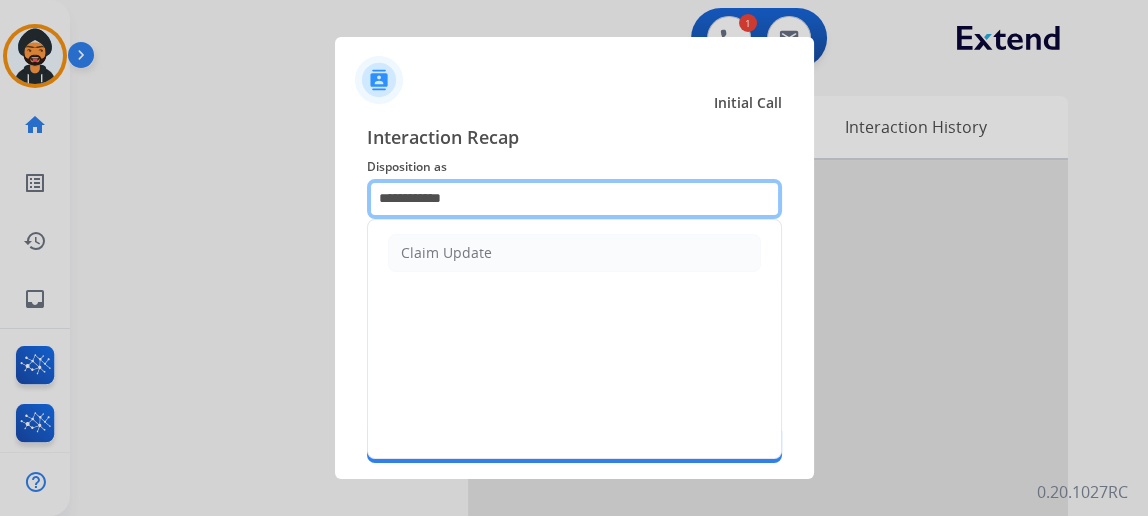 click on "**********" 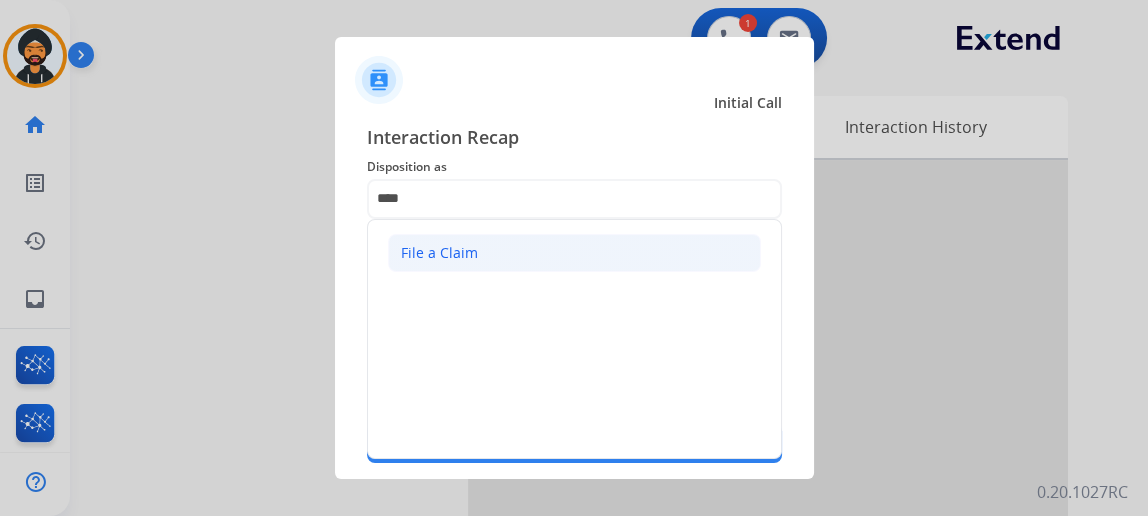 click on "File a Claim" 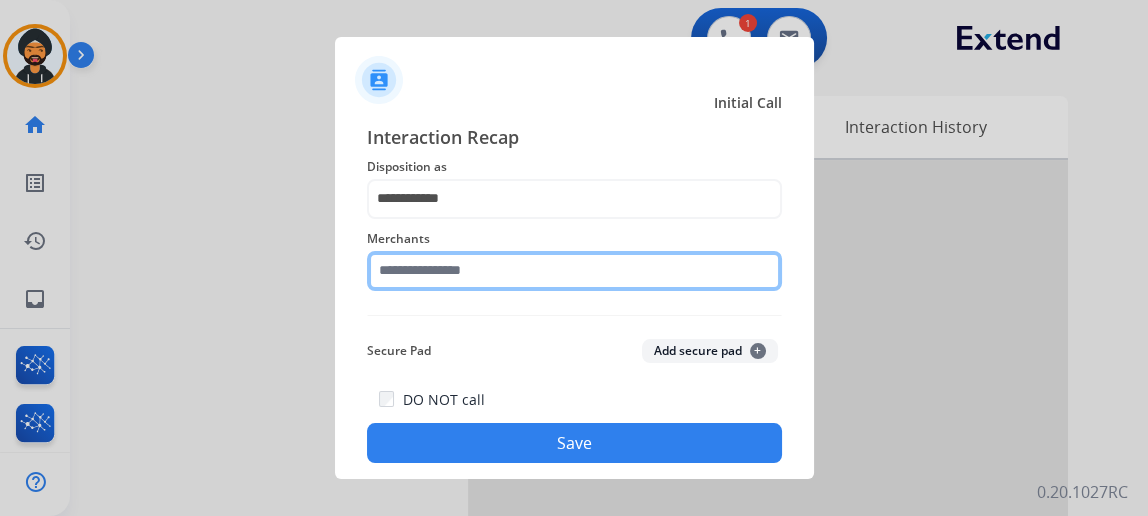 click 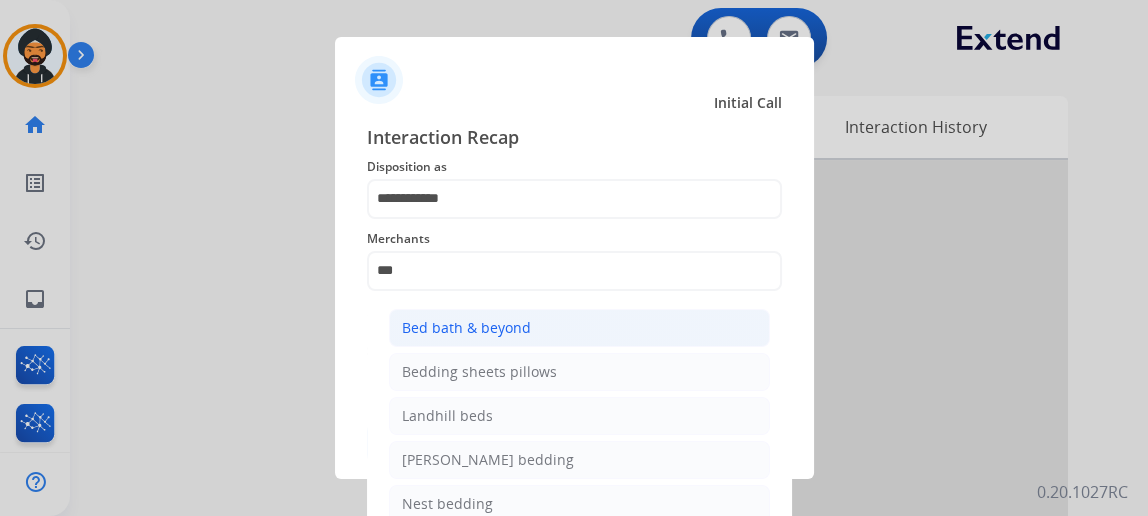 click on "Bed bath & beyond" 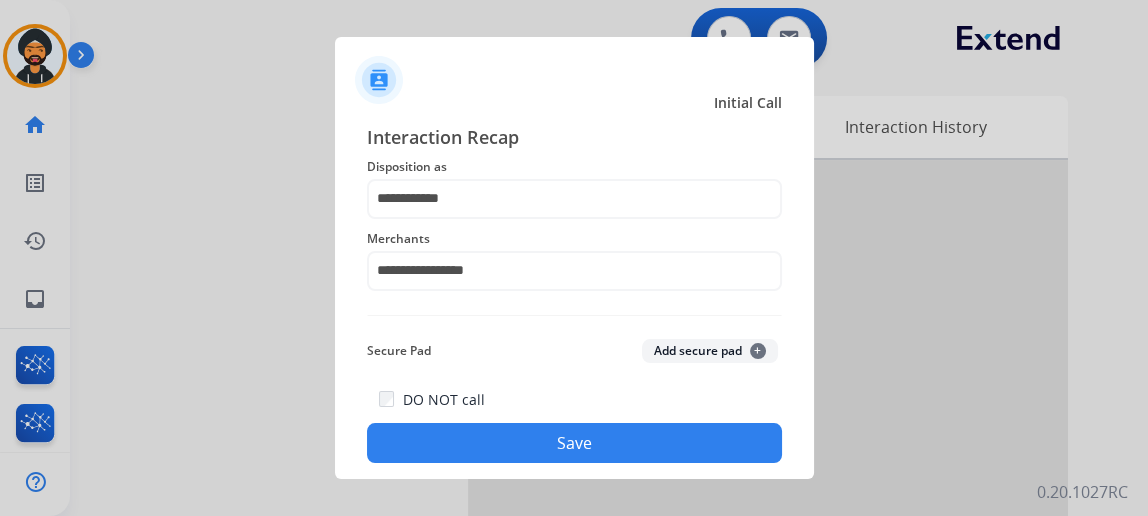 click on "Save" 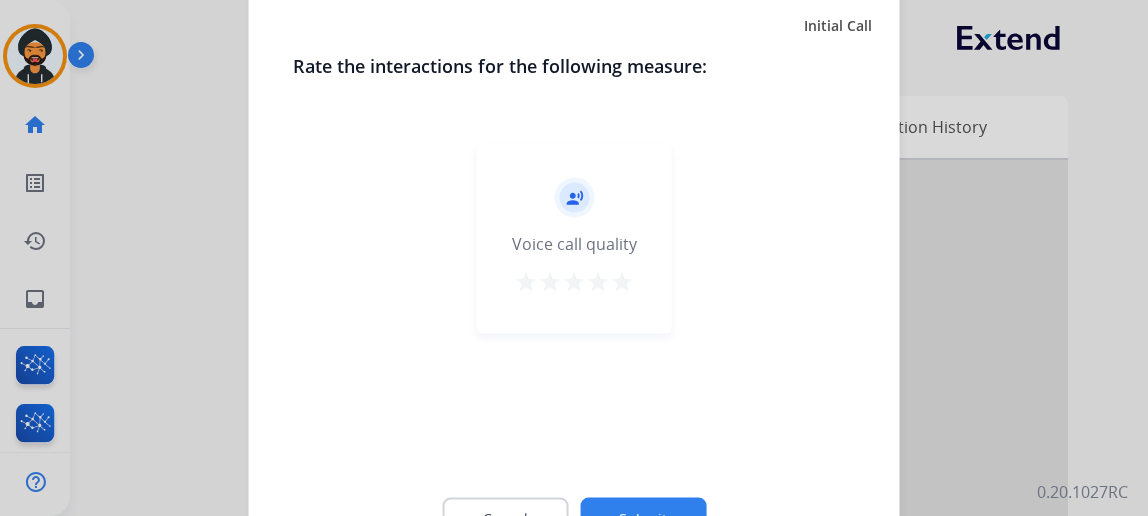 click on "Submit" 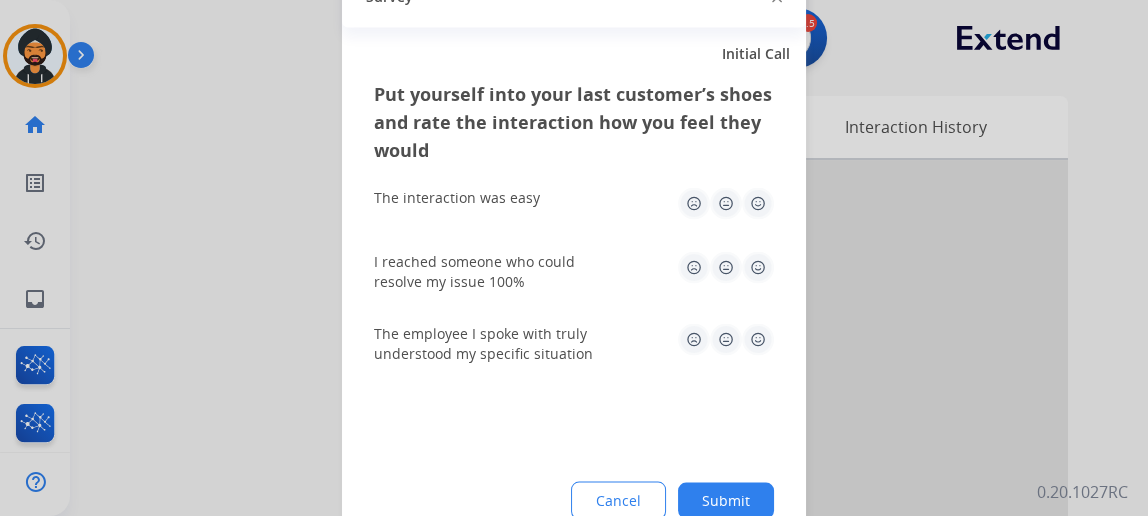 drag, startPoint x: 762, startPoint y: 494, endPoint x: 777, endPoint y: 487, distance: 16.552946 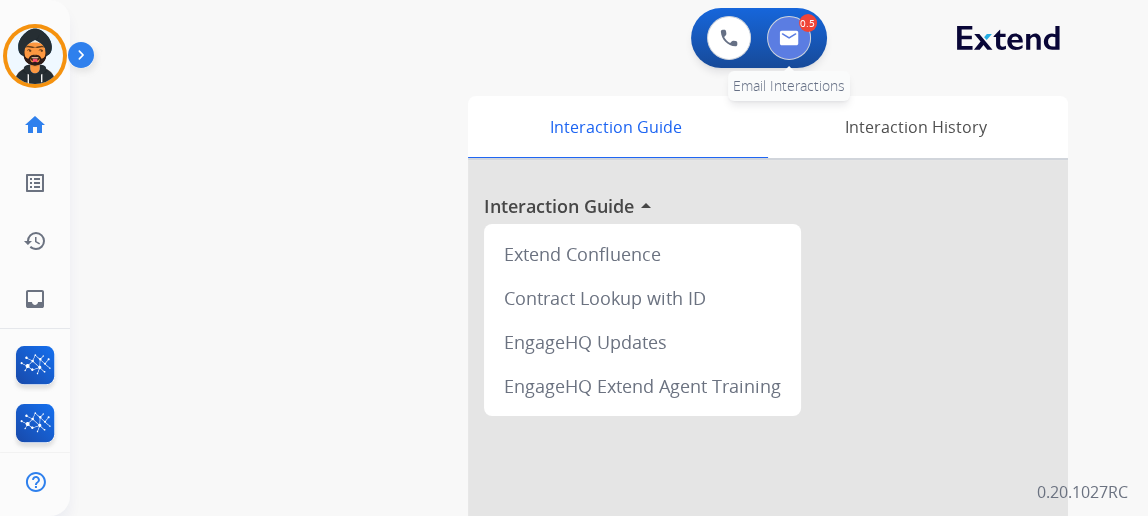 click at bounding box center [789, 38] 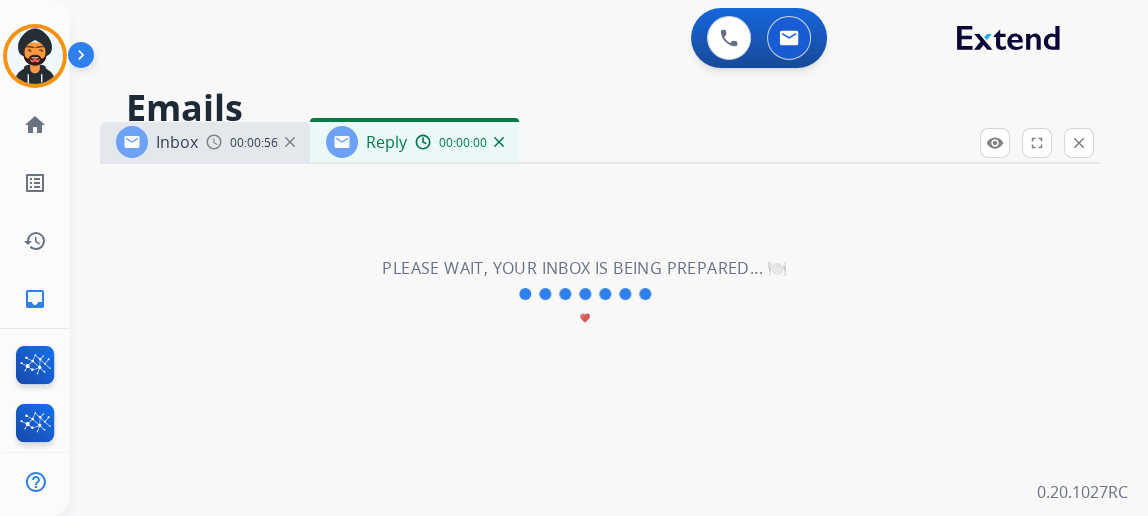 select on "**********" 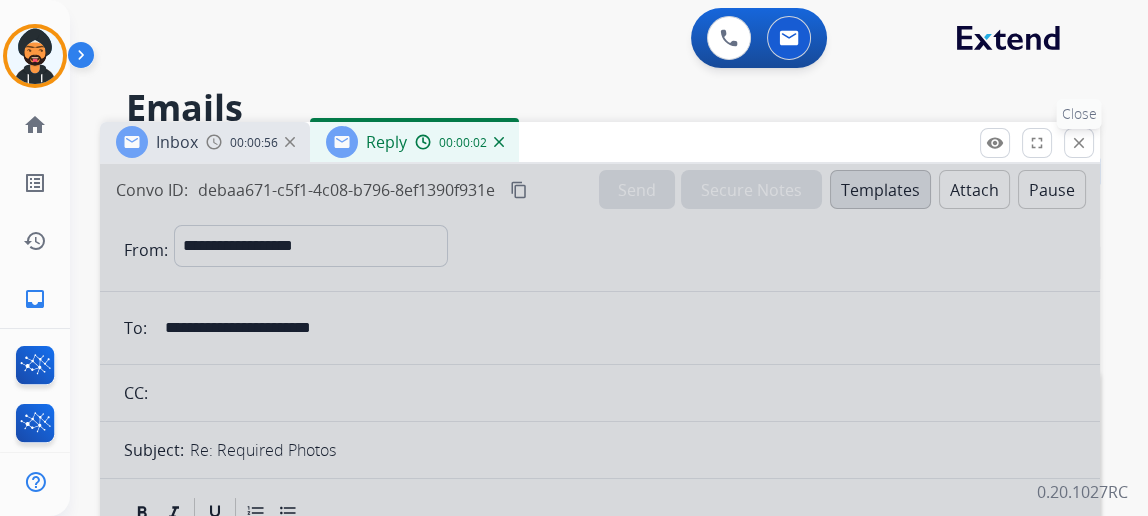 click on "close" at bounding box center [1079, 143] 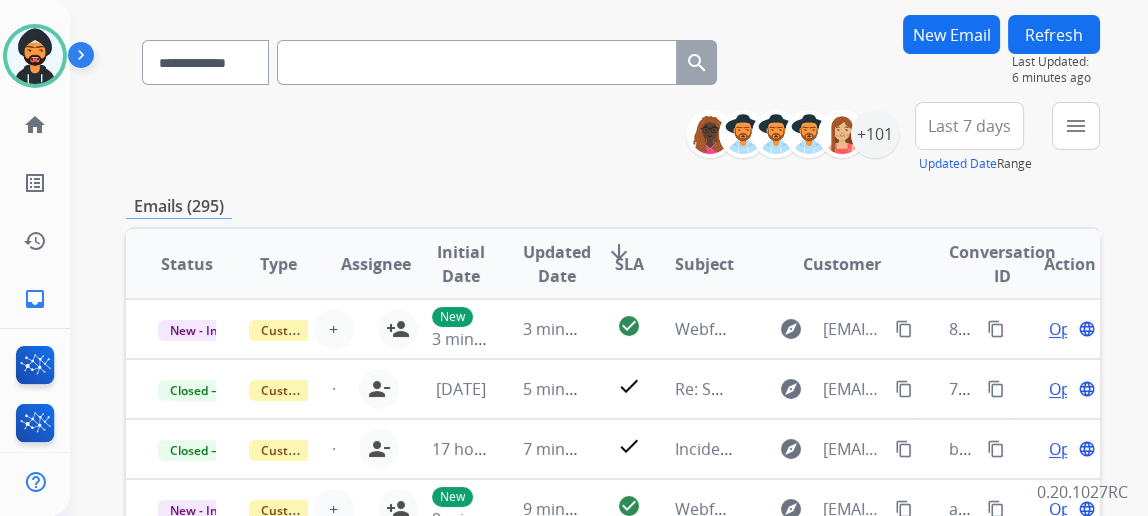 scroll, scrollTop: 0, scrollLeft: 0, axis: both 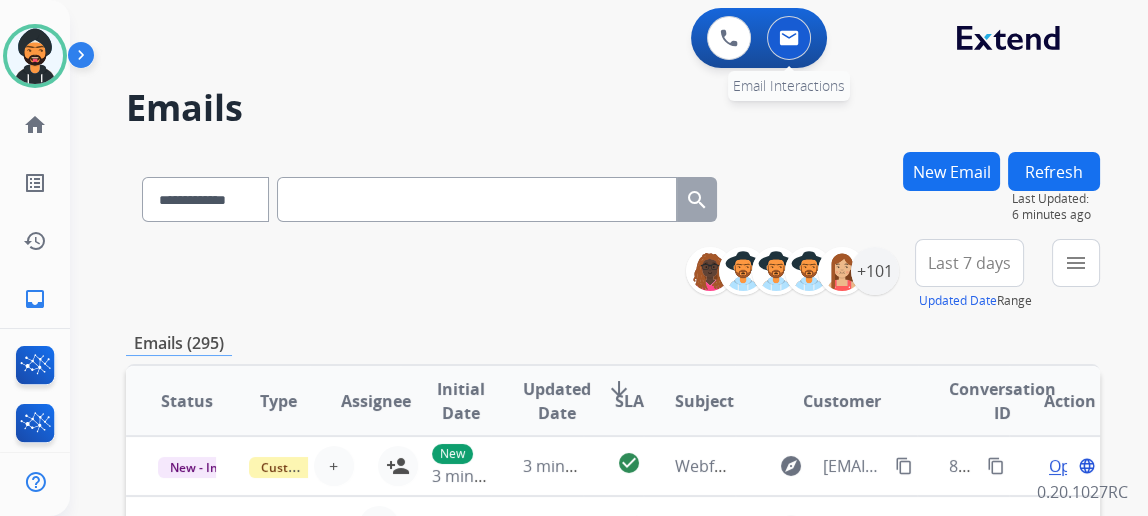 click at bounding box center [789, 38] 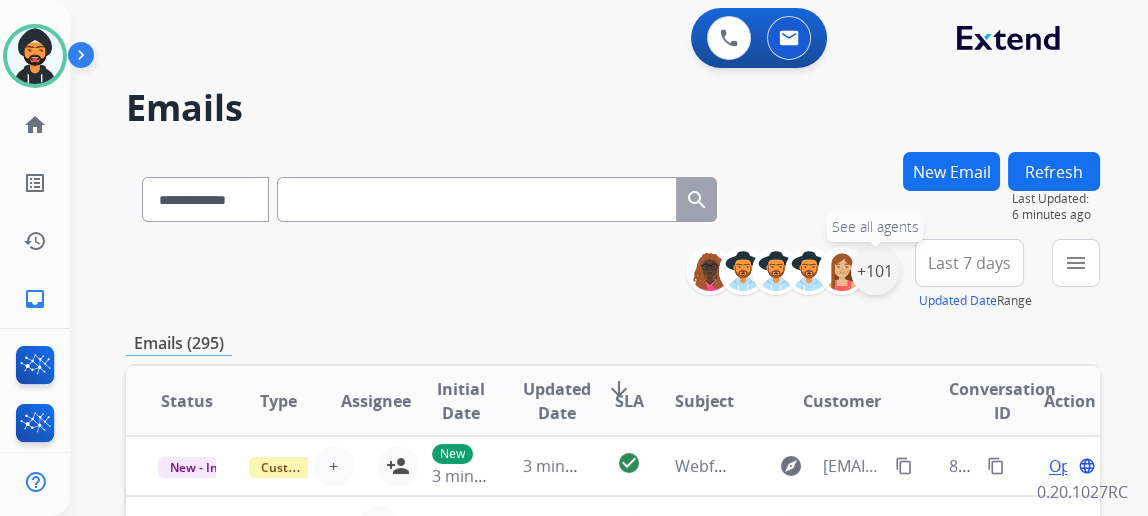 click on "+101" at bounding box center (875, 271) 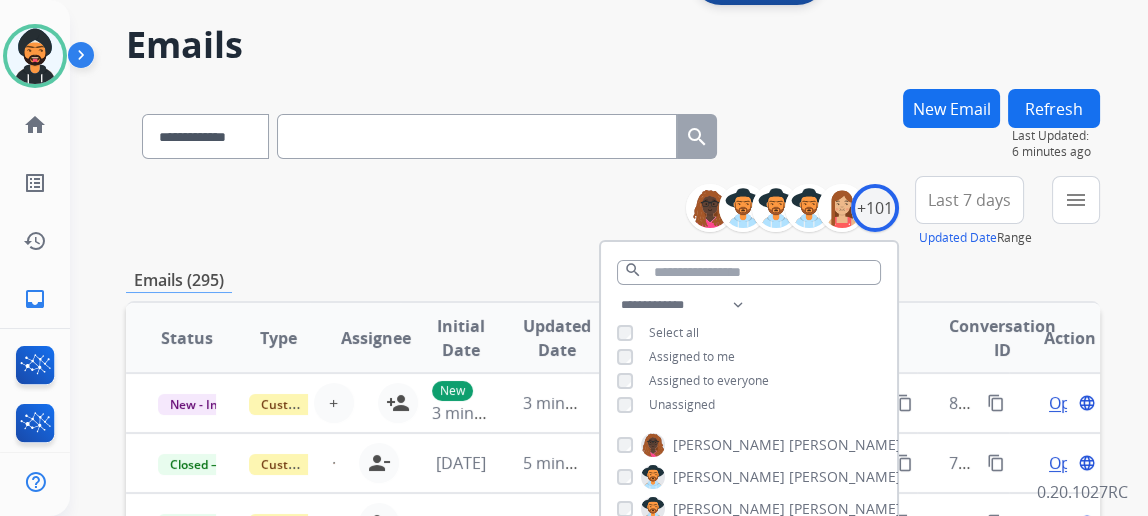 scroll, scrollTop: 90, scrollLeft: 0, axis: vertical 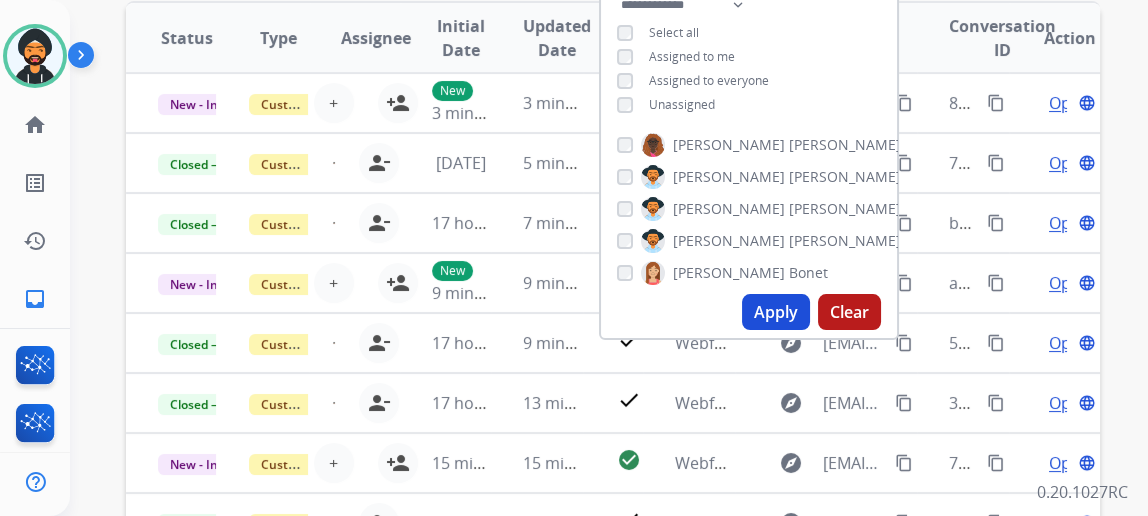 click on "Apply" at bounding box center [776, 312] 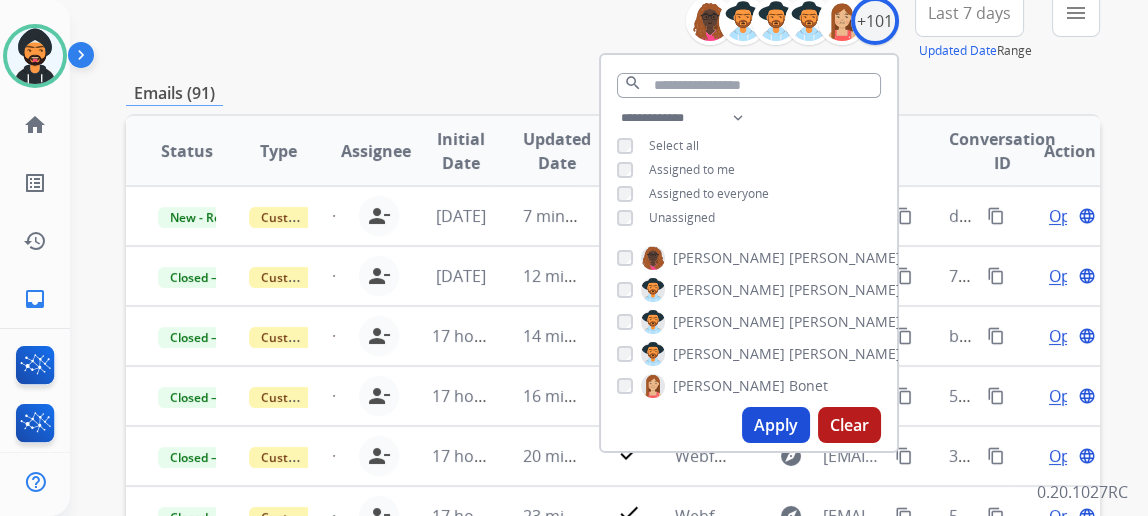 scroll, scrollTop: 272, scrollLeft: 0, axis: vertical 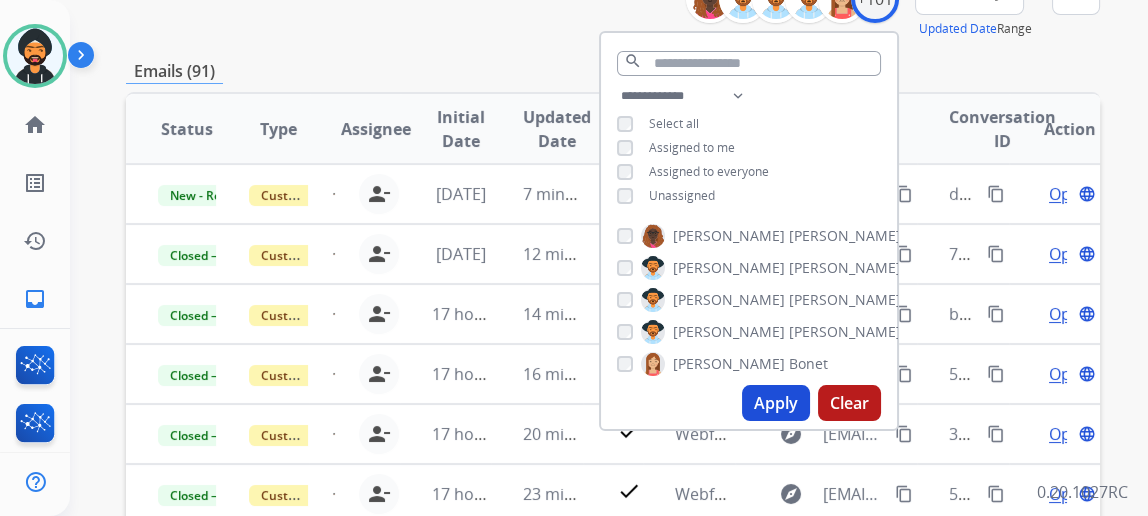 click on "Apply" at bounding box center [776, 403] 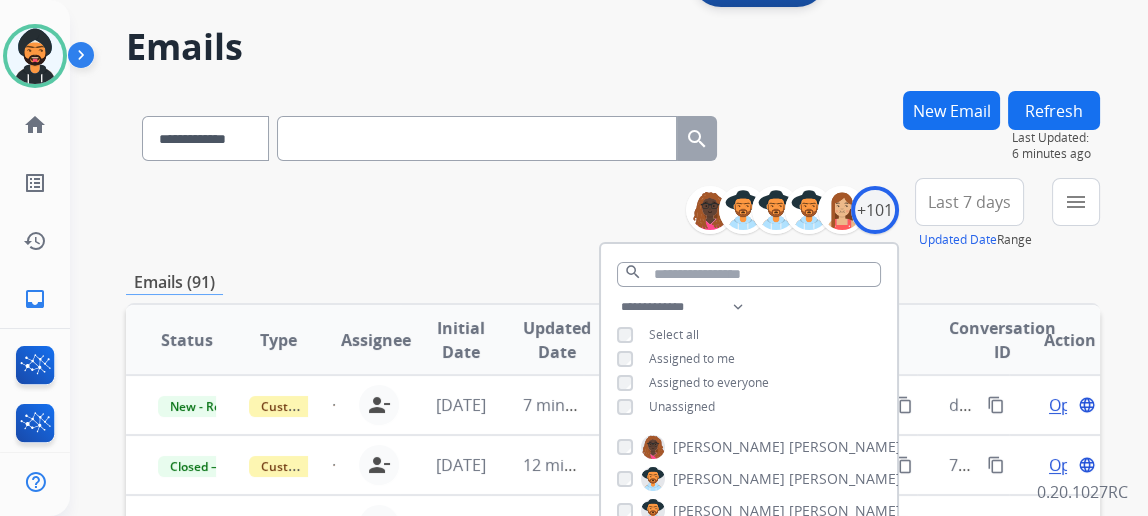 scroll, scrollTop: 90, scrollLeft: 0, axis: vertical 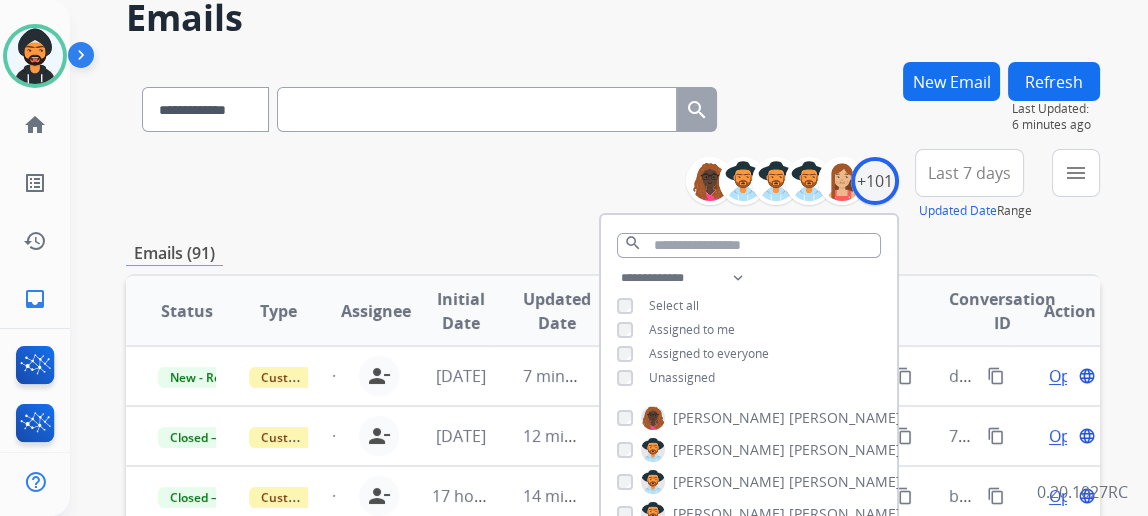 click on "**********" at bounding box center (613, 185) 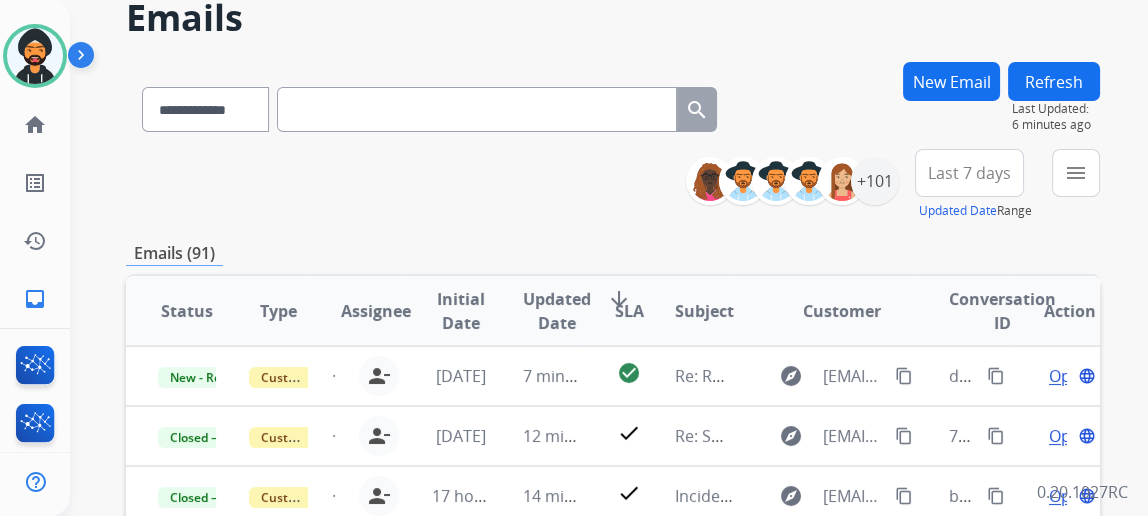click on "**********" at bounding box center (900, 185) 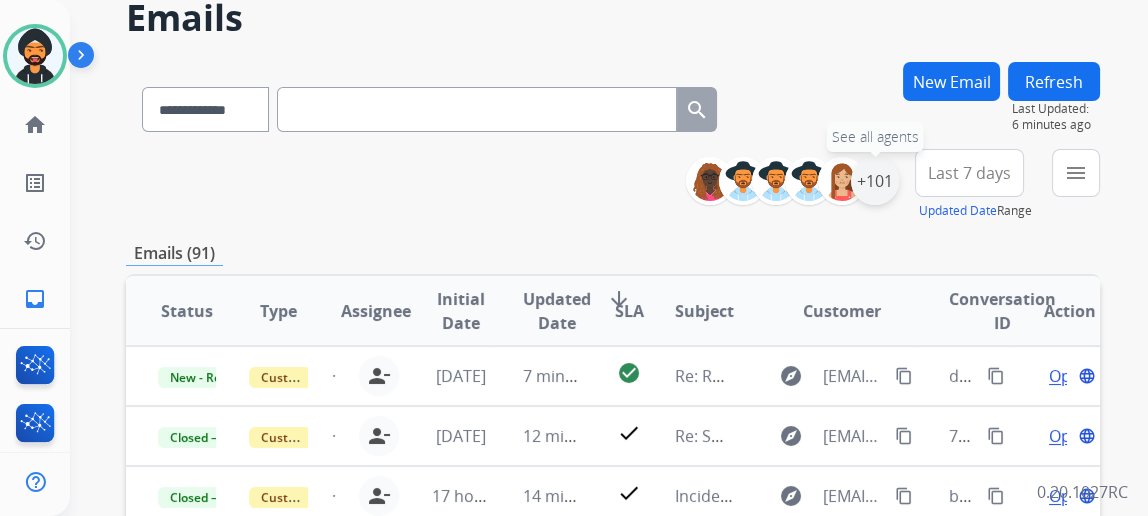 click on "+101" at bounding box center (875, 181) 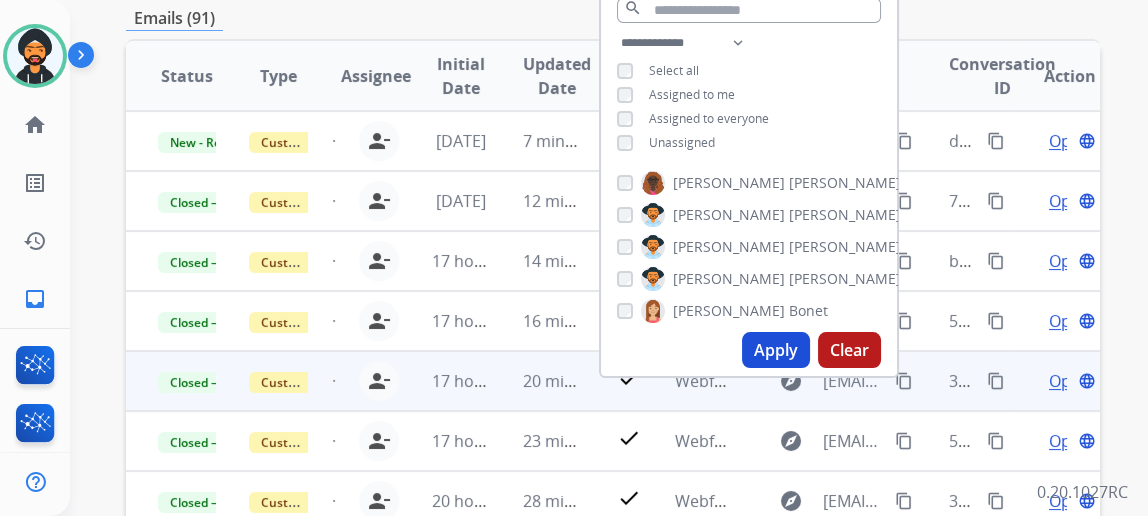 scroll, scrollTop: 363, scrollLeft: 0, axis: vertical 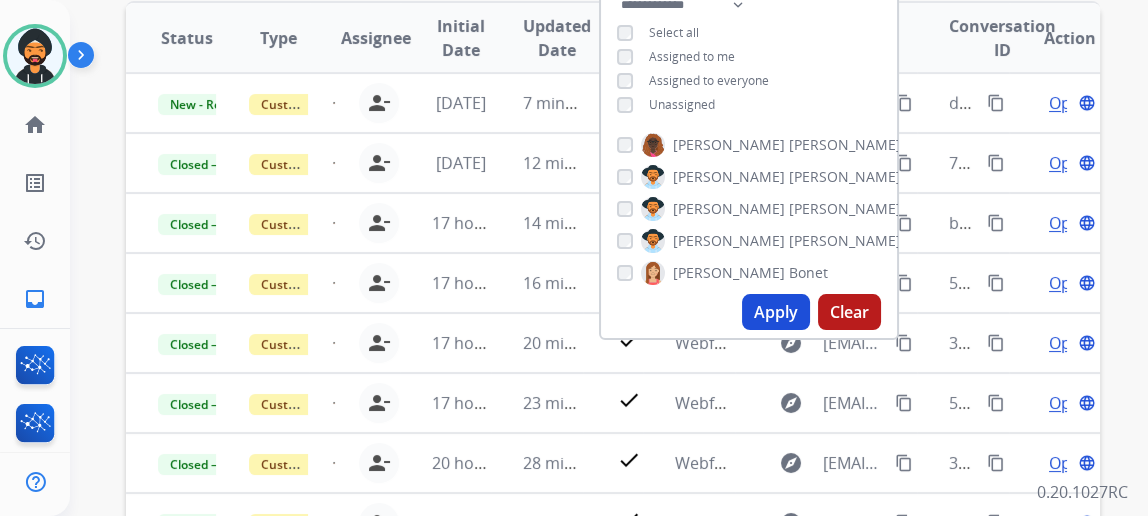 click on "Apply" at bounding box center [776, 312] 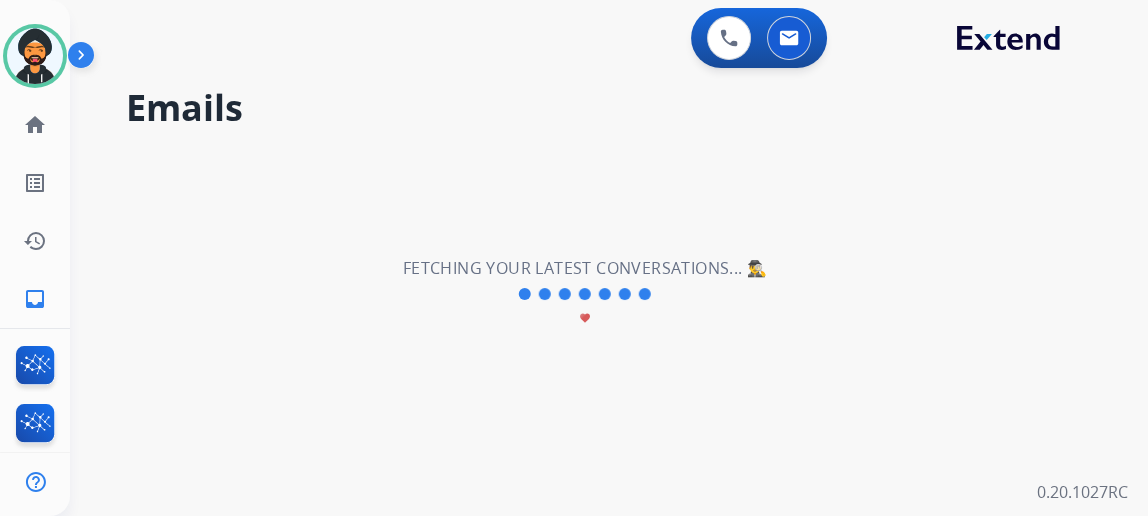 scroll, scrollTop: 0, scrollLeft: 0, axis: both 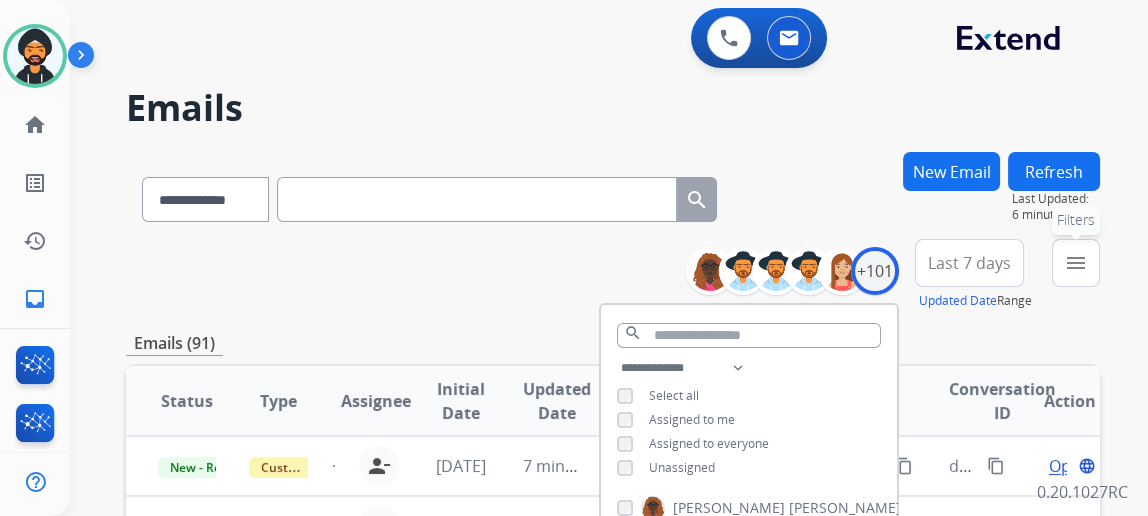 click on "menu  Filters" at bounding box center [1076, 263] 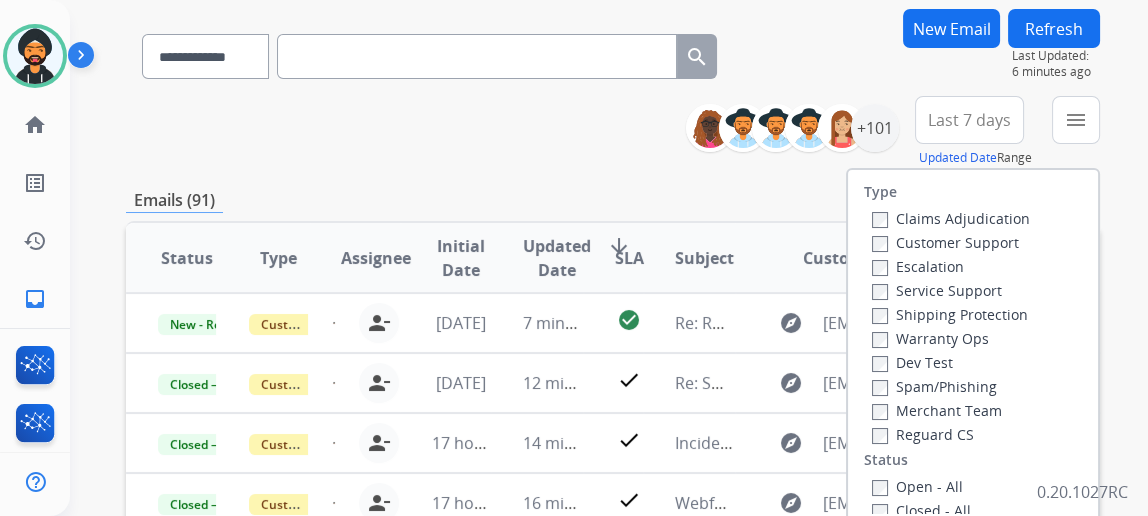 scroll, scrollTop: 181, scrollLeft: 0, axis: vertical 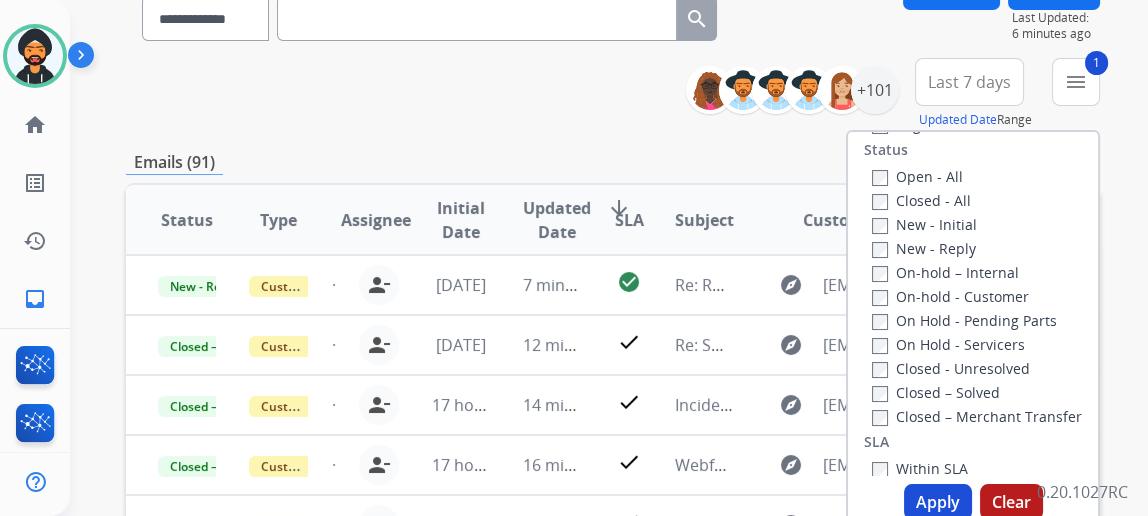 click on "Apply" at bounding box center (938, 502) 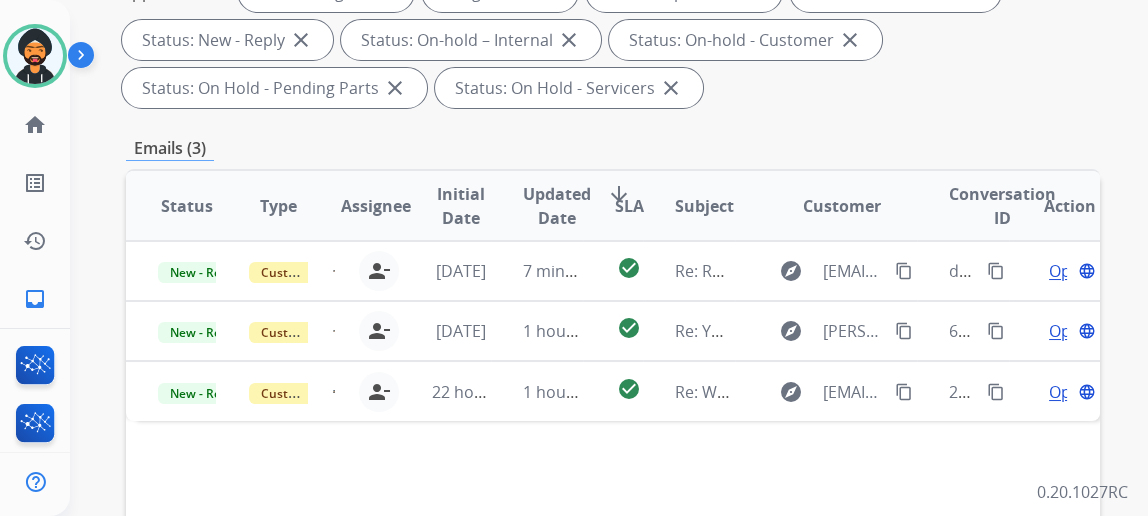 scroll, scrollTop: 363, scrollLeft: 0, axis: vertical 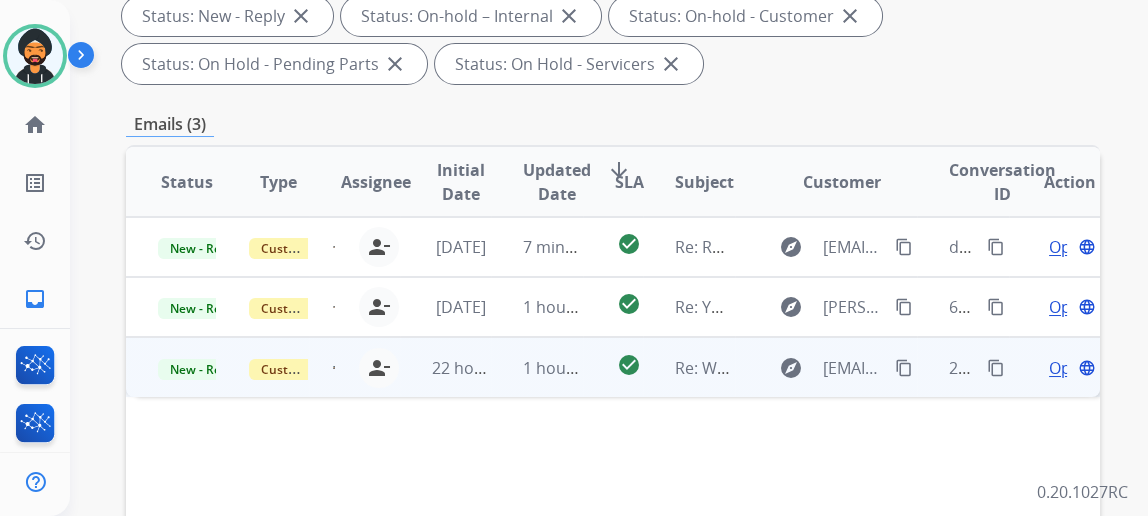 click on "Open" at bounding box center (1069, 368) 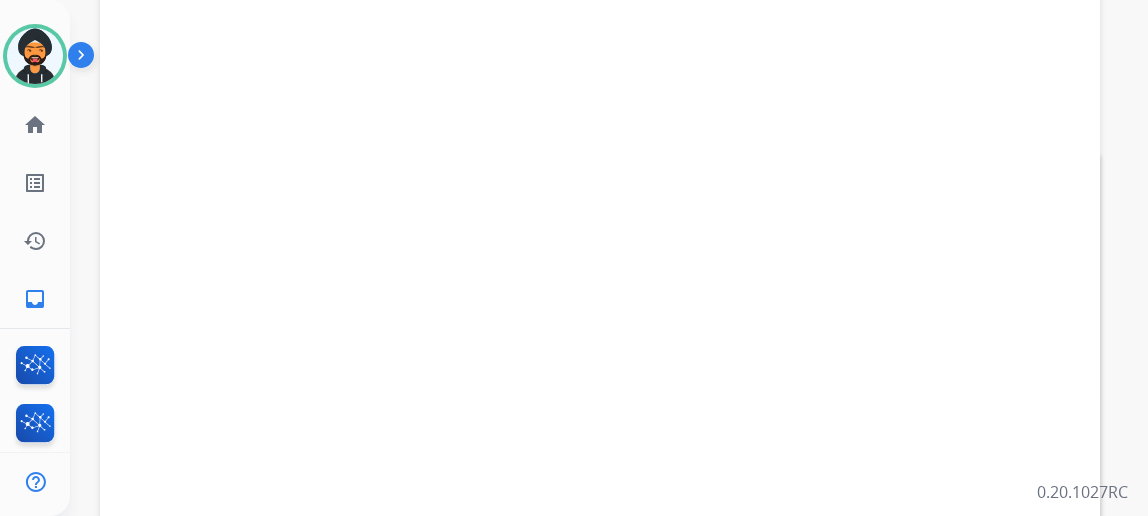 select on "**********" 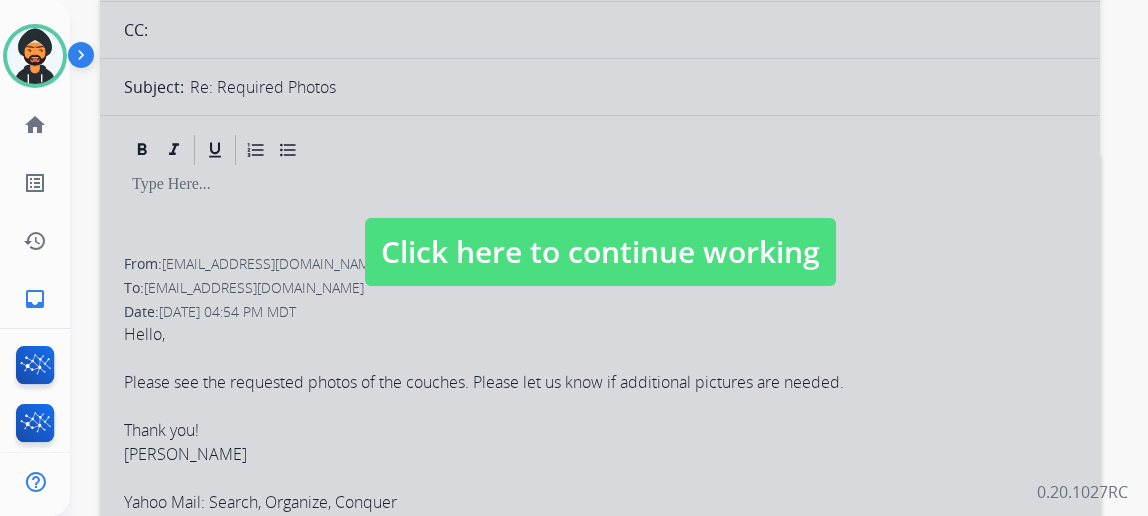 click on "Click here to continue working" at bounding box center (600, 252) 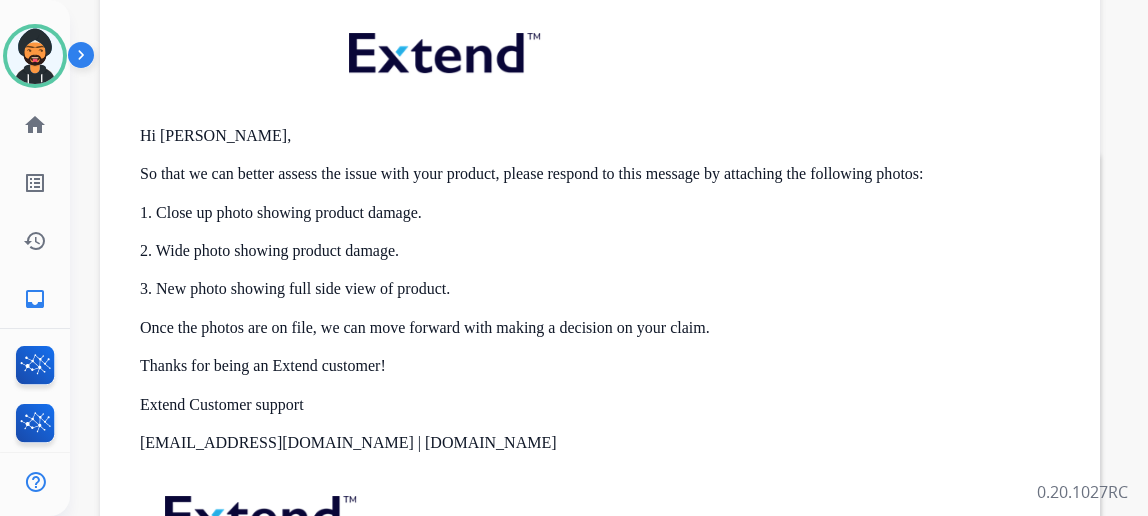 scroll, scrollTop: 533, scrollLeft: 0, axis: vertical 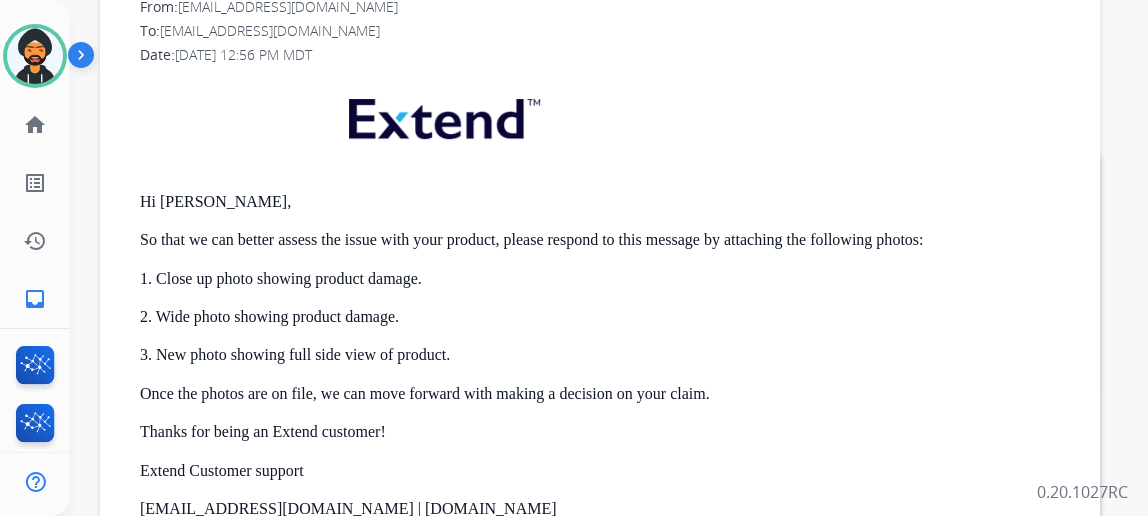 click at bounding box center [35, 56] 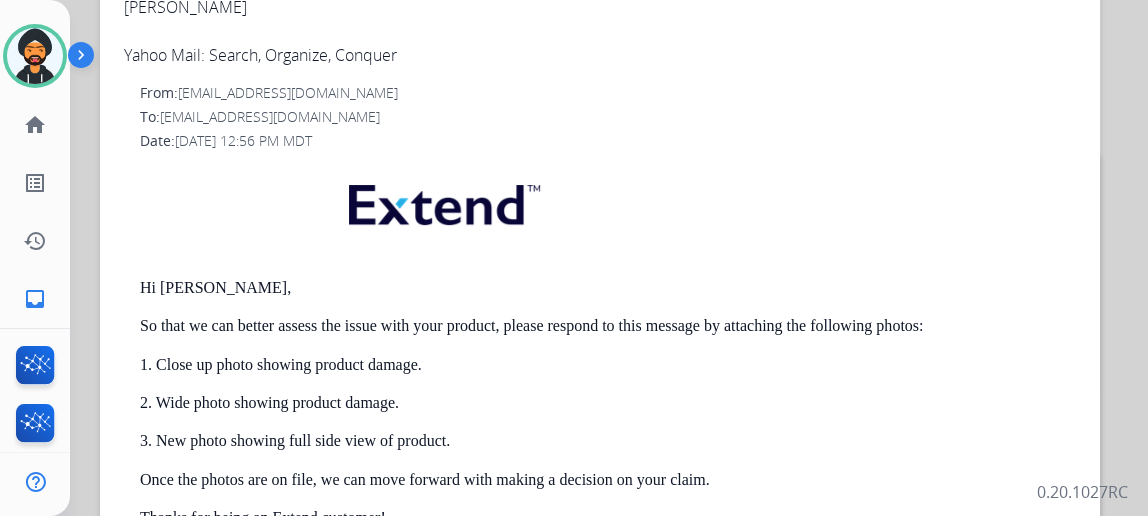 scroll, scrollTop: 79, scrollLeft: 0, axis: vertical 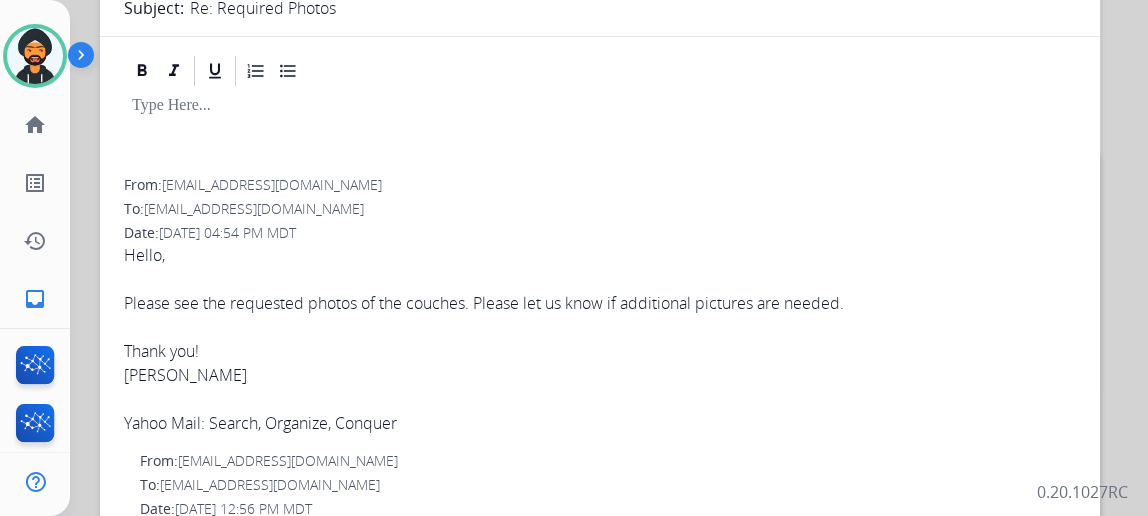 click at bounding box center (35, 56) 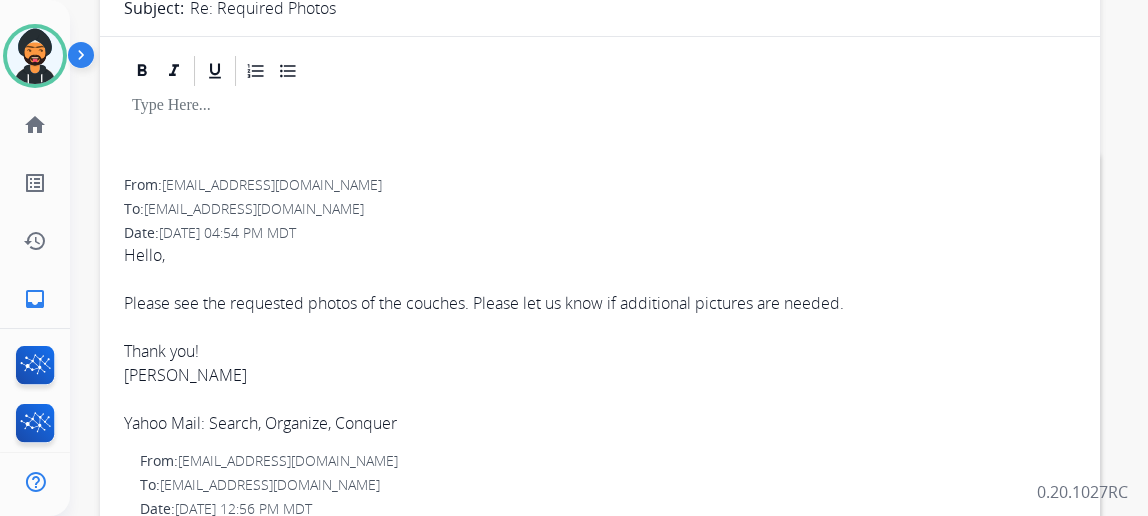 click at bounding box center (35, 56) 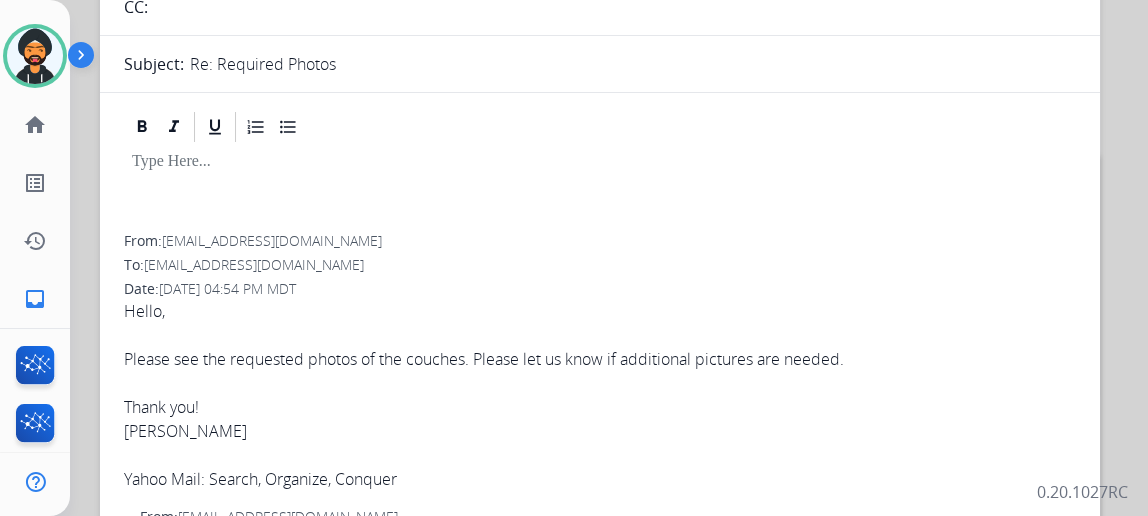 scroll, scrollTop: 0, scrollLeft: 0, axis: both 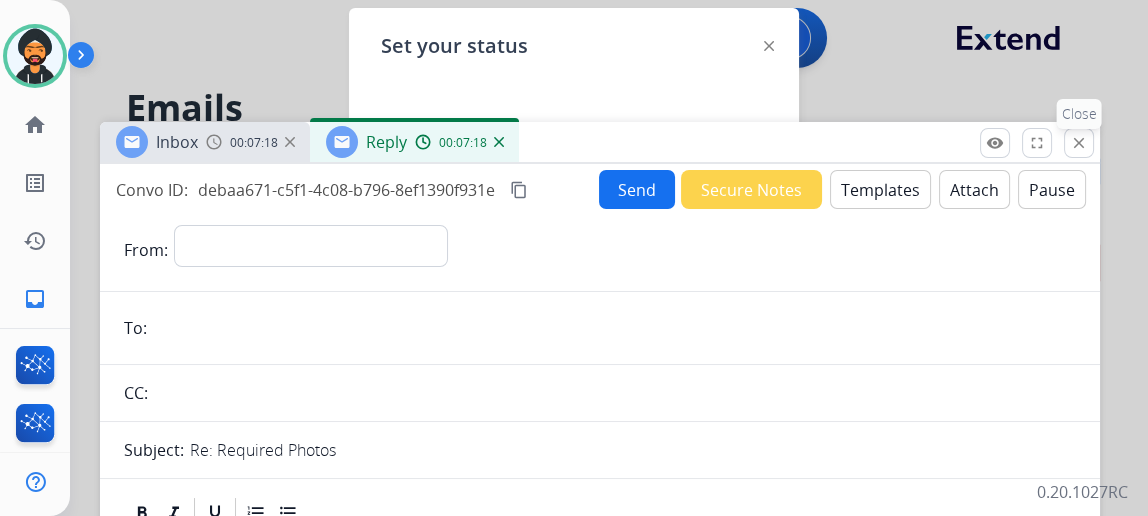 click on "close" at bounding box center (1079, 143) 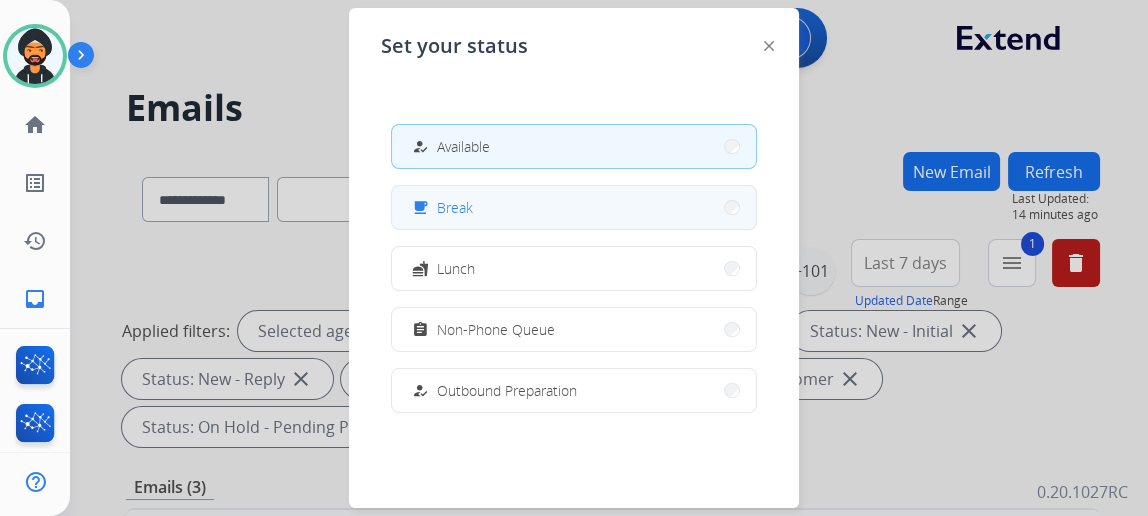click on "free_breakfast Break" at bounding box center [574, 207] 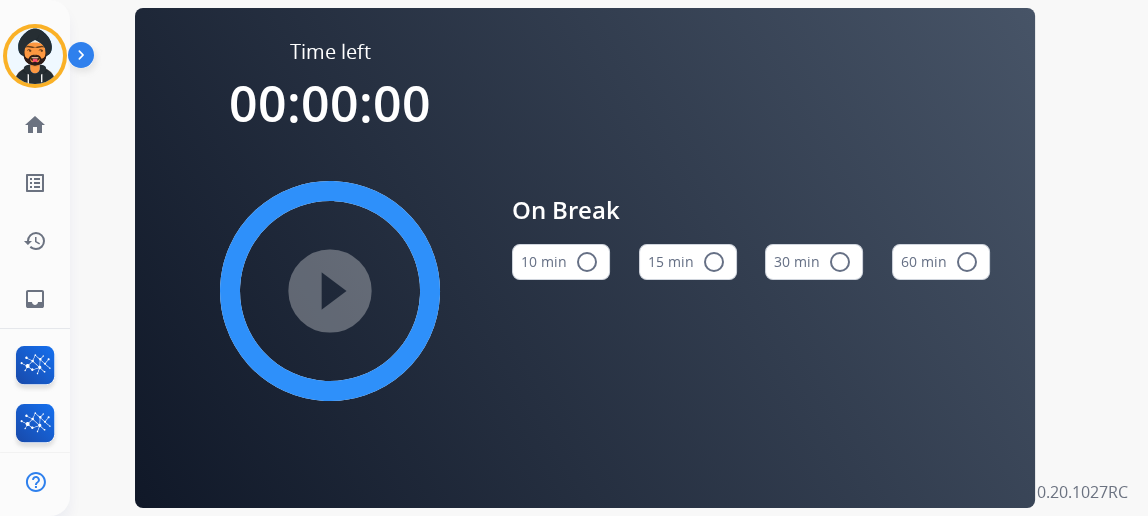 click on "15 min  radio_button_unchecked" at bounding box center [688, 262] 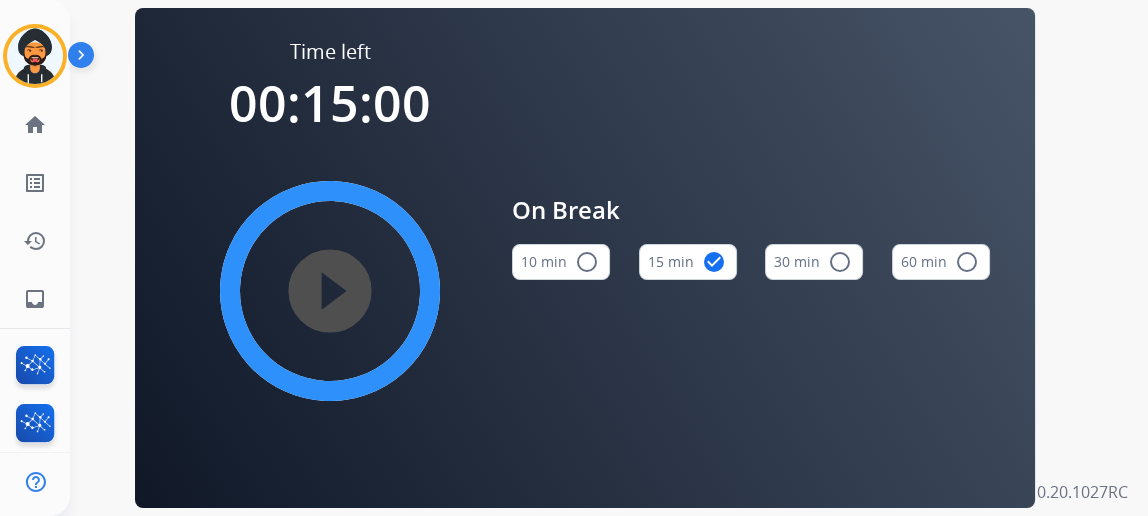 type 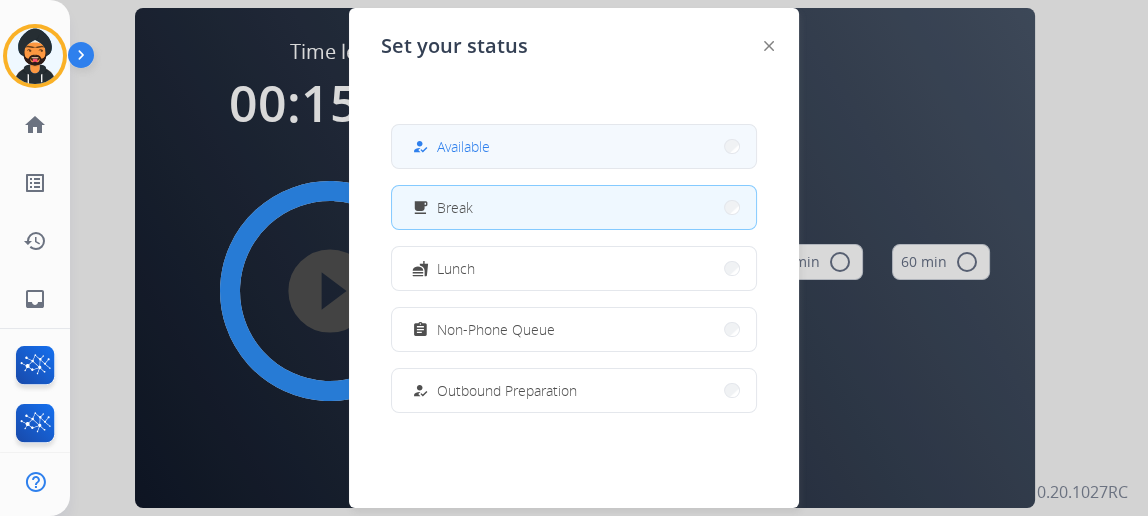 click on "how_to_reg Available" at bounding box center (574, 146) 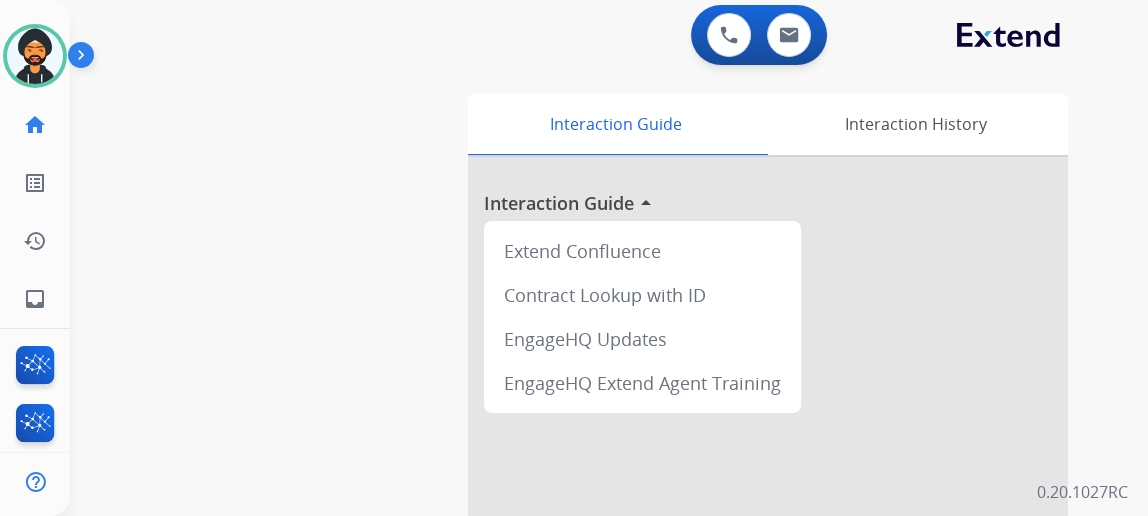 scroll, scrollTop: 0, scrollLeft: 0, axis: both 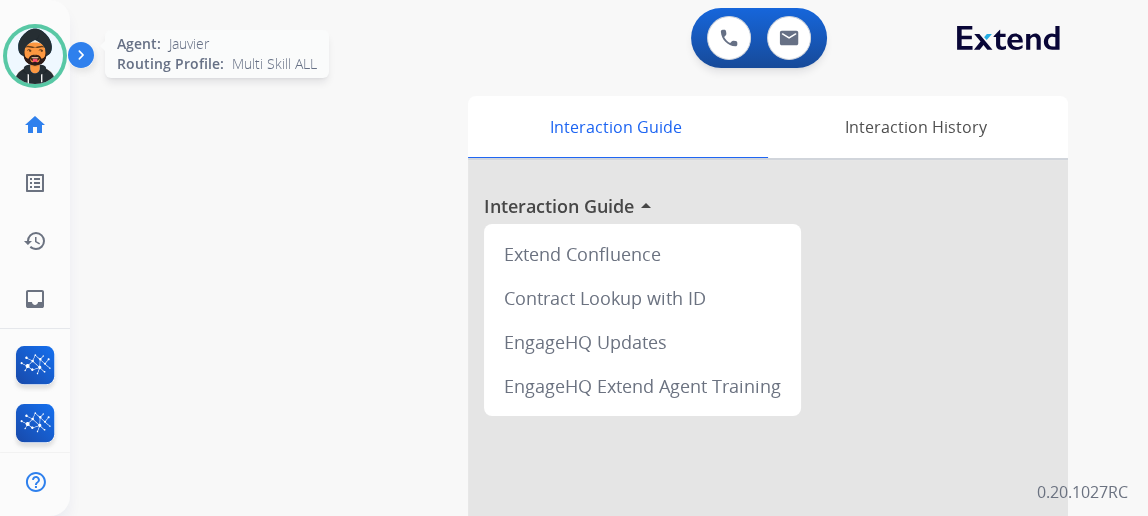 click at bounding box center [35, 56] 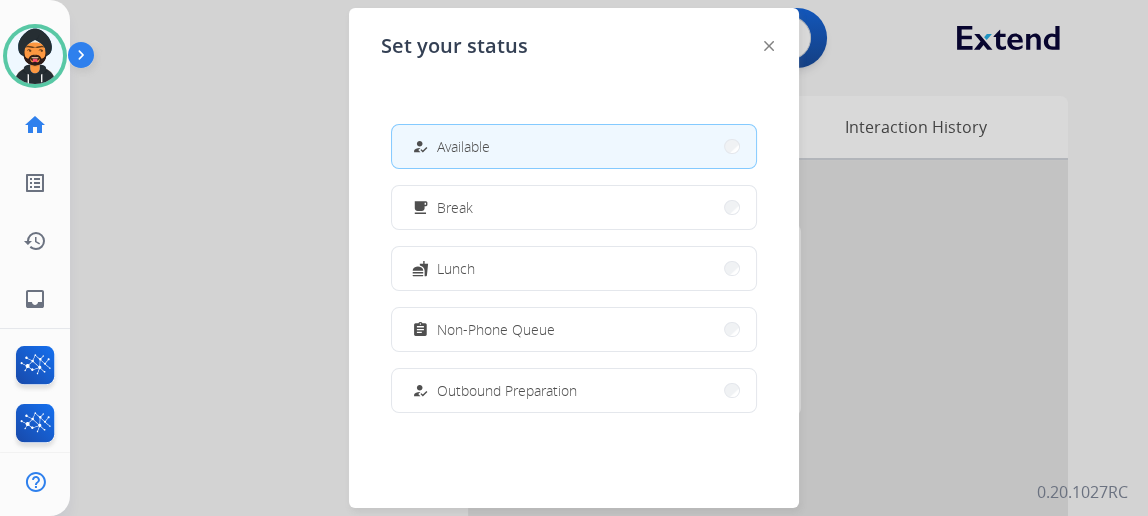 click at bounding box center (574, 258) 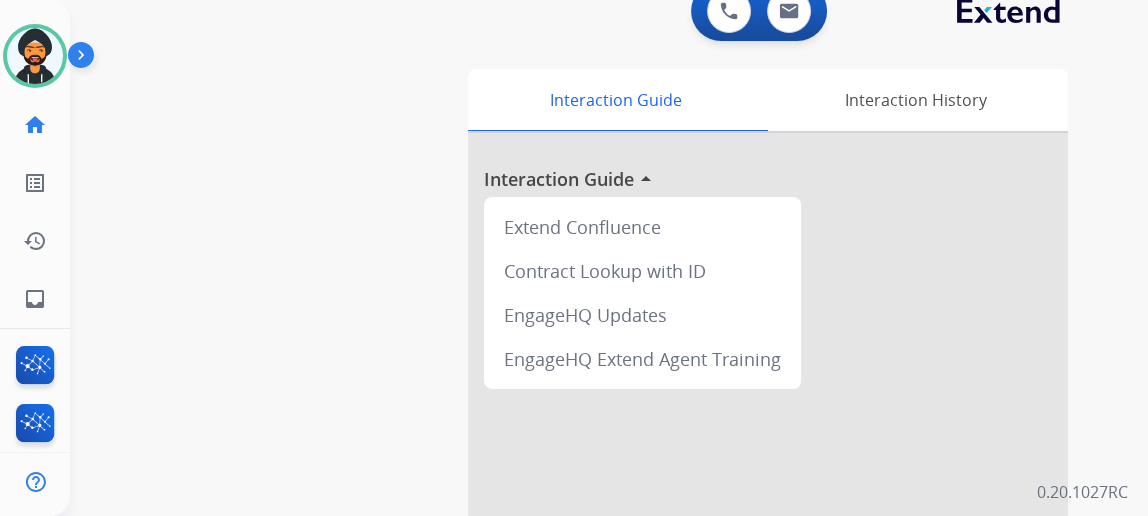 scroll, scrollTop: 0, scrollLeft: 0, axis: both 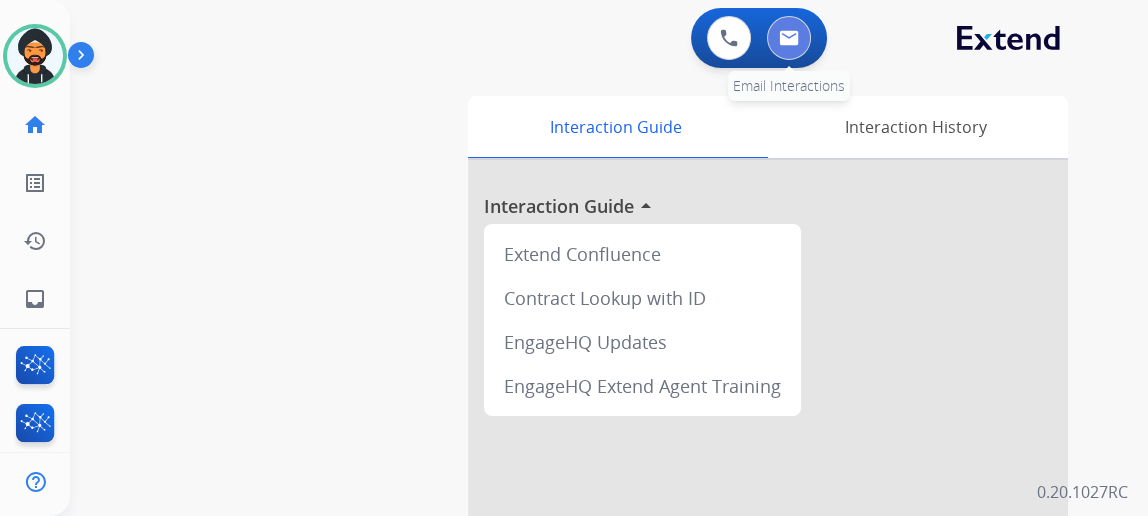 click at bounding box center [789, 38] 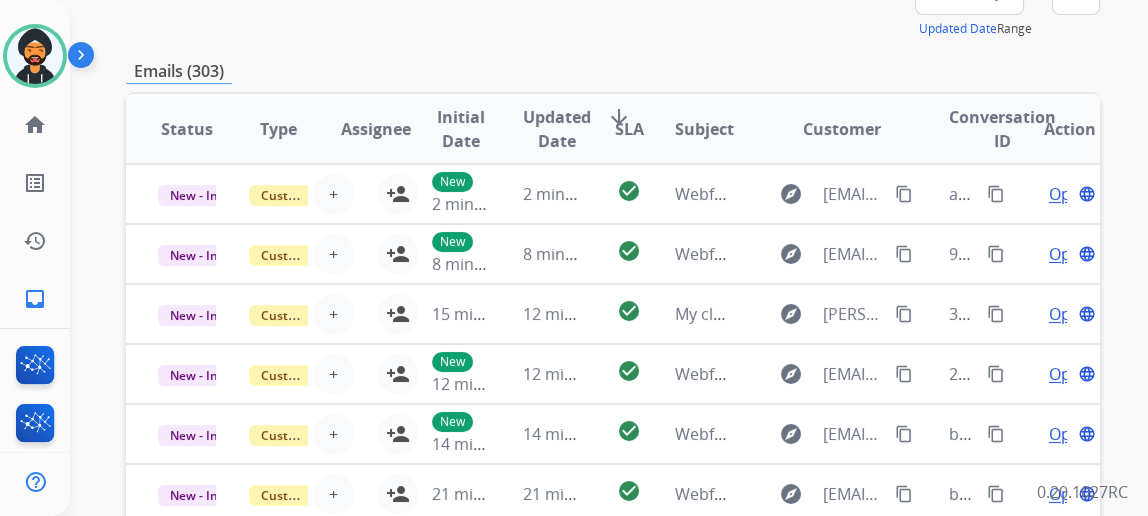 scroll, scrollTop: 0, scrollLeft: 0, axis: both 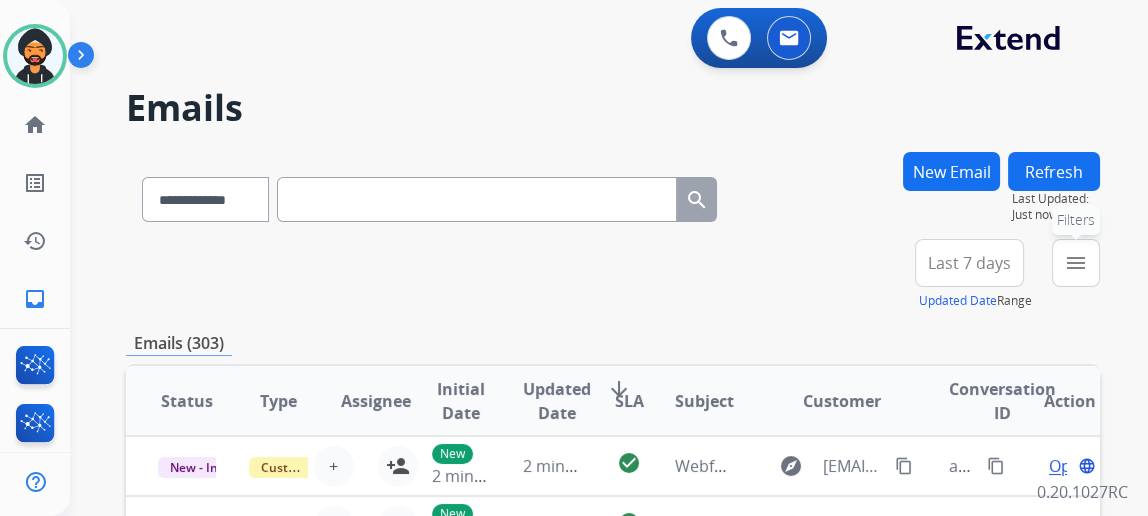 click on "menu" at bounding box center [1076, 263] 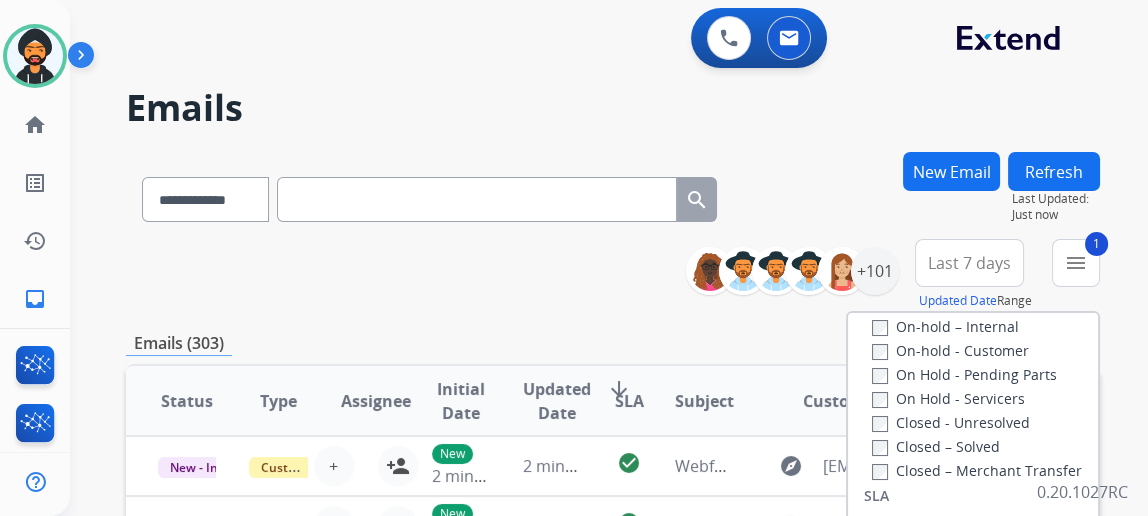 scroll, scrollTop: 527, scrollLeft: 0, axis: vertical 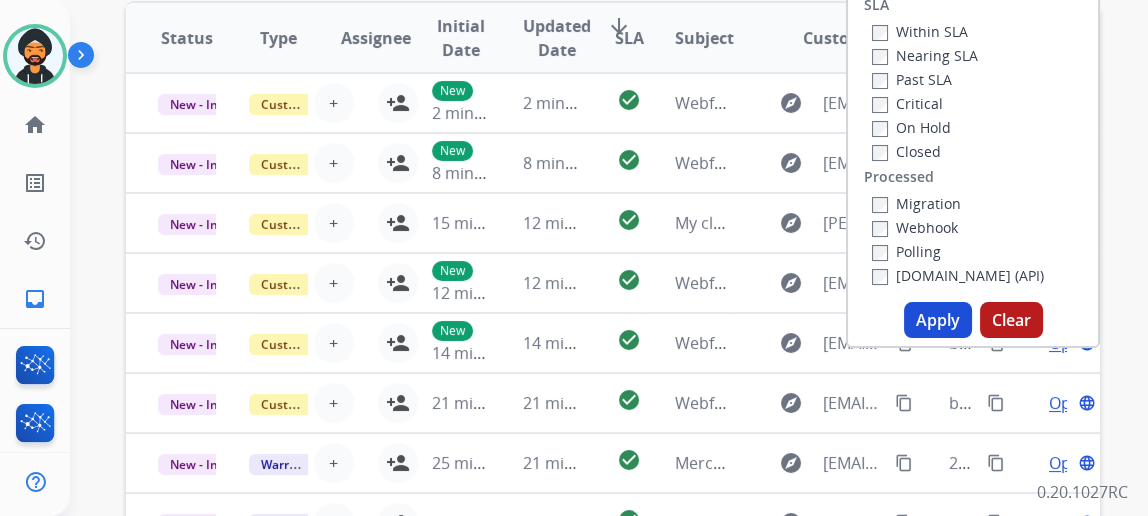 click on "Apply" at bounding box center (938, 320) 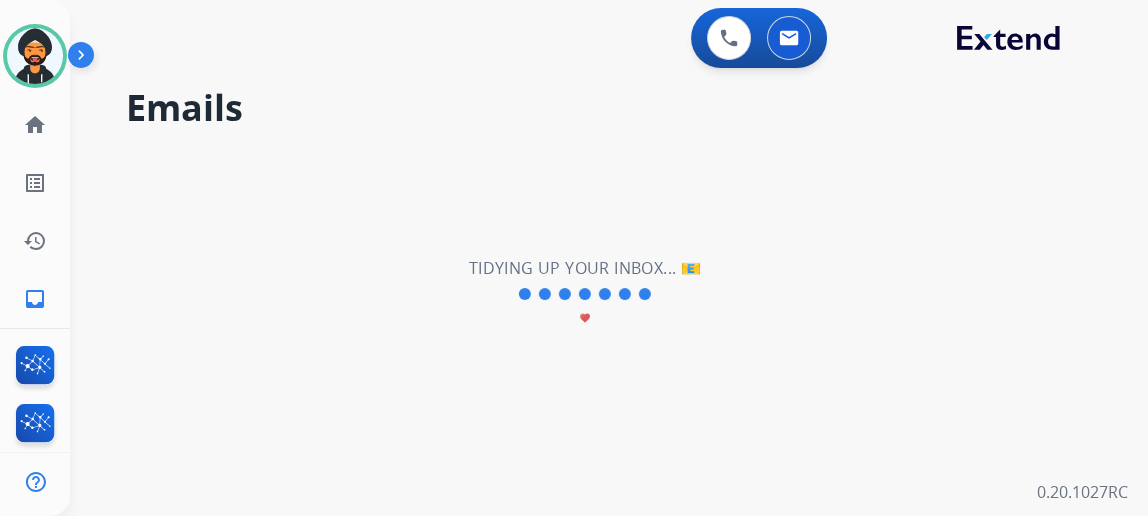 scroll, scrollTop: 0, scrollLeft: 0, axis: both 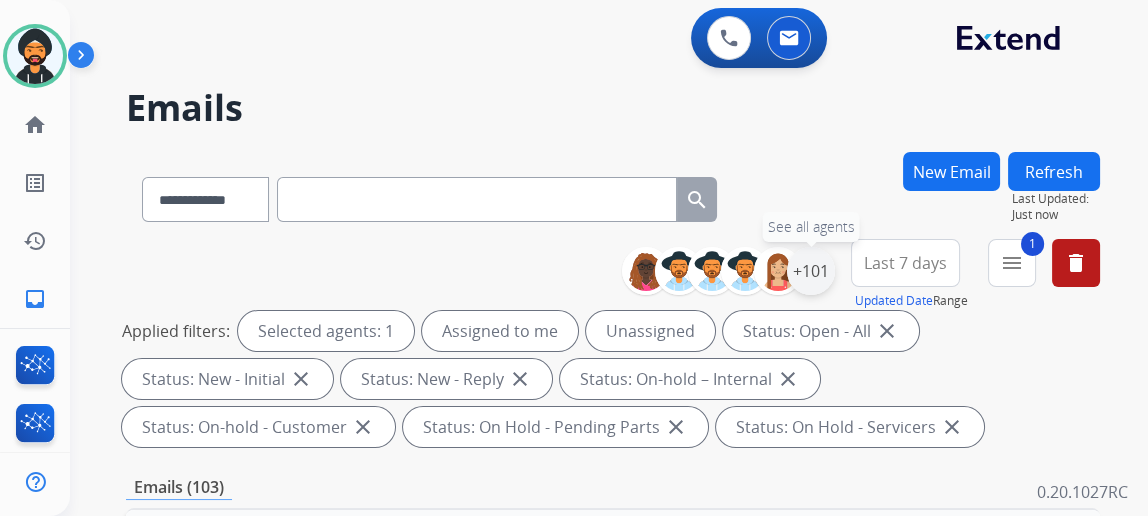 click on "+101" at bounding box center (811, 271) 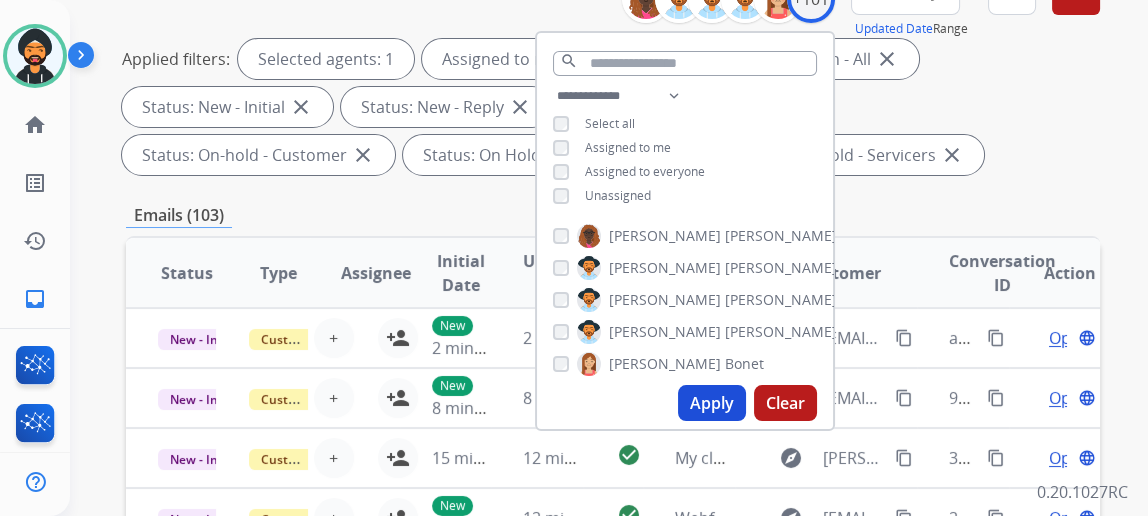 scroll, scrollTop: 272, scrollLeft: 0, axis: vertical 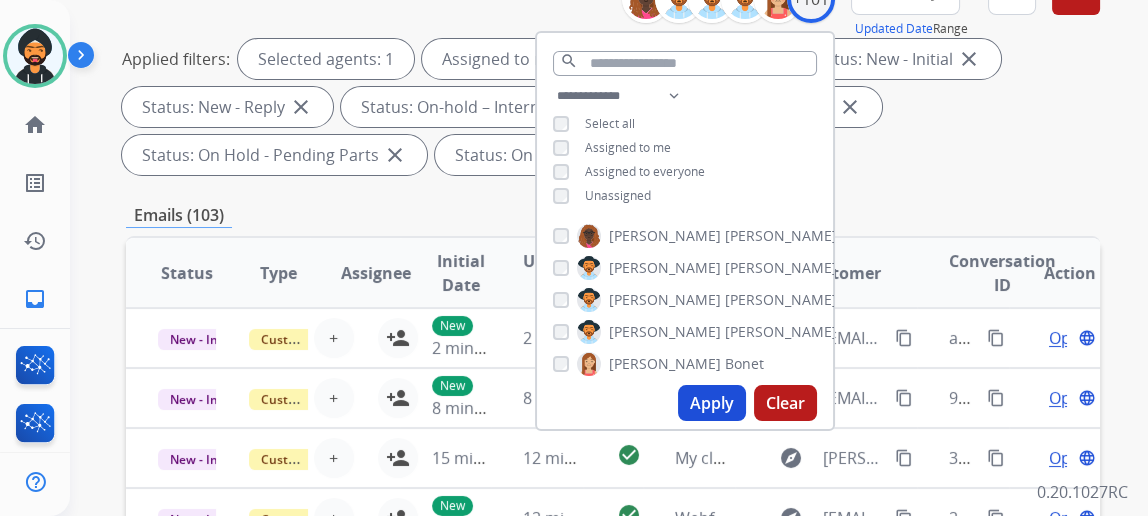 click on "Apply" at bounding box center [712, 403] 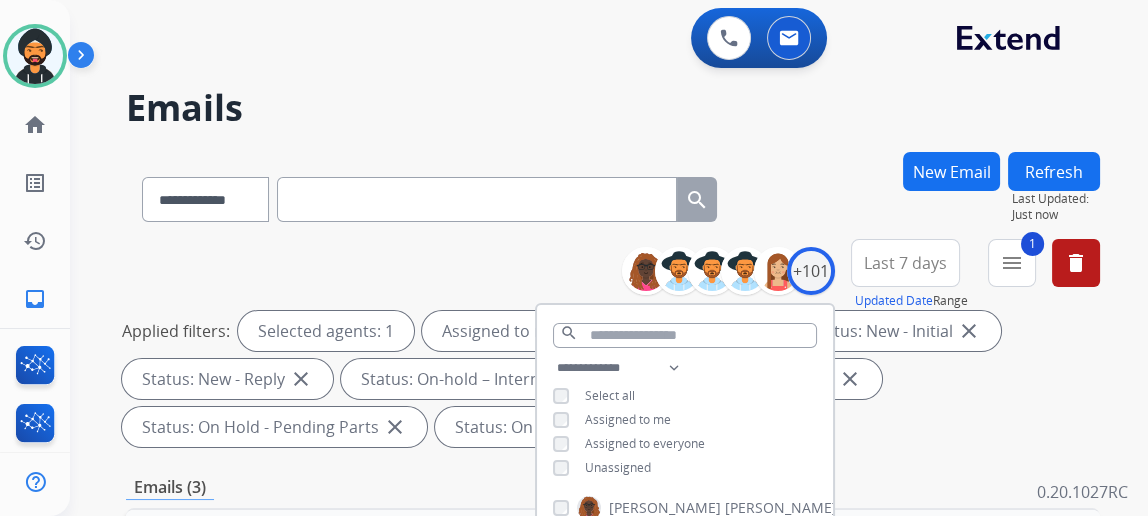 scroll, scrollTop: 181, scrollLeft: 0, axis: vertical 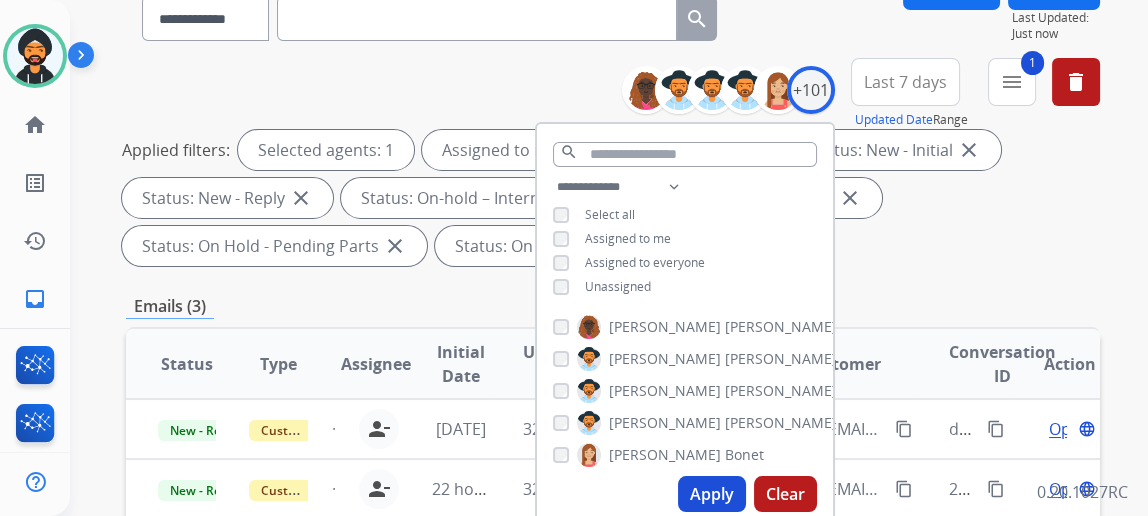 click on "**********" at bounding box center [613, 166] 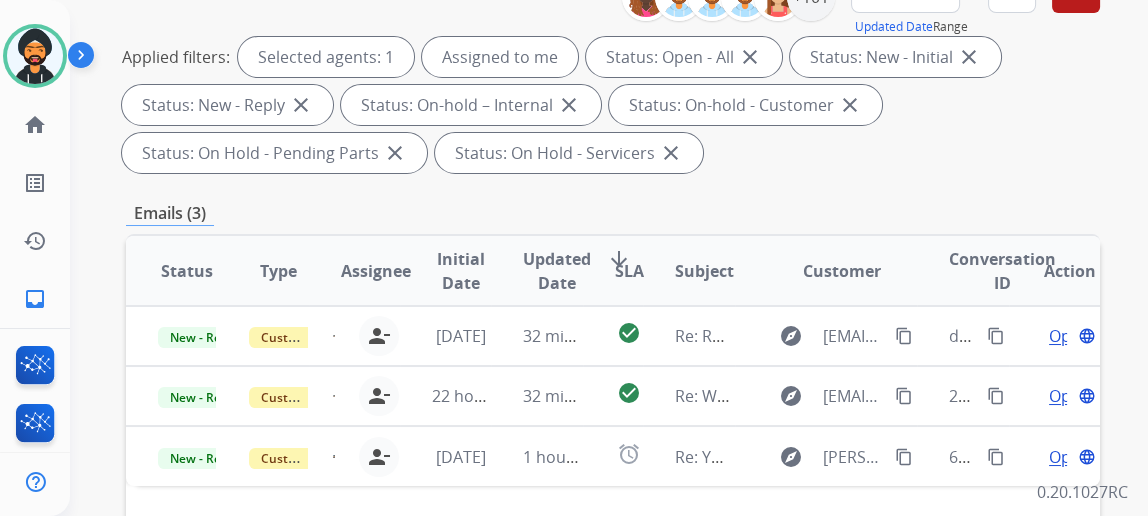 scroll, scrollTop: 454, scrollLeft: 0, axis: vertical 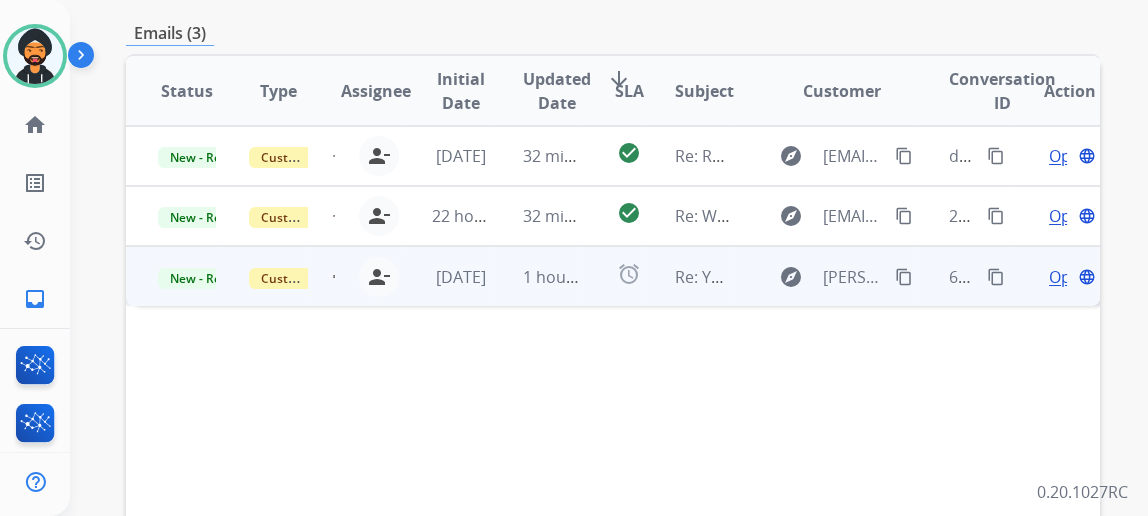 click on "Open" at bounding box center (1069, 277) 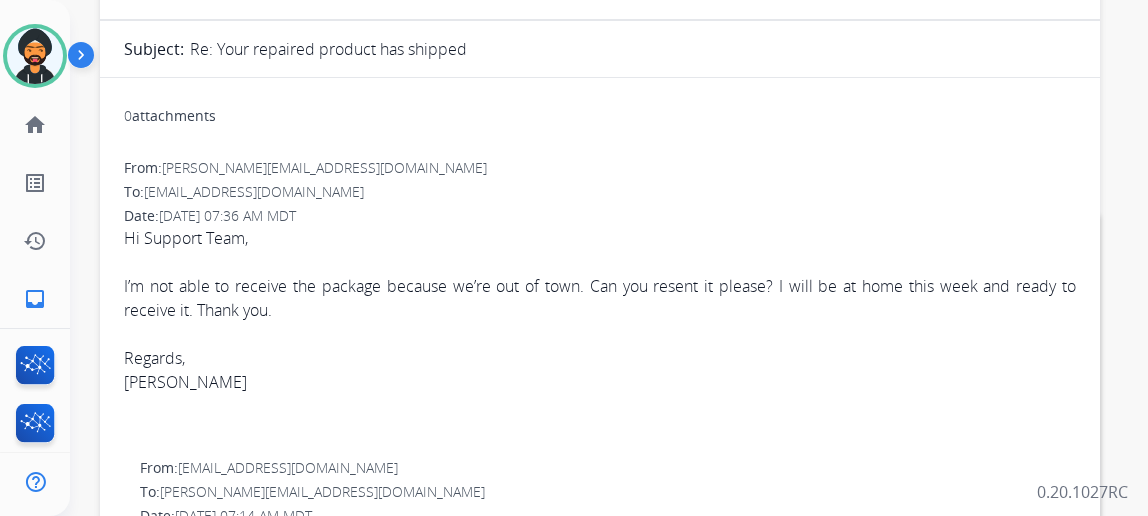 scroll, scrollTop: 272, scrollLeft: 0, axis: vertical 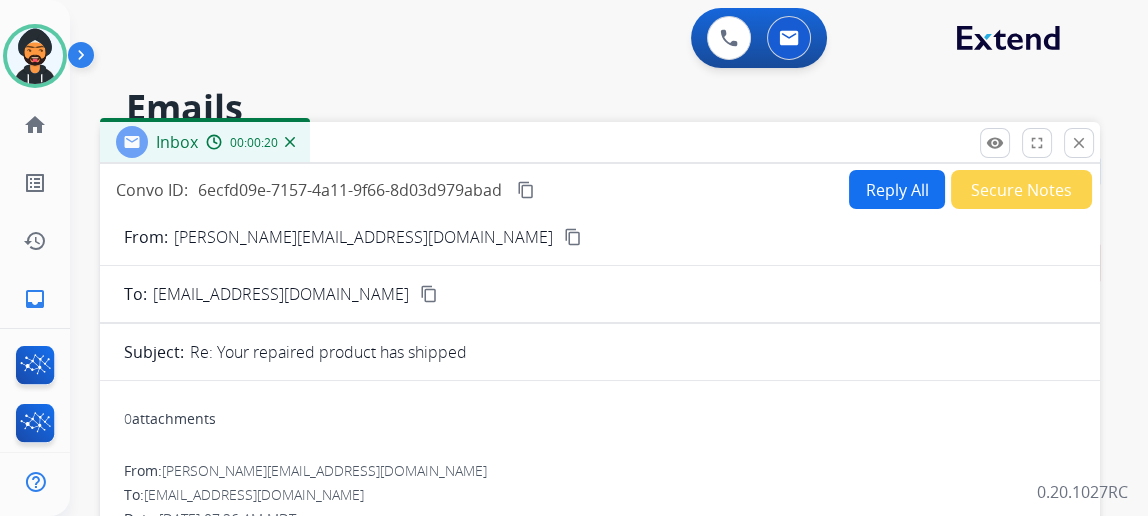 click on "Reply All" at bounding box center [897, 189] 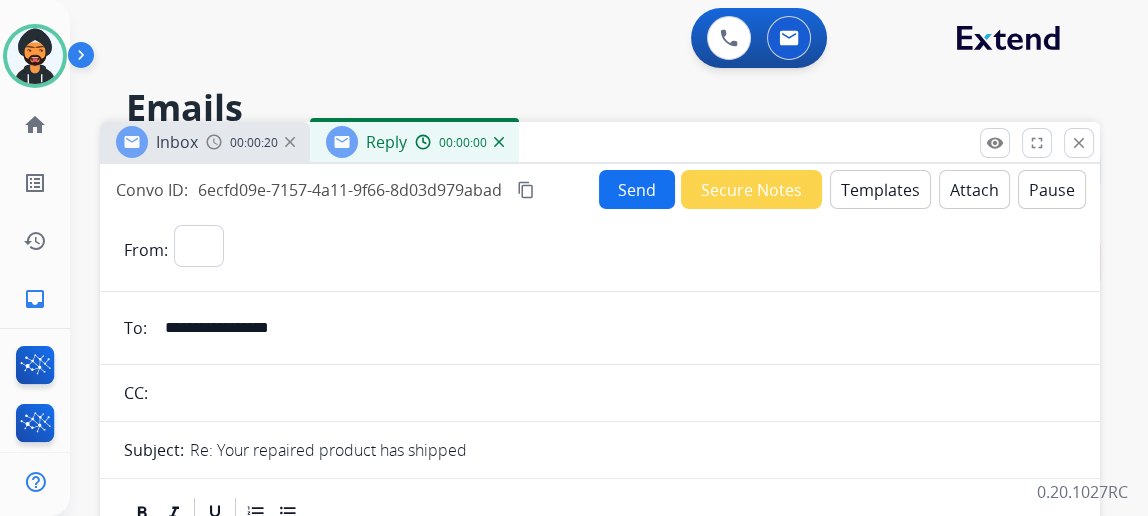 select on "**********" 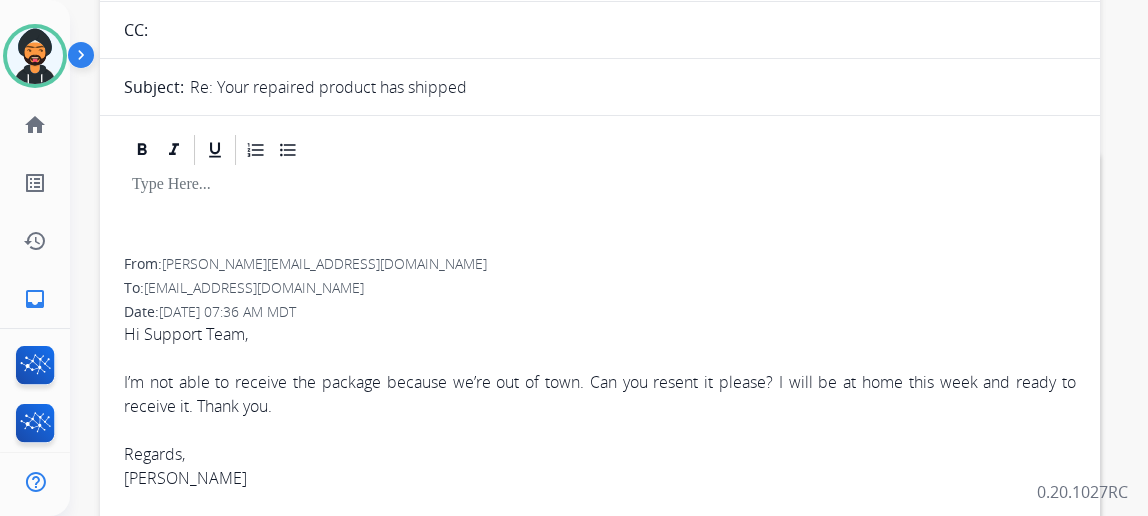 scroll, scrollTop: 0, scrollLeft: 0, axis: both 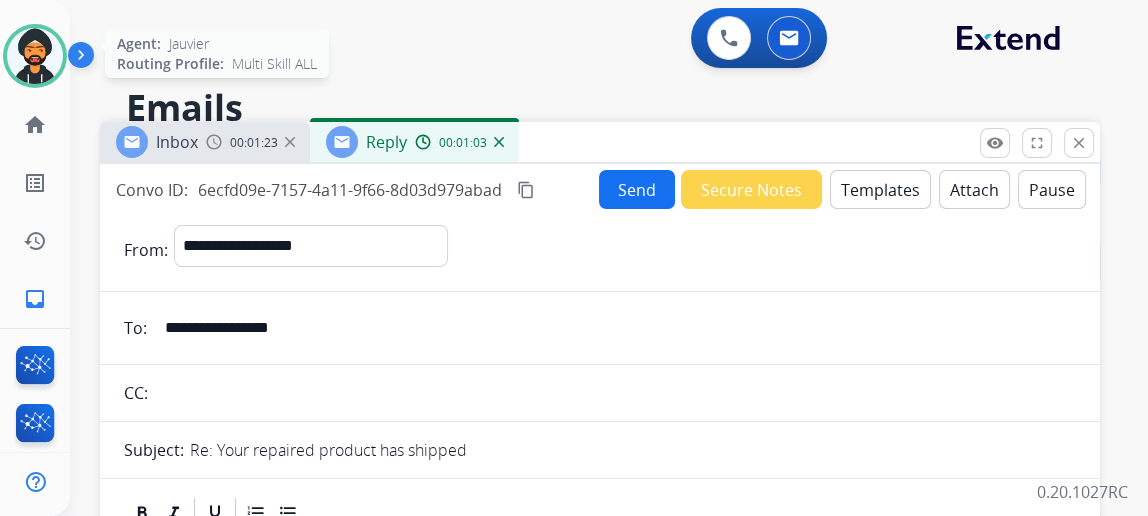 click at bounding box center [35, 56] 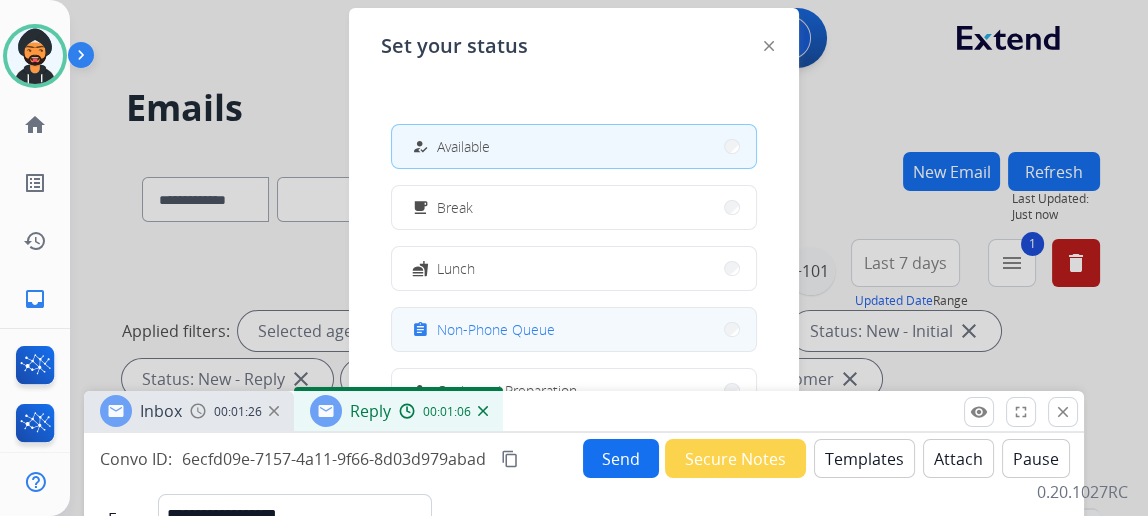 click on "assignment Non-Phone Queue" at bounding box center (574, 329) 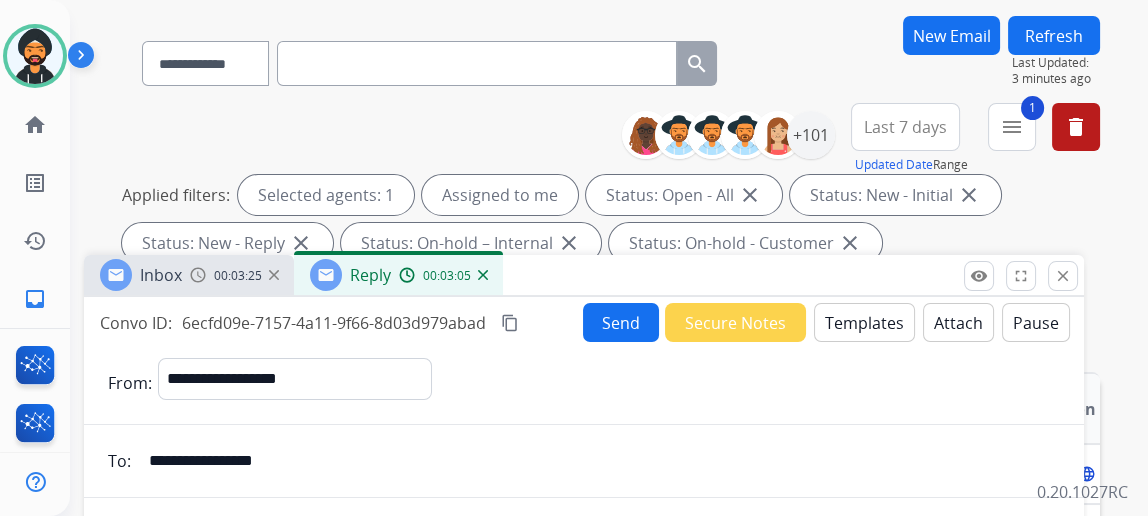 scroll, scrollTop: 363, scrollLeft: 0, axis: vertical 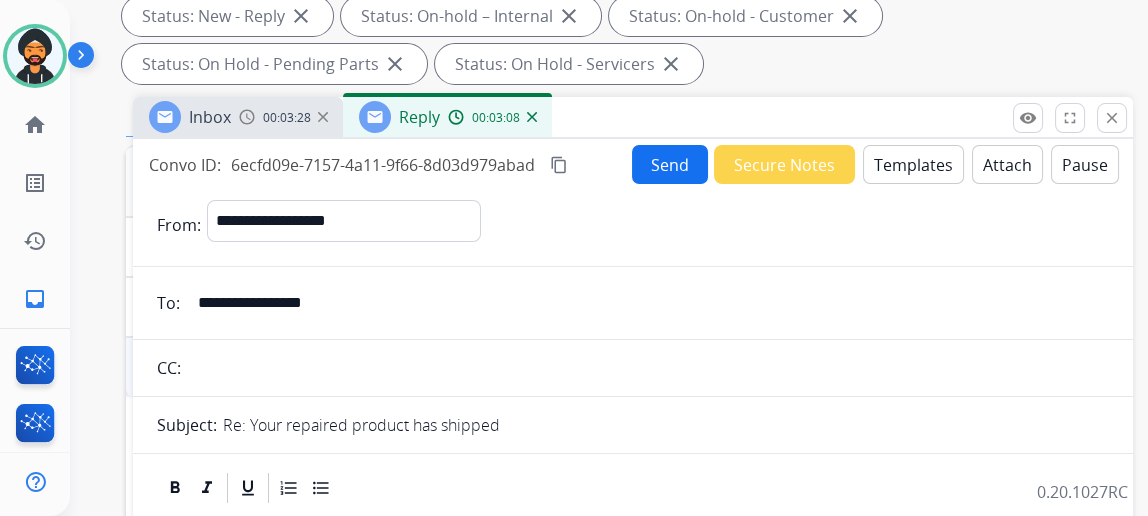 drag, startPoint x: 413, startPoint y: 50, endPoint x: 475, endPoint y: 142, distance: 110.94143 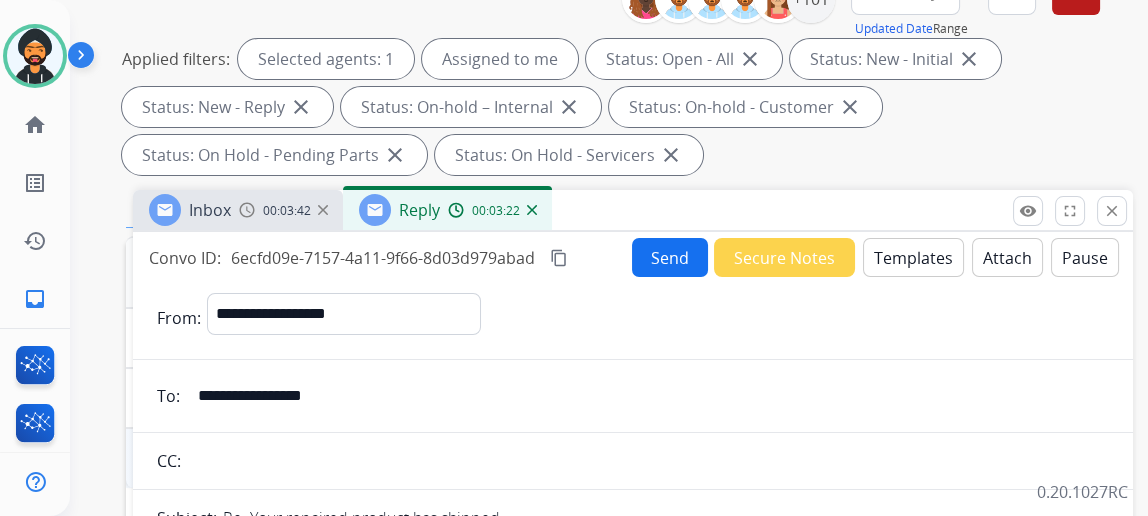 scroll, scrollTop: 0, scrollLeft: 0, axis: both 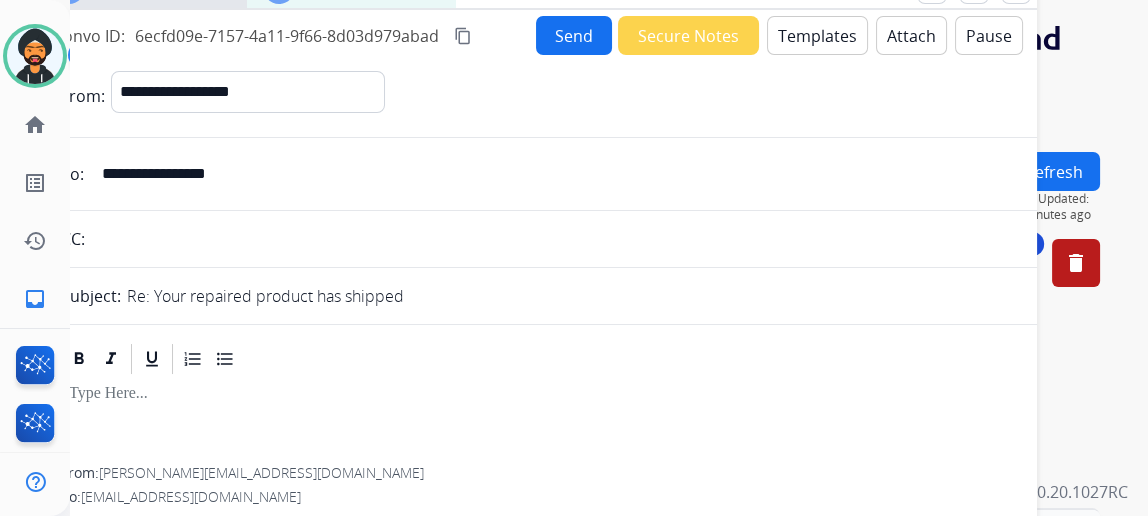 drag, startPoint x: 619, startPoint y: 482, endPoint x: 523, endPoint y: -12, distance: 503.2415 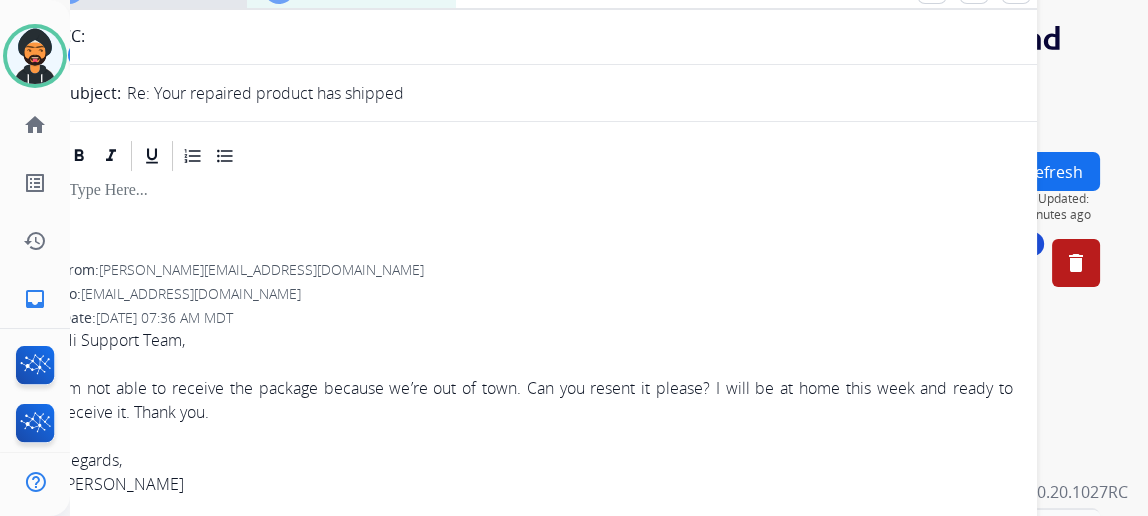 scroll, scrollTop: 363, scrollLeft: 0, axis: vertical 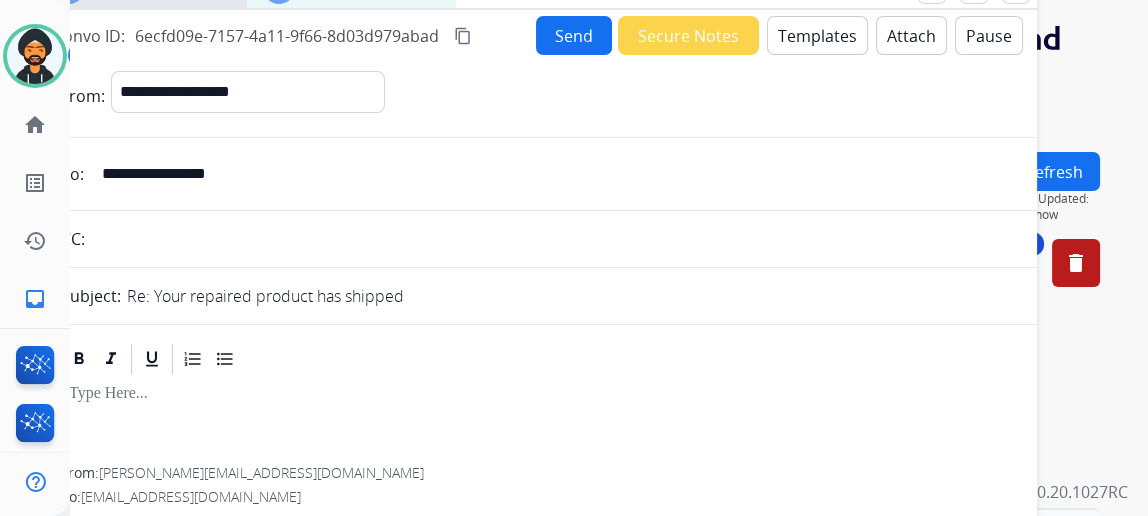 click at bounding box center (537, 359) 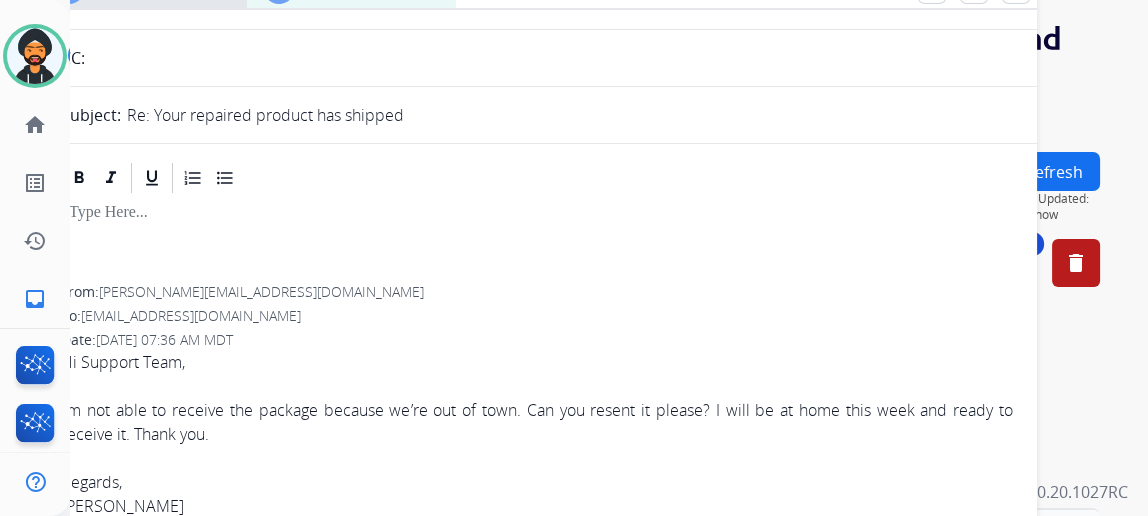 click at bounding box center [537, 213] 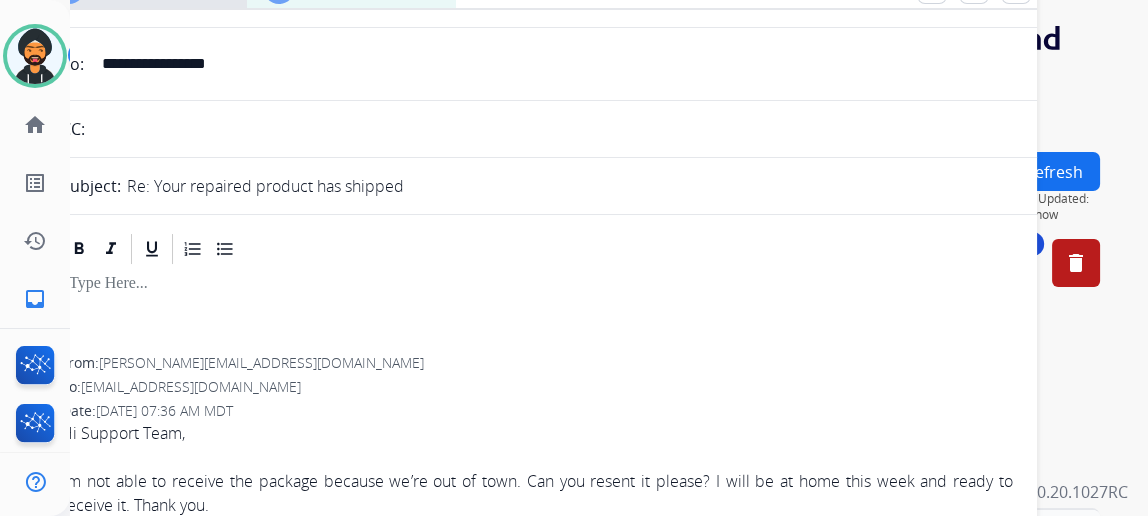 scroll, scrollTop: 0, scrollLeft: 0, axis: both 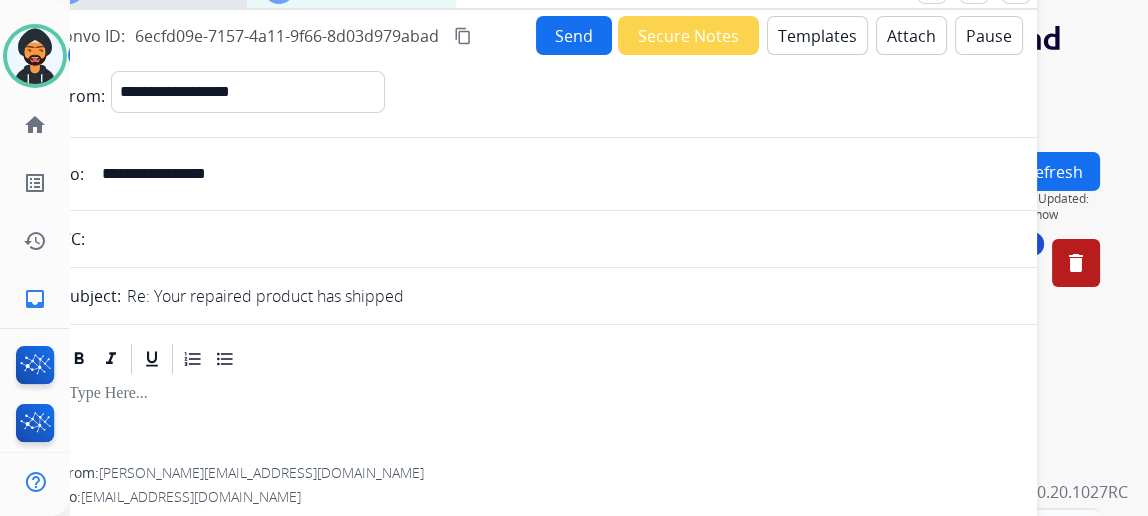 click on "Templates" at bounding box center [817, 35] 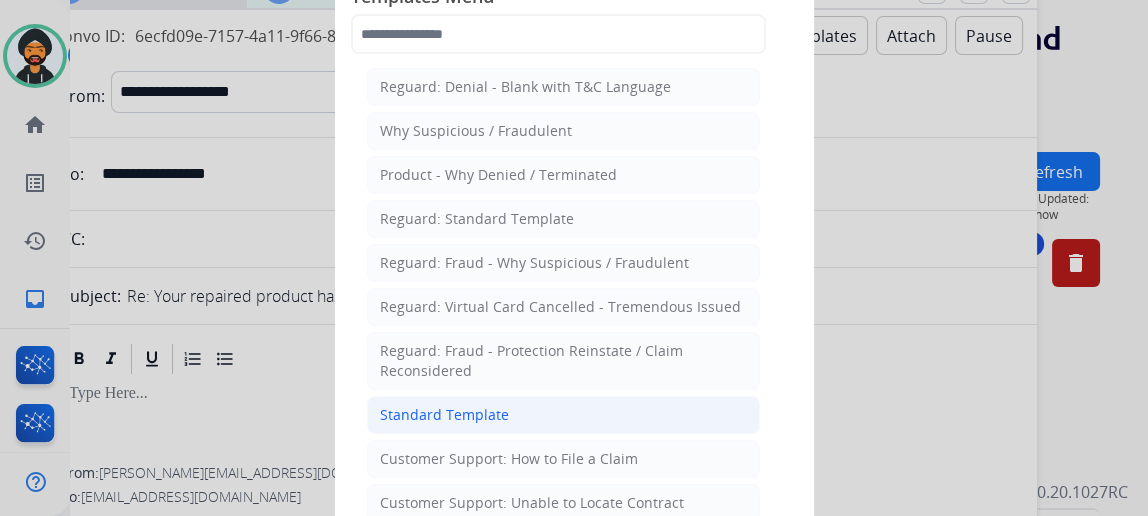 click on "Standard Template" 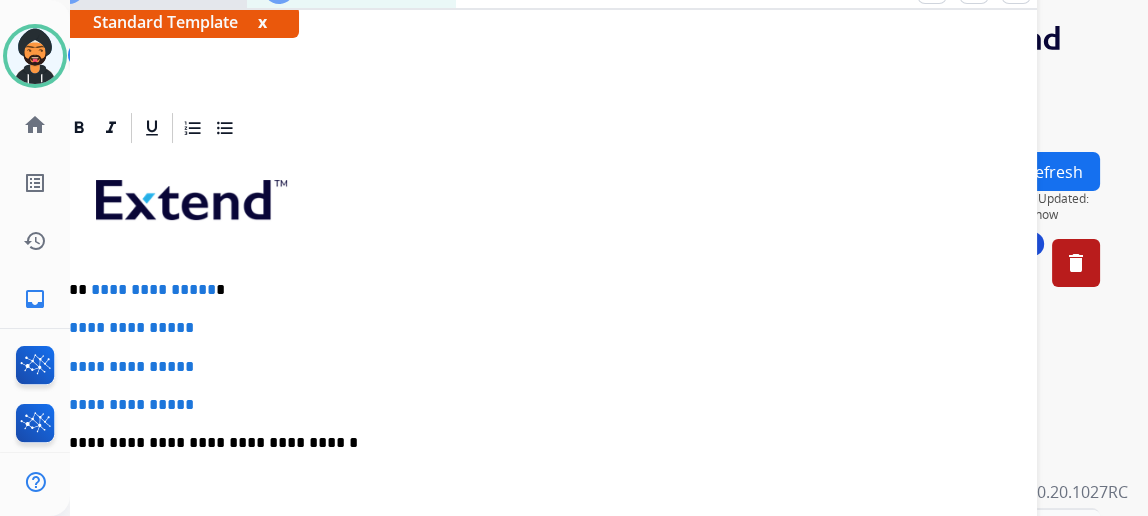 scroll, scrollTop: 363, scrollLeft: 0, axis: vertical 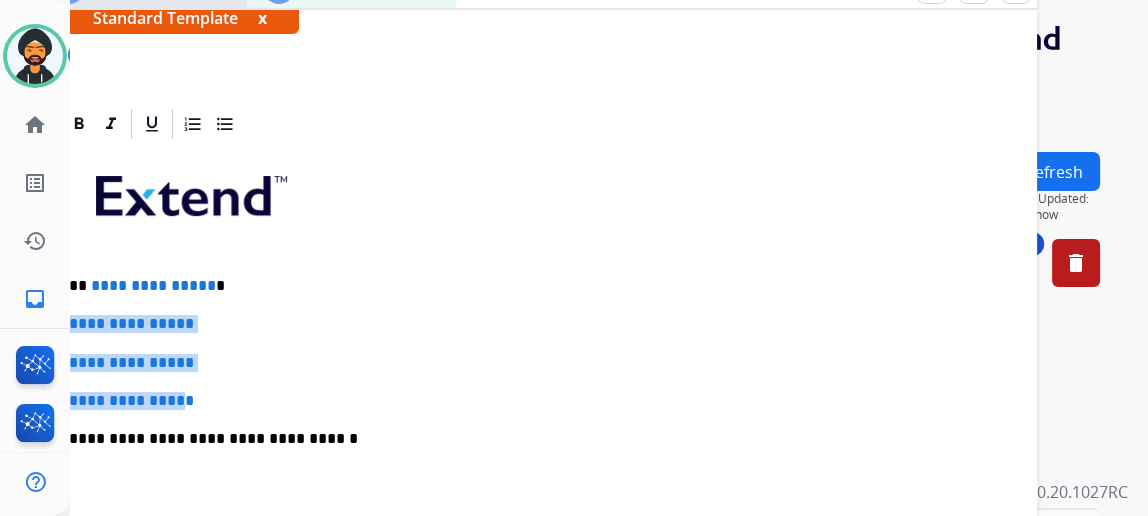 drag, startPoint x: 141, startPoint y: 368, endPoint x: 72, endPoint y: 308, distance: 91.43851 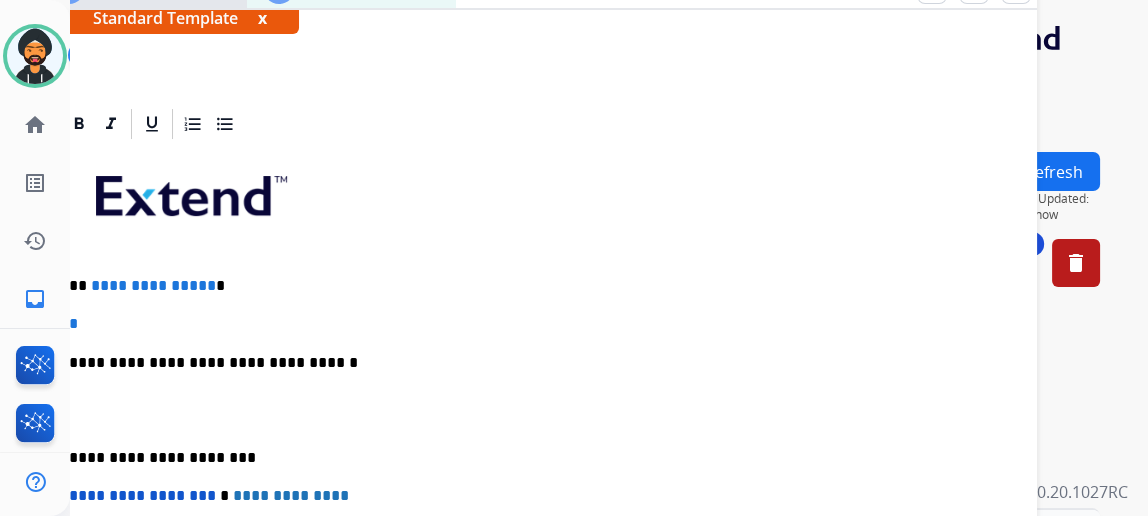 type 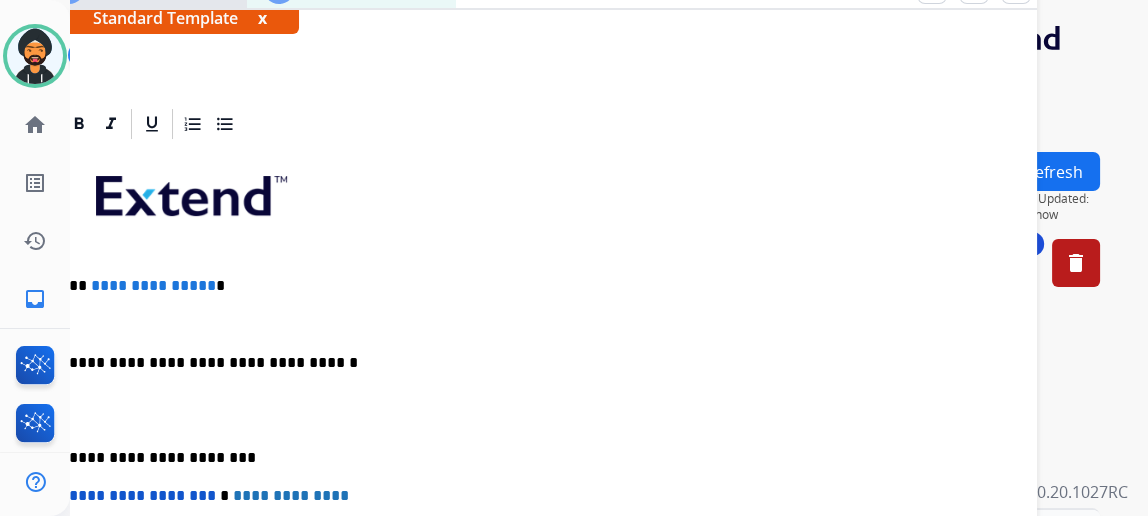 click at bounding box center (529, 324) 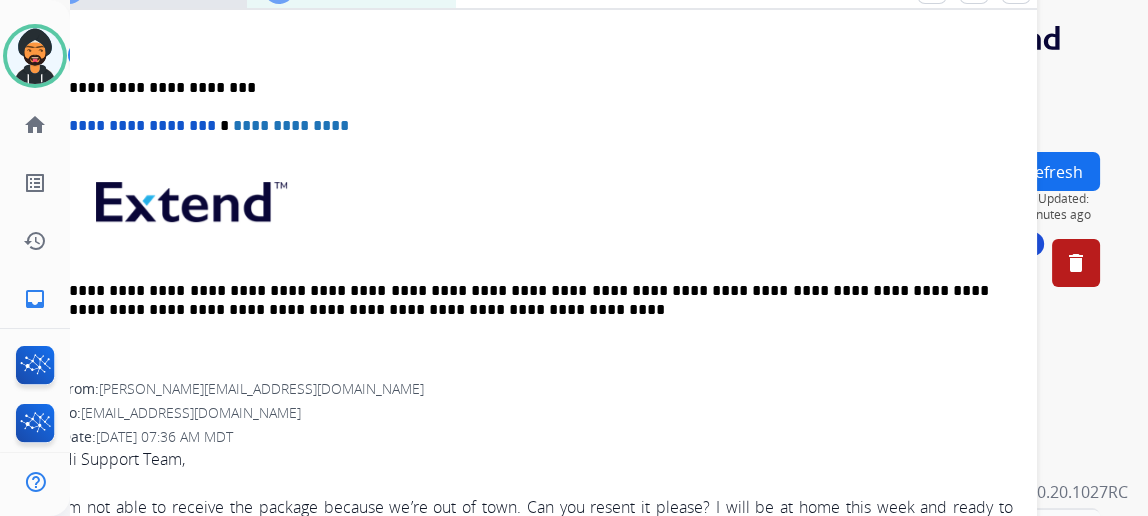 scroll, scrollTop: 545, scrollLeft: 0, axis: vertical 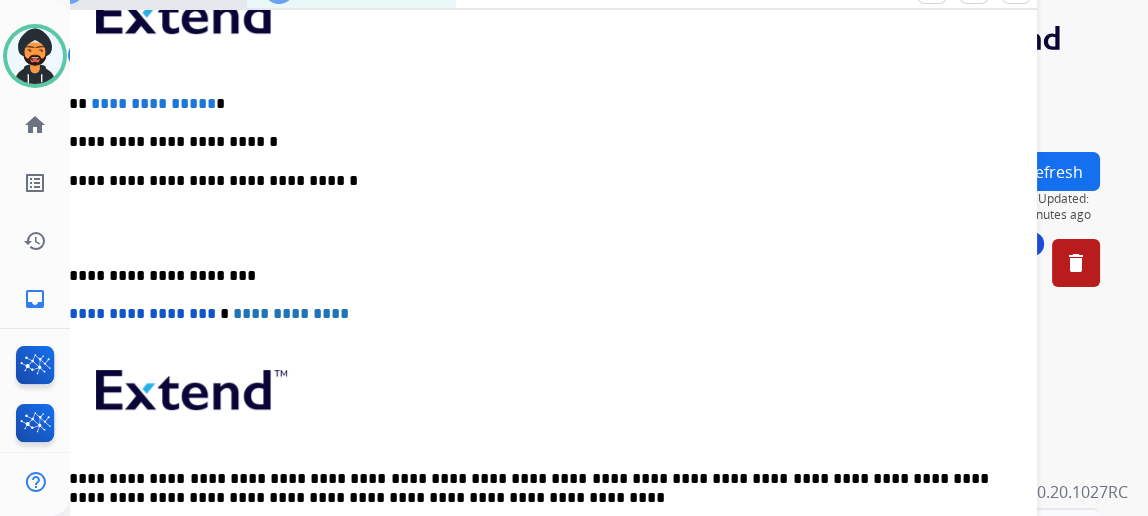 click on "**********" at bounding box center (537, 265) 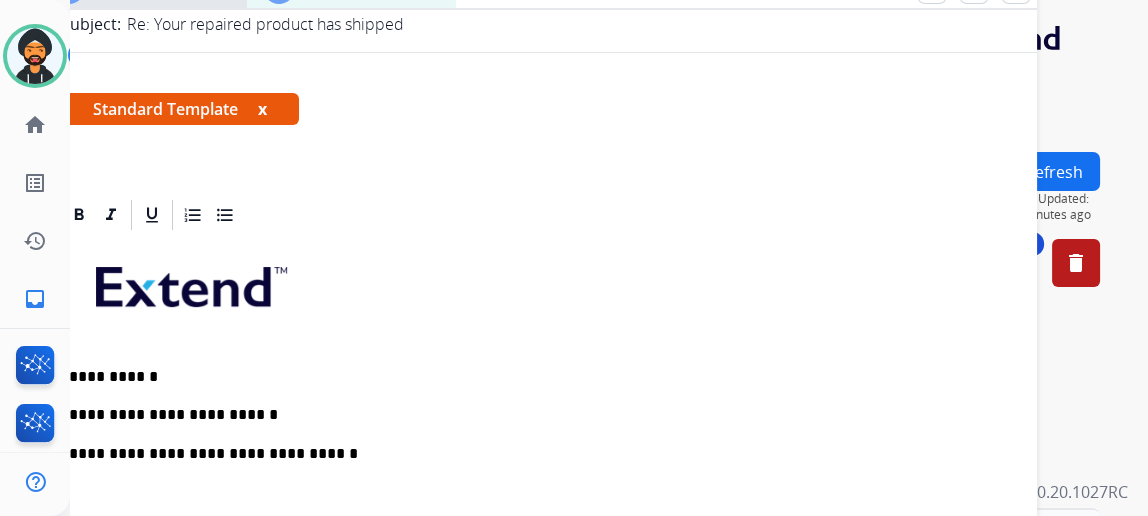 scroll, scrollTop: 0, scrollLeft: 0, axis: both 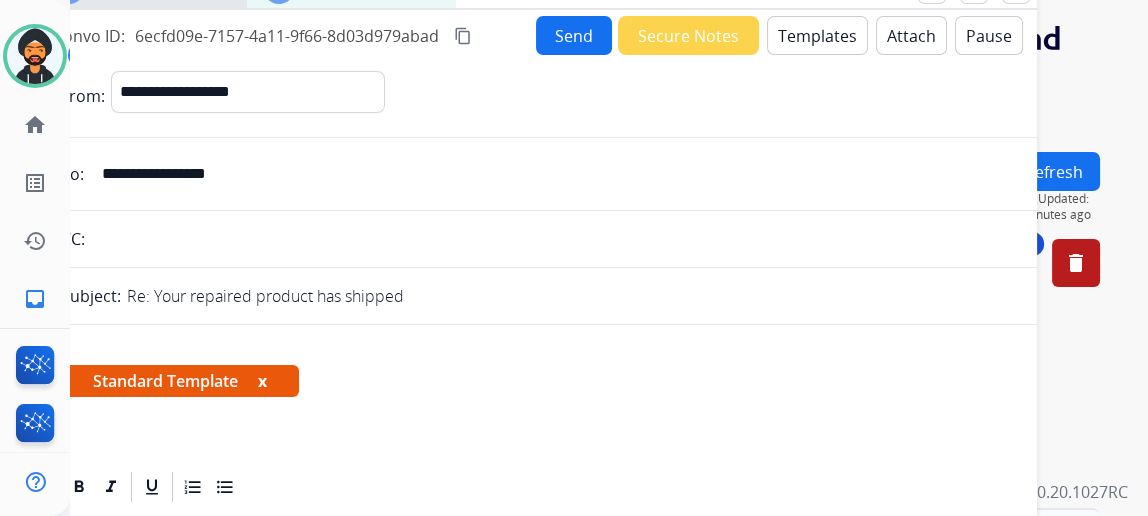 click on "Send" at bounding box center [574, 35] 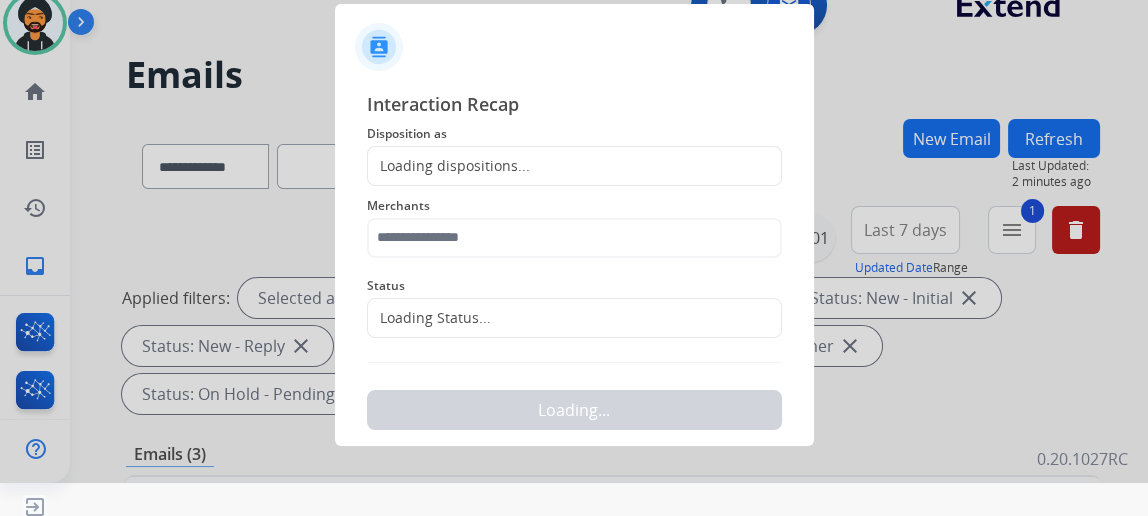 scroll, scrollTop: 43, scrollLeft: 0, axis: vertical 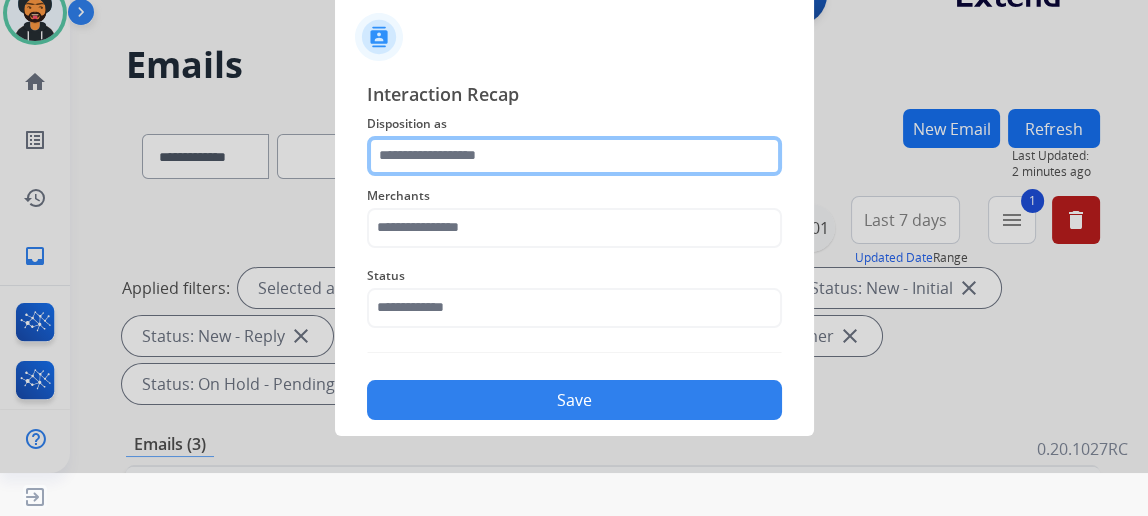 click 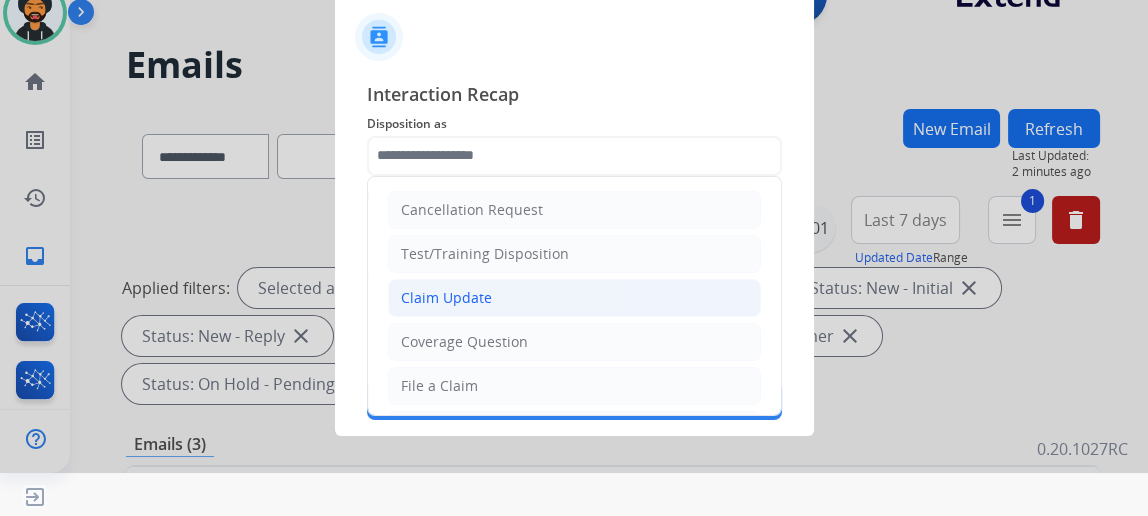 click on "Claim Update" 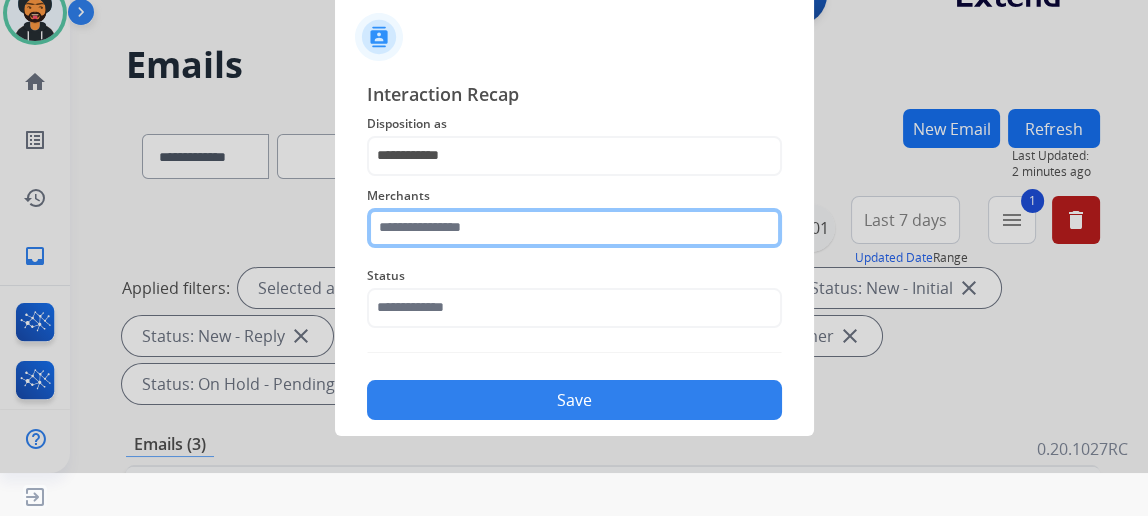 click 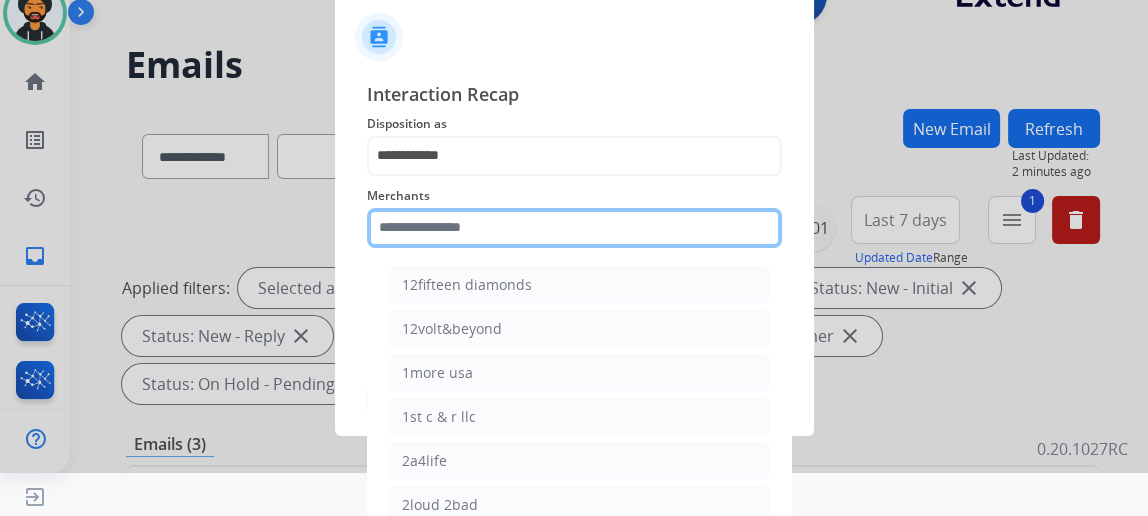 scroll, scrollTop: 82, scrollLeft: 0, axis: vertical 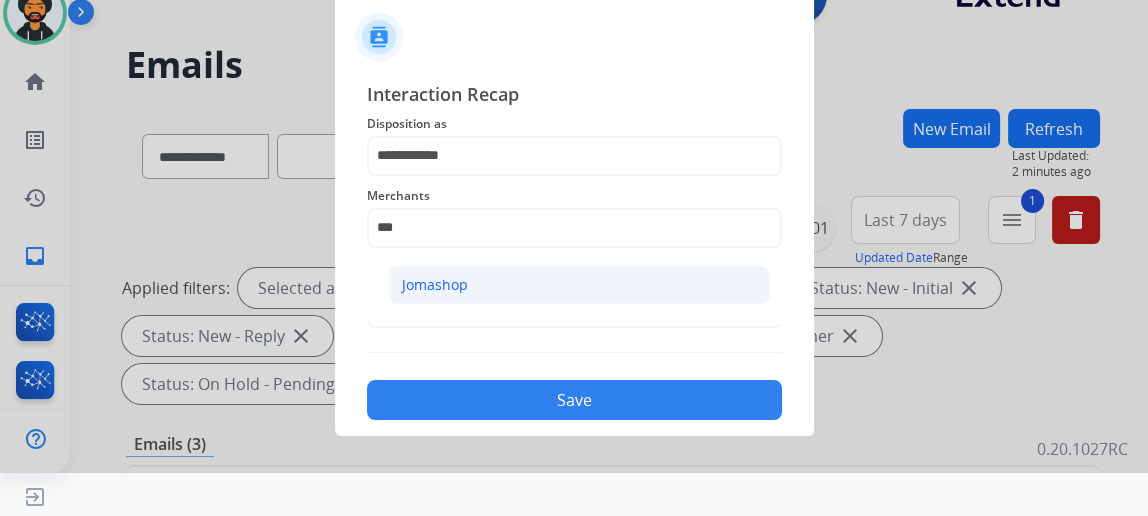 click on "Jomashop" 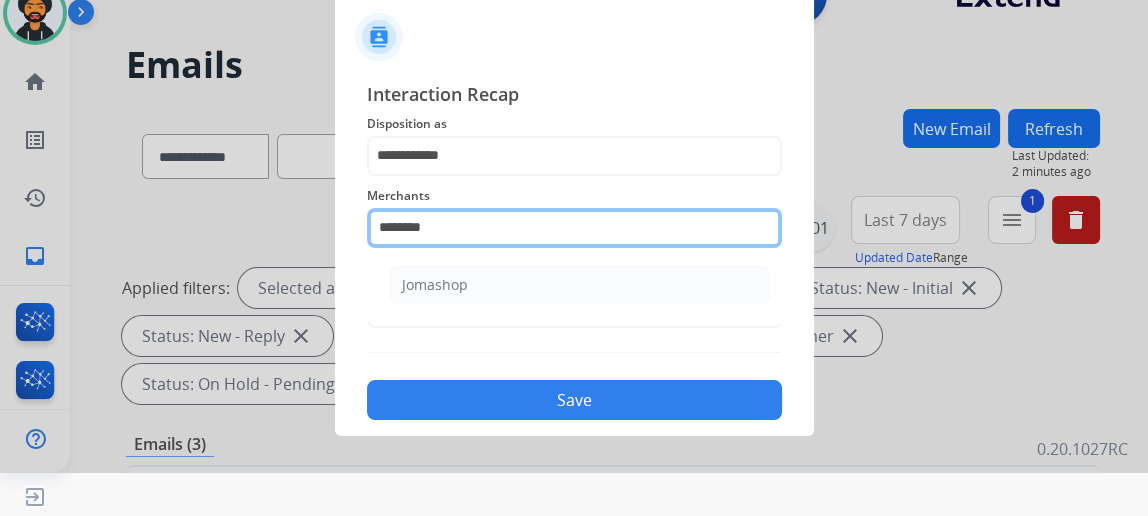 drag, startPoint x: 454, startPoint y: 238, endPoint x: 301, endPoint y: 214, distance: 154.87091 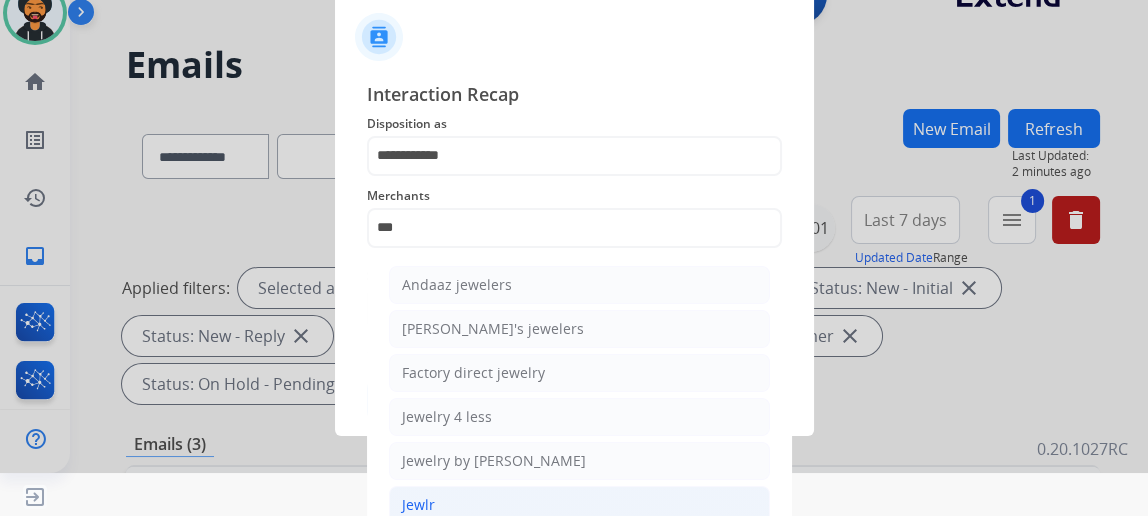 click on "Jewlr" 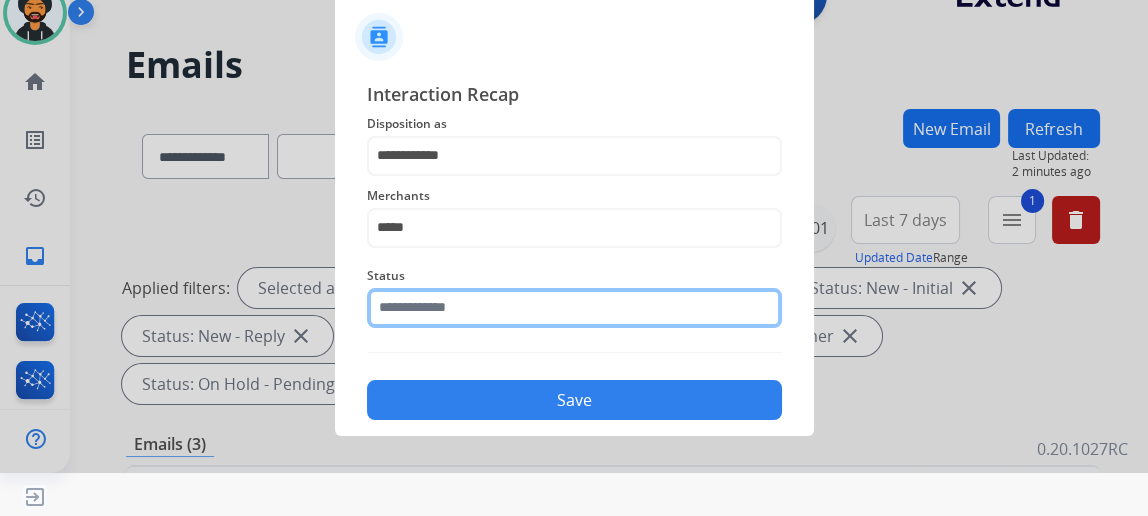 click 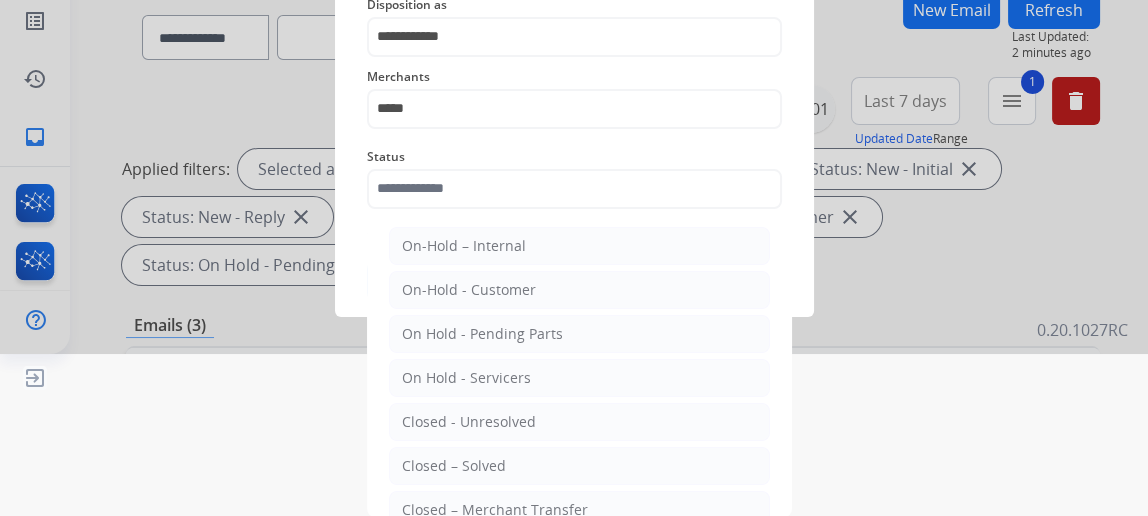 drag, startPoint x: 476, startPoint y: 465, endPoint x: 480, endPoint y: 454, distance: 11.7046995 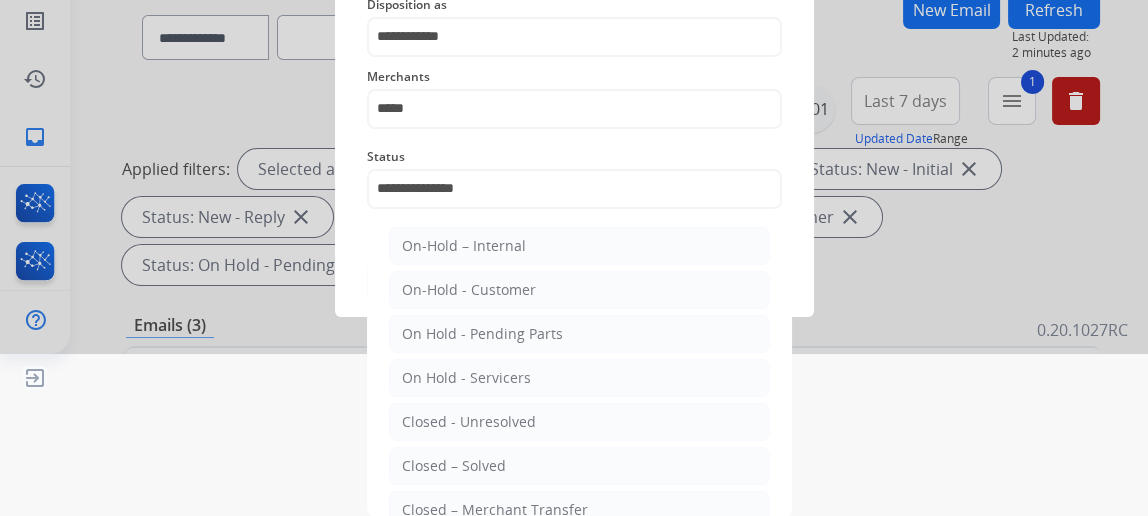 scroll, scrollTop: 43, scrollLeft: 0, axis: vertical 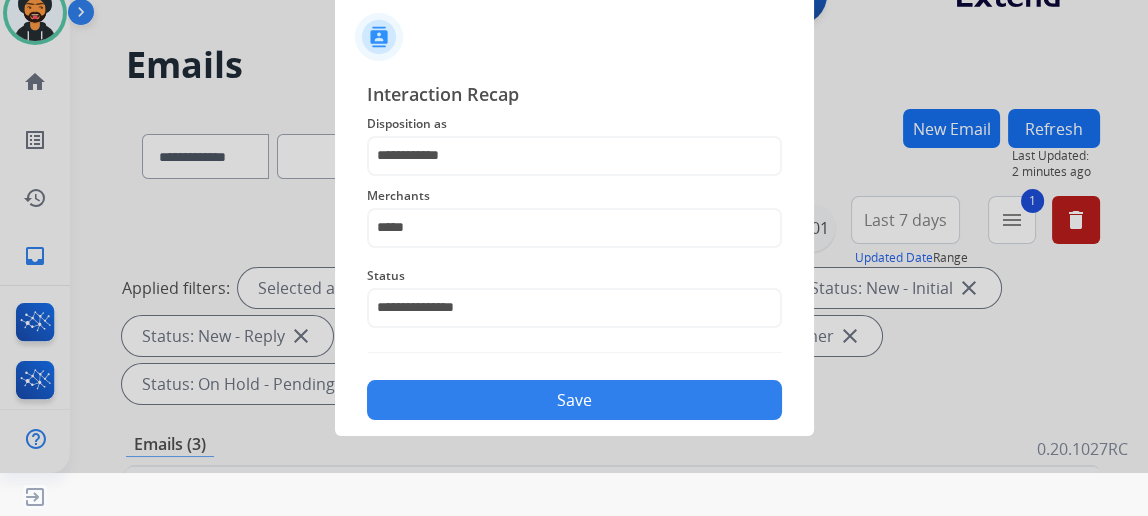 click on "Save" 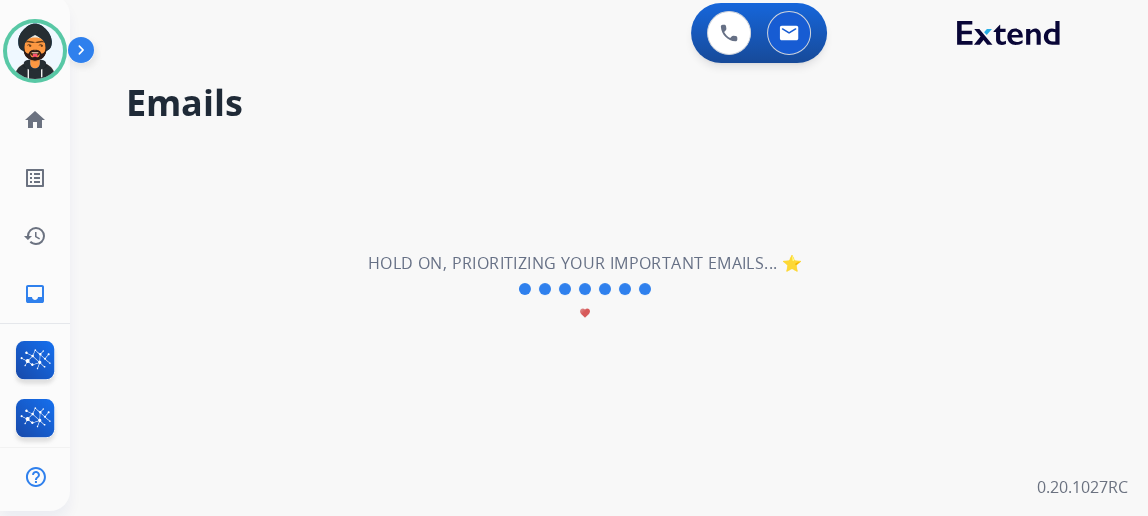 scroll, scrollTop: 0, scrollLeft: 0, axis: both 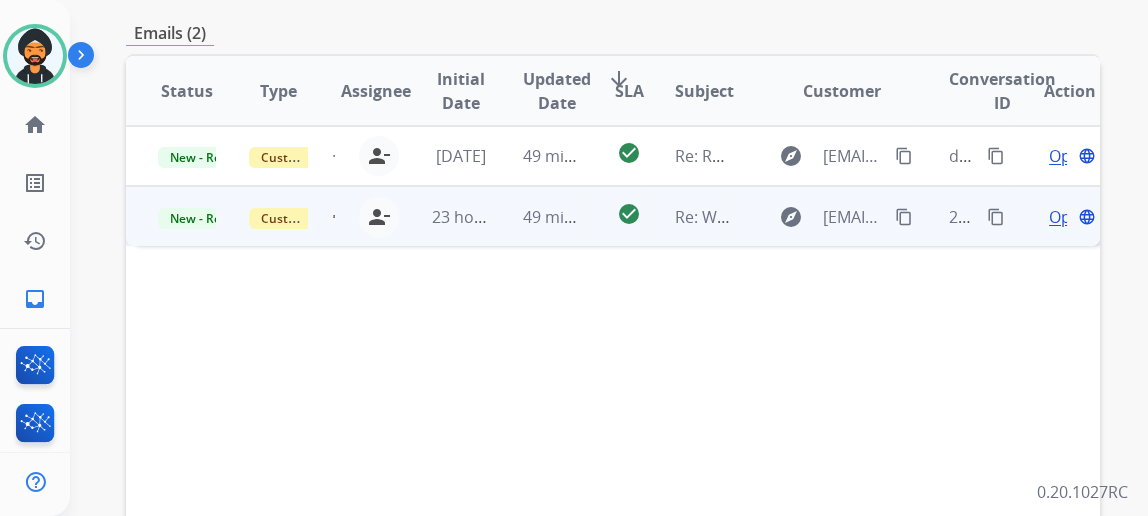 click on "Open" at bounding box center (1069, 217) 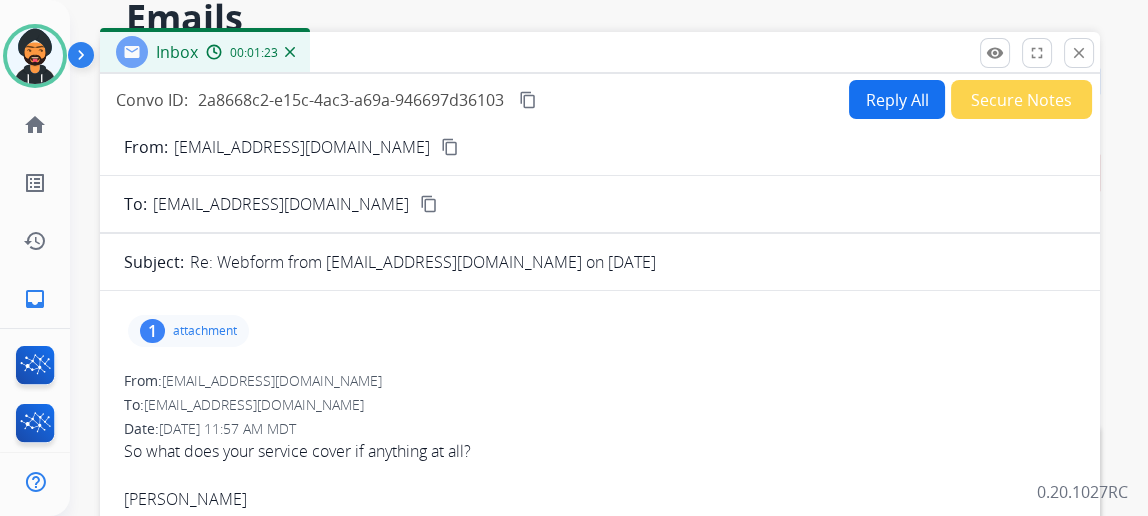 scroll, scrollTop: 0, scrollLeft: 0, axis: both 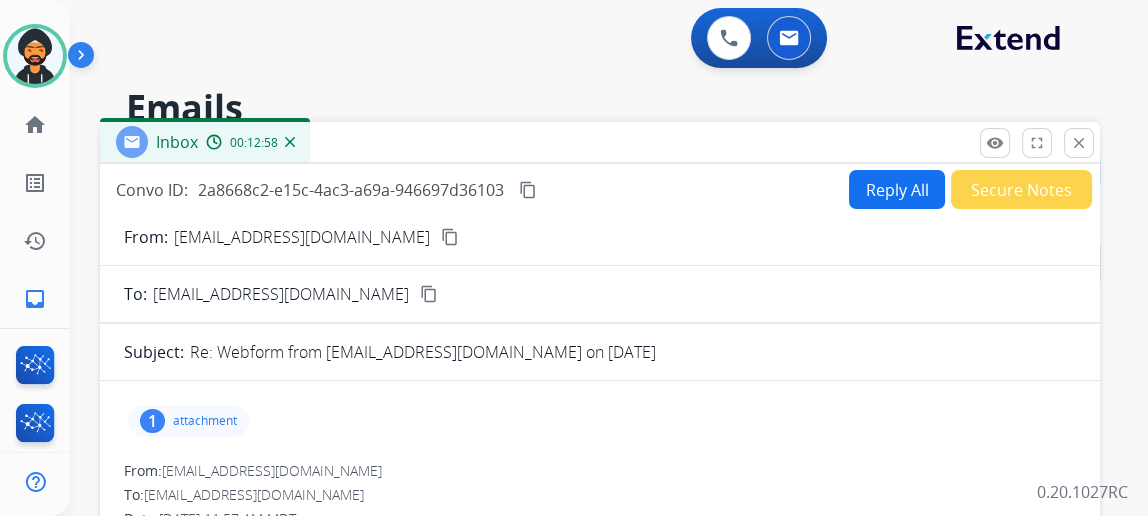 click on "1 attachment" at bounding box center [188, 421] 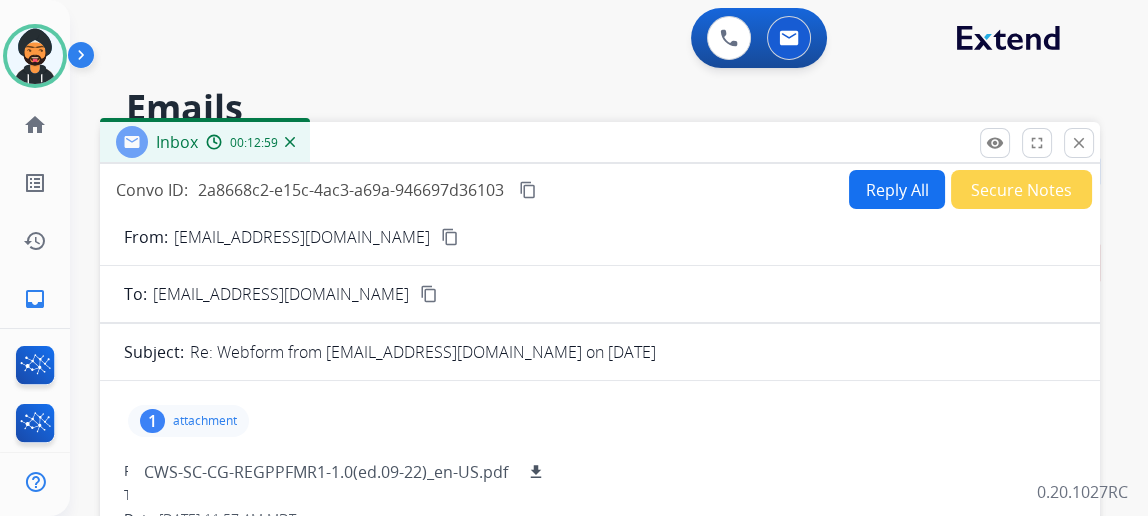scroll, scrollTop: 181, scrollLeft: 0, axis: vertical 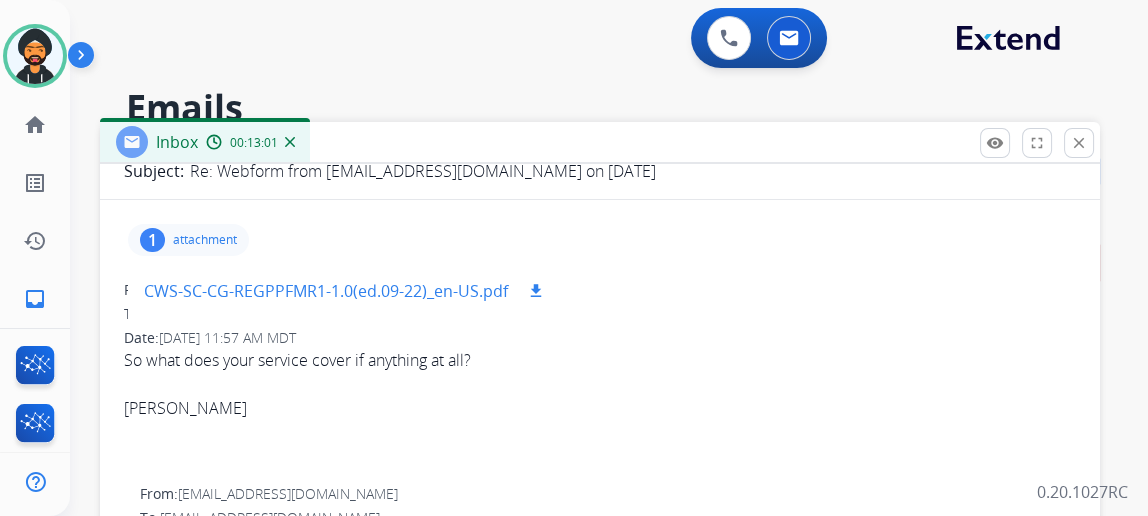 click on "CWS-SC-CG-REGPPFMR1-1.0(ed.09-22)_en-US.pdf" at bounding box center (326, 291) 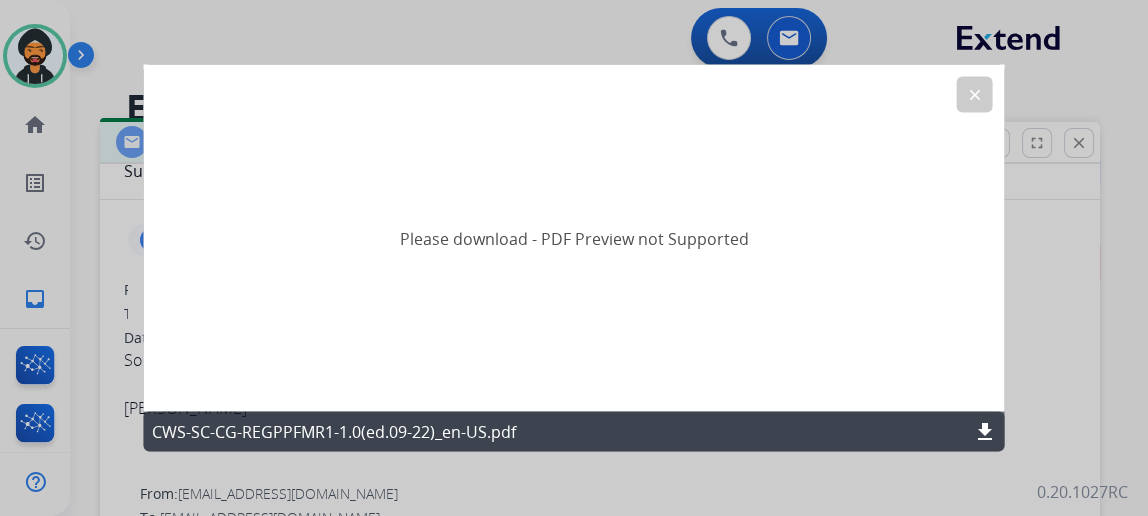 click on "download" 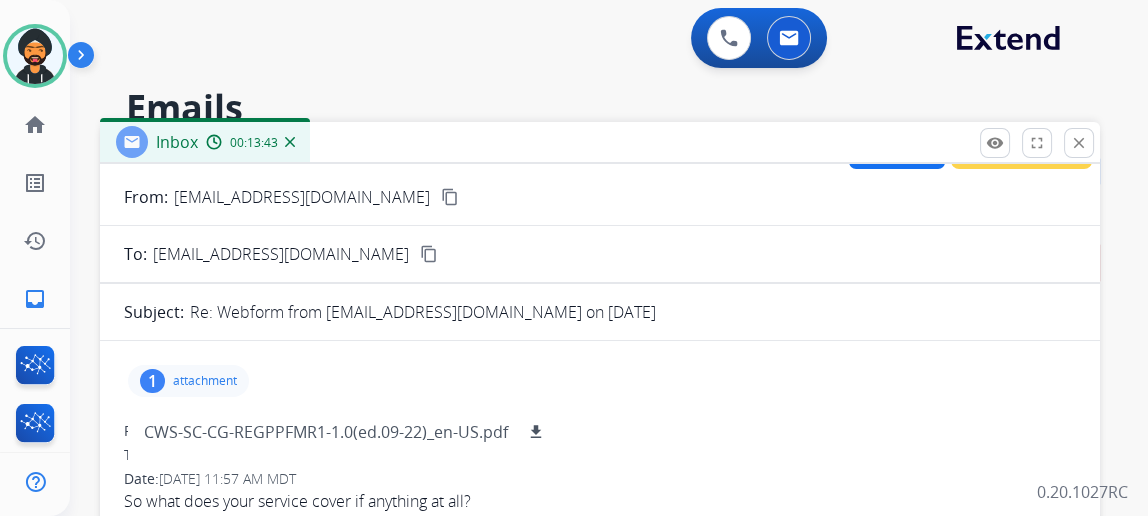 scroll, scrollTop: 0, scrollLeft: 0, axis: both 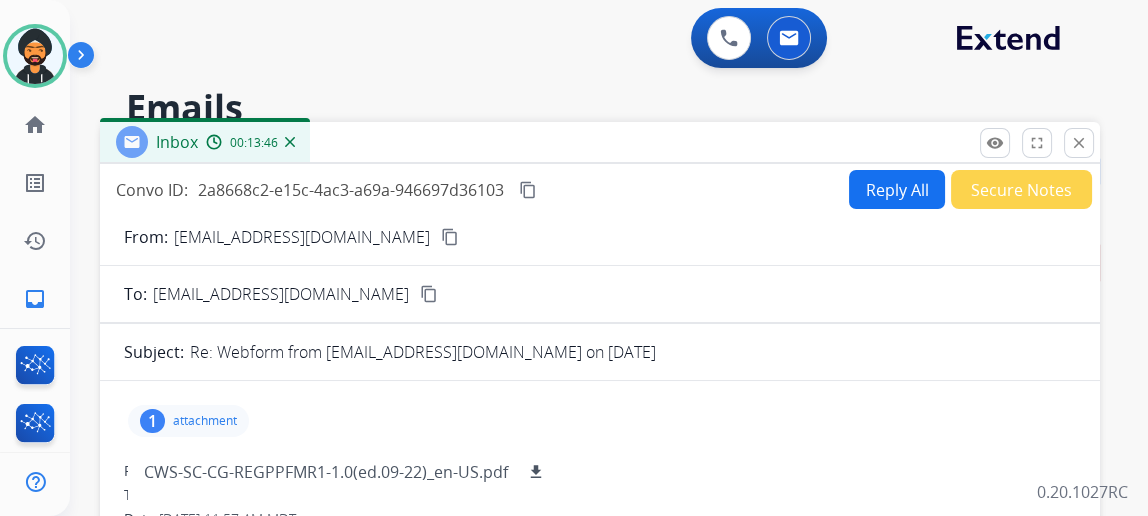 click on "Reply All" at bounding box center (897, 189) 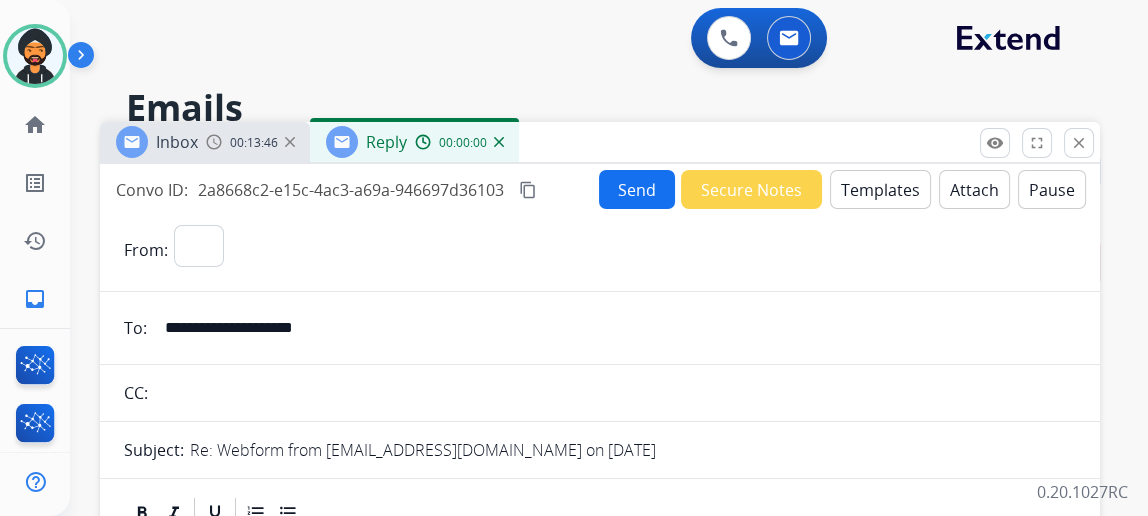 select on "**********" 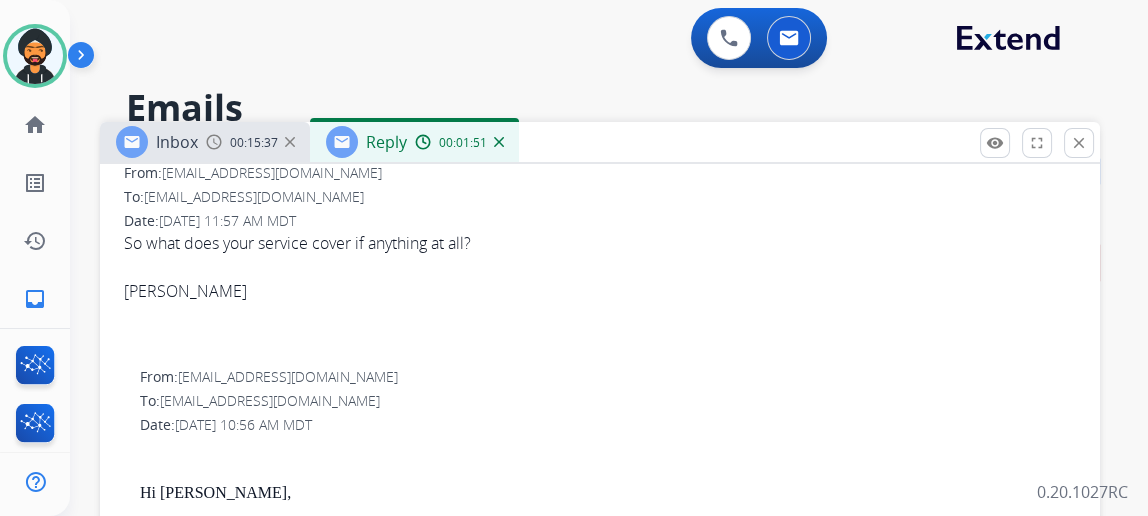 scroll, scrollTop: 531, scrollLeft: 0, axis: vertical 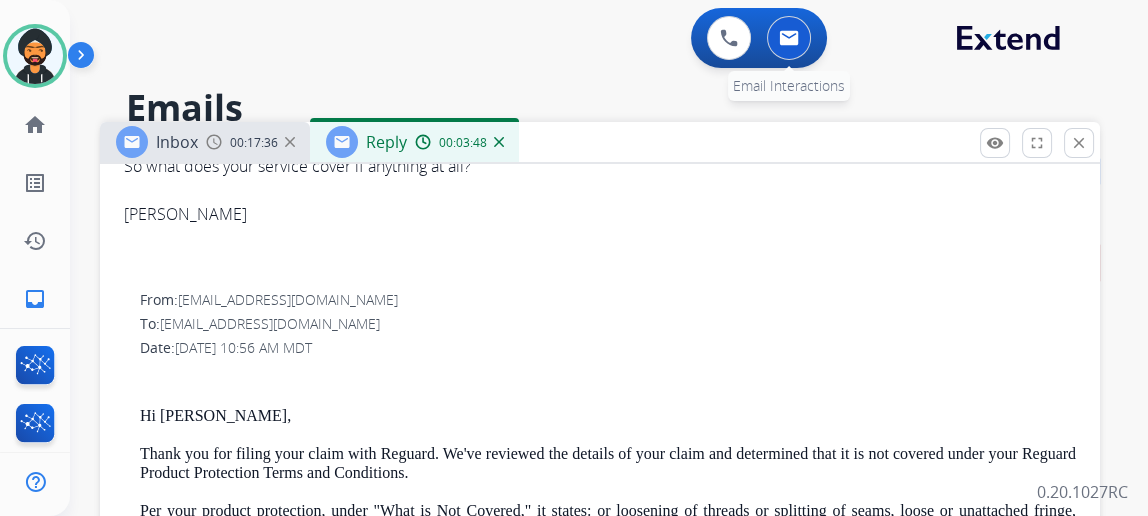 click at bounding box center (789, 38) 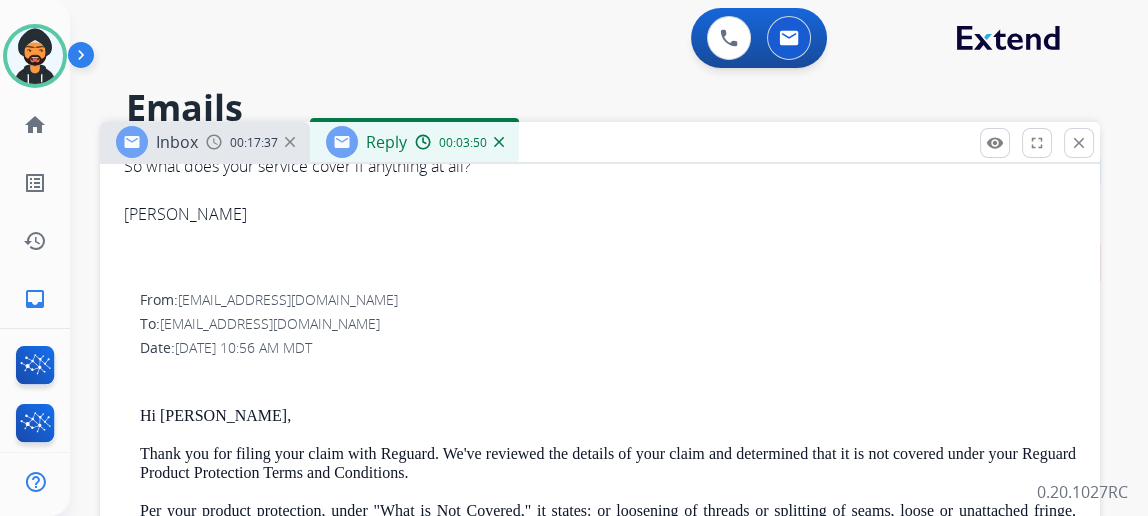 click on "close" at bounding box center [1079, 143] 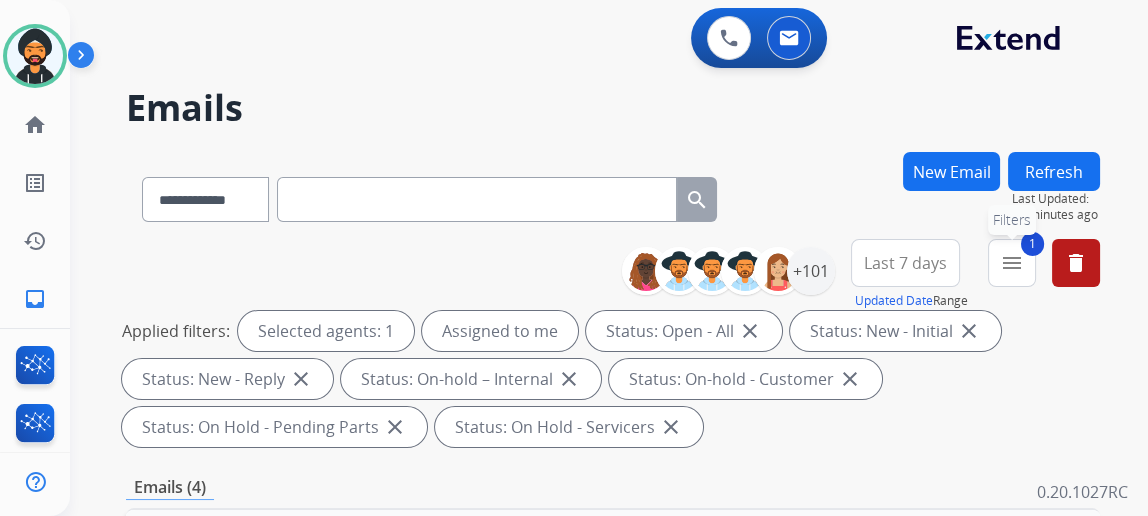 click on "menu" at bounding box center [1012, 263] 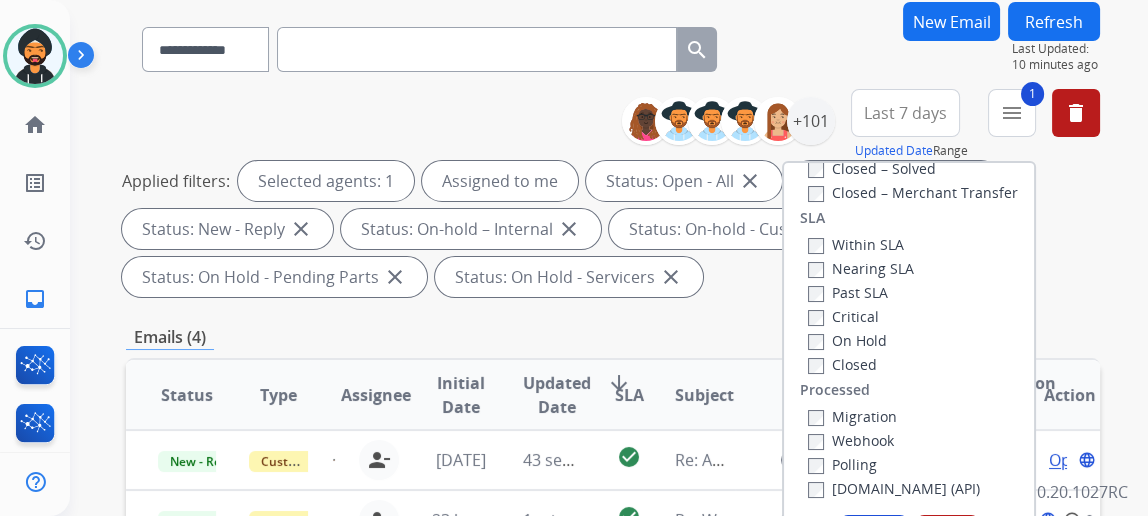 scroll, scrollTop: 181, scrollLeft: 0, axis: vertical 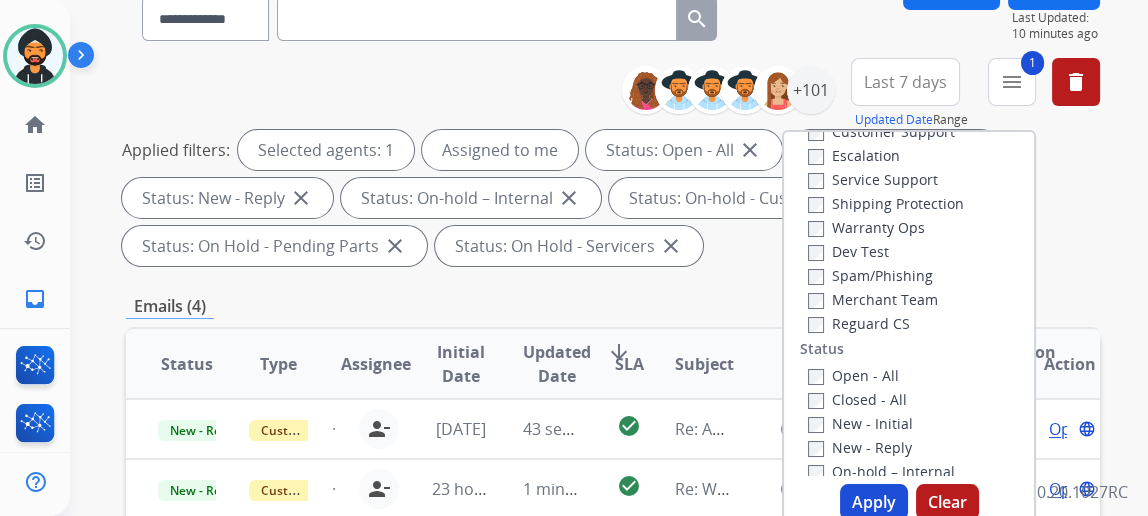 click on "Apply" at bounding box center (874, 502) 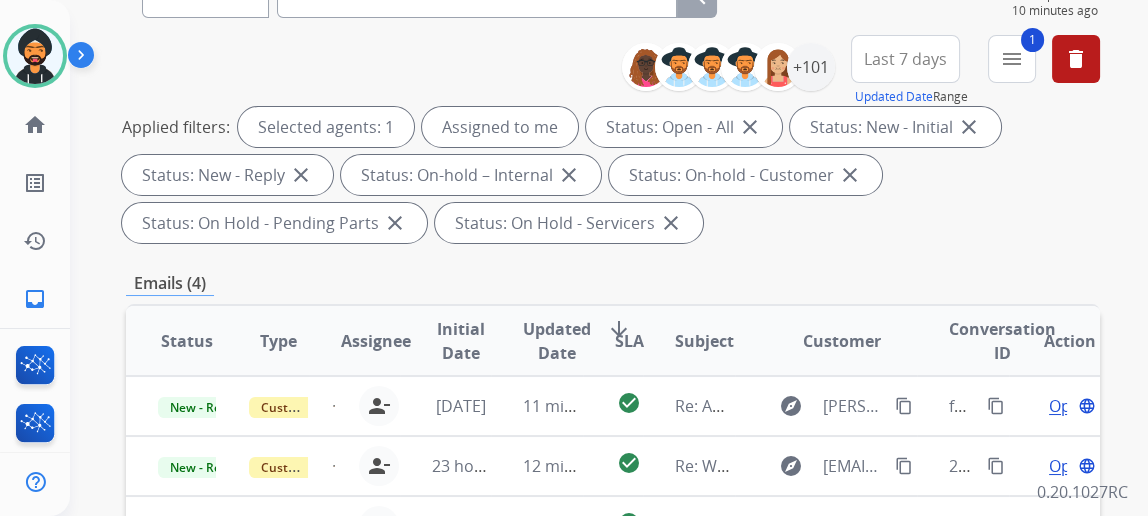 scroll, scrollTop: 454, scrollLeft: 0, axis: vertical 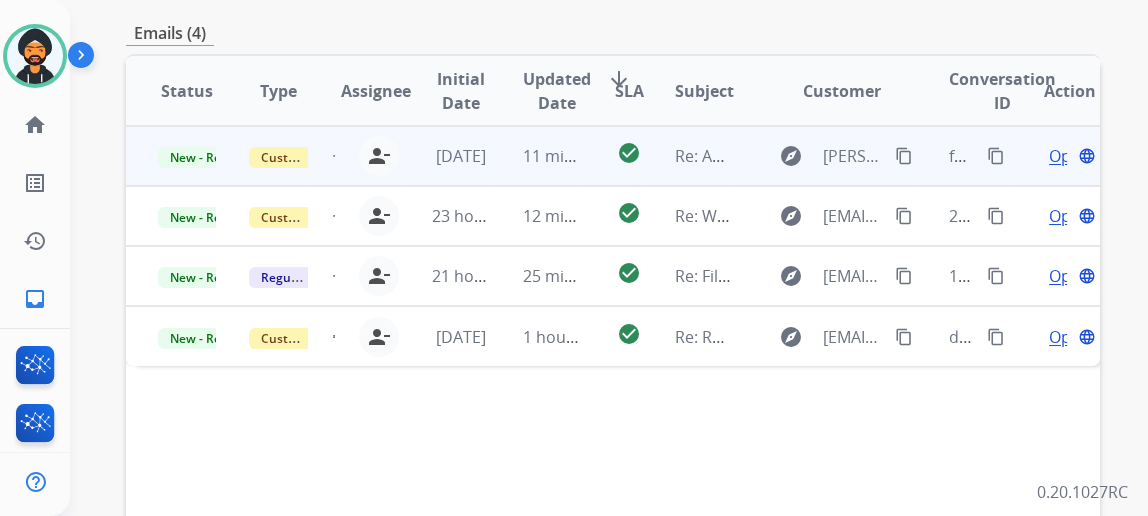 click on "Open" at bounding box center (1069, 156) 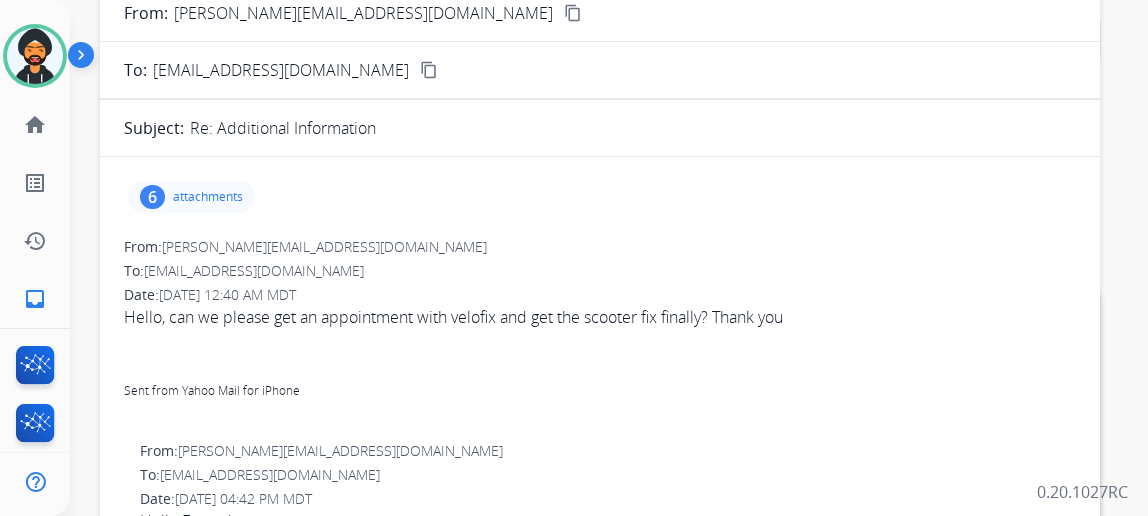 scroll, scrollTop: 0, scrollLeft: 0, axis: both 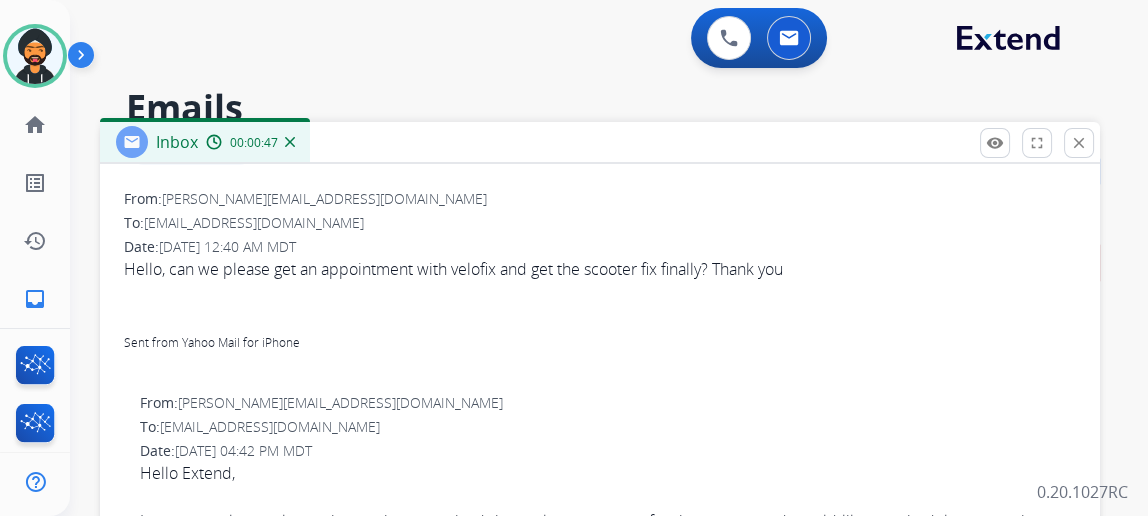 click on "[PERSON_NAME][EMAIL_ADDRESS][DOMAIN_NAME]" at bounding box center [340, 402] 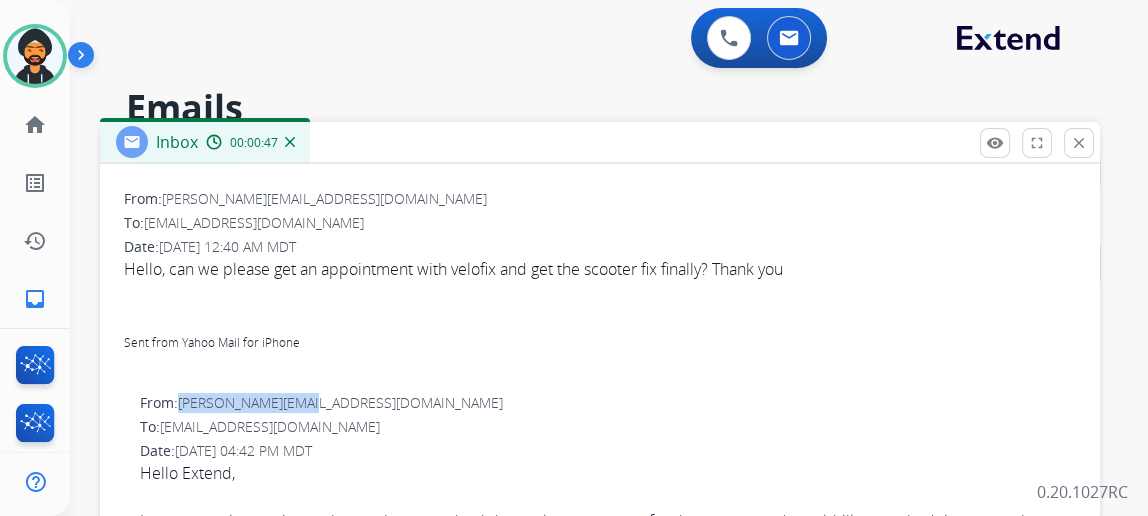 click on "[PERSON_NAME][EMAIL_ADDRESS][DOMAIN_NAME]" at bounding box center [340, 402] 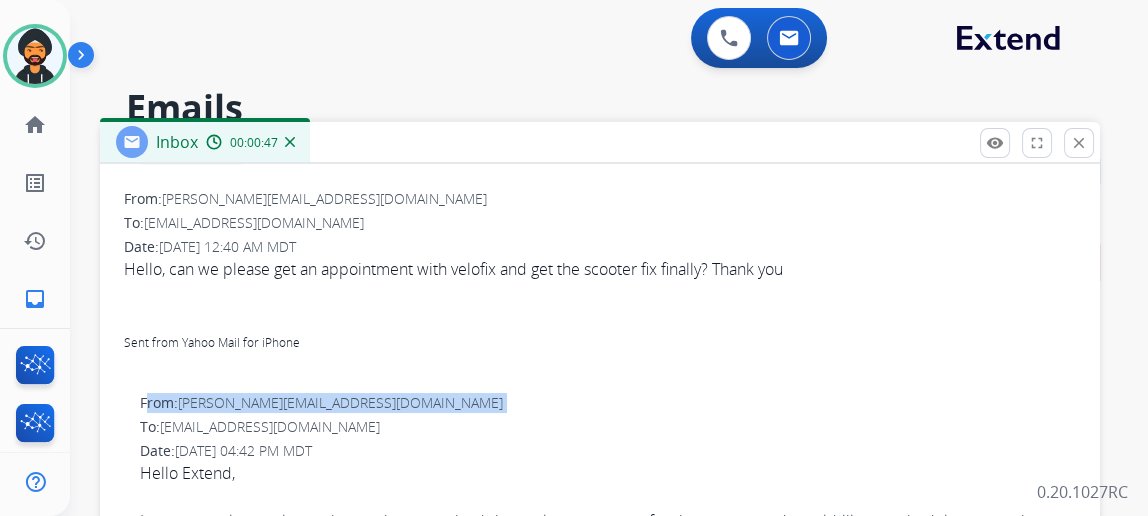 click on "[PERSON_NAME][EMAIL_ADDRESS][DOMAIN_NAME]" at bounding box center [340, 402] 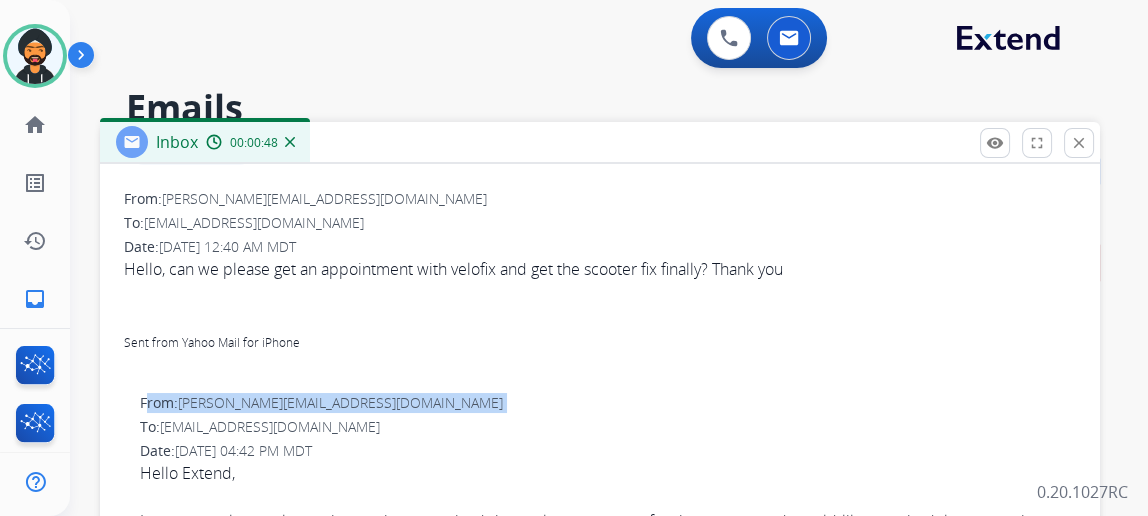 click on "[PERSON_NAME][EMAIL_ADDRESS][DOMAIN_NAME]" at bounding box center [340, 402] 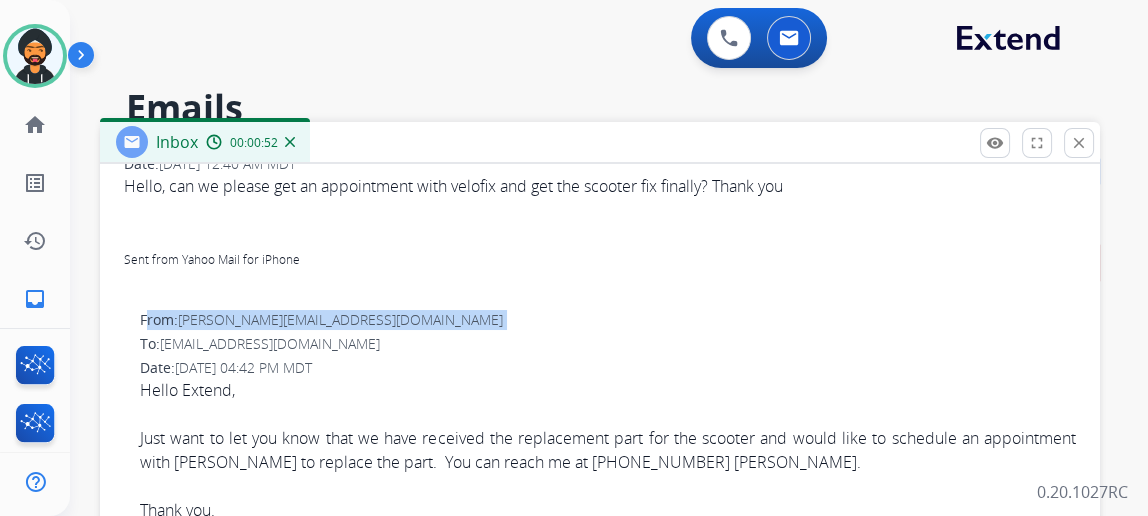 scroll, scrollTop: 363, scrollLeft: 0, axis: vertical 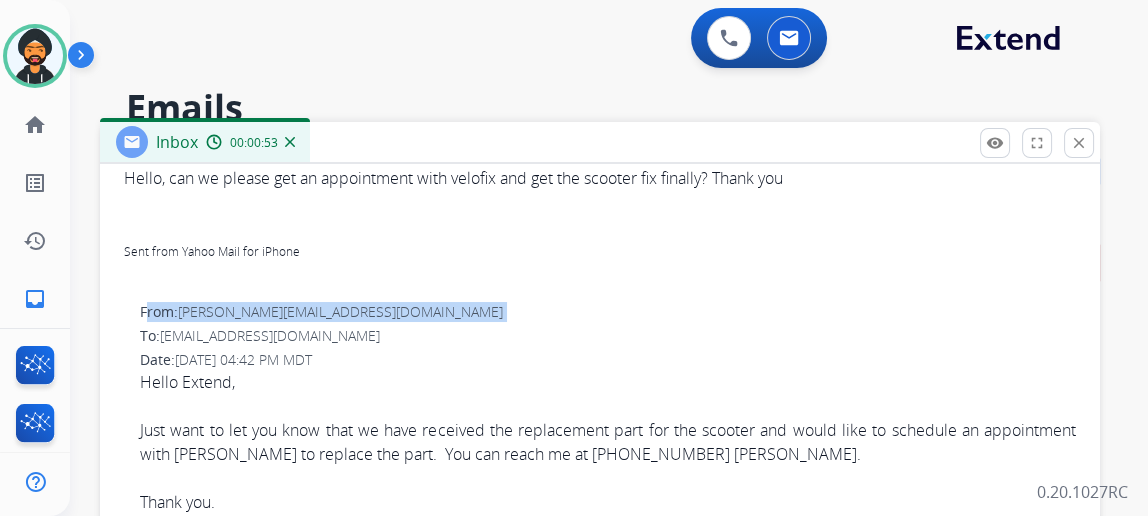 click on "From:  [PERSON_NAME][EMAIL_ADDRESS][DOMAIN_NAME]" at bounding box center [608, 312] 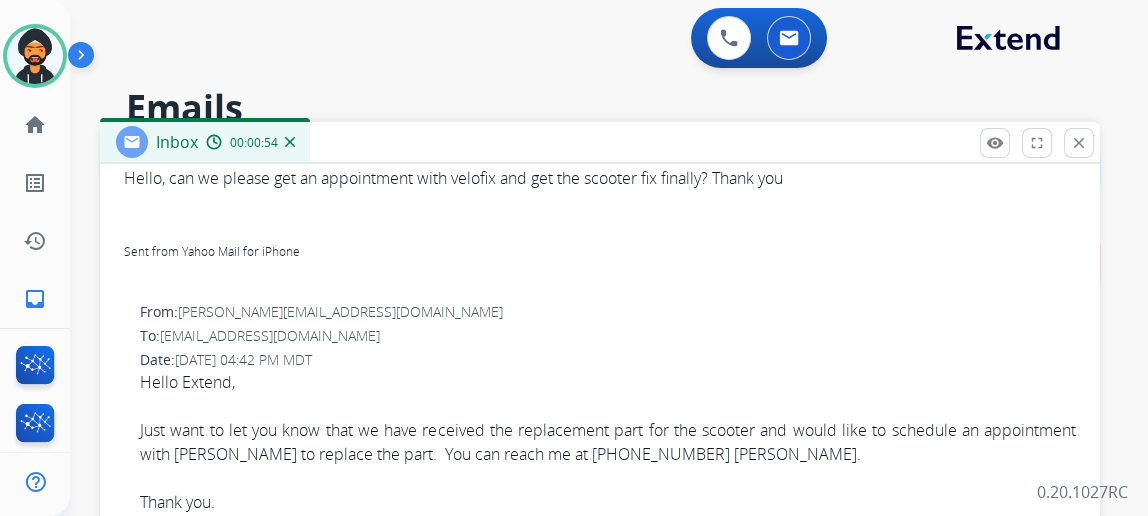 click on "[PERSON_NAME][EMAIL_ADDRESS][DOMAIN_NAME]" at bounding box center [340, 311] 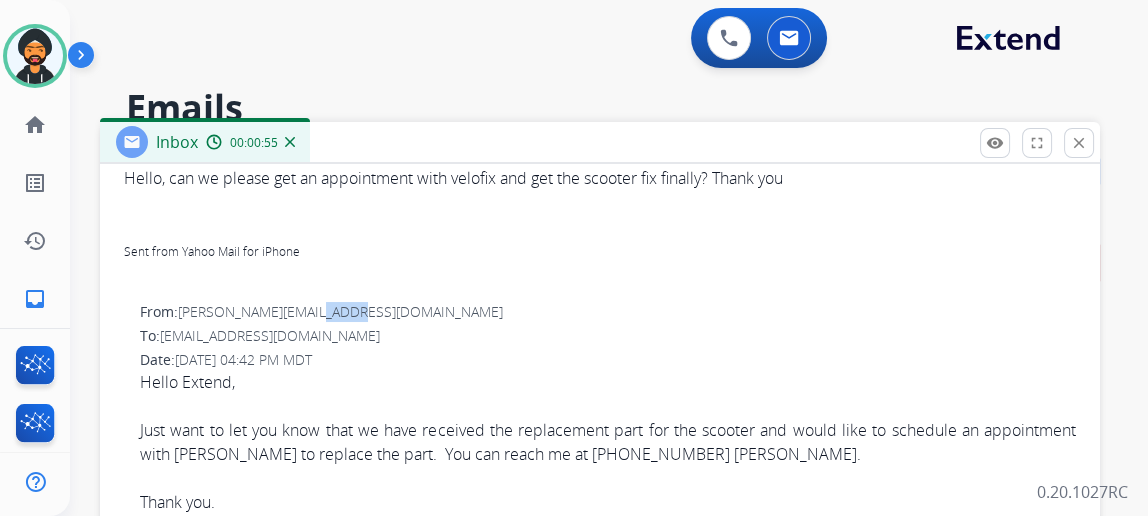 click on "[PERSON_NAME][EMAIL_ADDRESS][DOMAIN_NAME]" at bounding box center (340, 311) 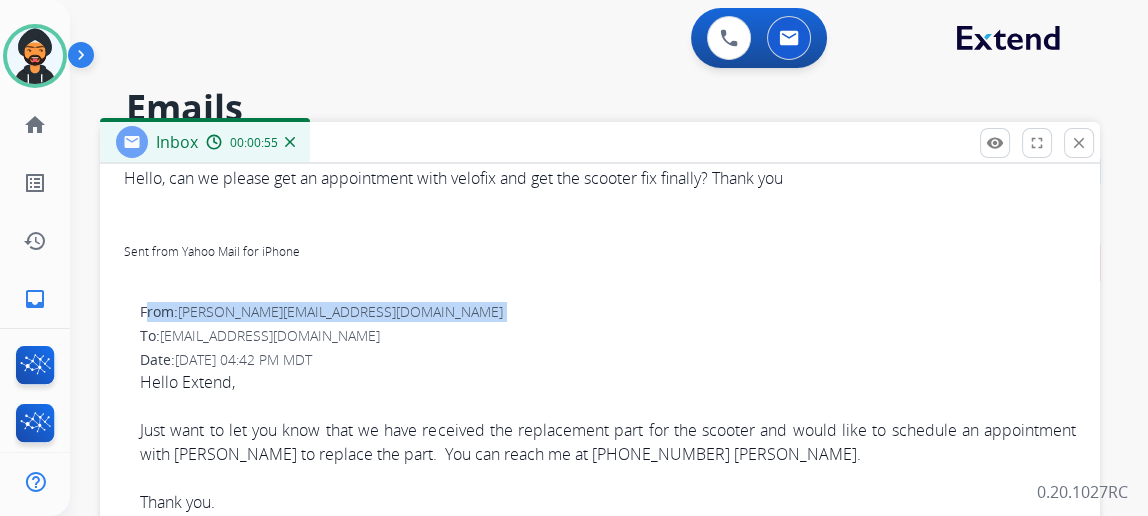 click on "[PERSON_NAME][EMAIL_ADDRESS][DOMAIN_NAME]" at bounding box center (340, 311) 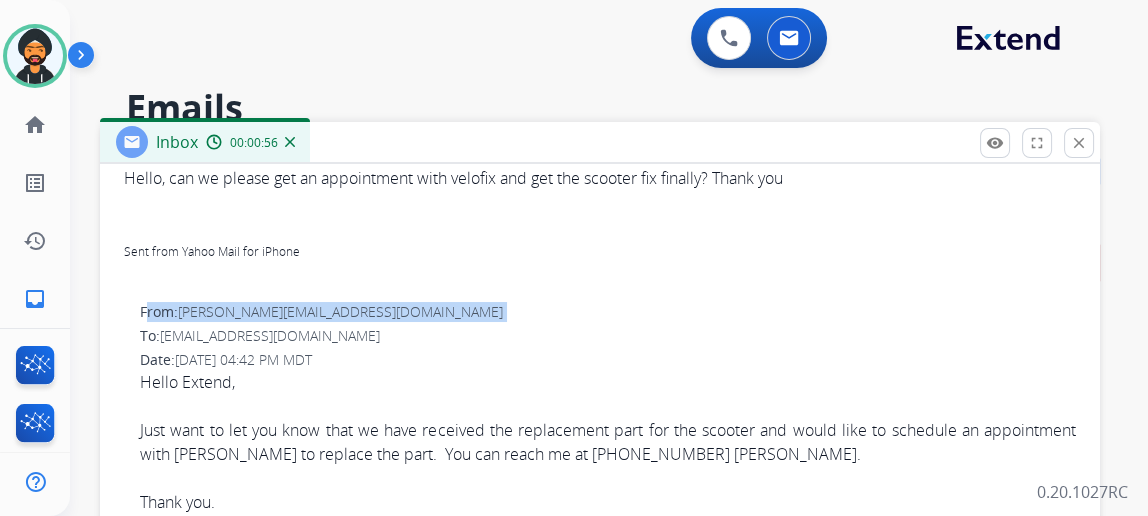 click on "[PERSON_NAME][EMAIL_ADDRESS][DOMAIN_NAME]" at bounding box center [340, 311] 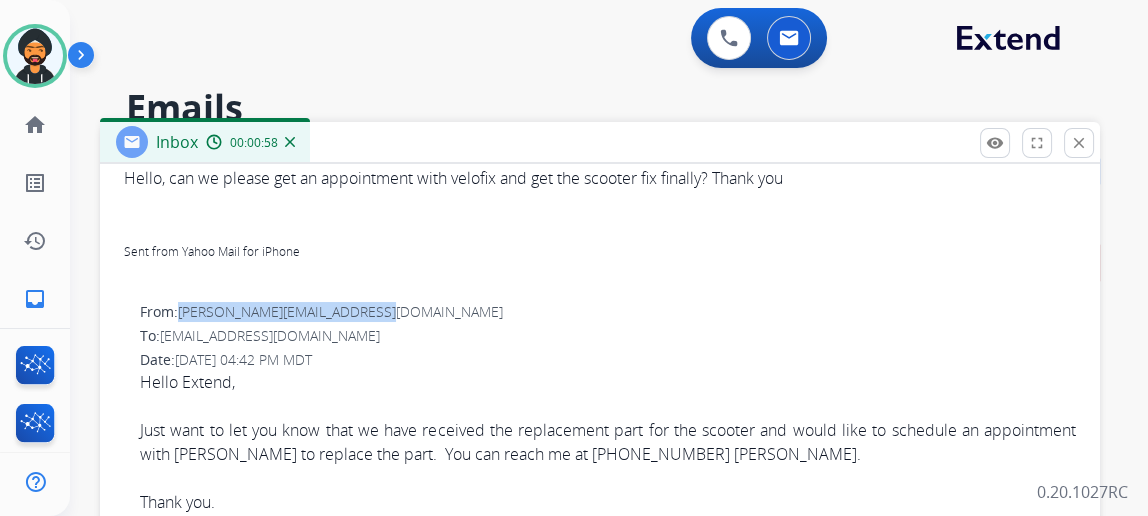 drag, startPoint x: 199, startPoint y: 305, endPoint x: 399, endPoint y: 302, distance: 200.02249 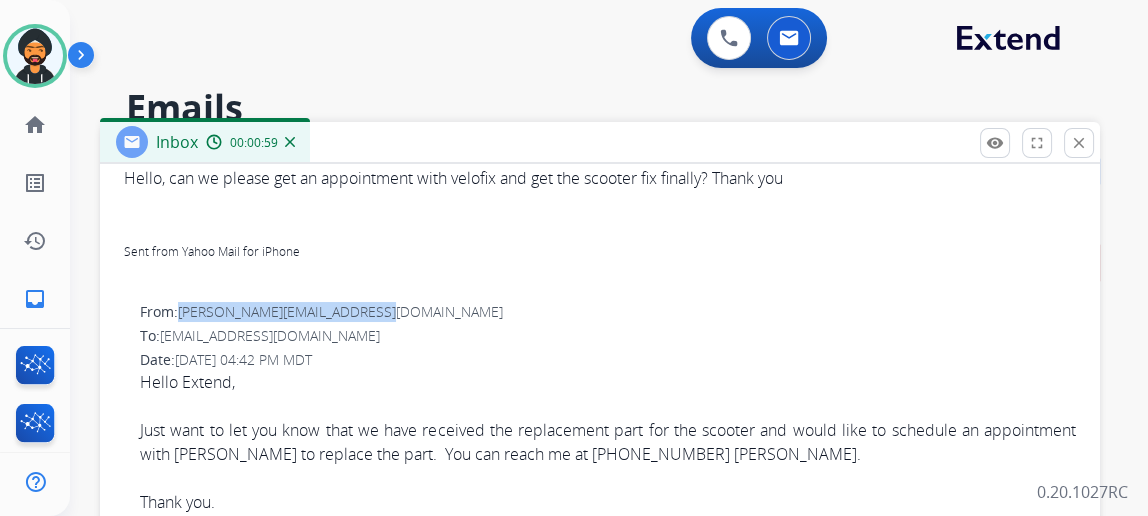 copy on "[PERSON_NAME][EMAIL_ADDRESS][DOMAIN_NAME]" 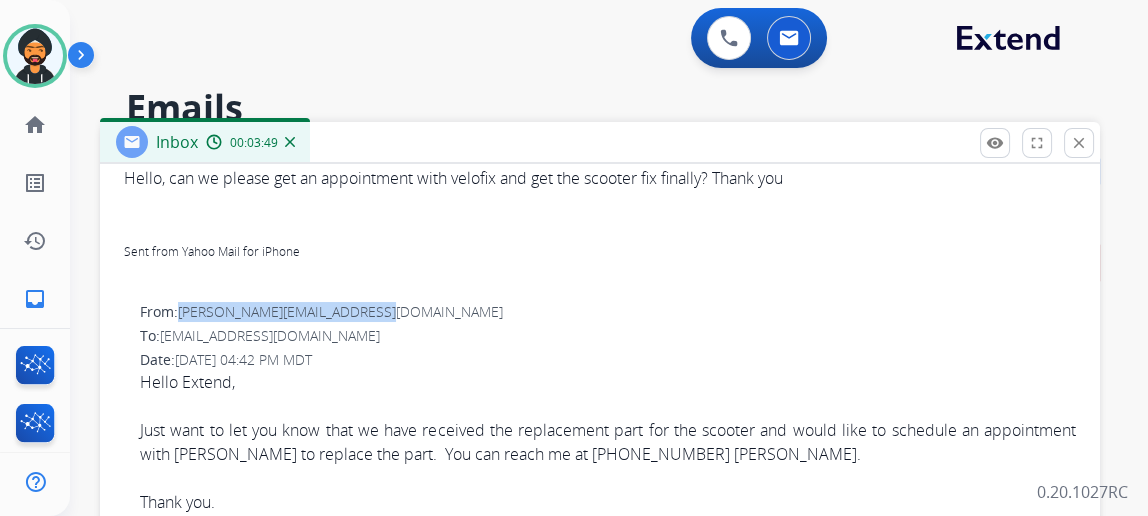 click on "Sent from Yahoo Mail for iPhone" at bounding box center [600, 250] 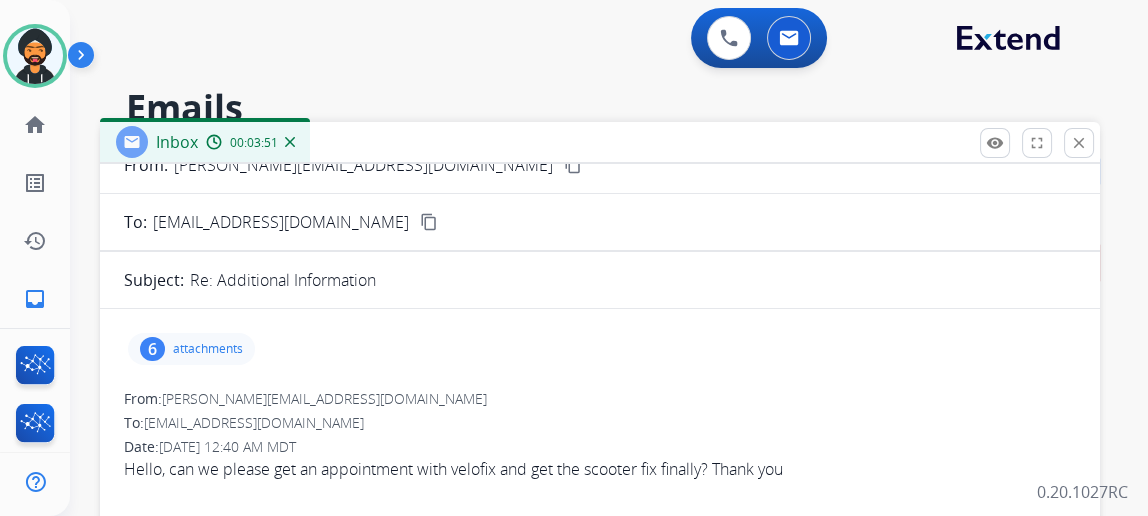 scroll, scrollTop: 181, scrollLeft: 0, axis: vertical 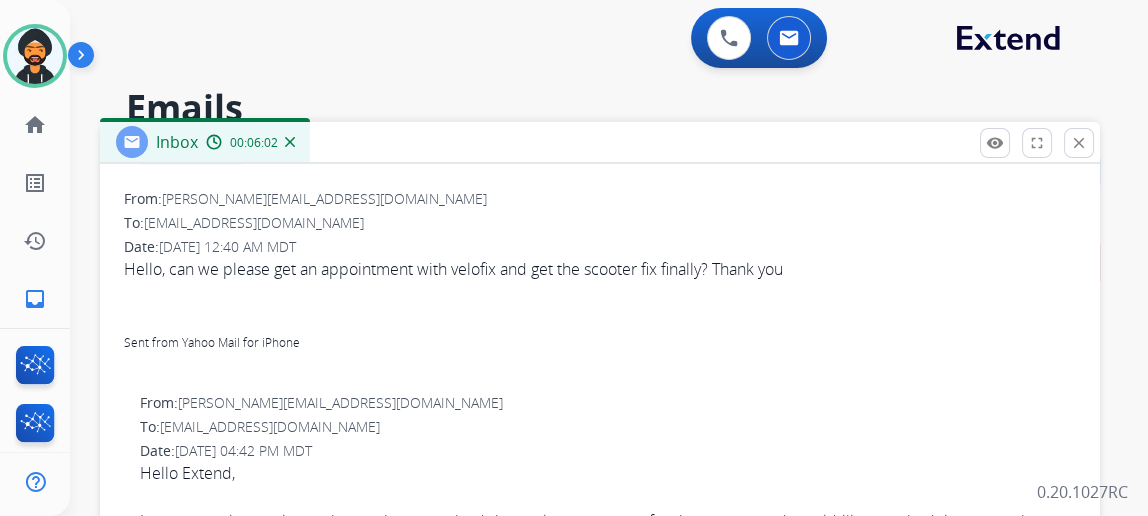 click at bounding box center [85, 59] 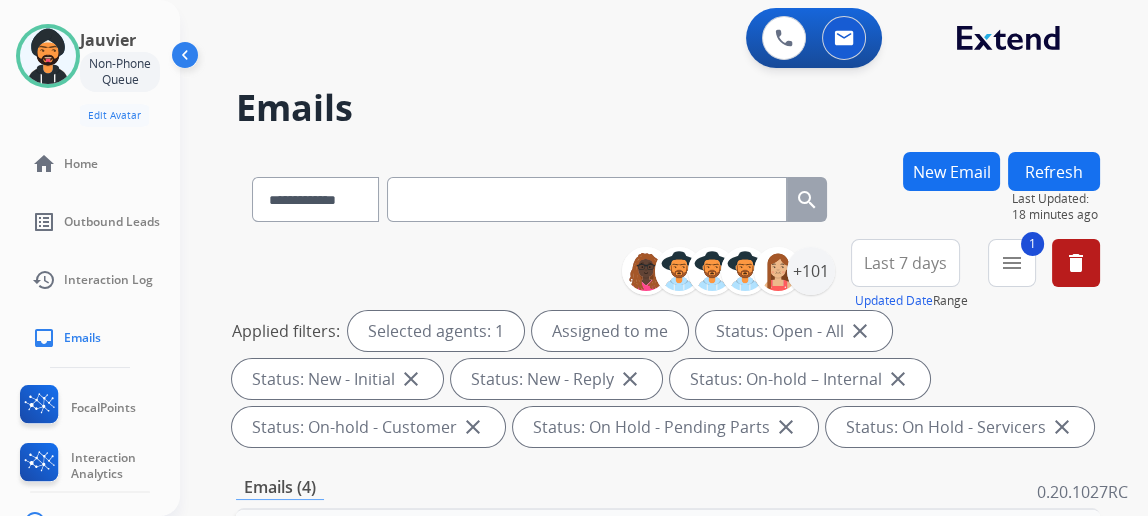drag, startPoint x: 407, startPoint y: 153, endPoint x: 76, endPoint y: 117, distance: 332.95193 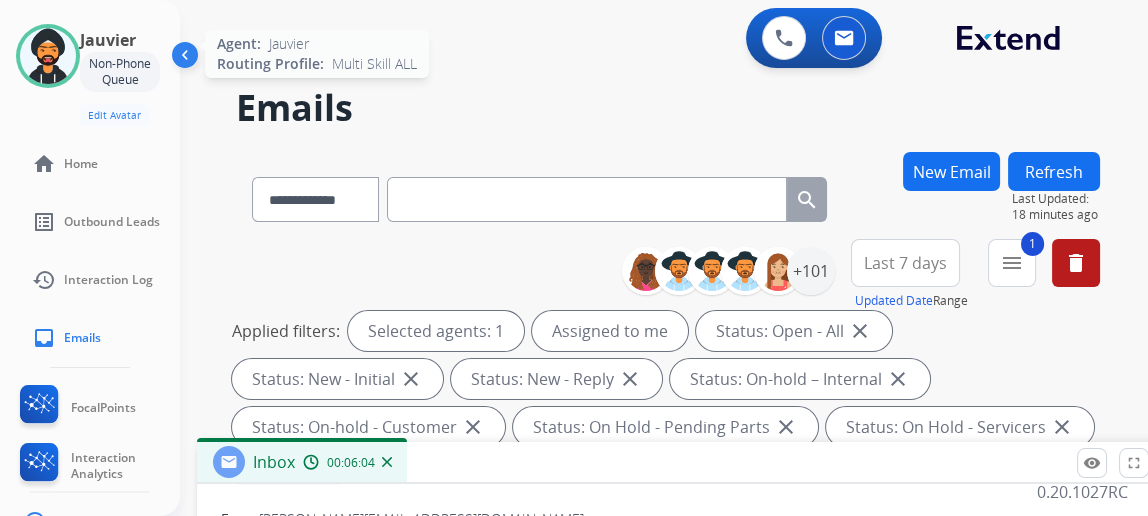 click at bounding box center [48, 56] 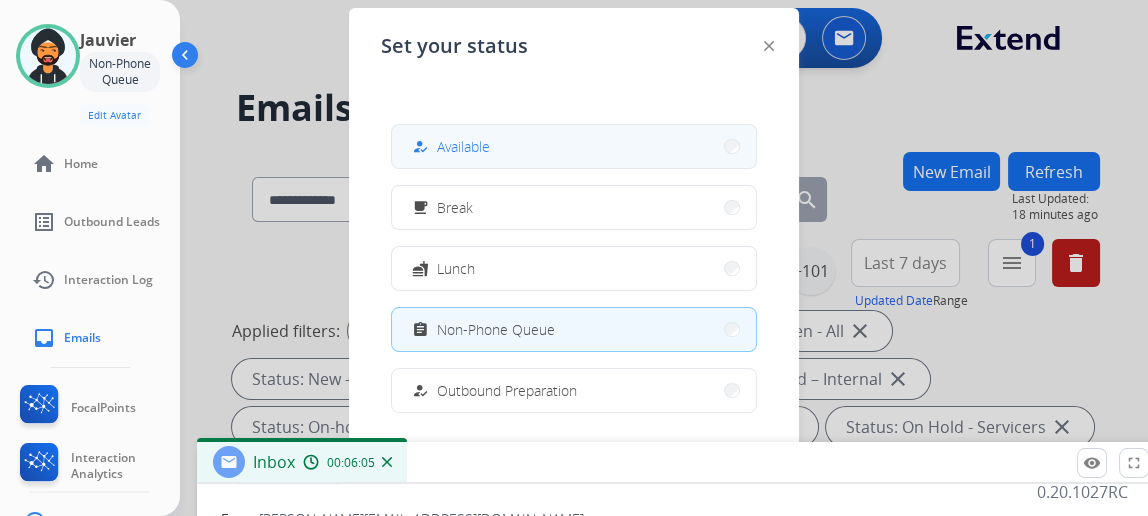 click on "how_to_reg Available" at bounding box center (574, 146) 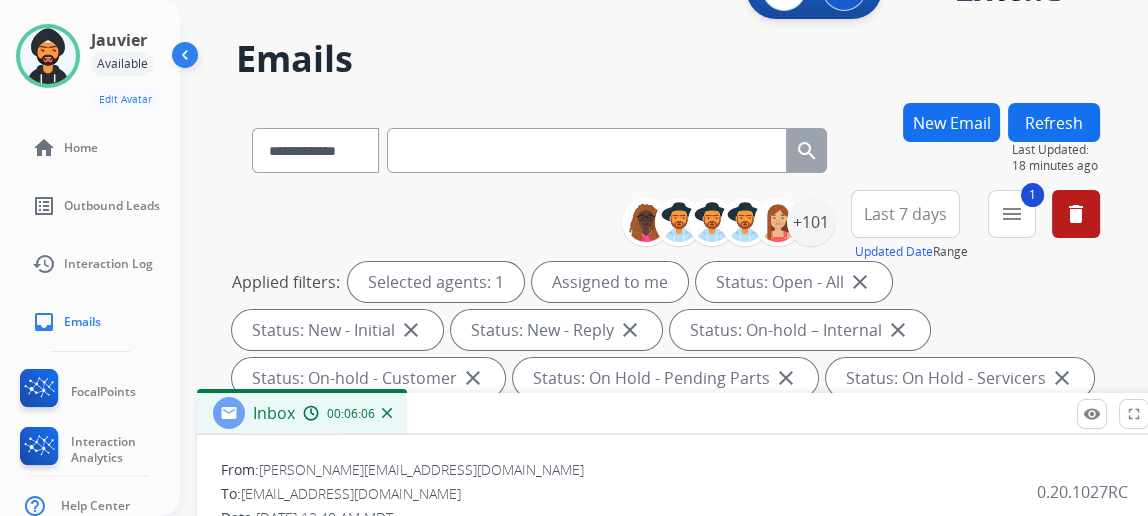 scroll, scrollTop: 90, scrollLeft: 0, axis: vertical 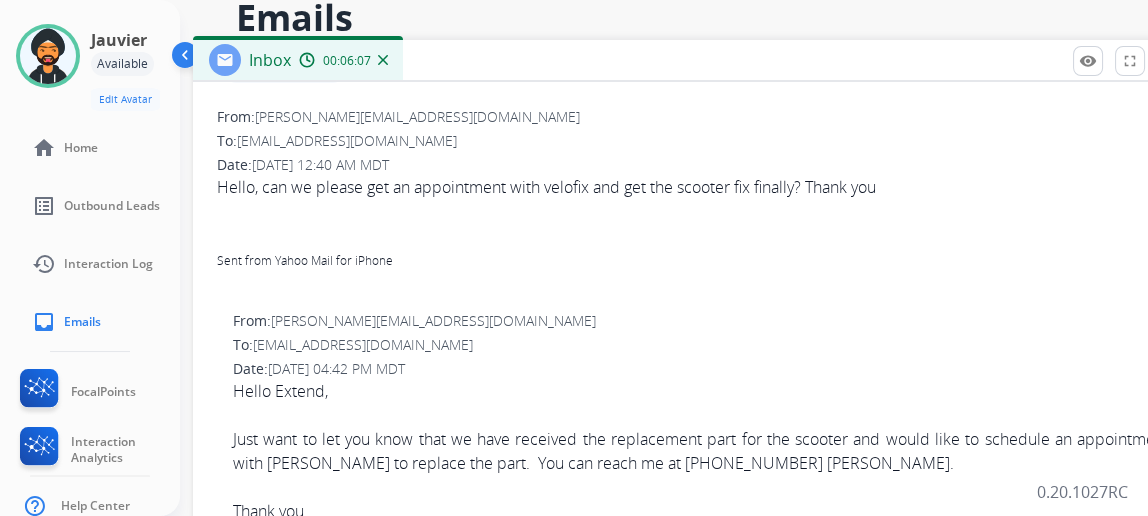 drag, startPoint x: 485, startPoint y: 372, endPoint x: 470, endPoint y: 46, distance: 326.3449 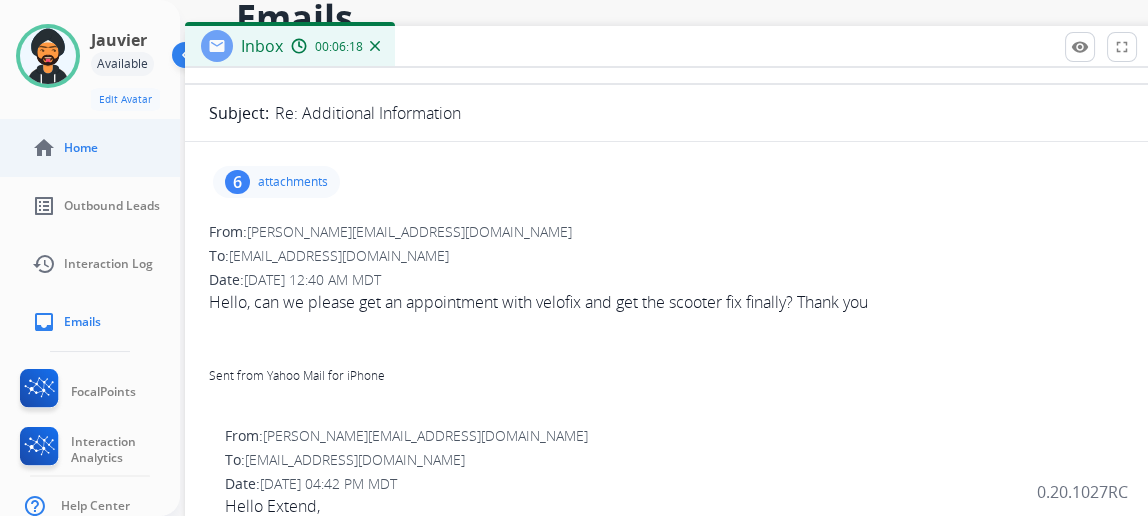 scroll, scrollTop: 0, scrollLeft: 0, axis: both 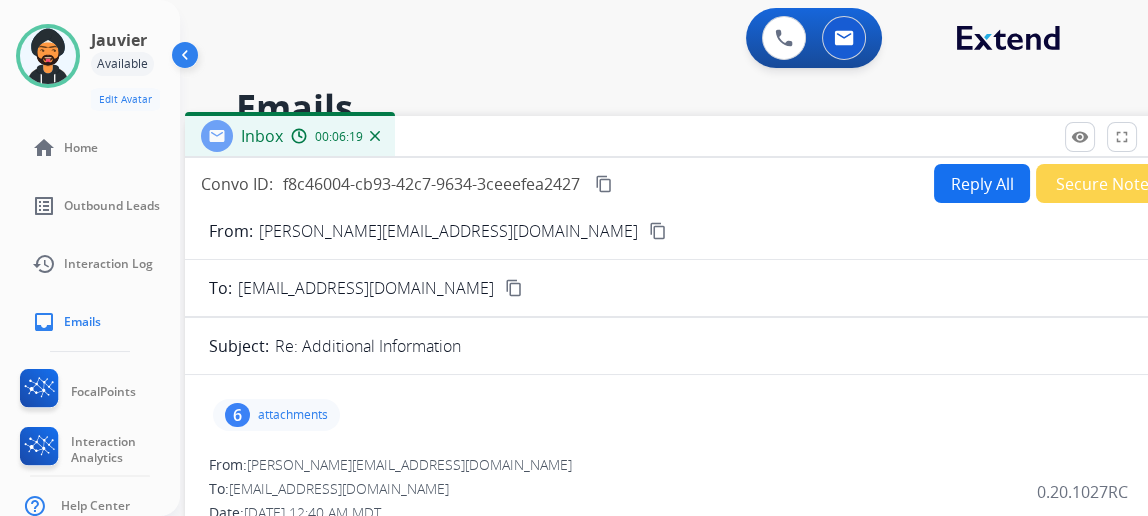 click on "**********" at bounding box center (640, 330) 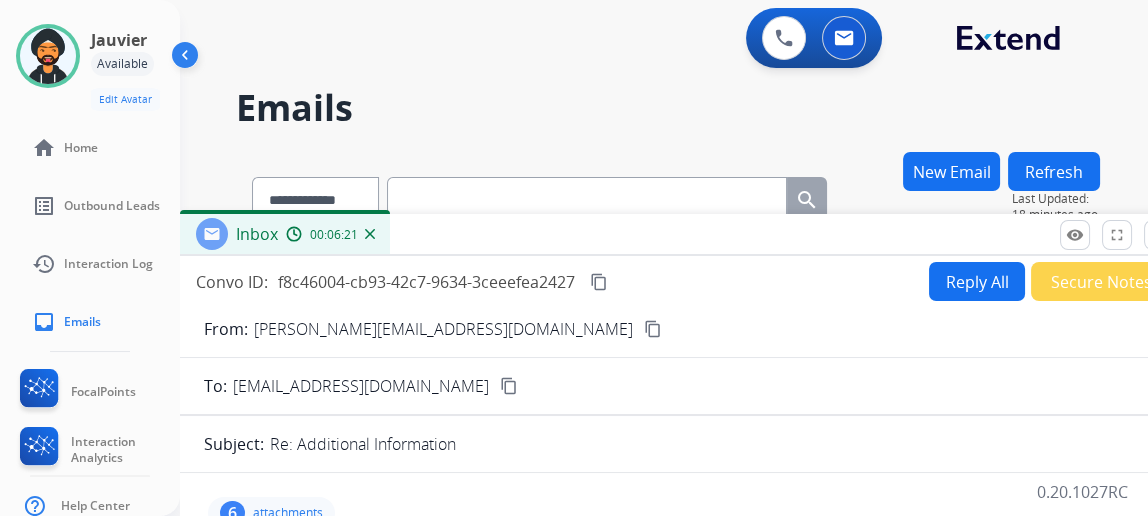 drag, startPoint x: 541, startPoint y: 134, endPoint x: 540, endPoint y: 235, distance: 101.00495 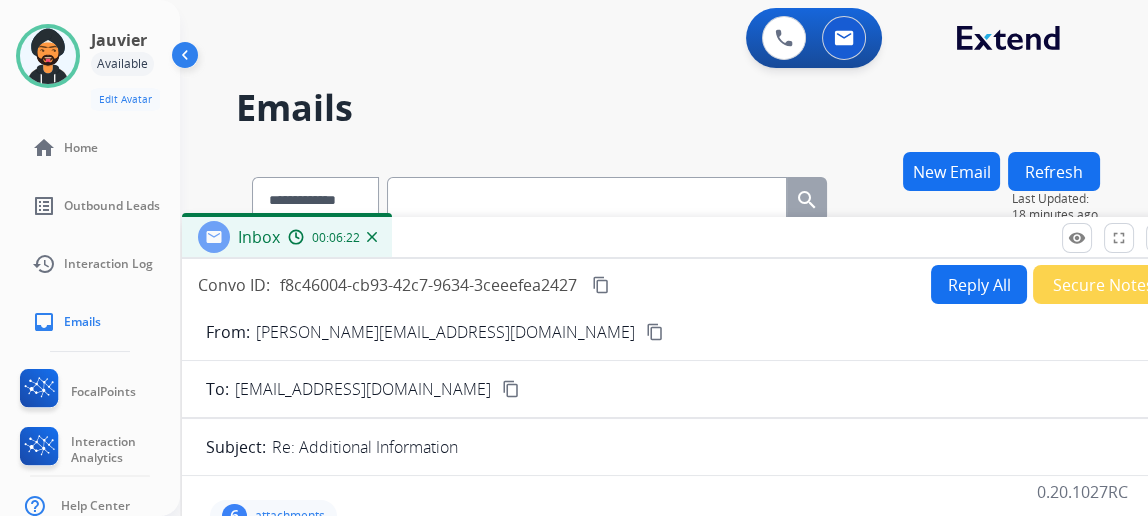 click on "0 Voice Interactions  0  Email Interactions" at bounding box center (652, 40) 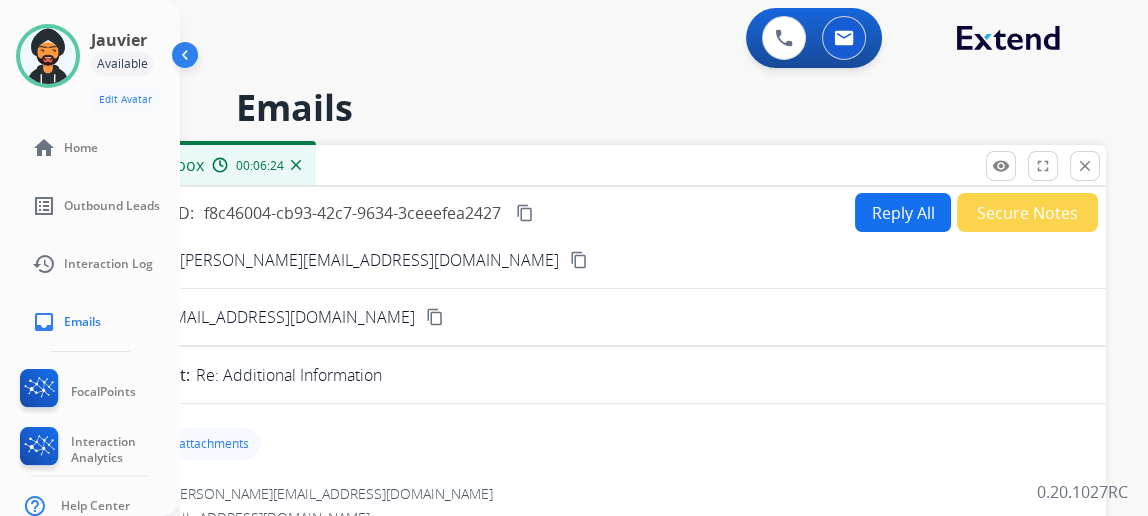 drag, startPoint x: 483, startPoint y: 251, endPoint x: 313, endPoint y: 39, distance: 271.74252 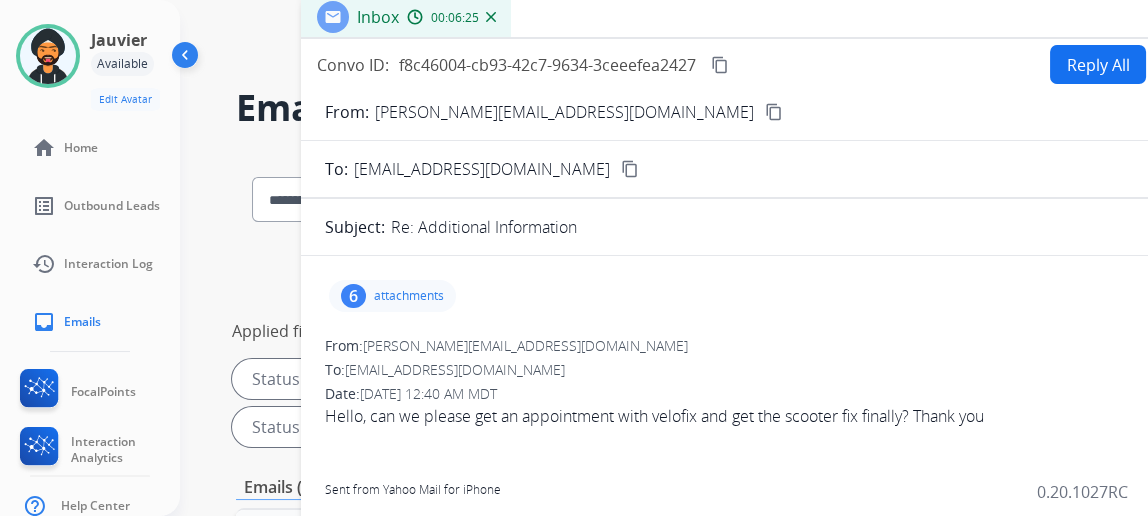 drag, startPoint x: 469, startPoint y: 32, endPoint x: 727, endPoint y: 22, distance: 258.19373 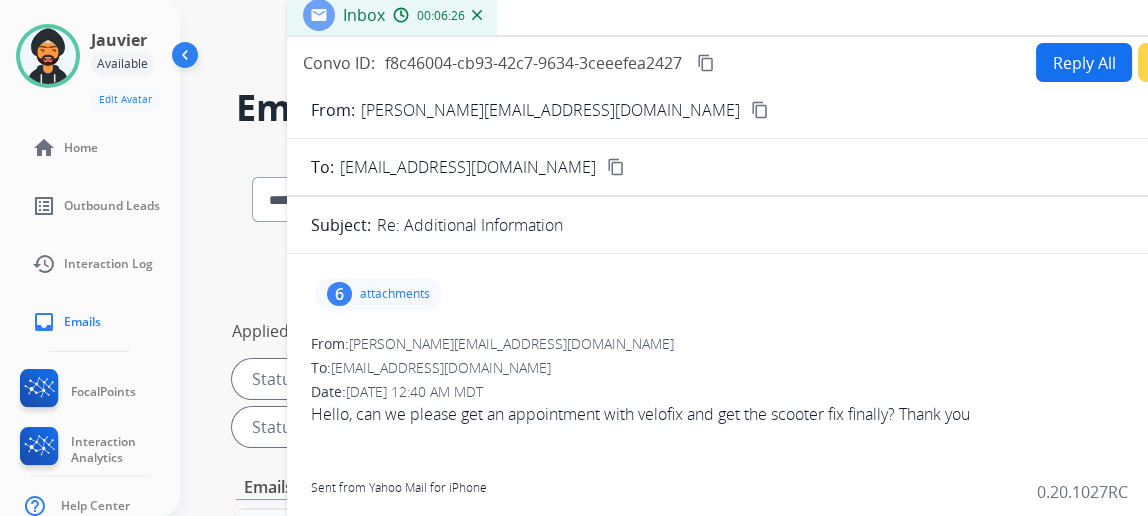 click on "attachments" at bounding box center (395, 294) 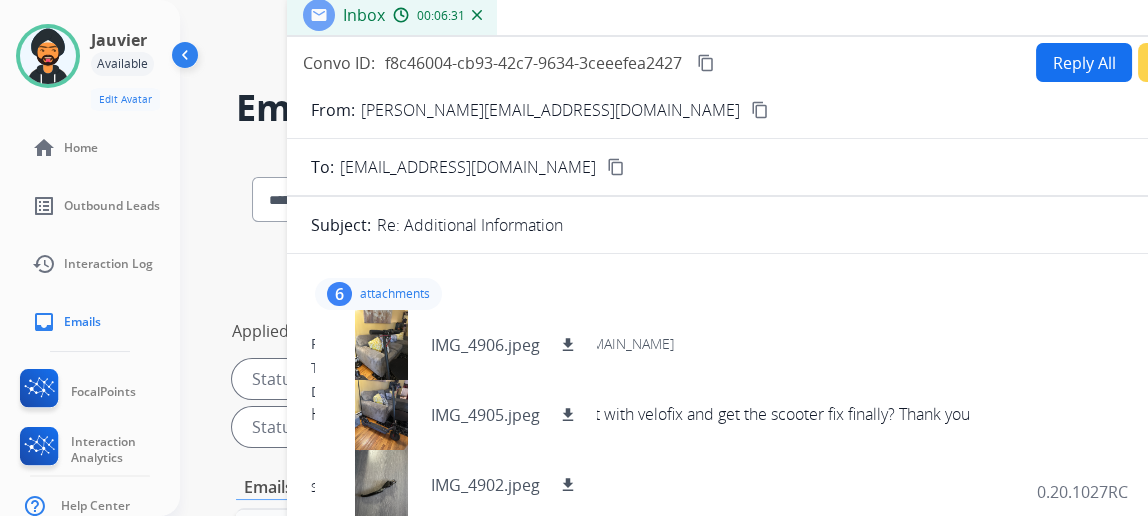 click on "Re: Additional Information" at bounding box center [820, 225] 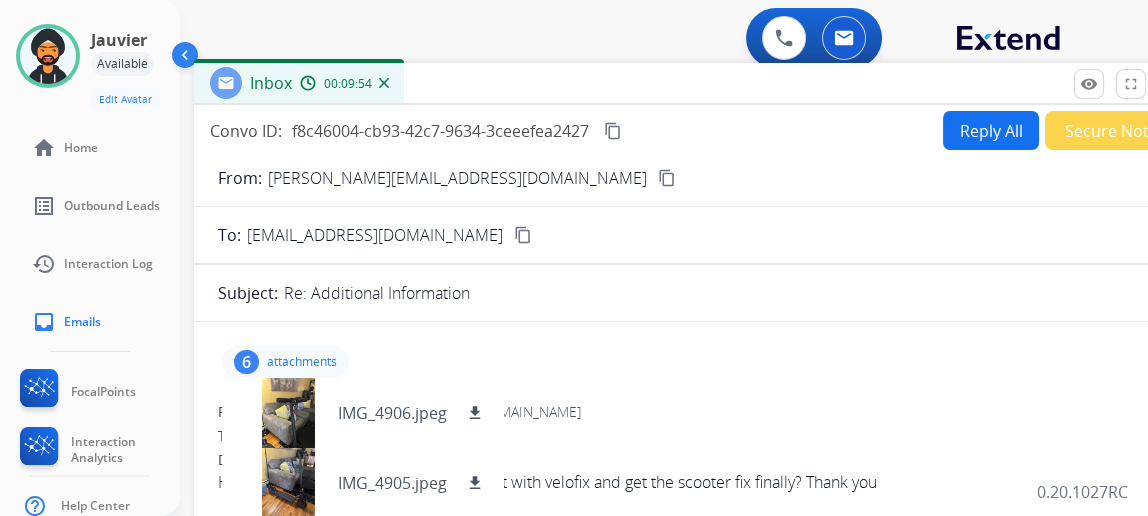 drag, startPoint x: 649, startPoint y: 17, endPoint x: 556, endPoint y: 85, distance: 115.2085 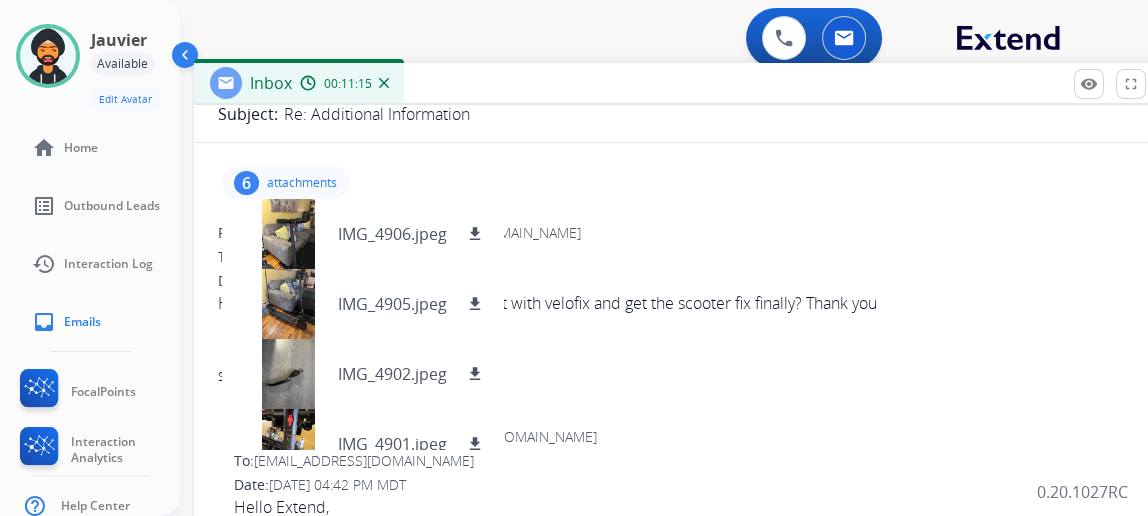 scroll, scrollTop: 0, scrollLeft: 0, axis: both 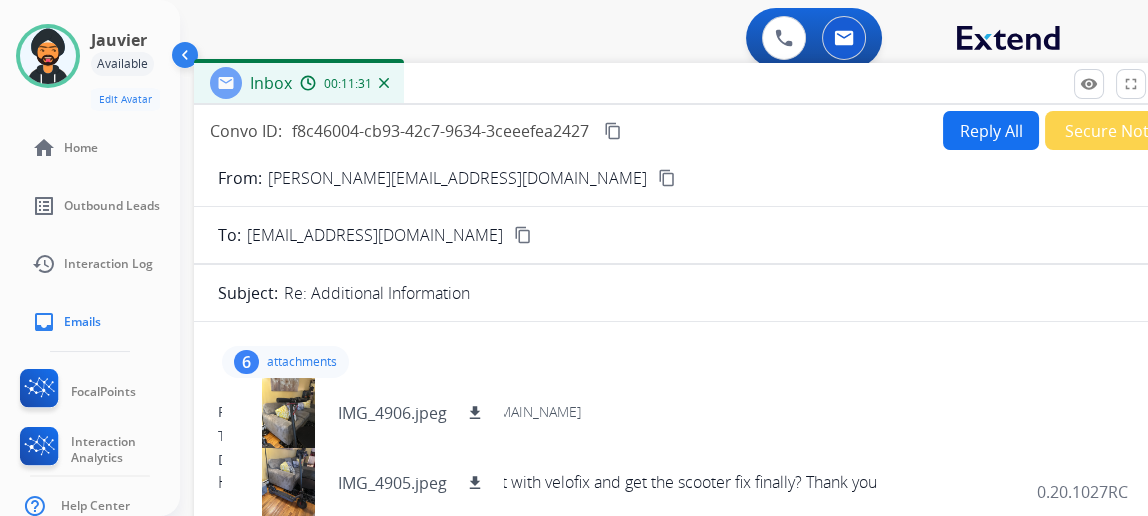 click on "6 attachments  IMG_4906.jpeg  download  IMG_4905.jpeg  download  IMG_4902.jpeg  download  IMG_4901.jpeg  download  IMG_4900.jpeg  download  IMG_4899.jpeg  download  From:  natalia_kafantaris@yahoo.com   To:  support@extend.com  Date:  07/25/2025 - 12:40 AM MDT
Hello, can we please get an appointment with velofix and get the scooter fix finally? Thank you  Sent from Yahoo Mail for iPhone  From:  natalia_kafantaris@yahoo.com   To:  support@extend.com  Date:  07/22/2025 - 04:42 PM MDT
Hello Extend, Just want to let you know that we have received the replacement part for the scooter and would like to schedule an appointment with Velofix to replace the part.  You can reach me at (646) 291-7705 Natalia. Thank you. Sent from Yahoo Mail for iPhone  From:  support@extend.com   To:  natalia_kafantaris@yahoo.com  Date:  07/18/2025 - 11:45 AM MDT Hi Natalia, Exciting news! - Hiboy Handlebar Kit Replacement for S2/S2 Pro (New version) E-Scooter  Thanks for being an Extend customer. Extend Customer Support  From:  Hi" at bounding box center [694, 3013] 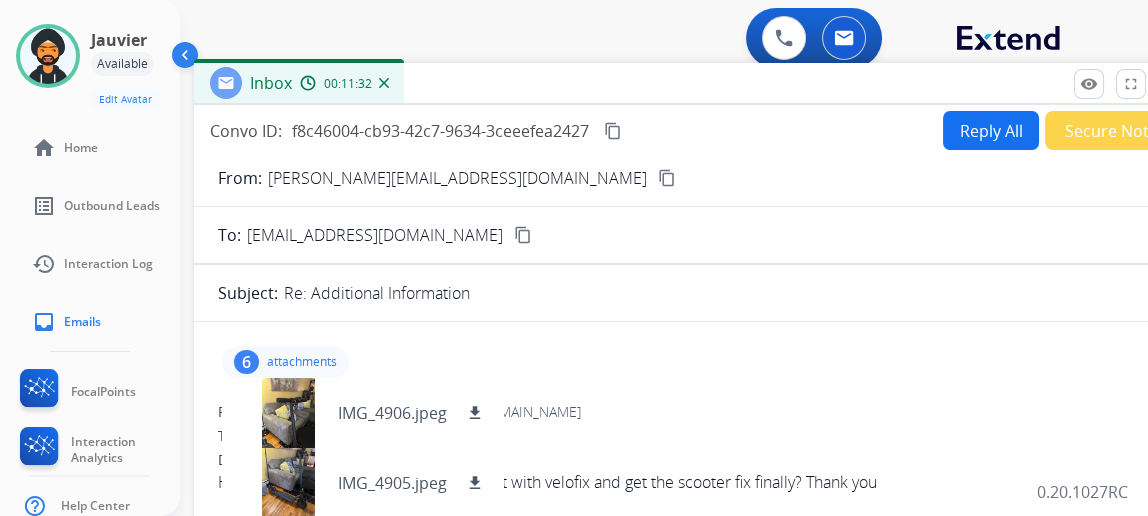 click on "attachments" at bounding box center [302, 362] 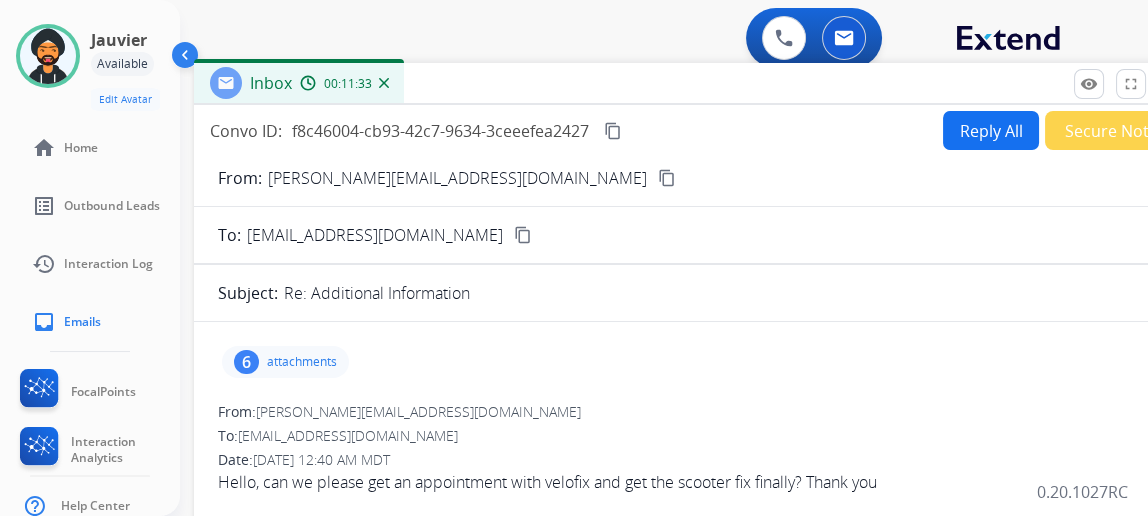 click on "Reply All" at bounding box center (991, 130) 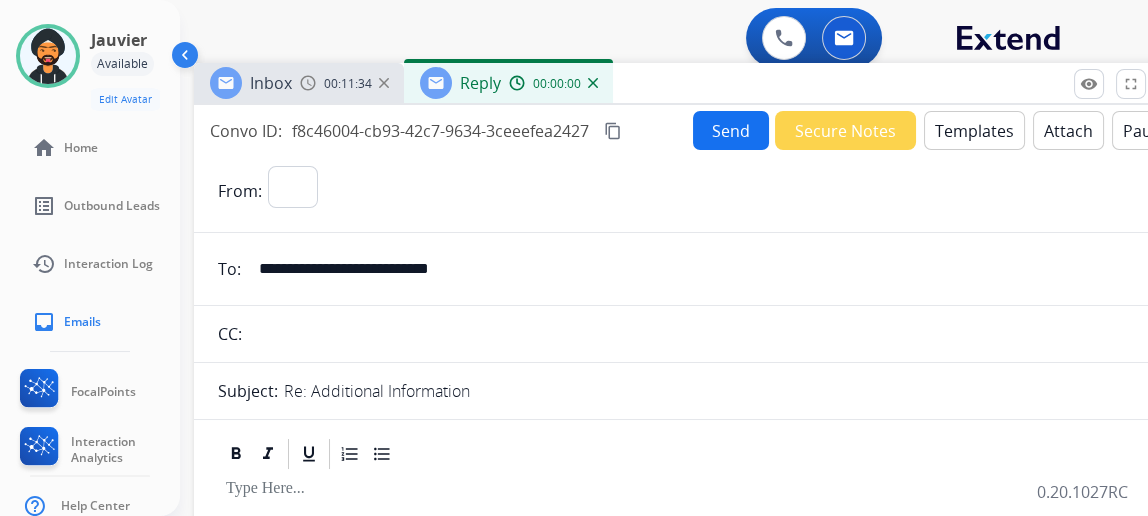 select on "**********" 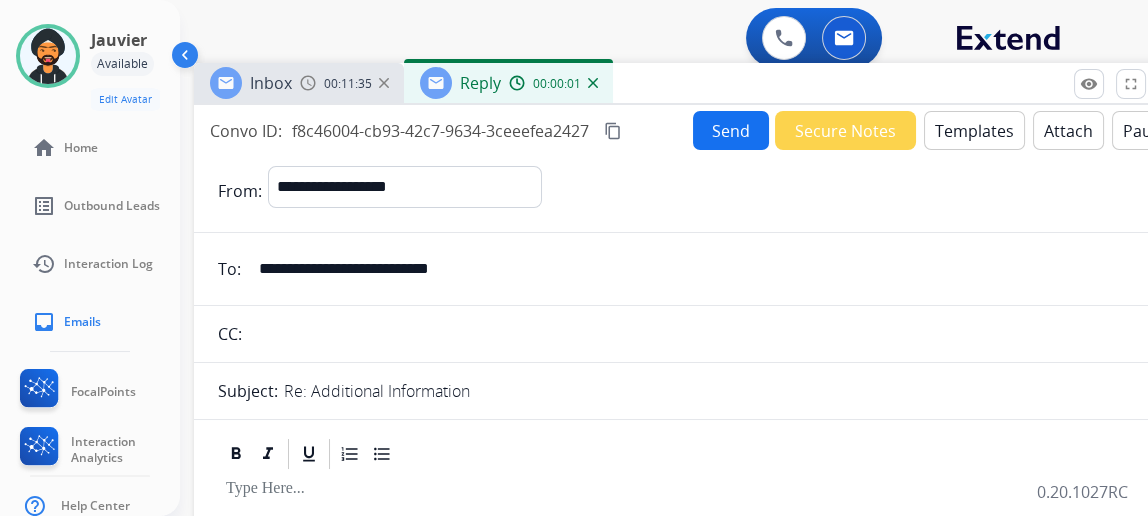 click on "Templates" at bounding box center [974, 130] 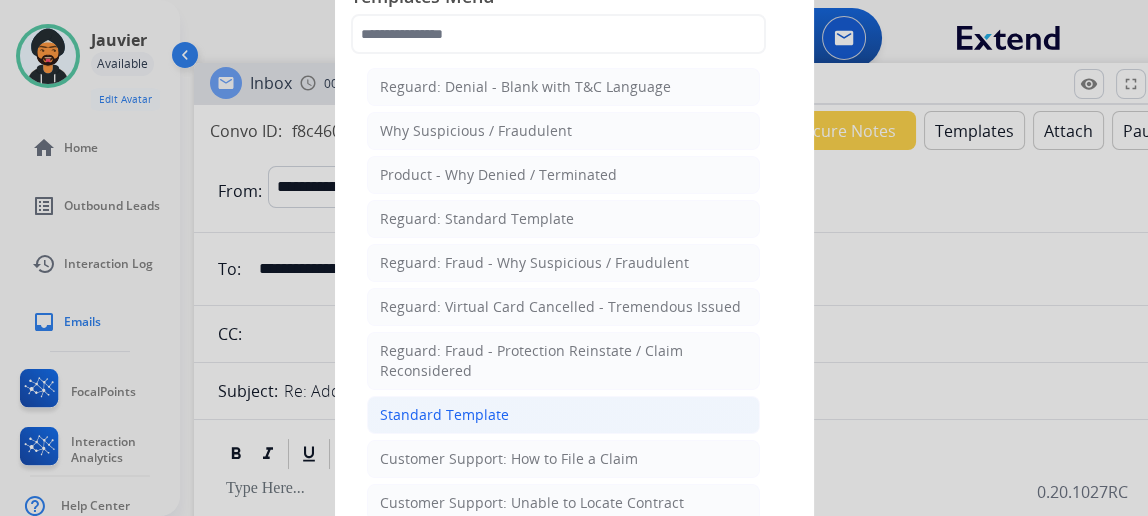 click on "Standard Template" 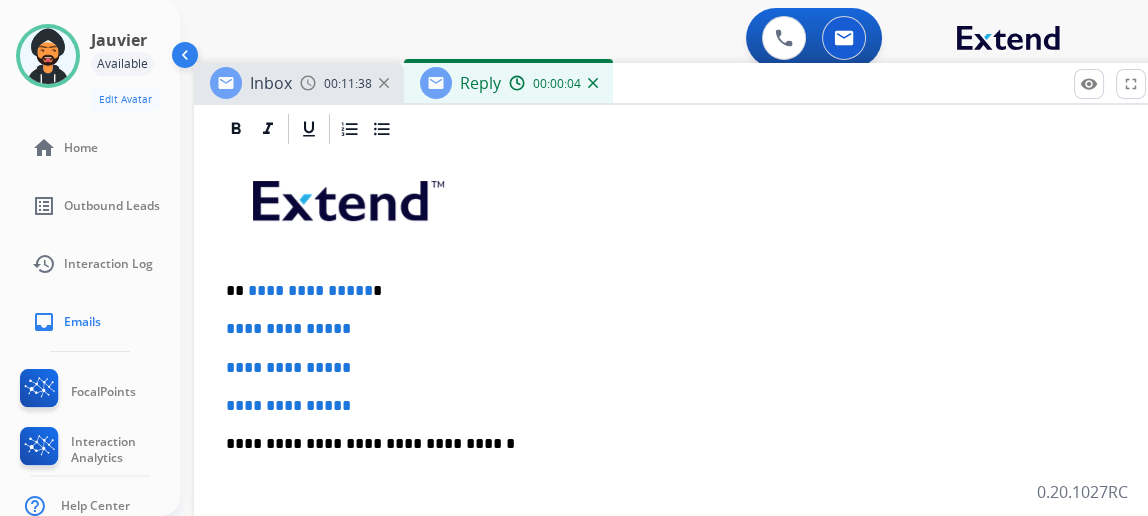 scroll, scrollTop: 454, scrollLeft: 0, axis: vertical 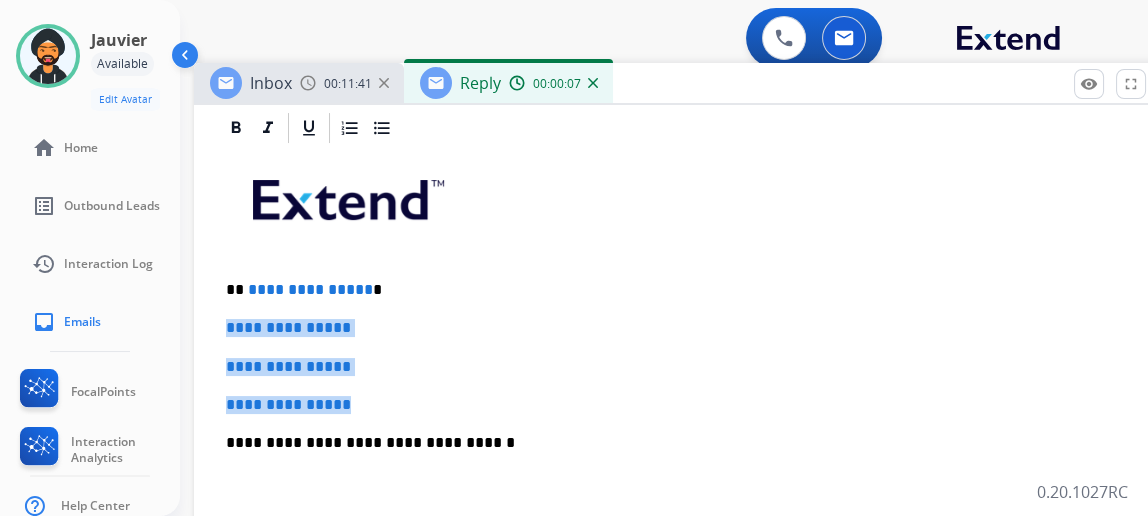 drag, startPoint x: 376, startPoint y: 402, endPoint x: 233, endPoint y: 332, distance: 159.2137 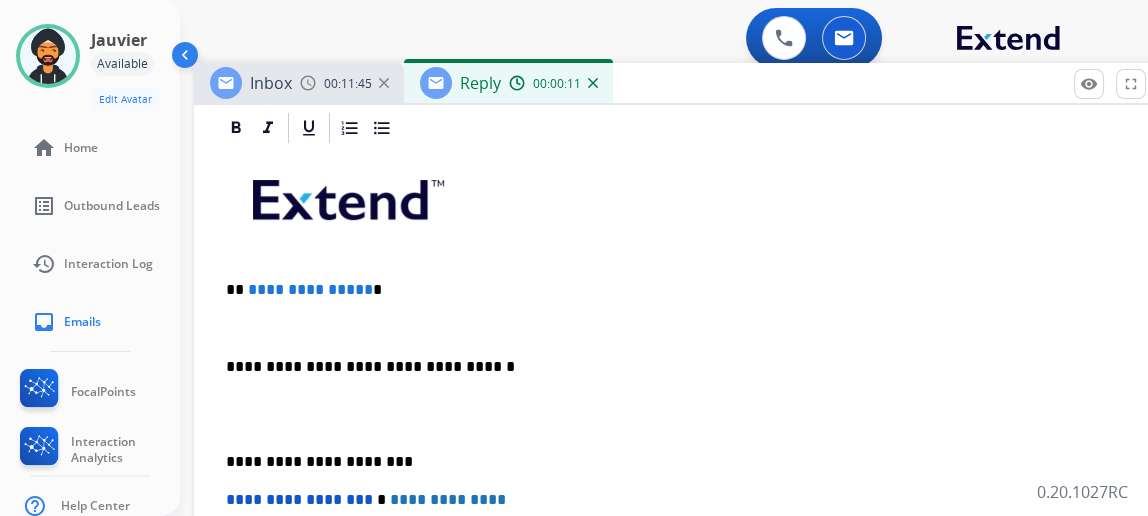 type 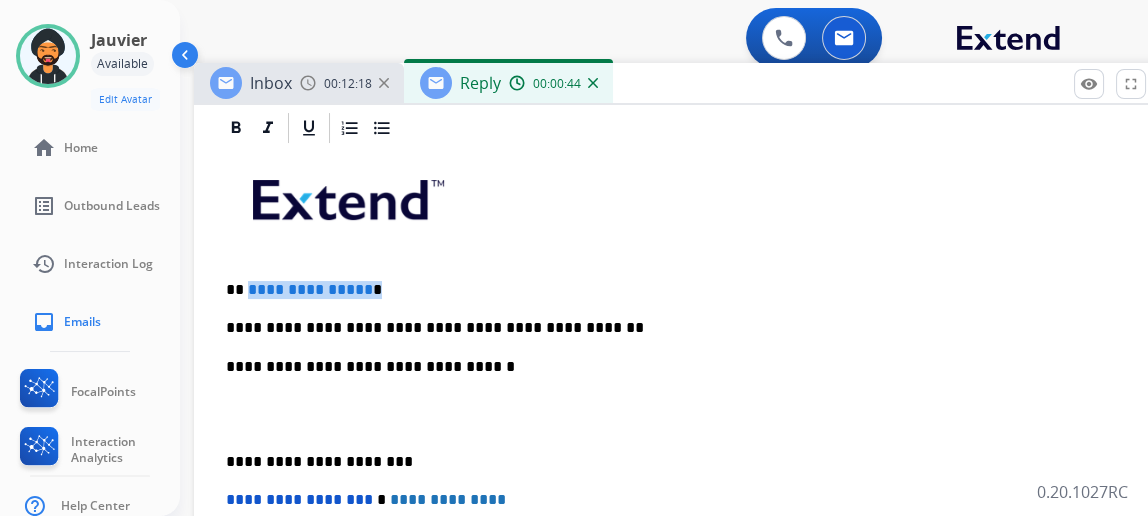 drag, startPoint x: 379, startPoint y: 284, endPoint x: 259, endPoint y: 271, distance: 120.70211 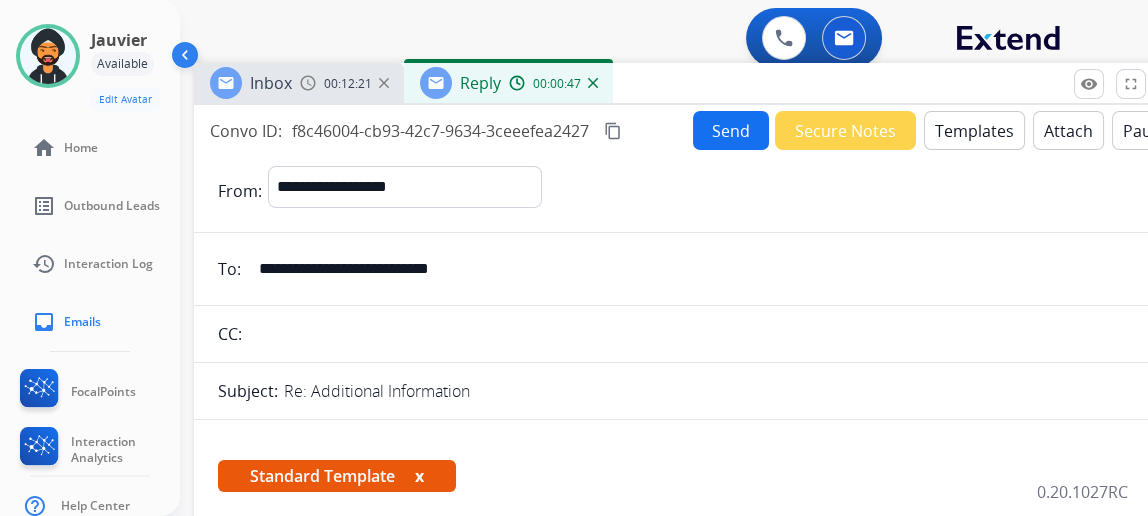scroll, scrollTop: 0, scrollLeft: 0, axis: both 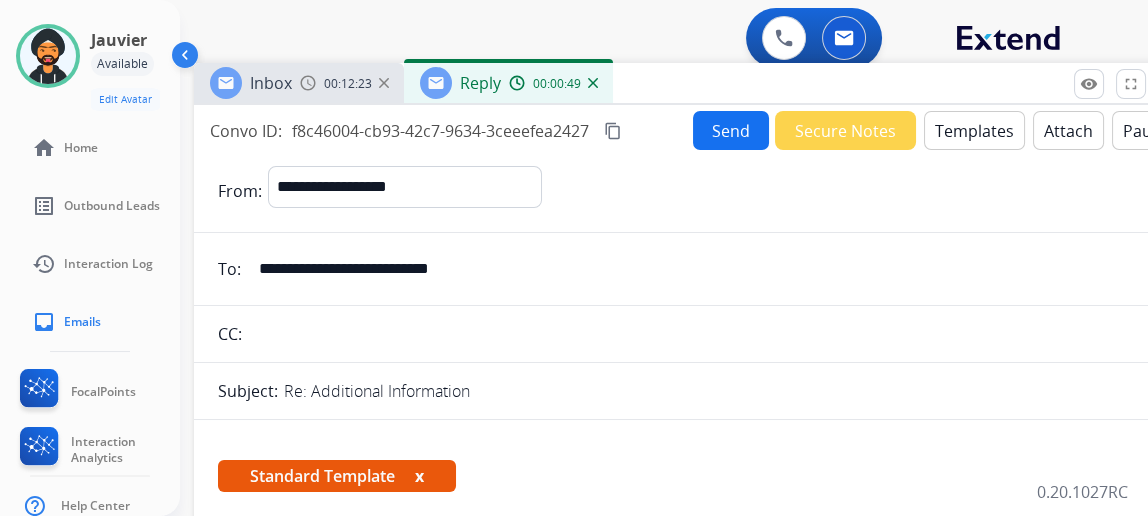 click on "Send" at bounding box center [731, 130] 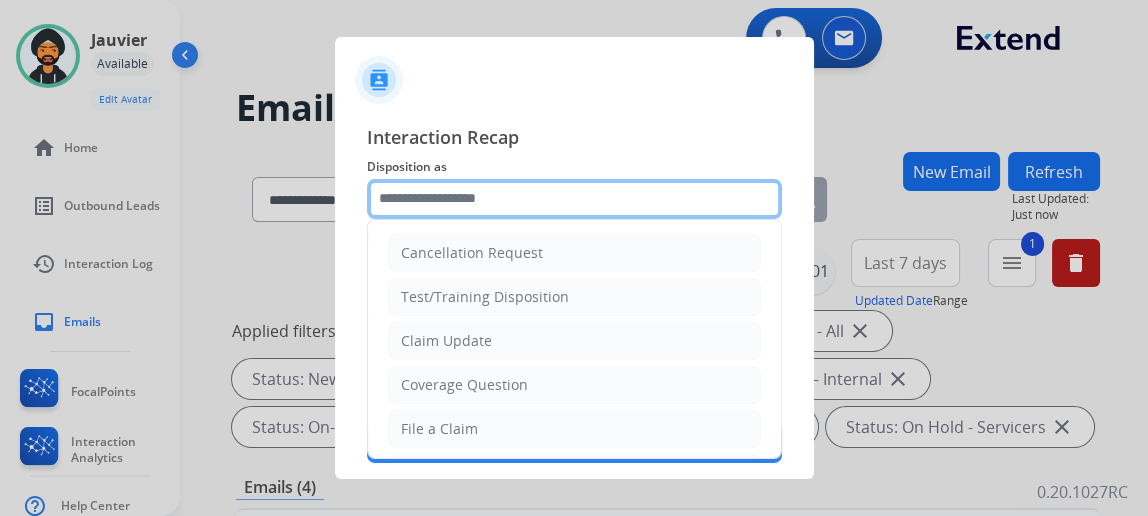 click 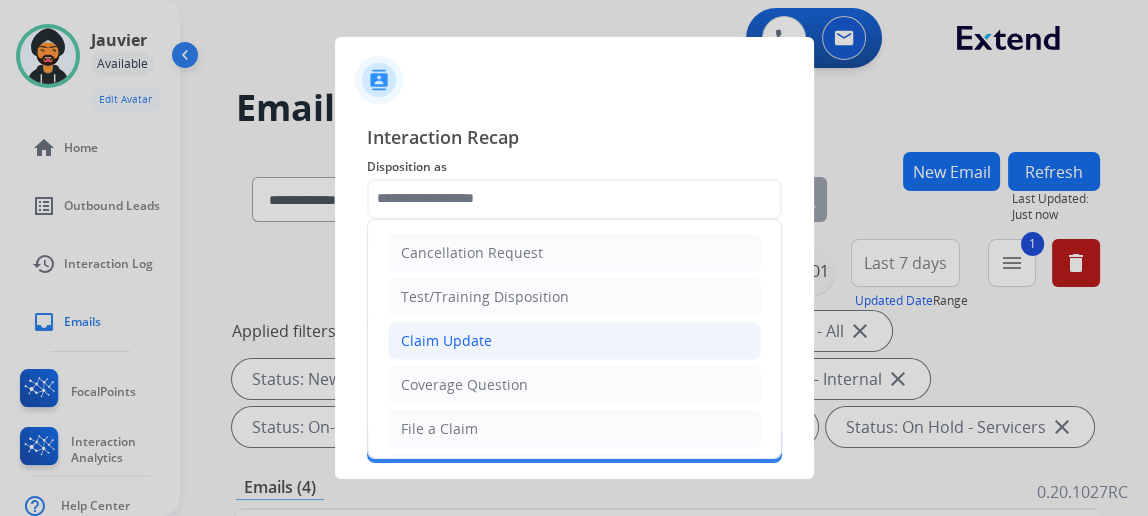 drag, startPoint x: 487, startPoint y: 340, endPoint x: 495, endPoint y: 308, distance: 32.984844 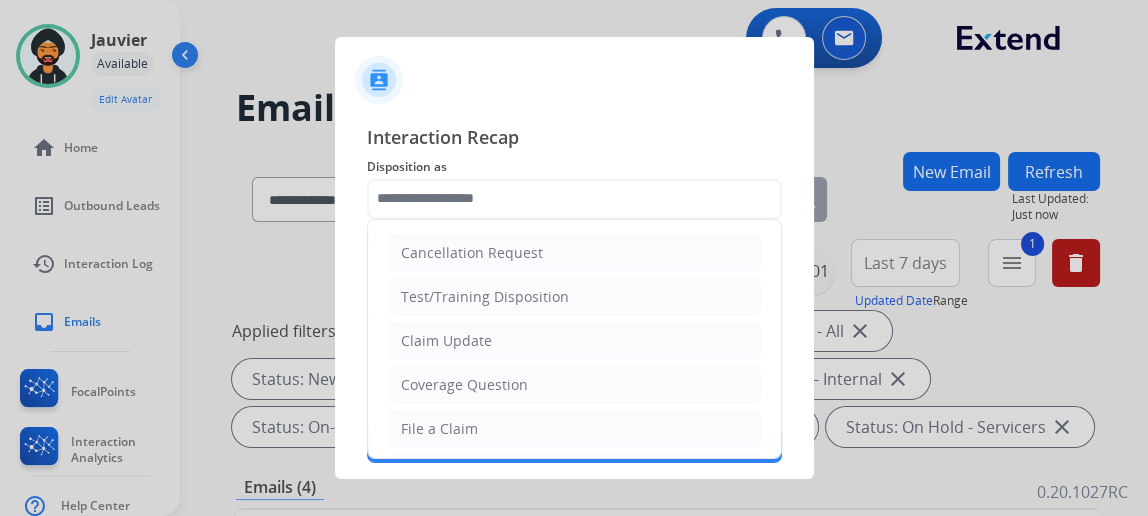 type on "**********" 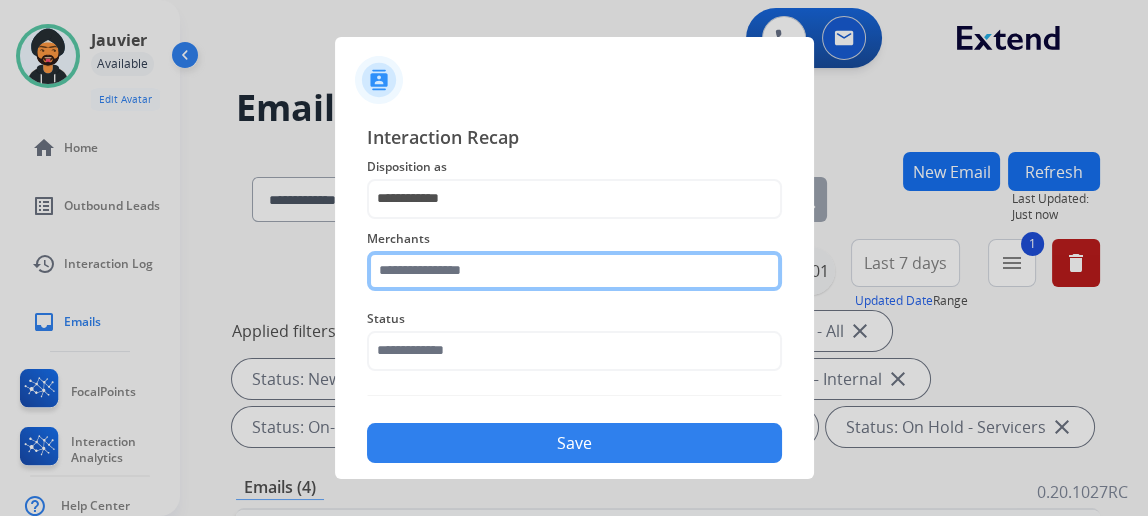 click 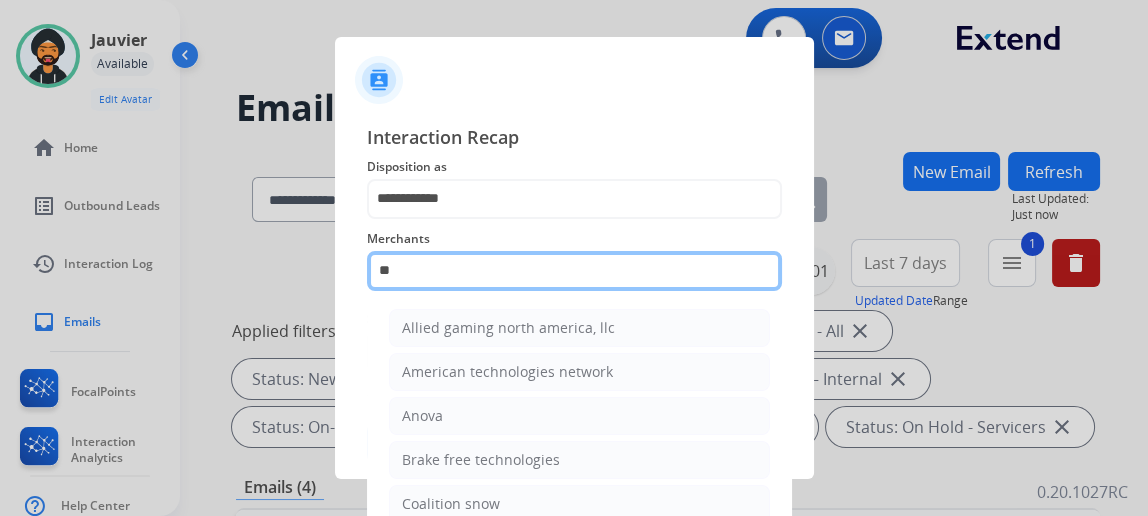 type on "*" 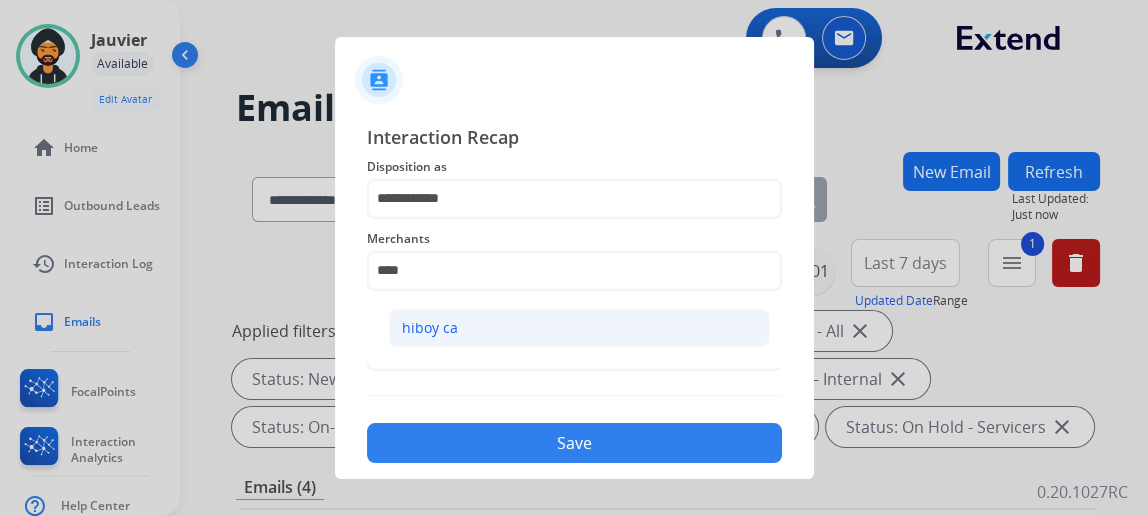 click on "hiboy ca" 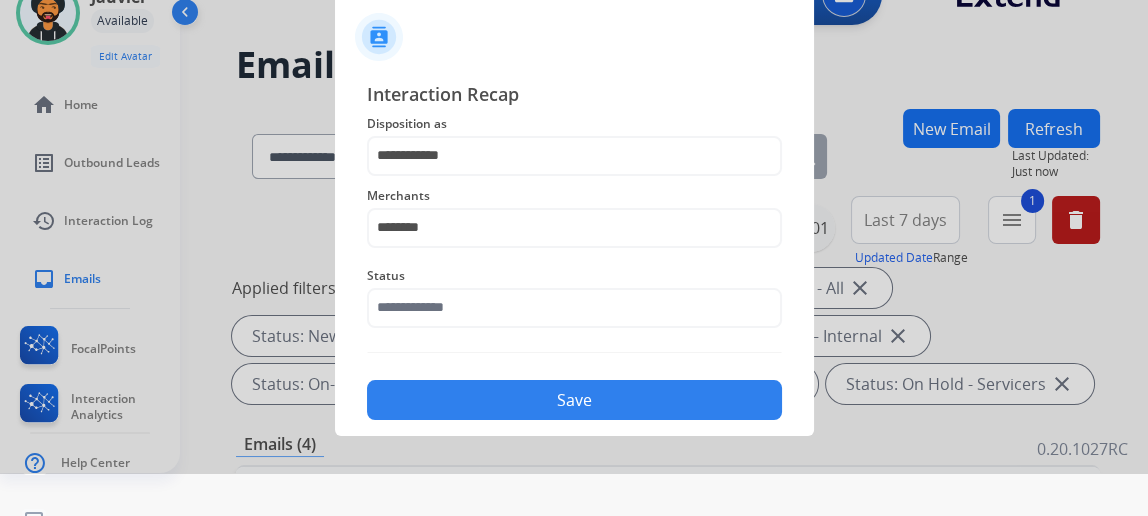 scroll, scrollTop: 66, scrollLeft: 0, axis: vertical 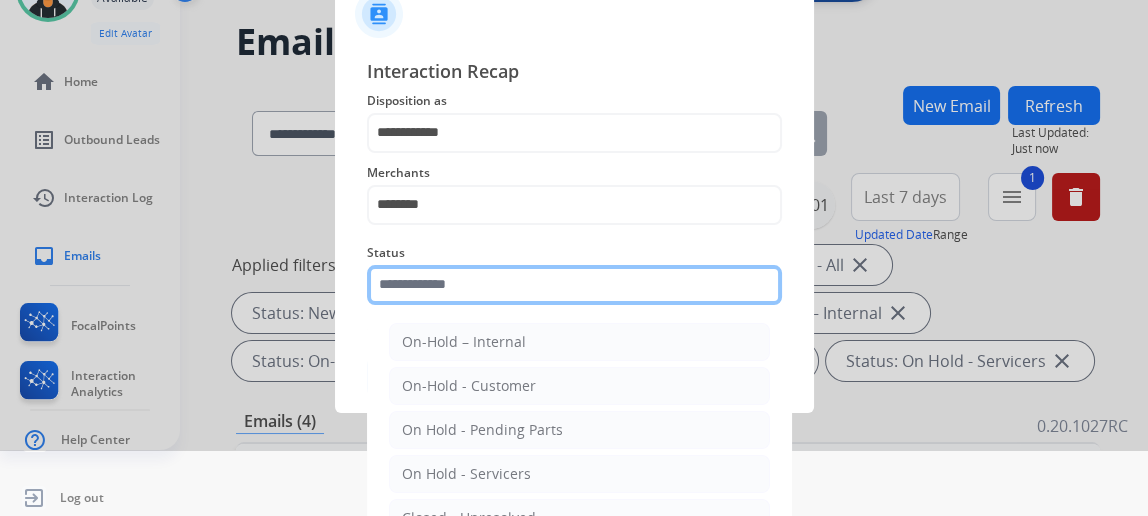click 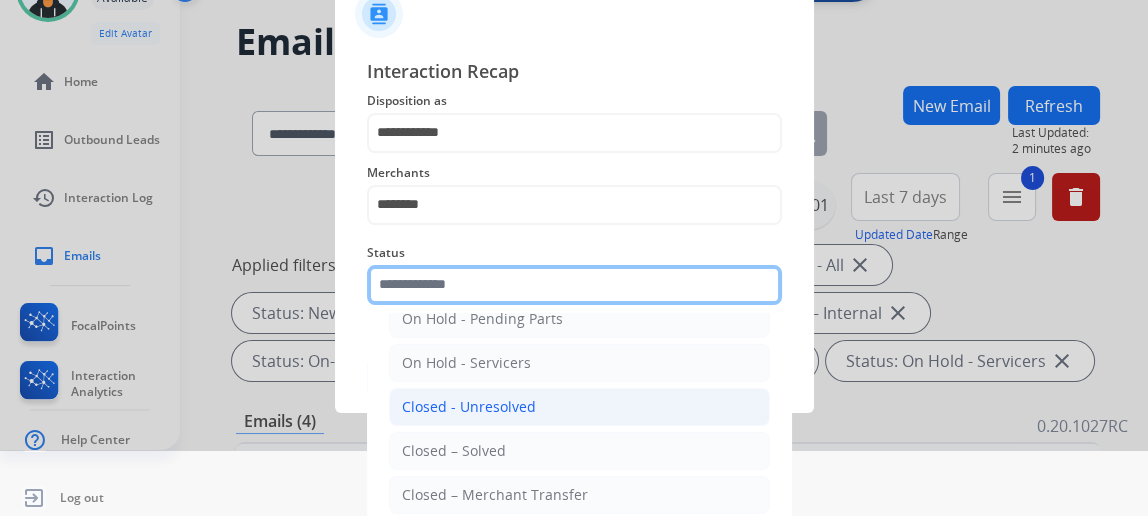 scroll, scrollTop: 112, scrollLeft: 0, axis: vertical 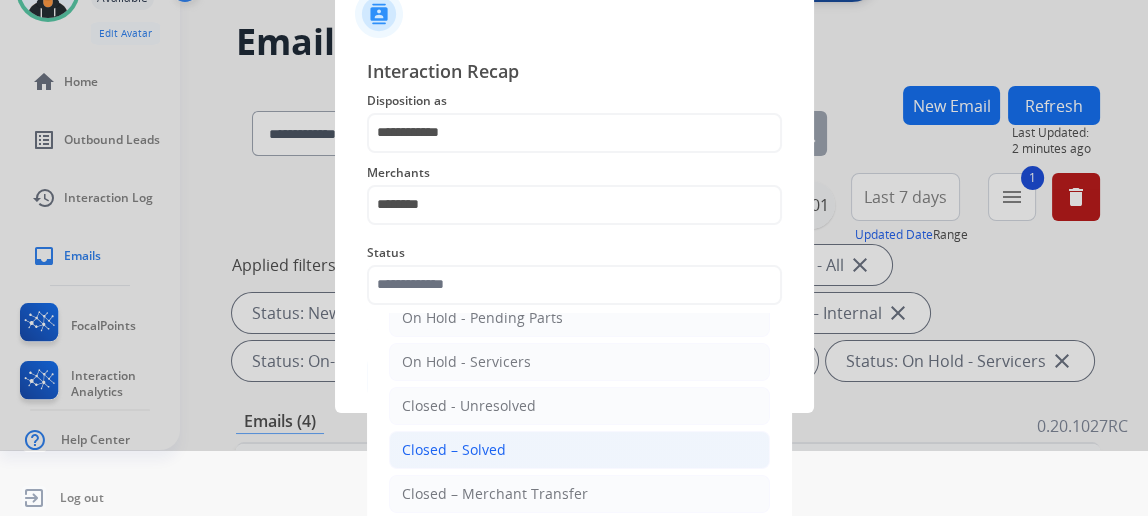 click on "Closed – Solved" 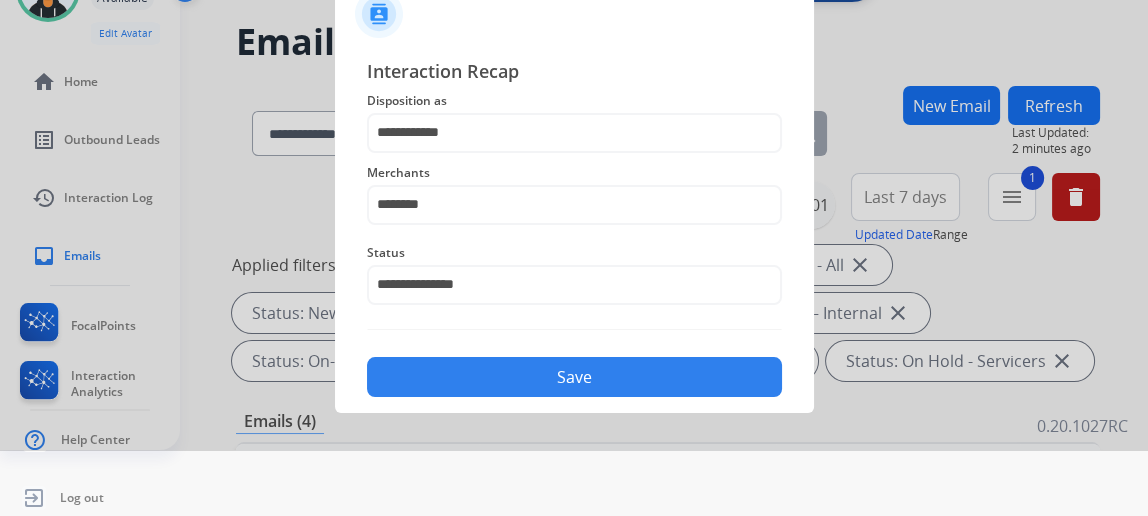click on "Save" 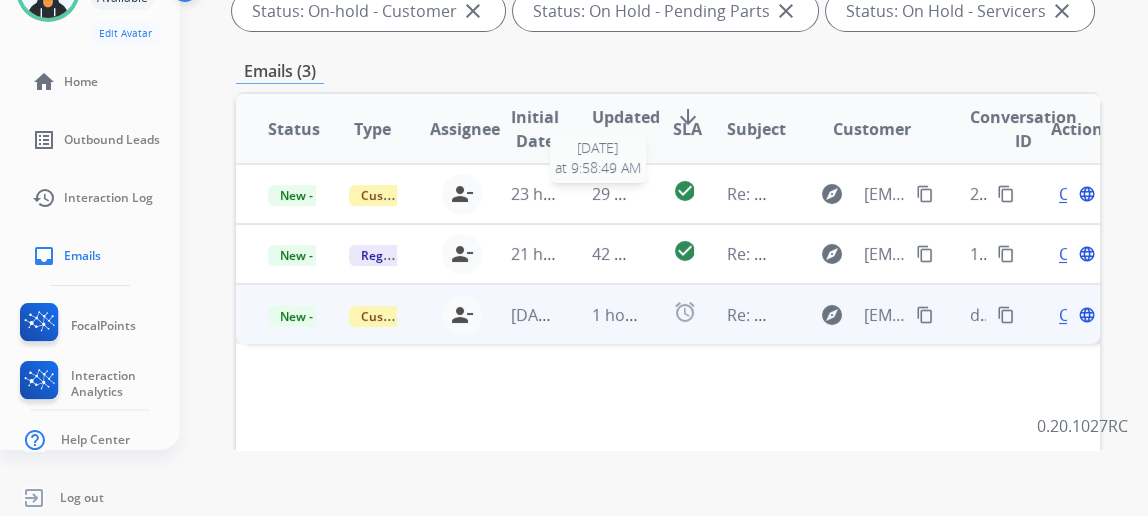 scroll, scrollTop: 454, scrollLeft: 0, axis: vertical 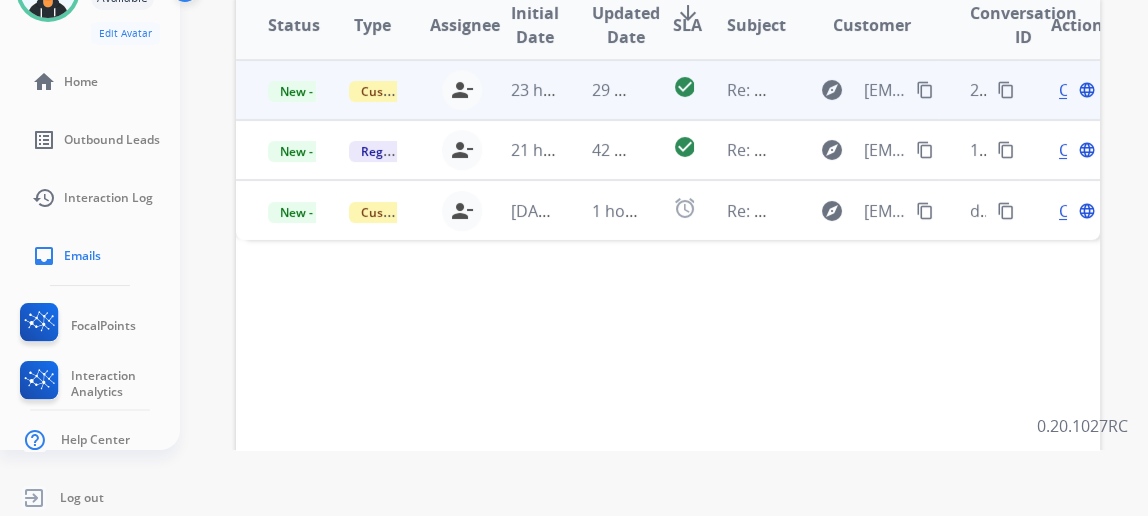 click on "Open" at bounding box center [1079, 90] 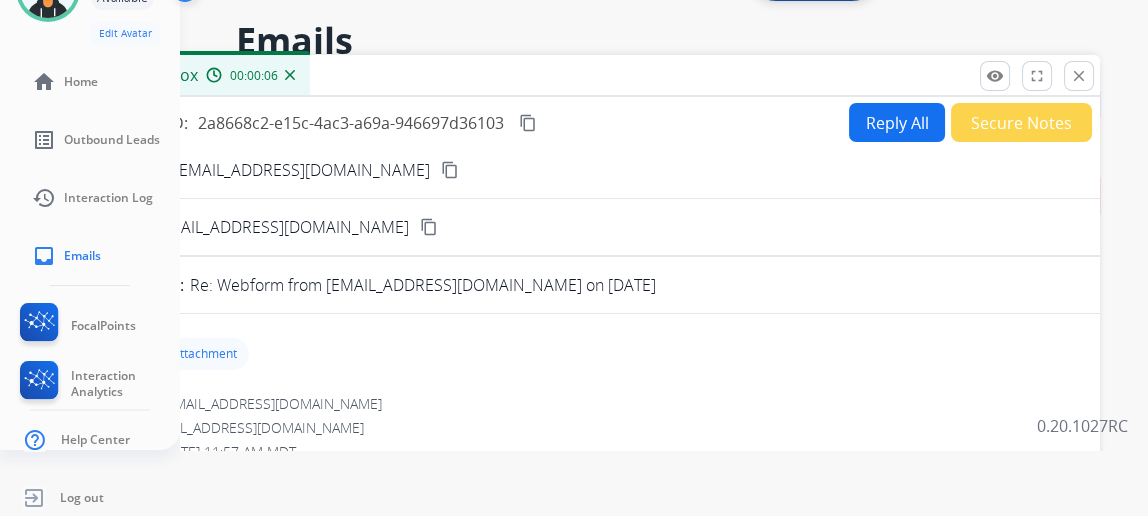 scroll, scrollTop: 0, scrollLeft: 0, axis: both 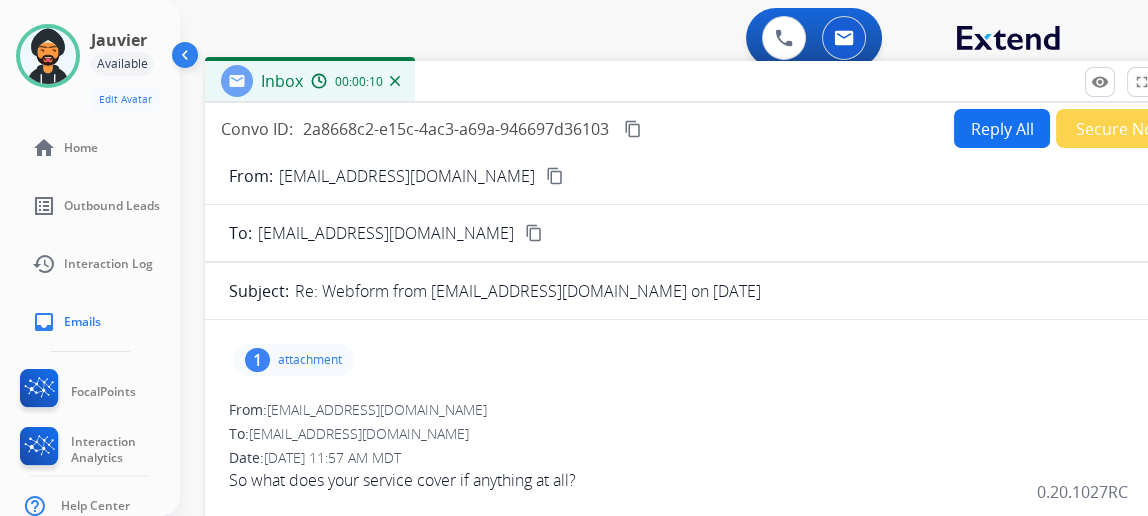 drag, startPoint x: 476, startPoint y: 143, endPoint x: 578, endPoint y: 81, distance: 119.36499 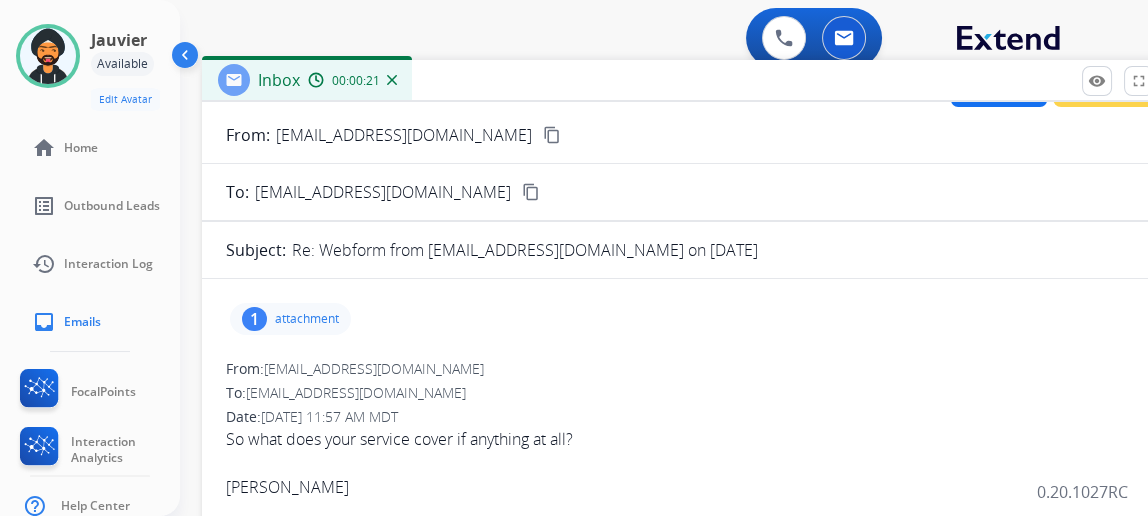 scroll, scrollTop: 12, scrollLeft: 0, axis: vertical 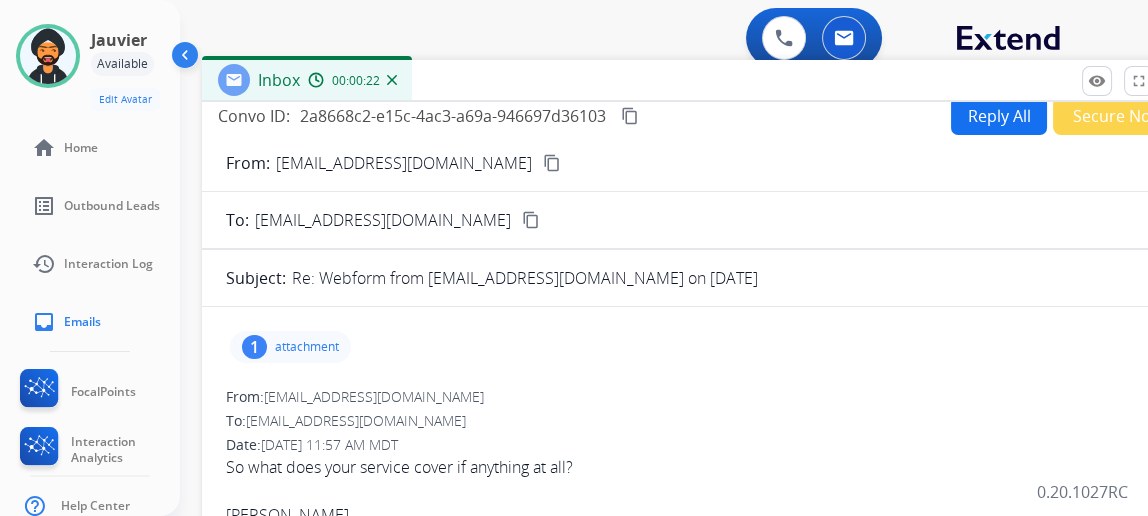 click on "attachment" at bounding box center (307, 347) 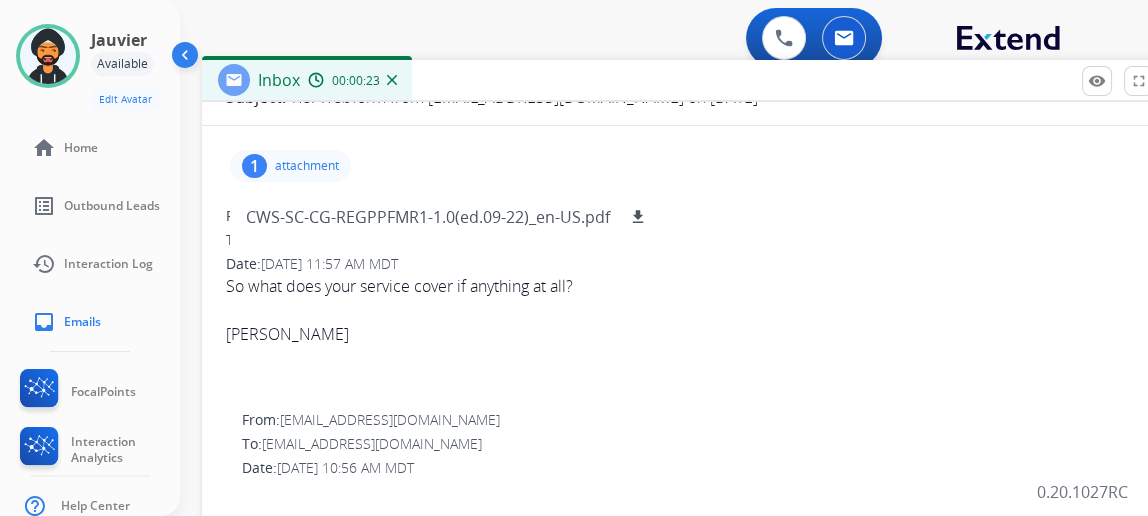 click on "Date:  07/26/2025 - 11:57 AM MDT" at bounding box center (702, 264) 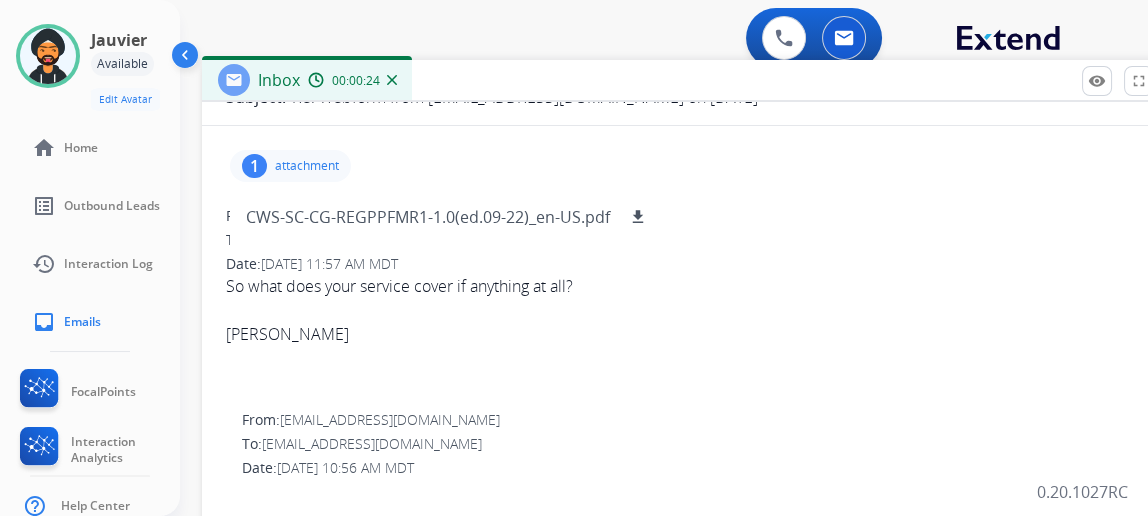 scroll, scrollTop: 375, scrollLeft: 0, axis: vertical 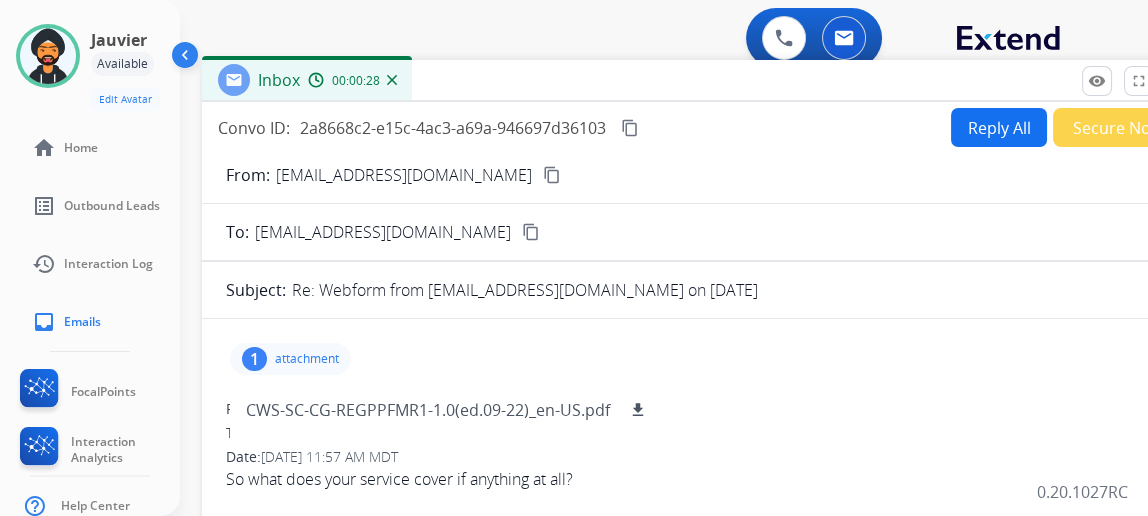 click on "Reply All" at bounding box center (999, 127) 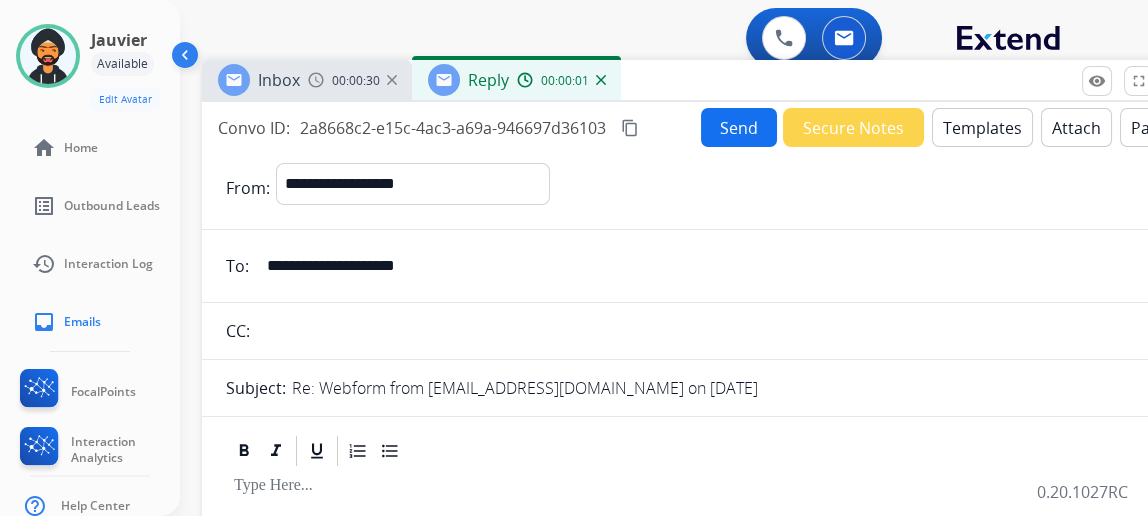 click on "Templates" at bounding box center (982, 127) 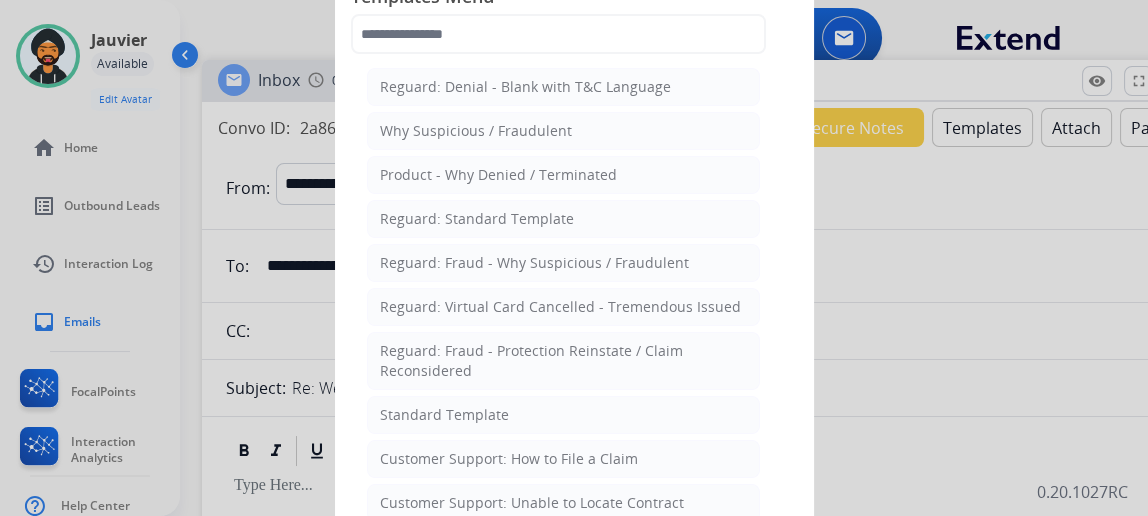 click on "Standard Template" 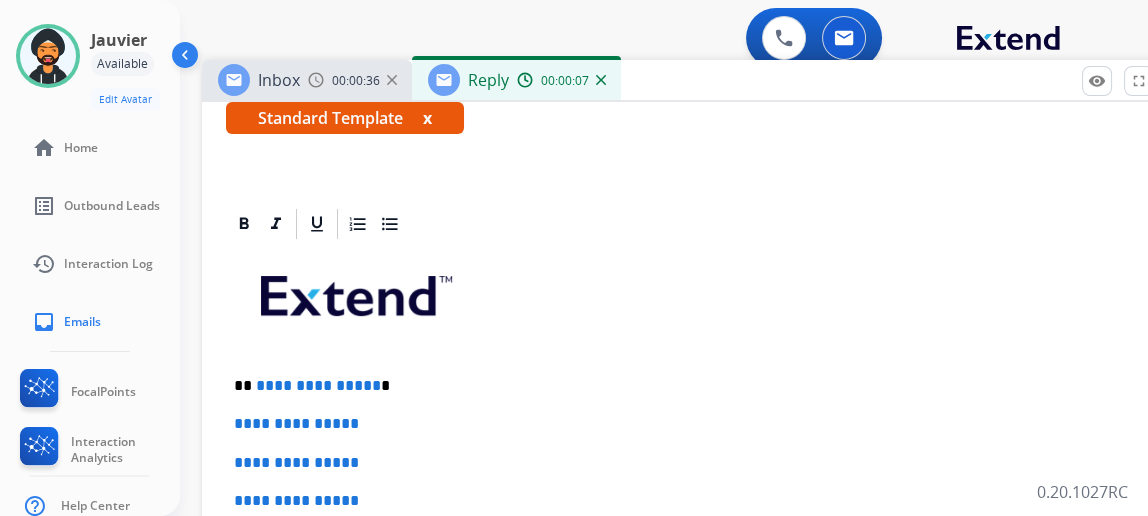 scroll, scrollTop: 363, scrollLeft: 0, axis: vertical 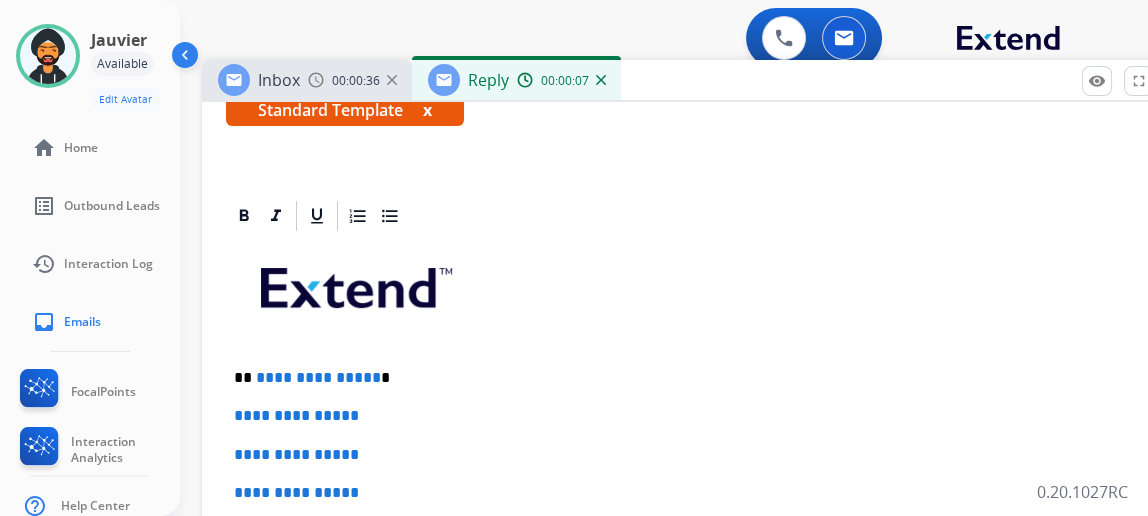 click on "x" at bounding box center (427, 110) 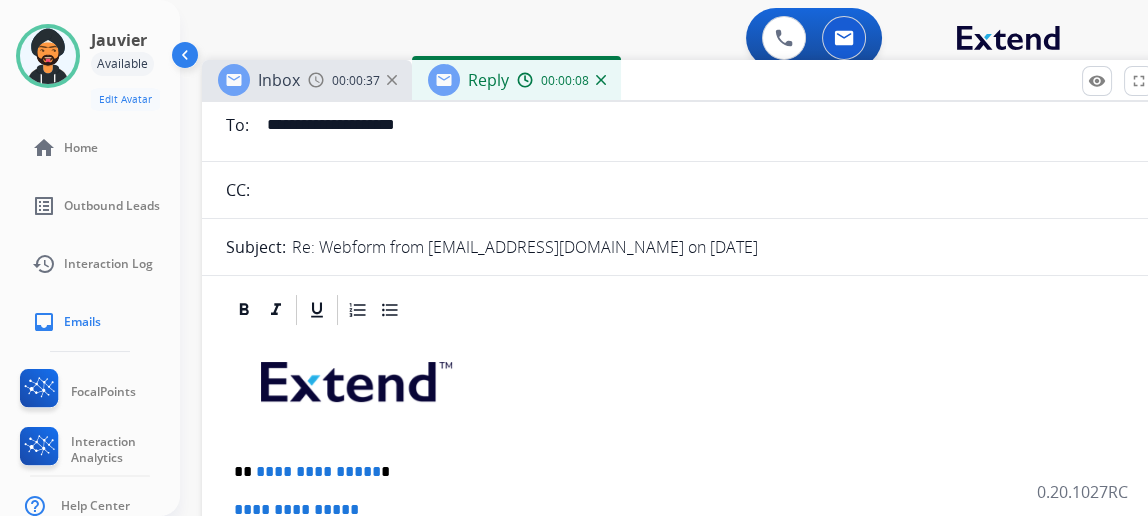 scroll, scrollTop: 454, scrollLeft: 0, axis: vertical 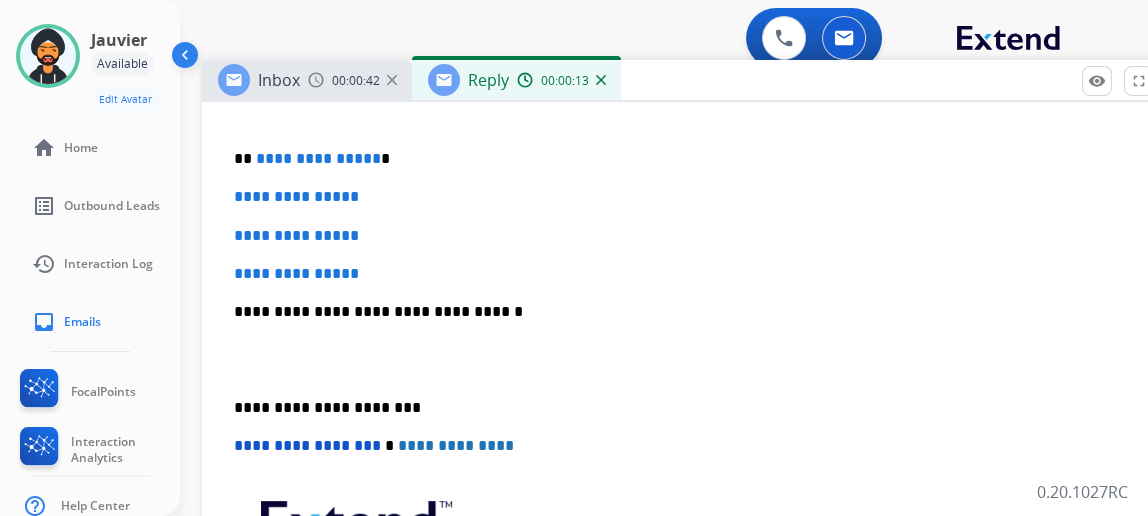 click on "**********" at bounding box center [694, 312] 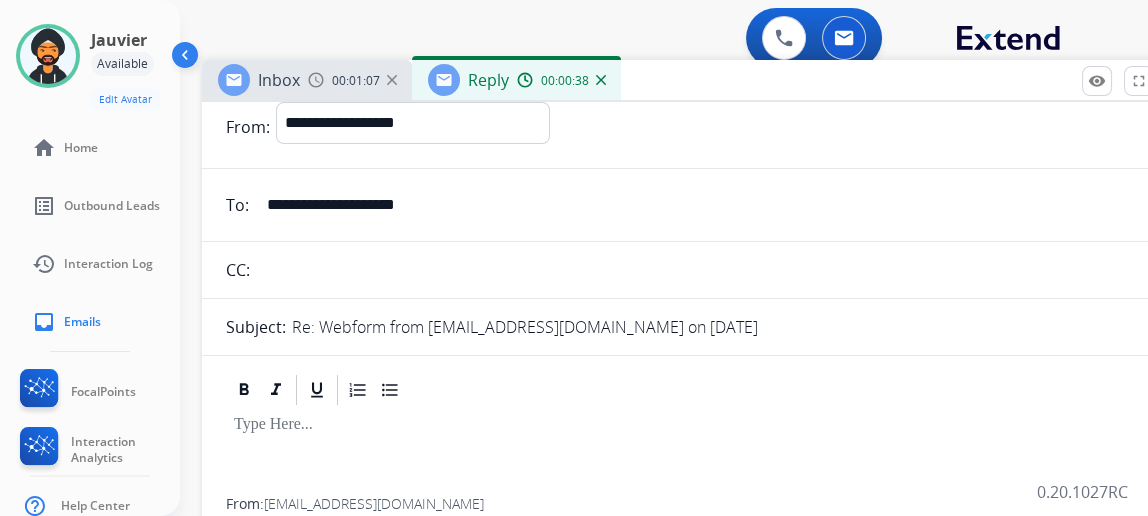 scroll, scrollTop: 0, scrollLeft: 0, axis: both 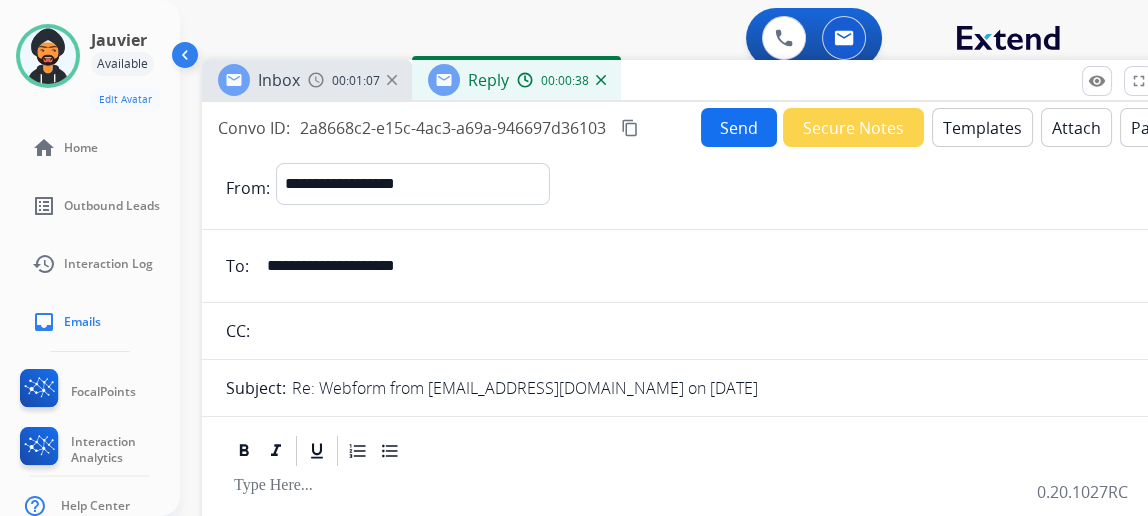click on "Templates" at bounding box center [982, 127] 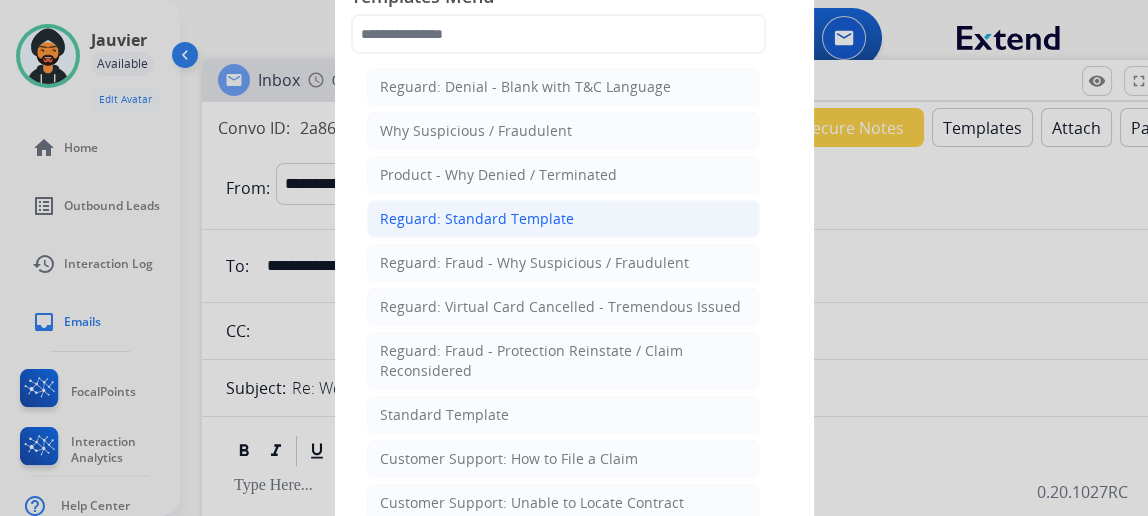 click on "Reguard: Standard Template" 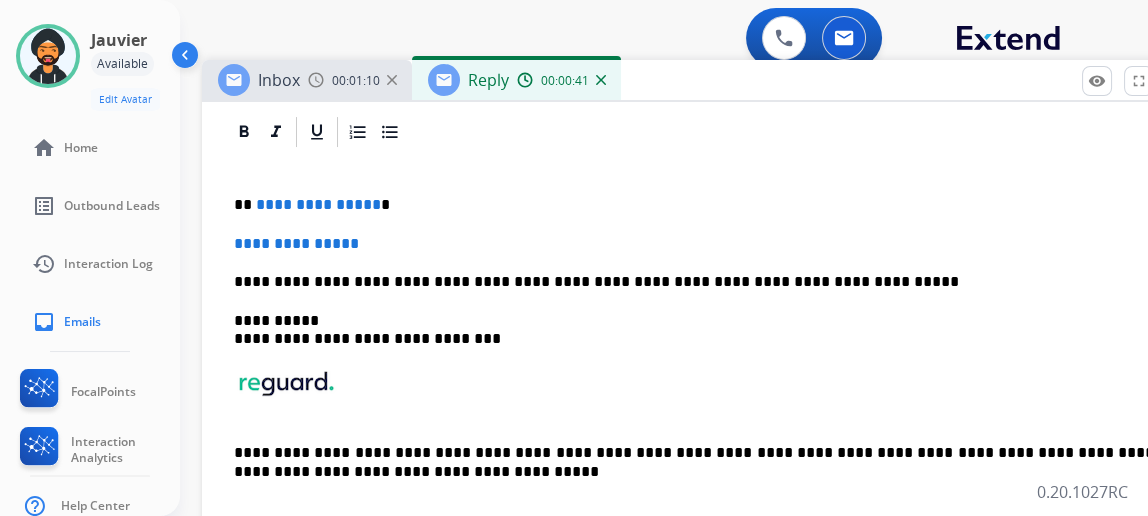 scroll, scrollTop: 454, scrollLeft: 0, axis: vertical 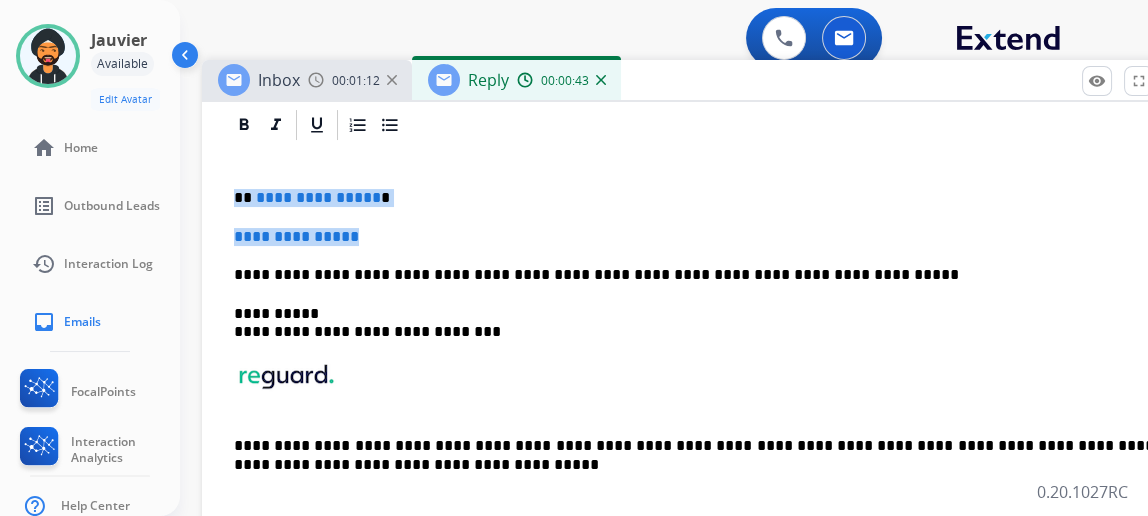 drag, startPoint x: 356, startPoint y: 226, endPoint x: 251, endPoint y: 191, distance: 110.67972 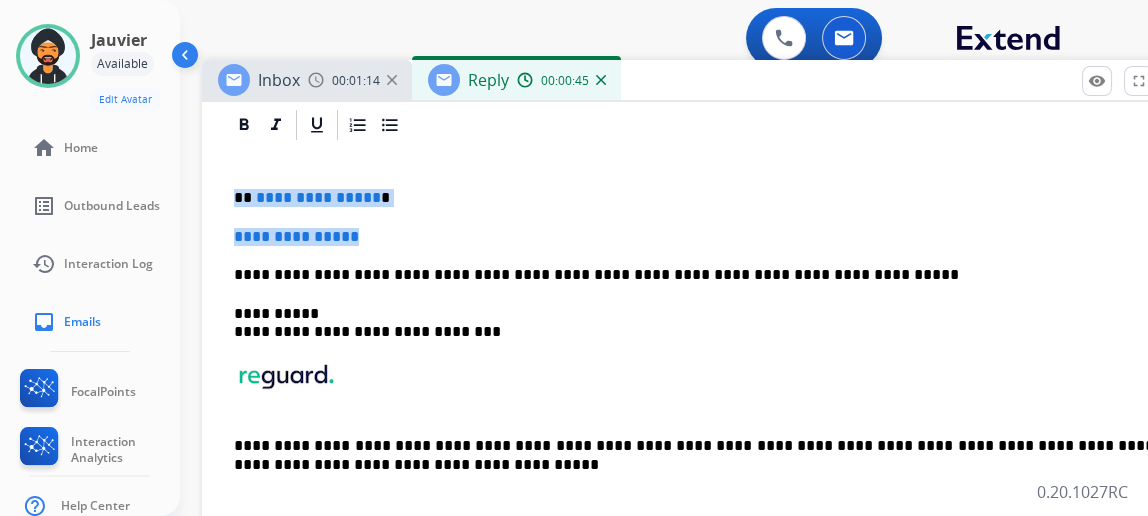 click on "**********" at bounding box center (702, 237) 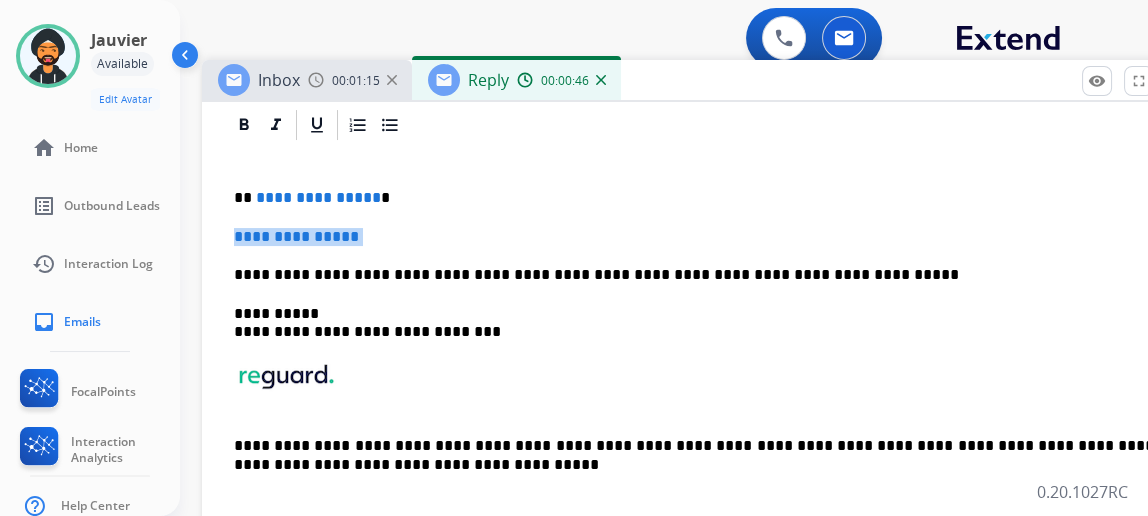drag, startPoint x: 392, startPoint y: 232, endPoint x: 224, endPoint y: 222, distance: 168.29736 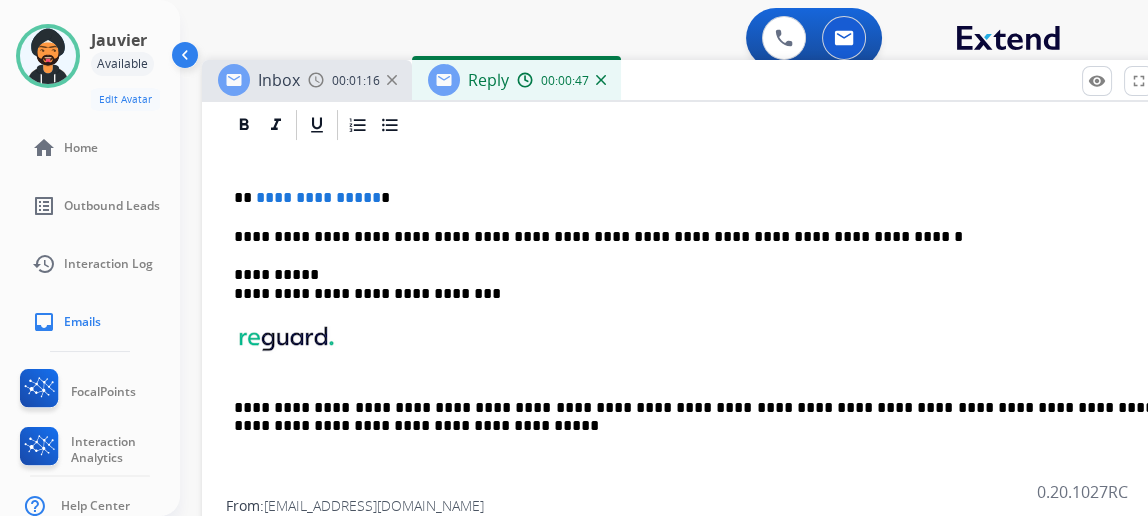type 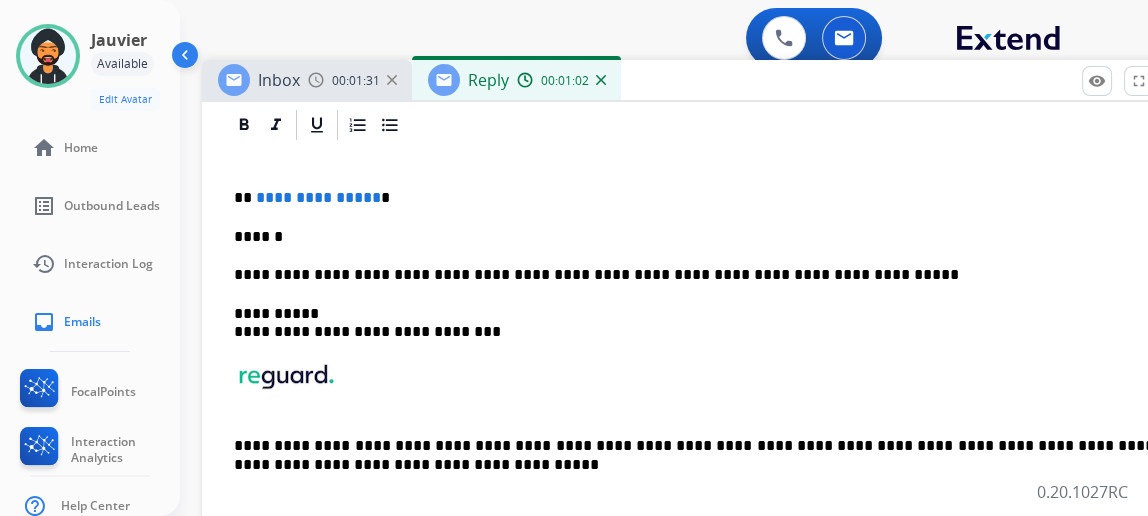 click on "**********" at bounding box center (694, 198) 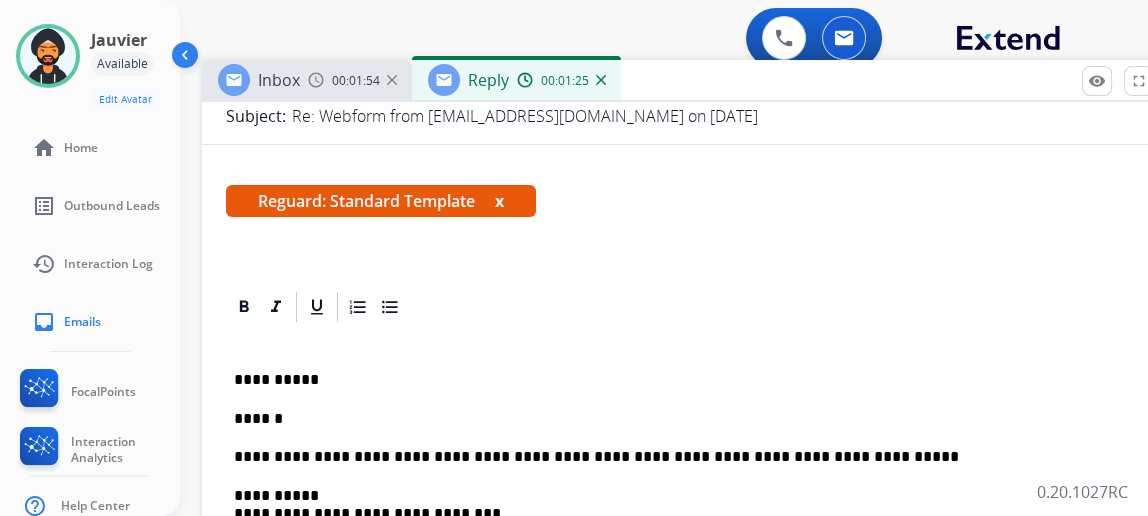 scroll, scrollTop: 181, scrollLeft: 0, axis: vertical 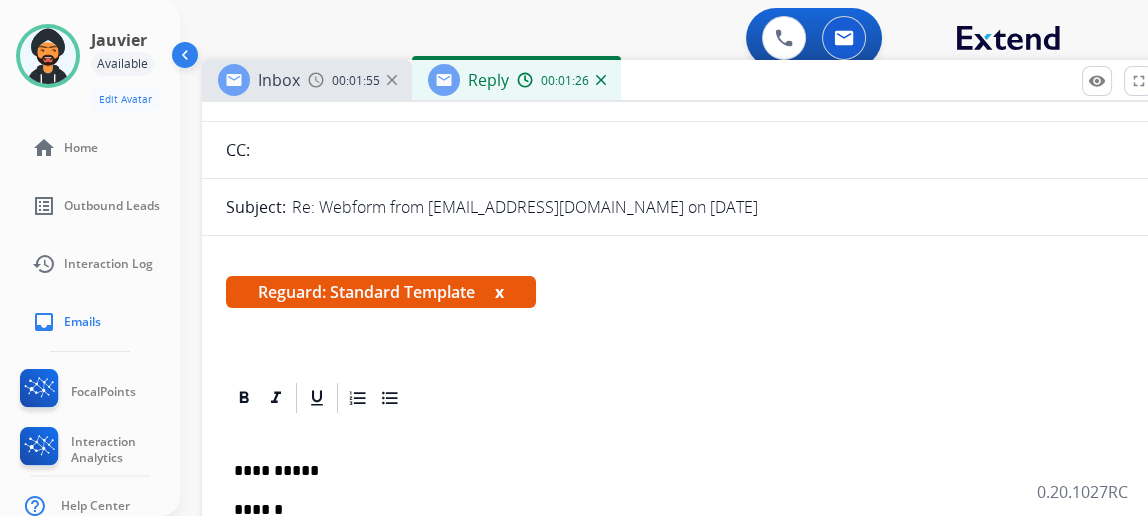 click on "******" at bounding box center [694, 510] 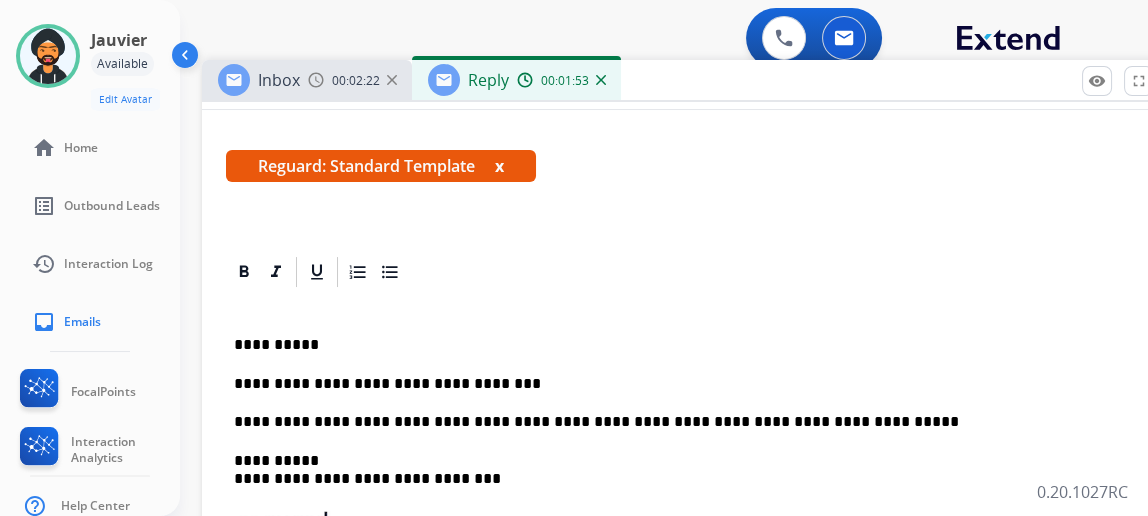 scroll, scrollTop: 363, scrollLeft: 0, axis: vertical 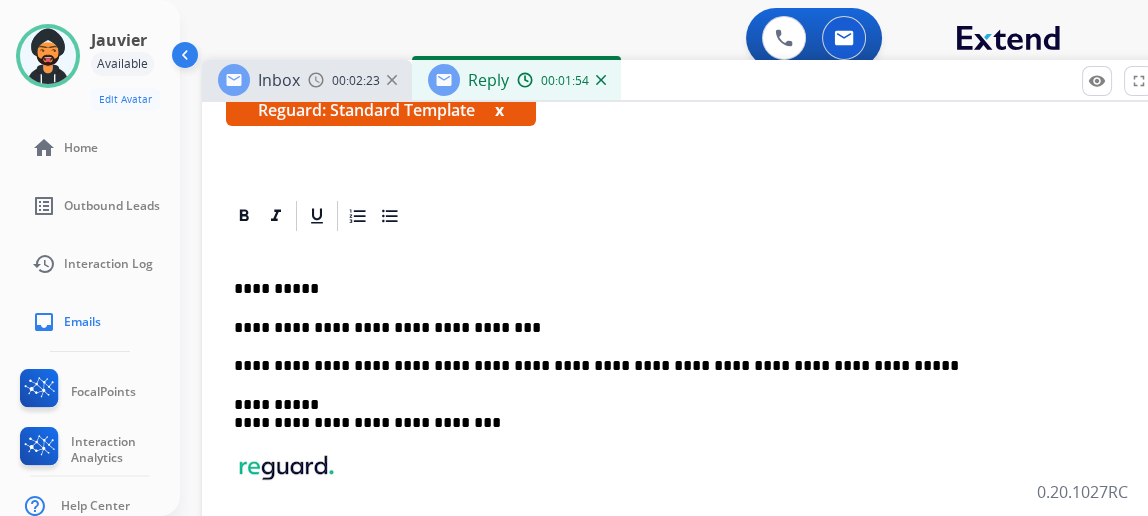 click on "**********" at bounding box center (694, 328) 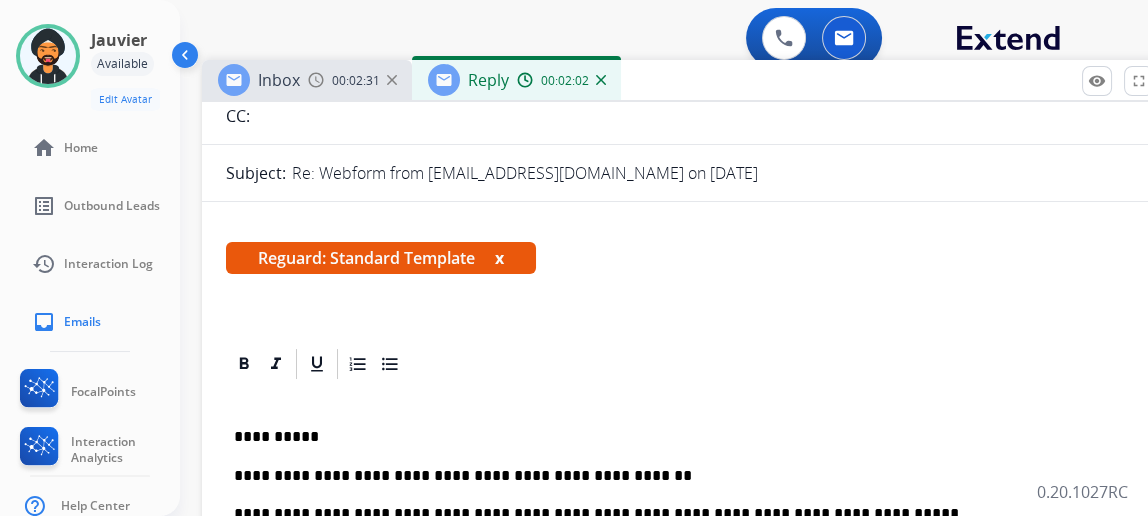 scroll, scrollTop: 0, scrollLeft: 0, axis: both 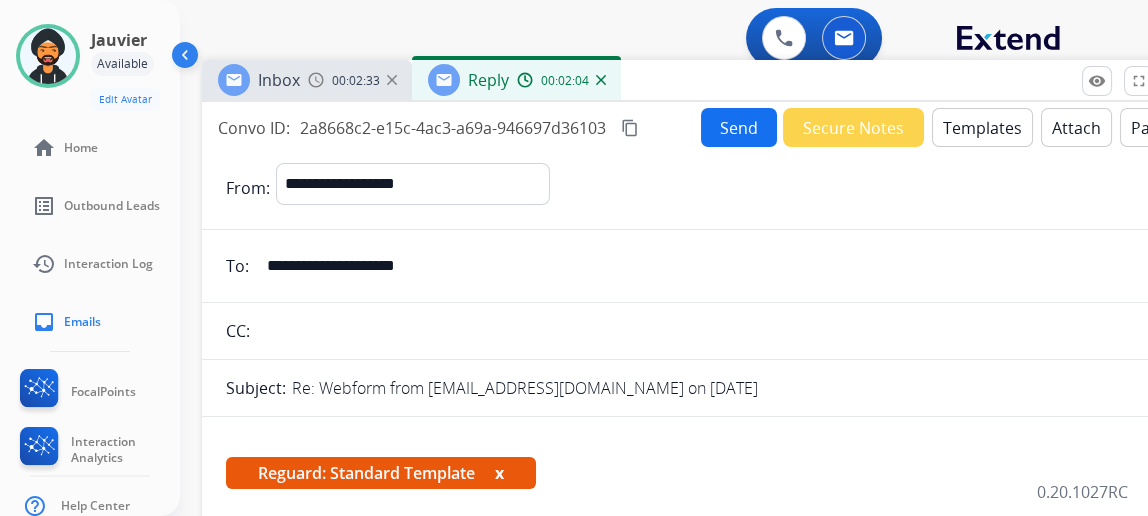 click on "Send" at bounding box center (739, 127) 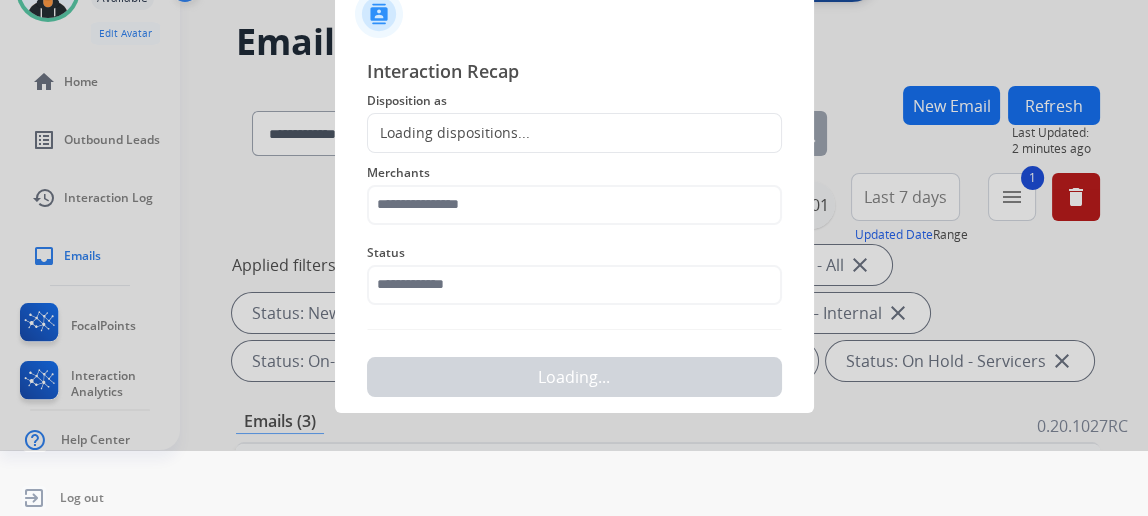 scroll, scrollTop: 66, scrollLeft: 0, axis: vertical 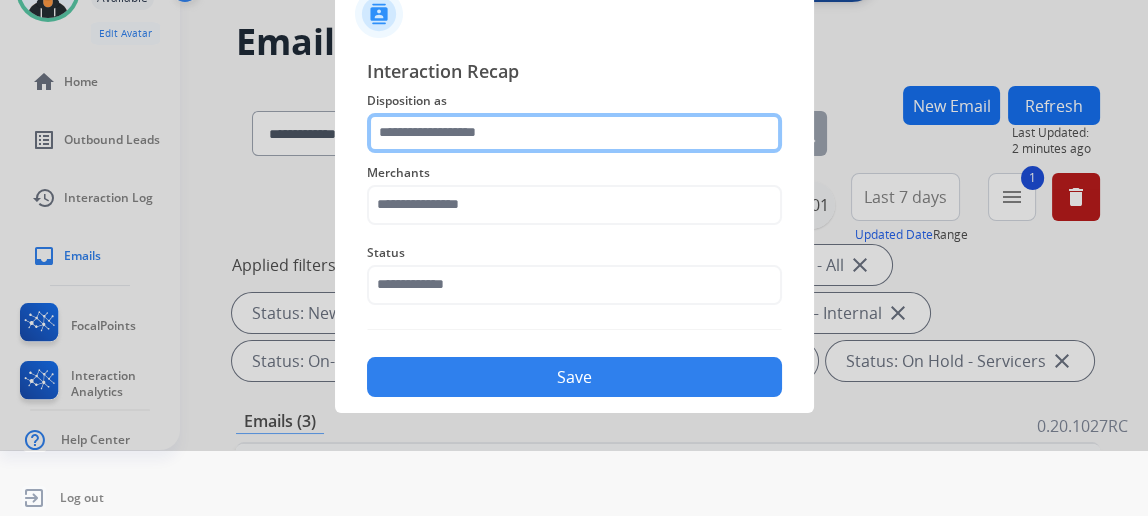 click 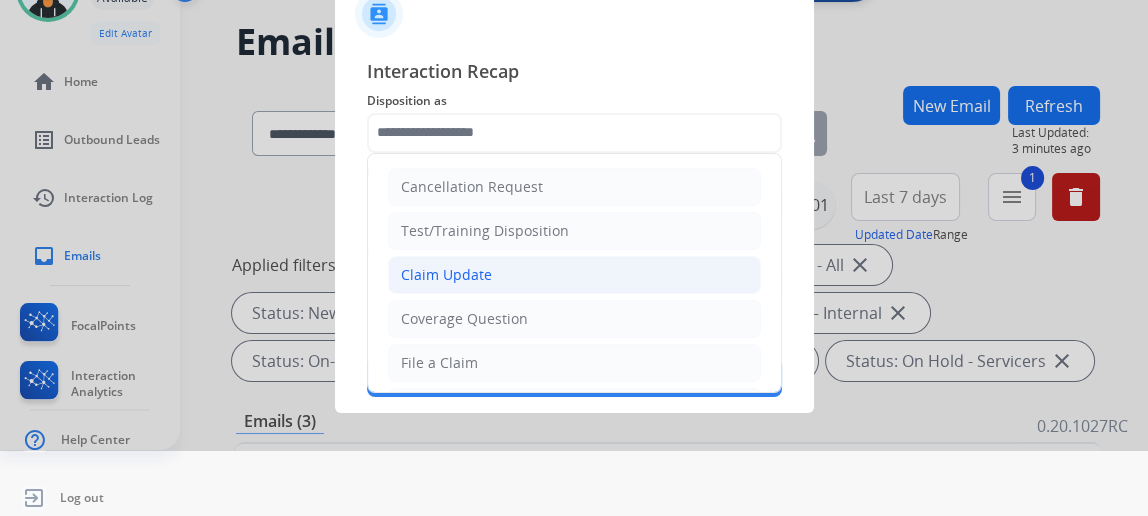 click on "Claim Update" 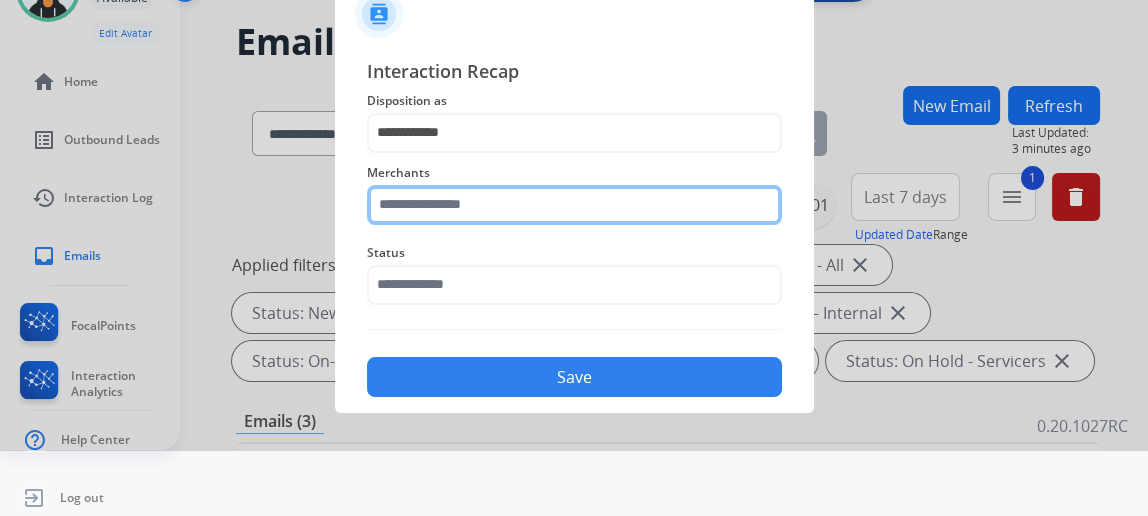 click 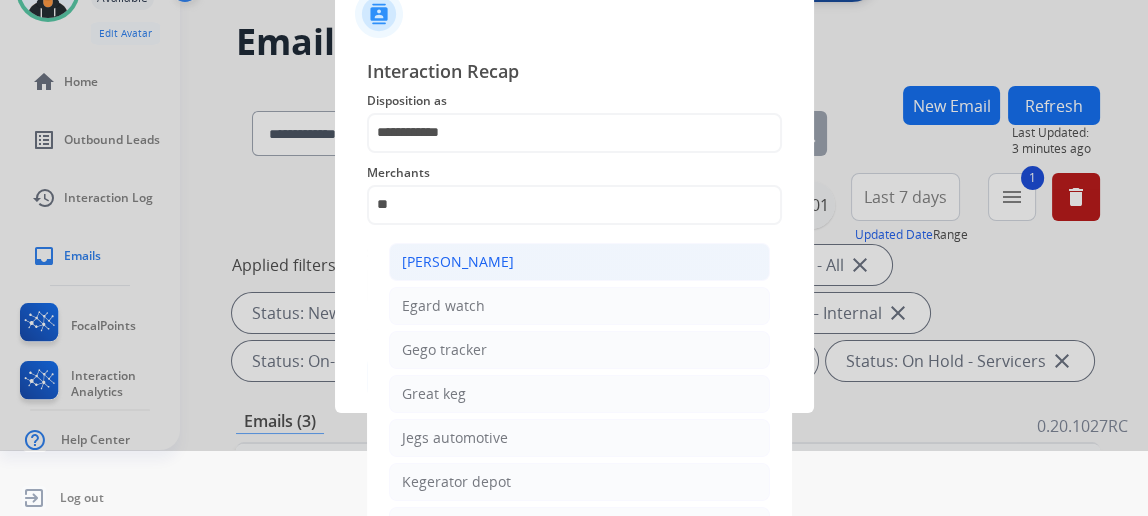 click on "[PERSON_NAME]" 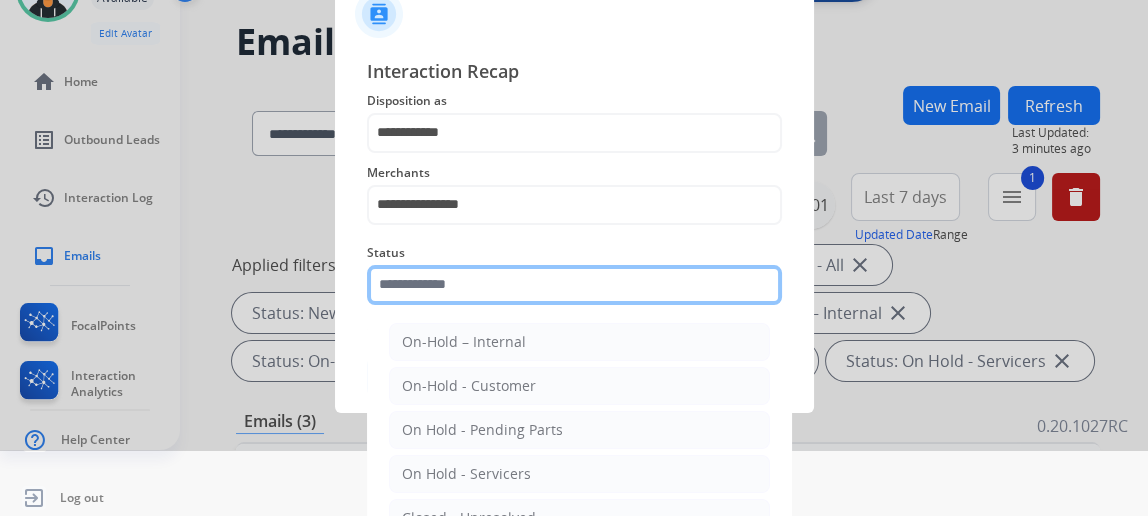 click 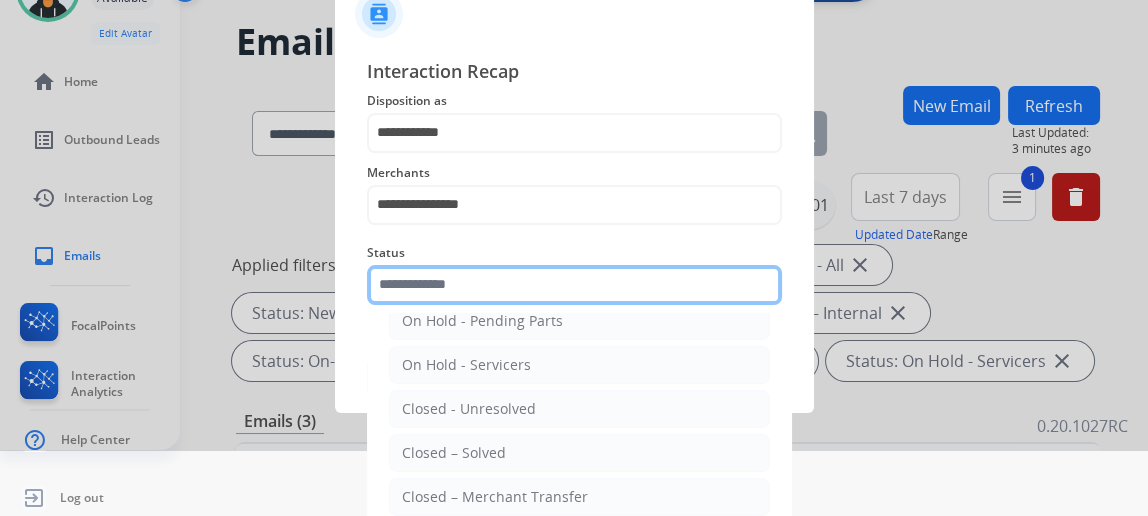 scroll, scrollTop: 112, scrollLeft: 0, axis: vertical 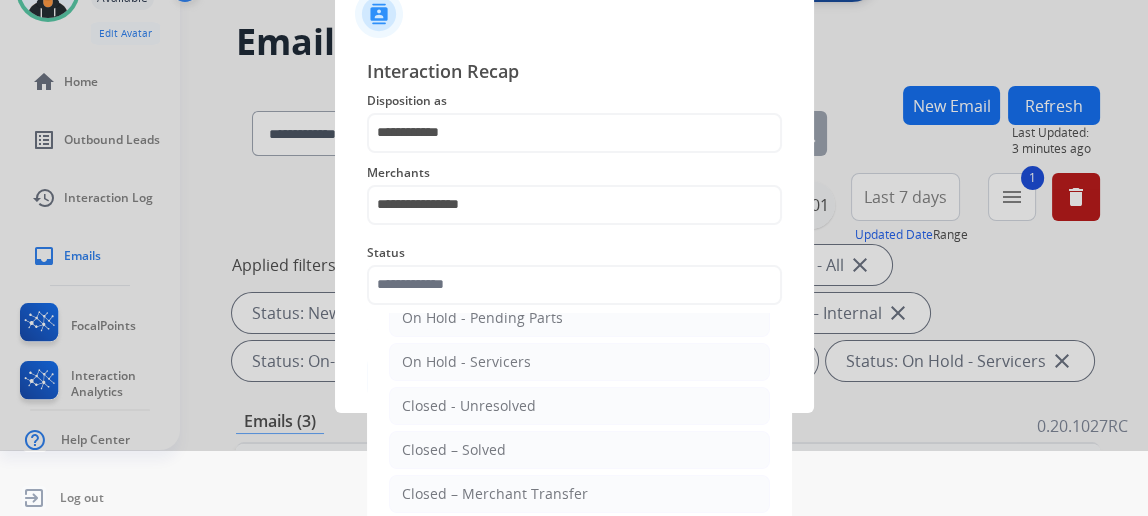 click on "Closed – Solved" 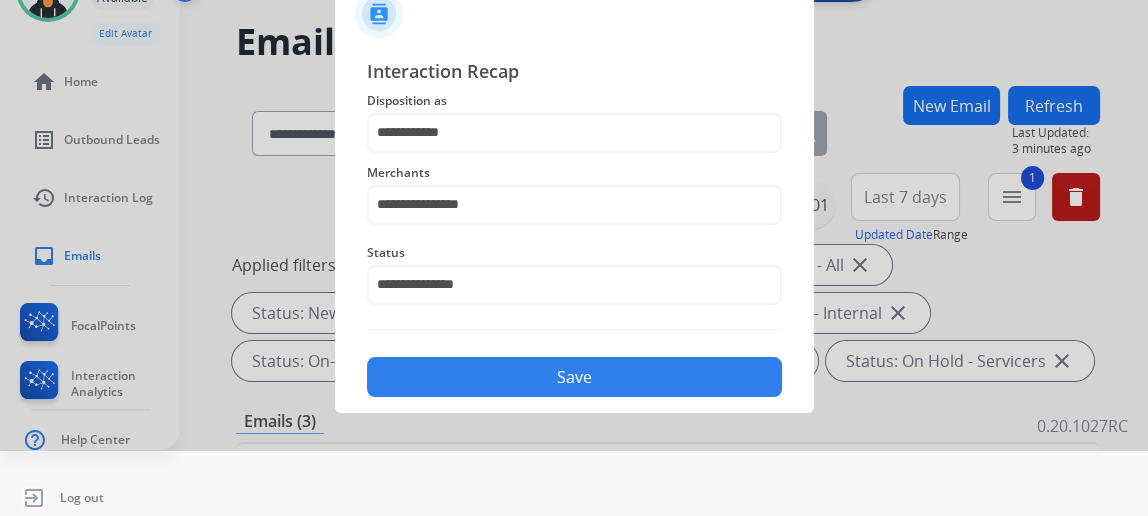 click on "Save" 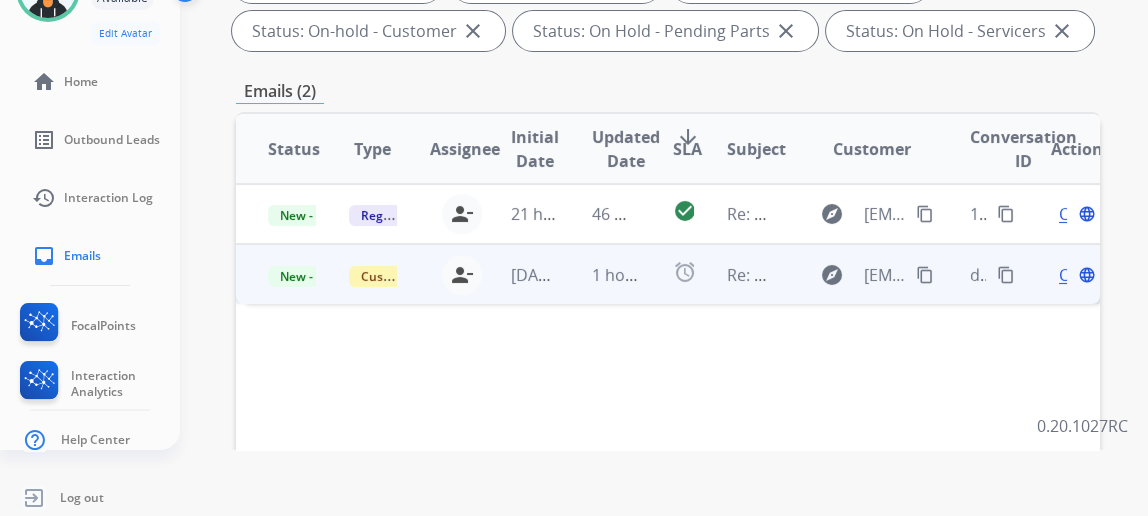 scroll, scrollTop: 363, scrollLeft: 0, axis: vertical 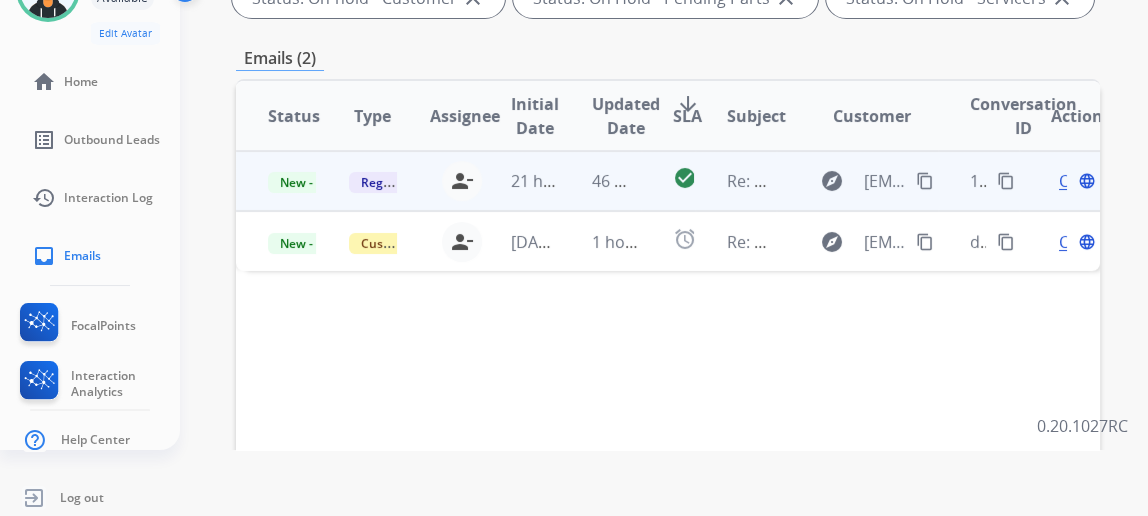 click on "Open language" at bounding box center (1075, 181) 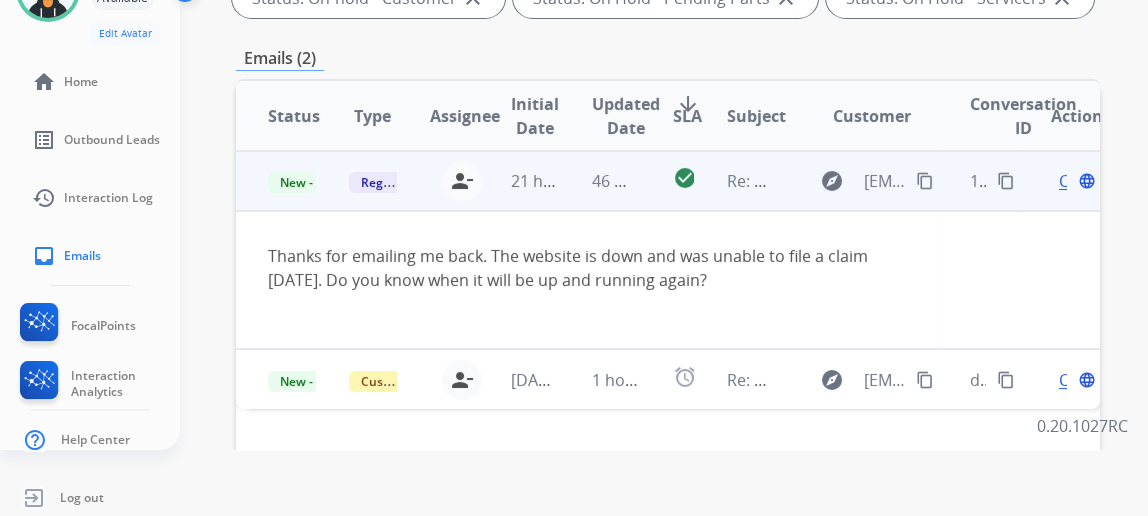 click on "Open" at bounding box center [1079, 181] 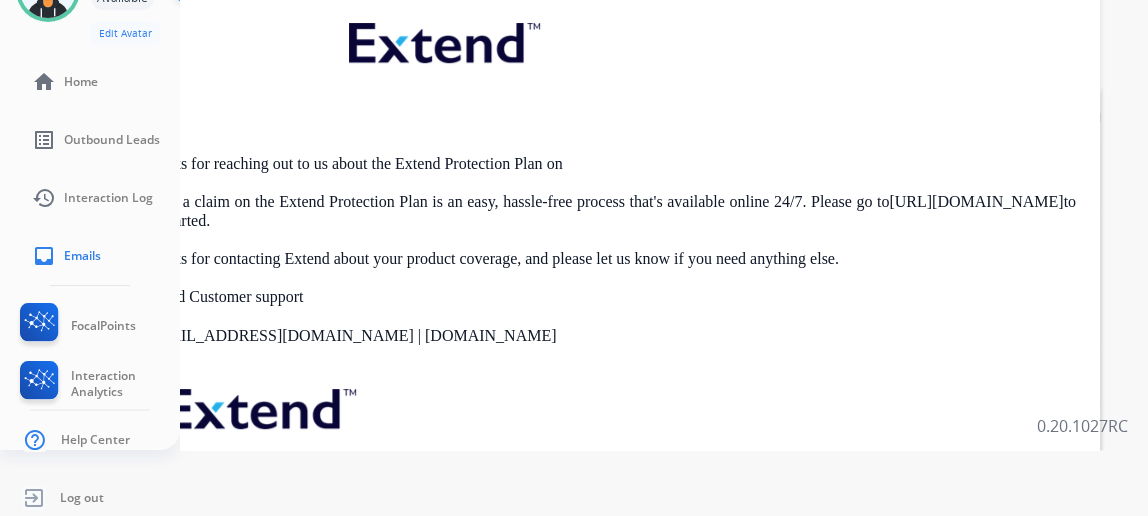 scroll, scrollTop: 0, scrollLeft: 0, axis: both 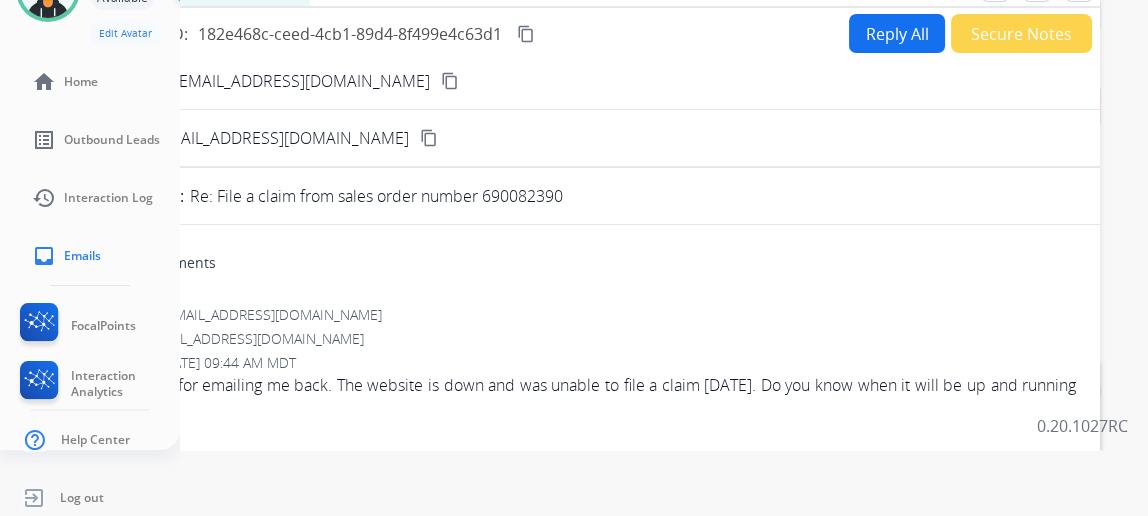 click on "Reply All" at bounding box center (897, 33) 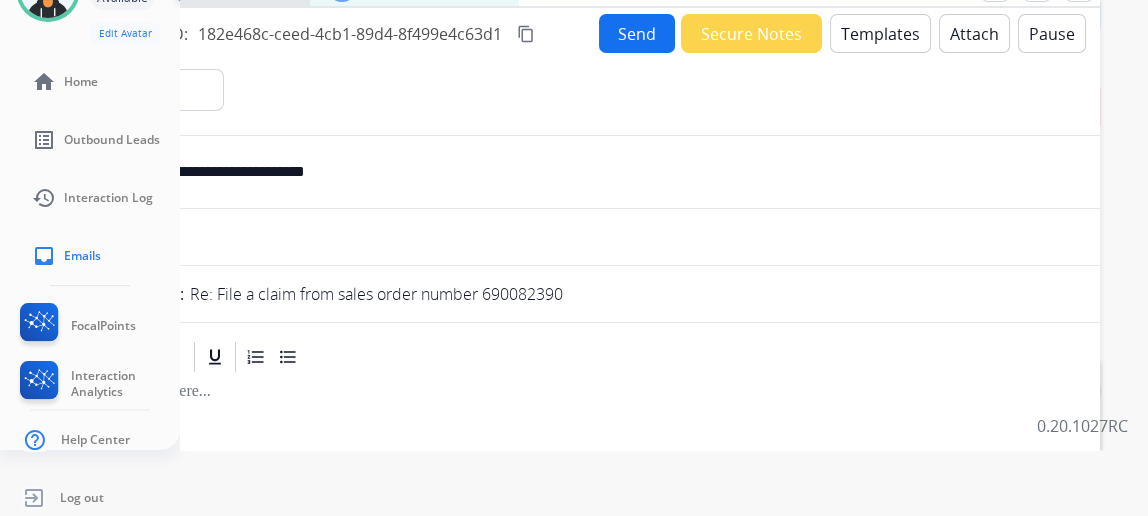 select on "**********" 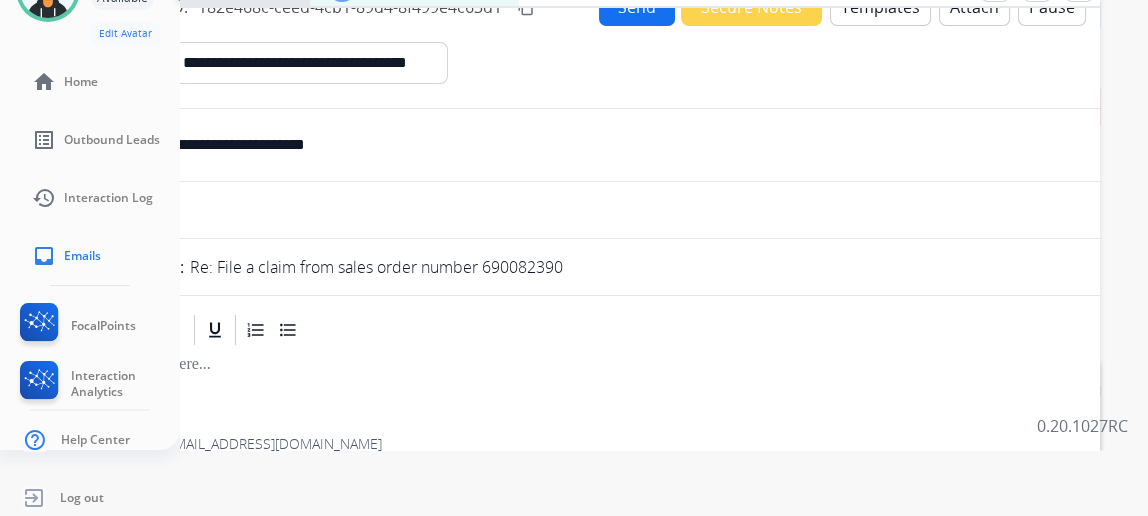 scroll, scrollTop: 0, scrollLeft: 0, axis: both 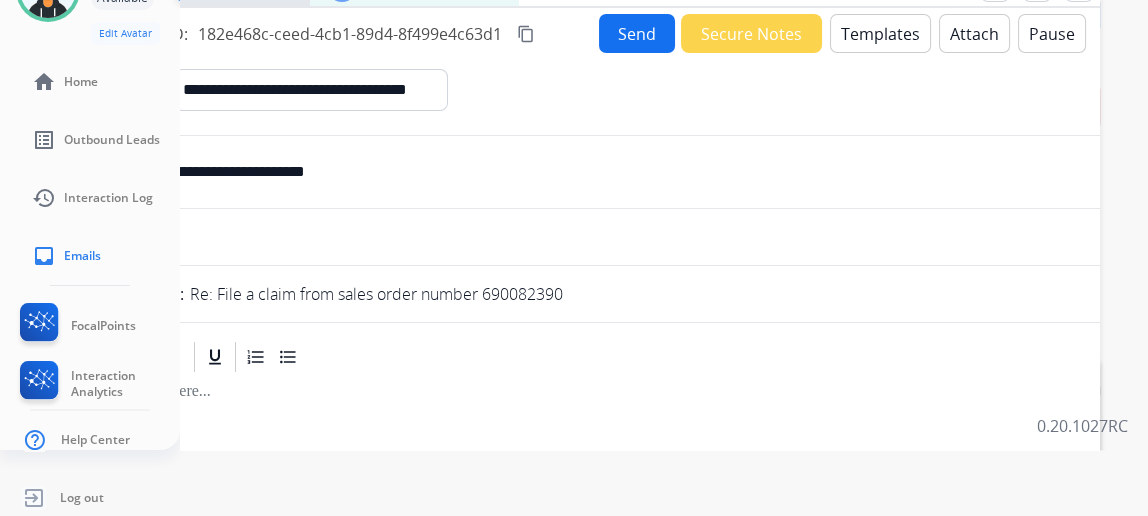 drag, startPoint x: 895, startPoint y: 53, endPoint x: 885, endPoint y: 57, distance: 10.770329 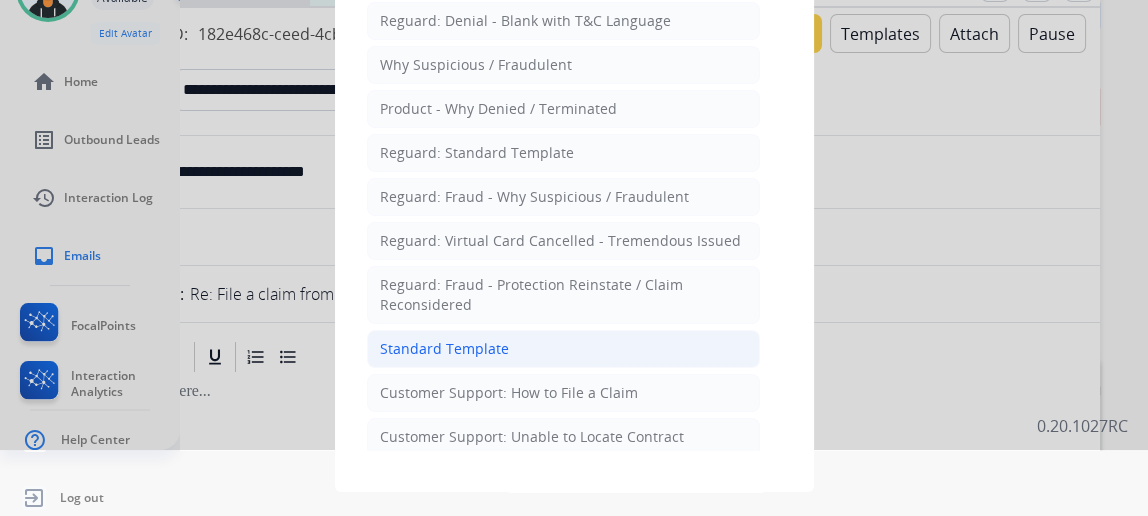 click on "Standard Template" 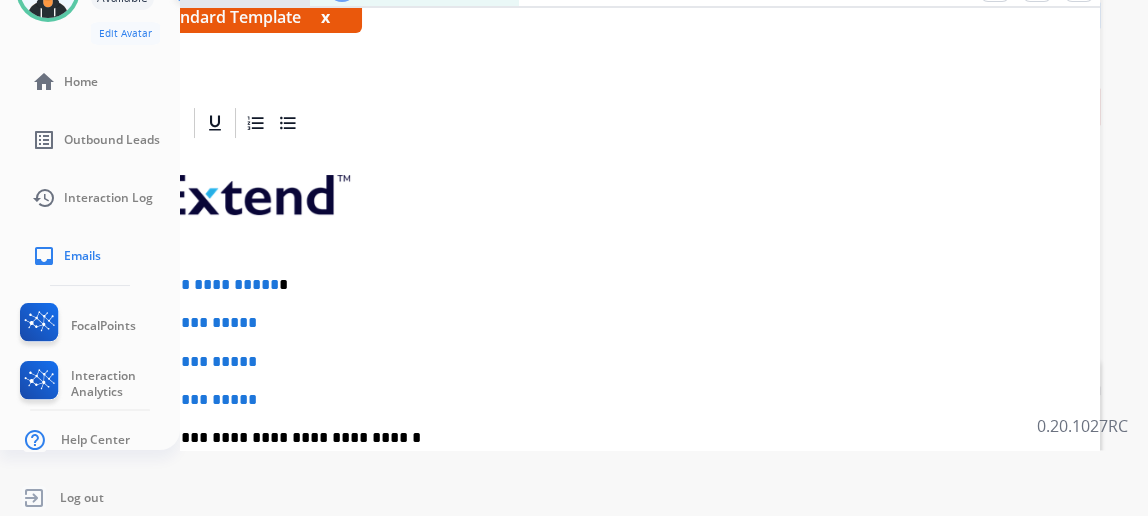 scroll, scrollTop: 454, scrollLeft: 0, axis: vertical 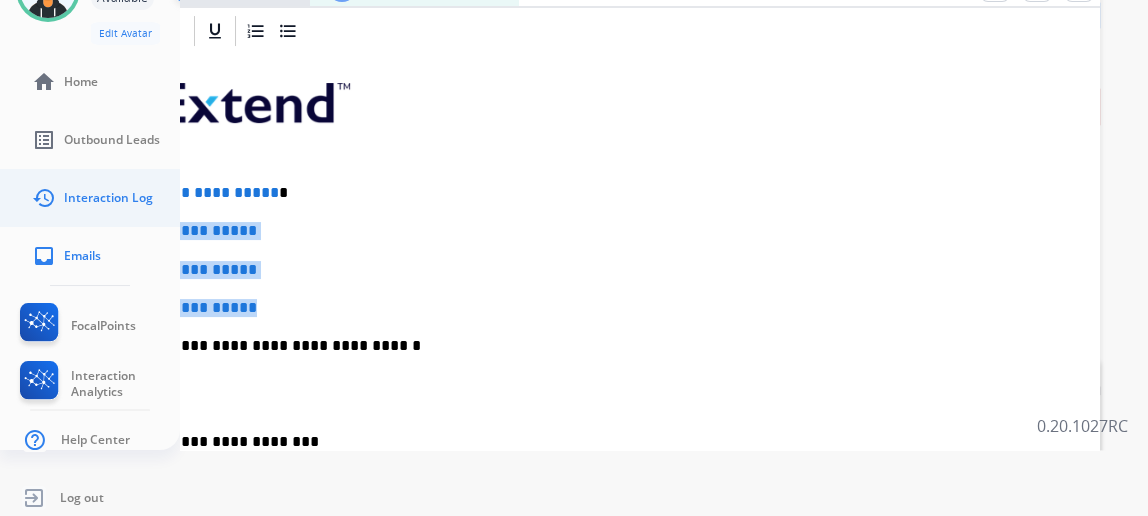 drag, startPoint x: 311, startPoint y: 302, endPoint x: 169, endPoint y: 219, distance: 164.47797 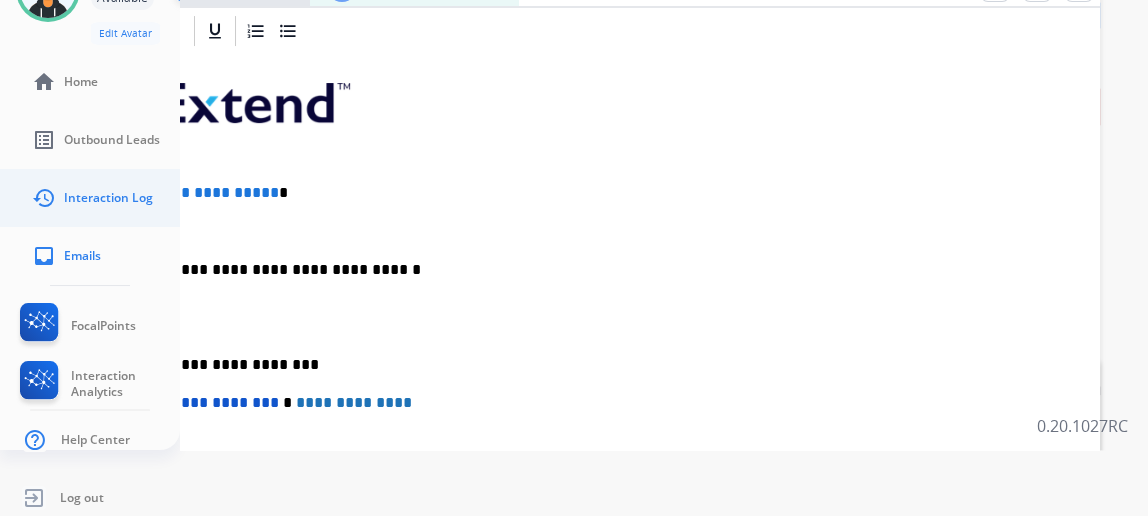 type 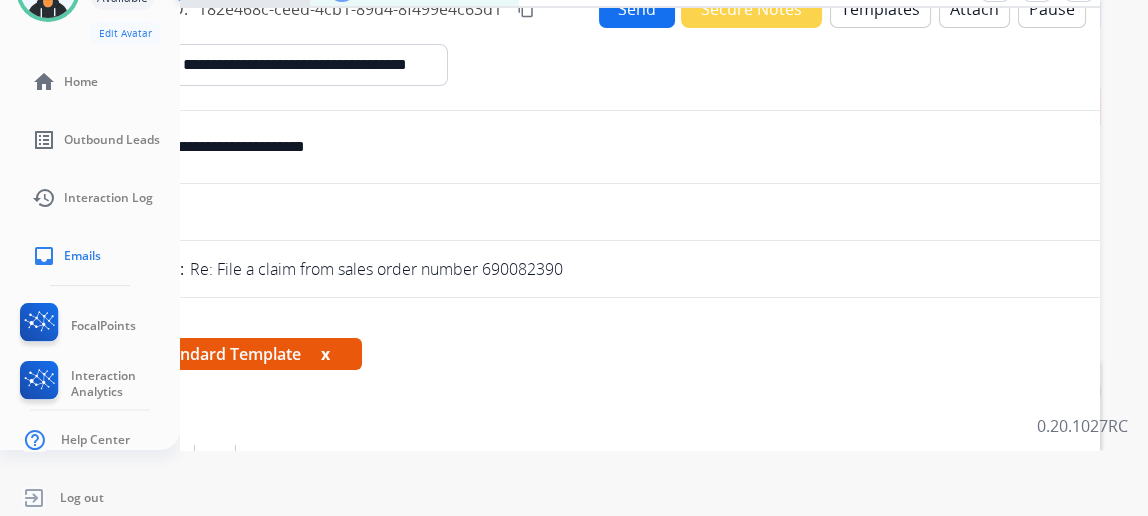 scroll, scrollTop: 0, scrollLeft: 0, axis: both 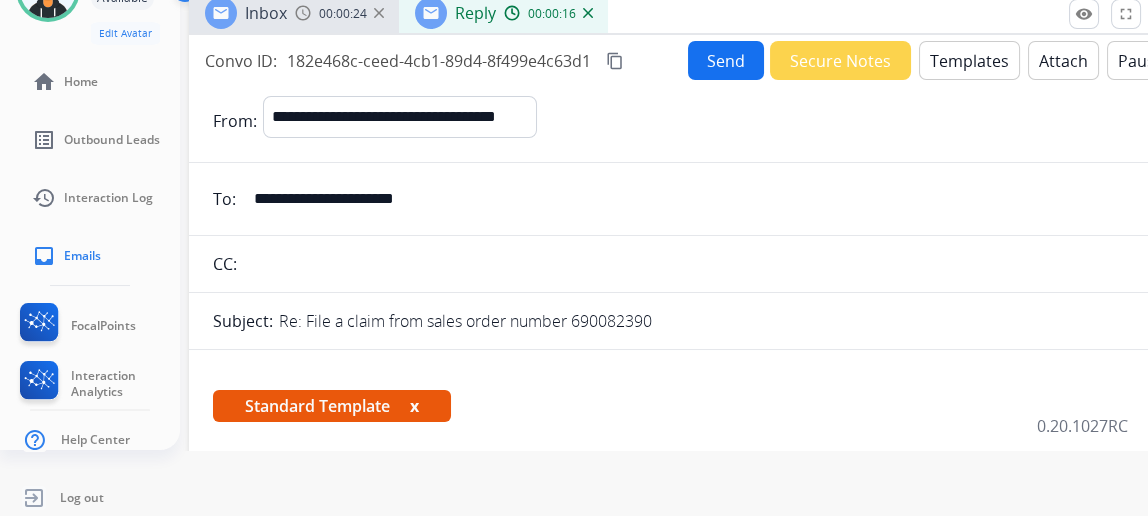 drag, startPoint x: 532, startPoint y: 73, endPoint x: 595, endPoint y: 77, distance: 63.126858 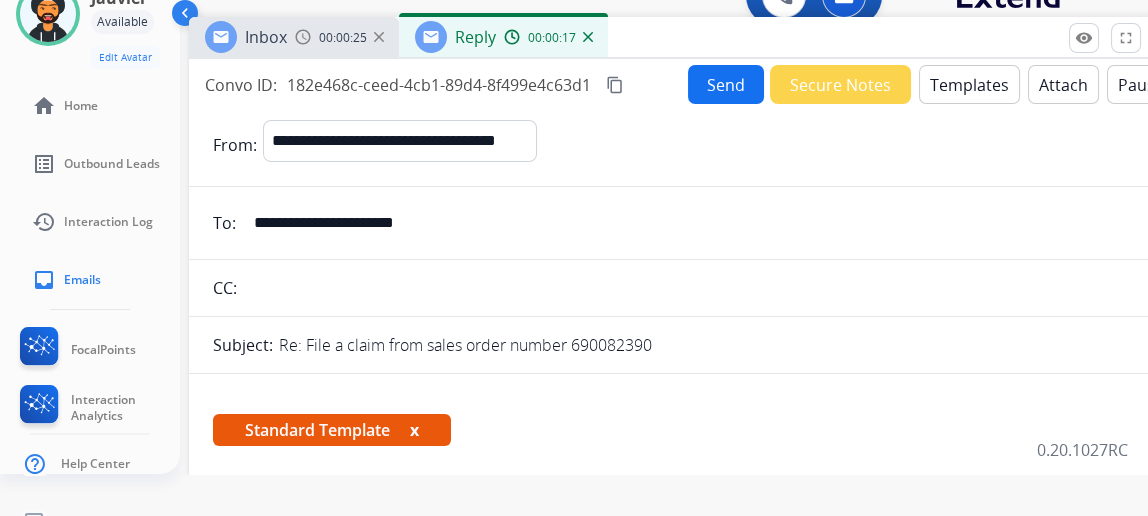 scroll, scrollTop: 66, scrollLeft: 0, axis: vertical 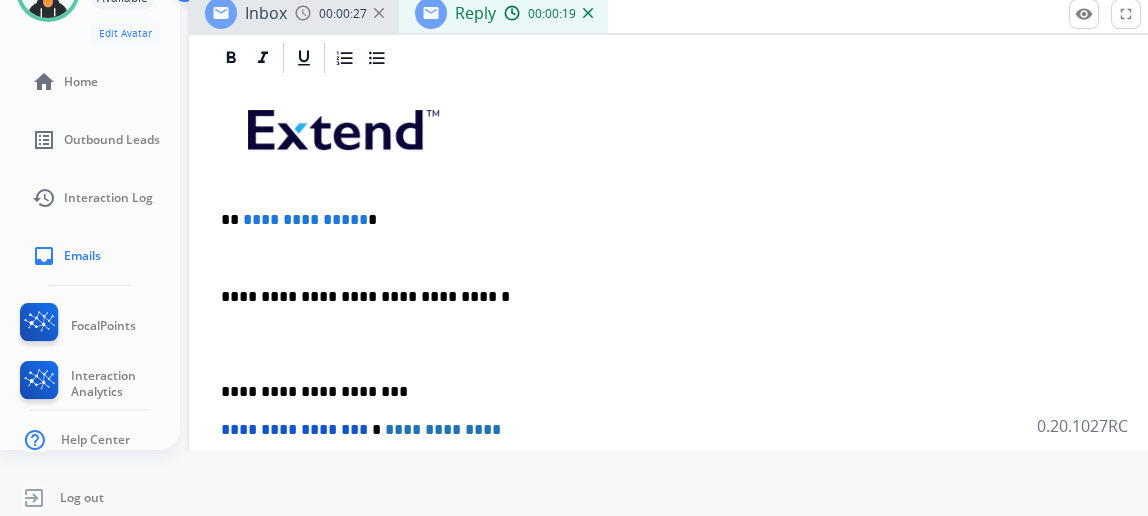 click on "**********" at bounding box center [681, 220] 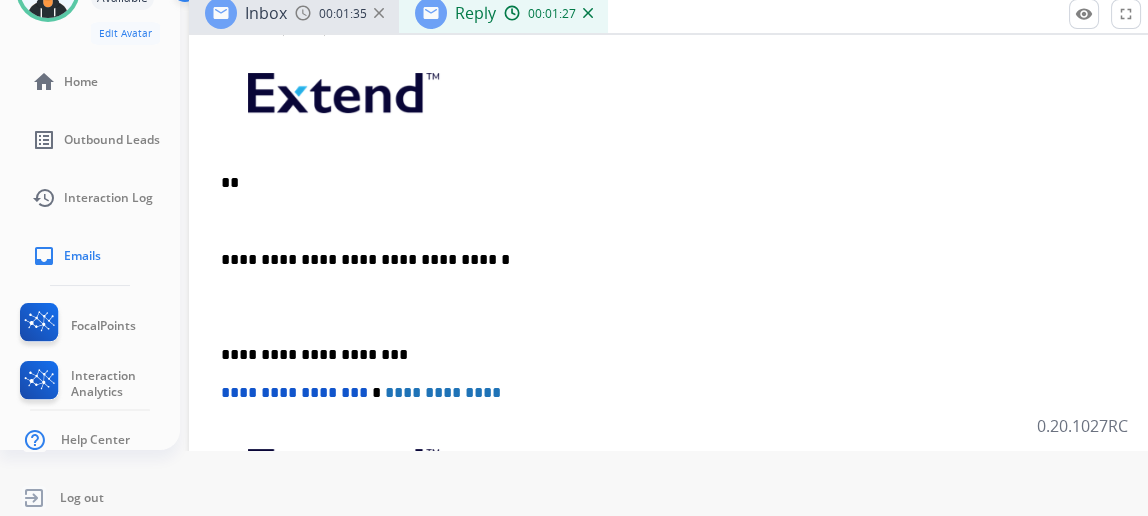 scroll, scrollTop: 545, scrollLeft: 0, axis: vertical 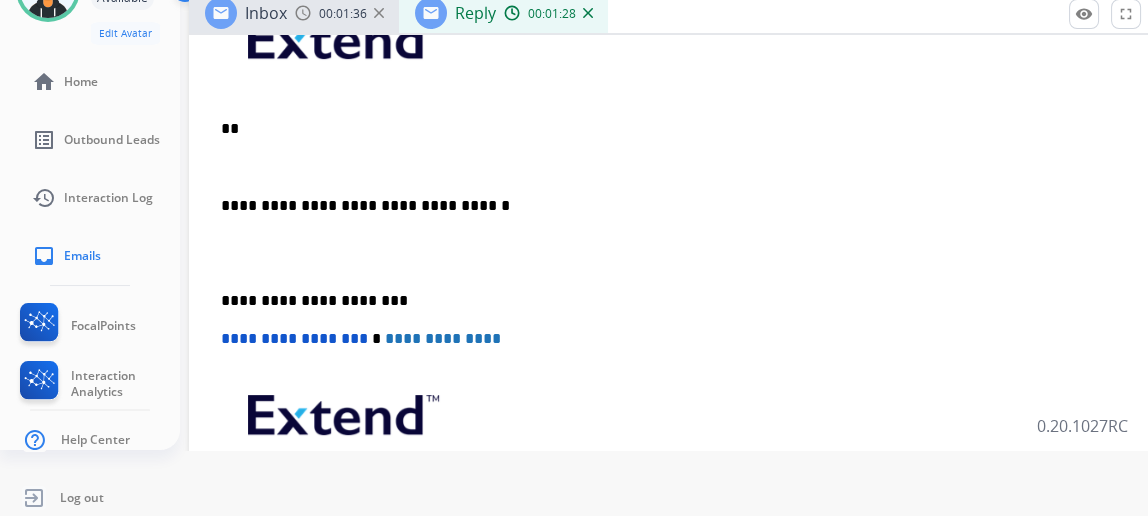 click on "**********" at bounding box center (689, 290) 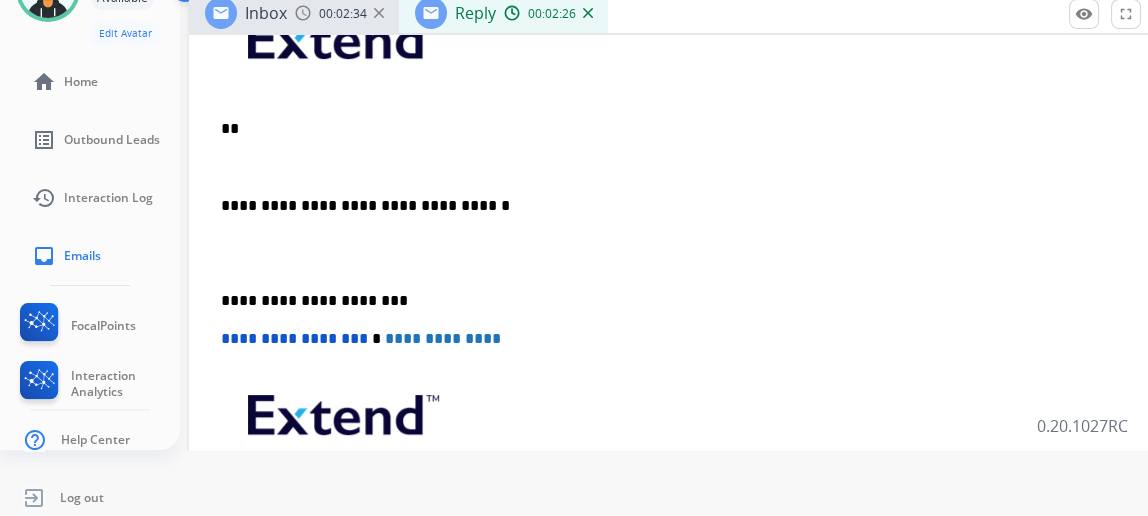 scroll, scrollTop: 181, scrollLeft: 0, axis: vertical 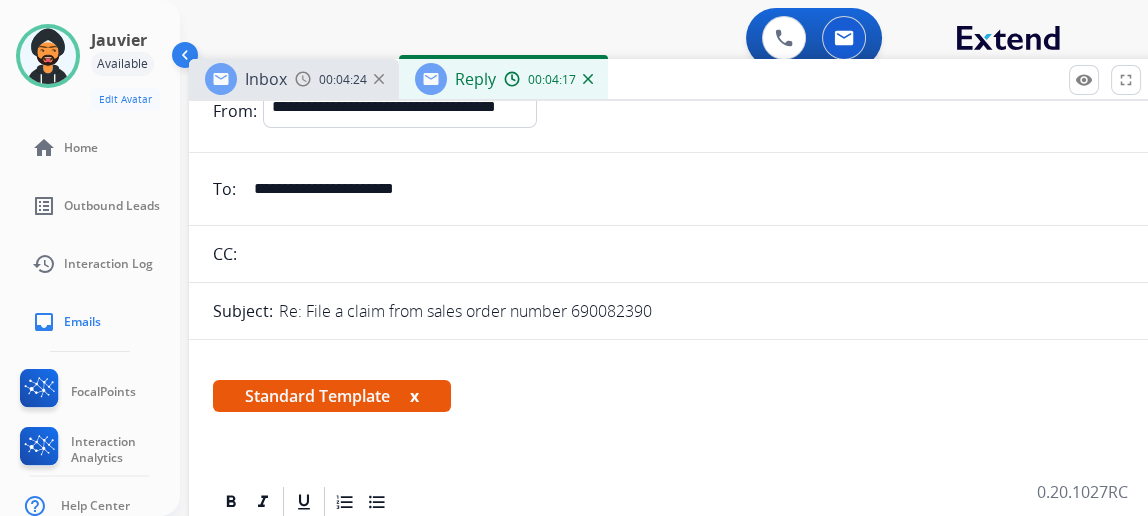 click on "**********" at bounding box center [703, 189] 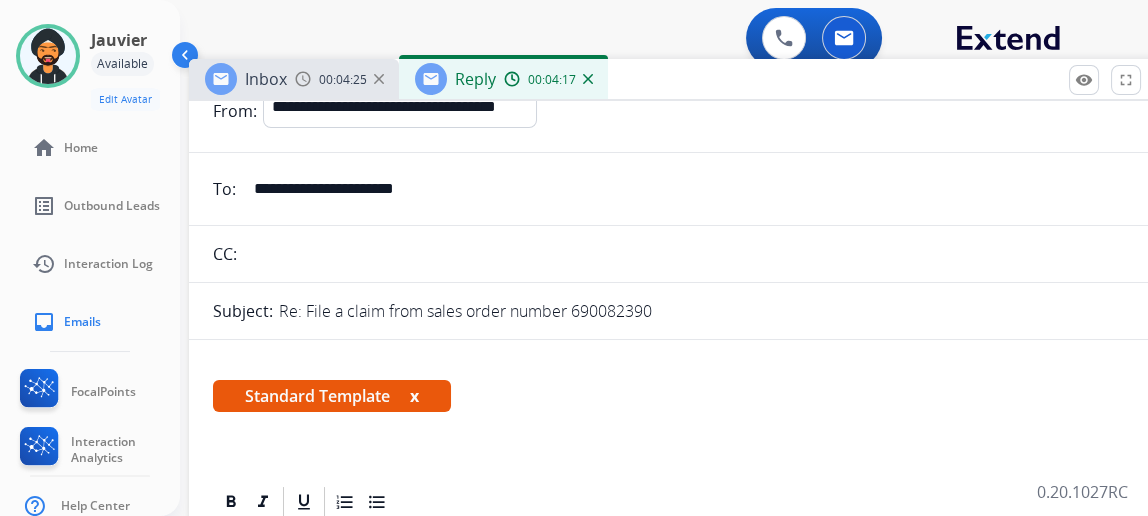 click on "**********" at bounding box center [703, 189] 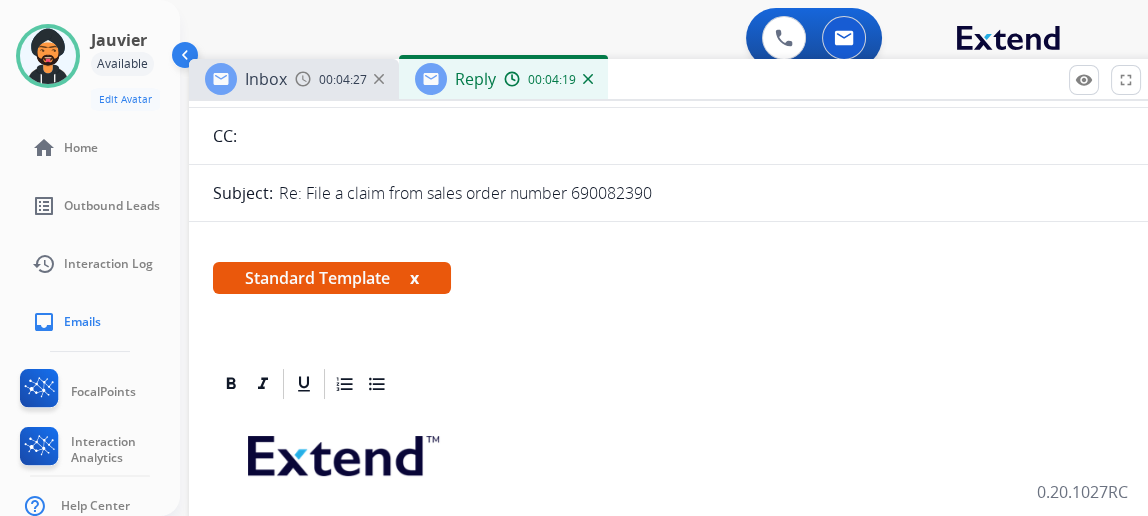 scroll, scrollTop: 0, scrollLeft: 0, axis: both 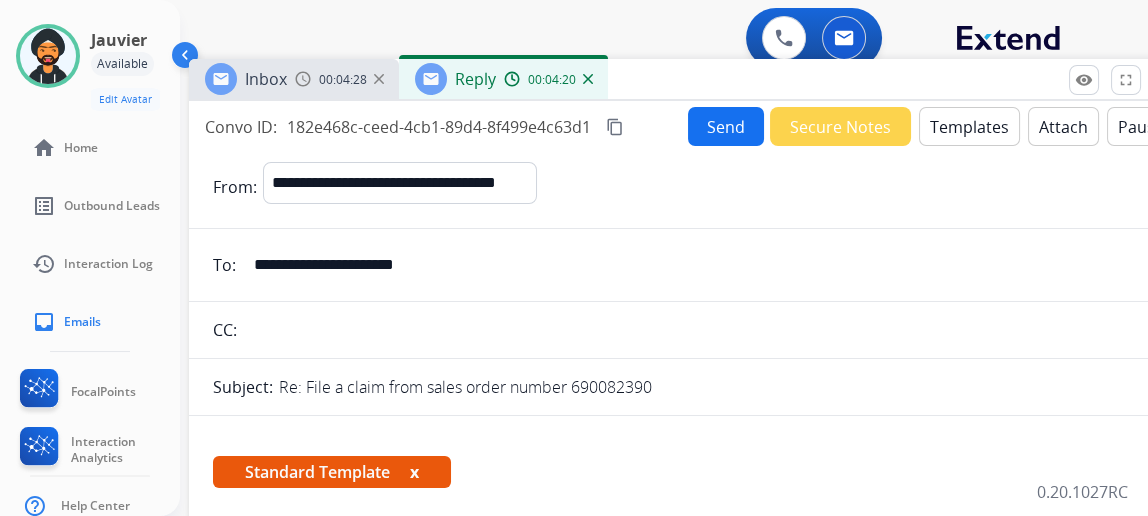 click on "Send" at bounding box center [726, 126] 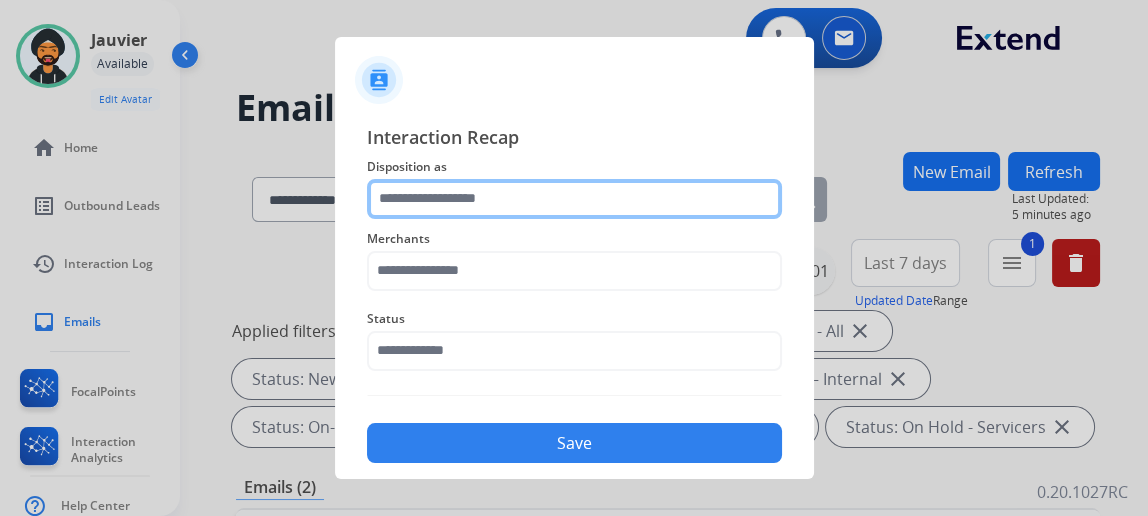 click 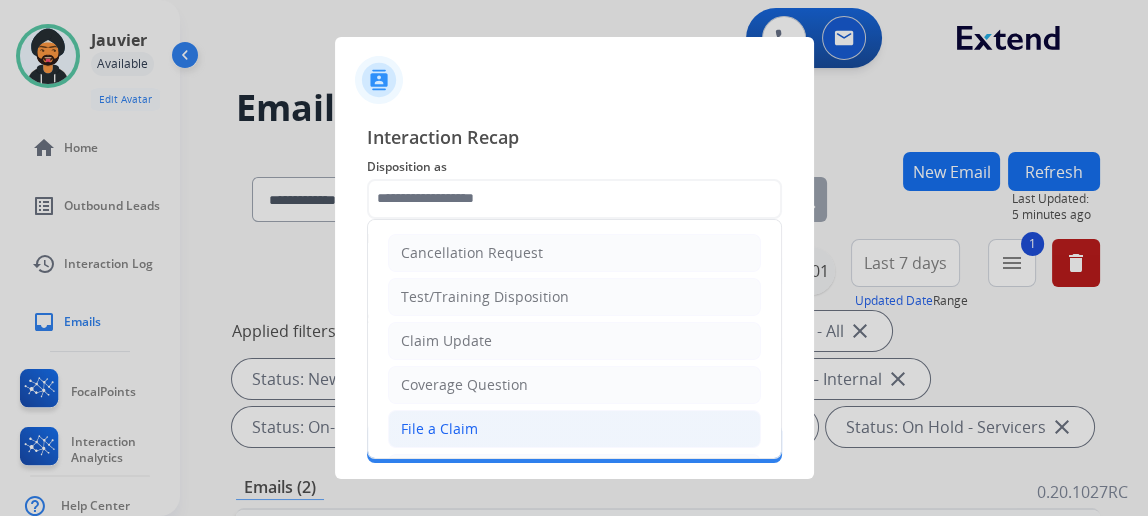 drag, startPoint x: 458, startPoint y: 422, endPoint x: 435, endPoint y: 323, distance: 101.636604 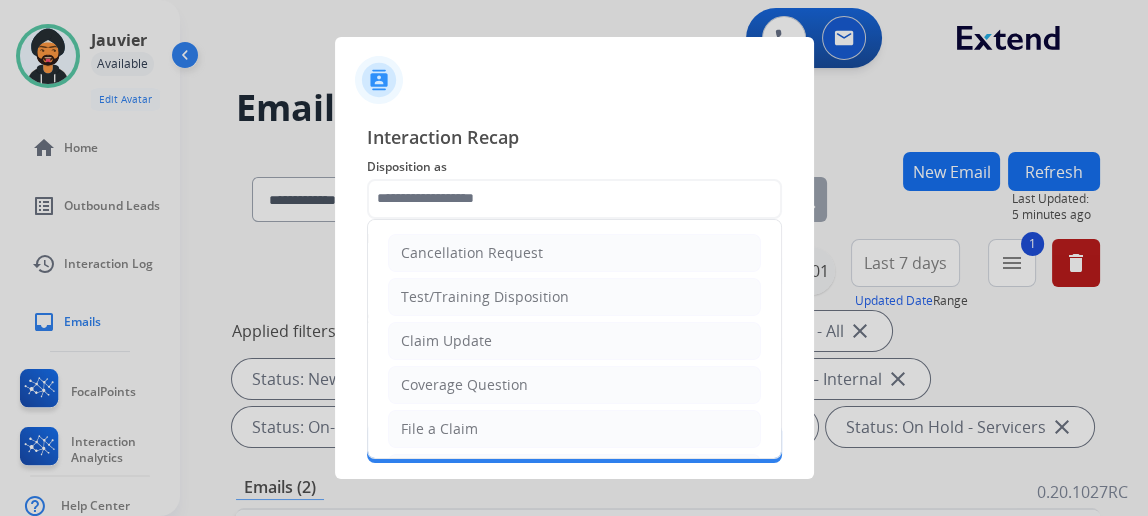 click on "File a Claim" 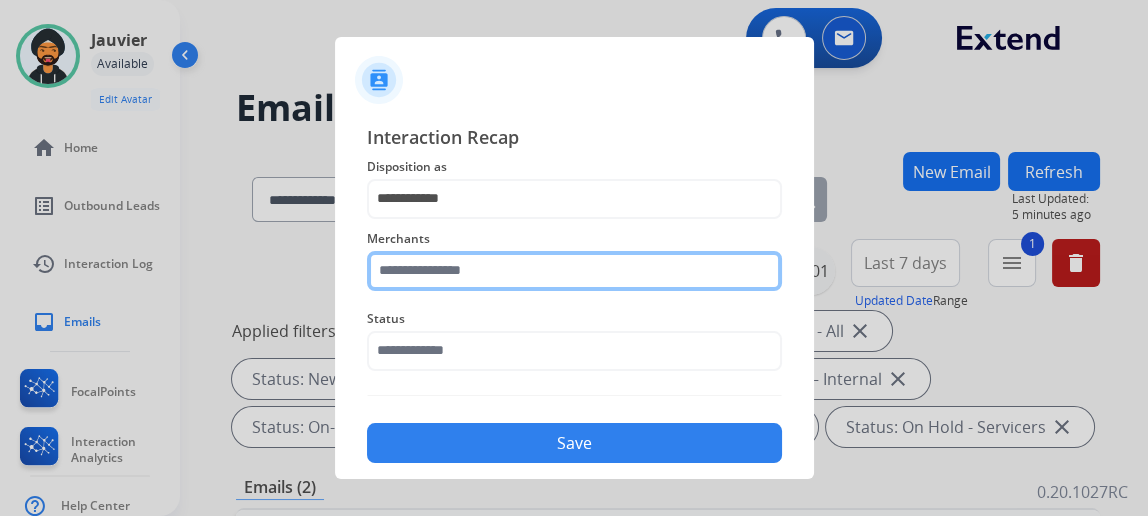 click 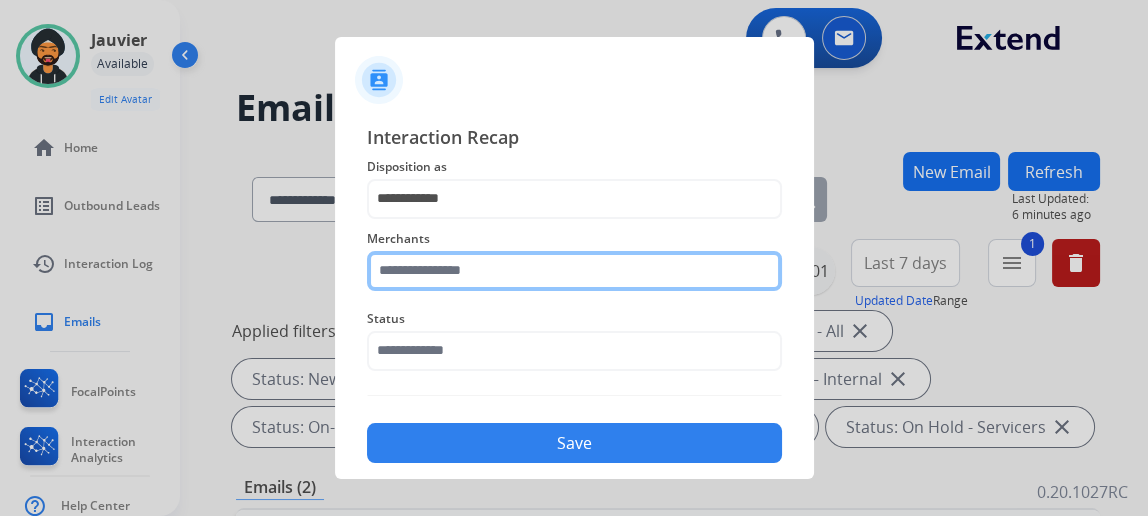 click 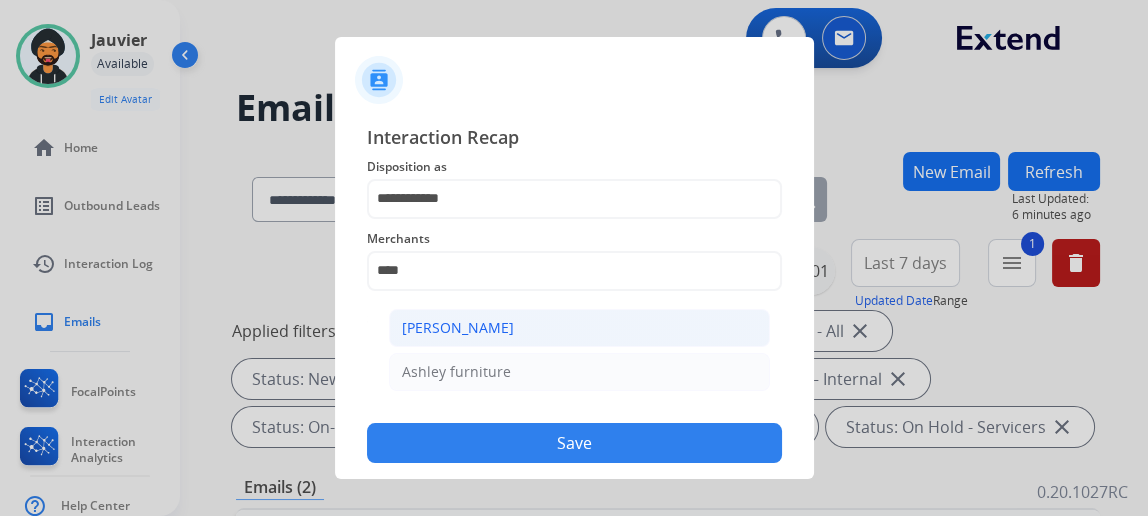 click on "[PERSON_NAME]" 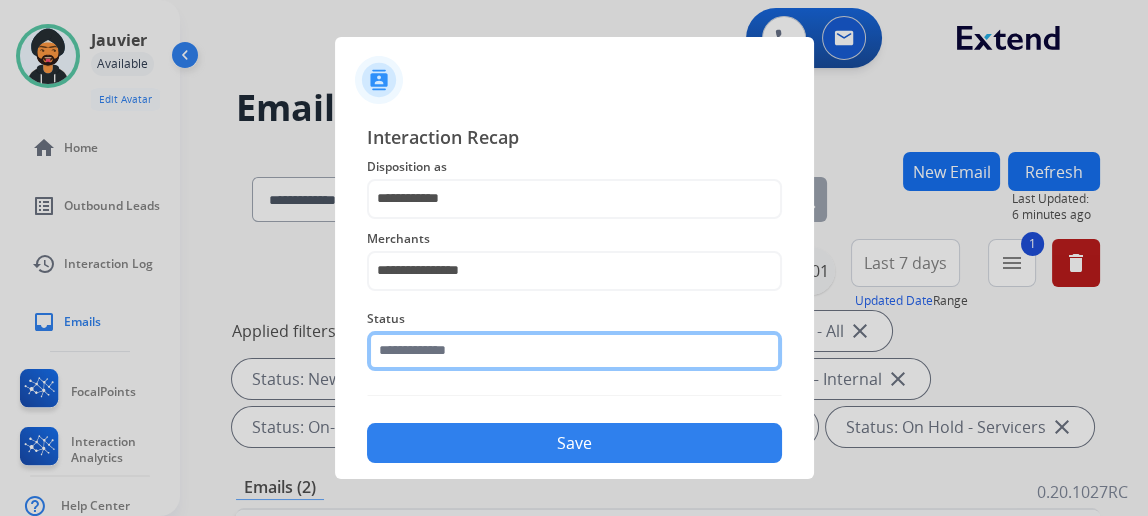 click 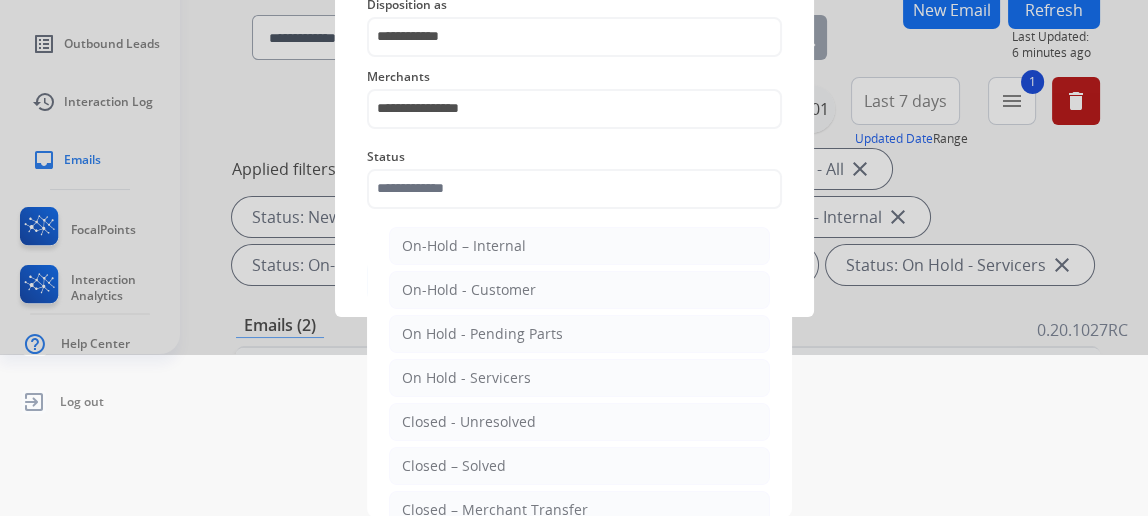 click on "Closed – Solved" 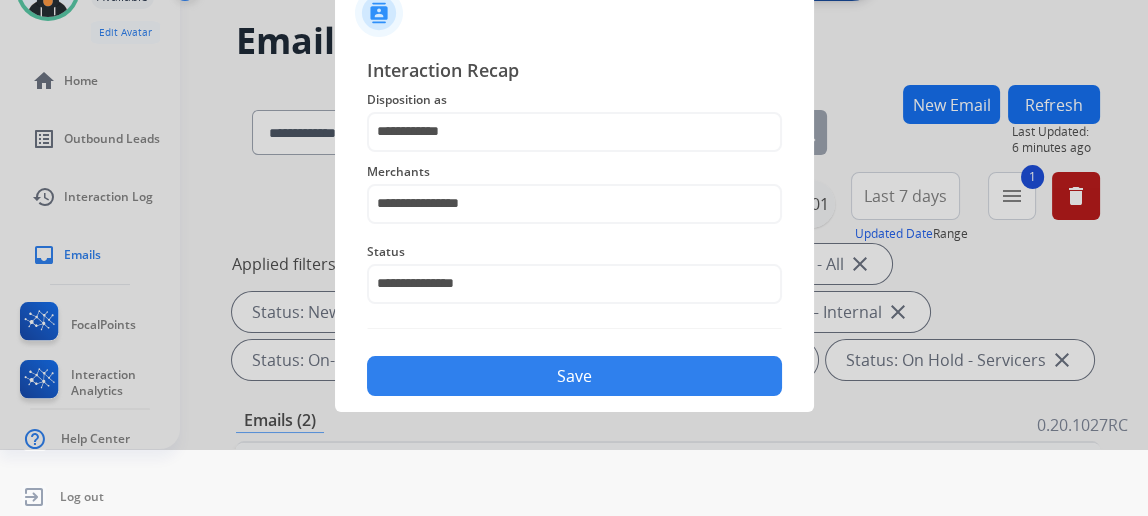 scroll, scrollTop: 66, scrollLeft: 0, axis: vertical 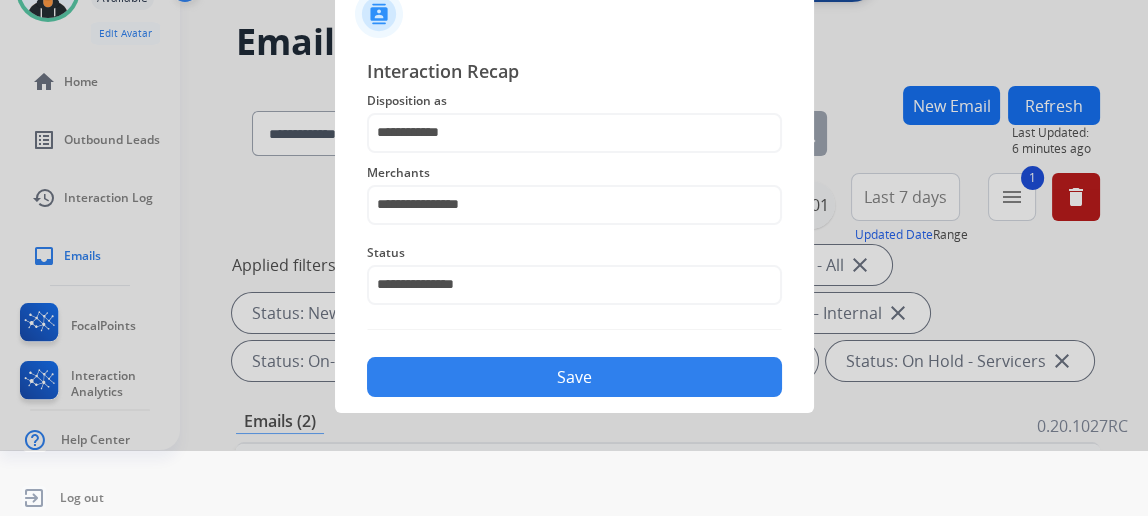 click on "Save" 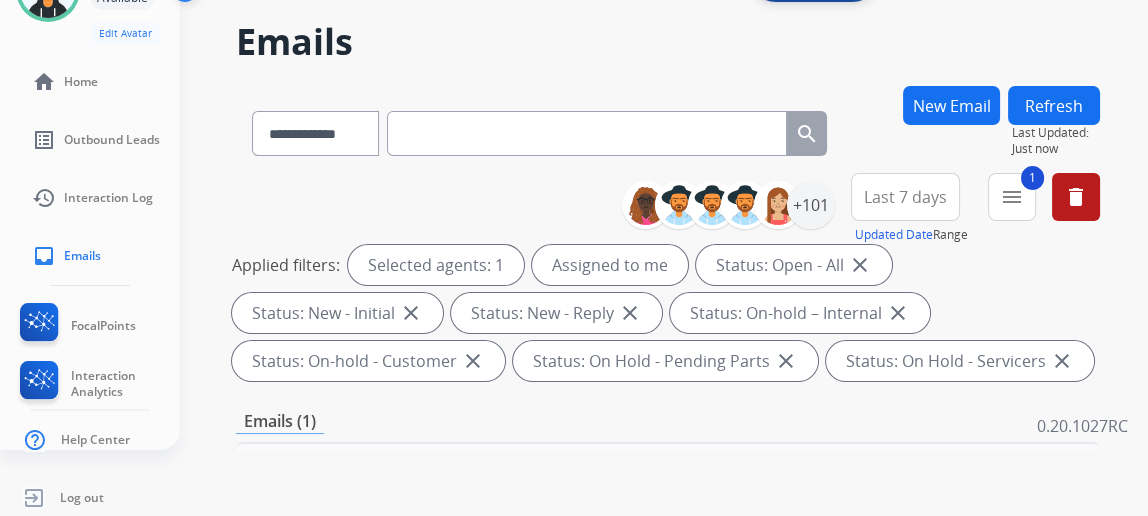 scroll, scrollTop: 0, scrollLeft: 0, axis: both 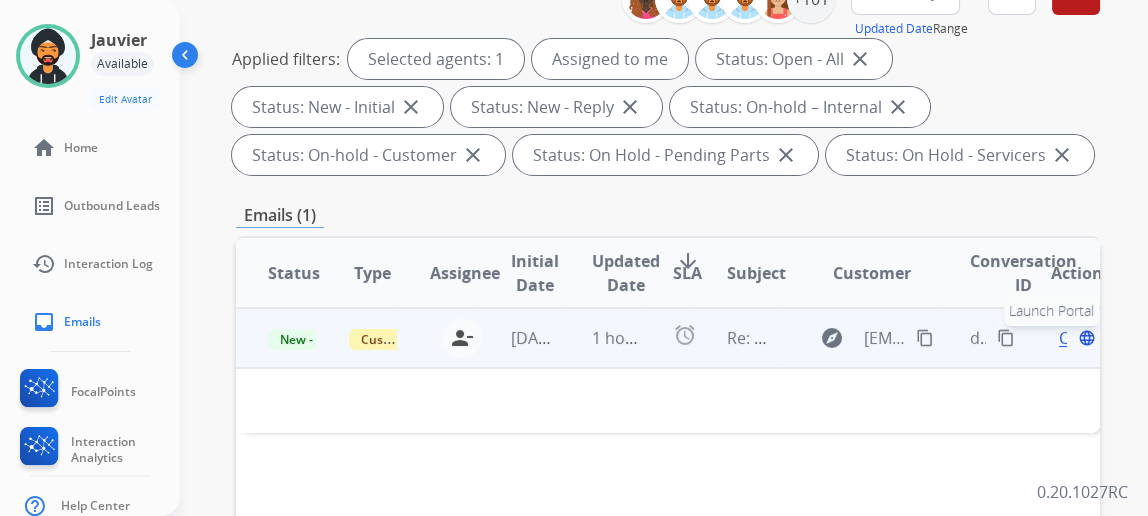 click on "Open language Launch Portal" at bounding box center (1075, 338) 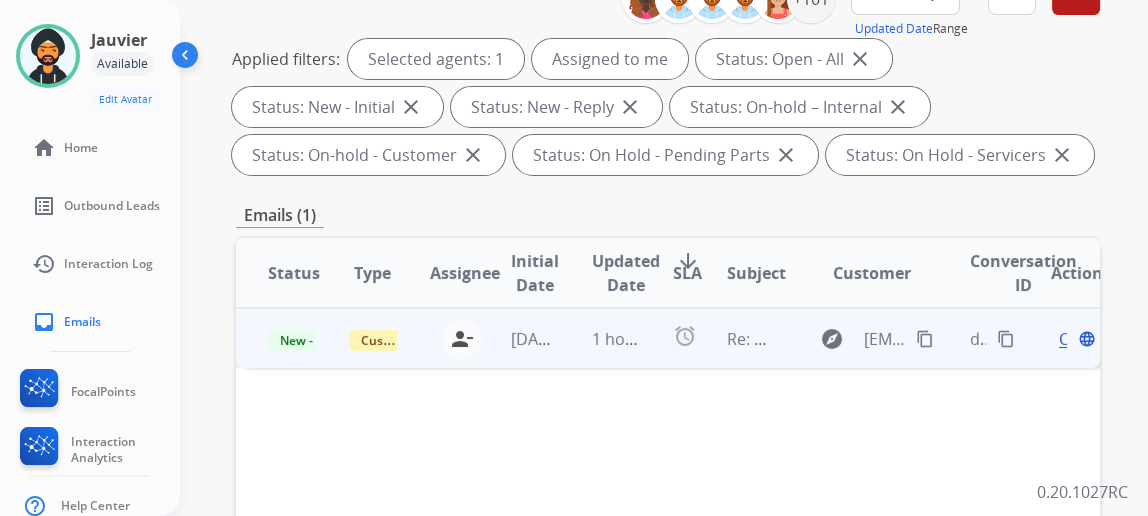 click on "Open language" at bounding box center [1075, 339] 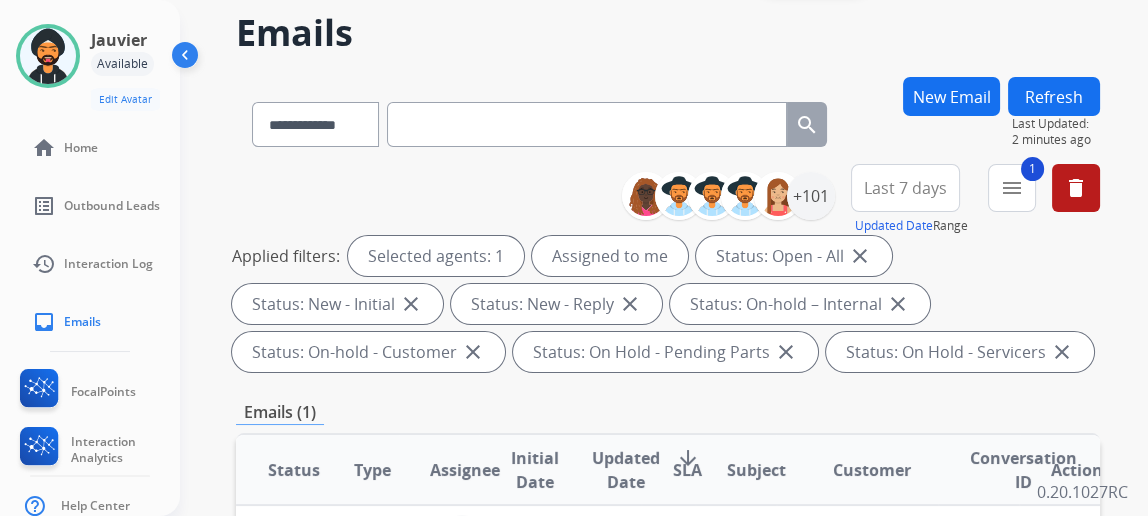 scroll, scrollTop: 0, scrollLeft: 0, axis: both 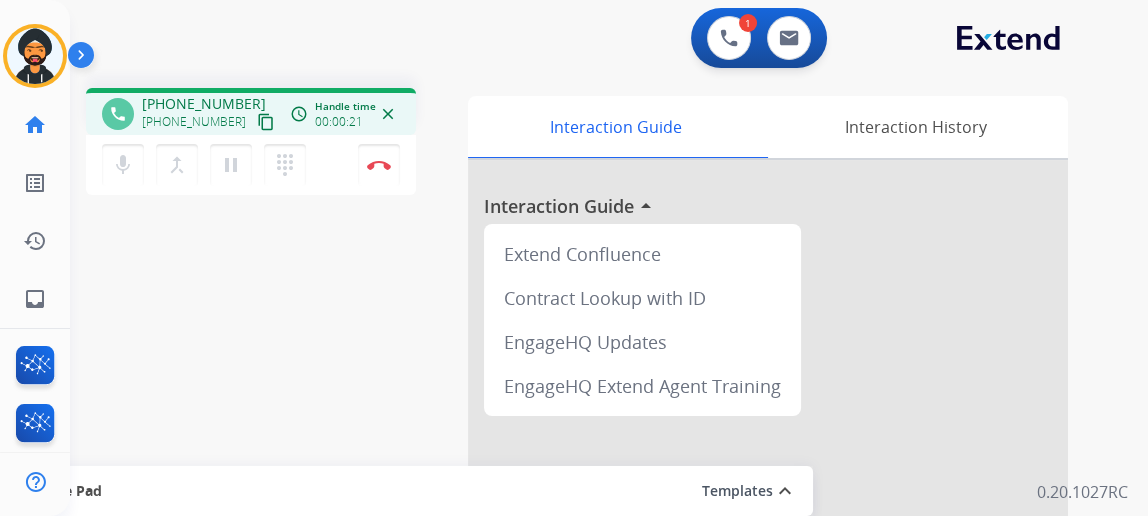 click on "content_copy" at bounding box center [266, 122] 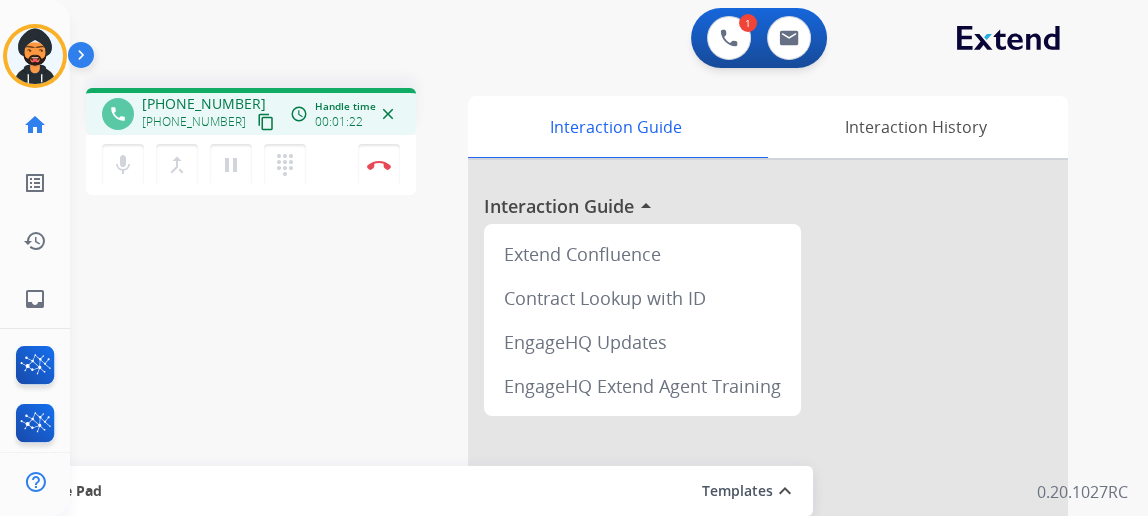 click on "content_copy" at bounding box center (266, 122) 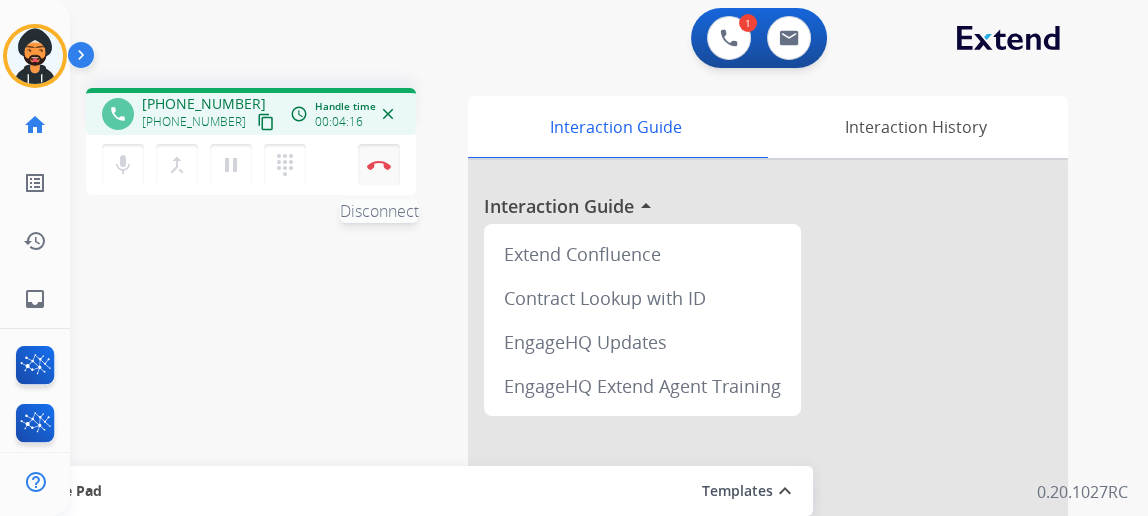 click on "Disconnect" at bounding box center [379, 165] 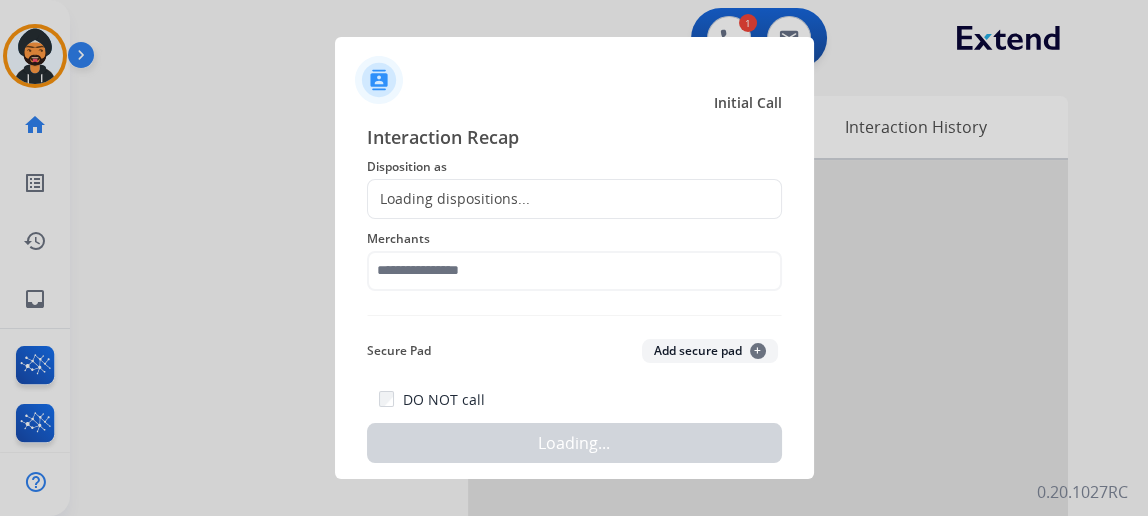 click on "Loading dispositions..." 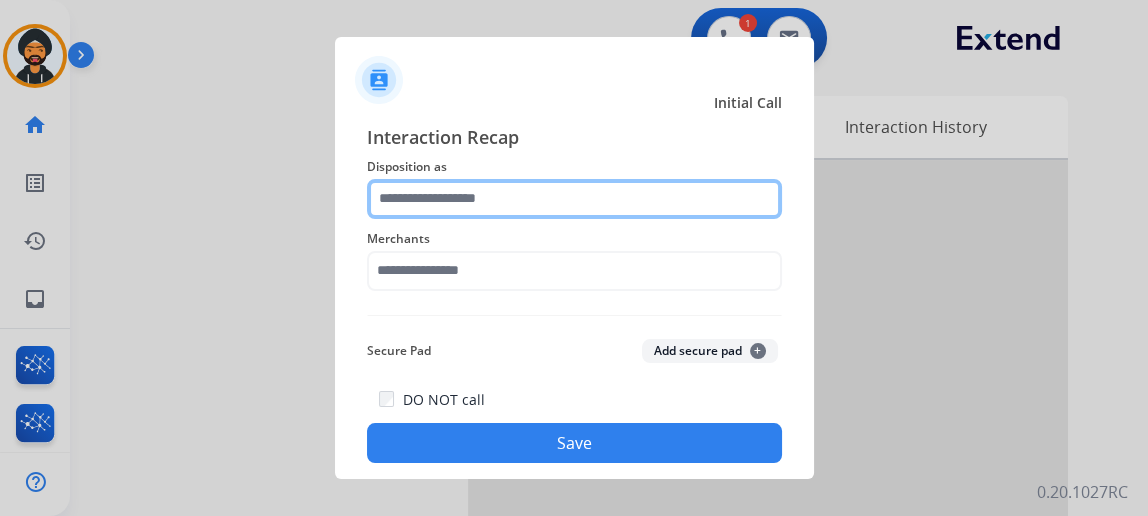 click 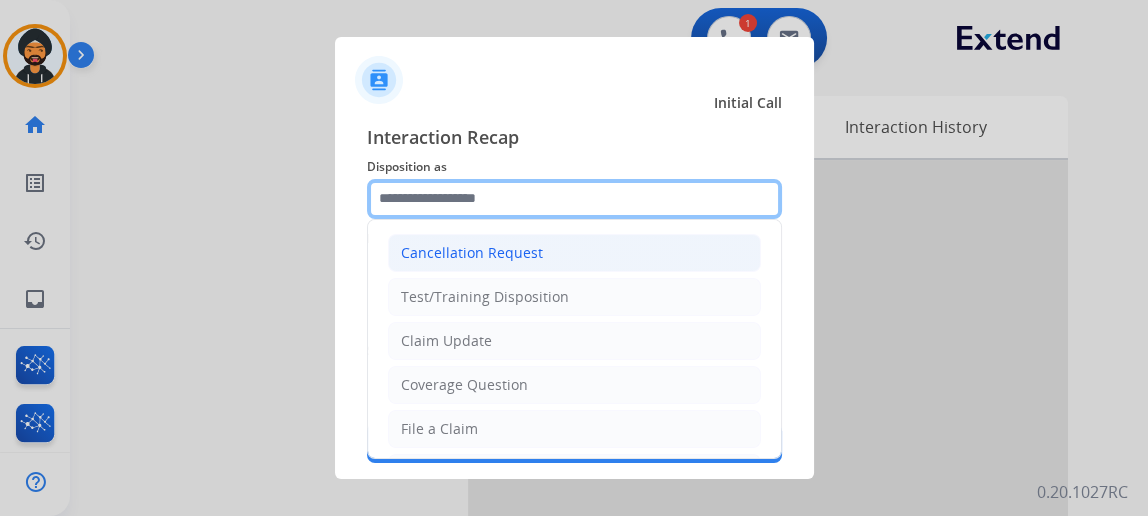scroll, scrollTop: 90, scrollLeft: 0, axis: vertical 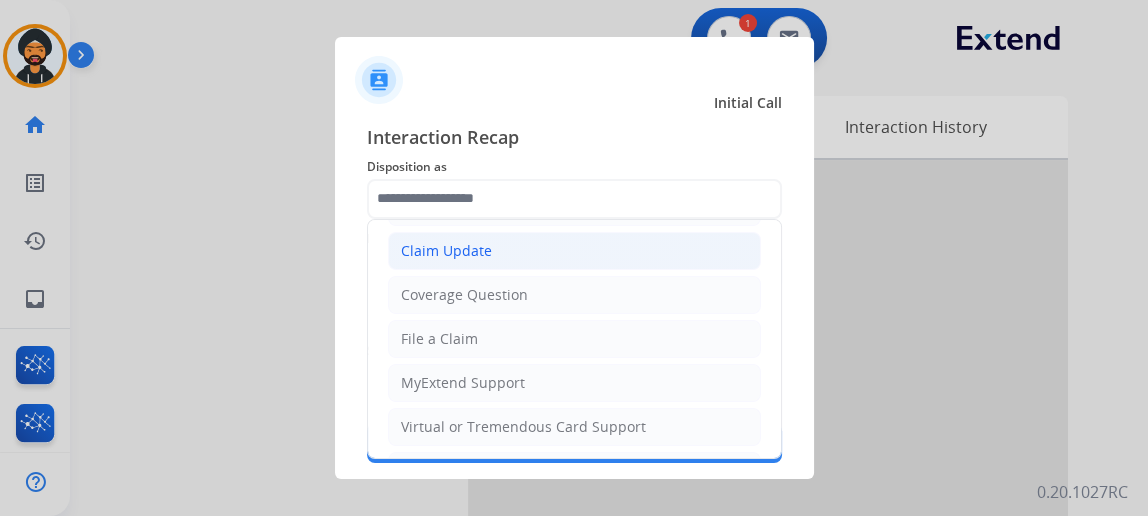 click on "Claim Update" 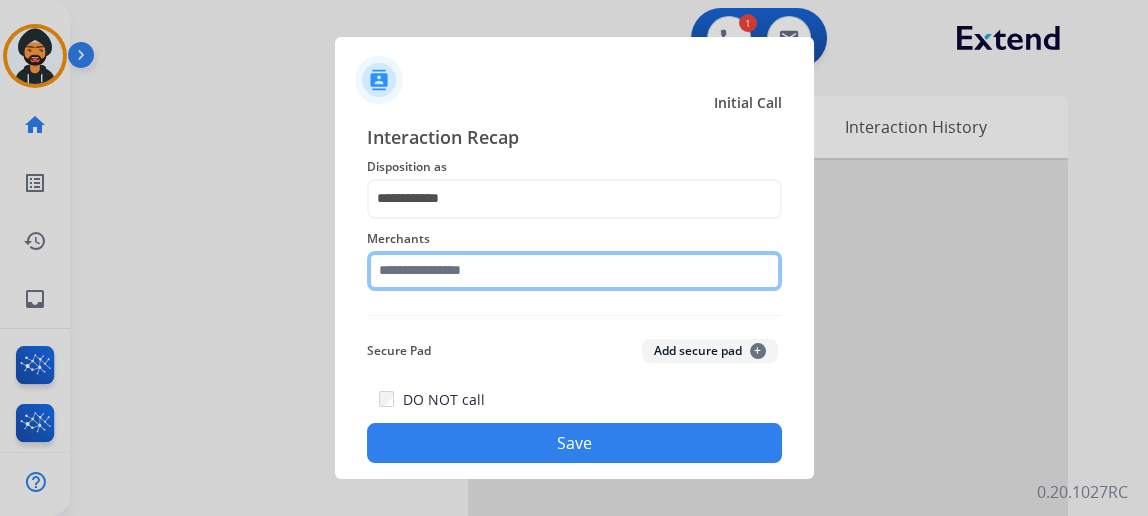 click 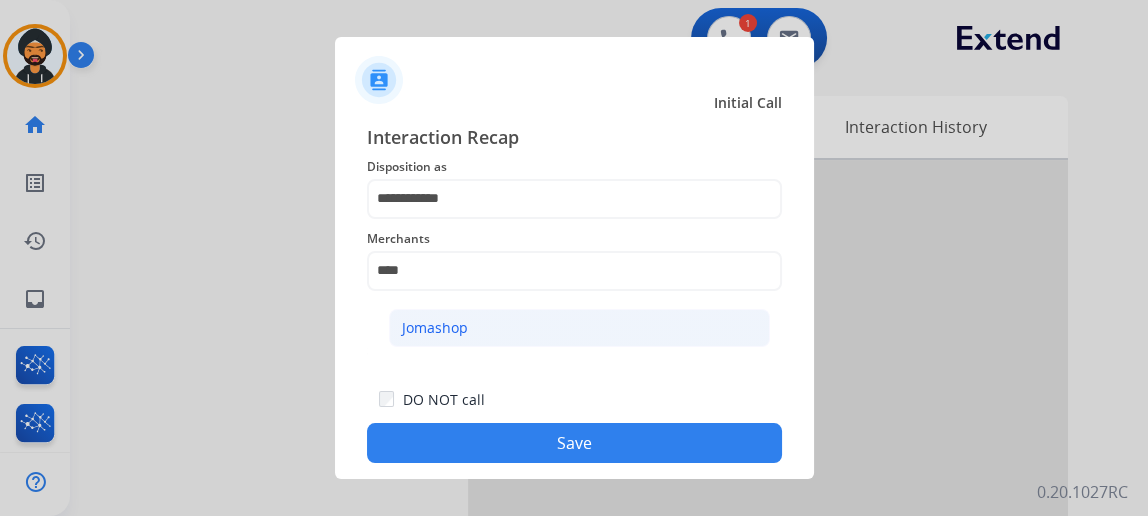 click on "Jomashop" 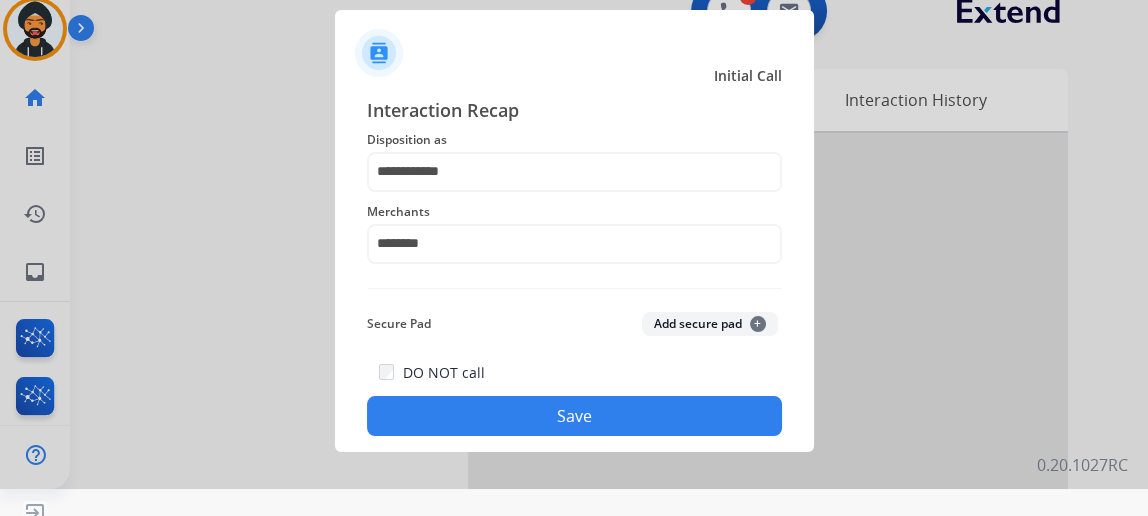 scroll, scrollTop: 43, scrollLeft: 0, axis: vertical 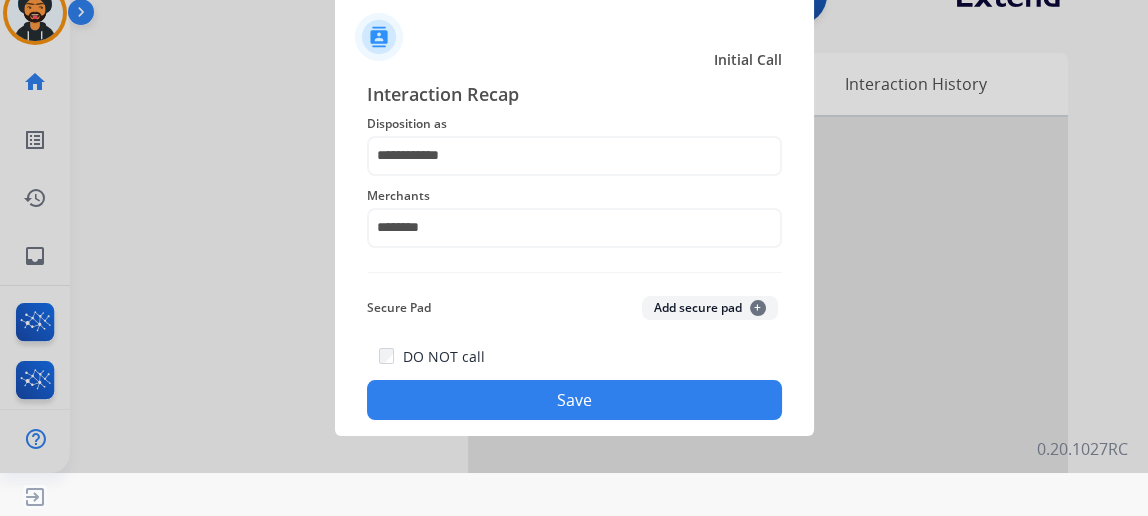 click on "Save" 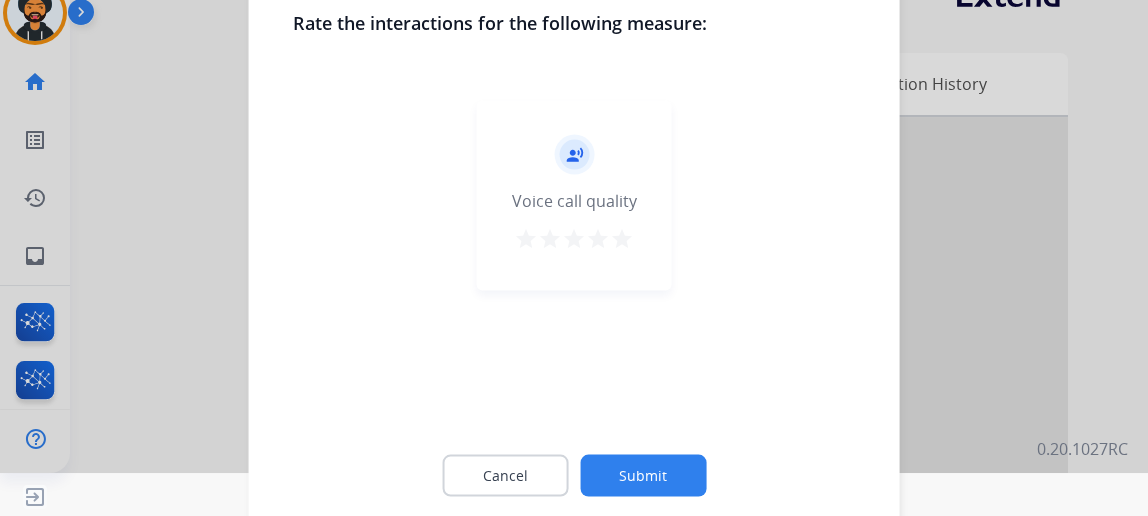 drag, startPoint x: 620, startPoint y: 233, endPoint x: 627, endPoint y: 245, distance: 13.892444 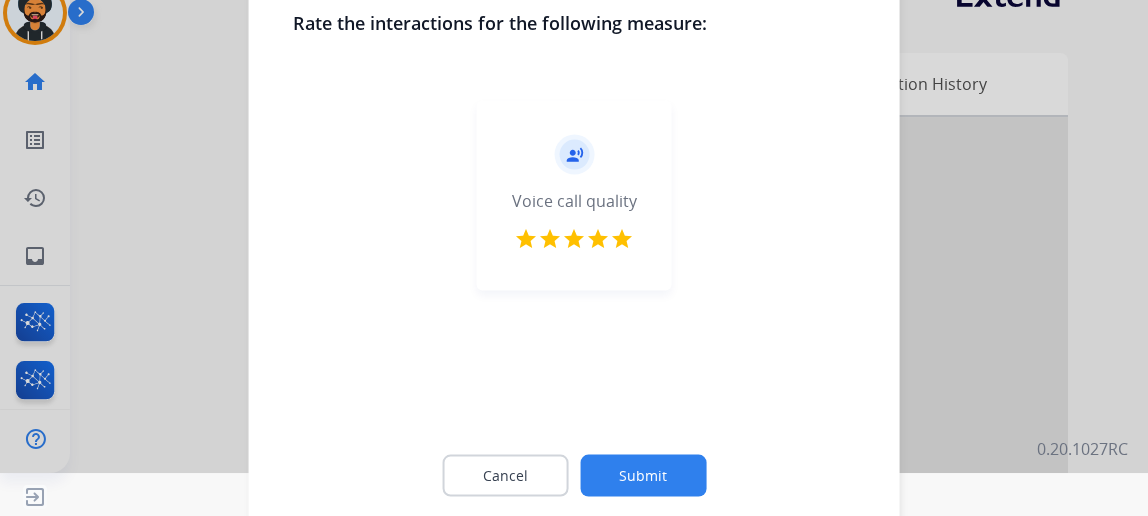 click on "Submit" 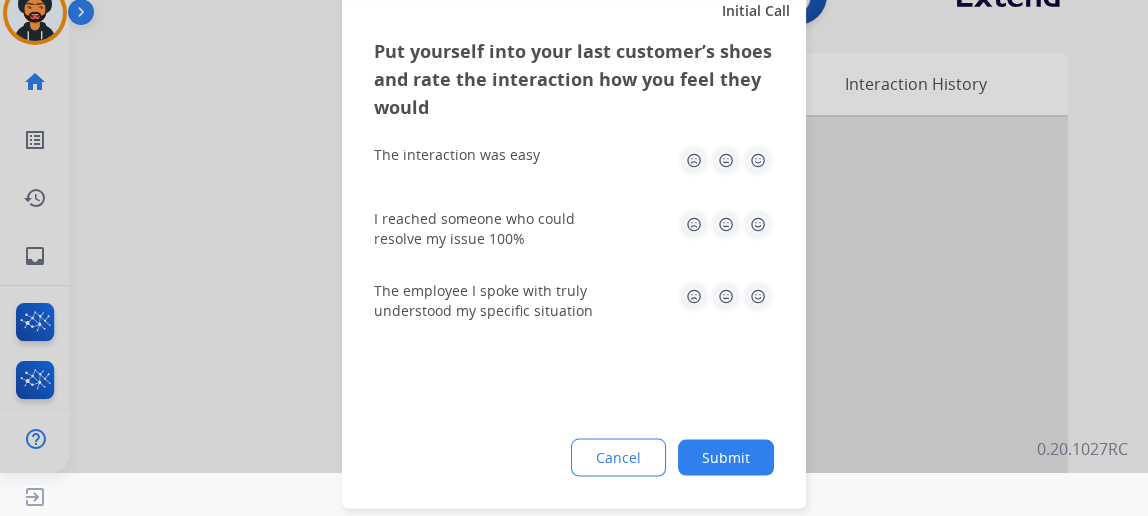 click on "Submit" 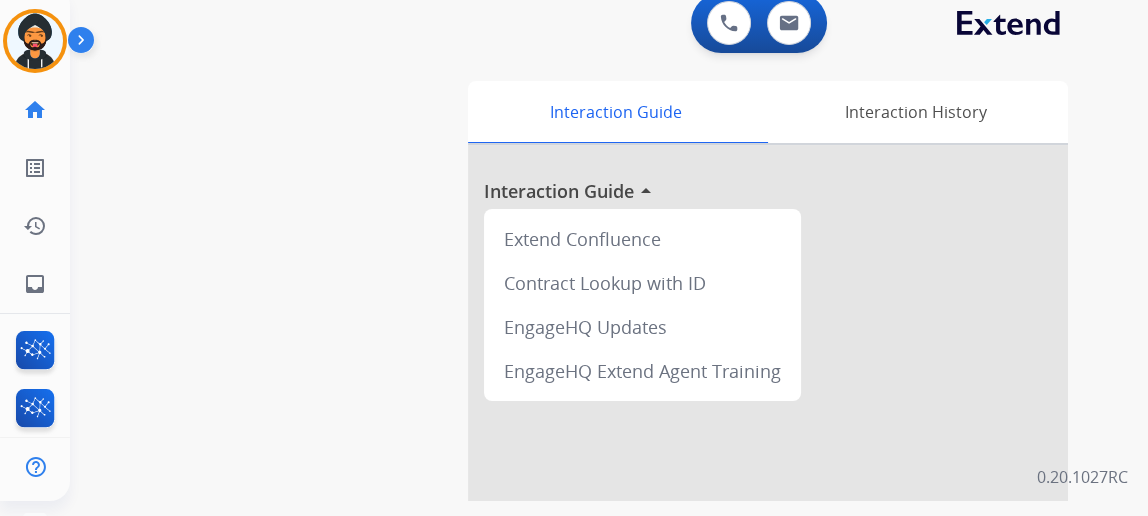 scroll, scrollTop: 0, scrollLeft: 0, axis: both 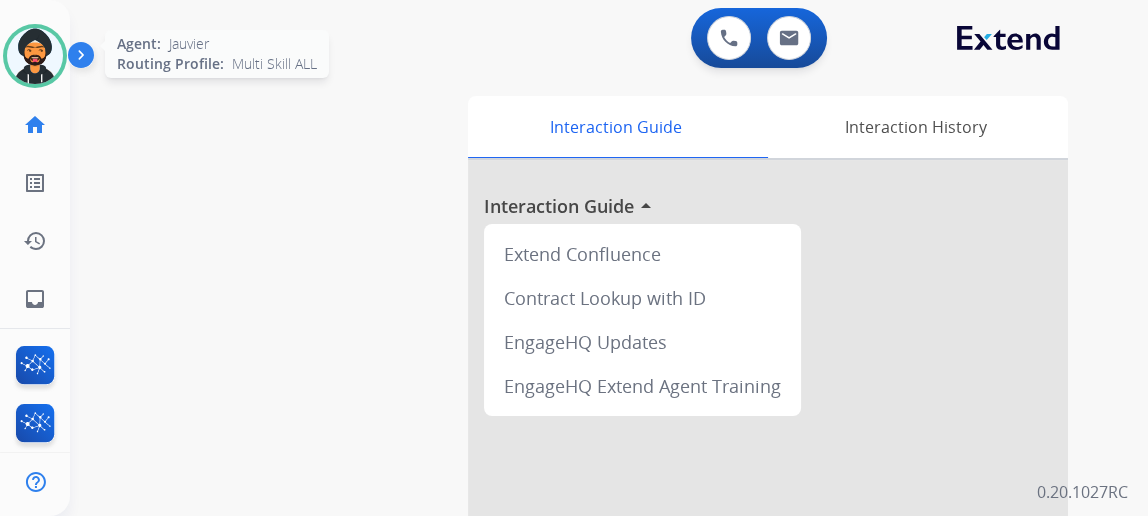 click at bounding box center [35, 56] 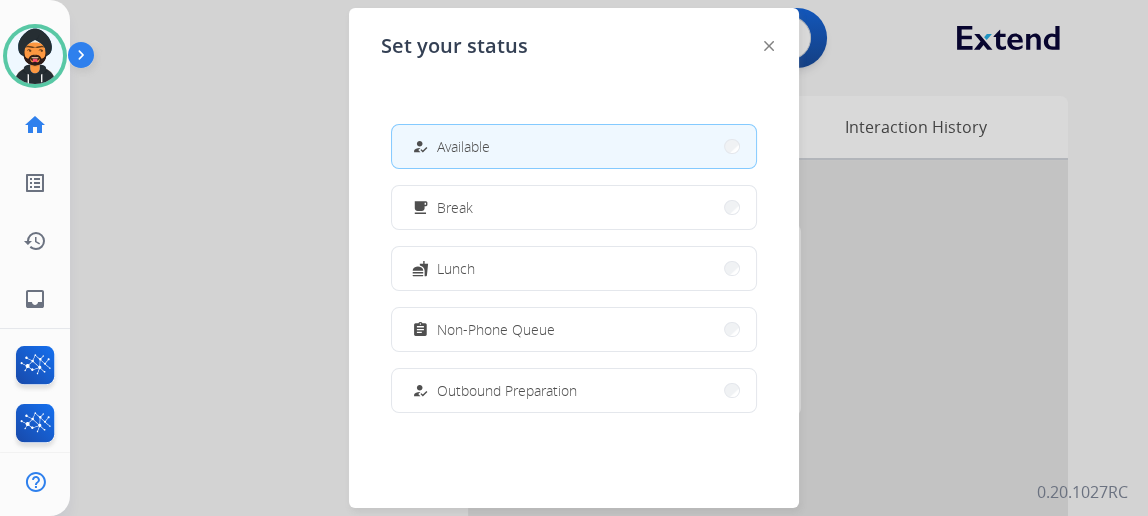 click on "Available" at bounding box center (463, 146) 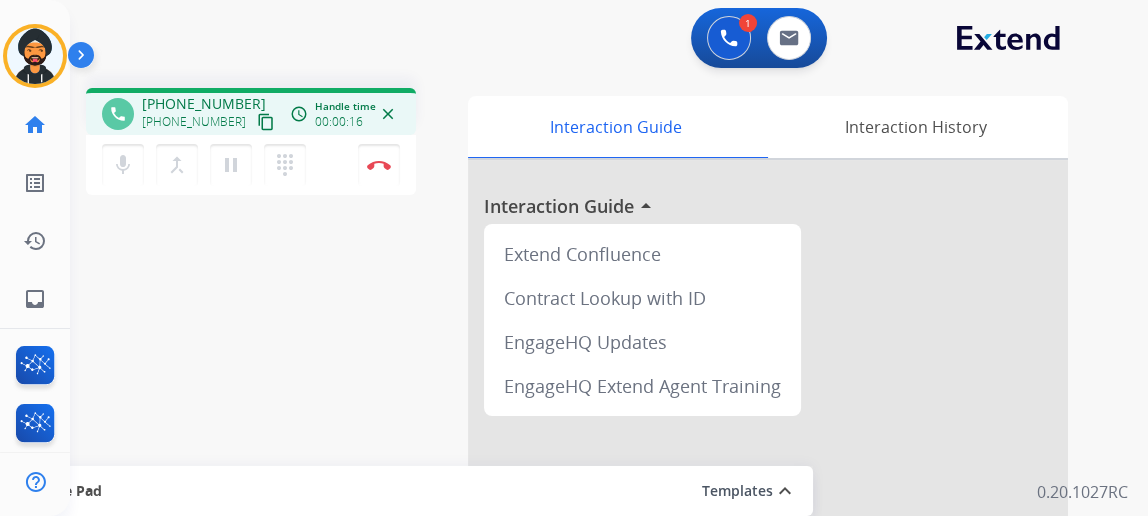 click on "content_copy" at bounding box center (266, 122) 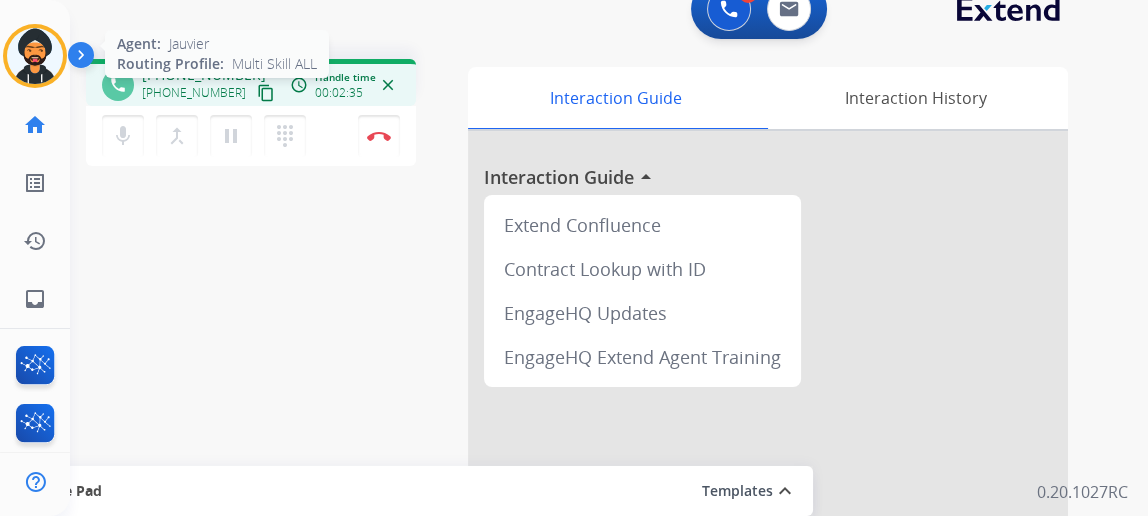 scroll, scrollTop: 0, scrollLeft: 0, axis: both 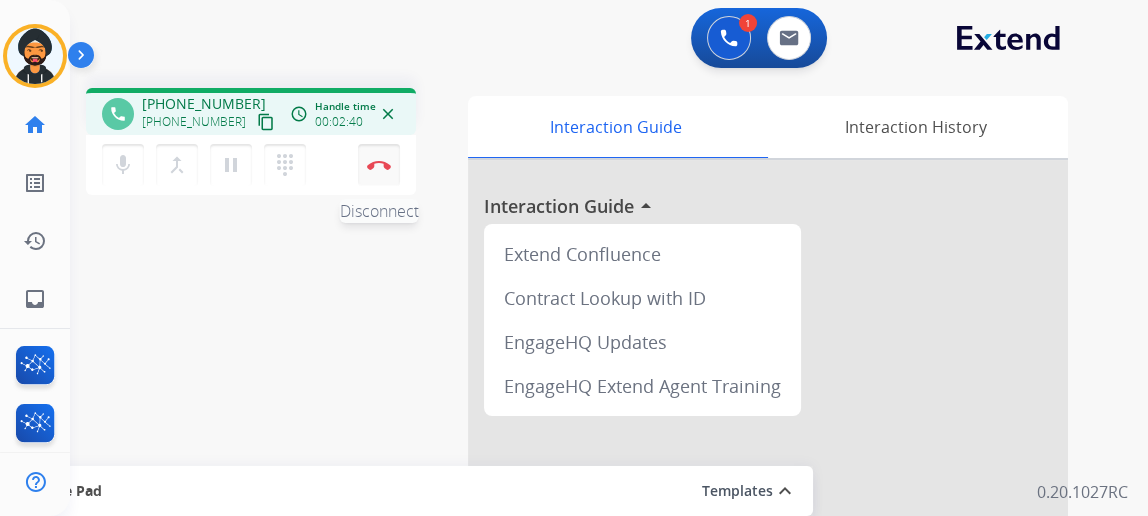 click at bounding box center (379, 165) 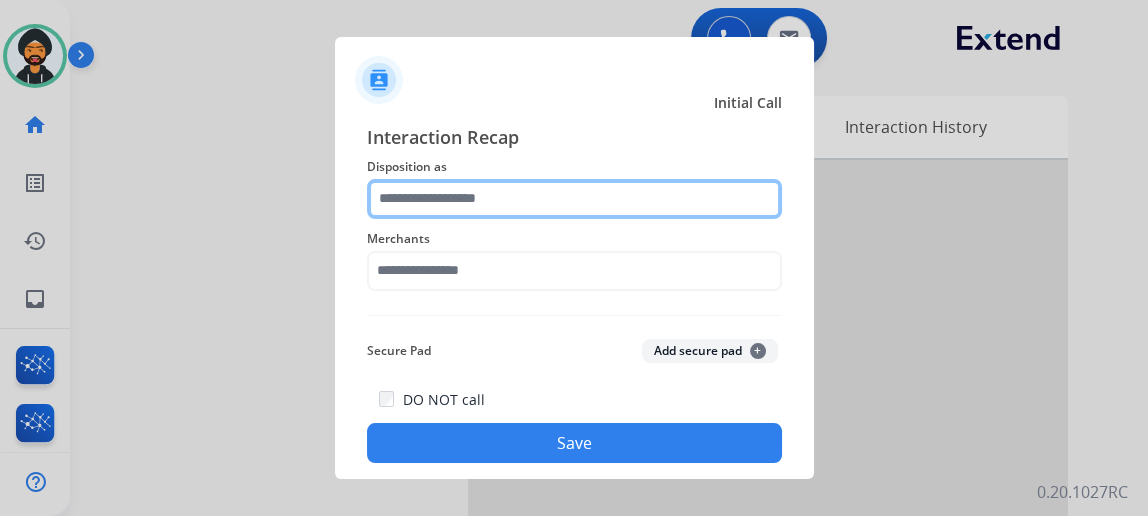 click 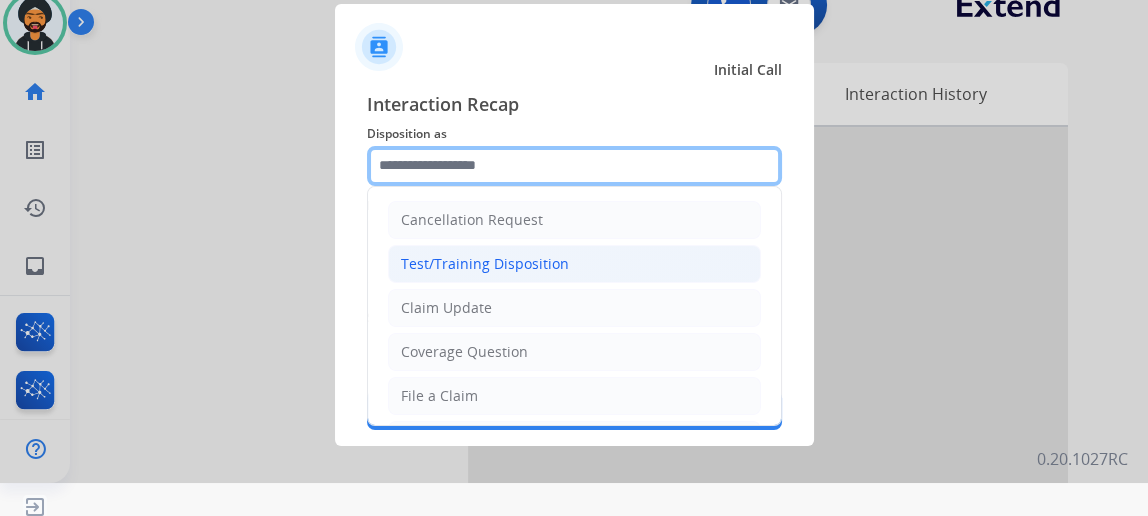 scroll, scrollTop: 43, scrollLeft: 0, axis: vertical 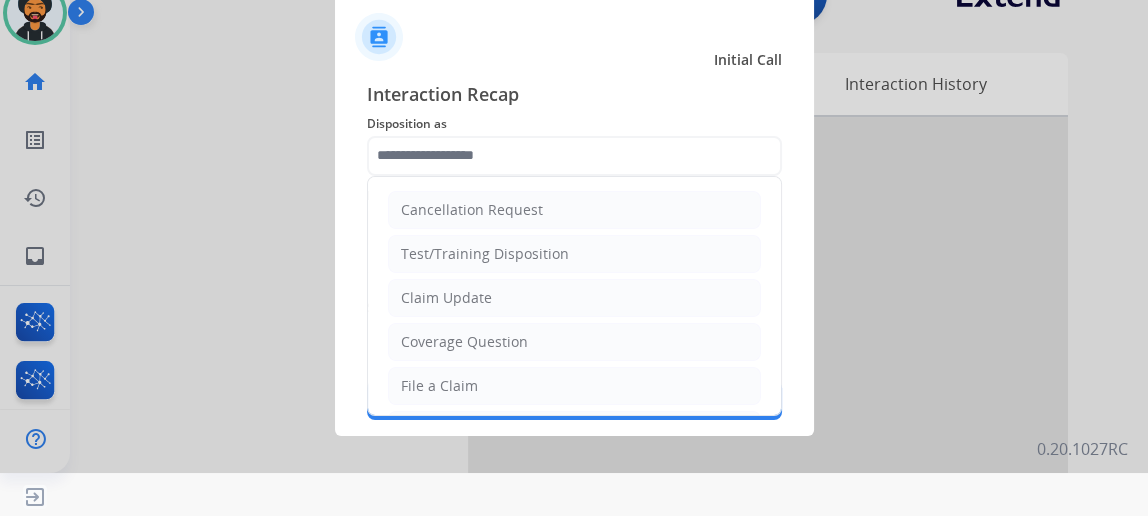 click on "Coverage Question" 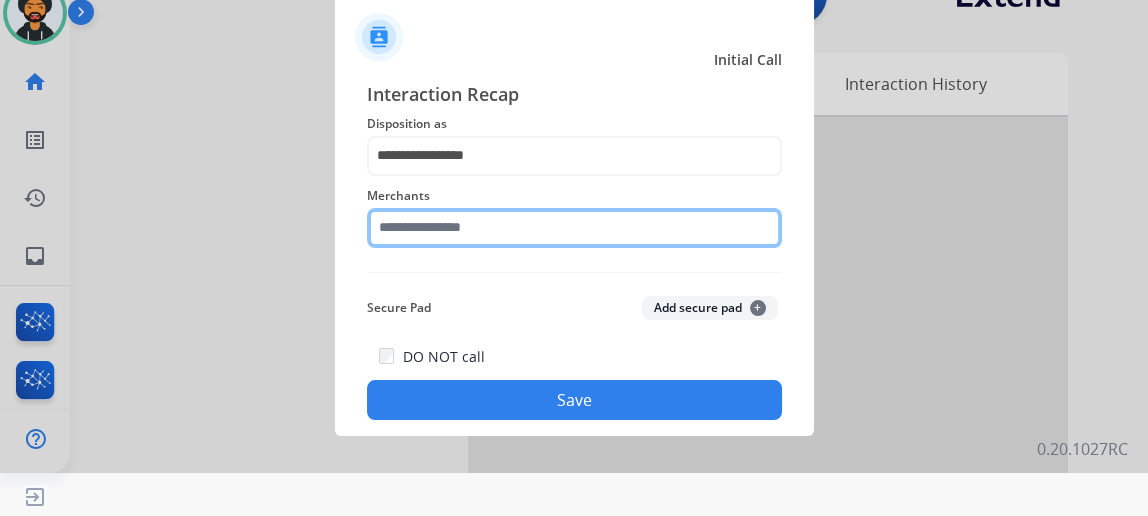 click 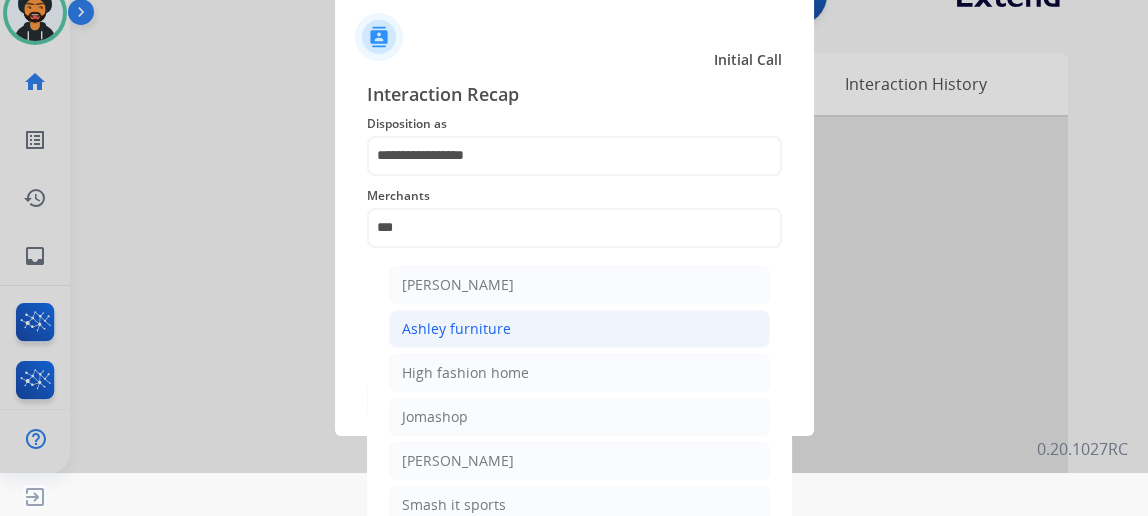 click on "Ashley furniture" 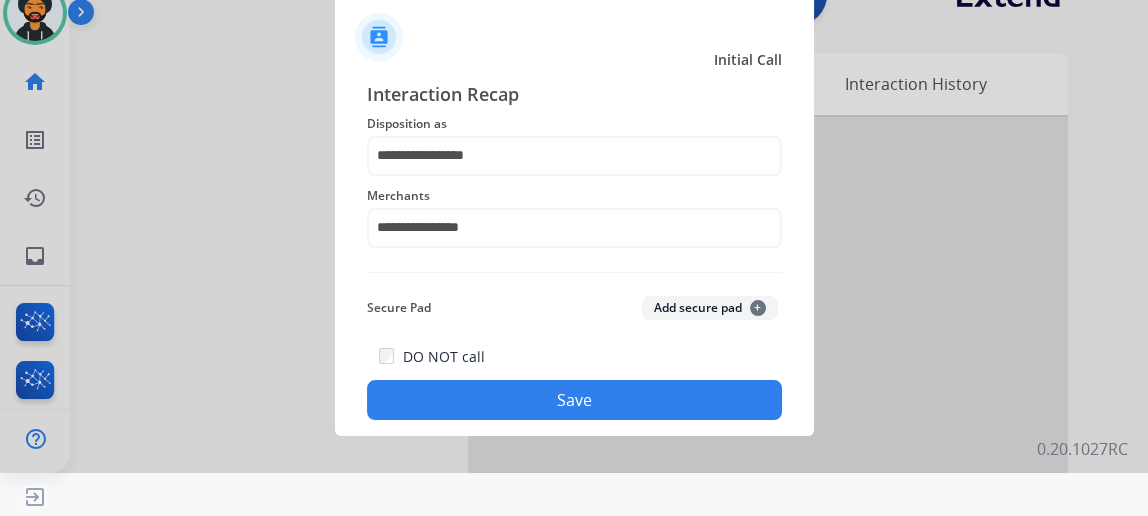 click on "Save" 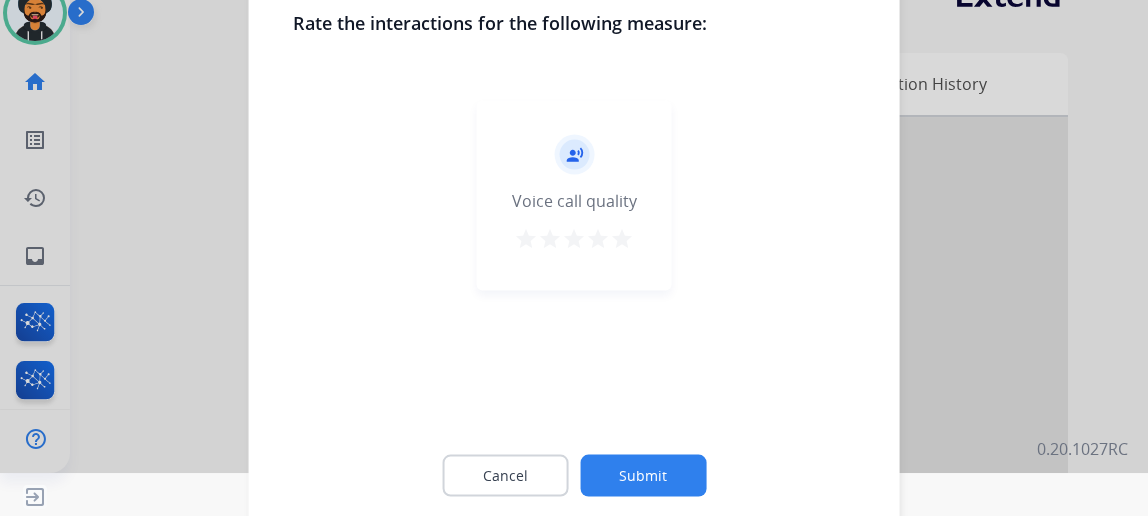 click on "Submit" 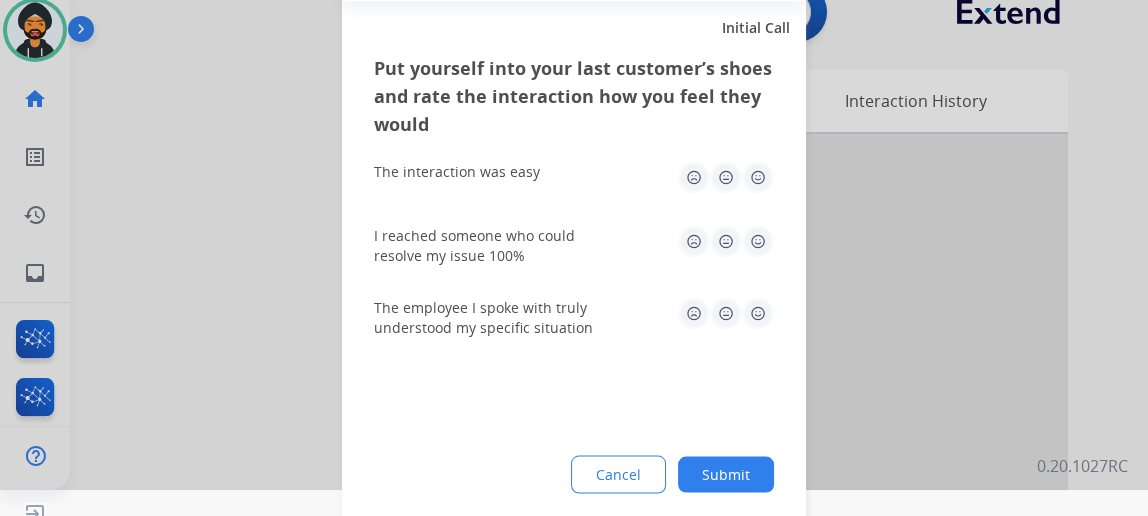 scroll, scrollTop: 0, scrollLeft: 0, axis: both 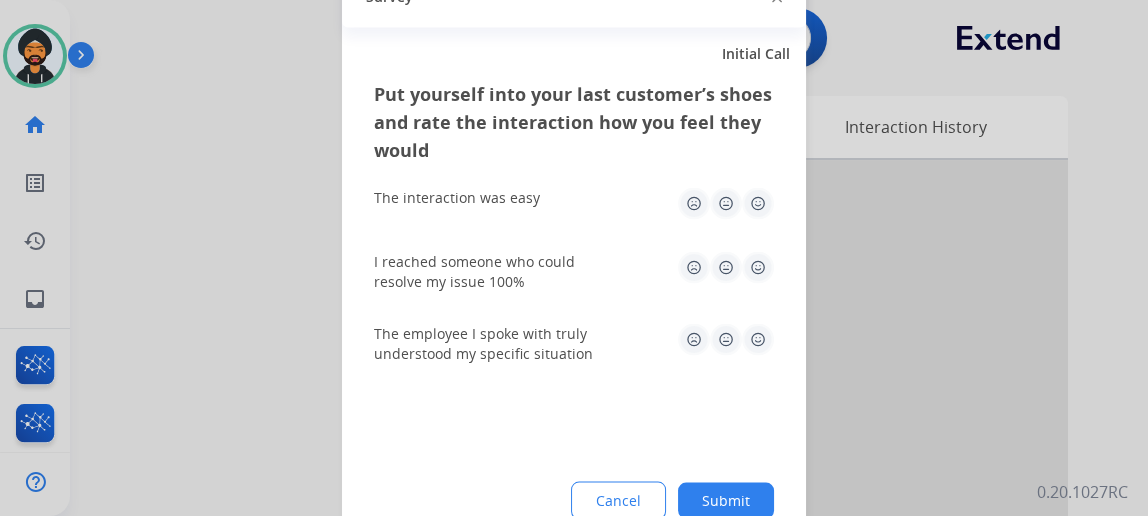 click on "Submit" 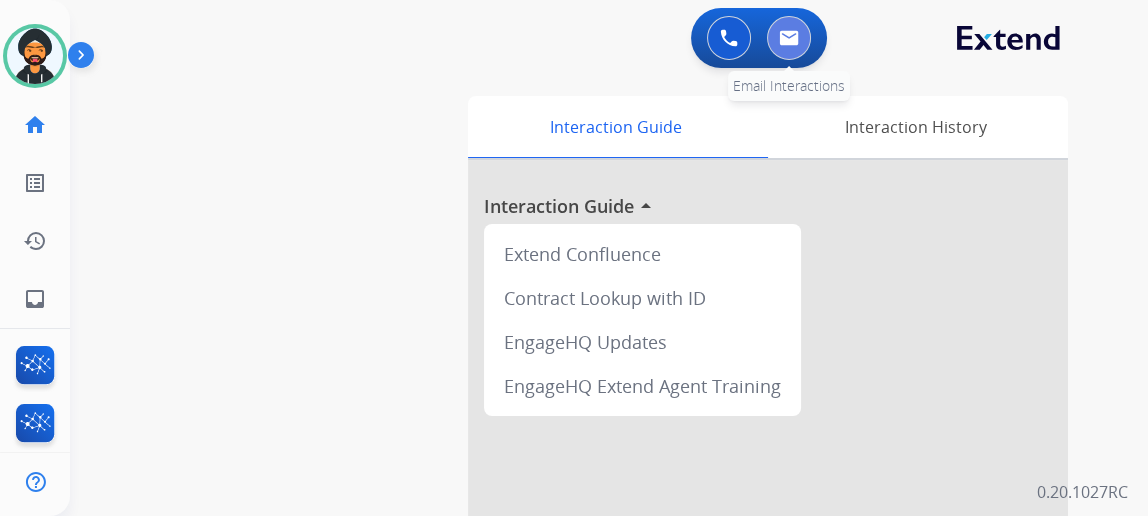 click at bounding box center [789, 38] 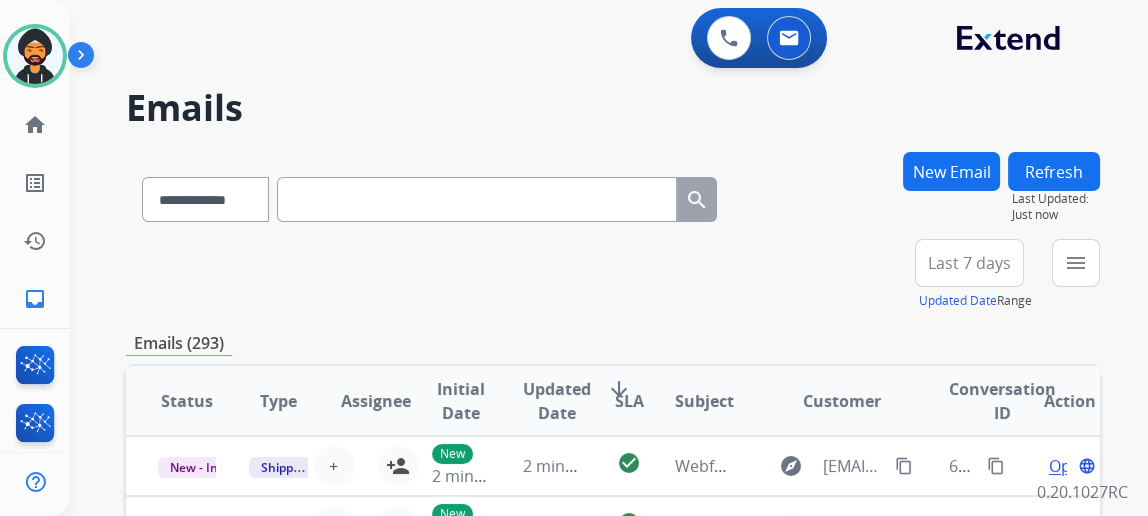 click at bounding box center (477, 199) 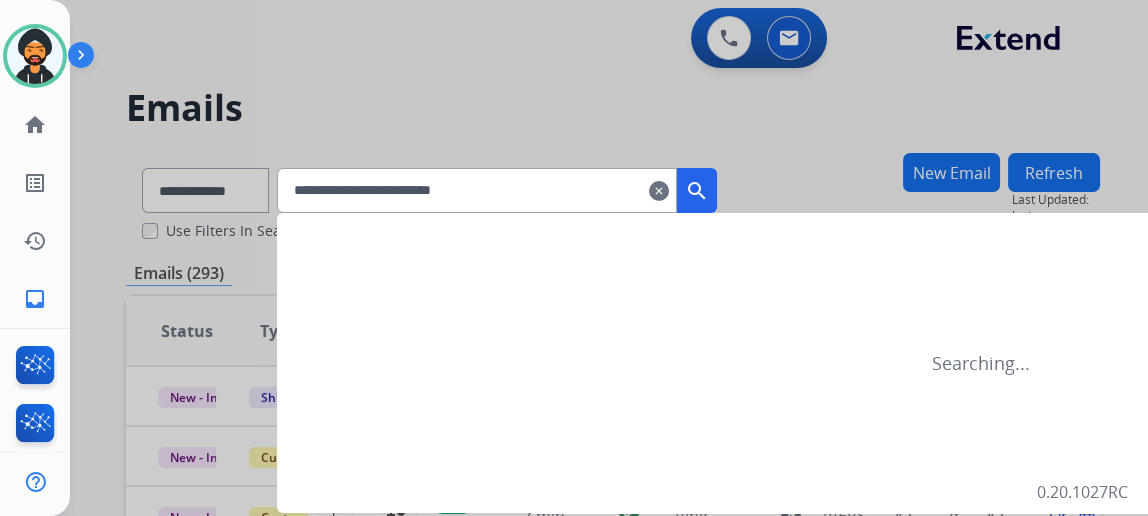 click on "**********" at bounding box center (477, 190) 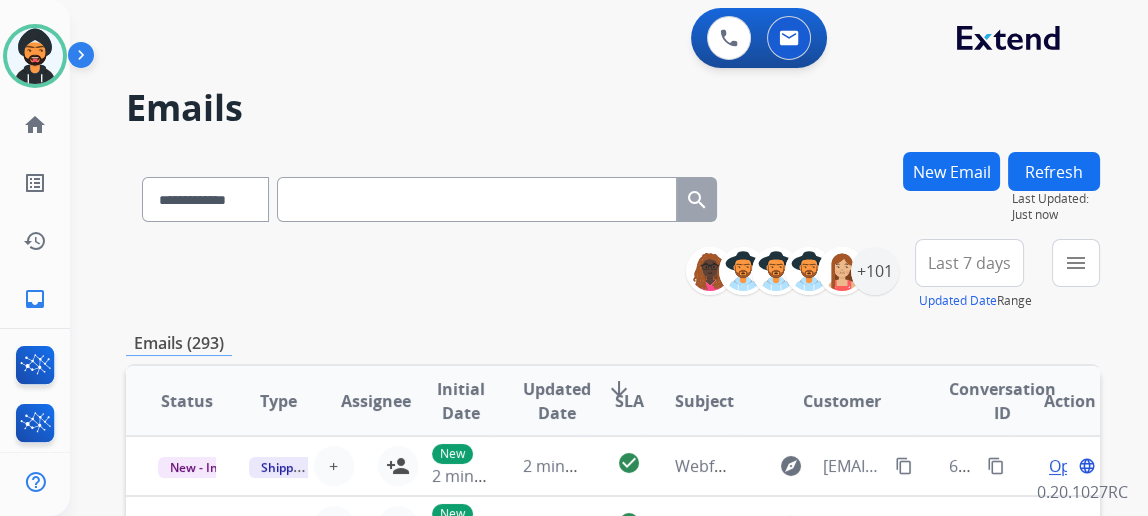 click on "New Email" at bounding box center [951, 171] 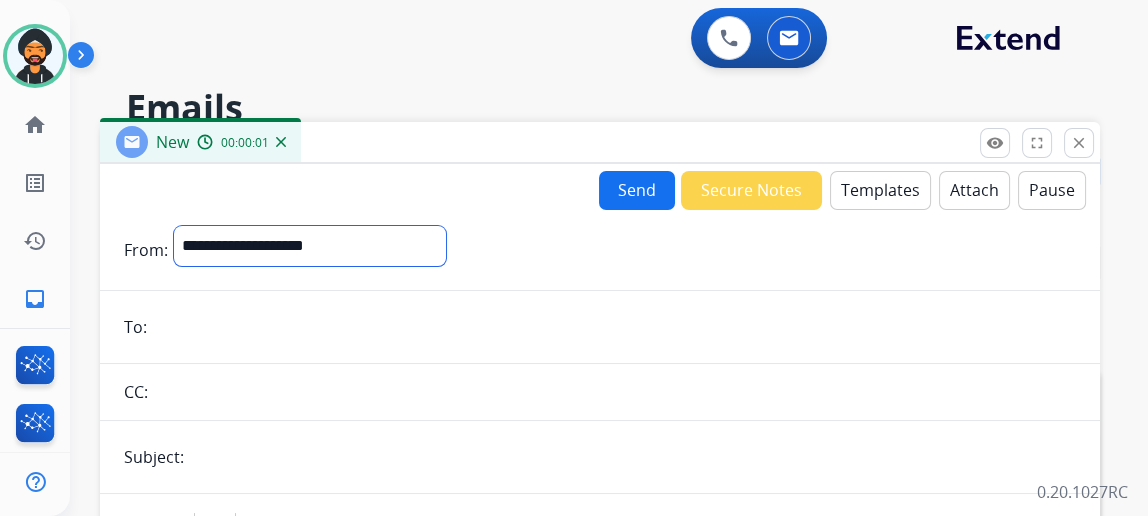 click on "**********" at bounding box center [310, 246] 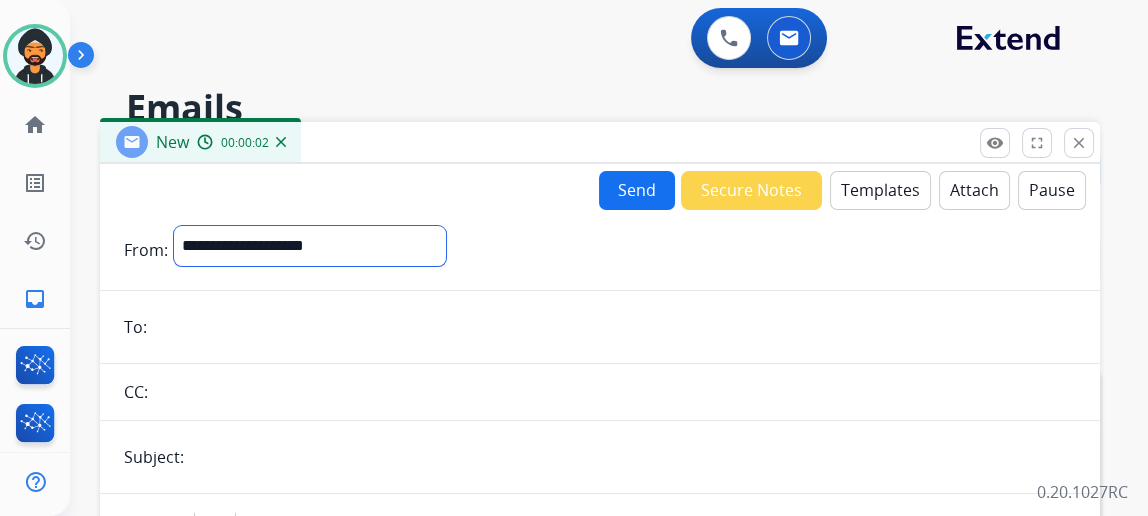 click on "**********" at bounding box center [310, 246] 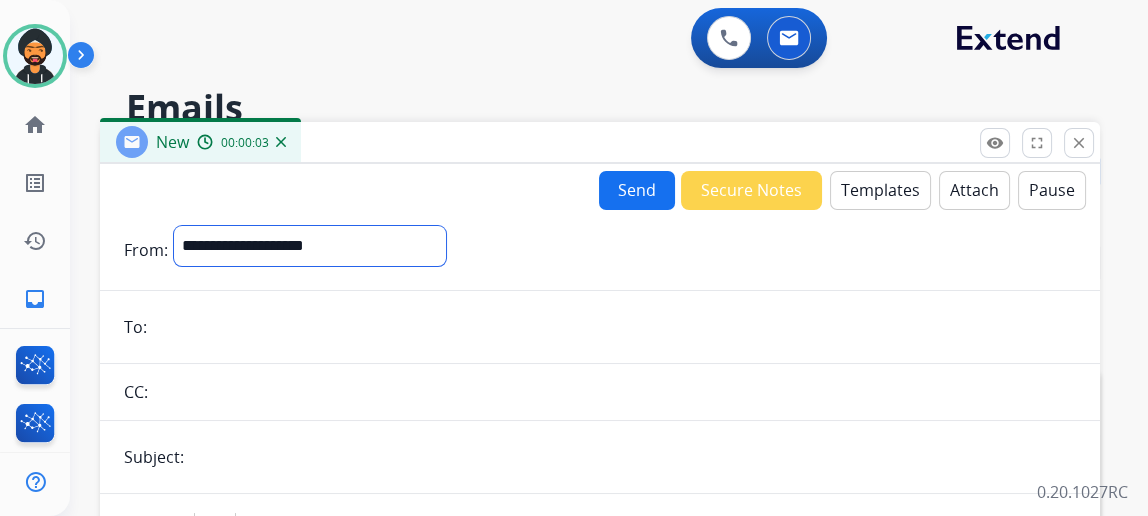 select on "**********" 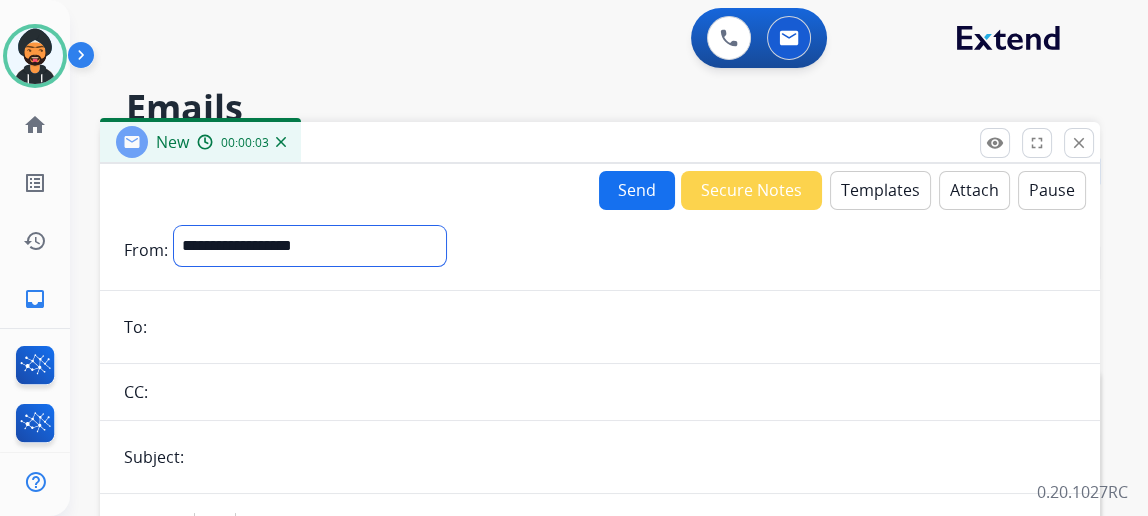 click on "**********" at bounding box center [310, 246] 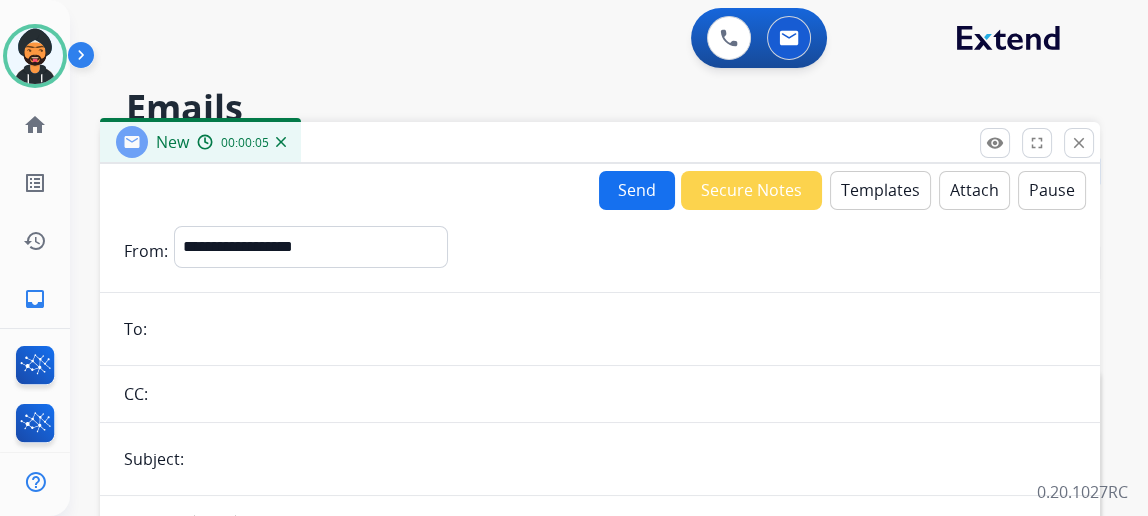 paste on "**********" 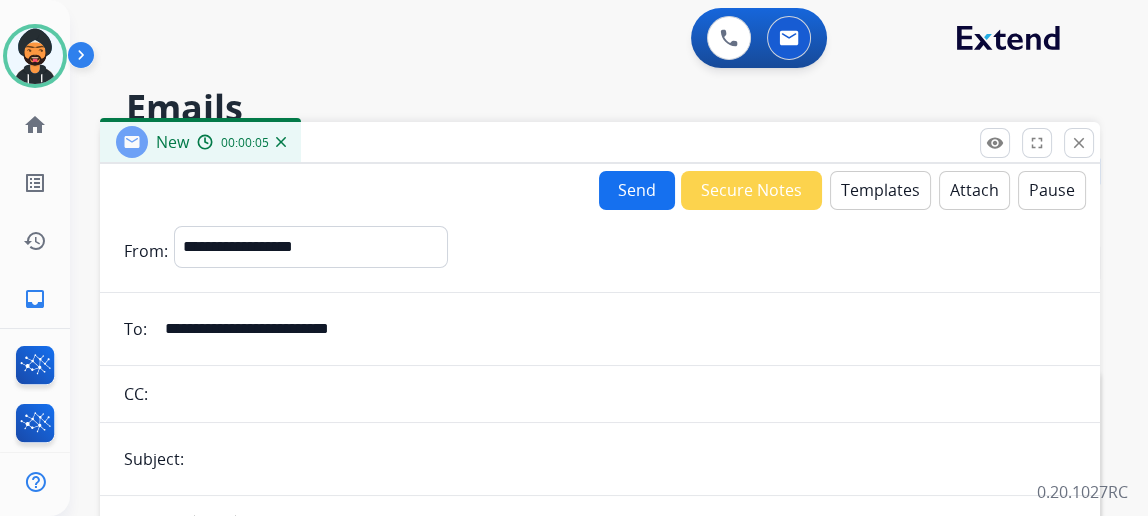 type on "**********" 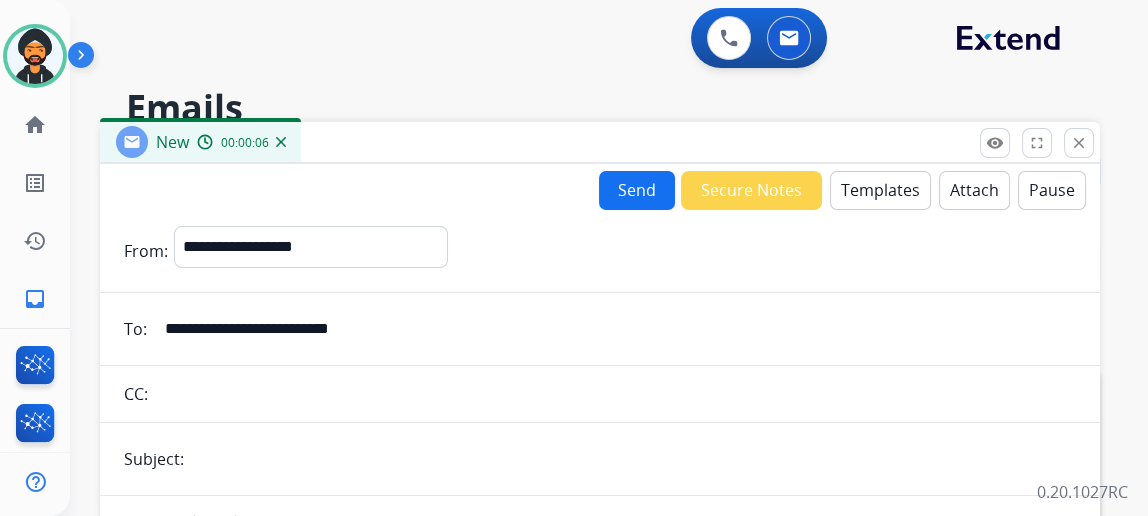 drag, startPoint x: 312, startPoint y: 460, endPoint x: 287, endPoint y: 446, distance: 28.653097 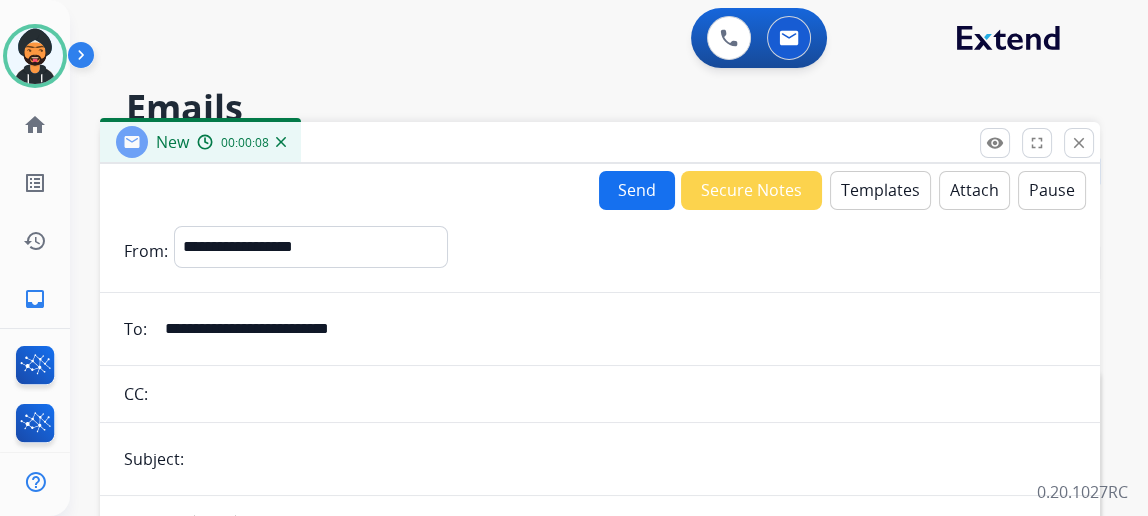 type on "**********" 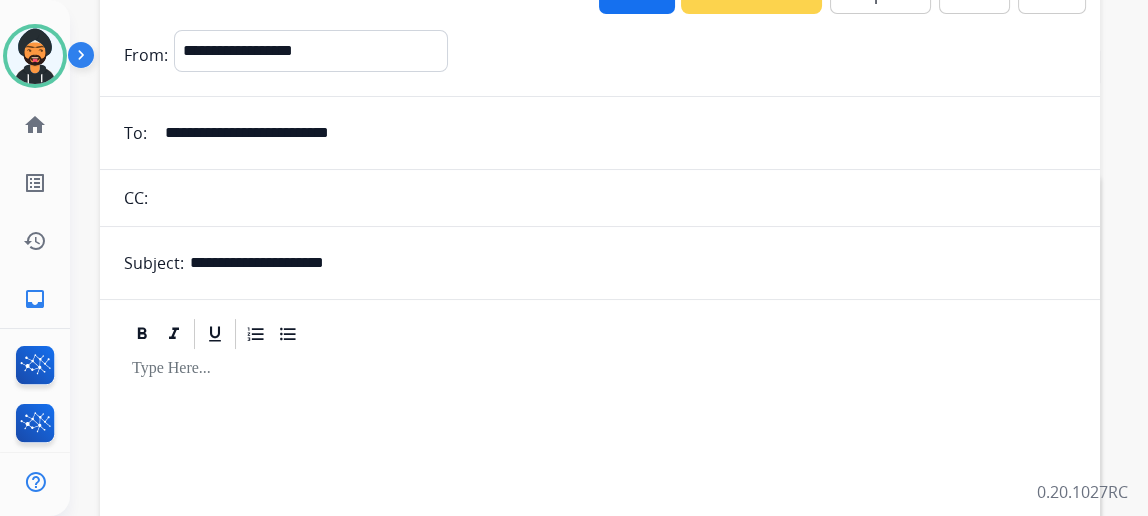 scroll, scrollTop: 454, scrollLeft: 0, axis: vertical 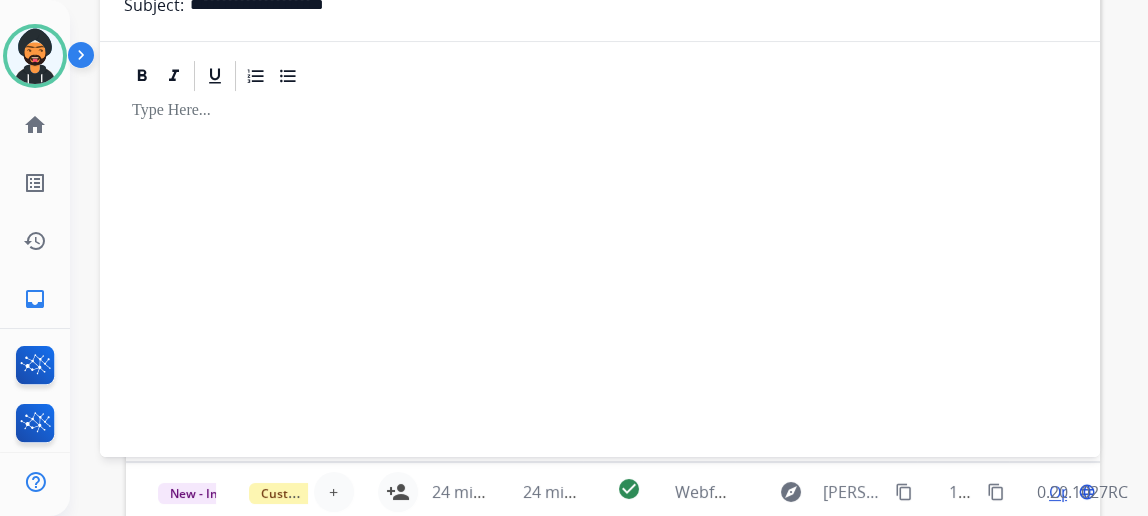 click at bounding box center [600, 265] 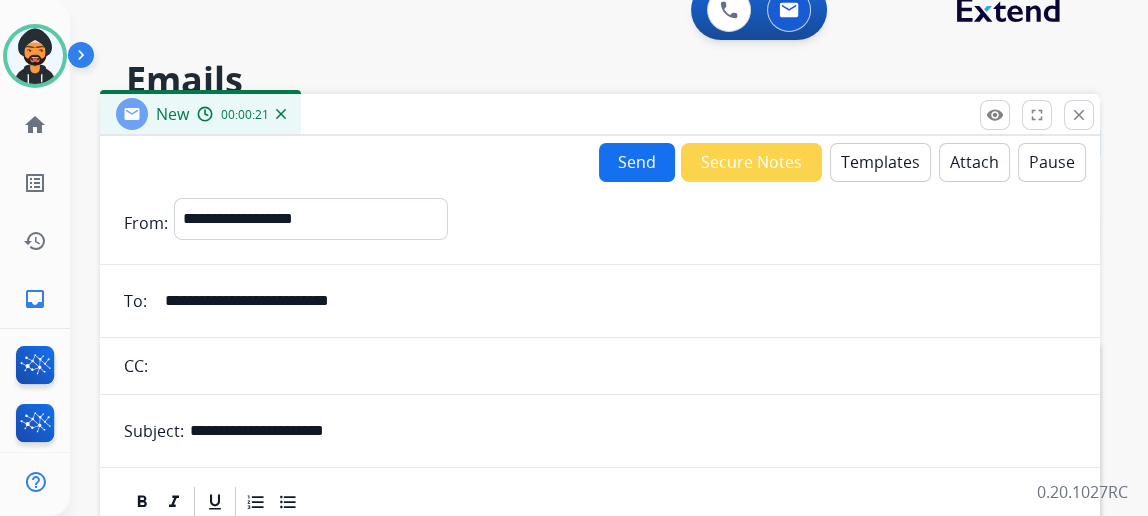 scroll, scrollTop: 0, scrollLeft: 0, axis: both 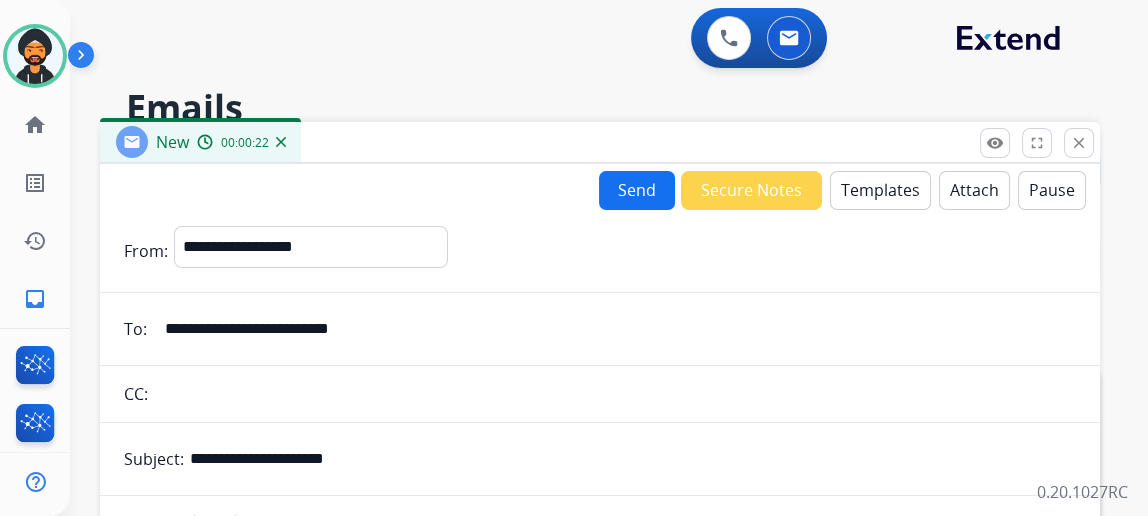 click on "Templates" at bounding box center [880, 190] 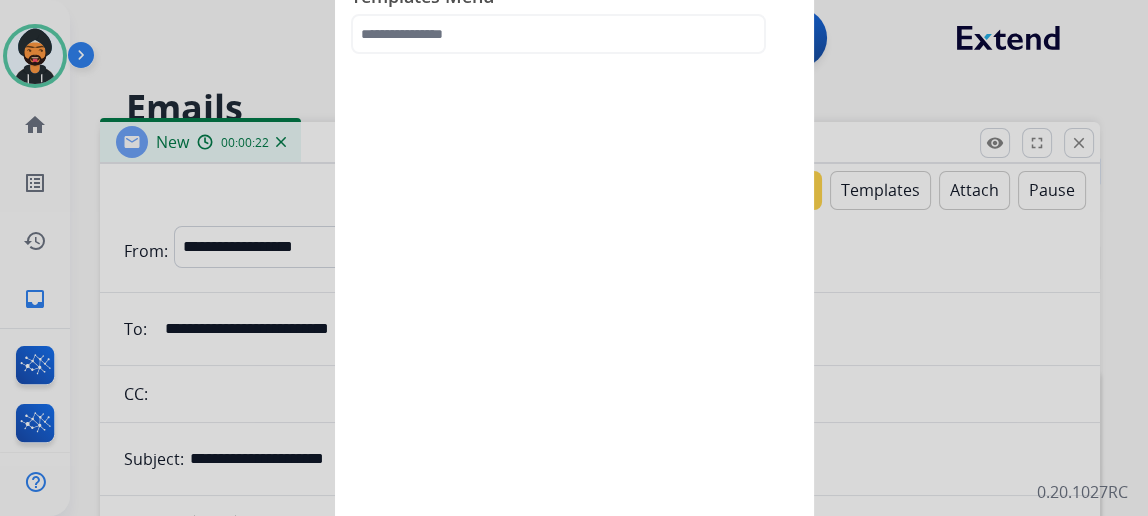 scroll, scrollTop: 43, scrollLeft: 0, axis: vertical 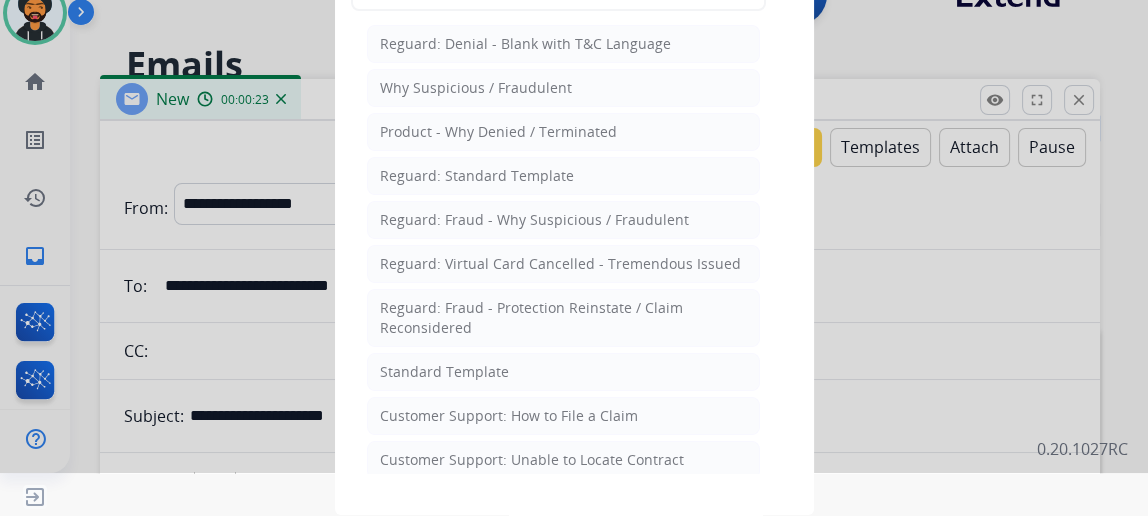 click on "Standard Template" 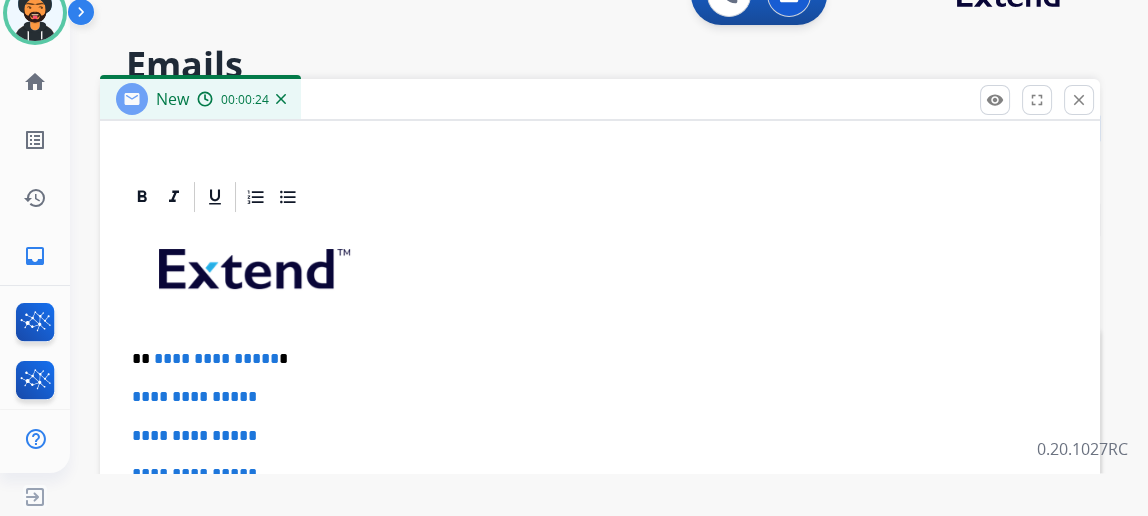 scroll, scrollTop: 458, scrollLeft: 0, axis: vertical 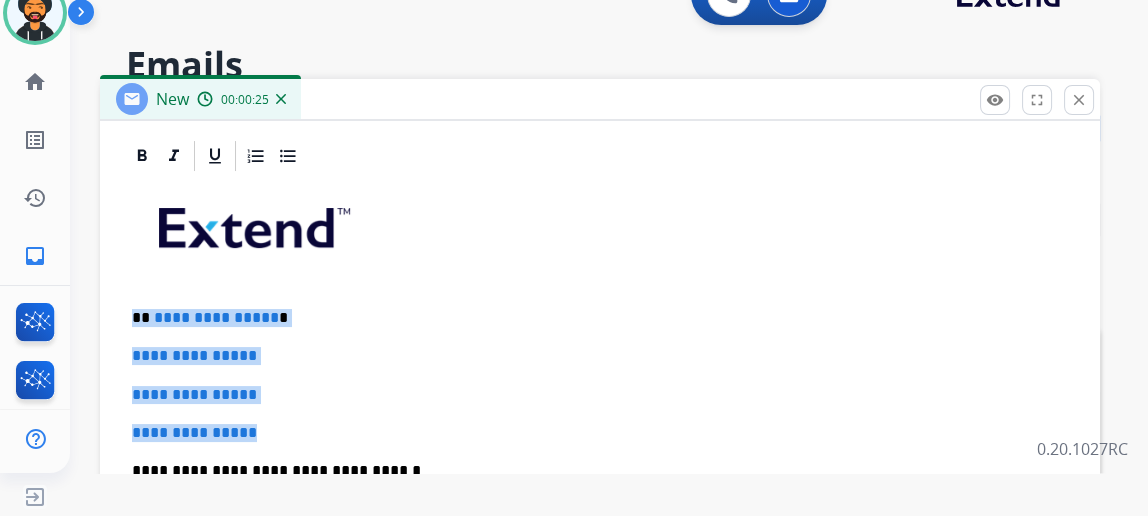 drag, startPoint x: 298, startPoint y: 419, endPoint x: 189, endPoint y: 306, distance: 157.00319 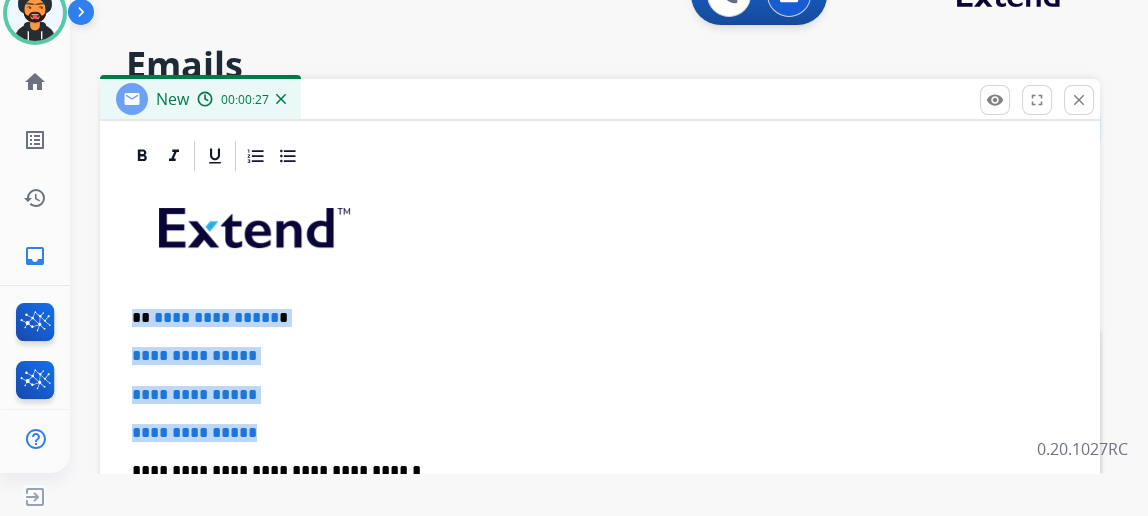 paste 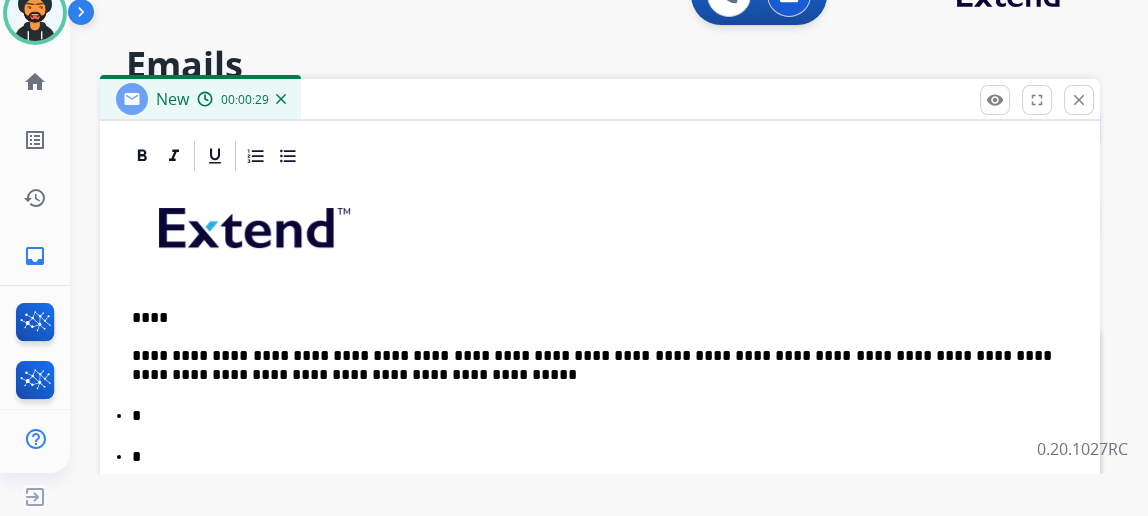 click on "****" at bounding box center (592, 318) 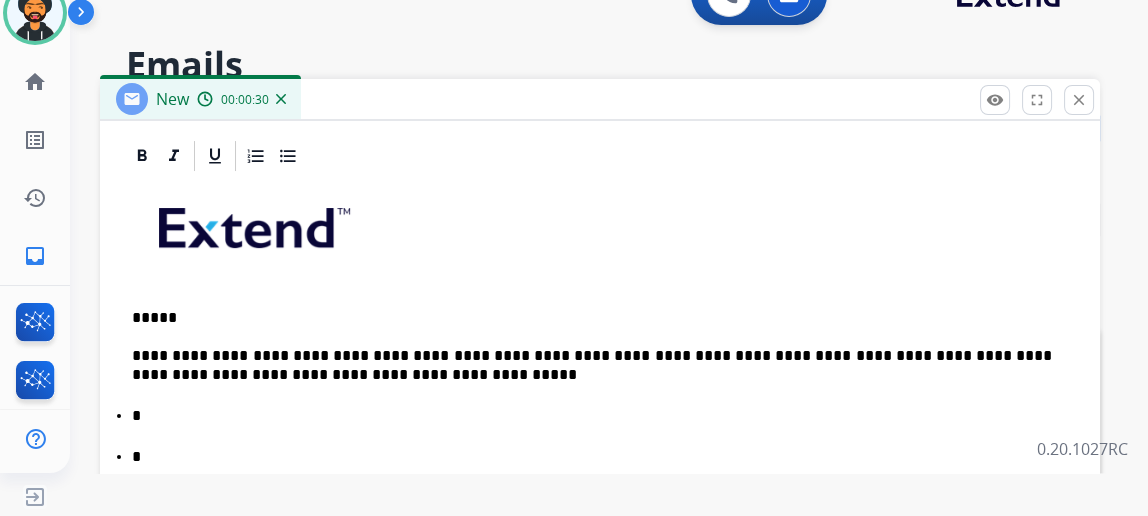 type 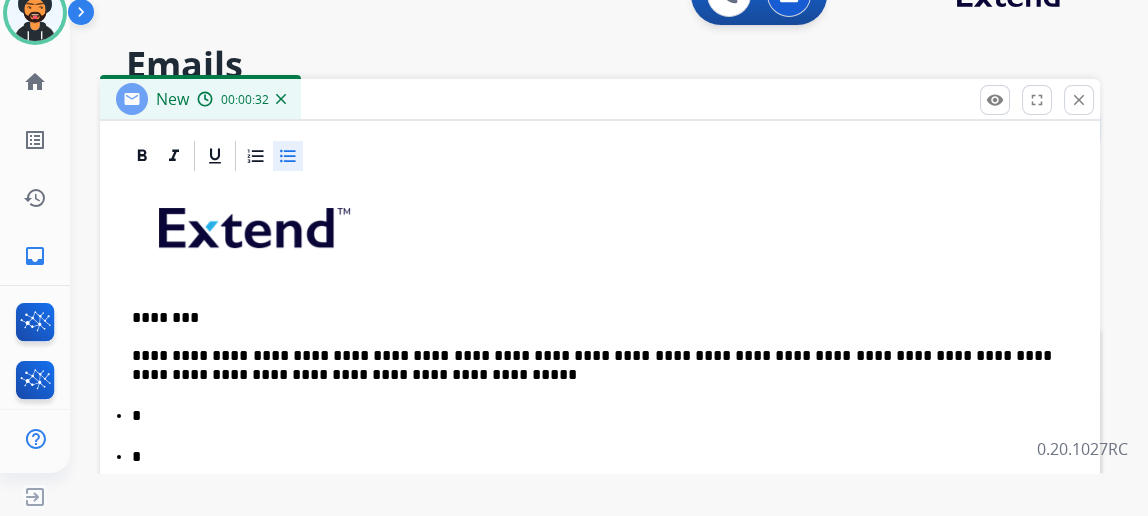 click on "* *" at bounding box center [600, 435] 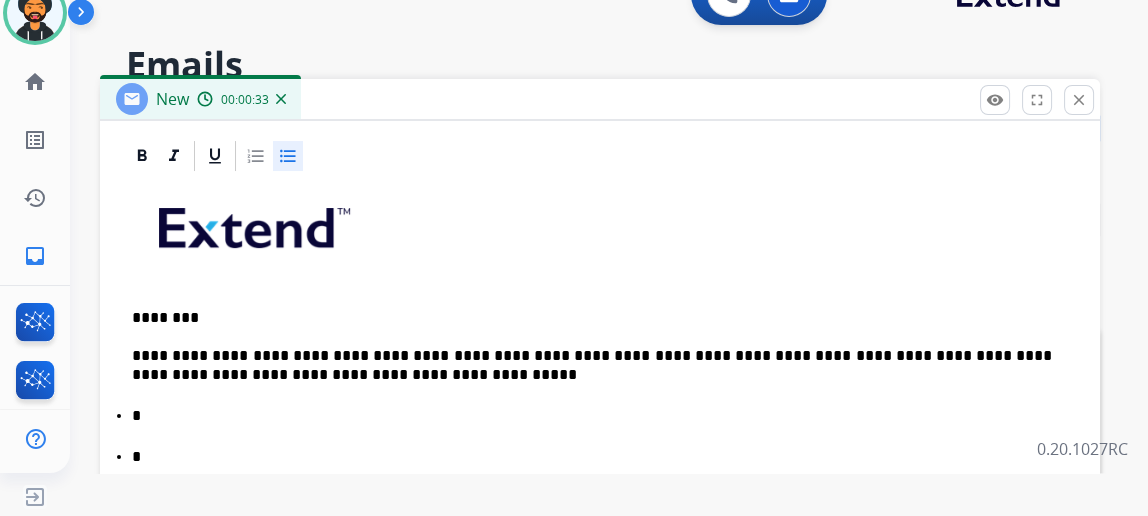 click on "*" at bounding box center (592, 416) 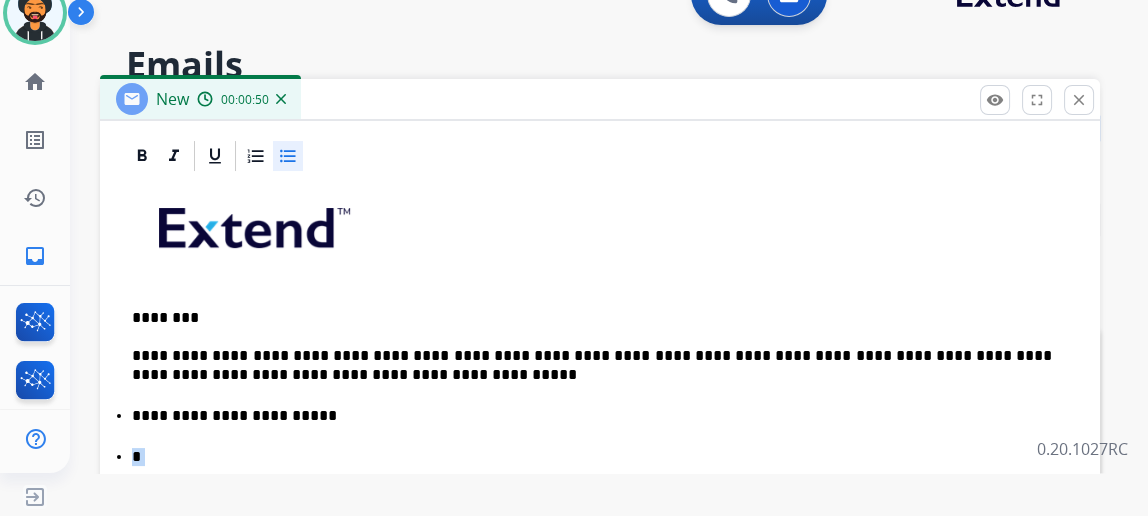 drag, startPoint x: 186, startPoint y: 446, endPoint x: 123, endPoint y: 452, distance: 63.28507 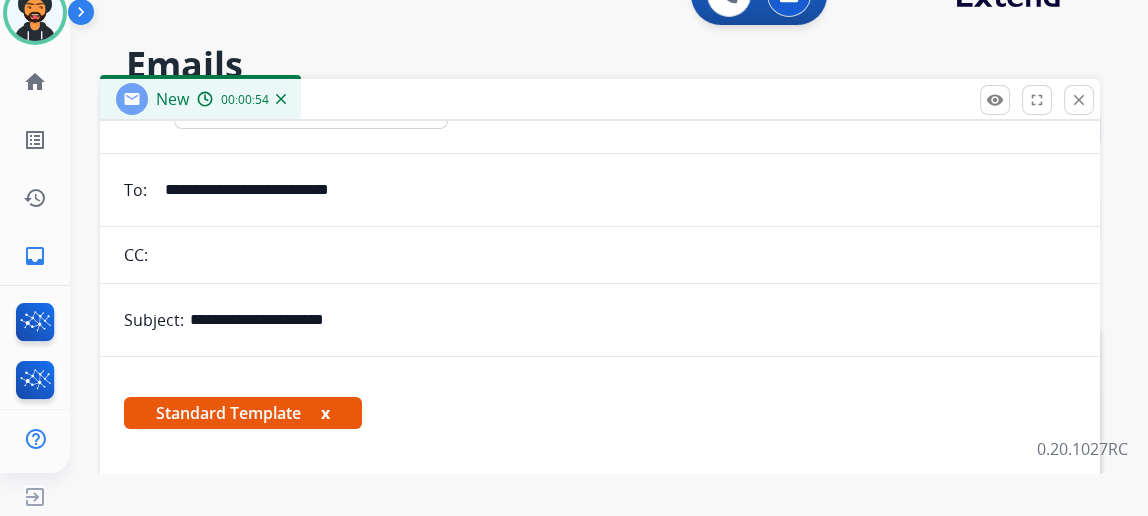 scroll, scrollTop: 0, scrollLeft: 0, axis: both 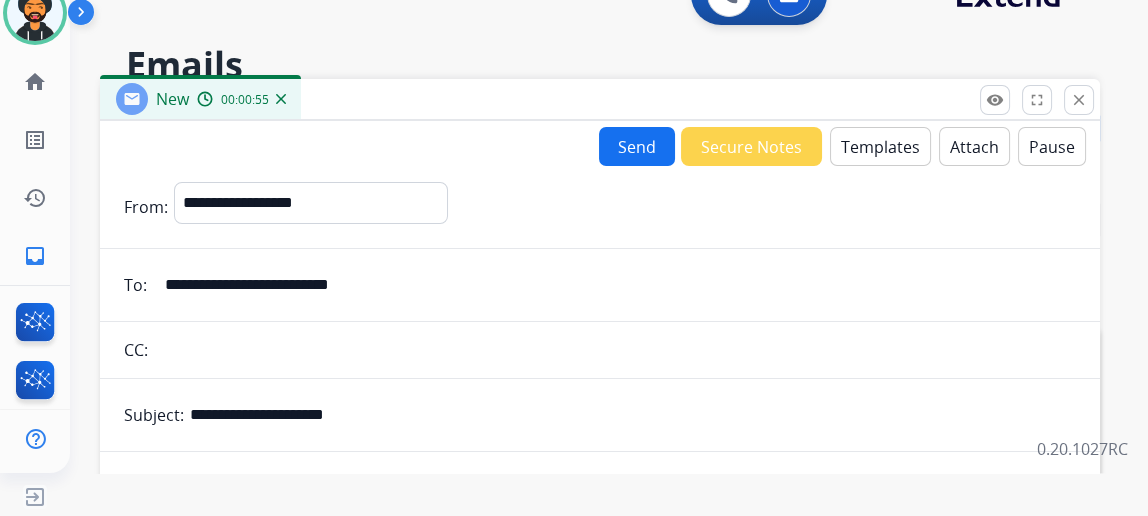 click on "Send" at bounding box center (637, 146) 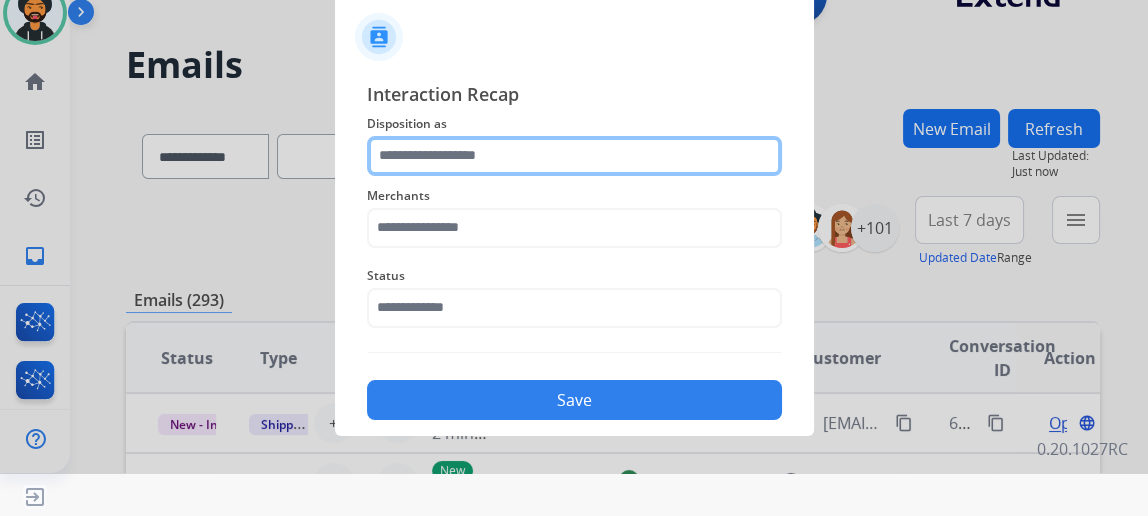 click 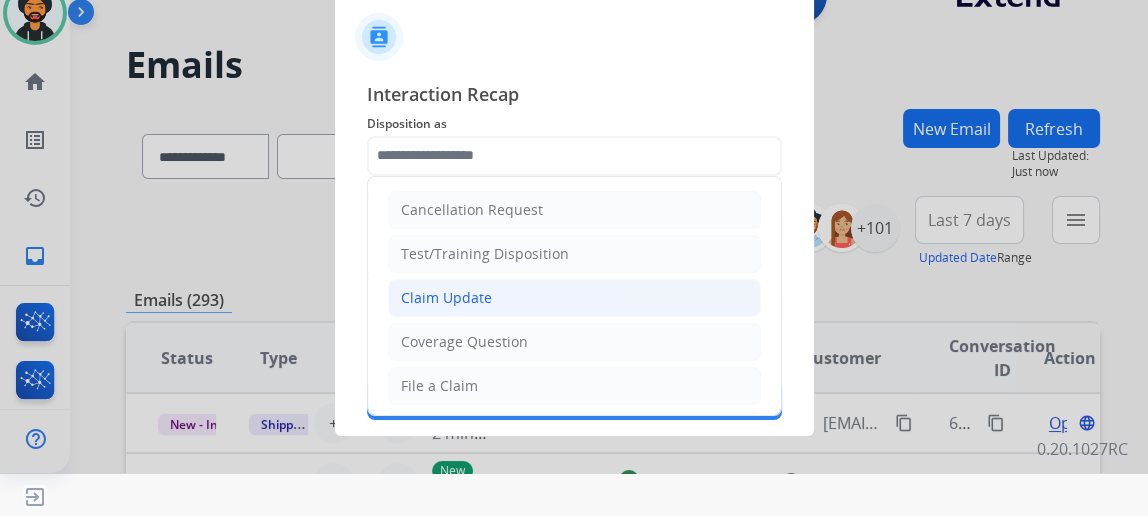 click on "Claim Update" 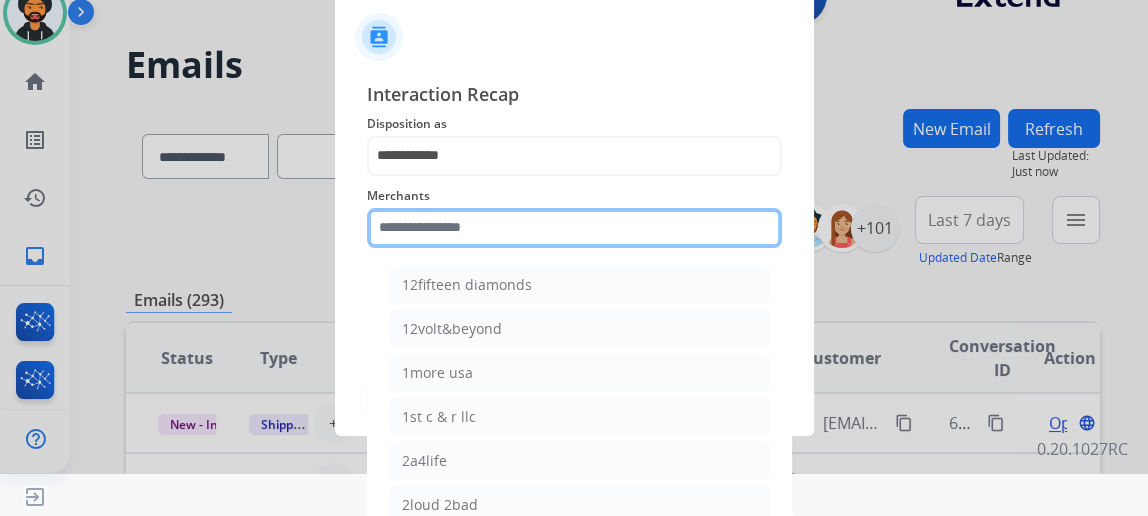 click 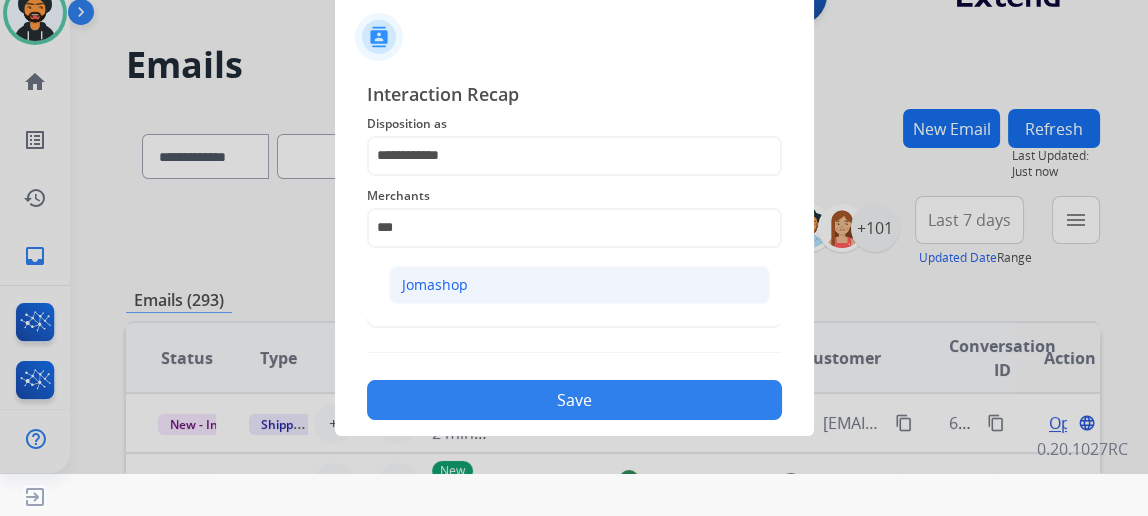 click on "Jomashop" 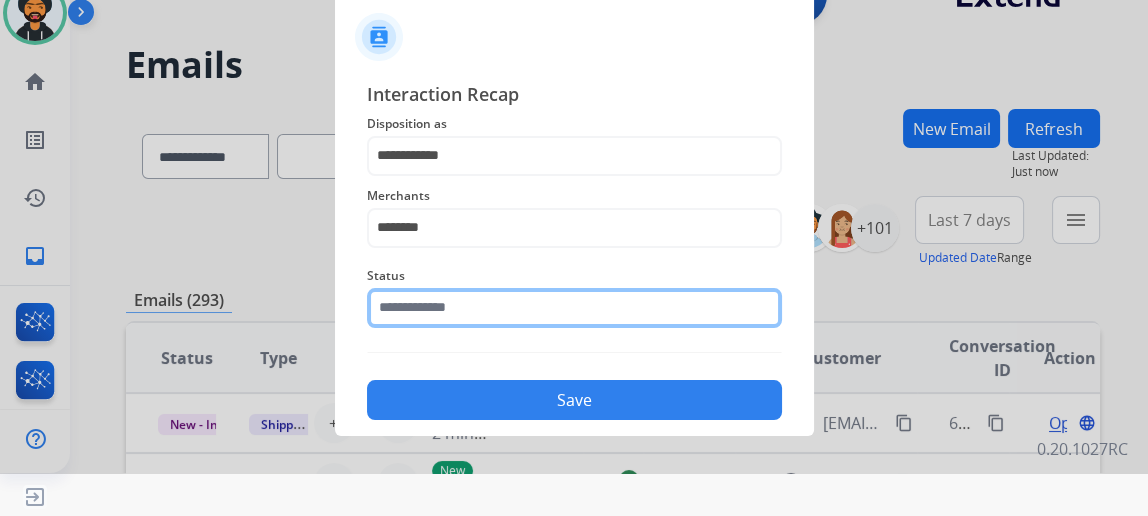 drag, startPoint x: 420, startPoint y: 316, endPoint x: 433, endPoint y: 312, distance: 13.601471 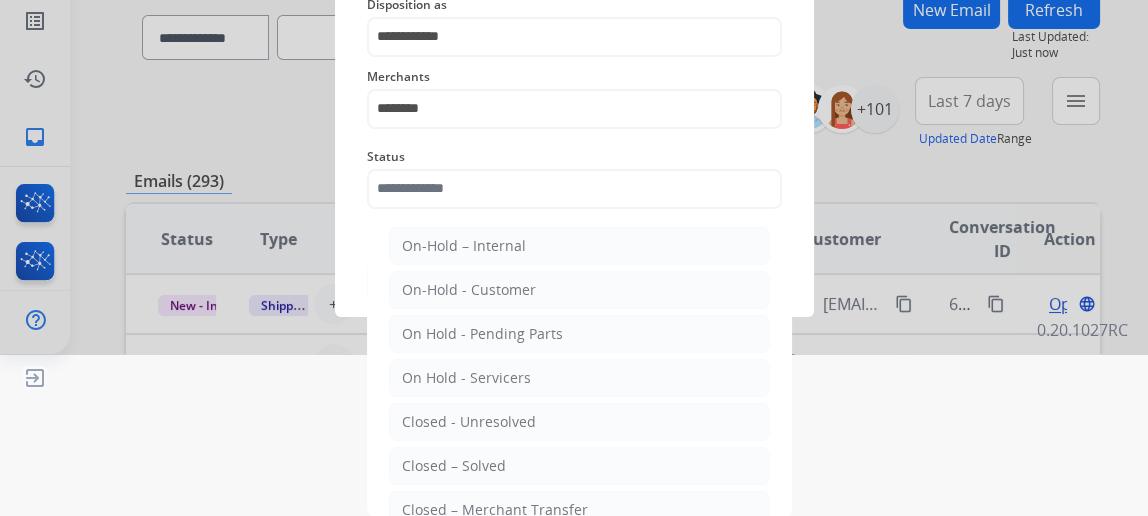 click on "Closed – Solved" 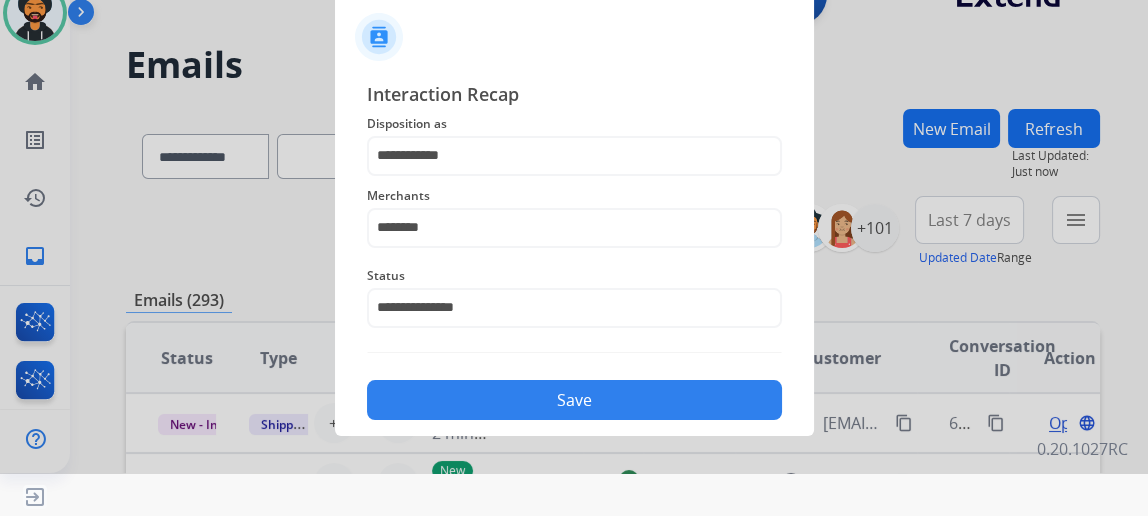 scroll, scrollTop: 43, scrollLeft: 0, axis: vertical 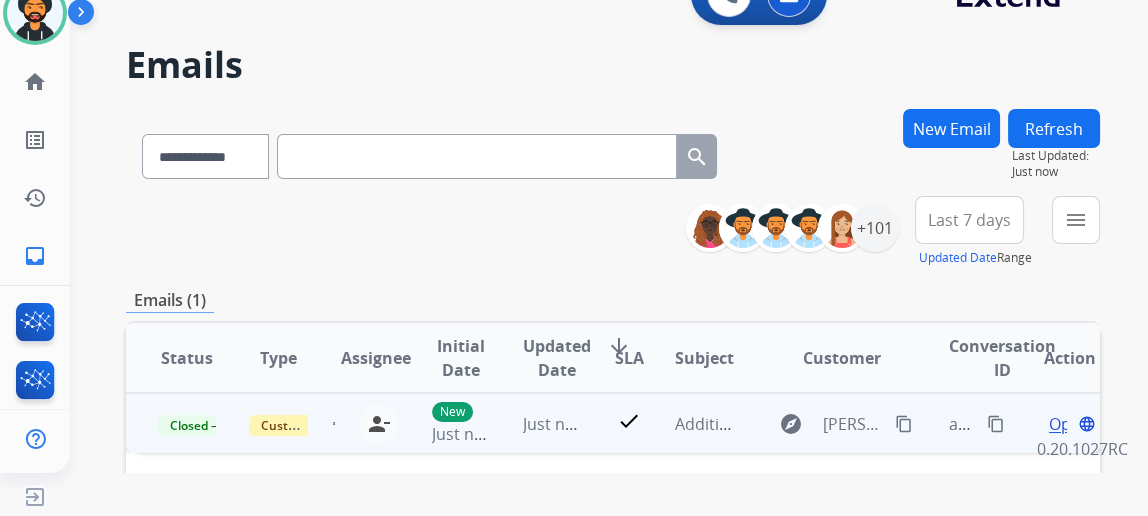 click on "content_copy" at bounding box center [996, 424] 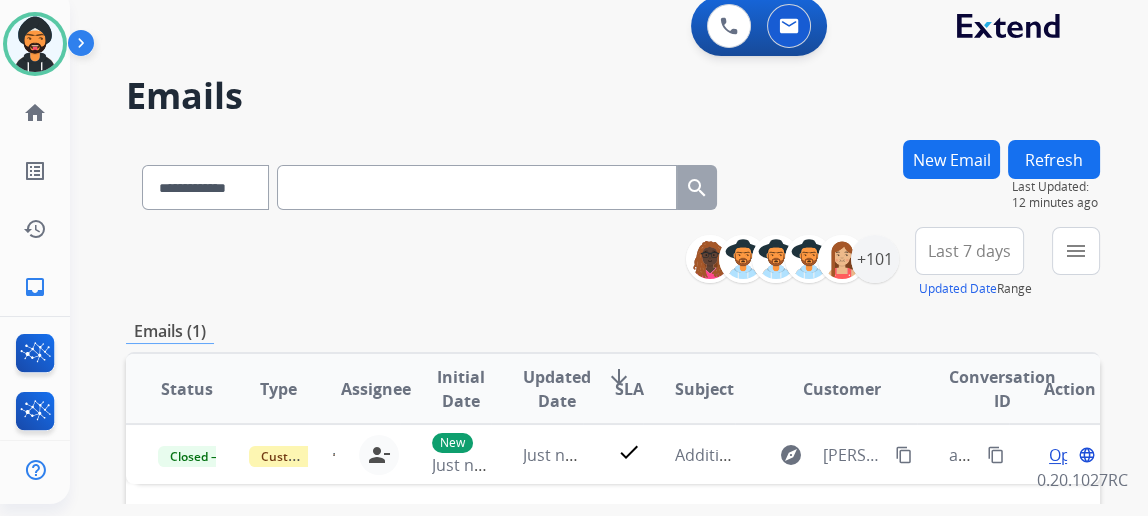 scroll, scrollTop: 0, scrollLeft: 0, axis: both 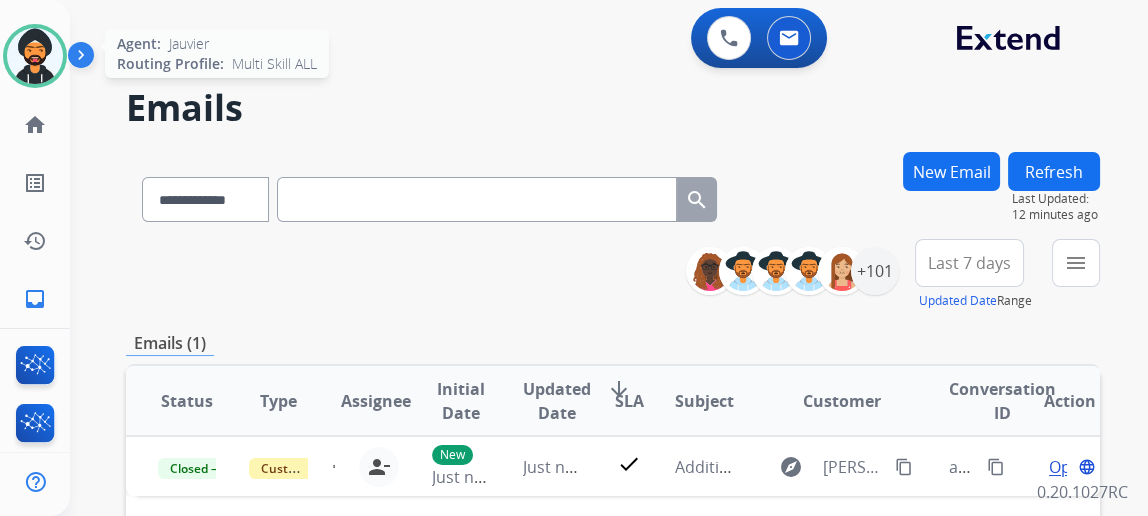 click at bounding box center (35, 56) 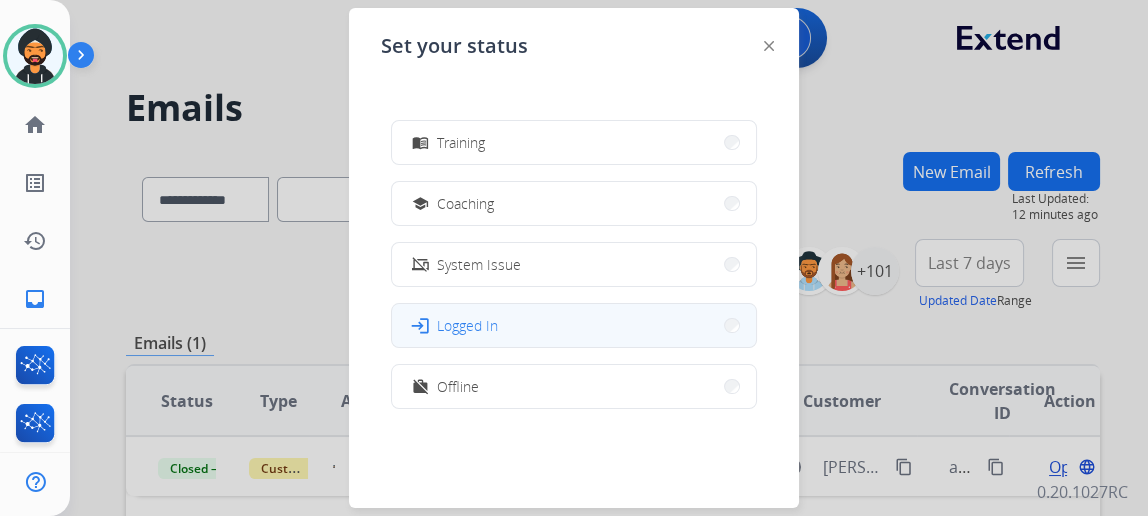 scroll, scrollTop: 376, scrollLeft: 0, axis: vertical 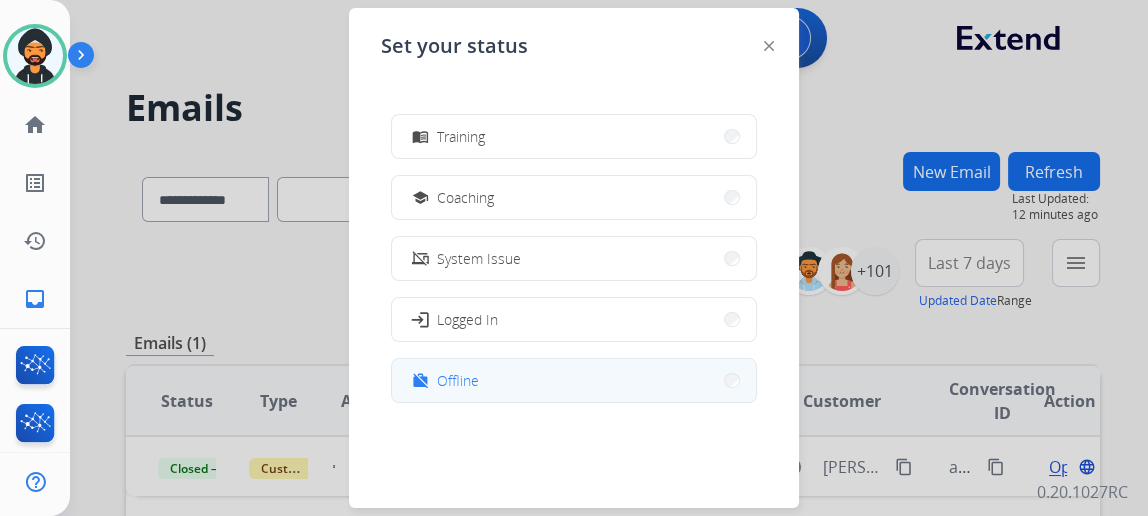 click on "work_off Offline" at bounding box center [574, 380] 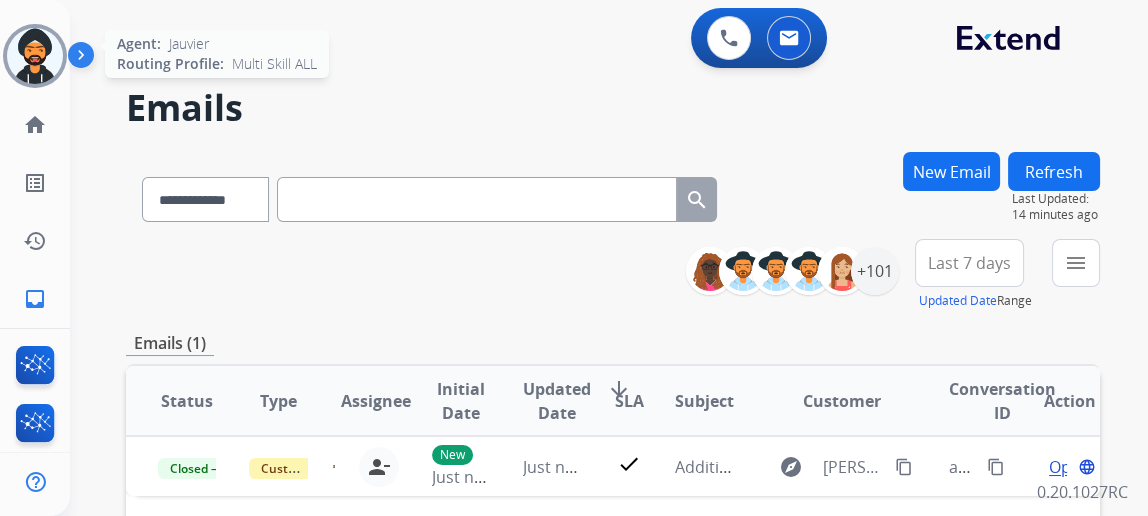 click at bounding box center (35, 56) 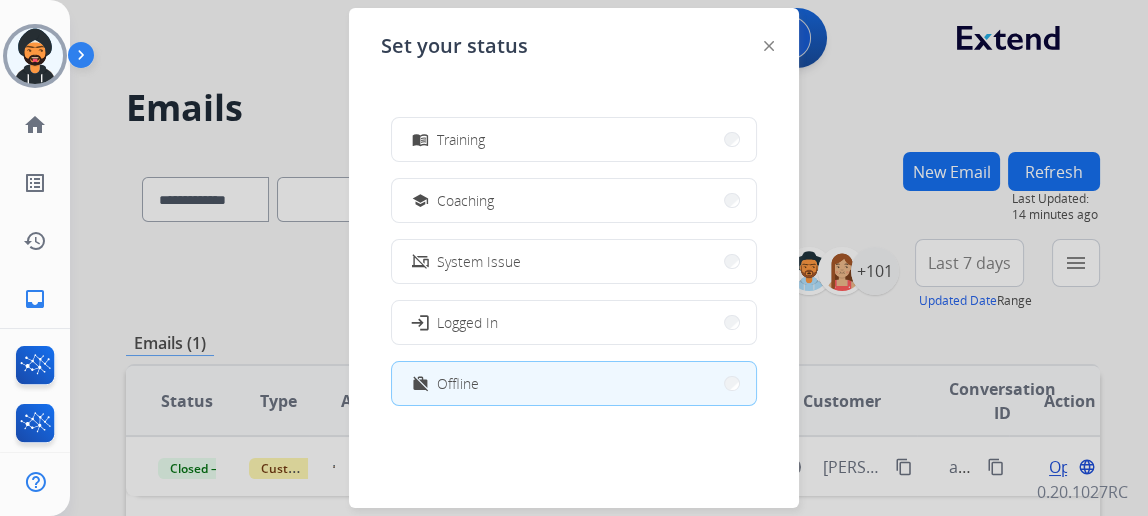 scroll, scrollTop: 376, scrollLeft: 0, axis: vertical 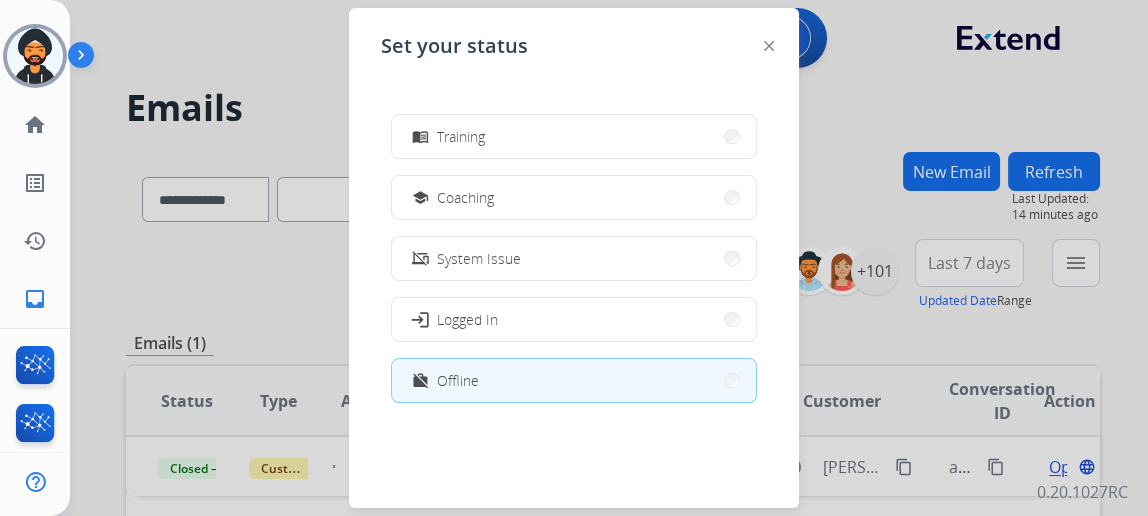 click on "Offline" at bounding box center [458, 380] 